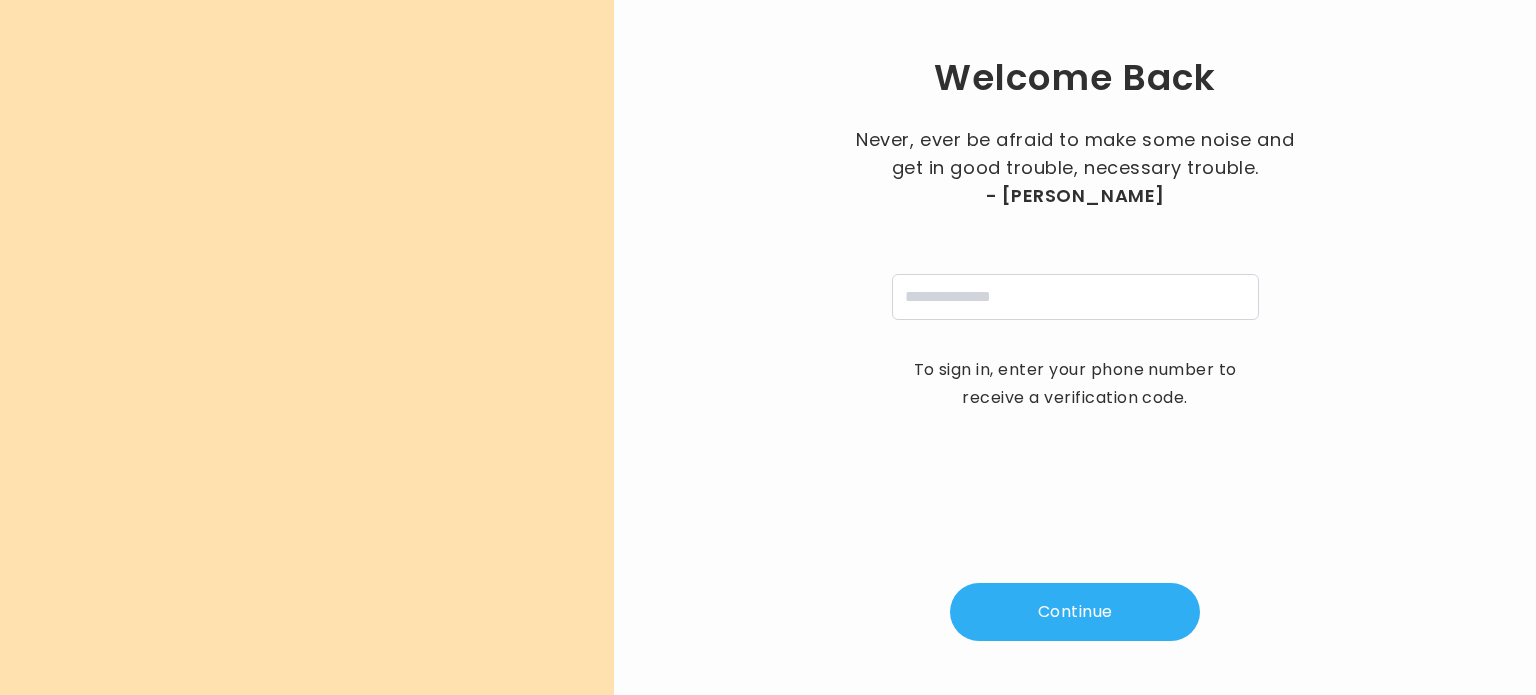 scroll, scrollTop: 0, scrollLeft: 0, axis: both 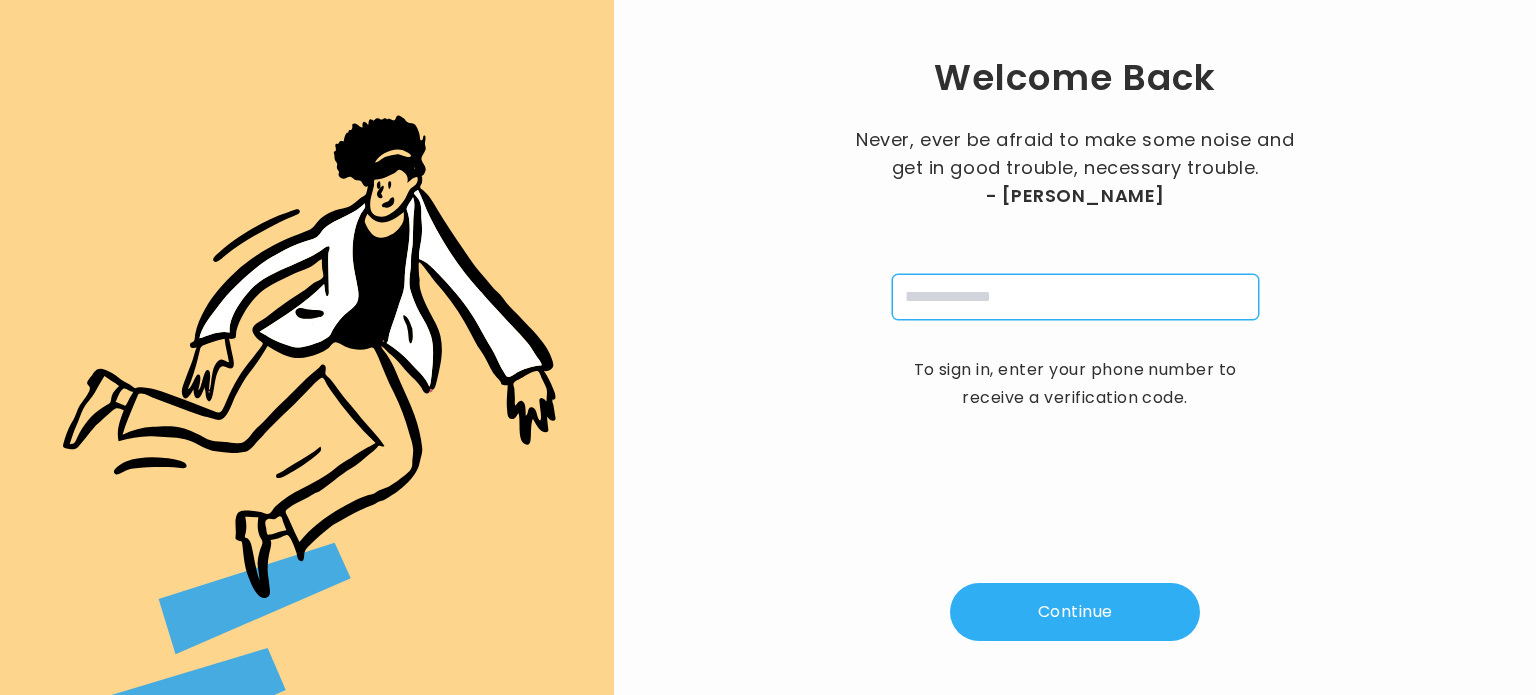 click at bounding box center (1075, 297) 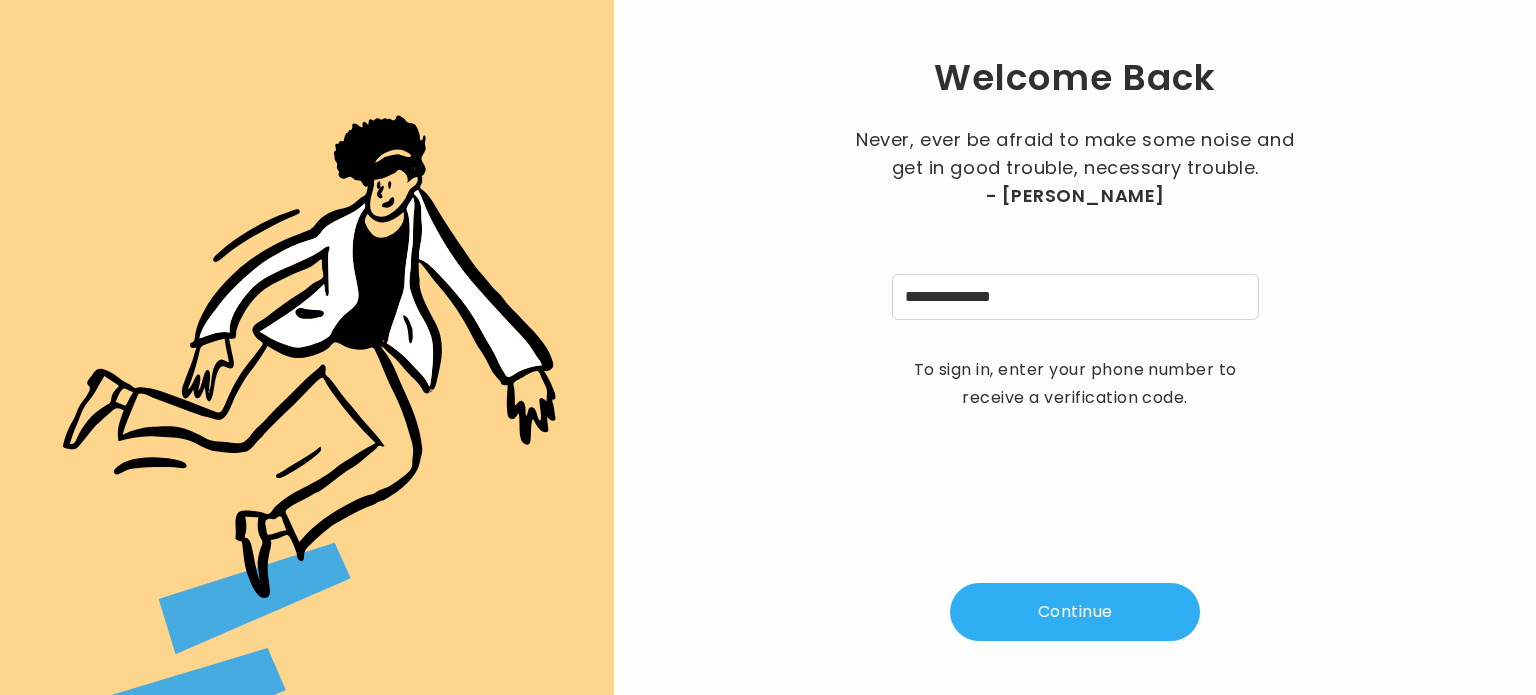 click on "Continue" at bounding box center [1075, 612] 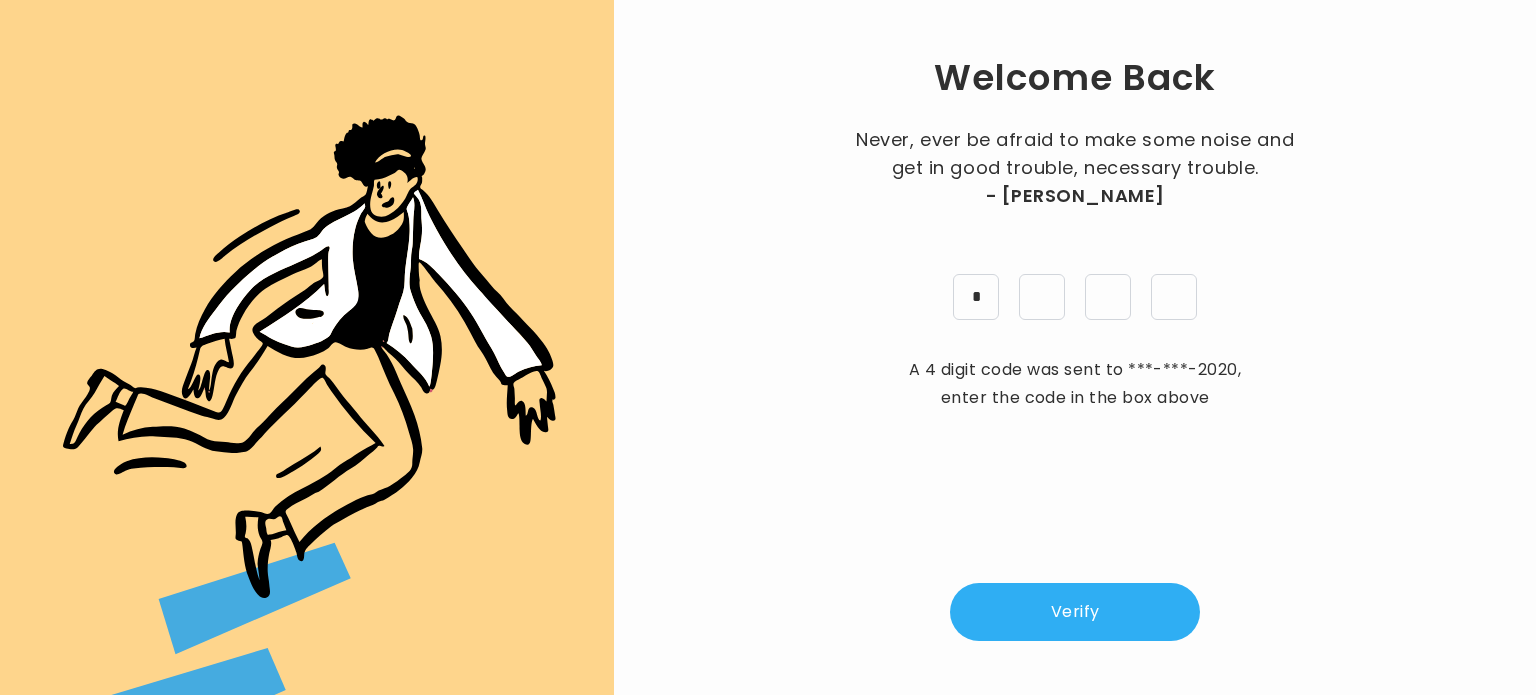 type on "*" 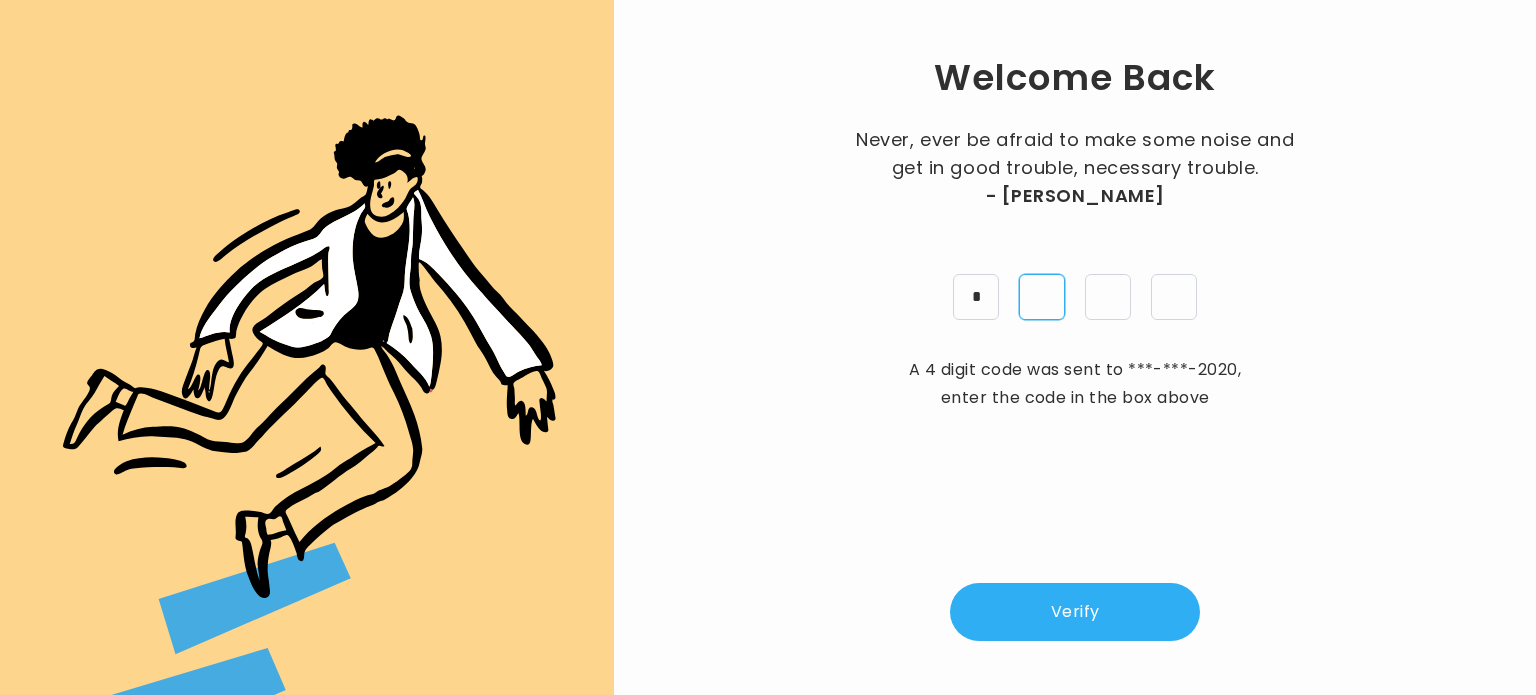 type on "*" 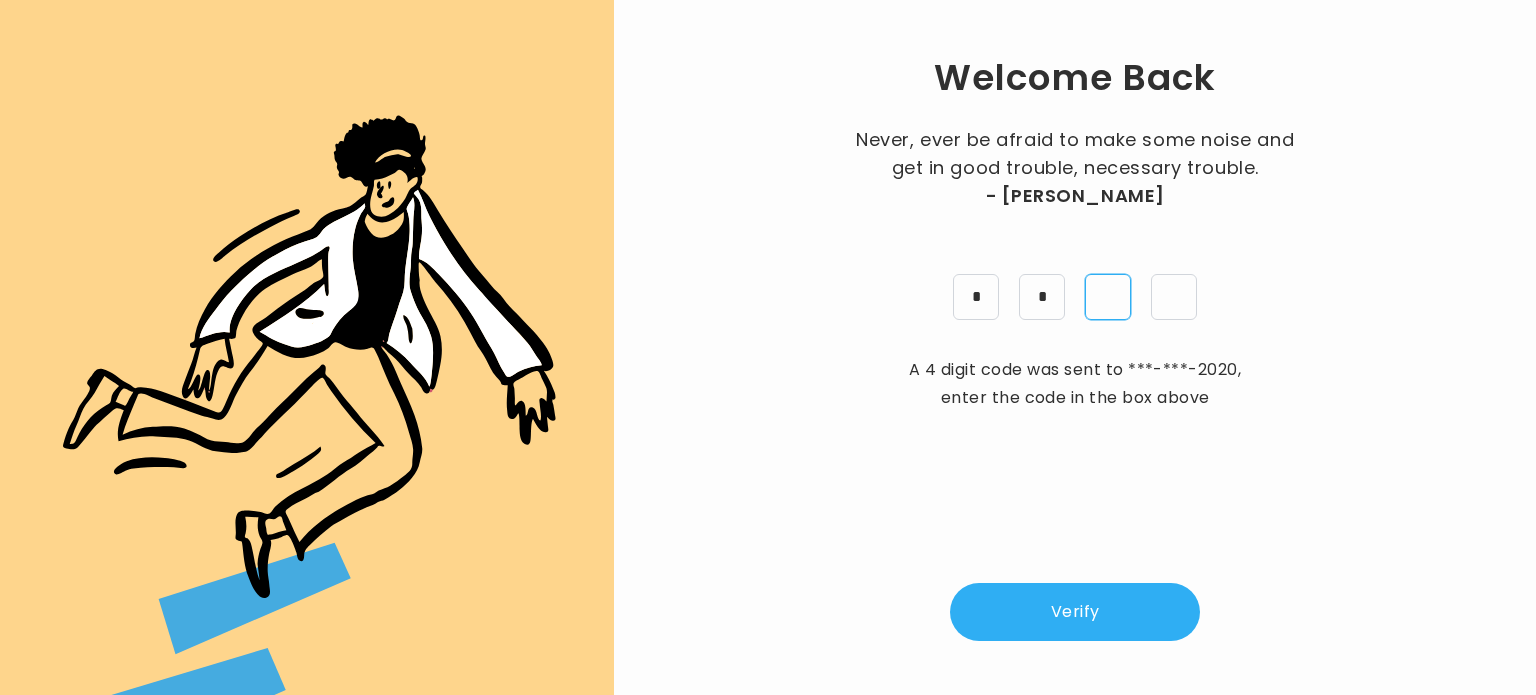 type on "*" 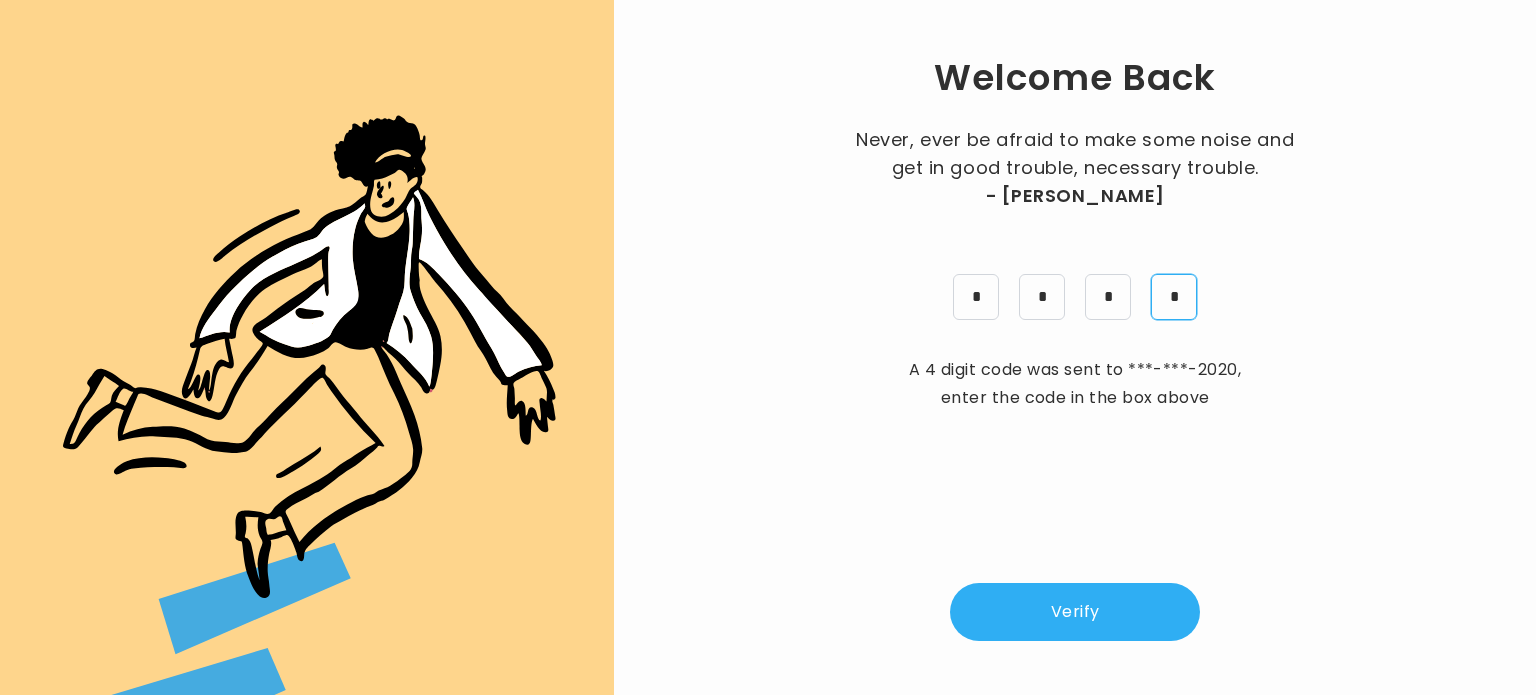 type on "*" 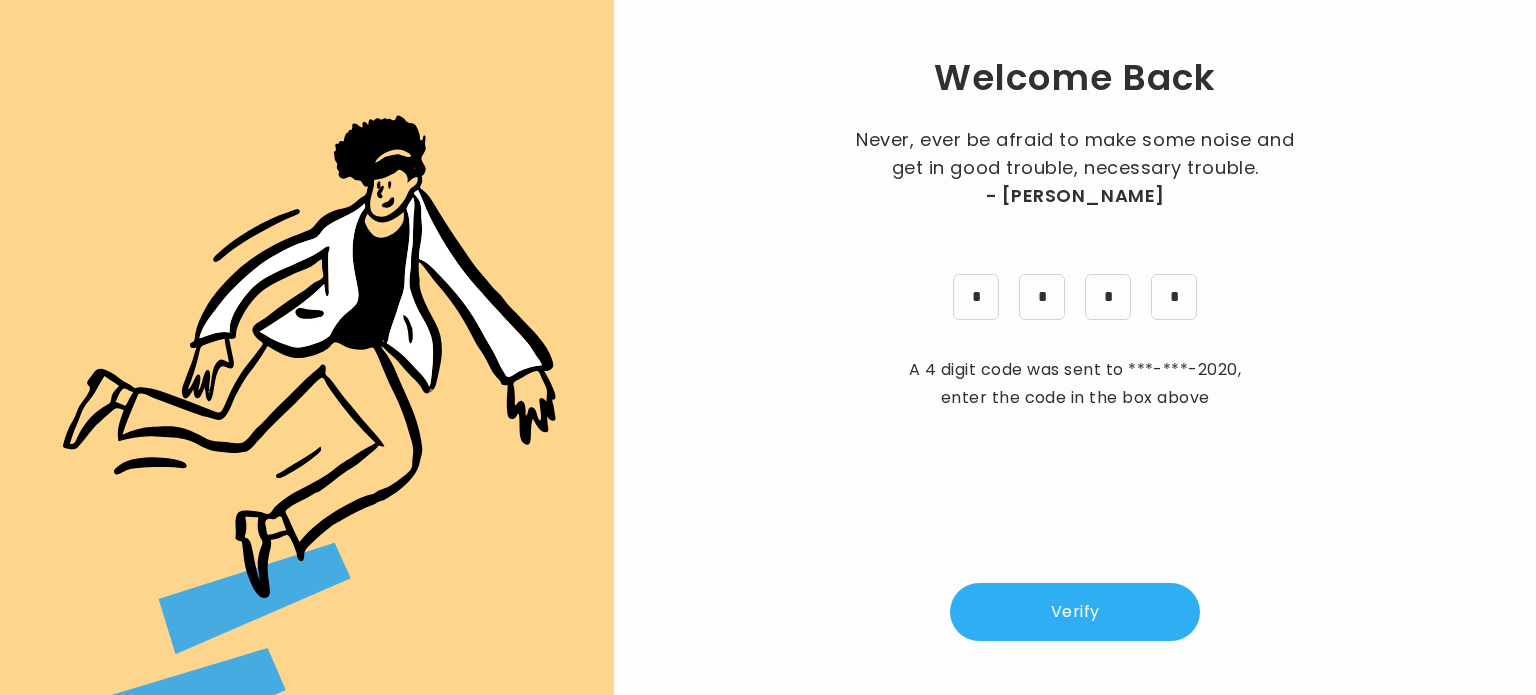 click on "Verify" at bounding box center (1075, 612) 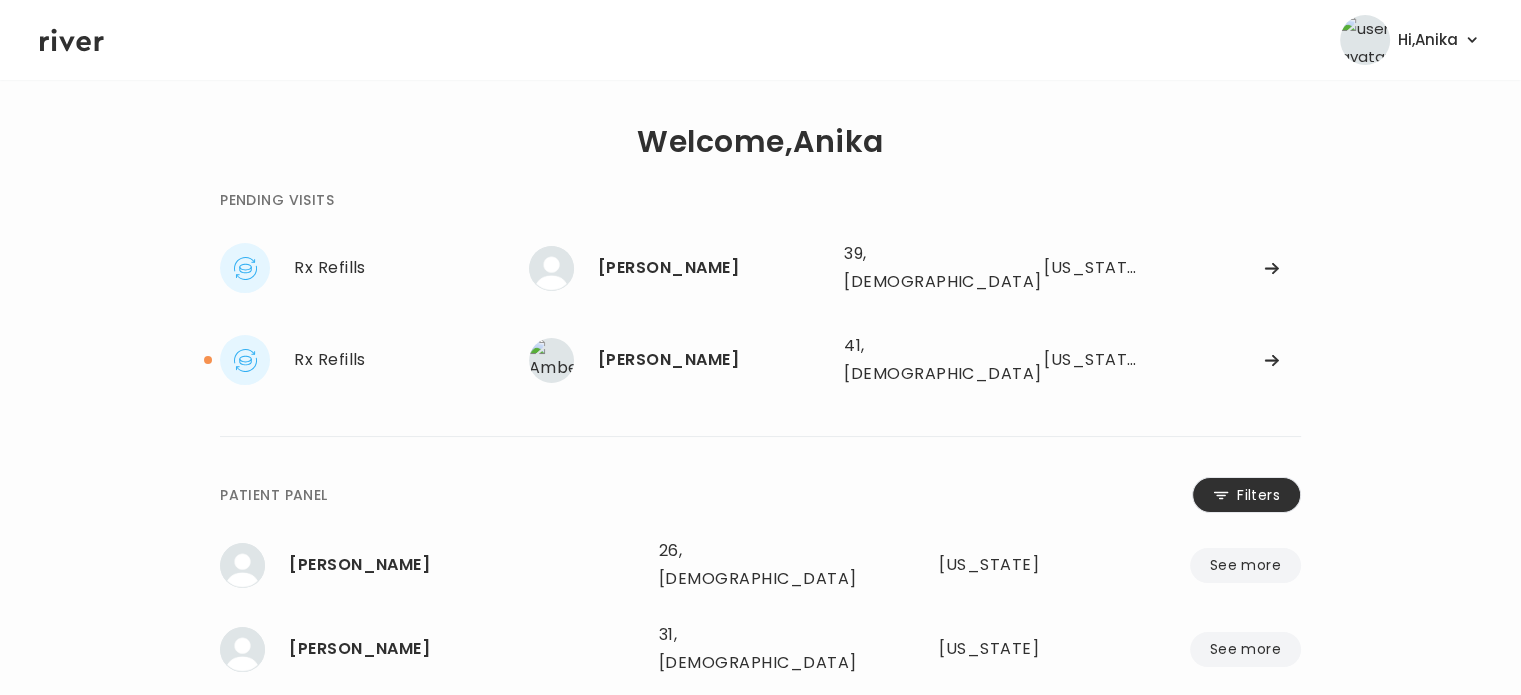 click on "Filters" at bounding box center (1246, 495) 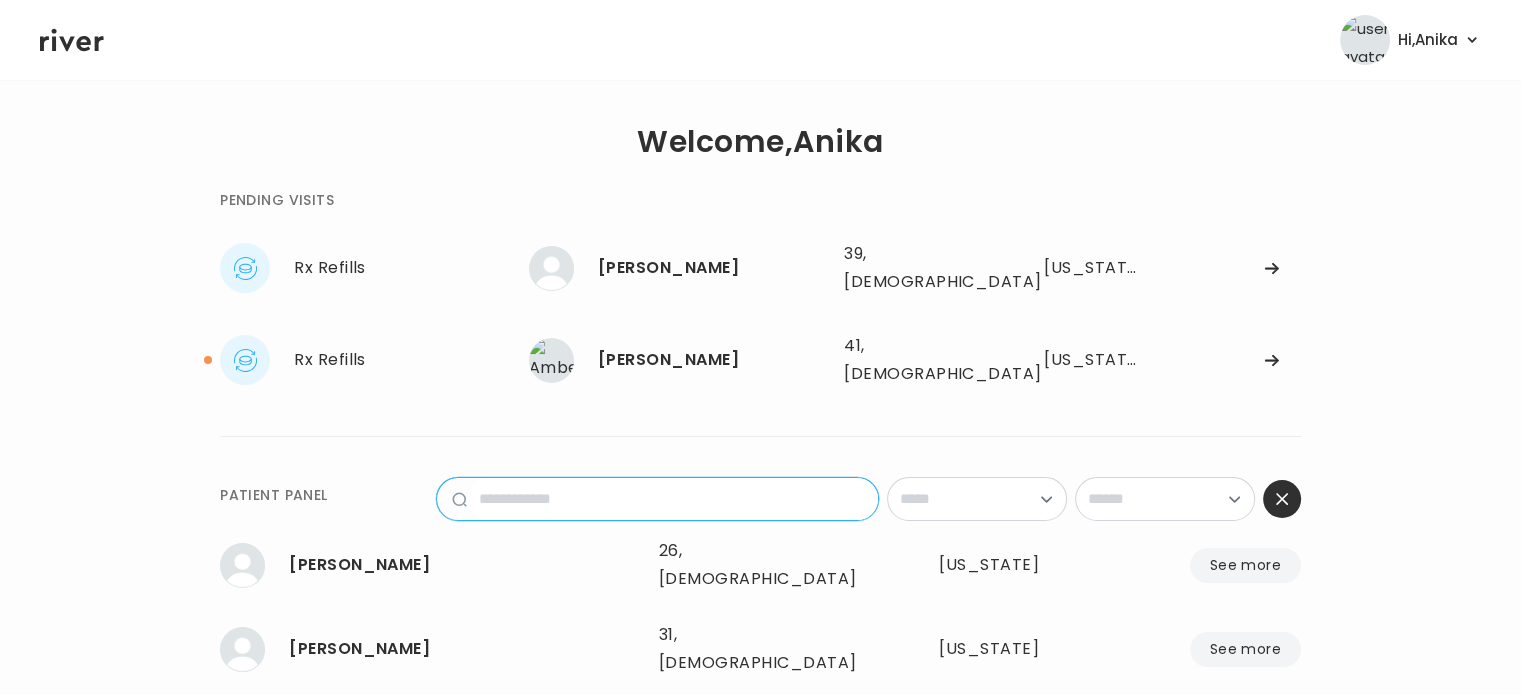 click at bounding box center [672, 499] 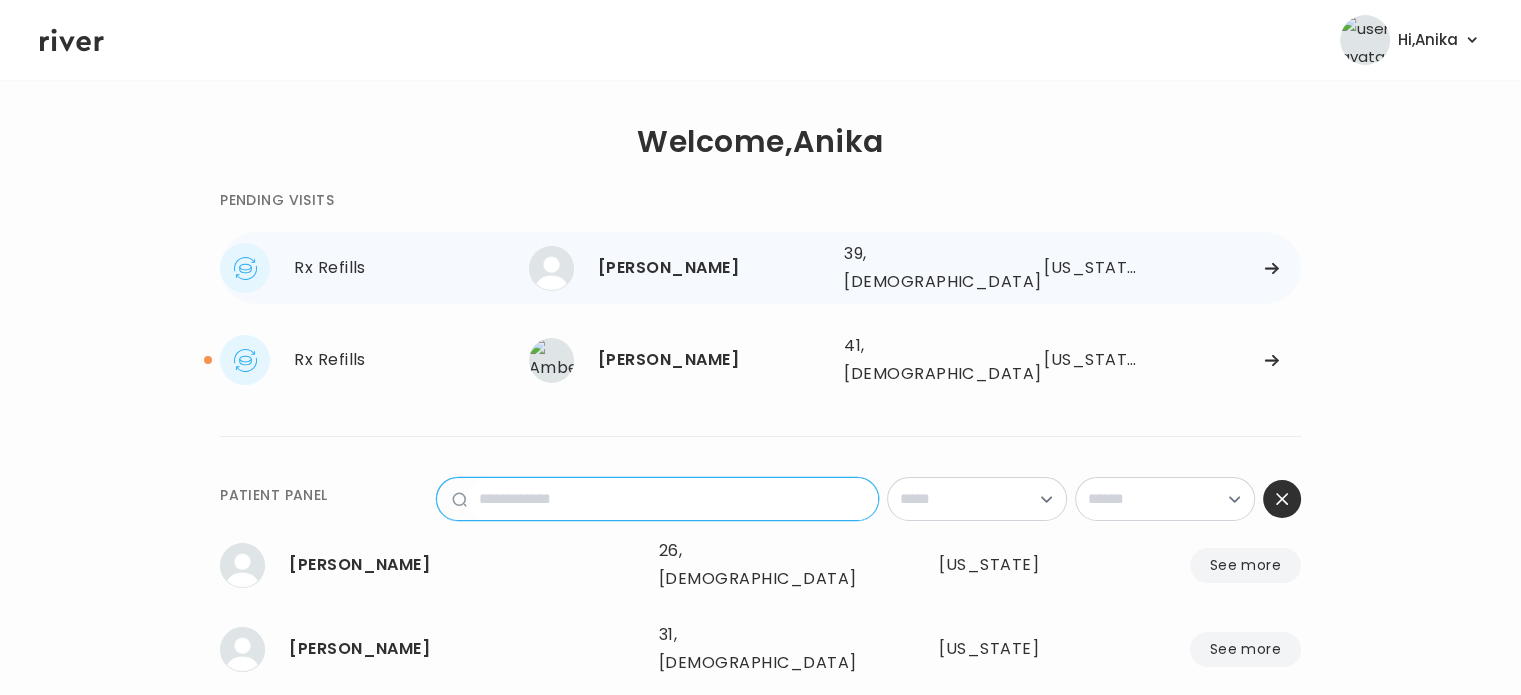 type on "**********" 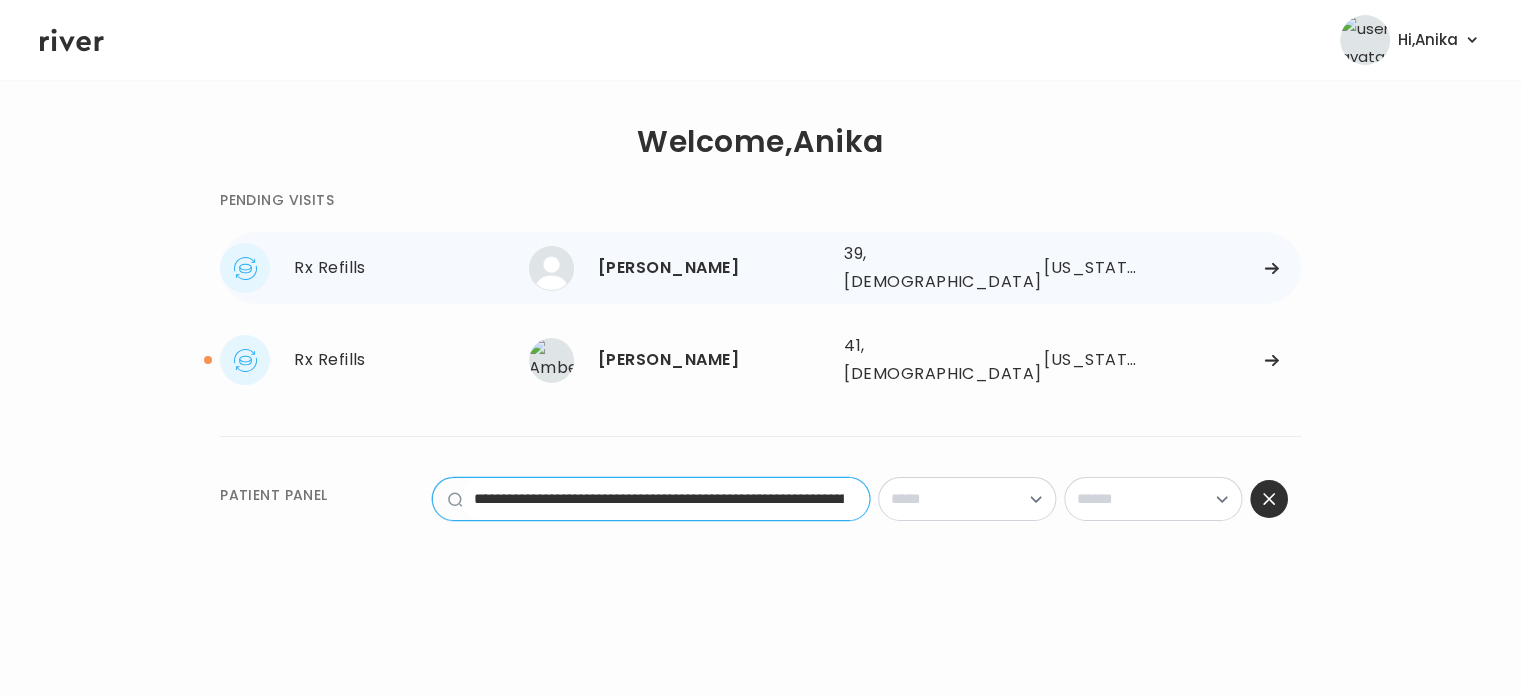scroll, scrollTop: 0, scrollLeft: 273, axis: horizontal 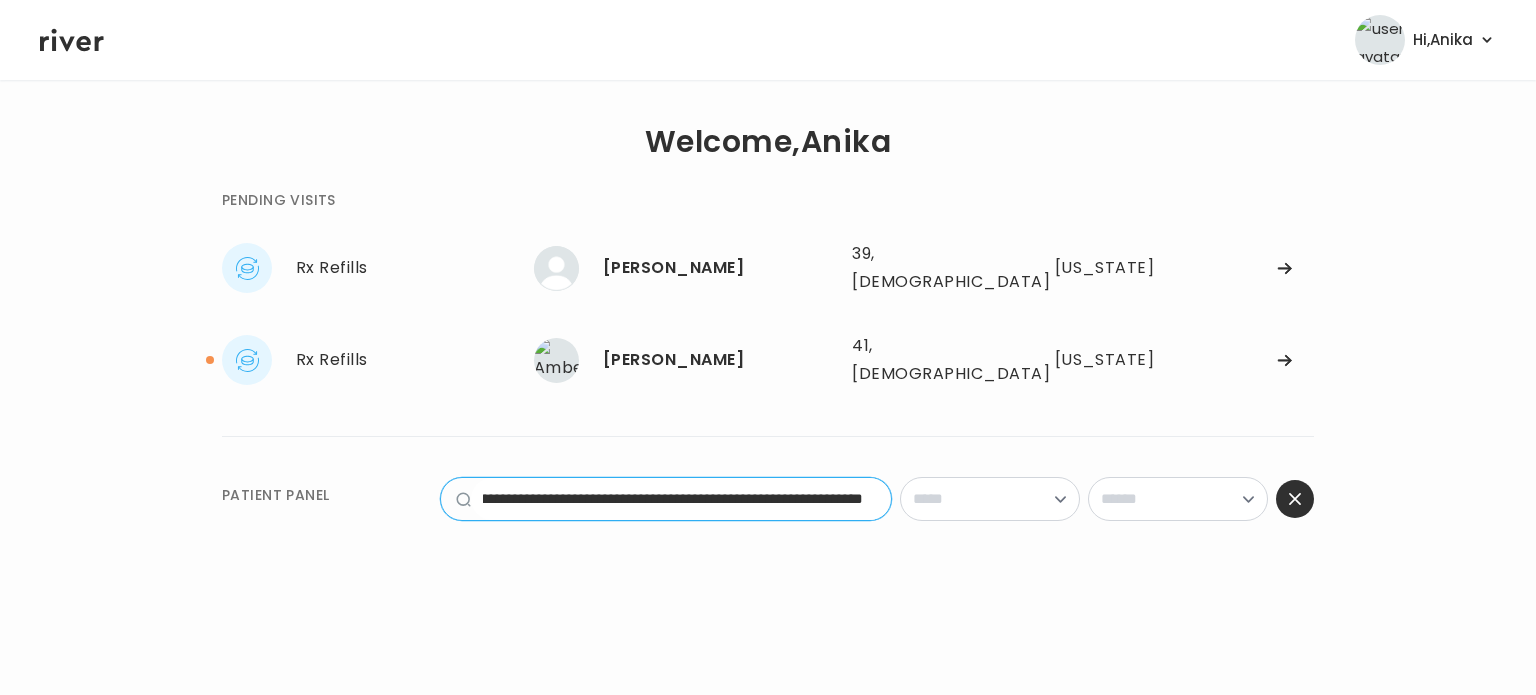 click on "**********" at bounding box center (680, 499) 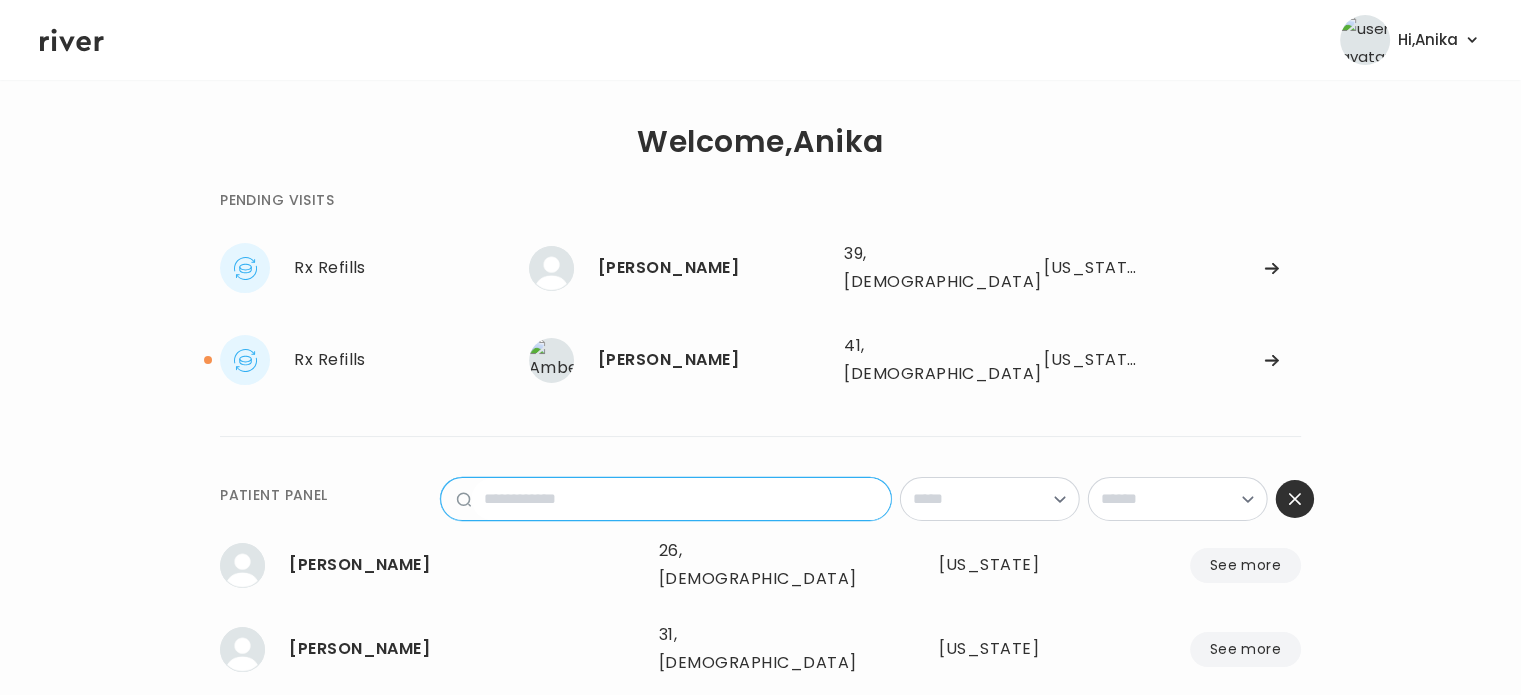 scroll, scrollTop: 0, scrollLeft: 0, axis: both 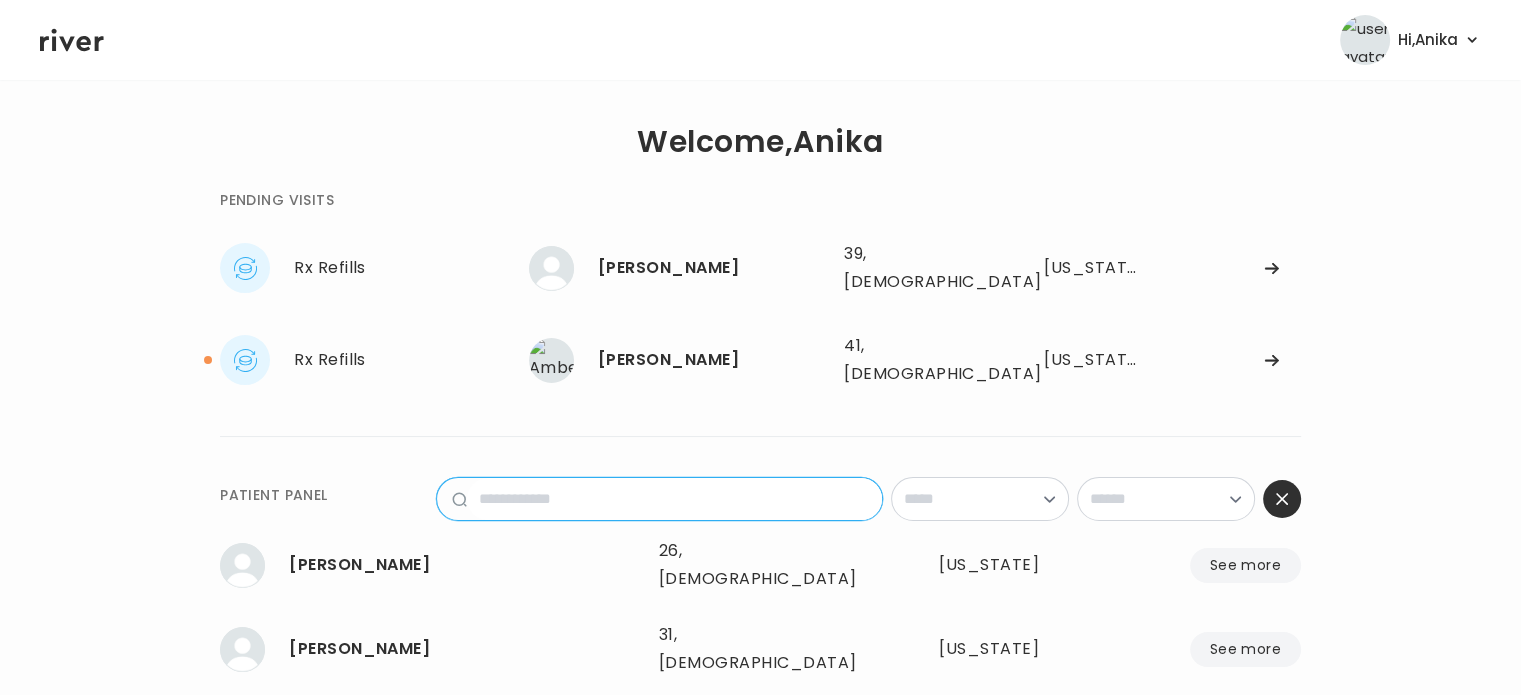 click at bounding box center [674, 499] 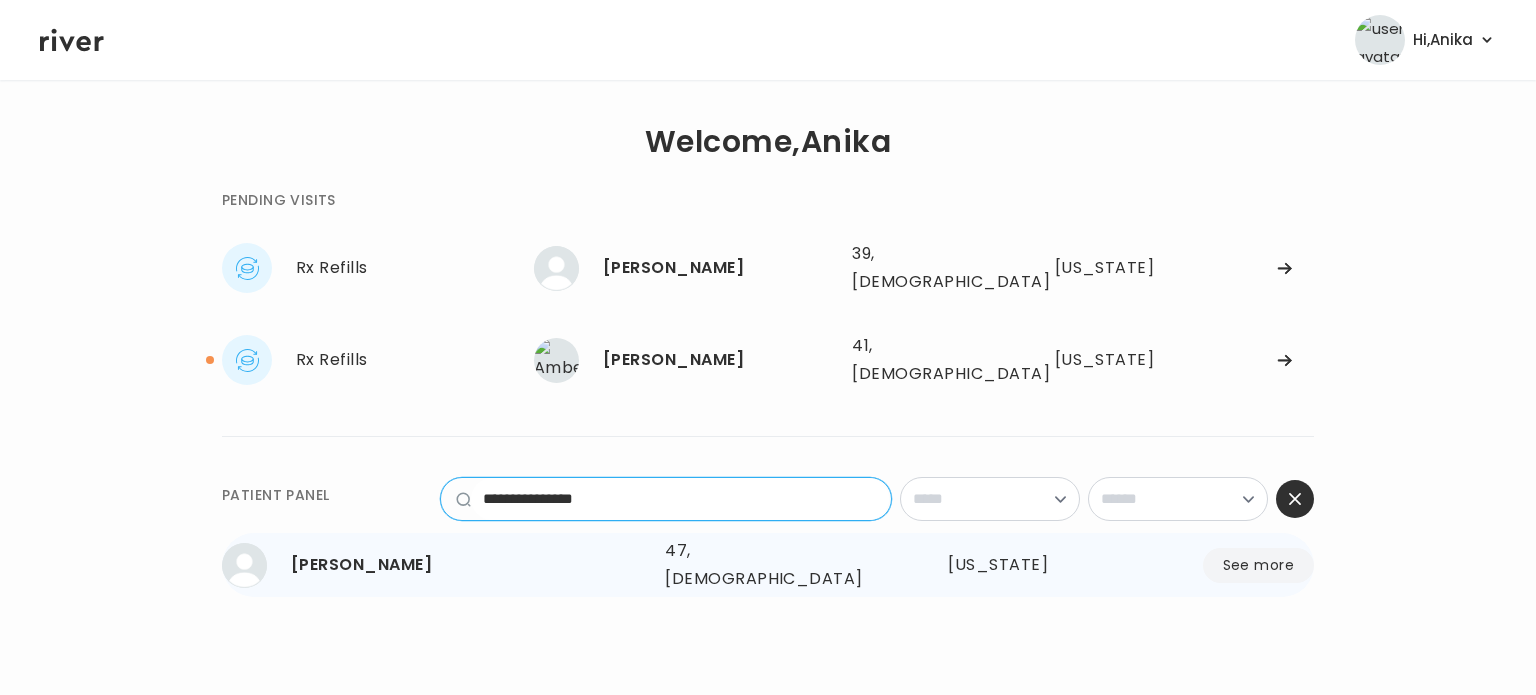 type on "**********" 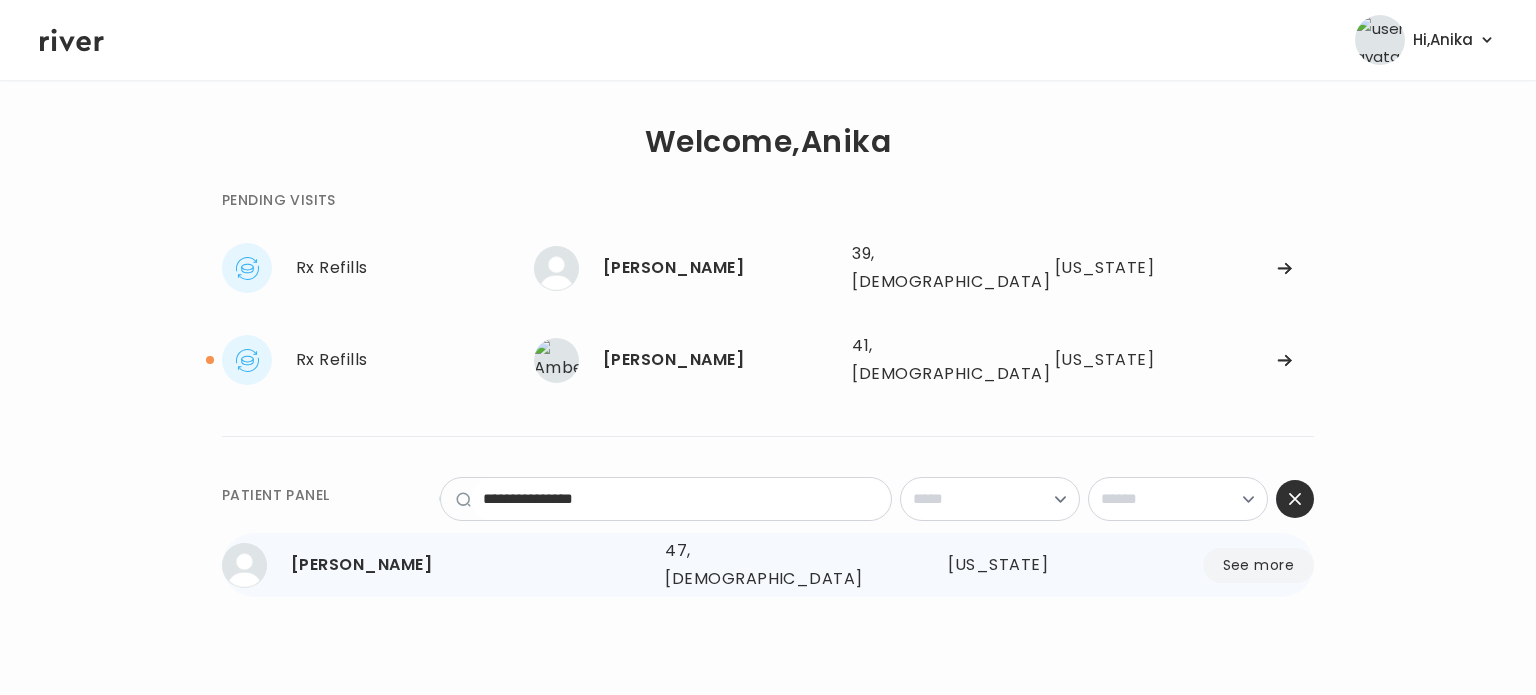 click on "47, Female" at bounding box center [768, 565] 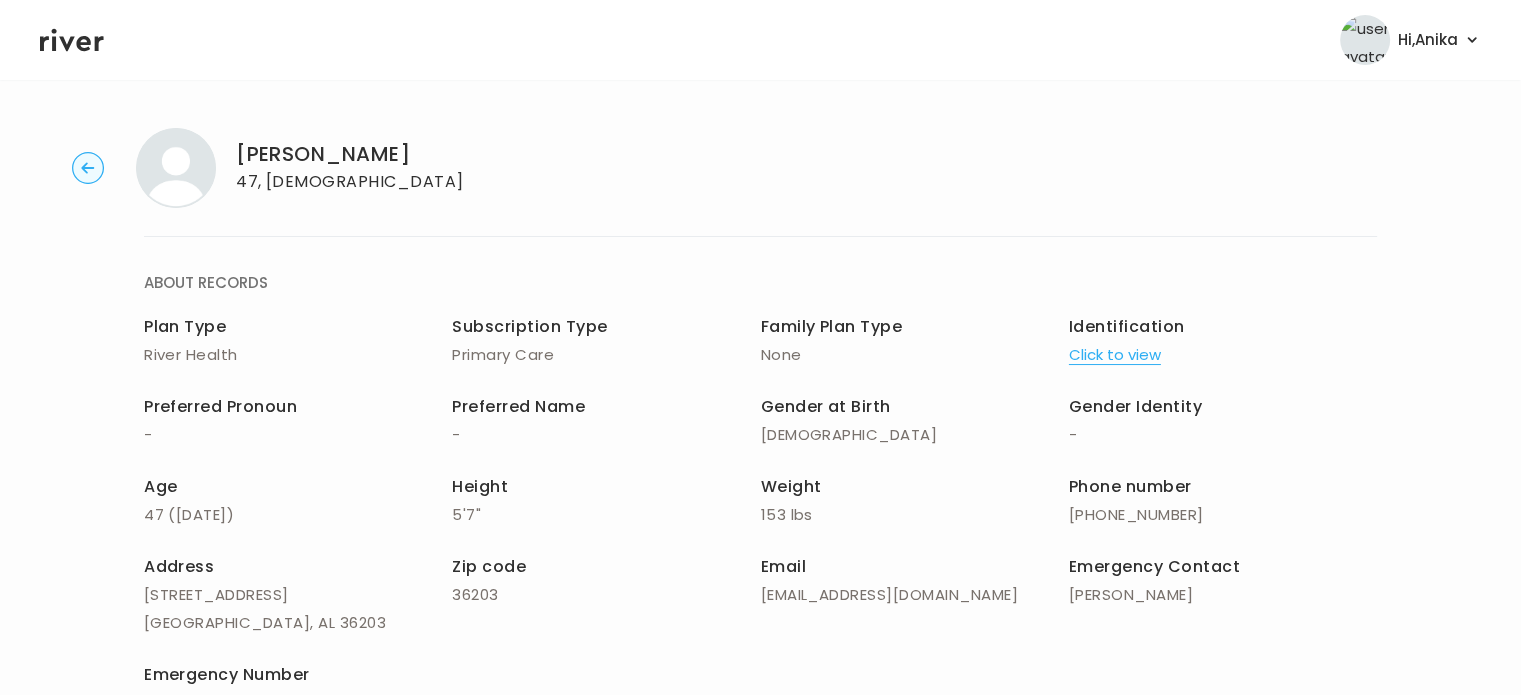 click on "Click to view" at bounding box center (1115, 355) 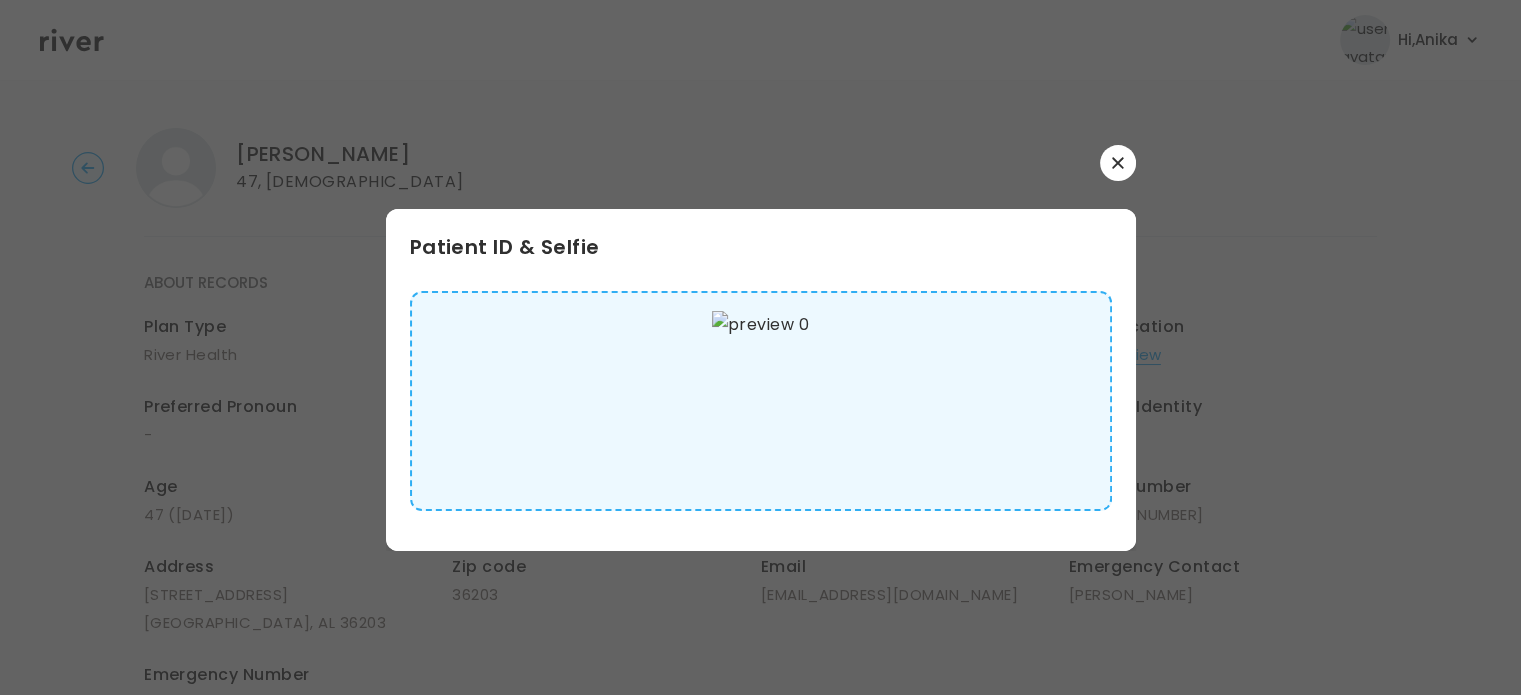 click at bounding box center (1118, 163) 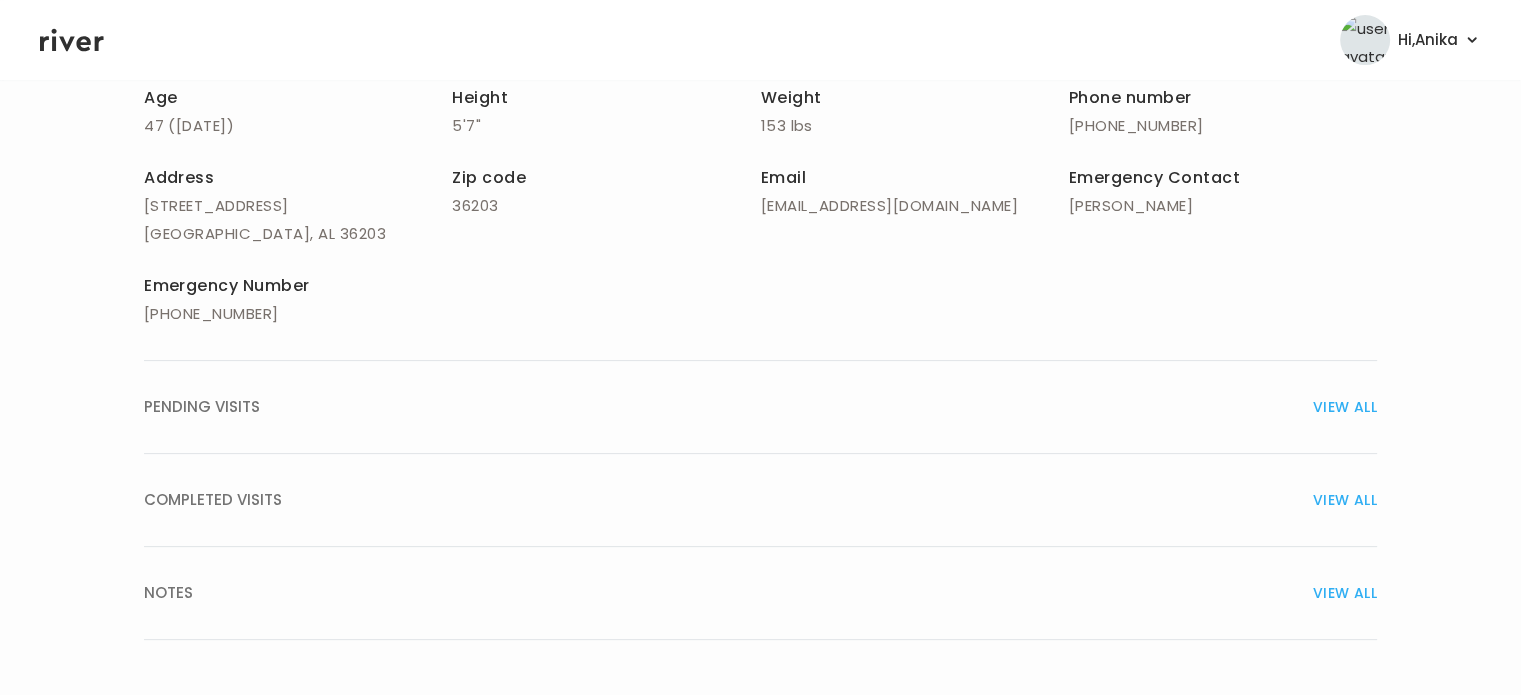 scroll, scrollTop: 400, scrollLeft: 0, axis: vertical 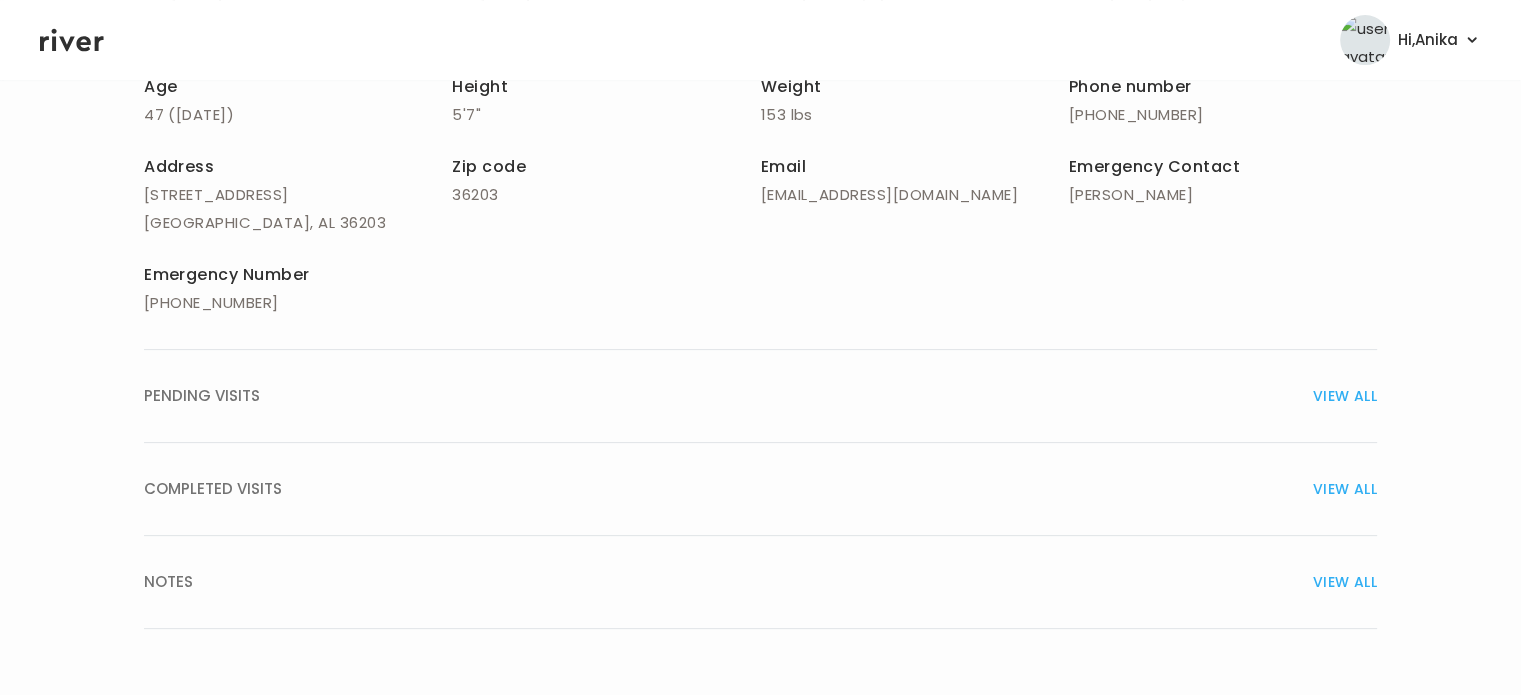 click on "VIEW ALL" at bounding box center [1345, 489] 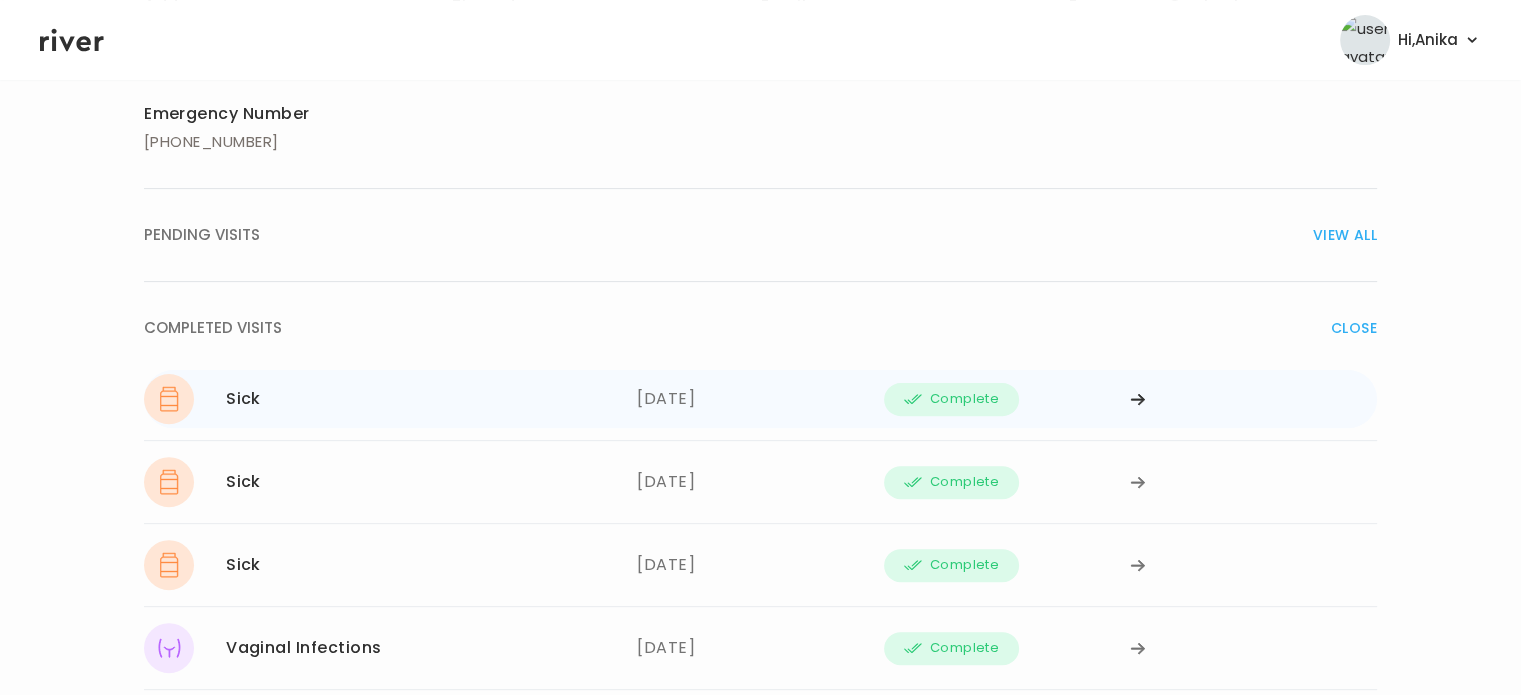 click on "Complete" at bounding box center (964, 399) 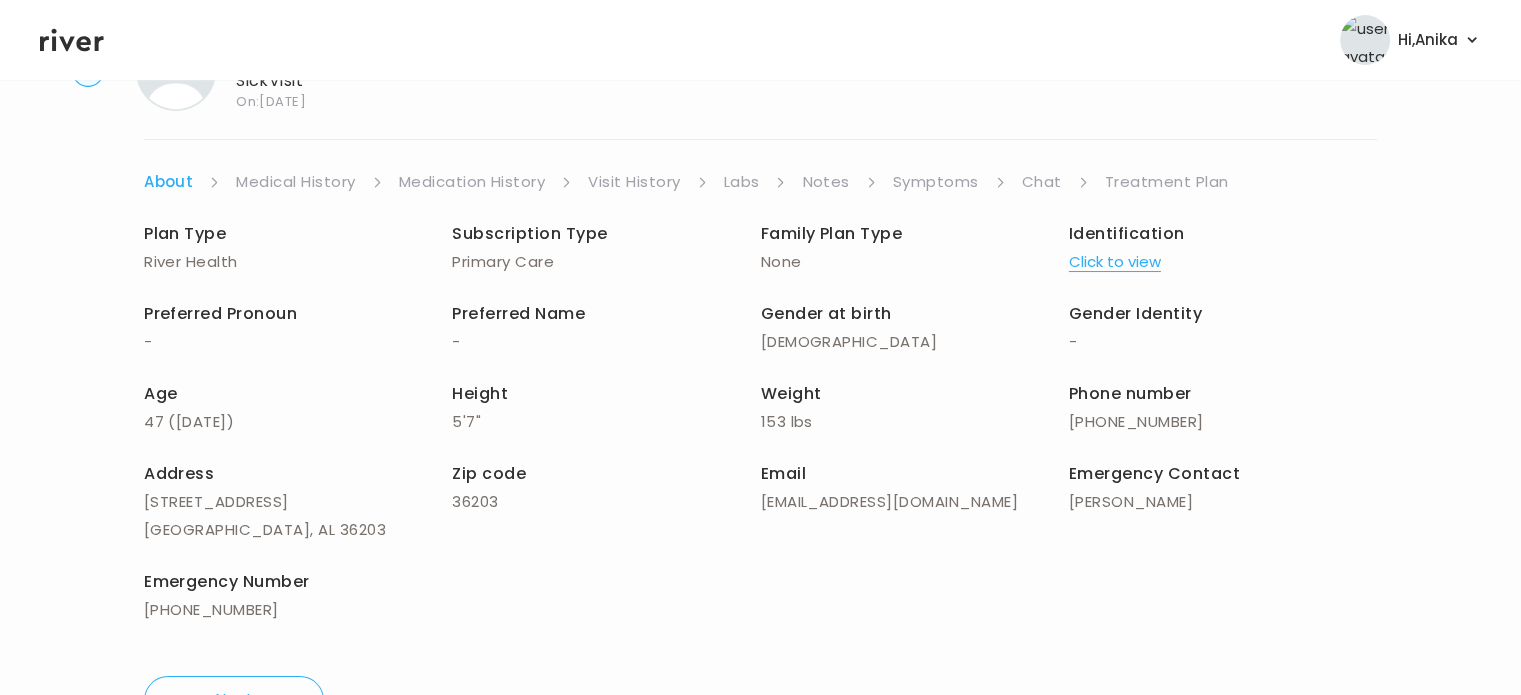 scroll, scrollTop: 64, scrollLeft: 0, axis: vertical 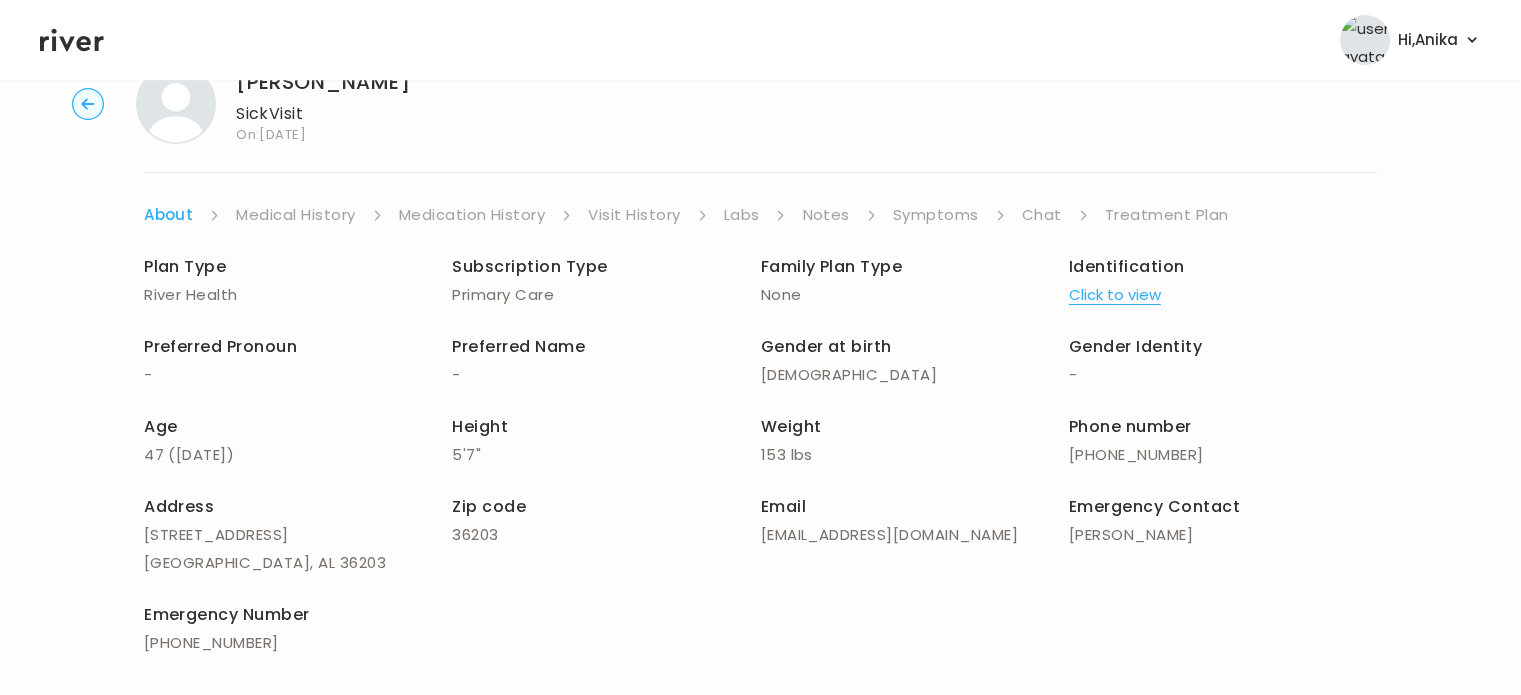 click on "Treatment Plan" at bounding box center [1167, 215] 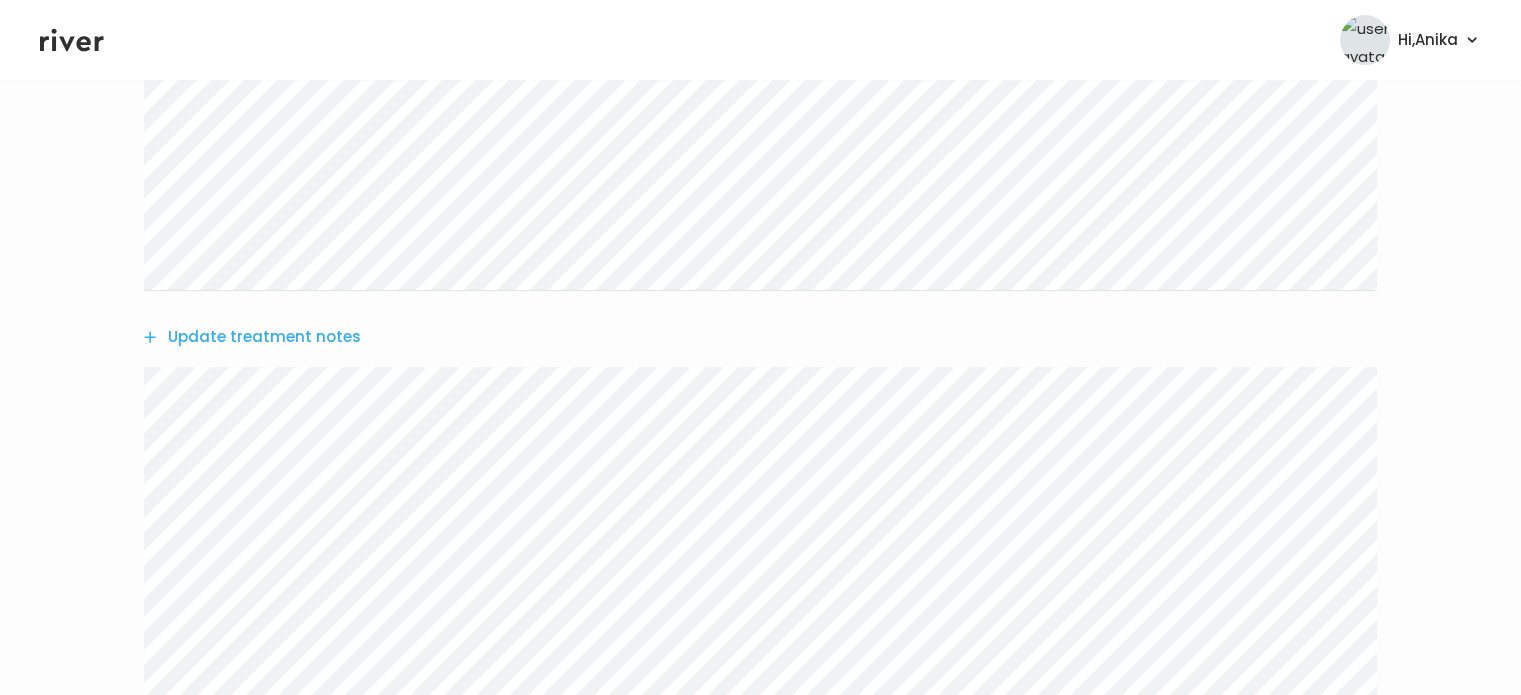 scroll, scrollTop: 482, scrollLeft: 0, axis: vertical 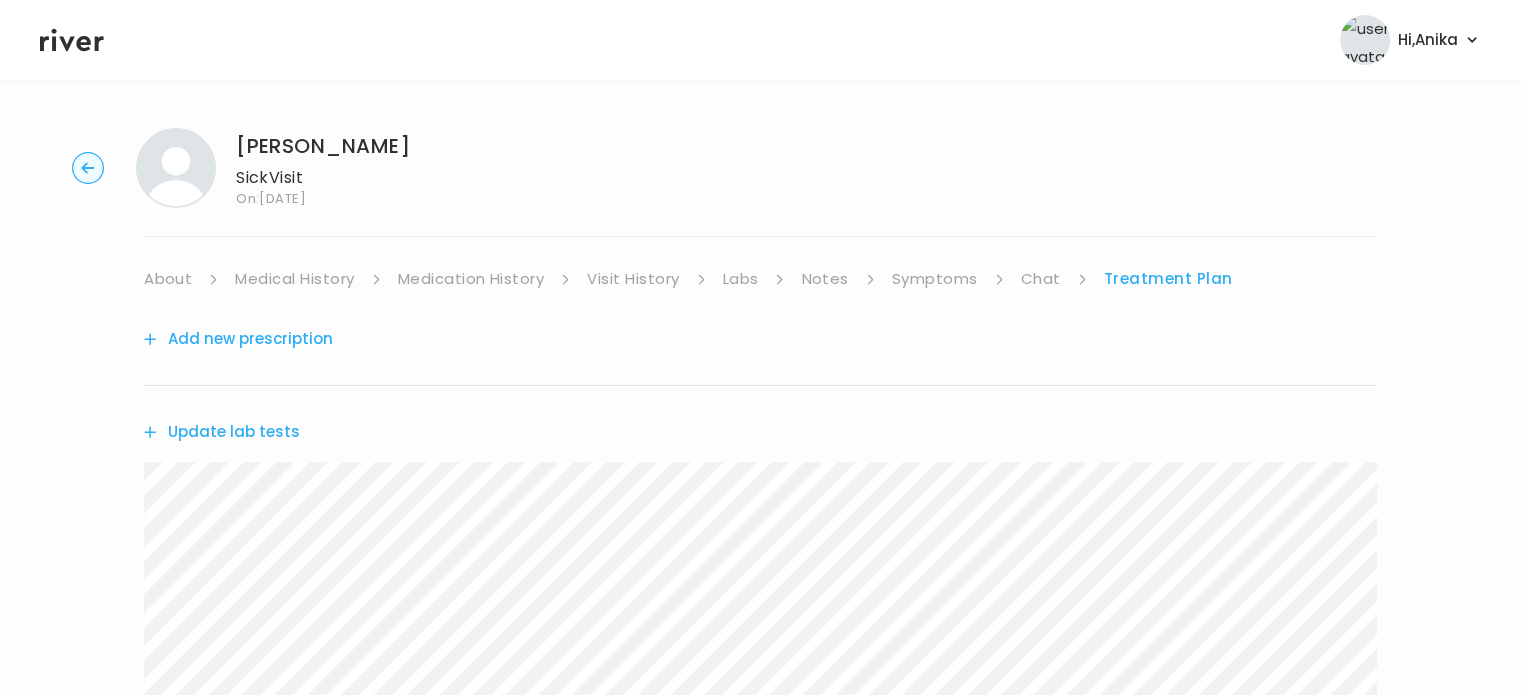 click on "Update lab tests" at bounding box center [760, 432] 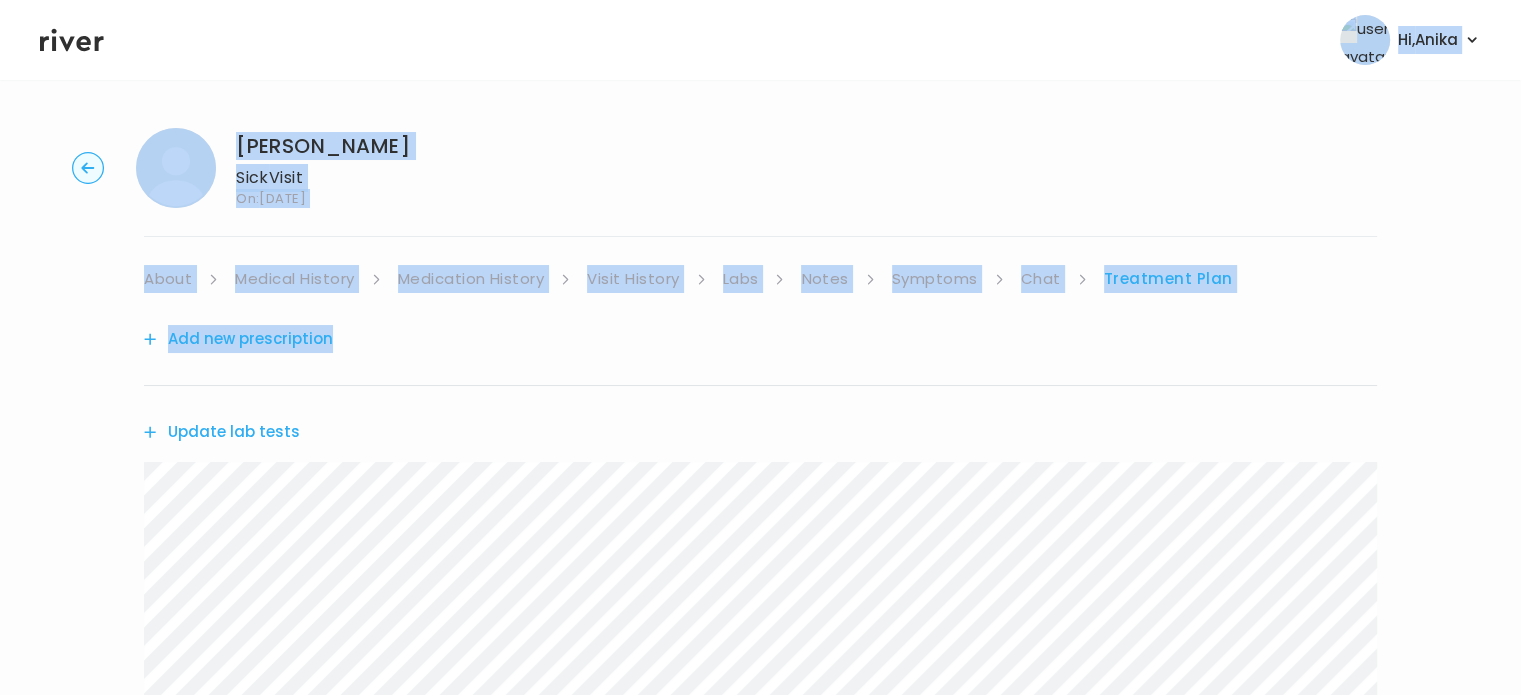 drag, startPoint x: 72, startPoint y: 58, endPoint x: 63, endPoint y: 36, distance: 23.769728 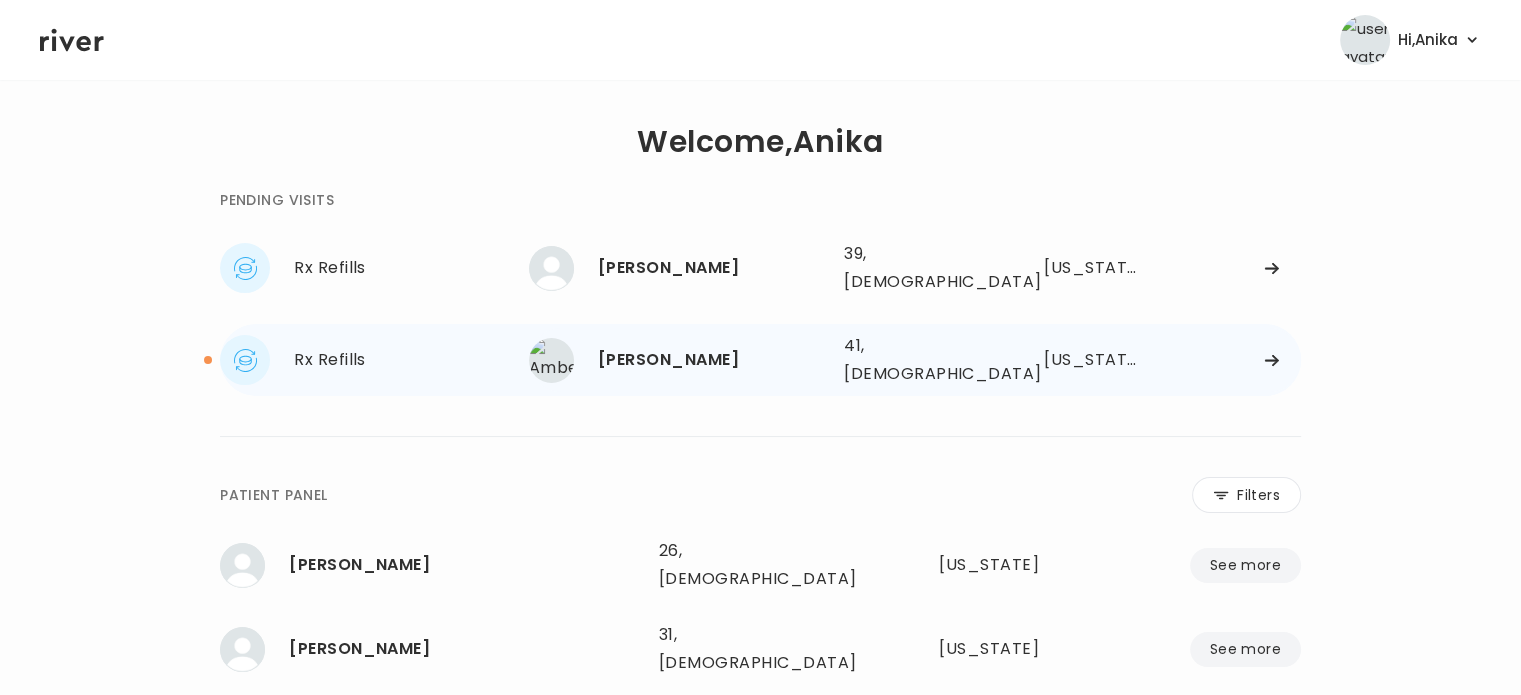 click on "Amberlee Smathers" at bounding box center (713, 360) 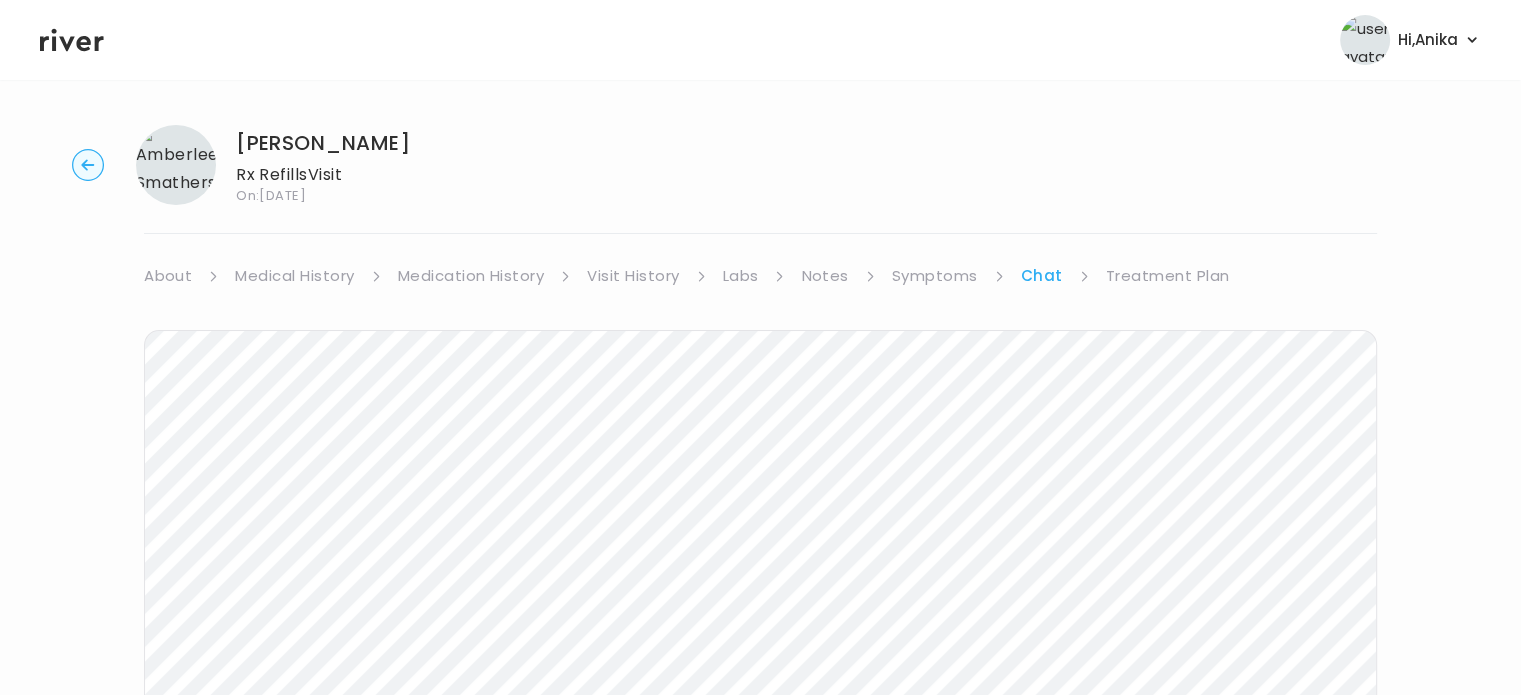 scroll, scrollTop: 0, scrollLeft: 0, axis: both 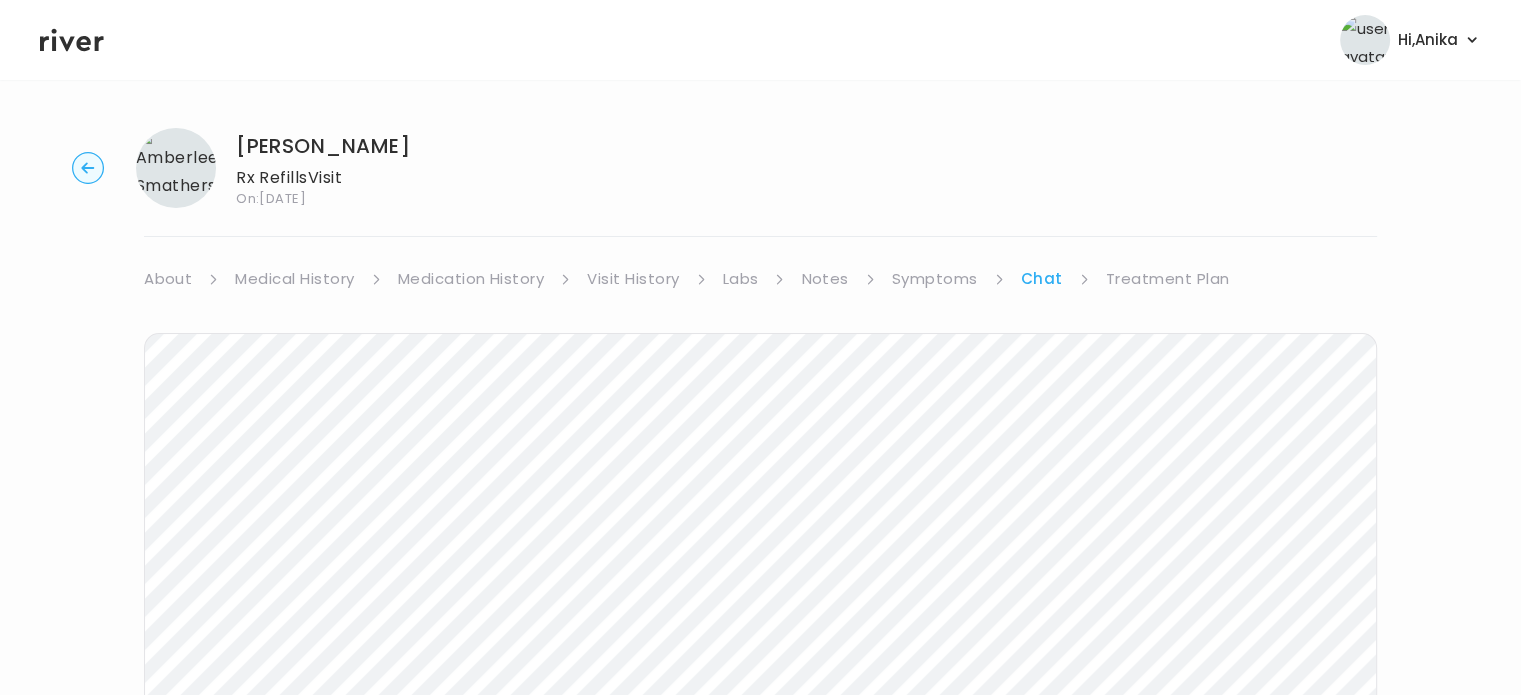 click on "Treatment Plan" at bounding box center (1168, 279) 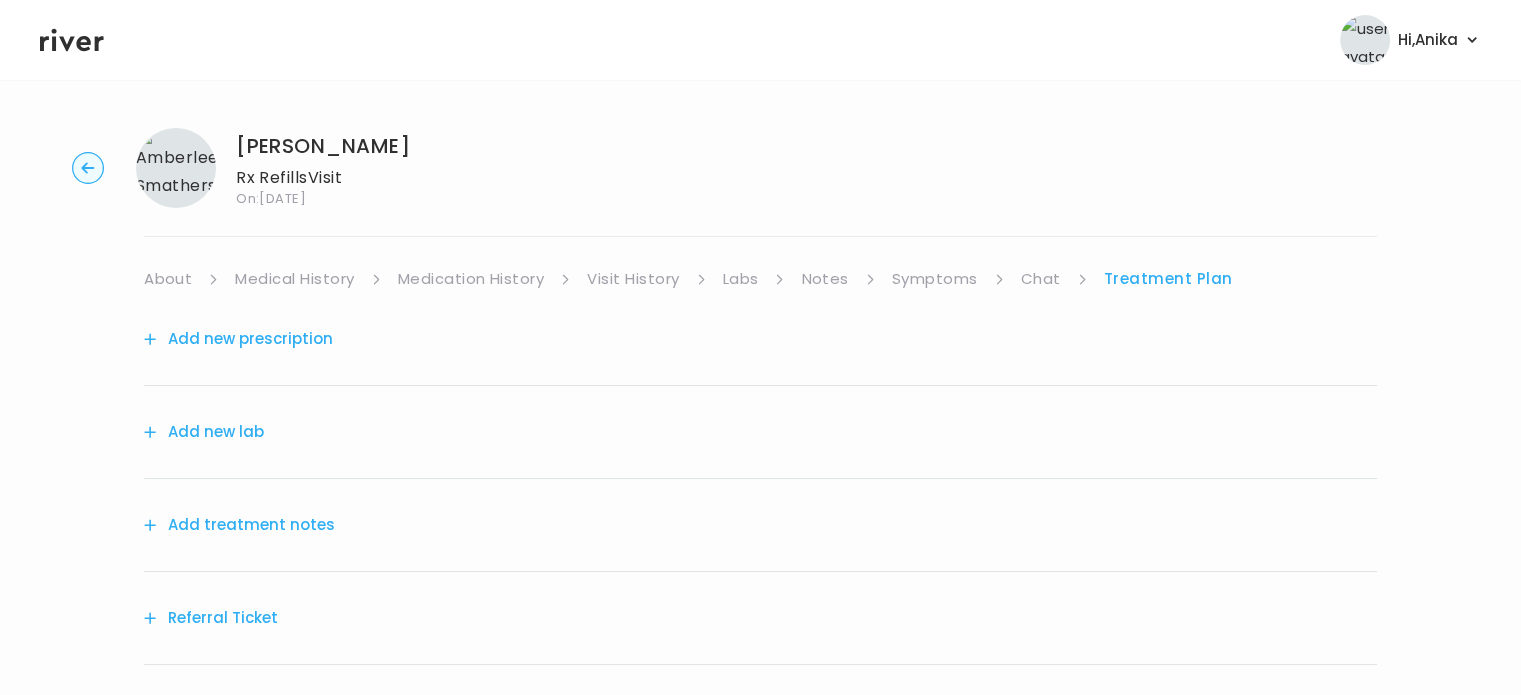 click on "Symptoms" at bounding box center [935, 279] 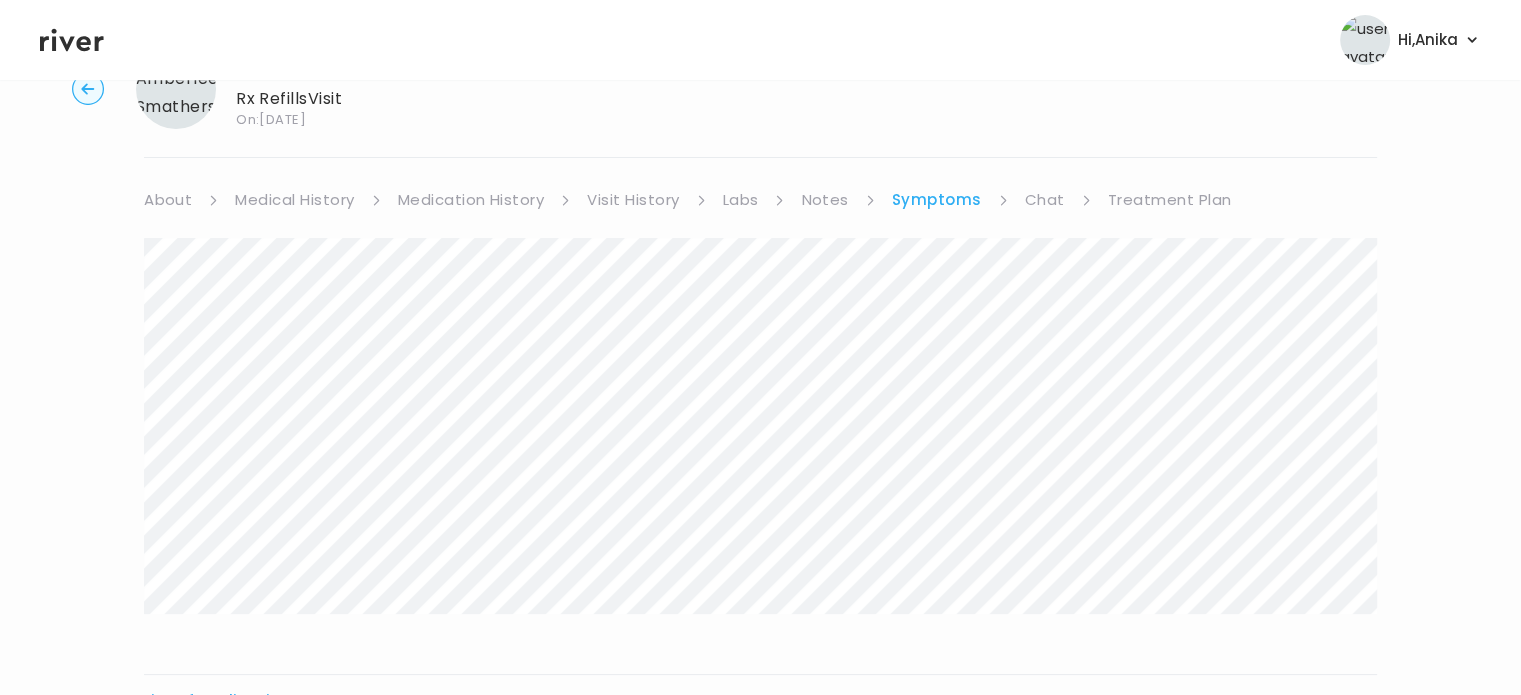 scroll, scrollTop: 108, scrollLeft: 0, axis: vertical 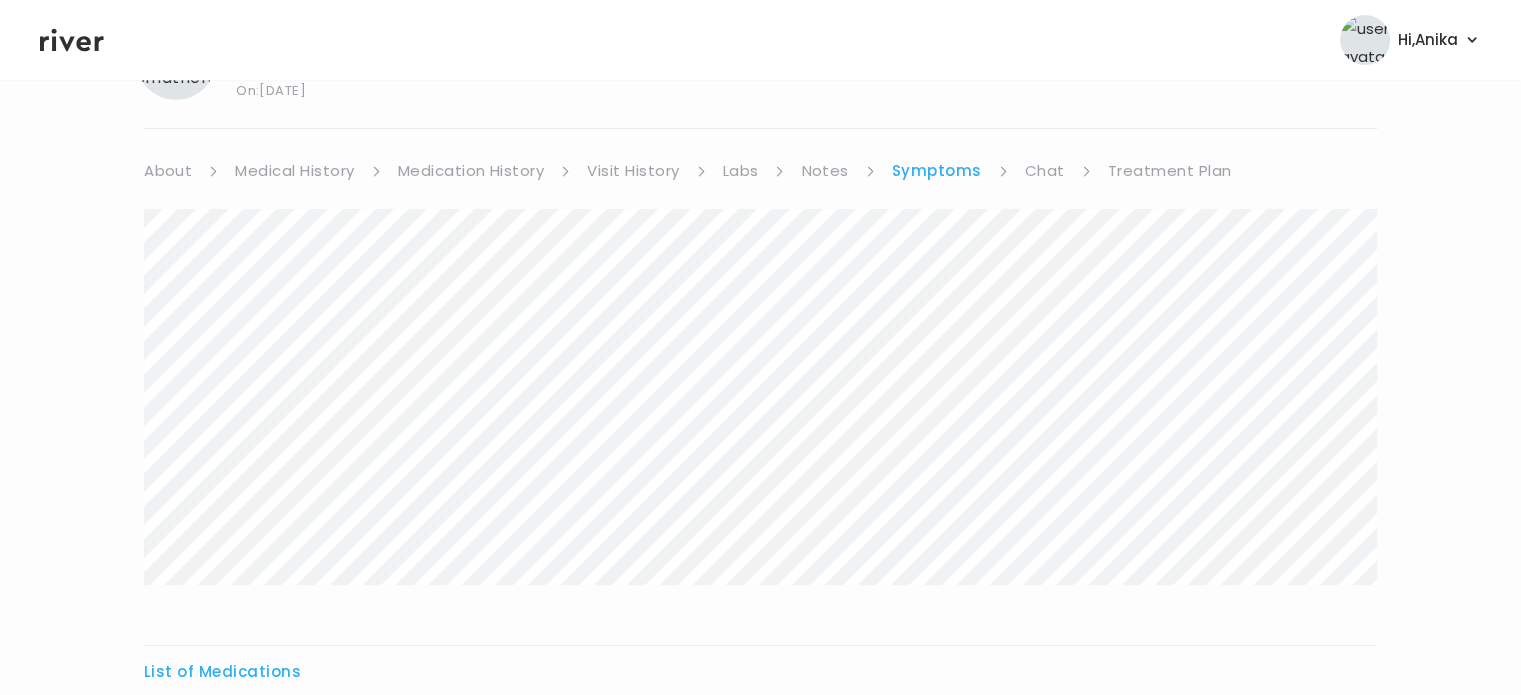 click on "Chat" at bounding box center [1045, 171] 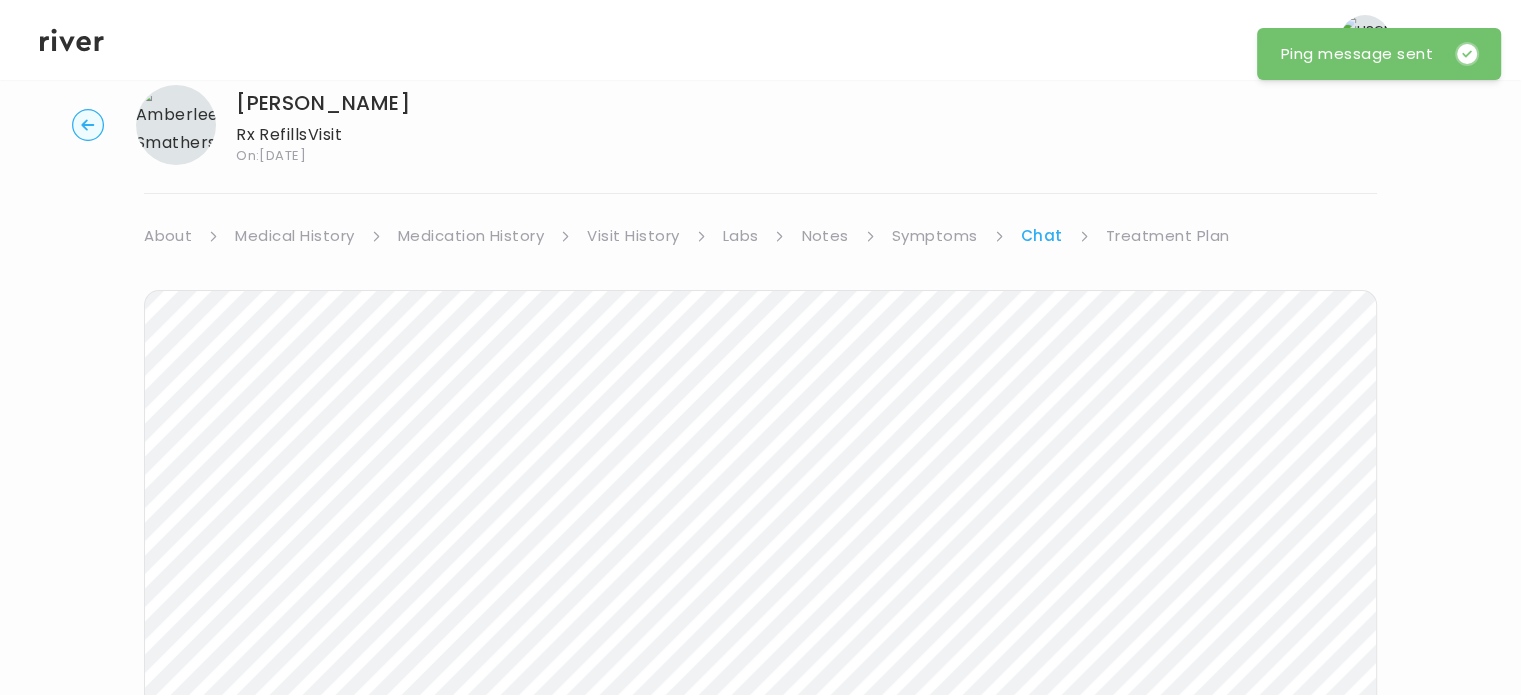 scroll, scrollTop: 0, scrollLeft: 0, axis: both 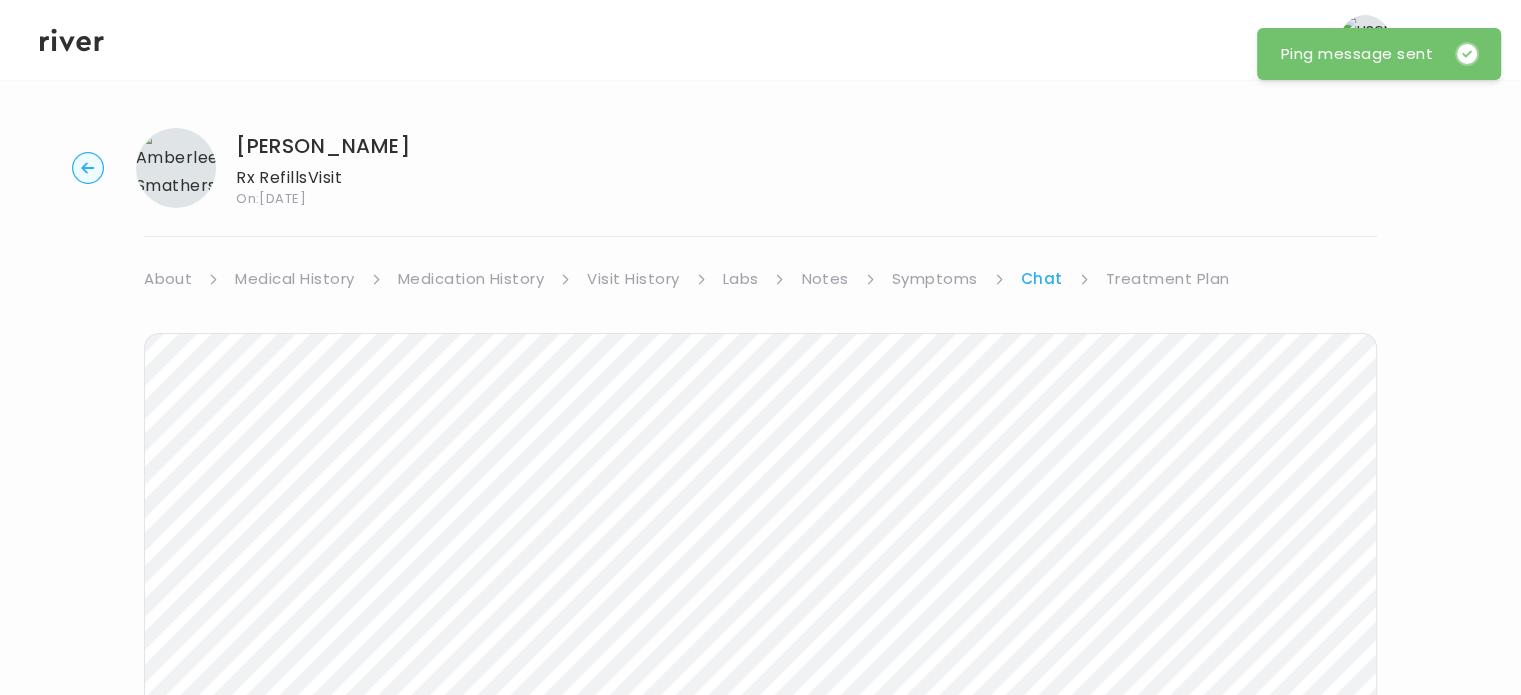 click on "Treatment Plan" at bounding box center (1168, 279) 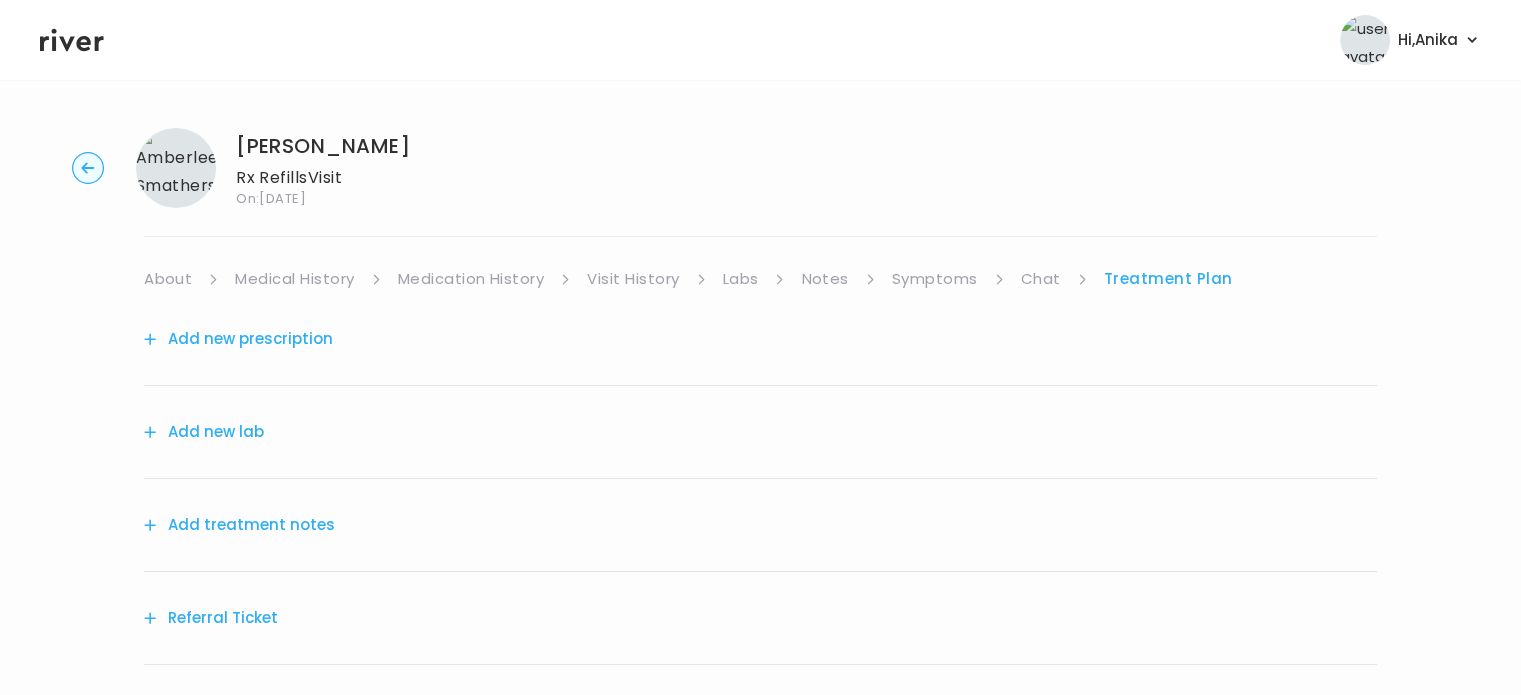 click on "Visit History" at bounding box center (633, 279) 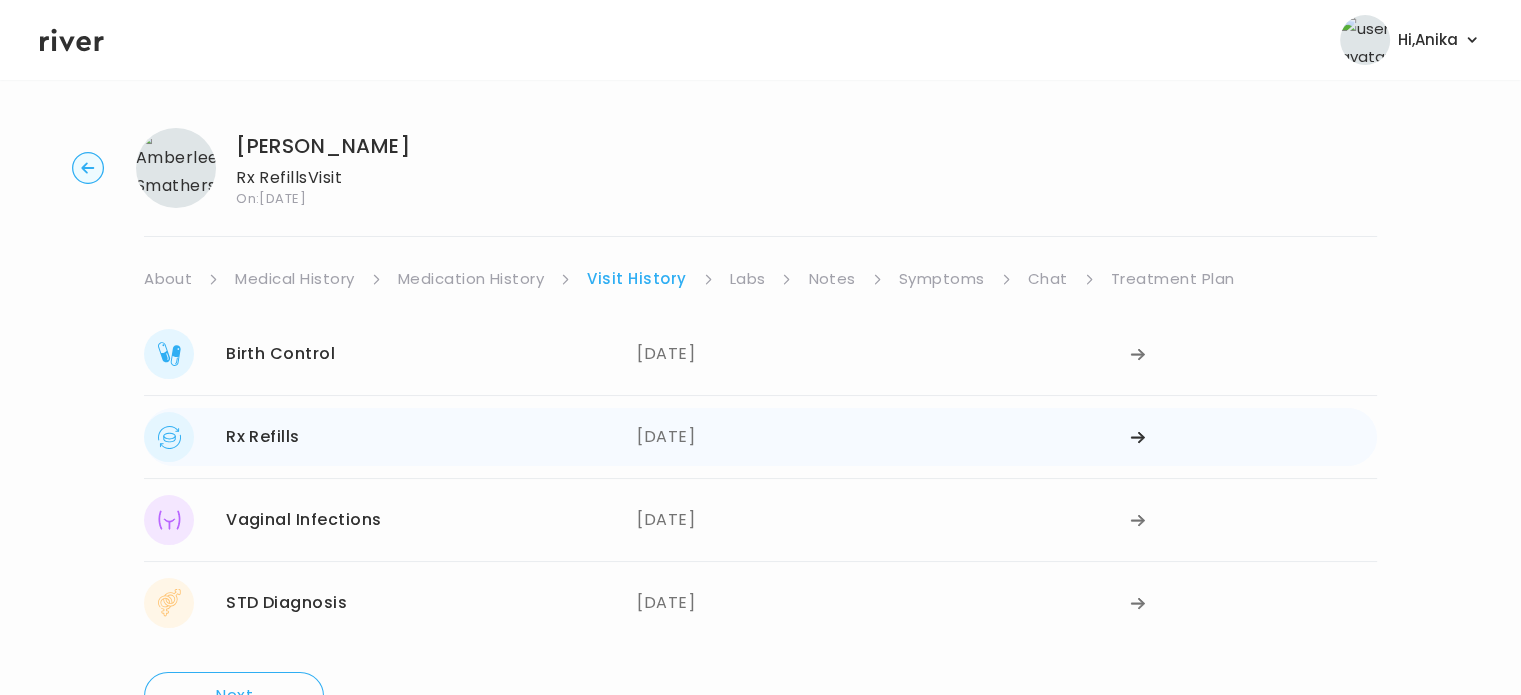 click on "07/14/2025" at bounding box center (883, 437) 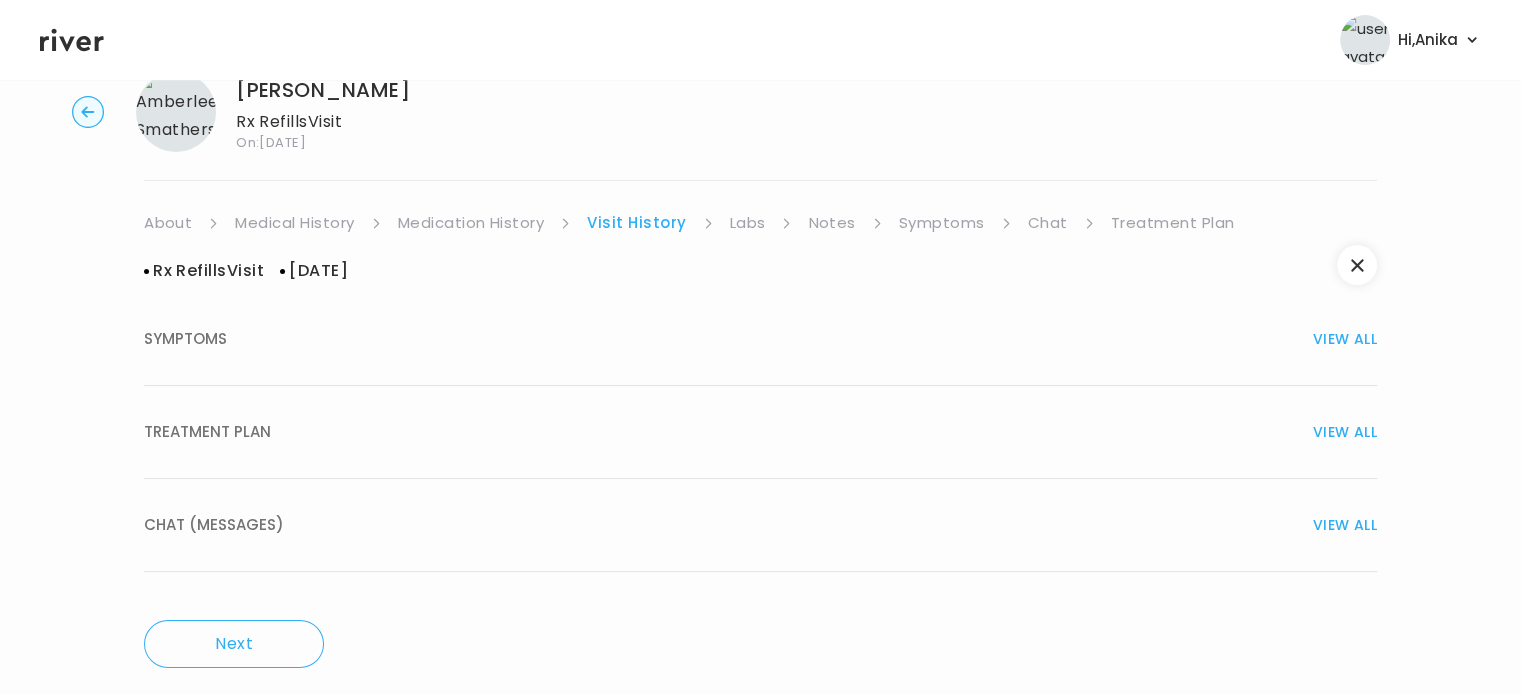 scroll, scrollTop: 68, scrollLeft: 0, axis: vertical 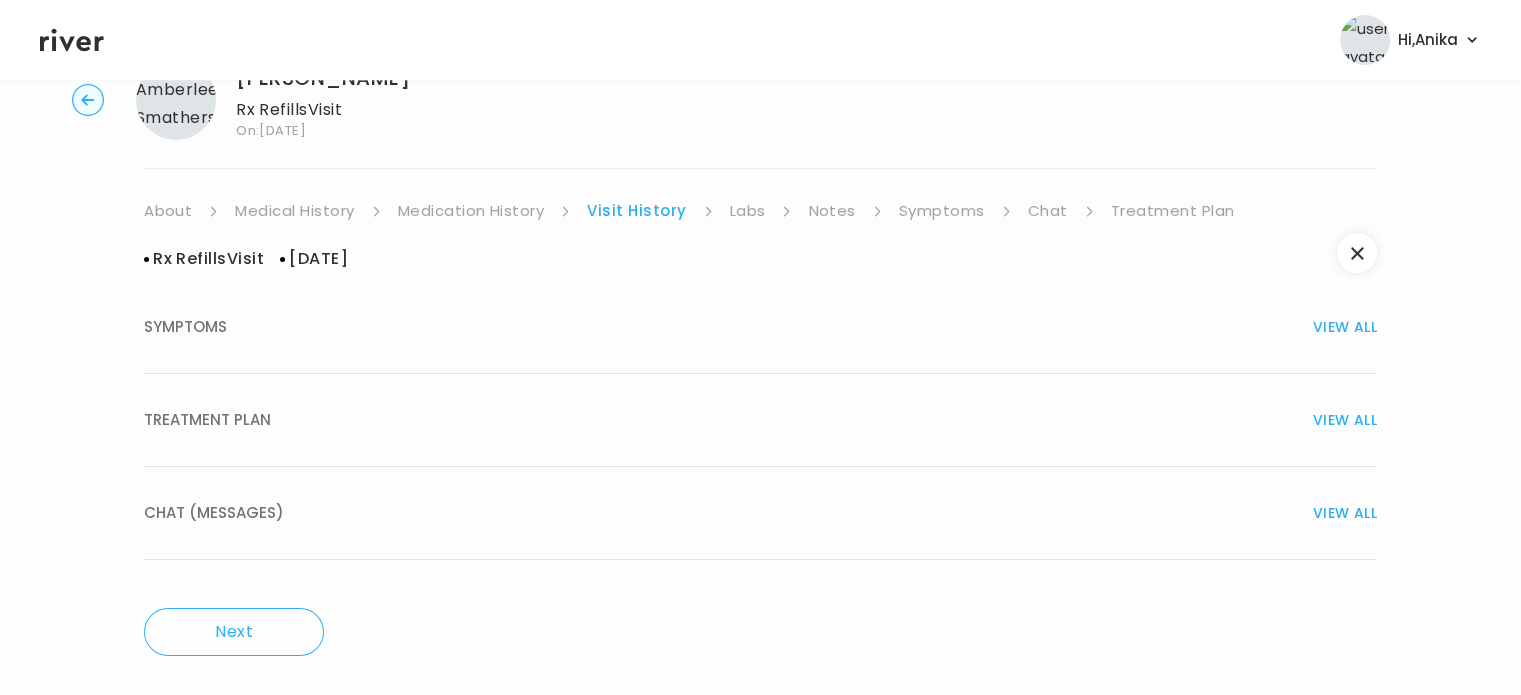 click on "TREATMENT PLAN VIEW ALL" at bounding box center [760, 420] 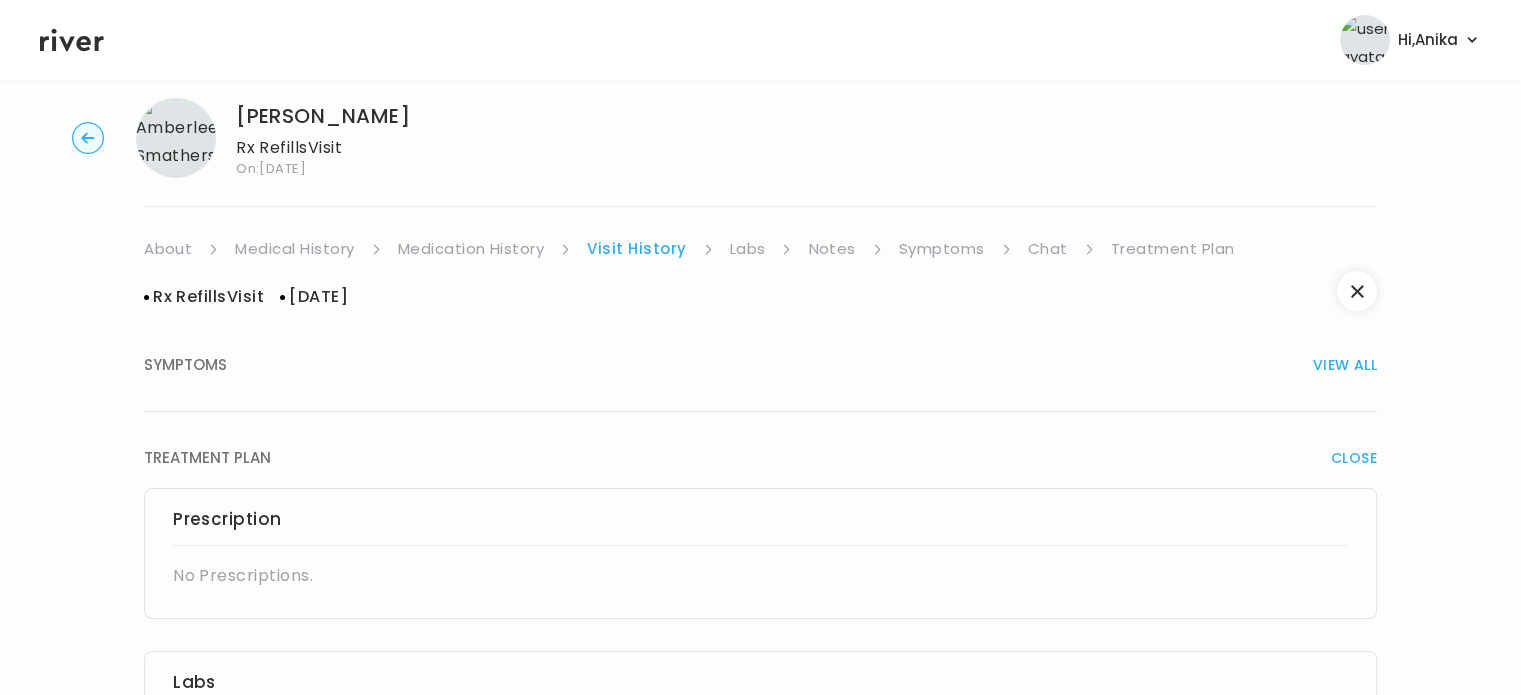 scroll, scrollTop: 4, scrollLeft: 0, axis: vertical 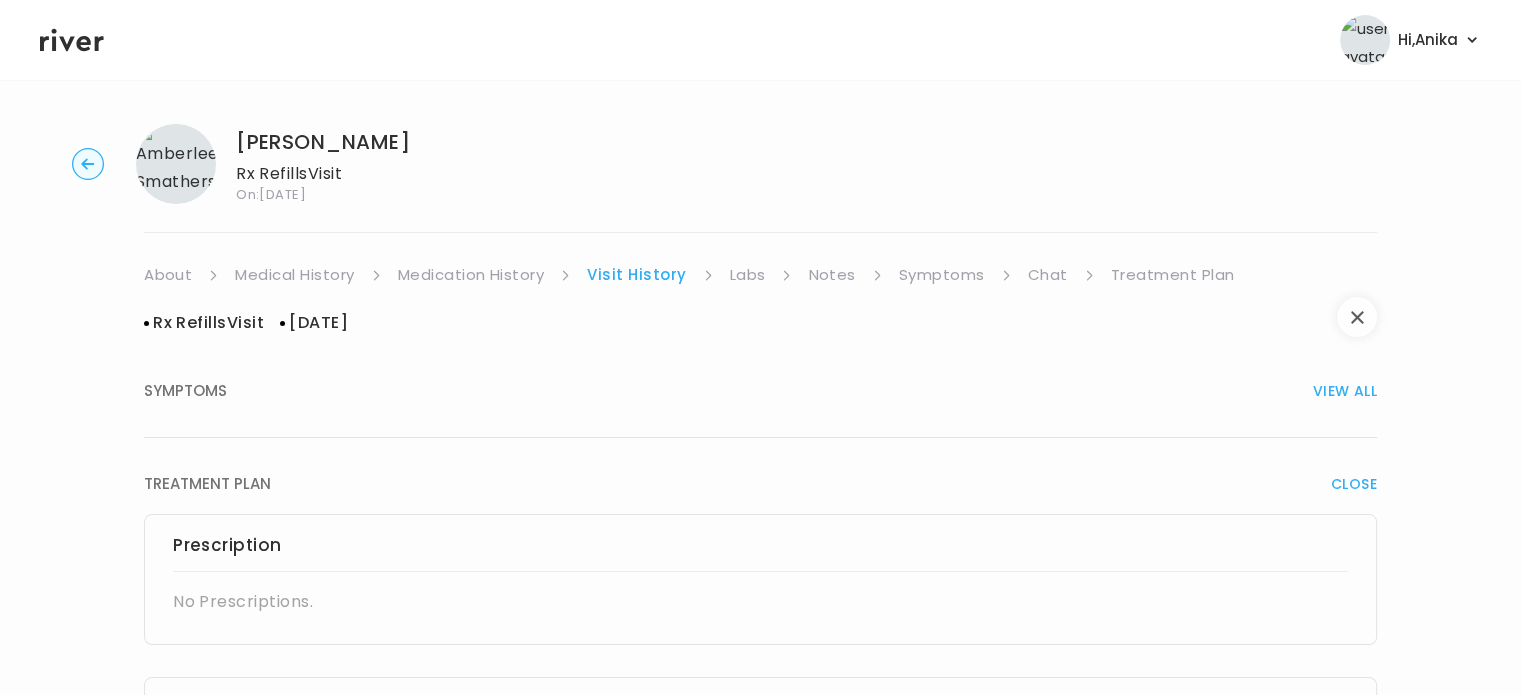 click at bounding box center (1357, 317) 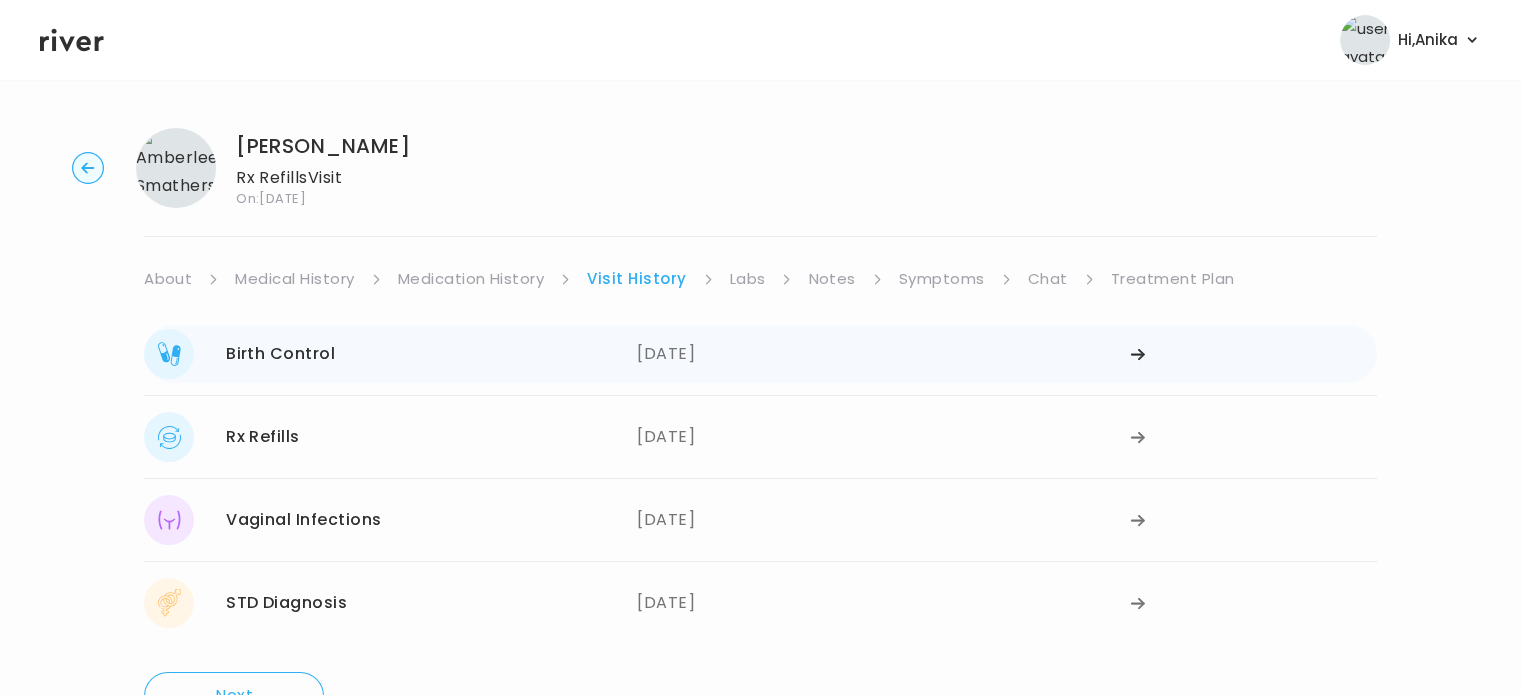 click on "07/14/2025" at bounding box center (883, 354) 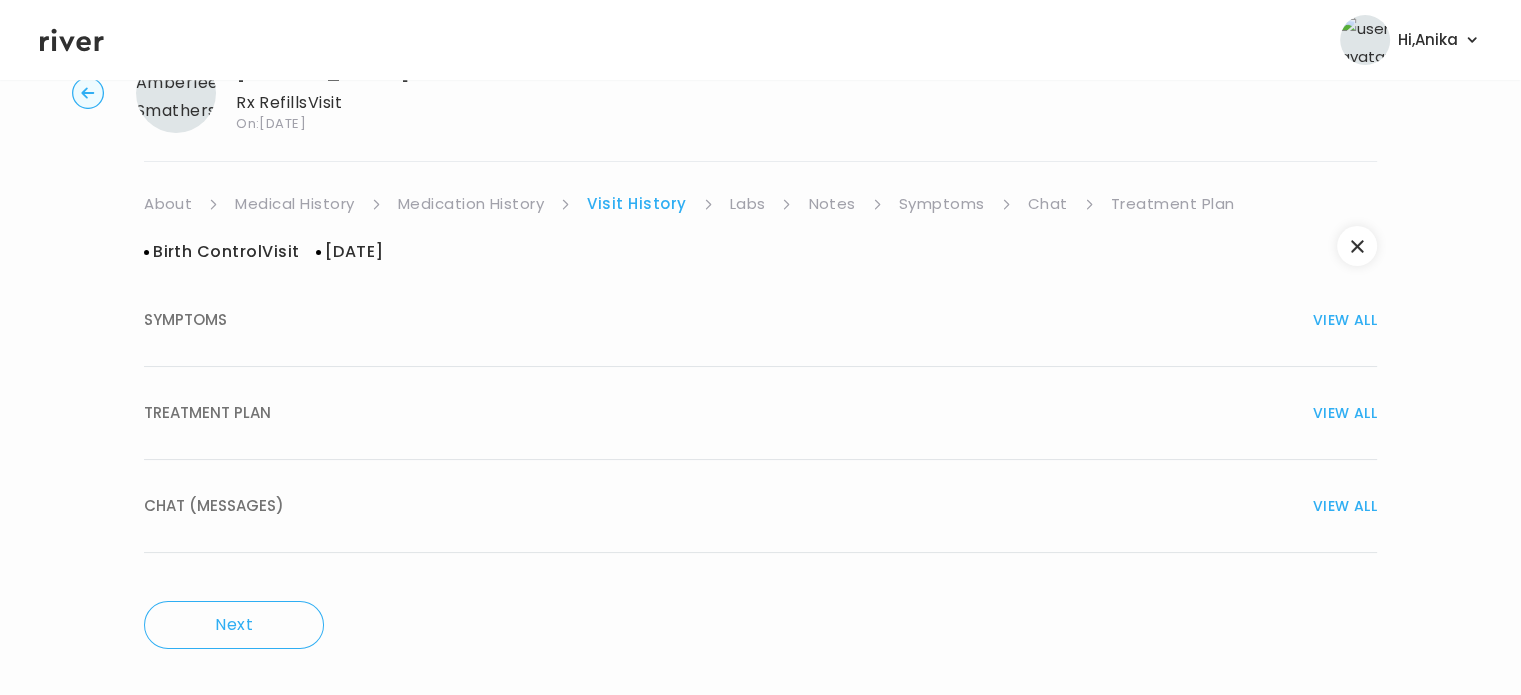 scroll, scrollTop: 76, scrollLeft: 0, axis: vertical 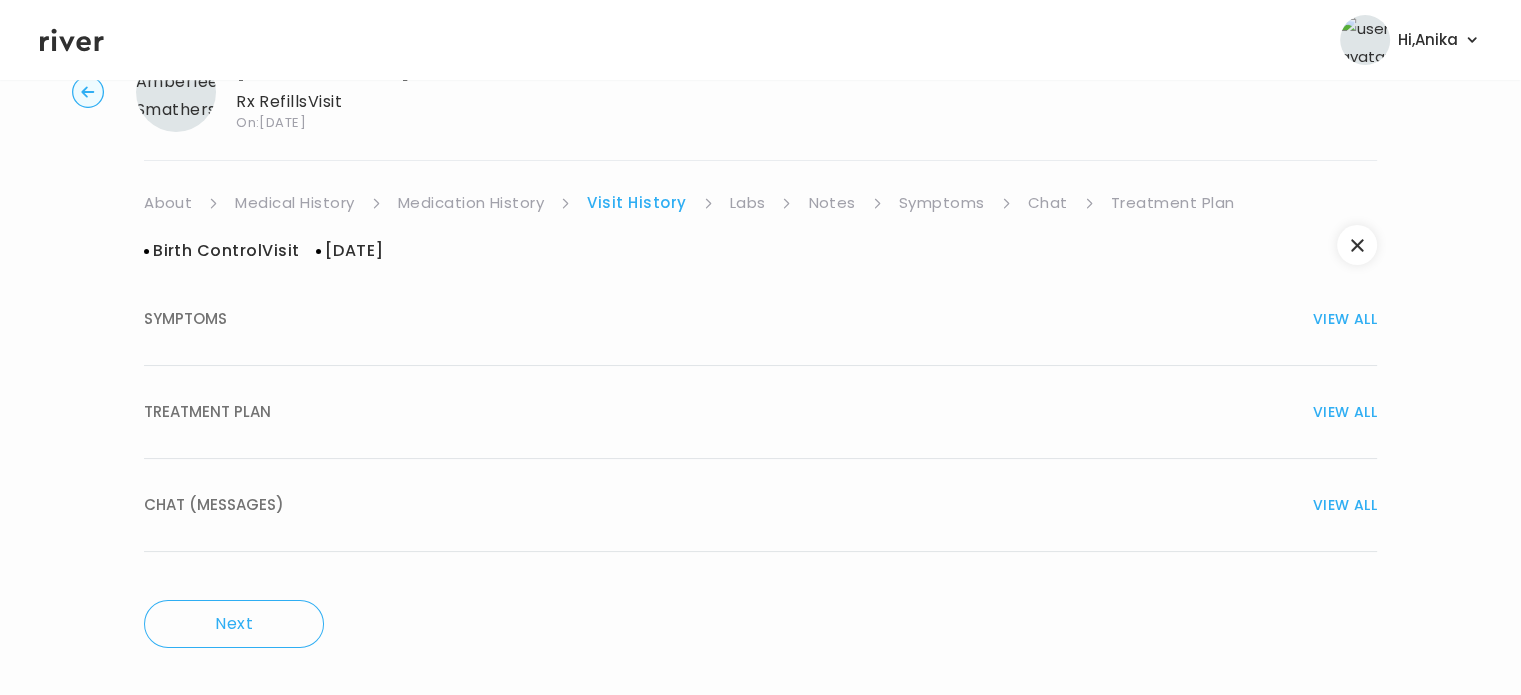 click on "TREATMENT PLAN VIEW ALL" at bounding box center [760, 412] 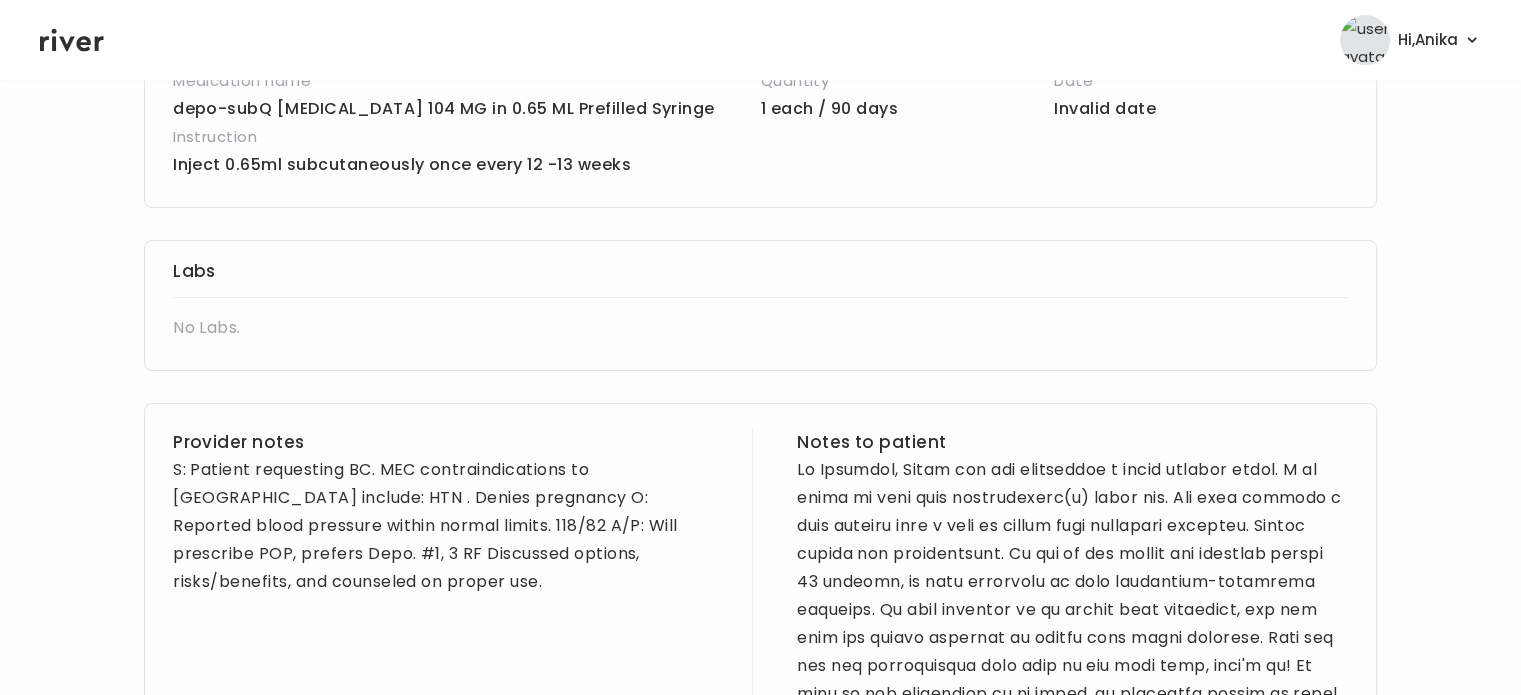 scroll, scrollTop: 547, scrollLeft: 0, axis: vertical 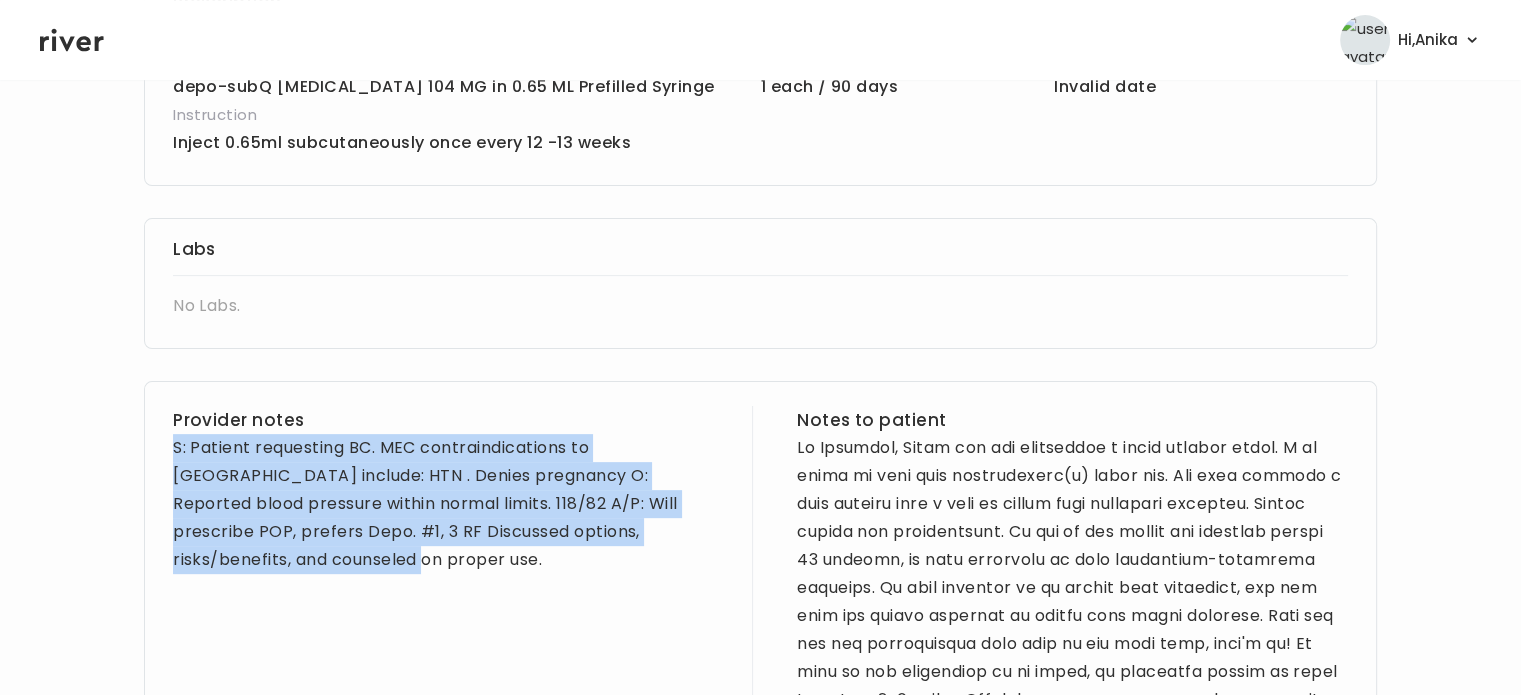 drag, startPoint x: 720, startPoint y: 539, endPoint x: 171, endPoint y: 443, distance: 557.33026 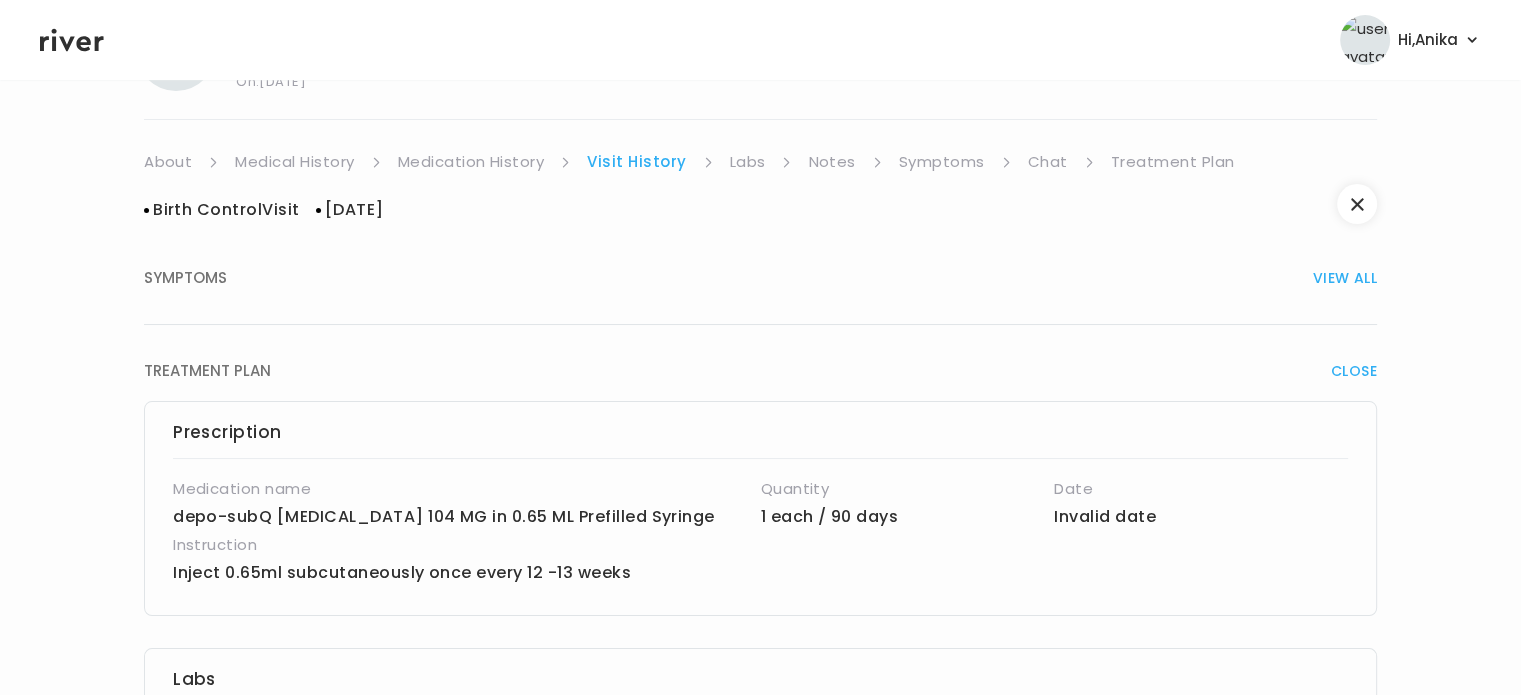 scroll, scrollTop: 116, scrollLeft: 0, axis: vertical 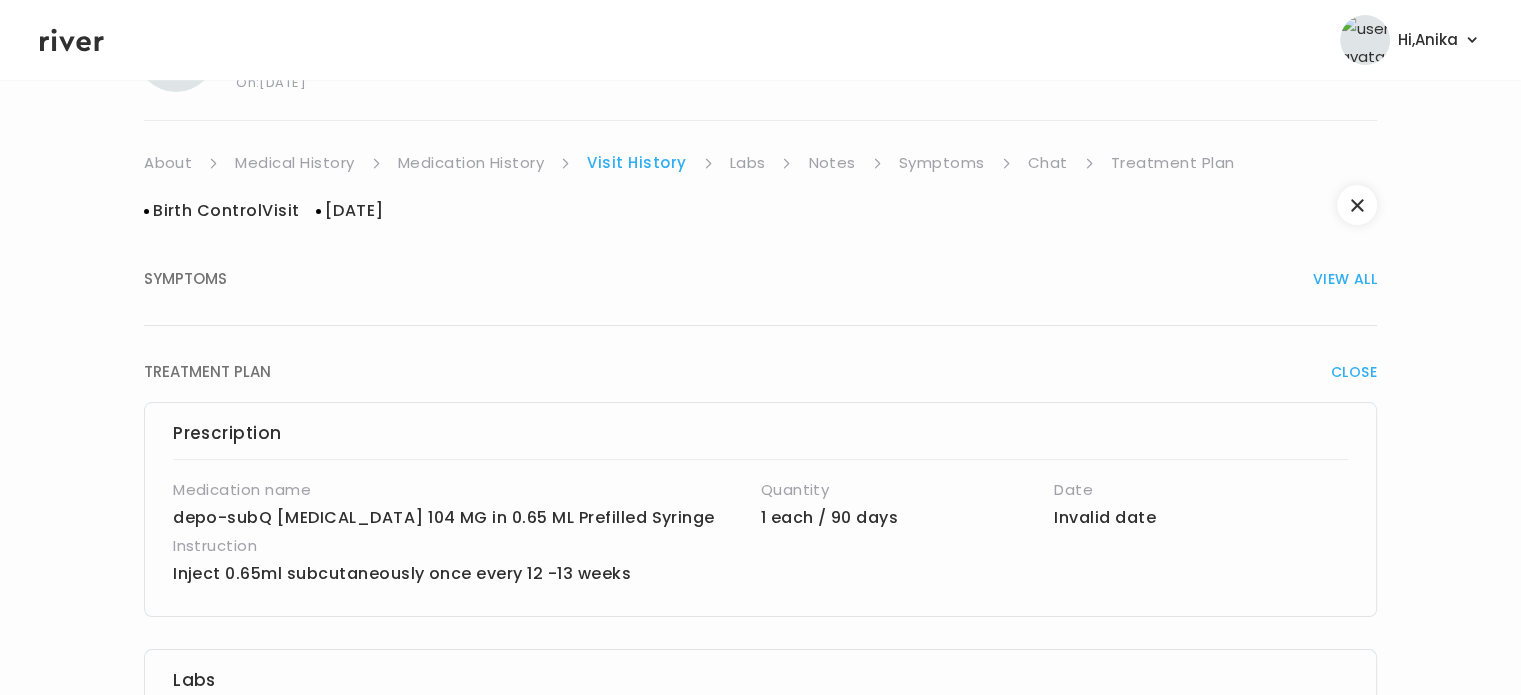 click on "Treatment Plan" at bounding box center (1173, 163) 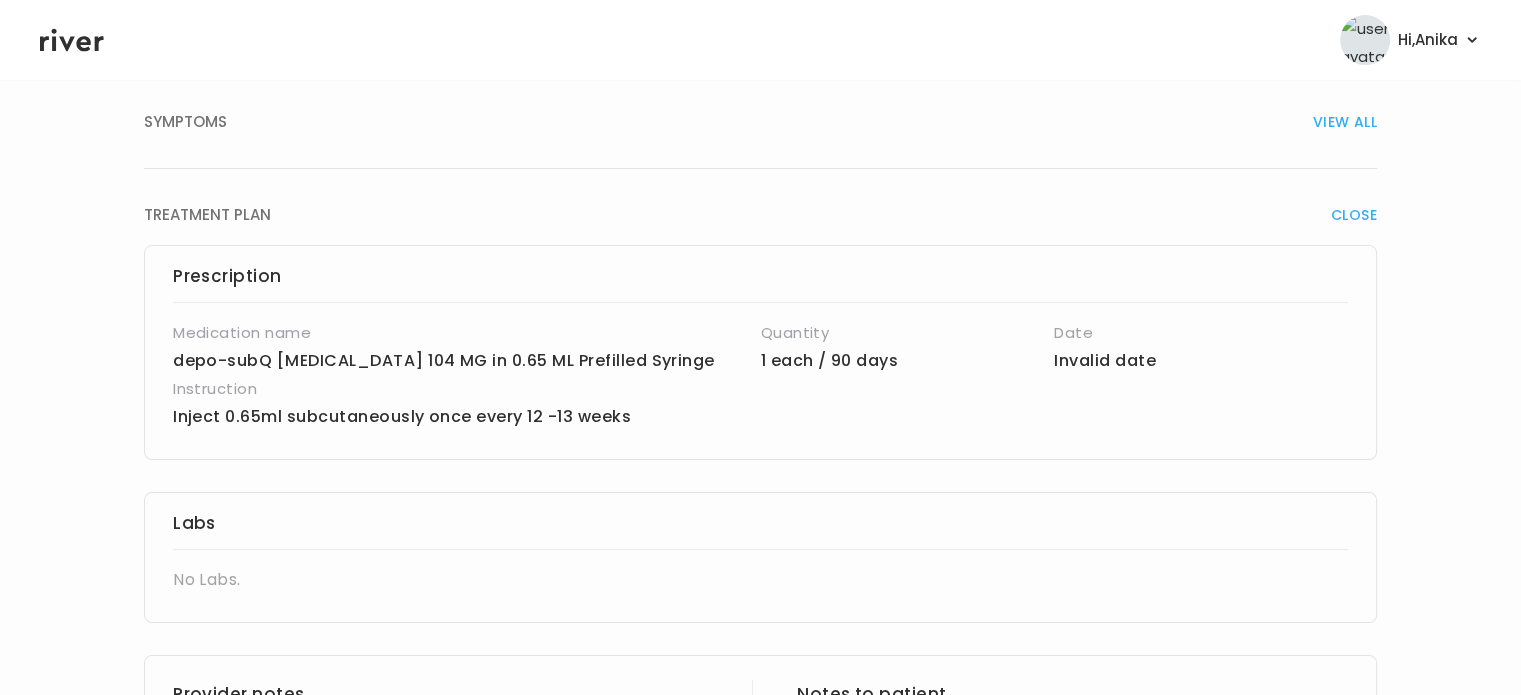 scroll, scrollTop: 286, scrollLeft: 0, axis: vertical 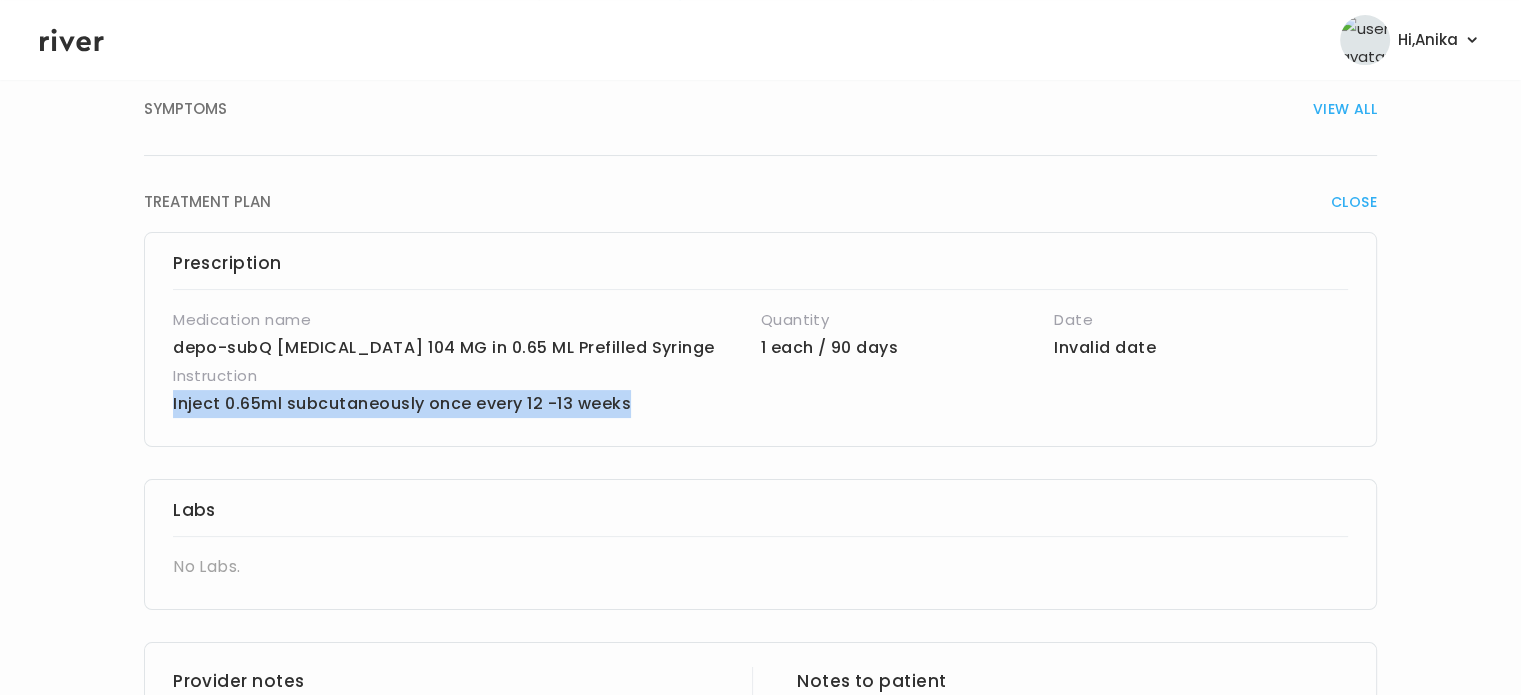 drag, startPoint x: 640, startPoint y: 417, endPoint x: 175, endPoint y: 415, distance: 465.0043 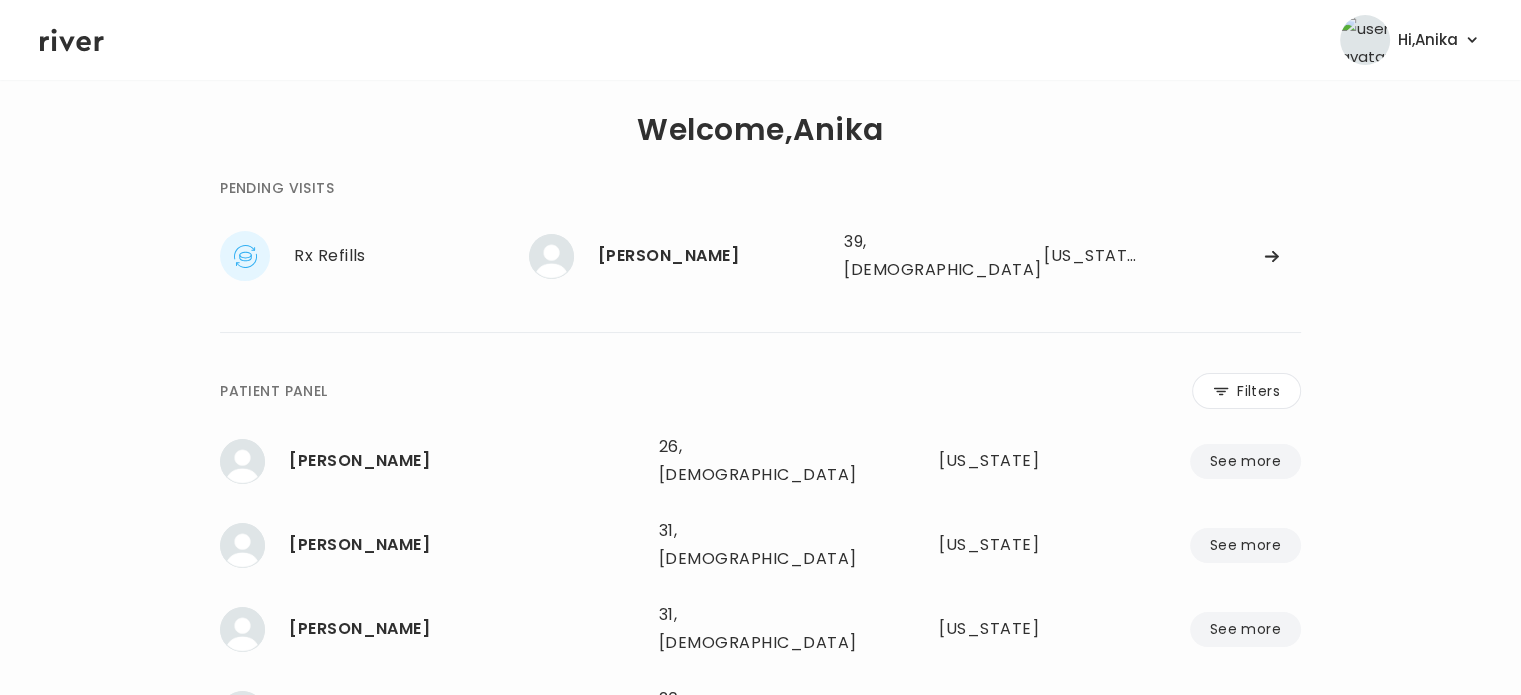 scroll, scrollTop: 13, scrollLeft: 0, axis: vertical 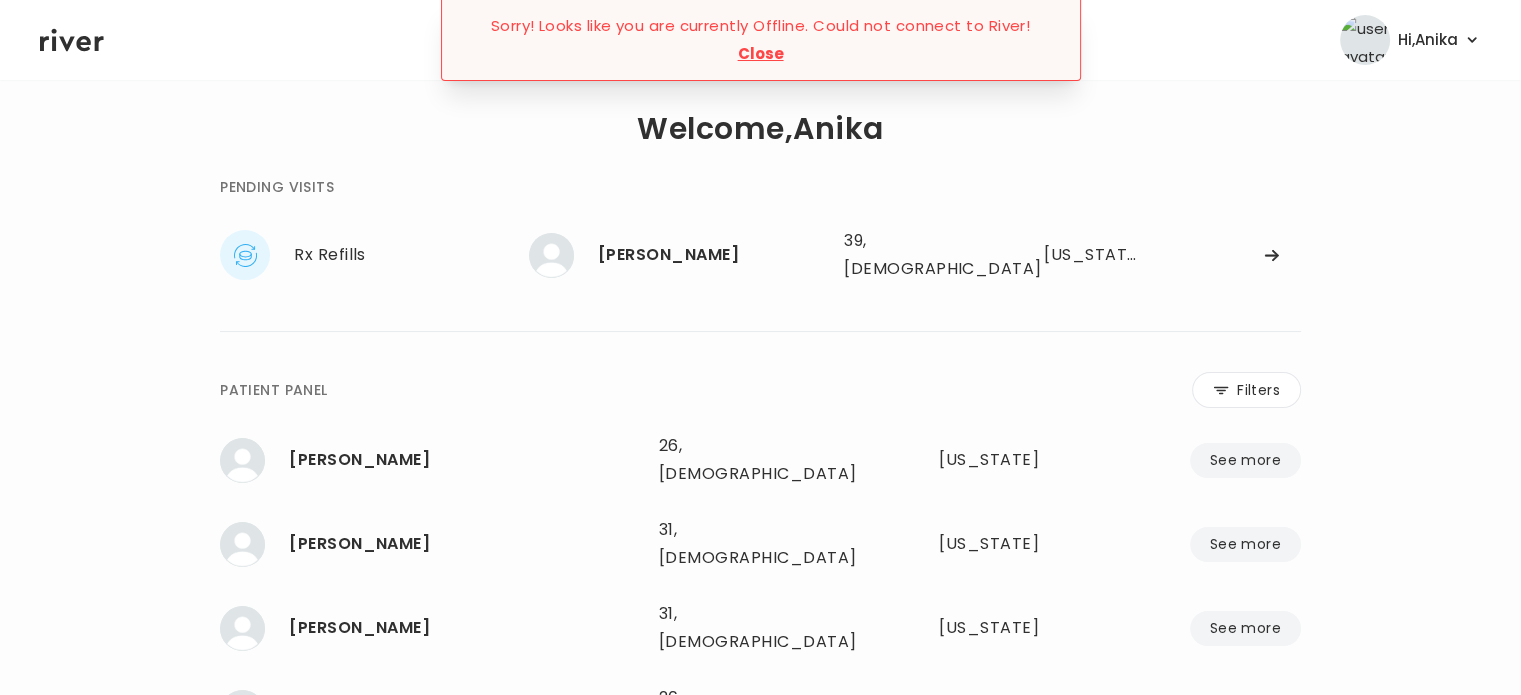 click on "Close" at bounding box center [761, 54] 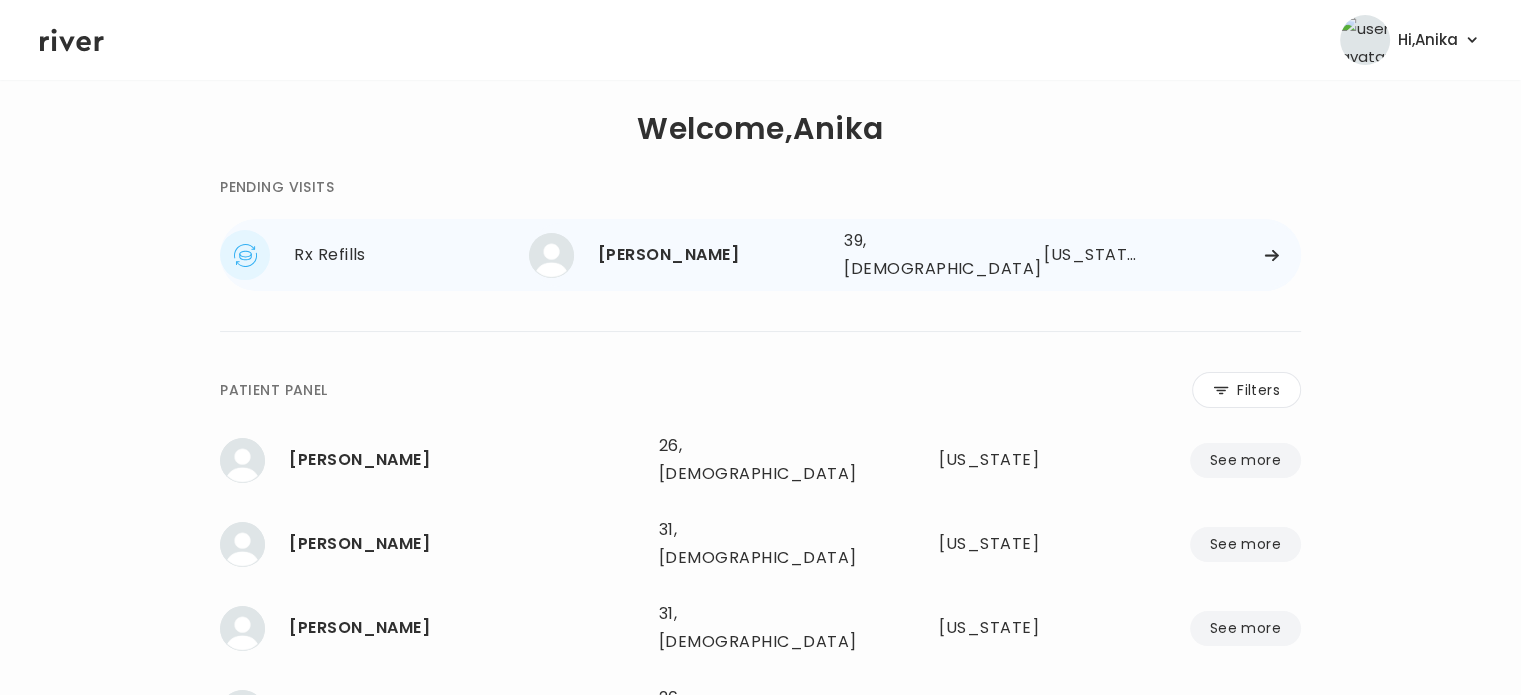 click on "KAREN KILBERN" at bounding box center (713, 255) 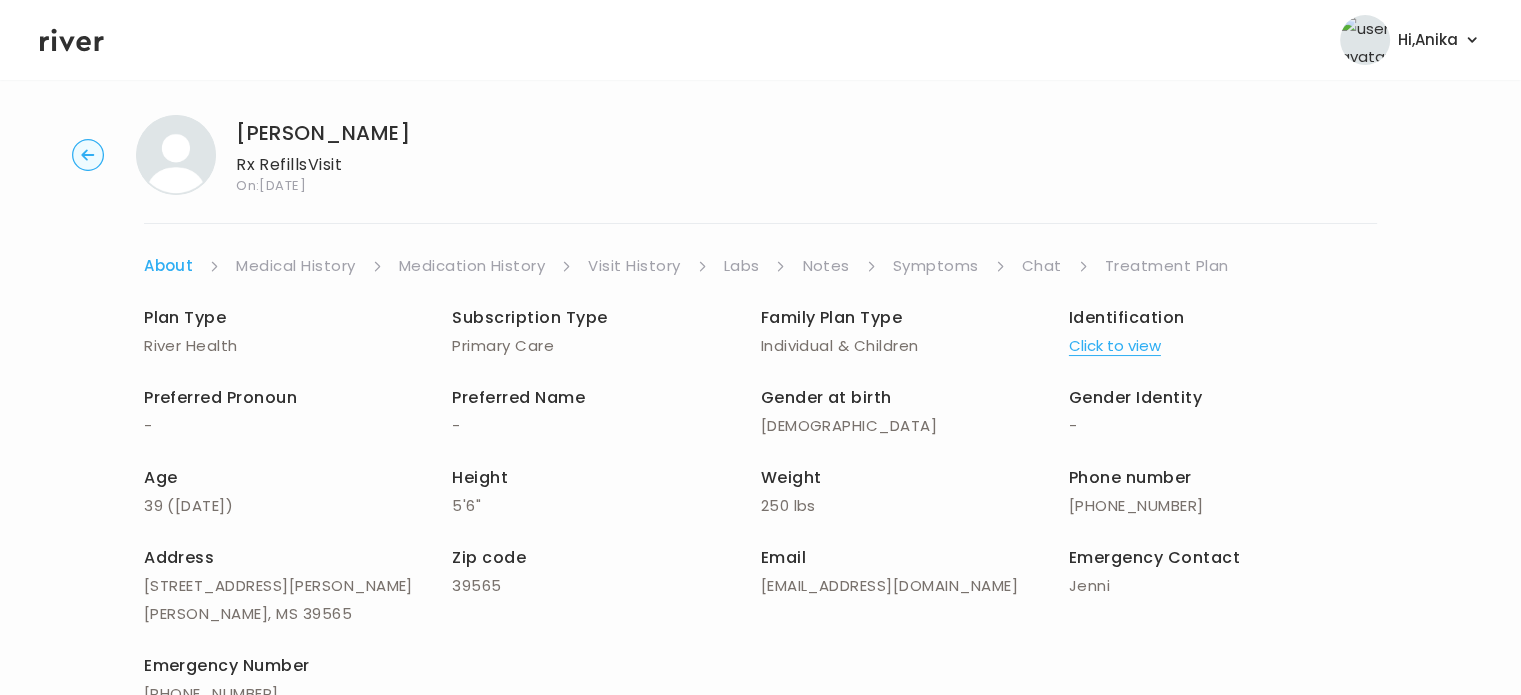 click on "Treatment Plan" at bounding box center (1167, 266) 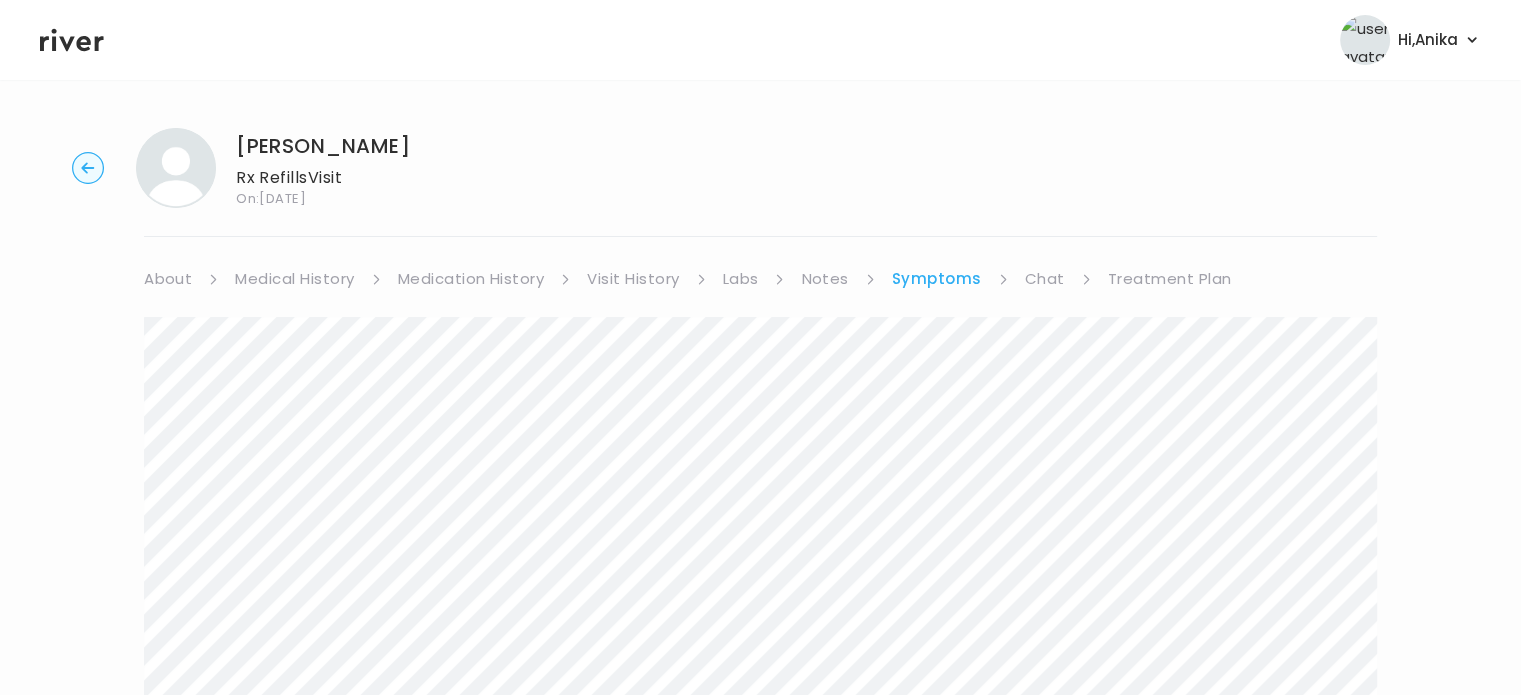 click on "Medical History" at bounding box center (294, 279) 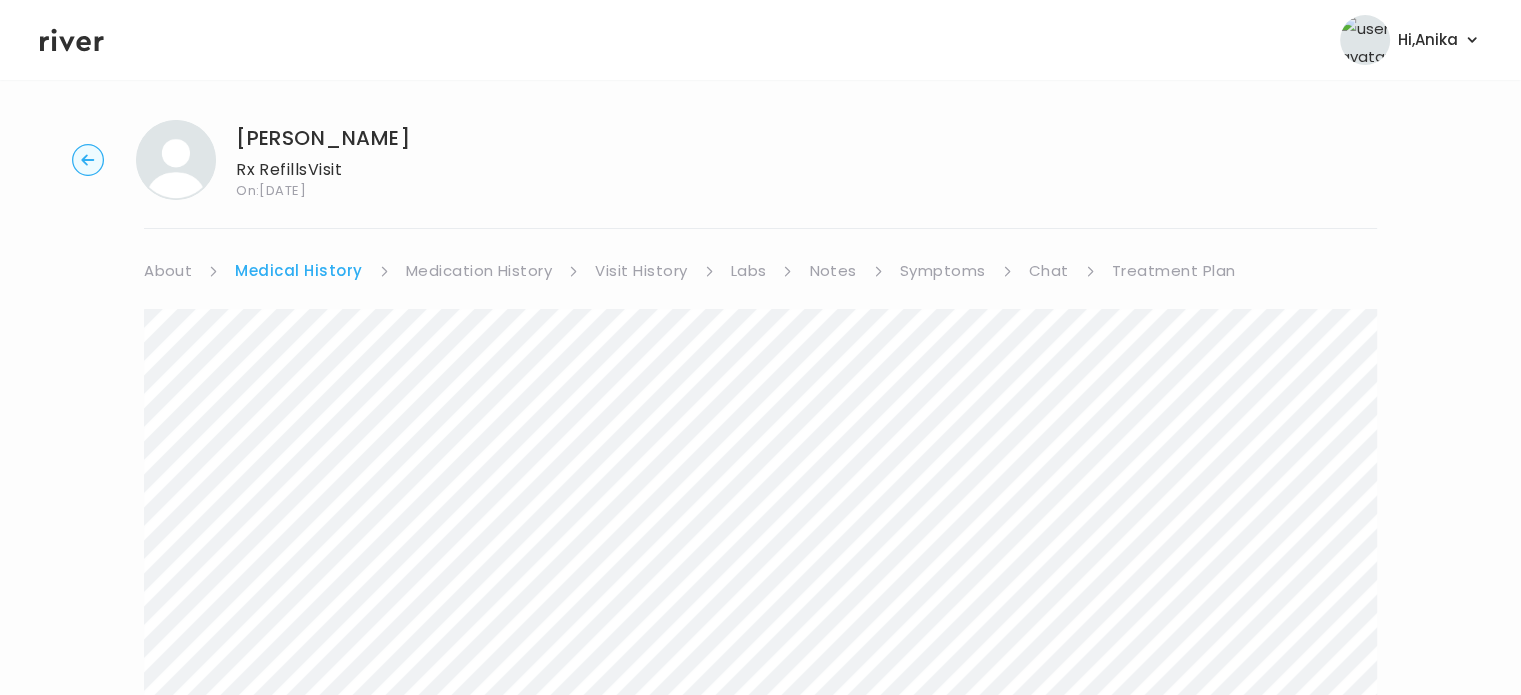 scroll, scrollTop: 0, scrollLeft: 0, axis: both 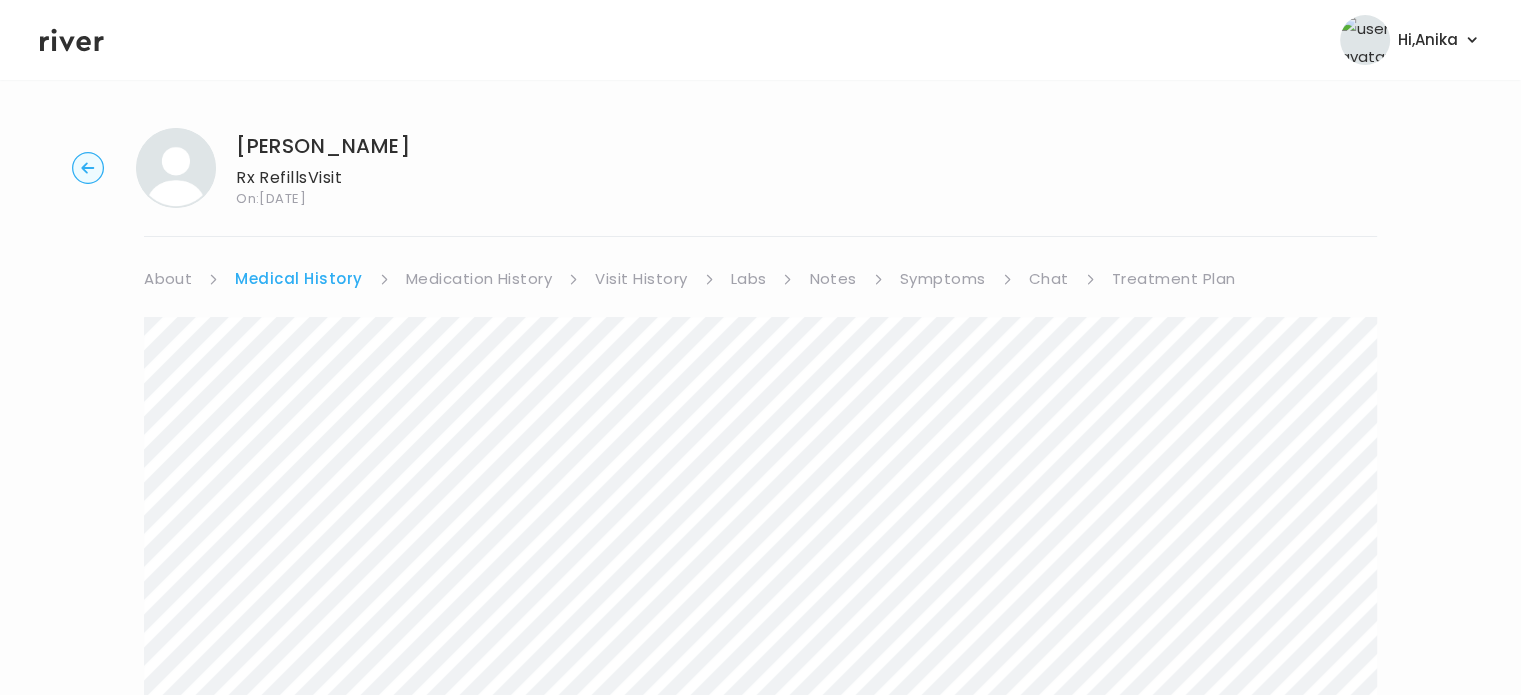 click on "Visit History" at bounding box center [641, 279] 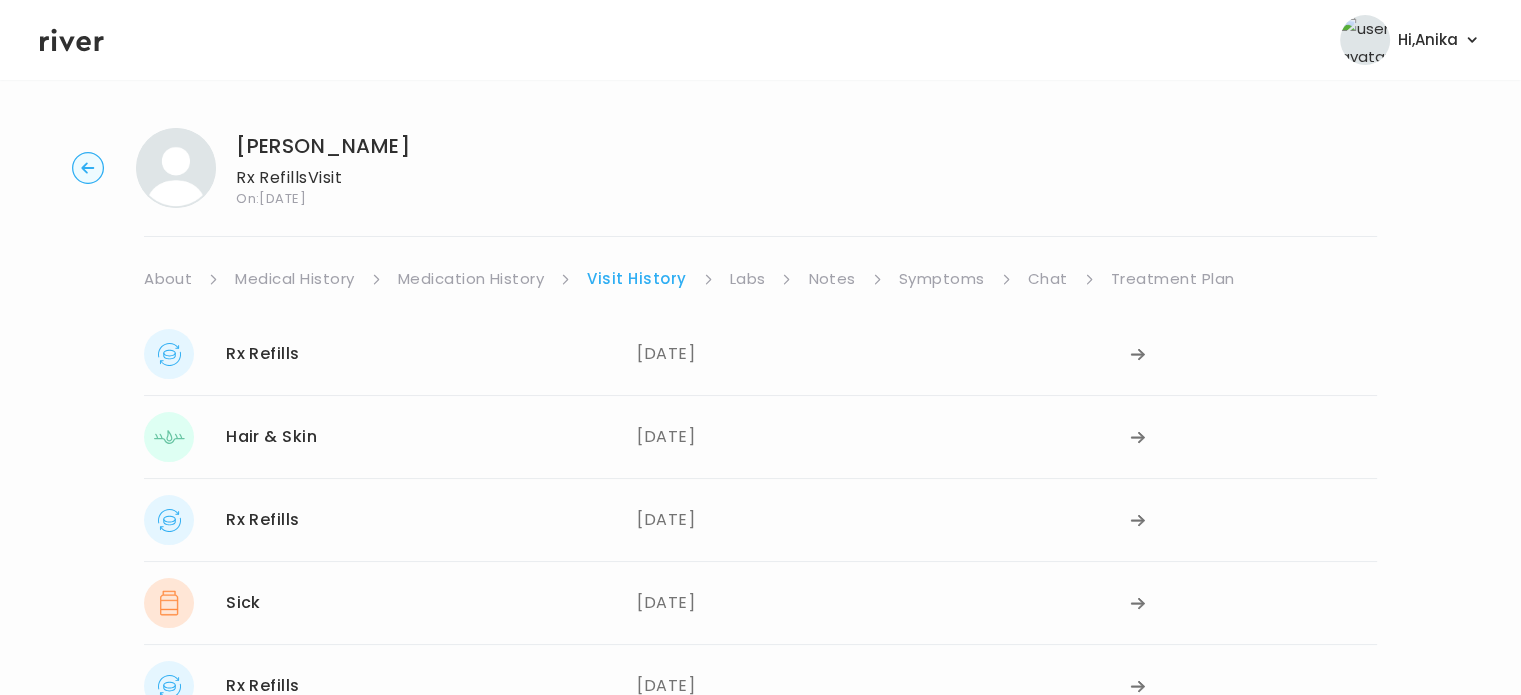 click on "Symptoms" at bounding box center [942, 279] 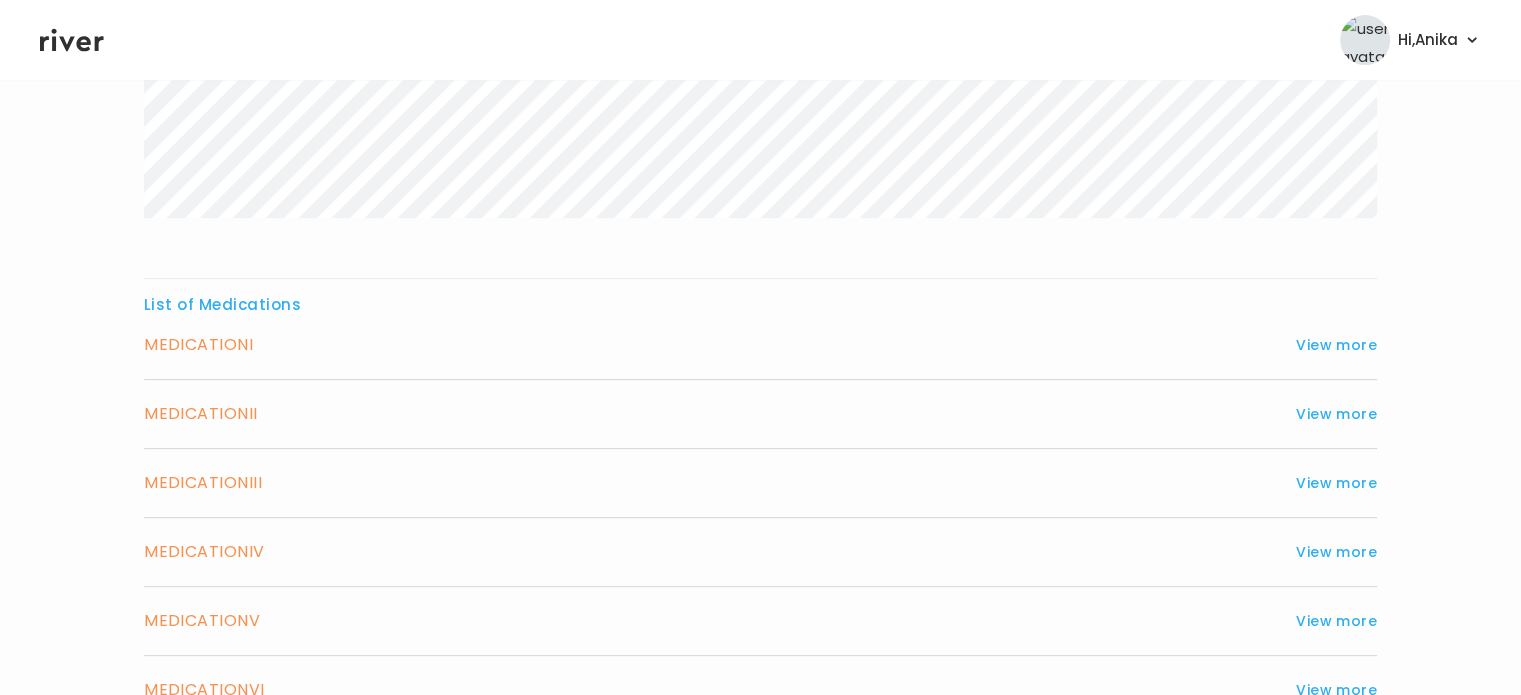 scroll, scrollTop: 674, scrollLeft: 0, axis: vertical 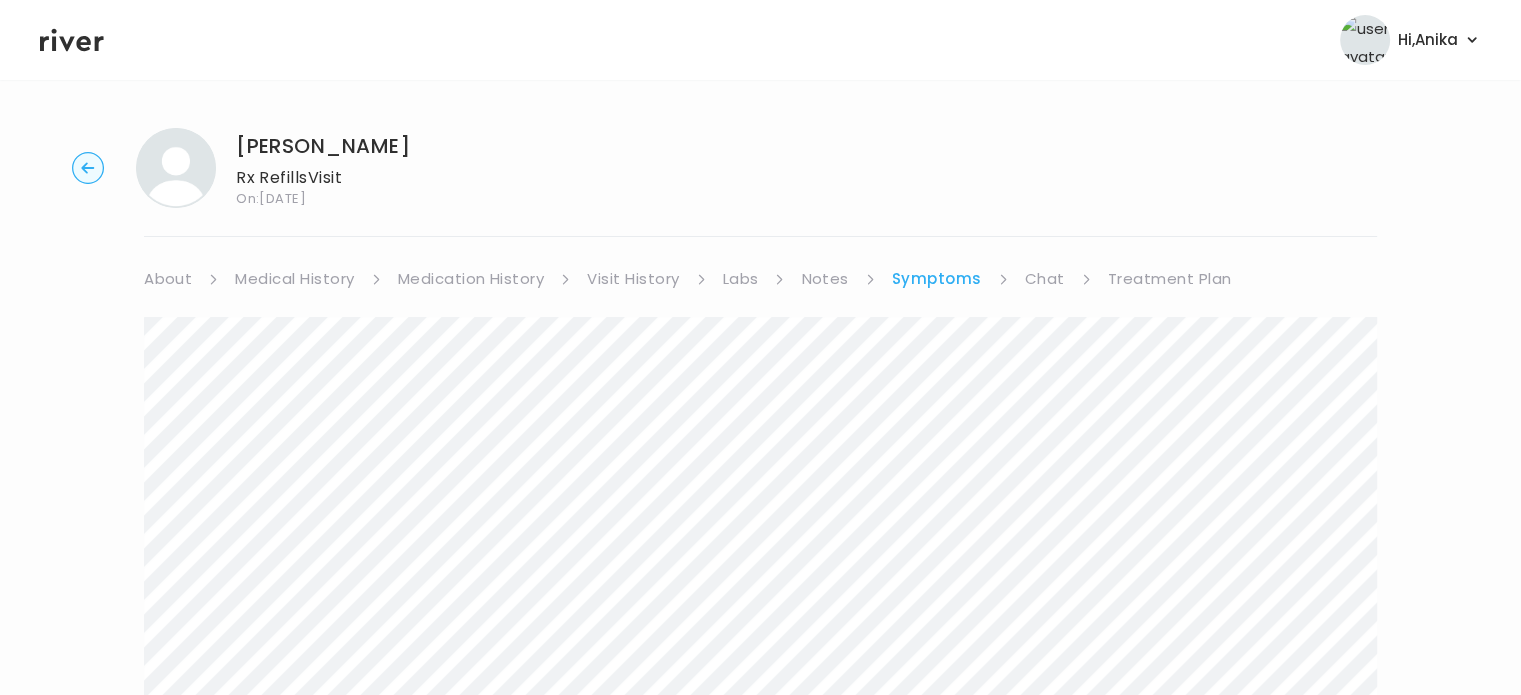 click on "Medication History" at bounding box center [471, 279] 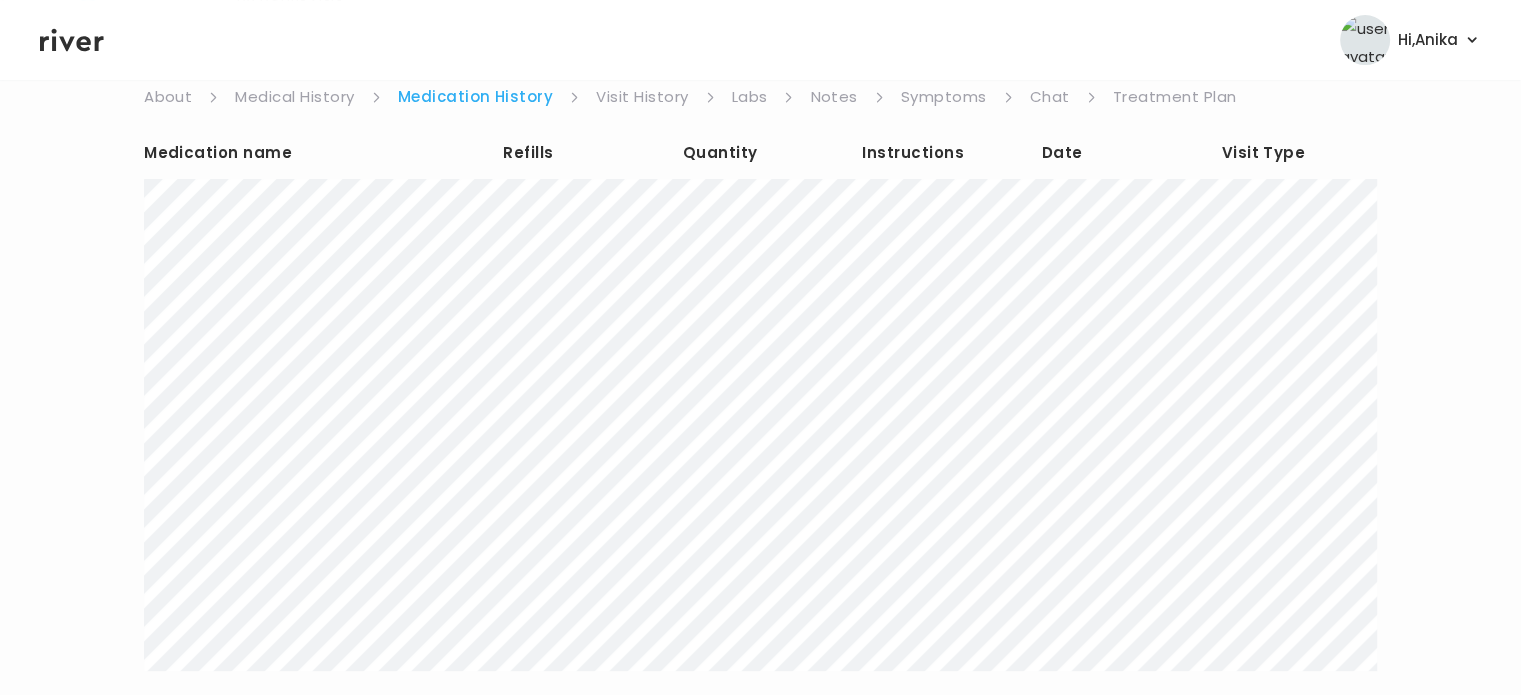 scroll, scrollTop: 0, scrollLeft: 0, axis: both 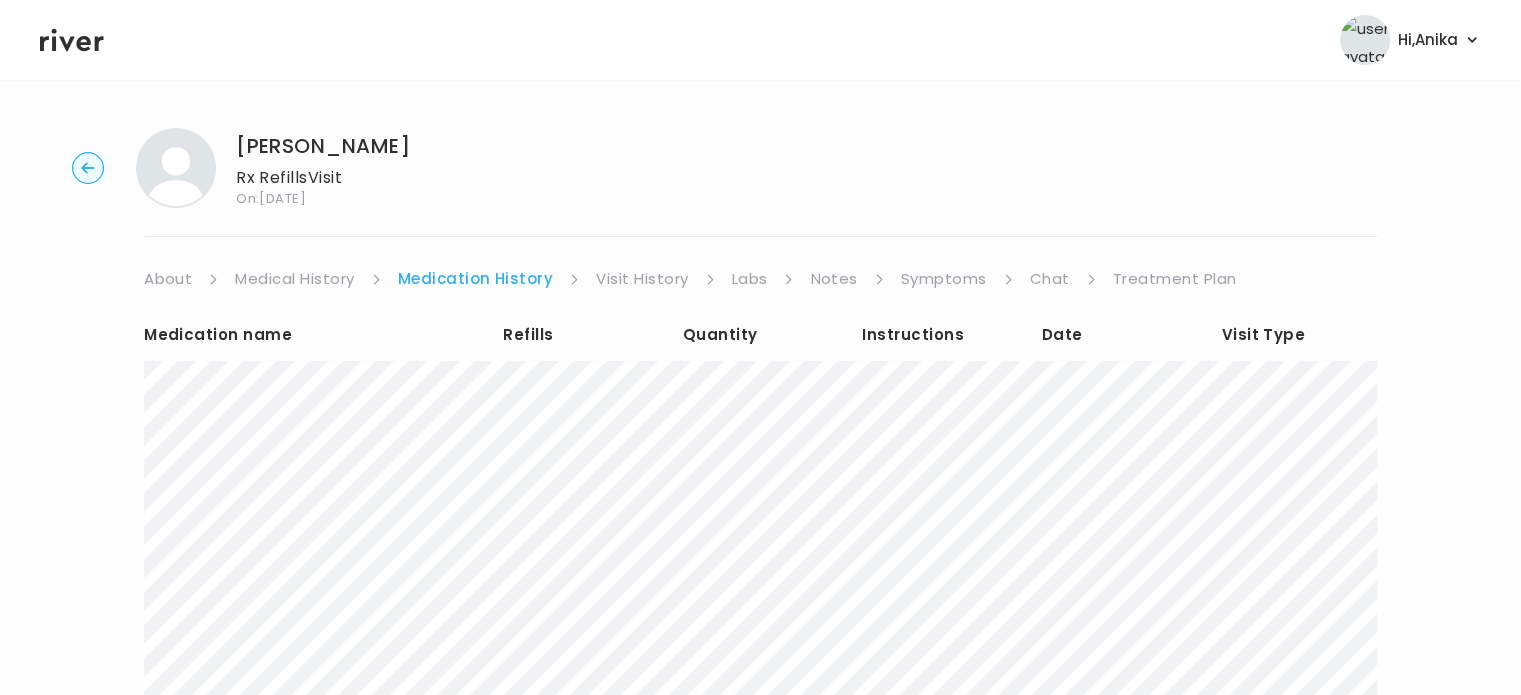 click on "Symptoms" at bounding box center (944, 279) 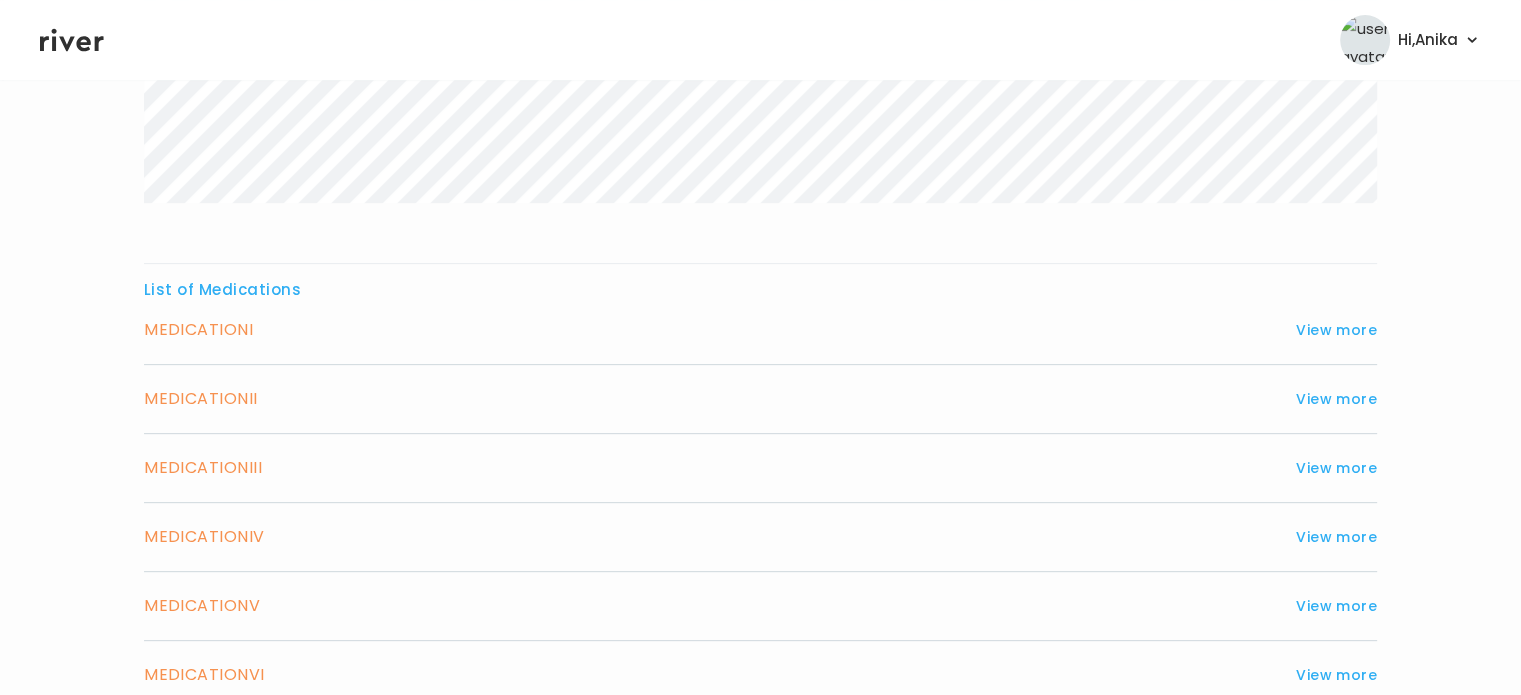 scroll, scrollTop: 696, scrollLeft: 0, axis: vertical 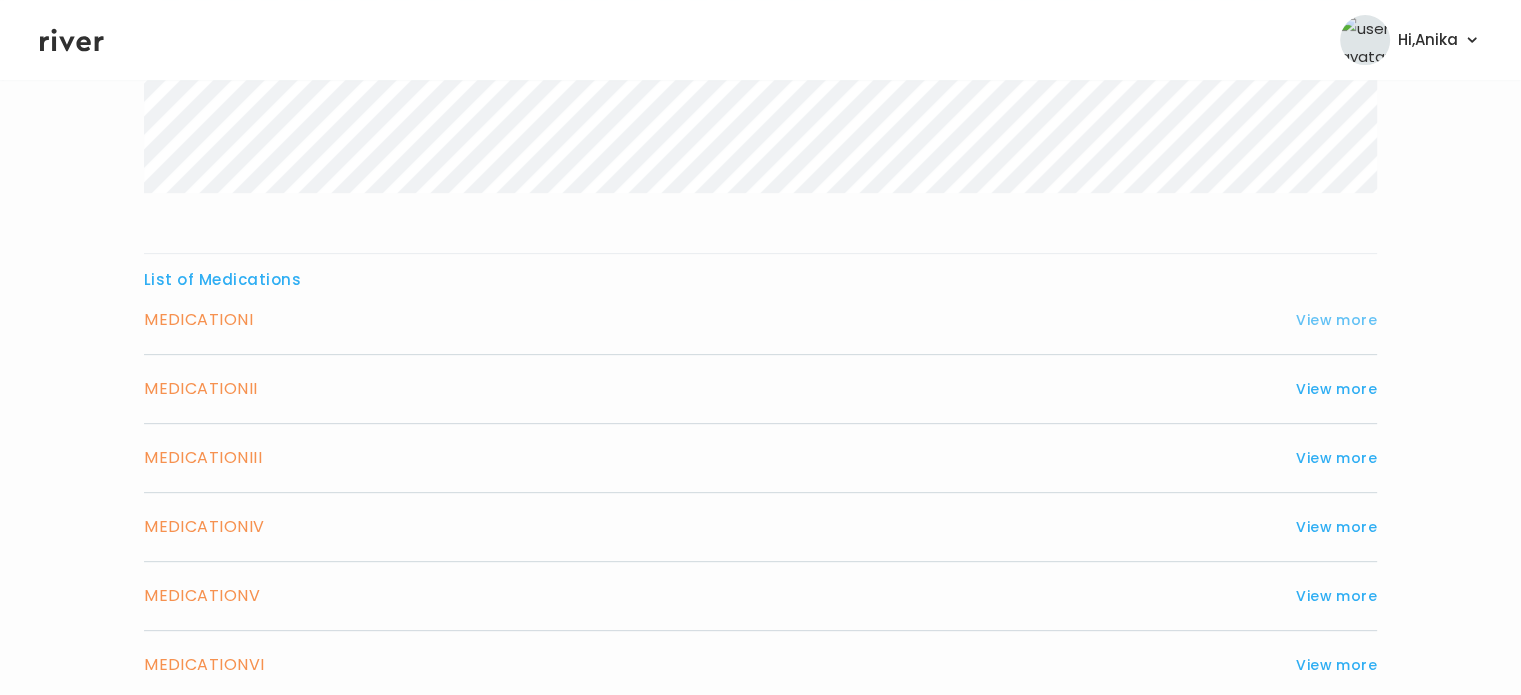 click on "View more" at bounding box center [1336, 320] 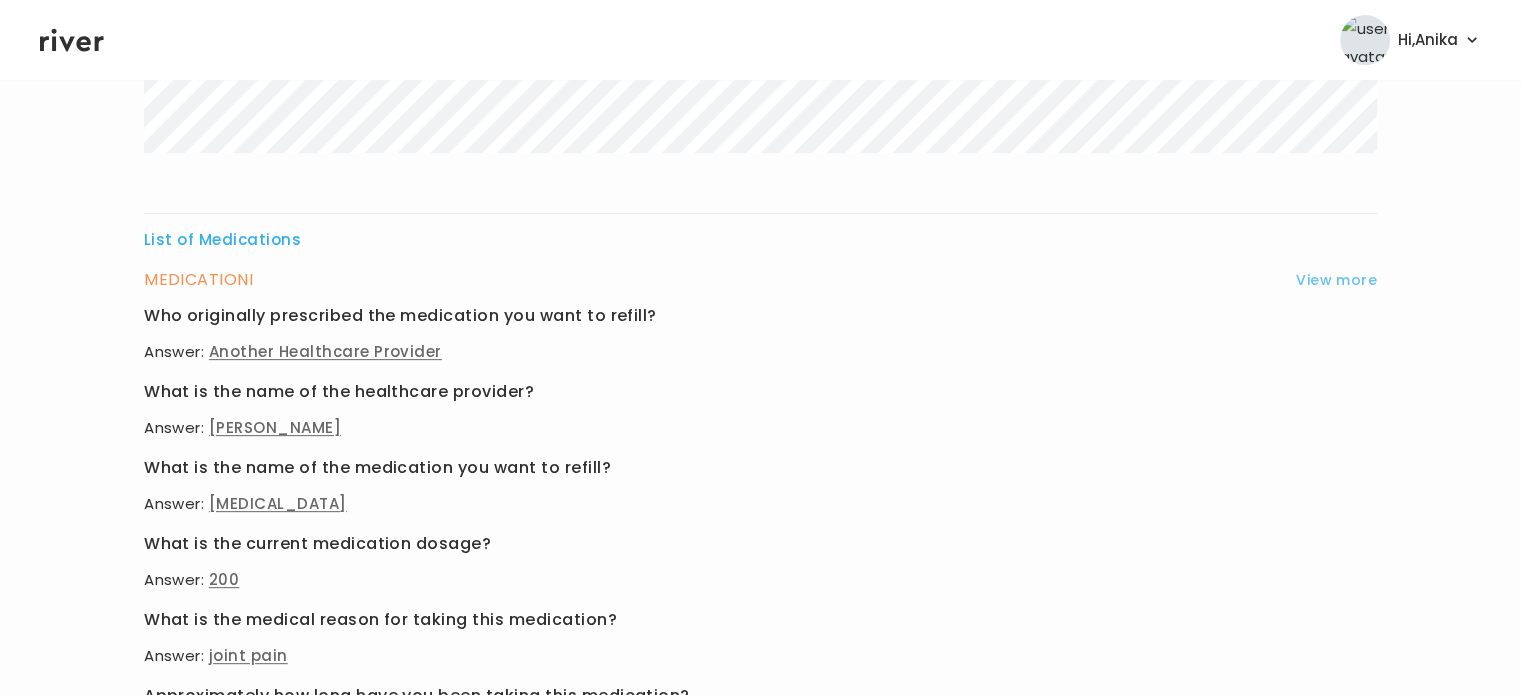 scroll, scrollTop: 738, scrollLeft: 0, axis: vertical 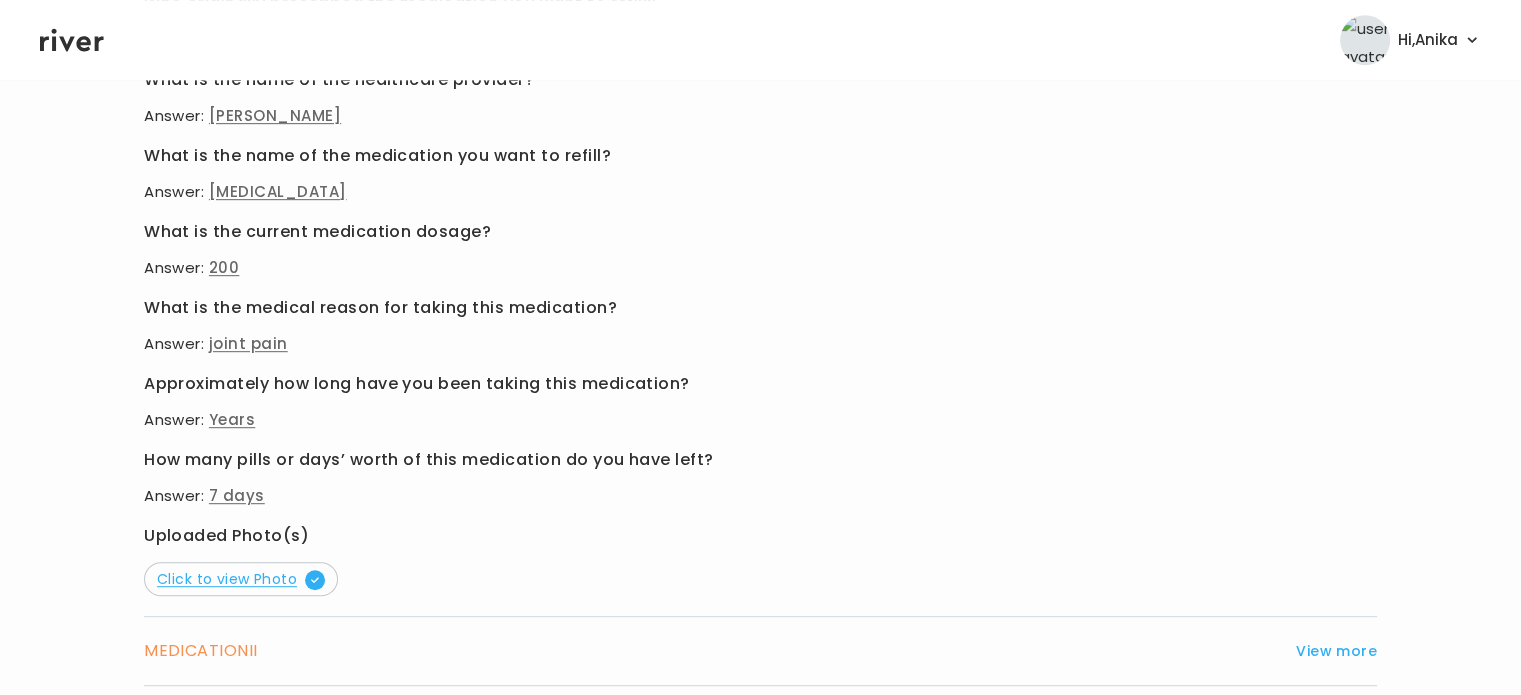 click on "Click to view Photo" at bounding box center (241, 579) 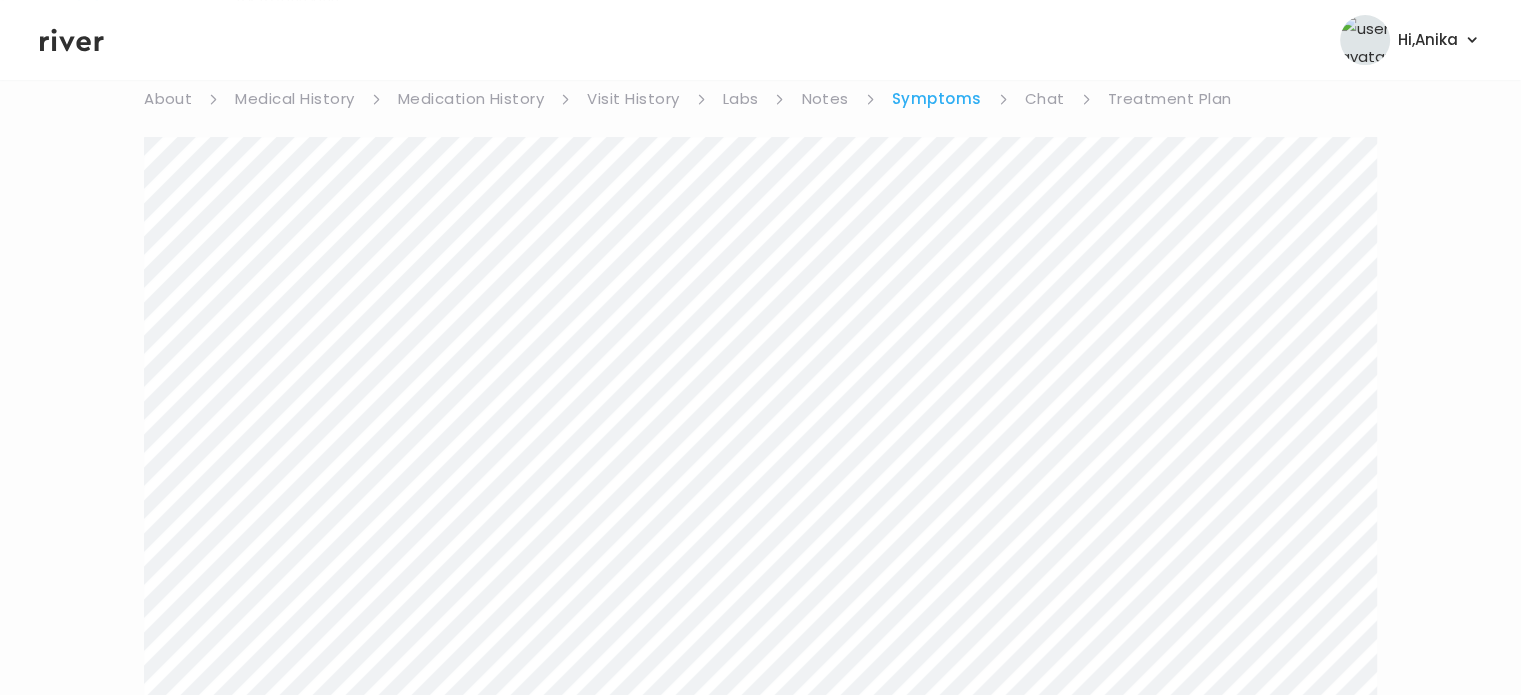 scroll, scrollTop: 0, scrollLeft: 0, axis: both 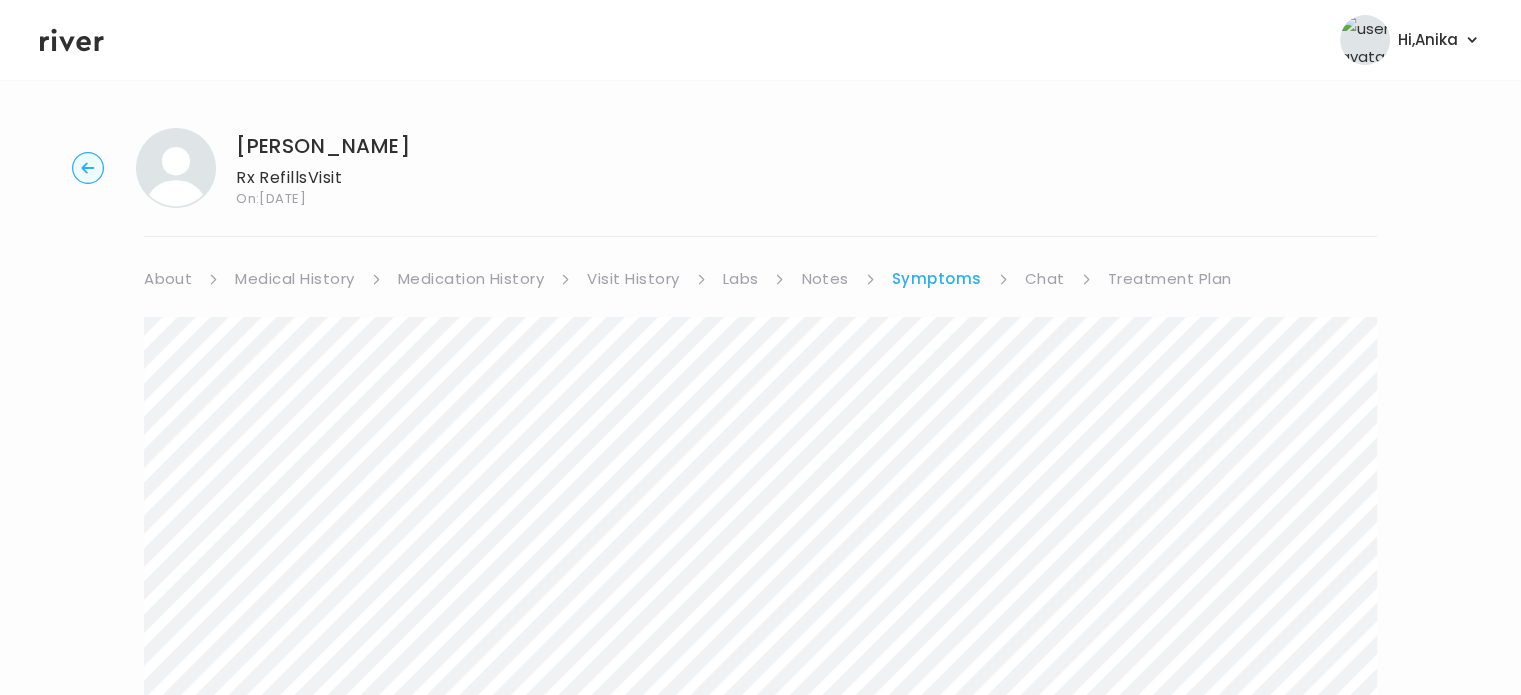 click on "Medication History" at bounding box center (471, 279) 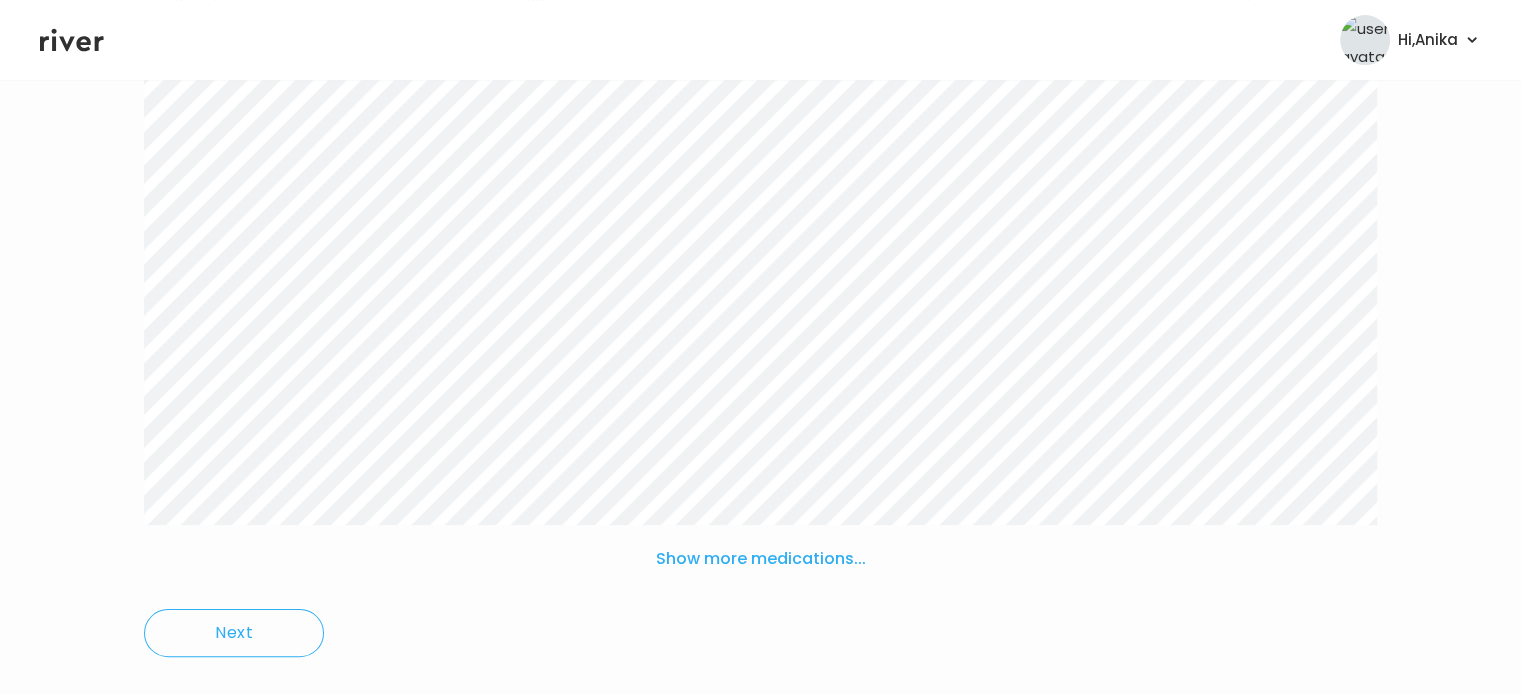 scroll, scrollTop: 365, scrollLeft: 0, axis: vertical 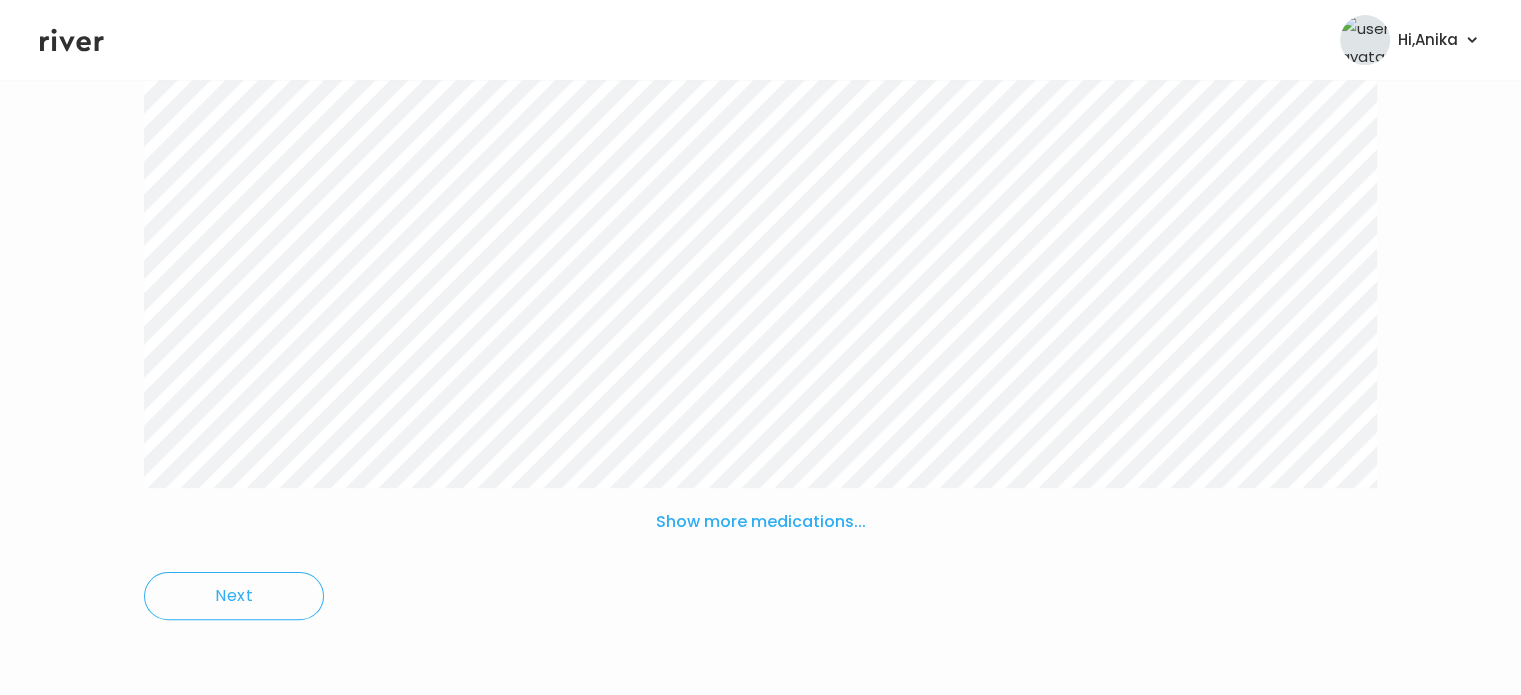click on "Show more medications..." at bounding box center (761, 522) 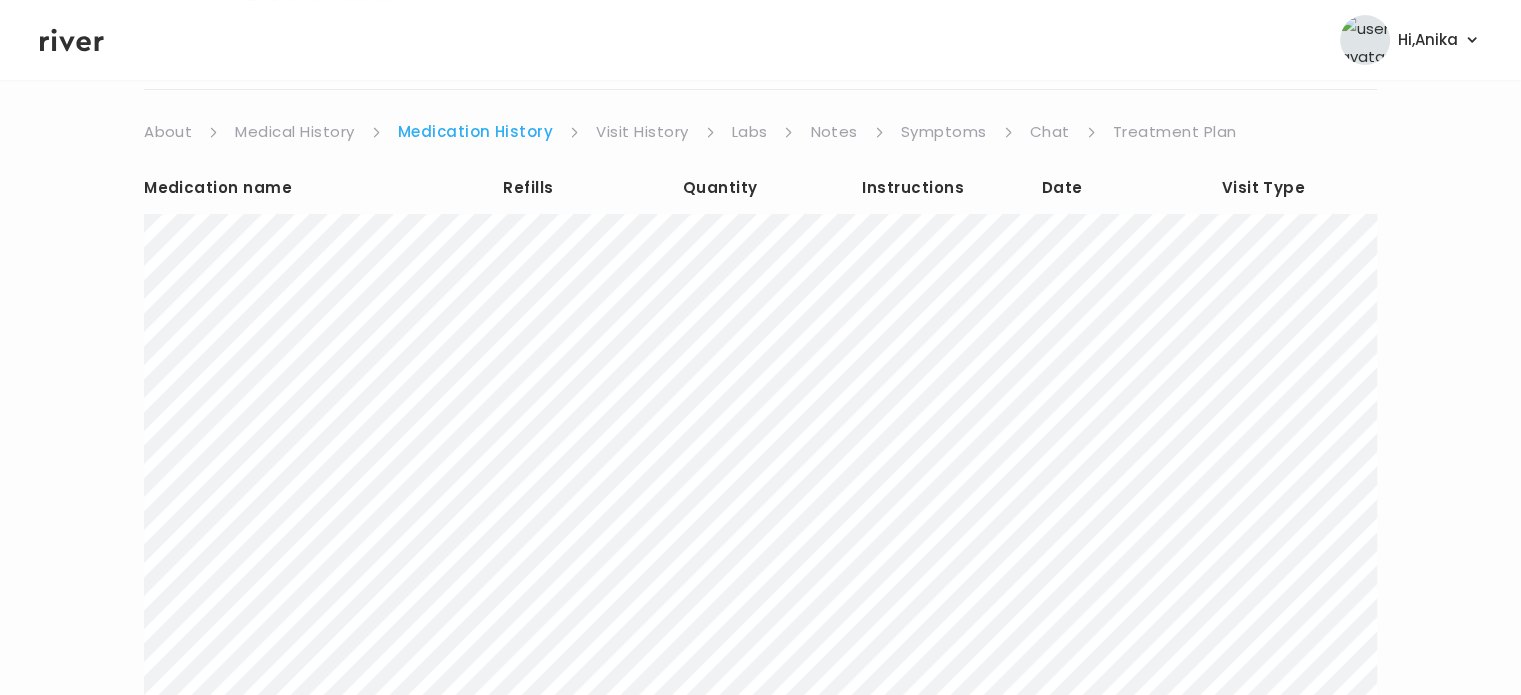 scroll, scrollTop: 151, scrollLeft: 0, axis: vertical 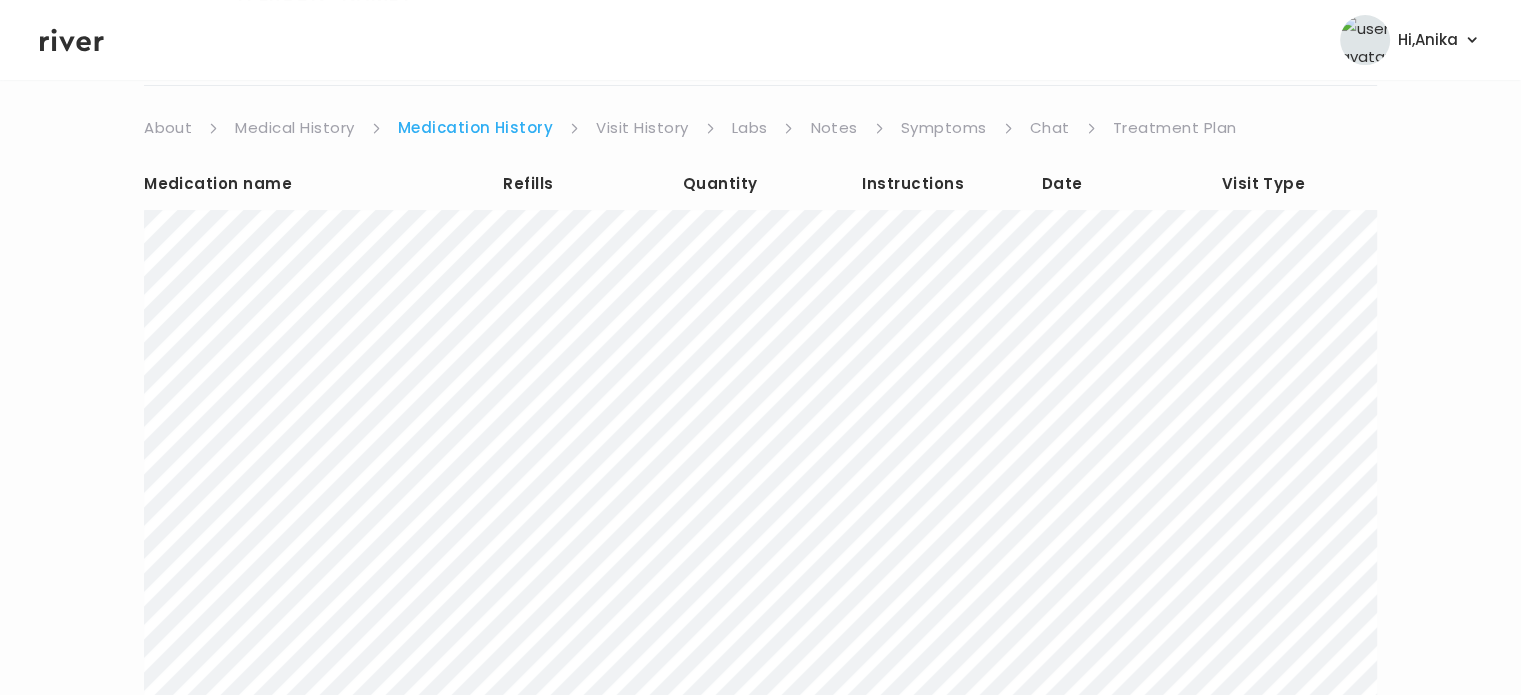 click on "Symptoms" at bounding box center (944, 128) 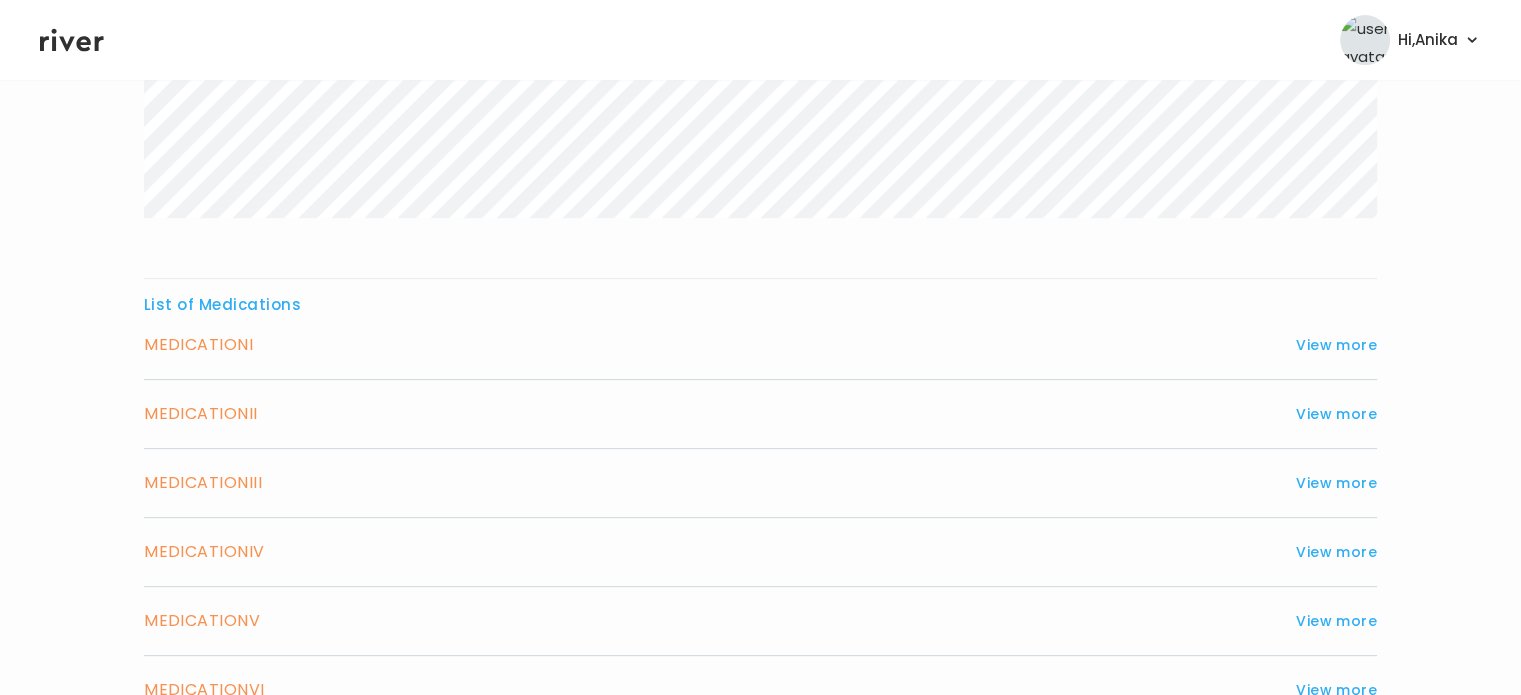 scroll, scrollTop: 691, scrollLeft: 0, axis: vertical 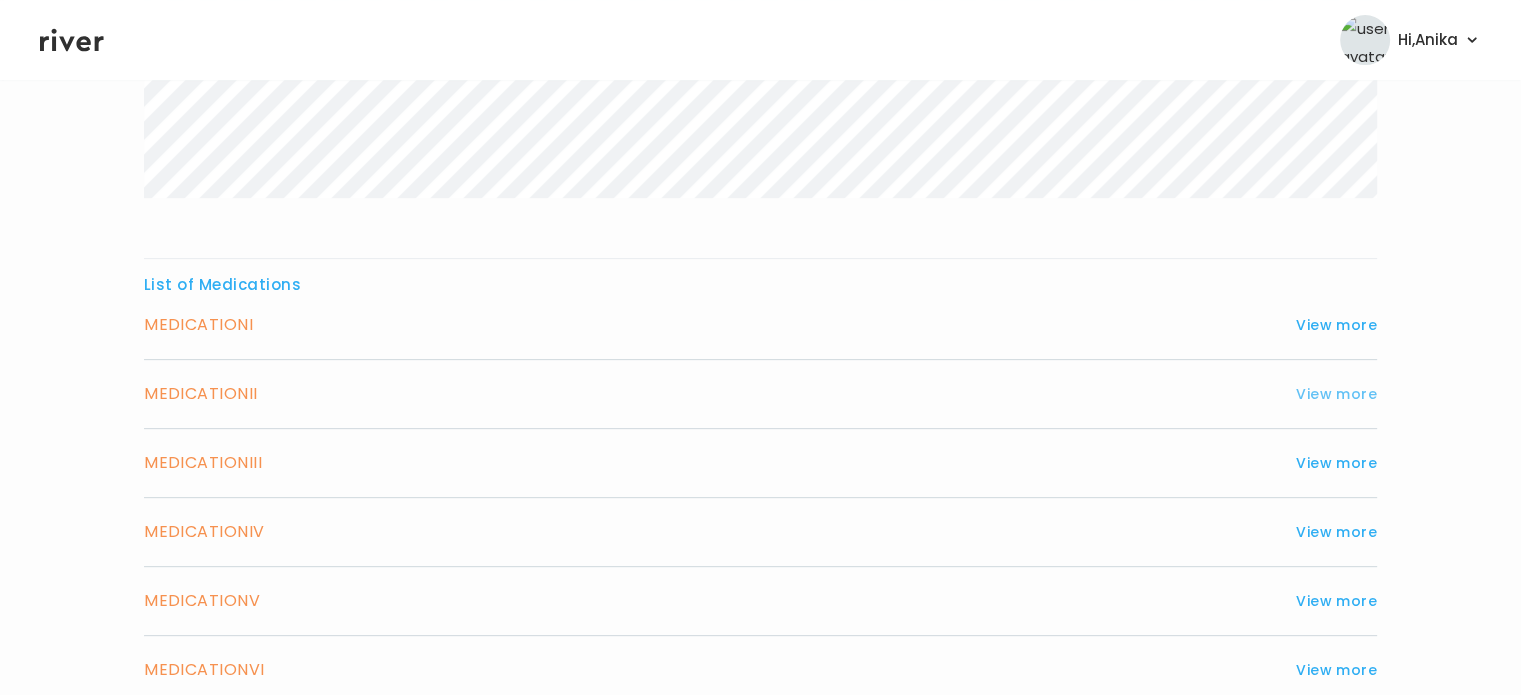 click on "View more" at bounding box center [1336, 394] 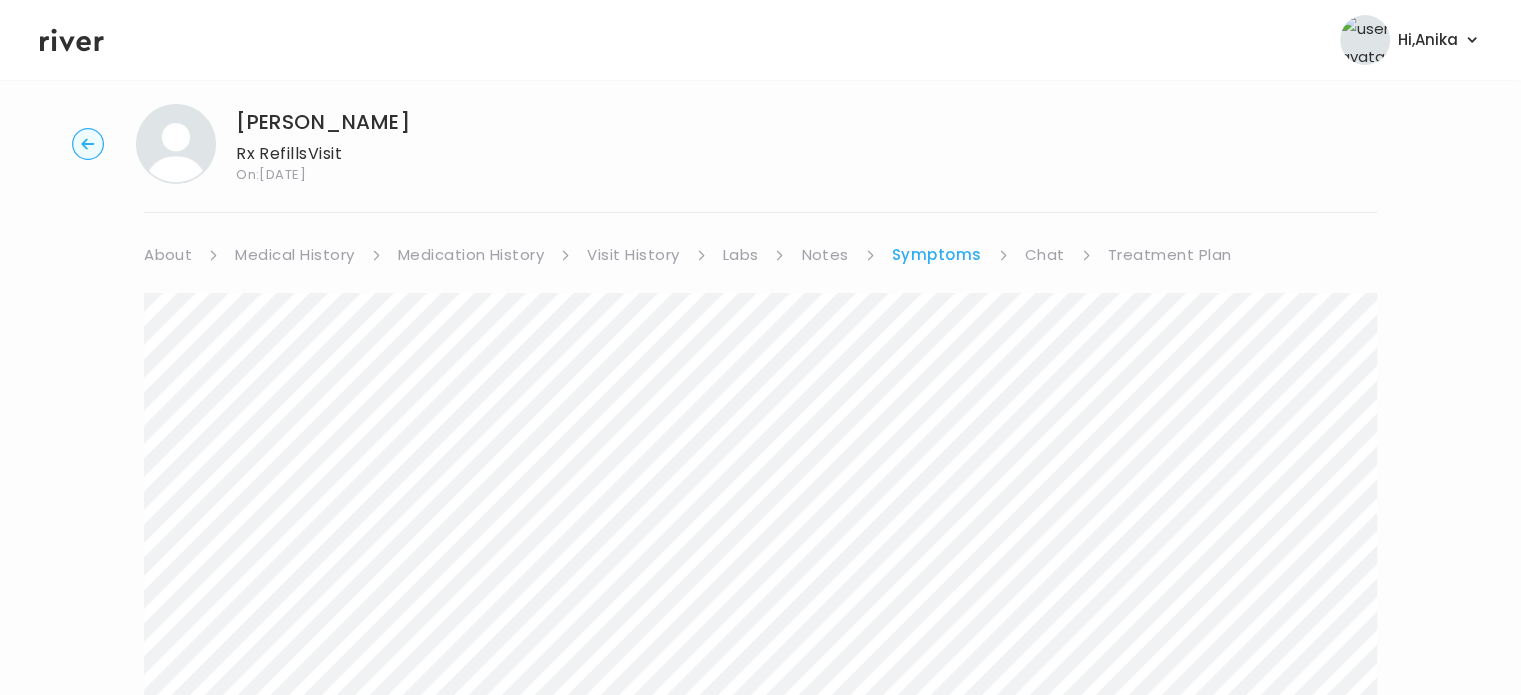 scroll, scrollTop: 0, scrollLeft: 0, axis: both 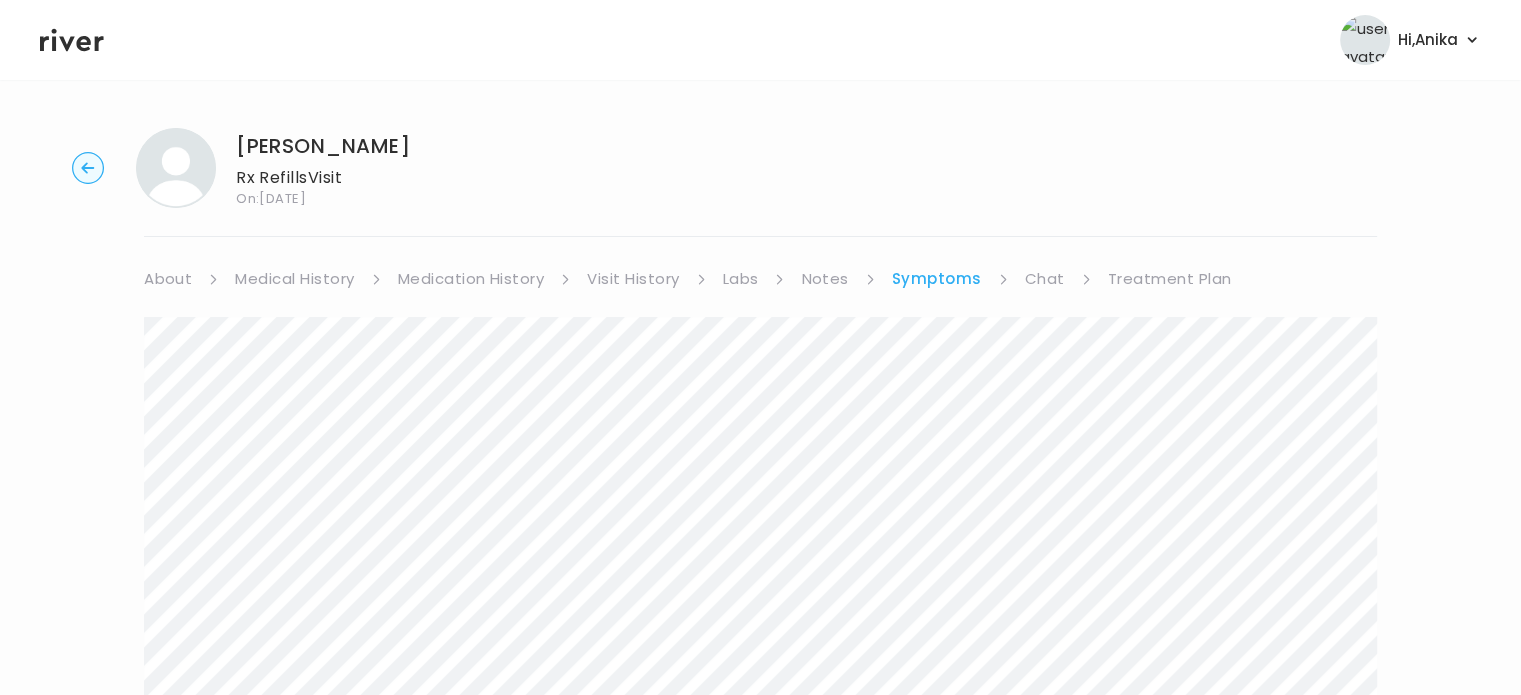 click on "Medication History" at bounding box center [471, 279] 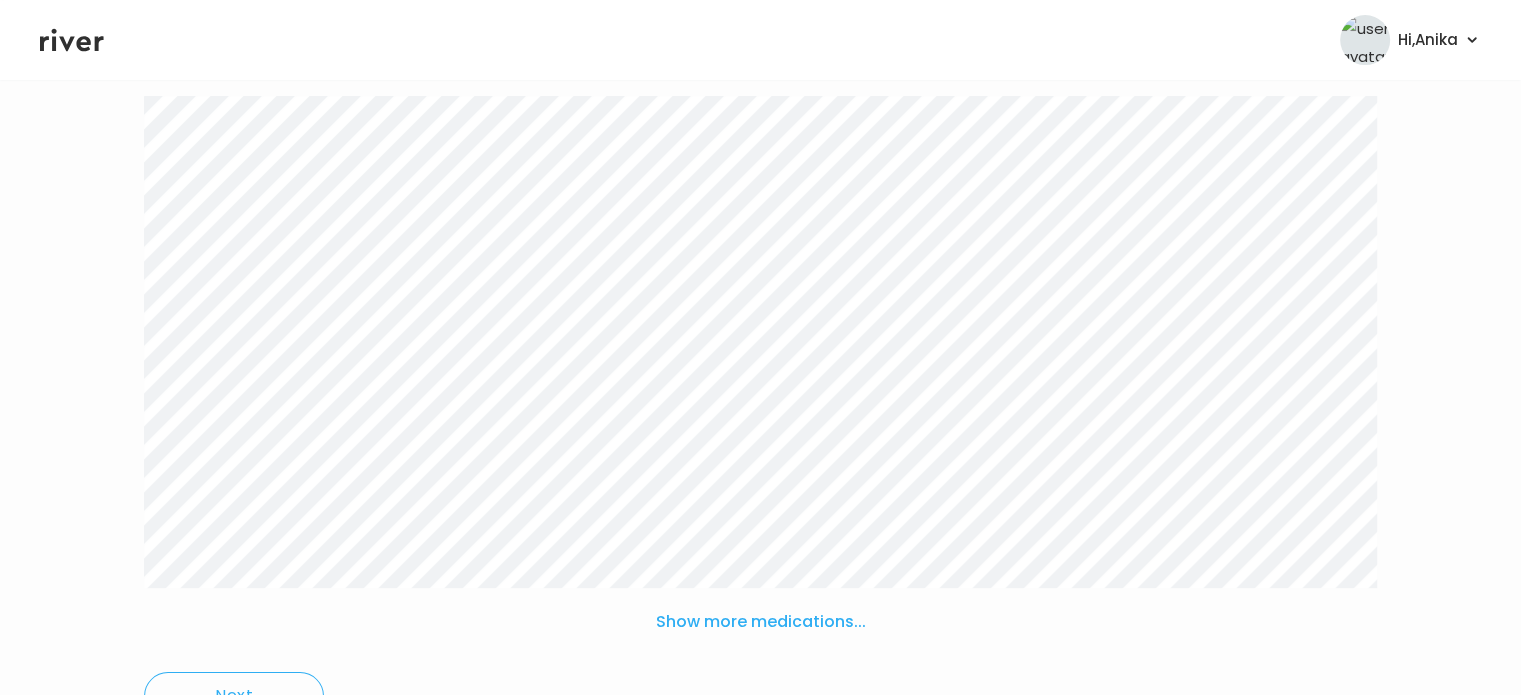 scroll, scrollTop: 295, scrollLeft: 0, axis: vertical 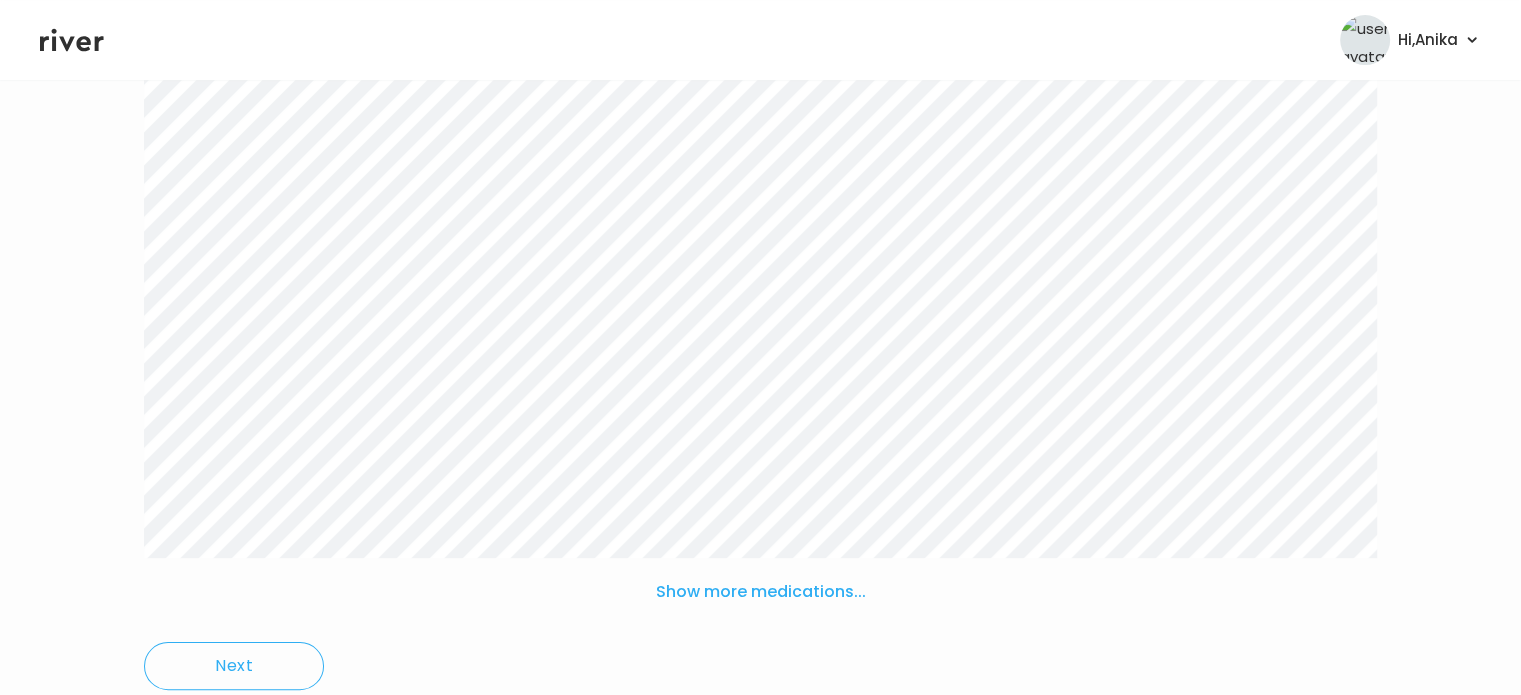 click on "Show more medications..." at bounding box center (761, 592) 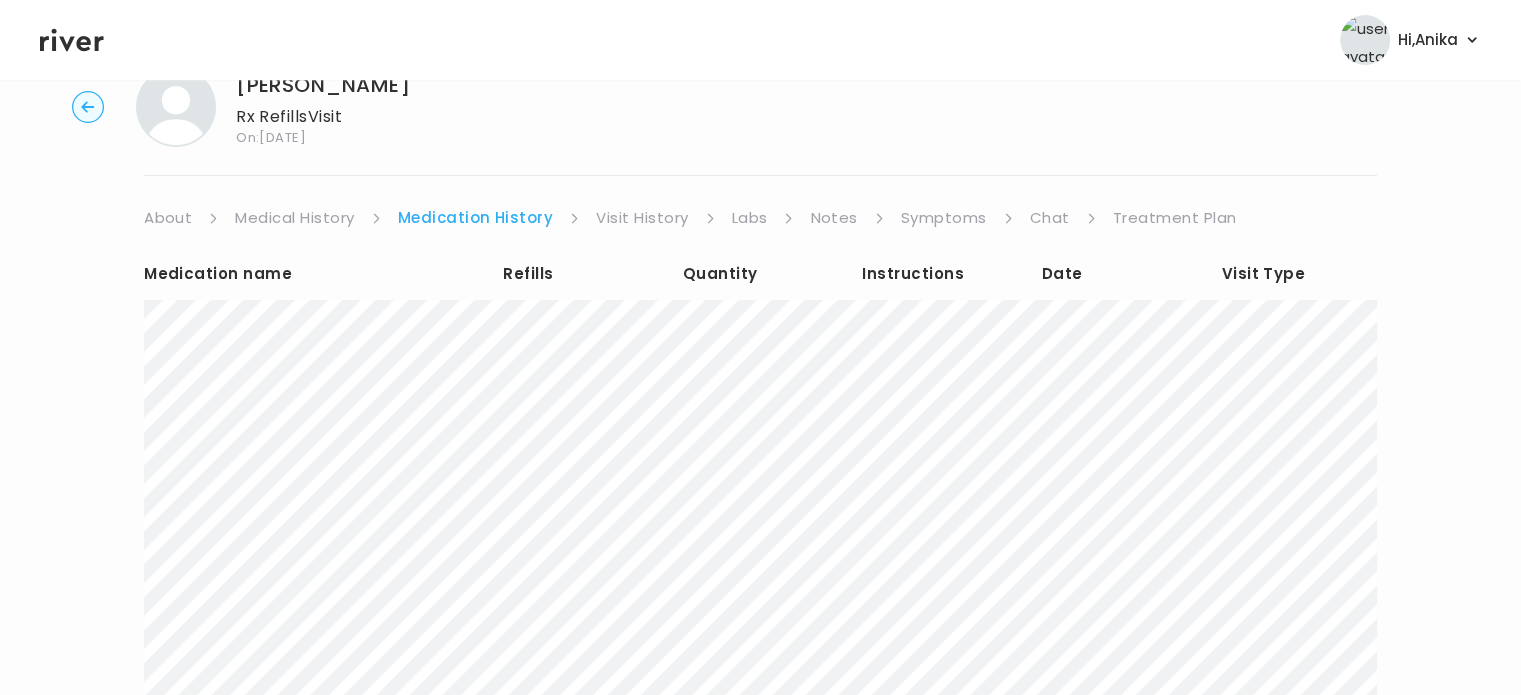 scroll, scrollTop: 0, scrollLeft: 0, axis: both 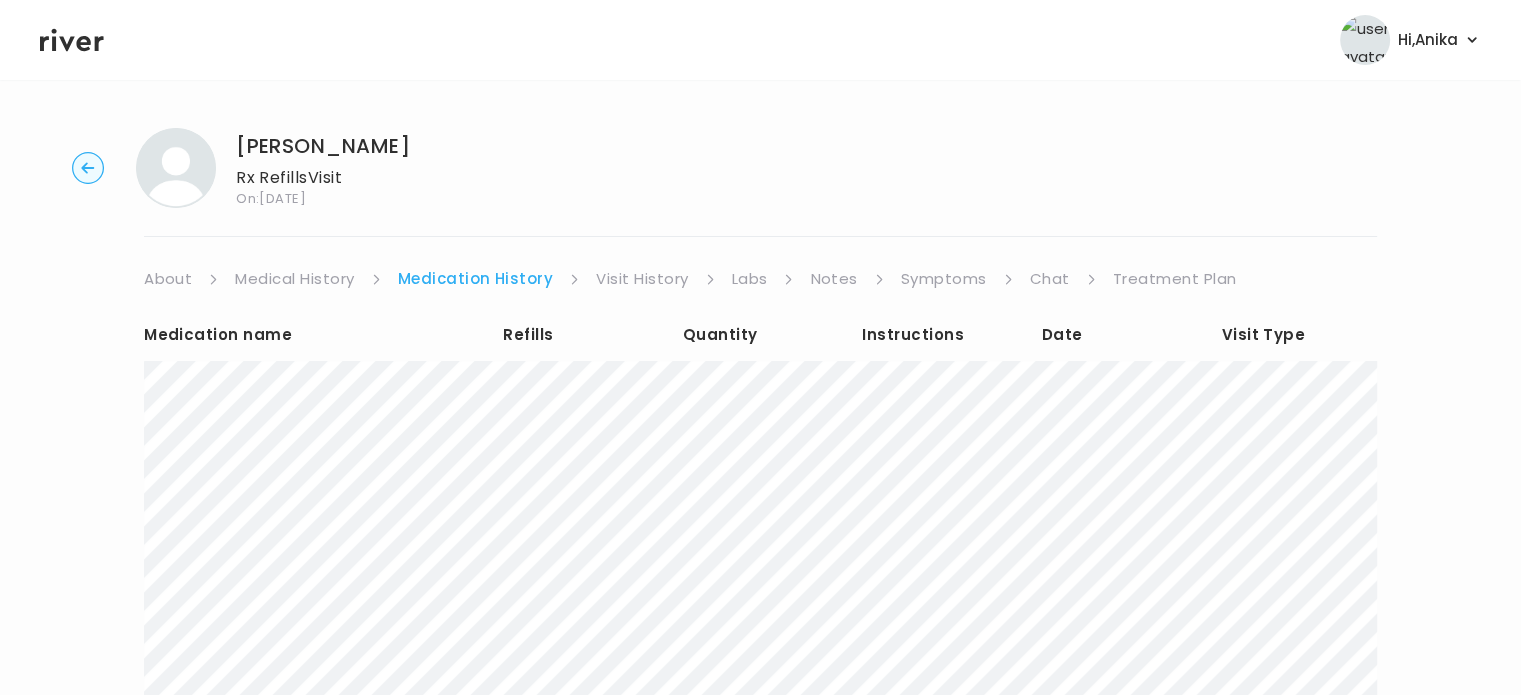 click on "Symptoms" at bounding box center (944, 279) 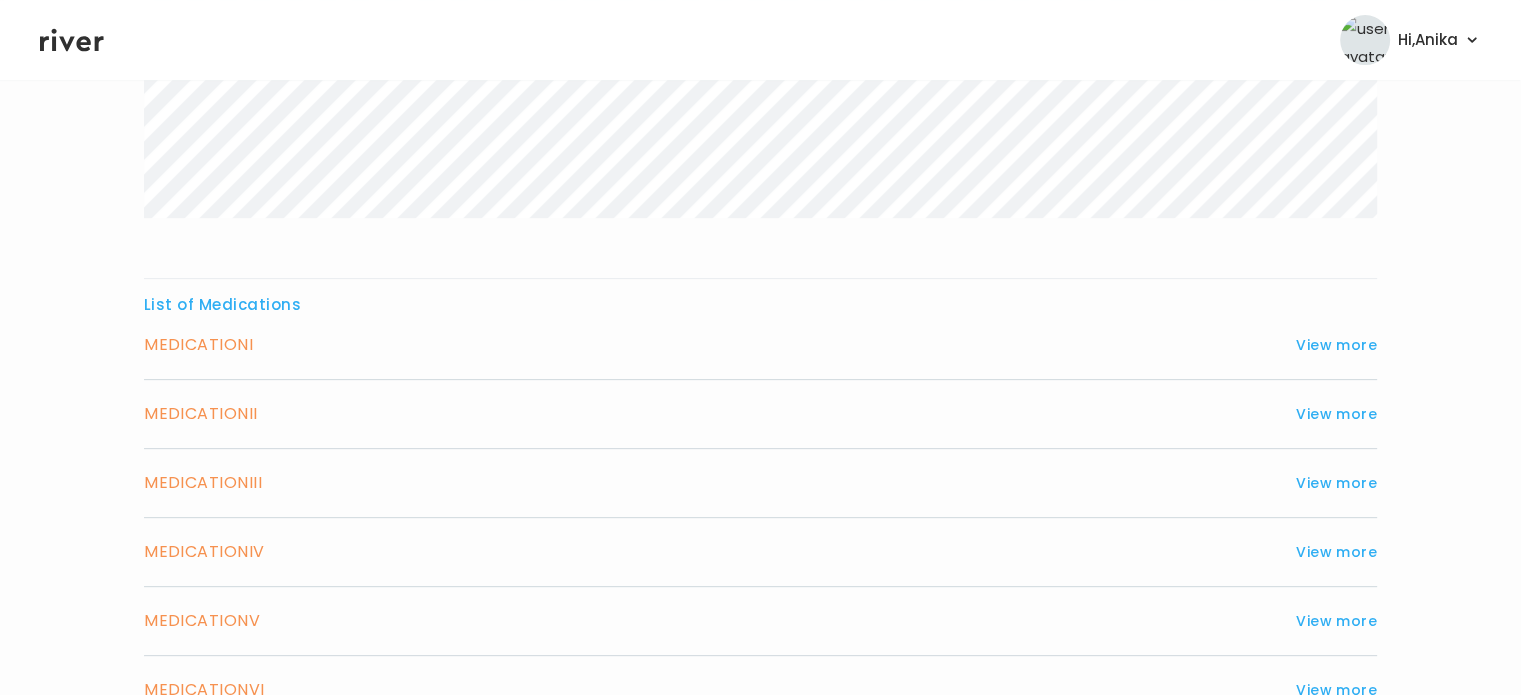 scroll, scrollTop: 720, scrollLeft: 0, axis: vertical 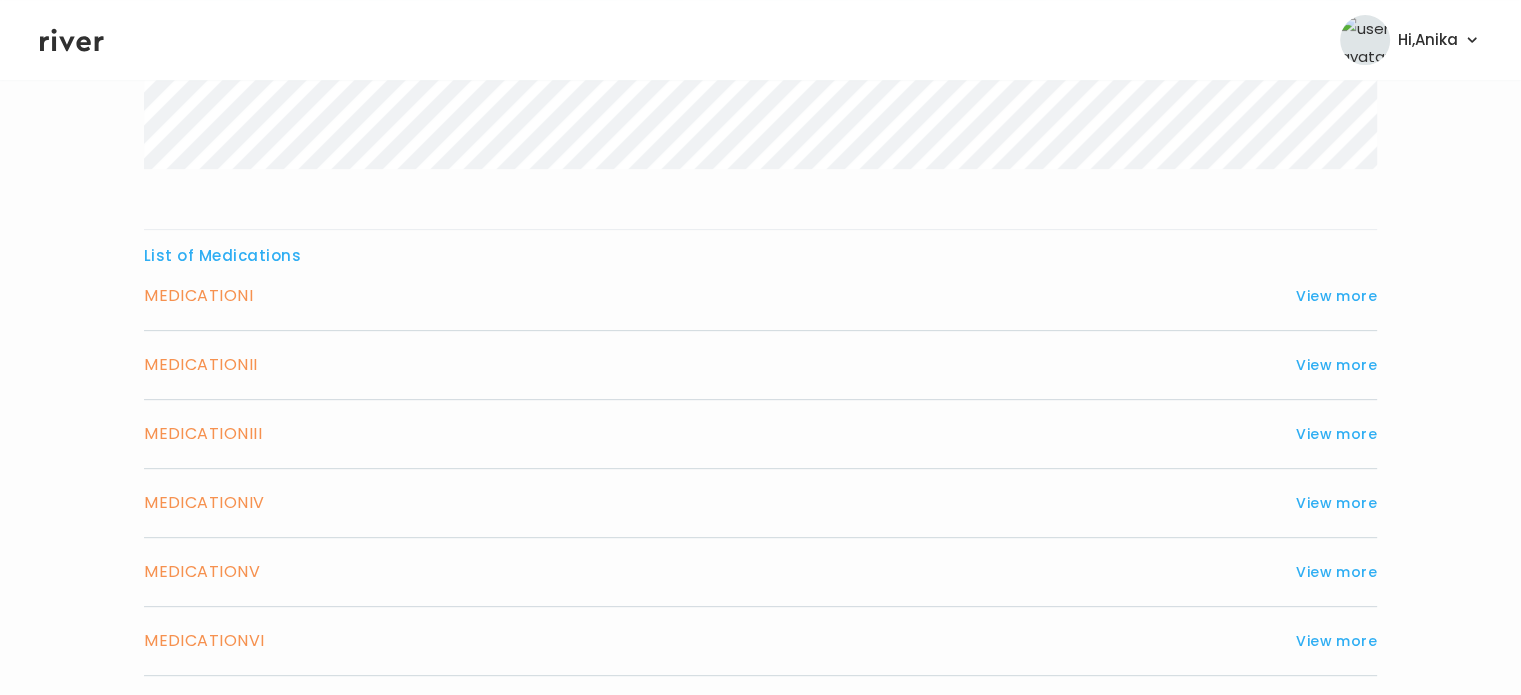 click on "MEDICATION  I View more" at bounding box center (760, 296) 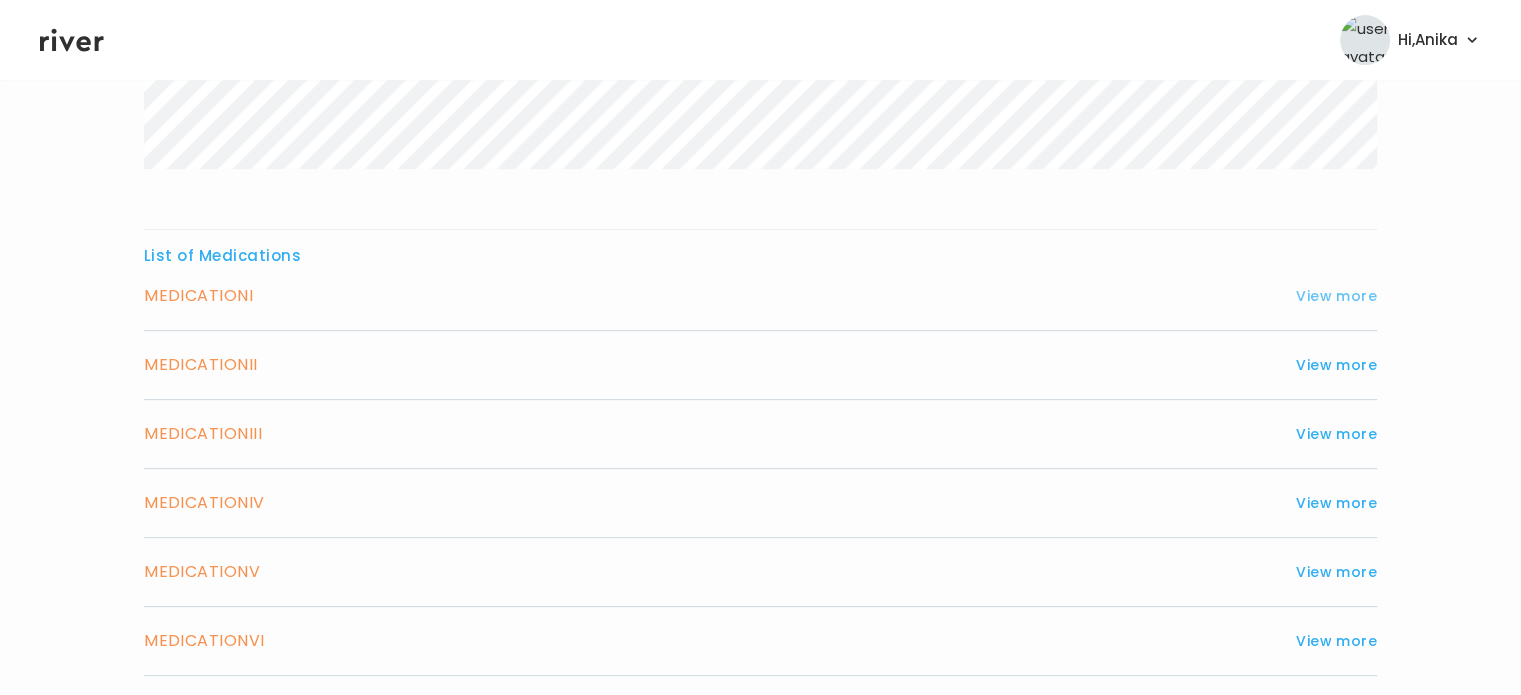click on "View more" at bounding box center (1336, 296) 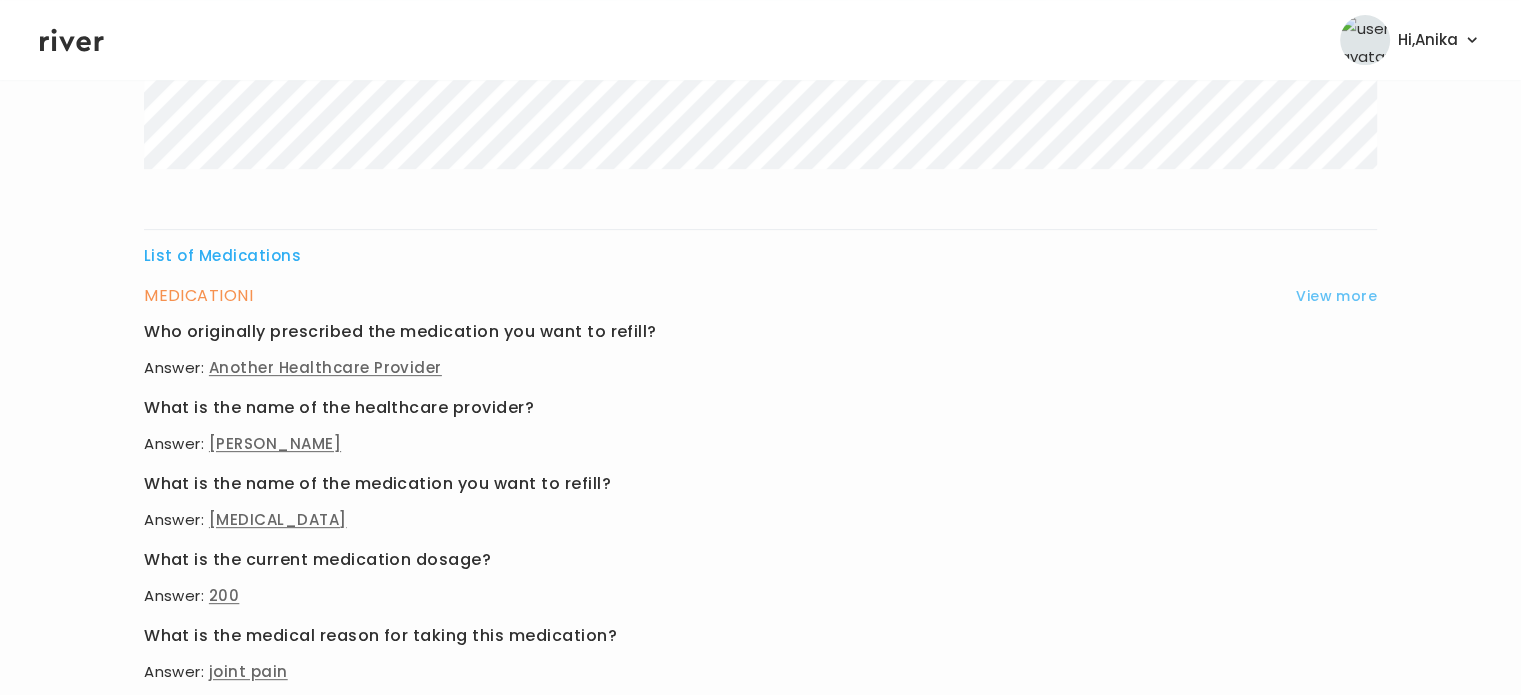 click on "View more" at bounding box center (1336, 296) 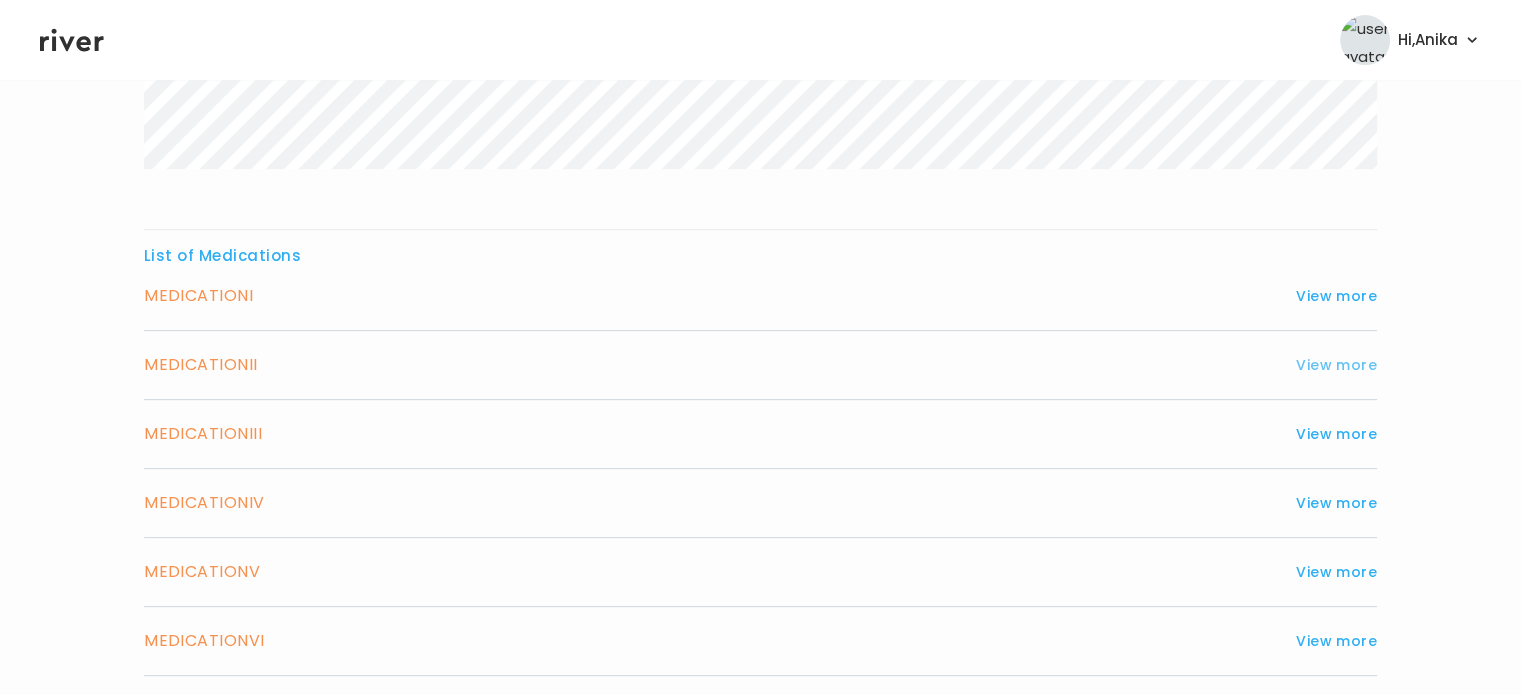click on "View more" at bounding box center [1336, 365] 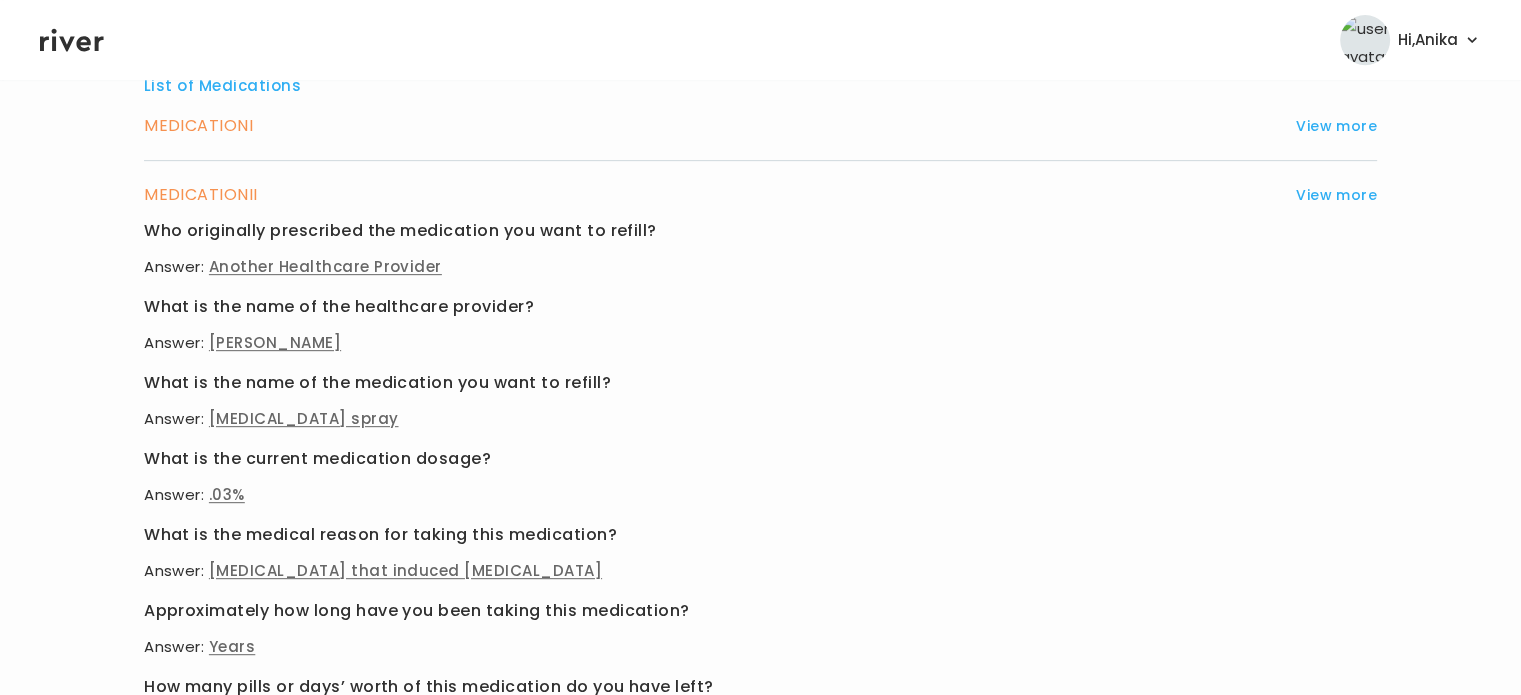 scroll, scrollTop: 887, scrollLeft: 0, axis: vertical 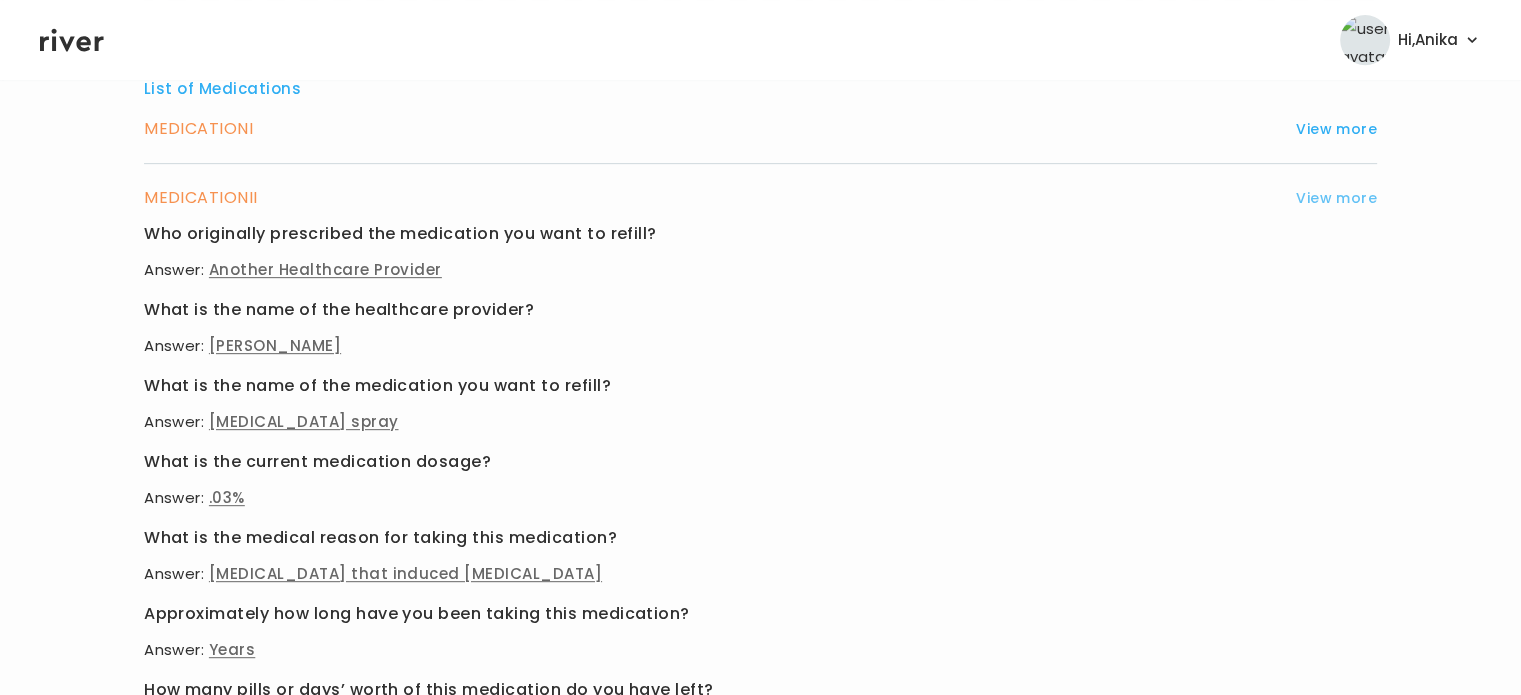 click on "View more" at bounding box center (1336, 198) 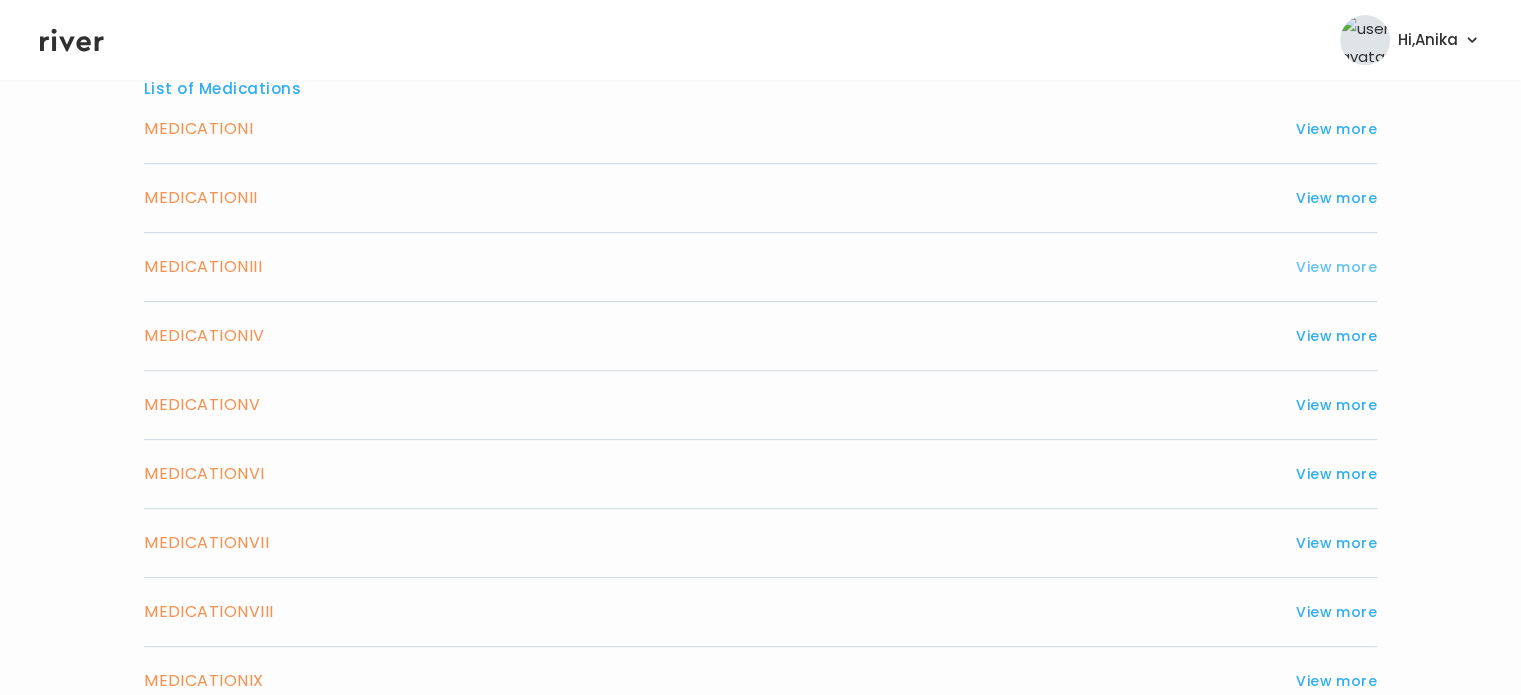 click on "View more" at bounding box center [1336, 267] 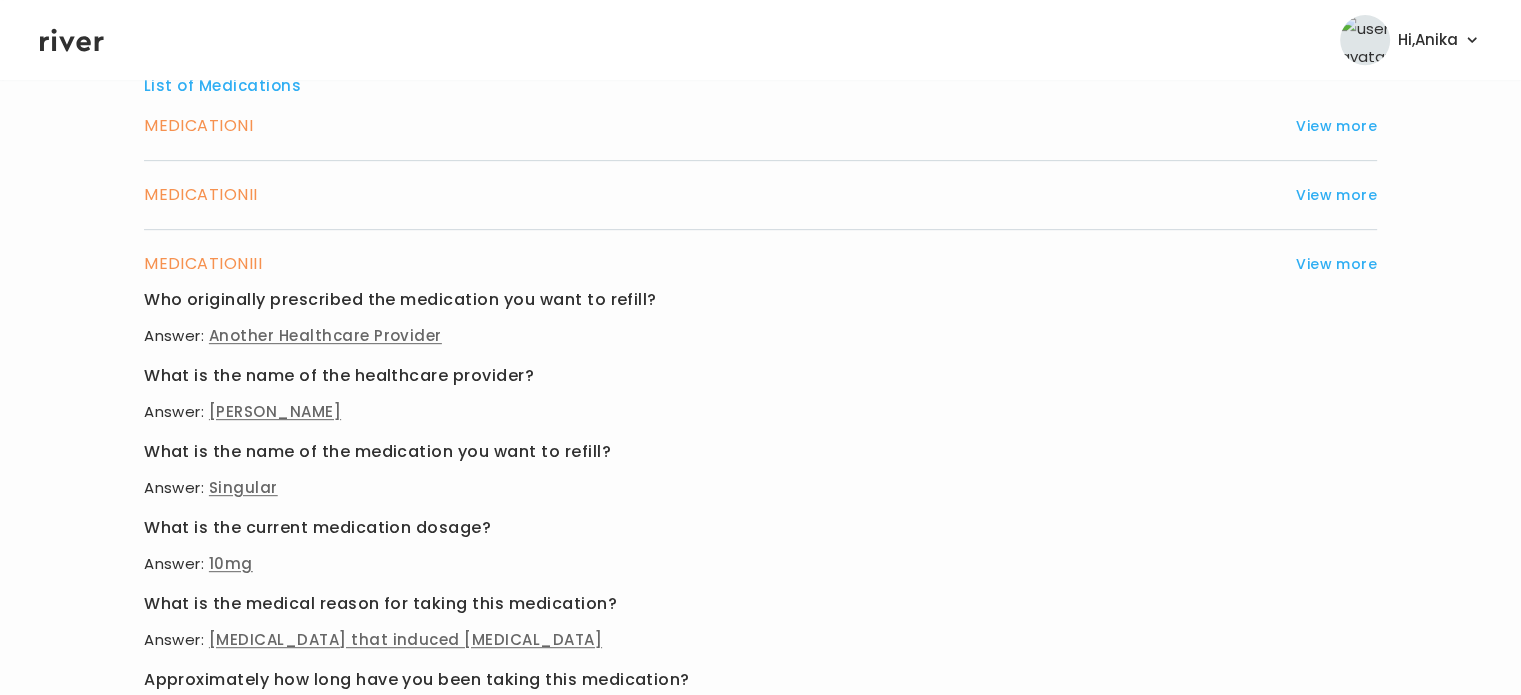 scroll, scrollTop: 909, scrollLeft: 0, axis: vertical 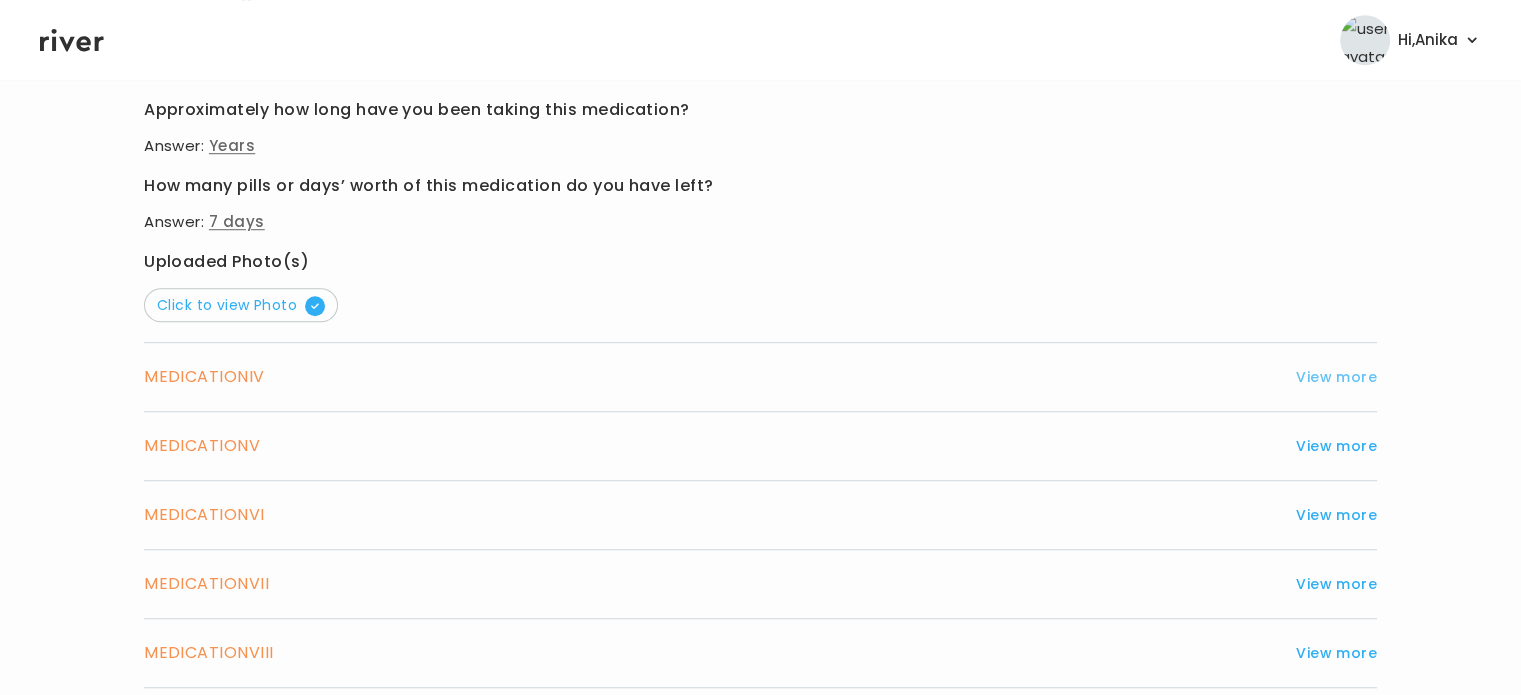 click on "View more" at bounding box center [1336, 377] 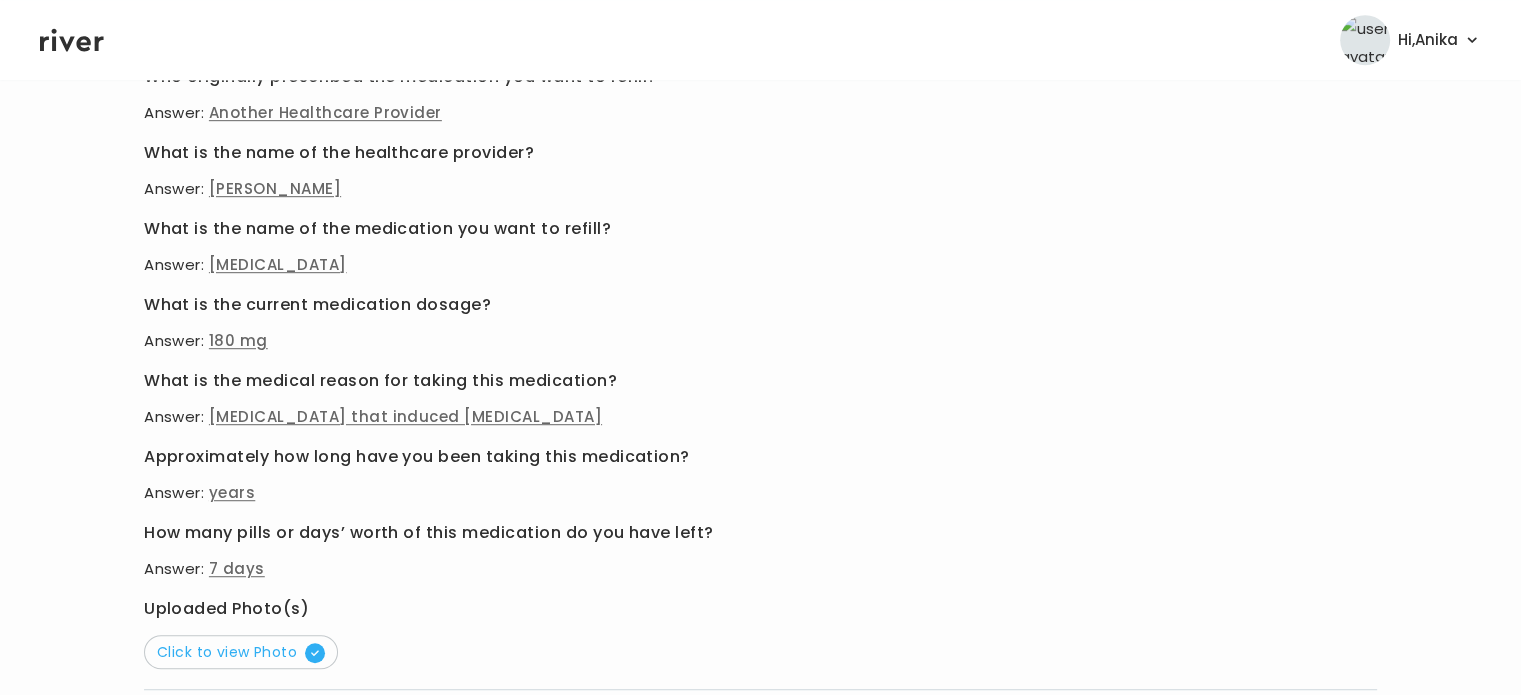 scroll, scrollTop: 1181, scrollLeft: 0, axis: vertical 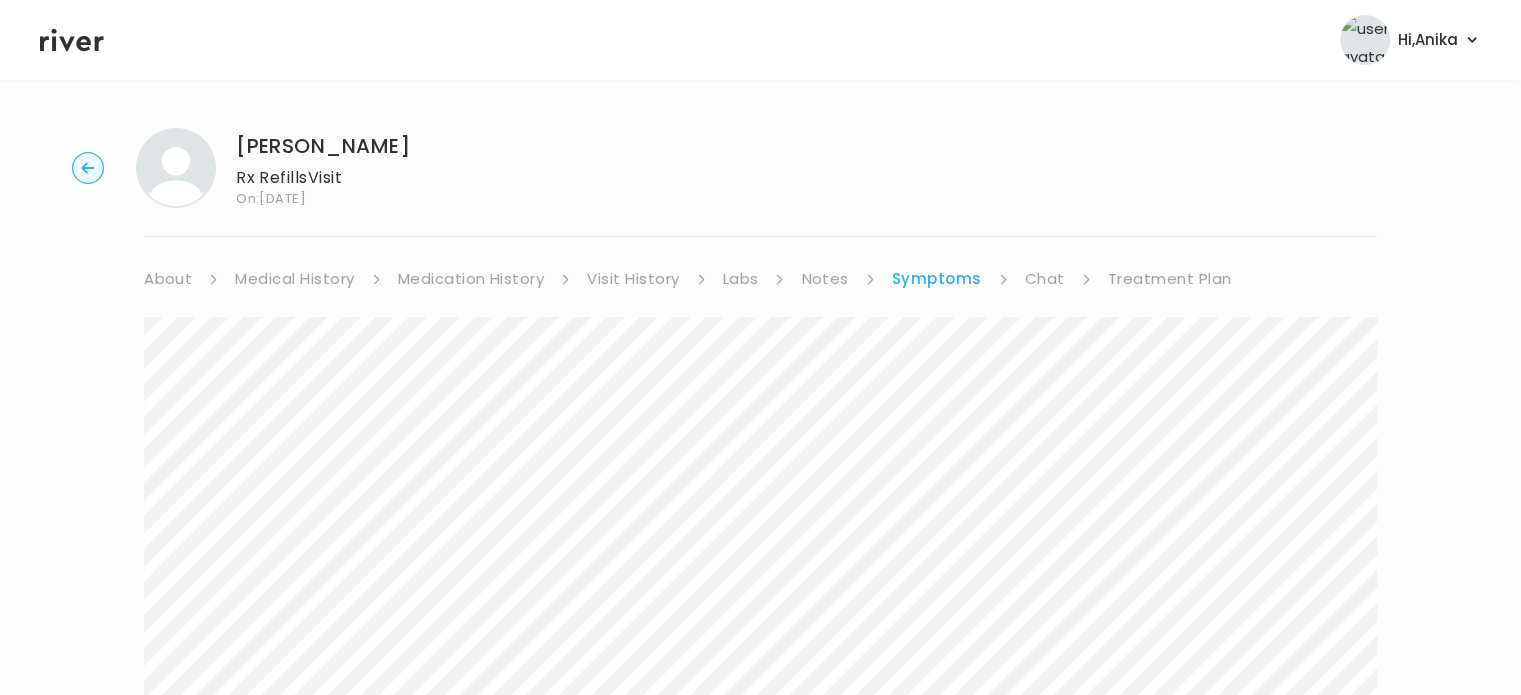 click on "Medication History" at bounding box center (471, 279) 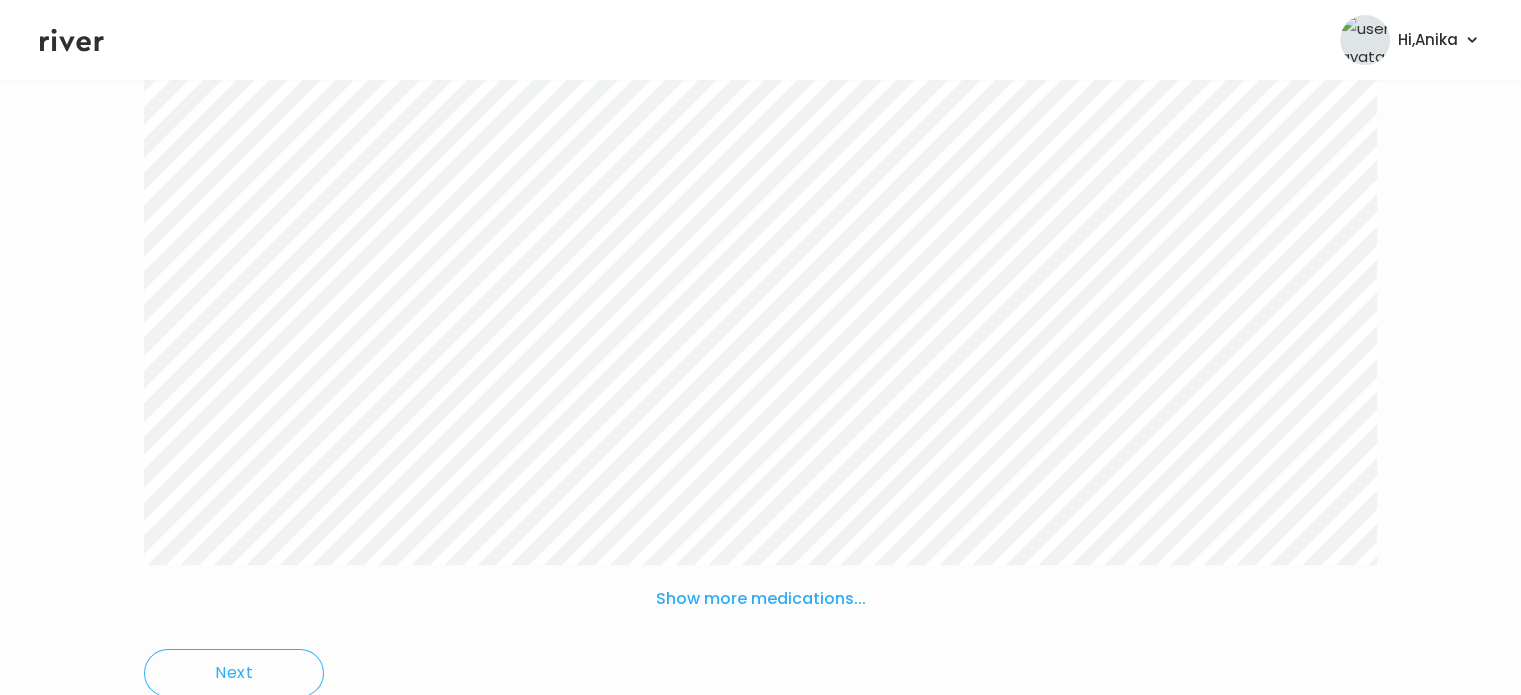 scroll, scrollTop: 365, scrollLeft: 0, axis: vertical 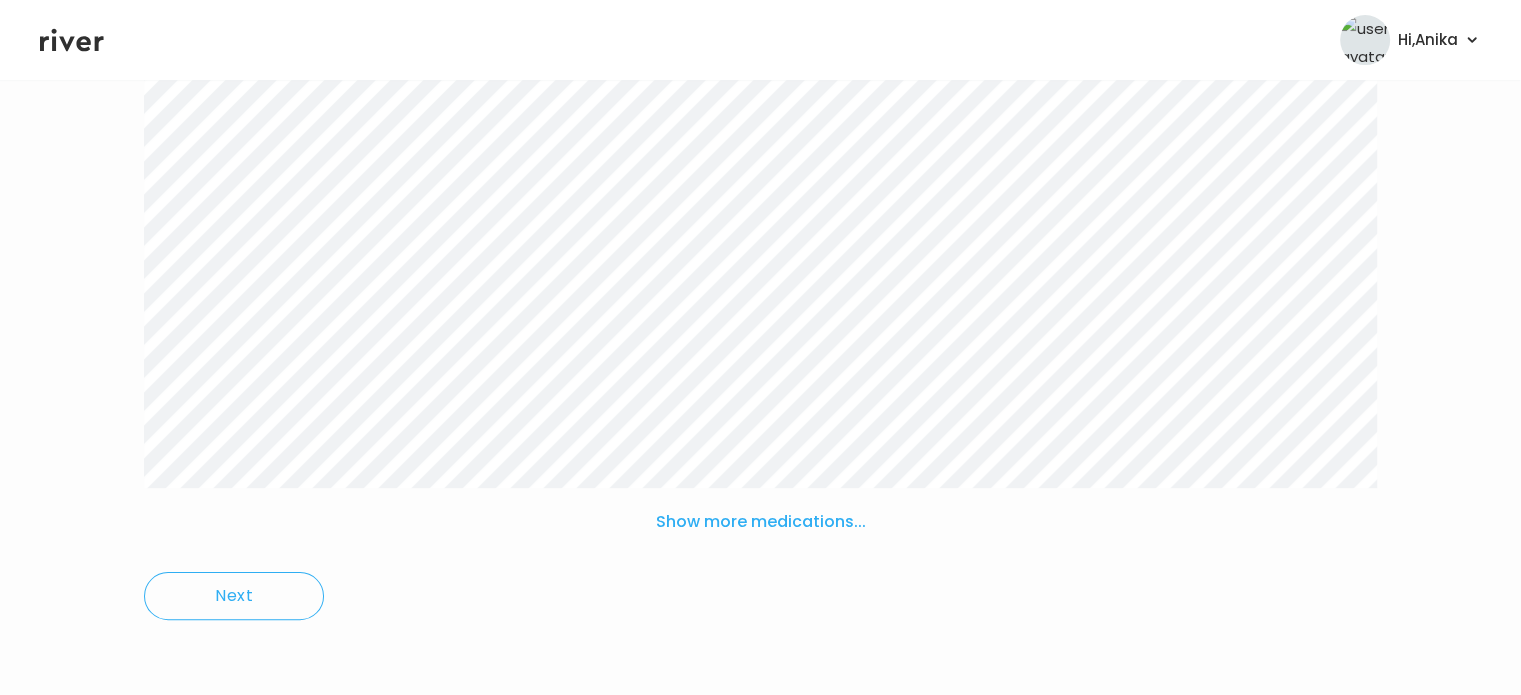 click on "Show more medications..." at bounding box center [761, 522] 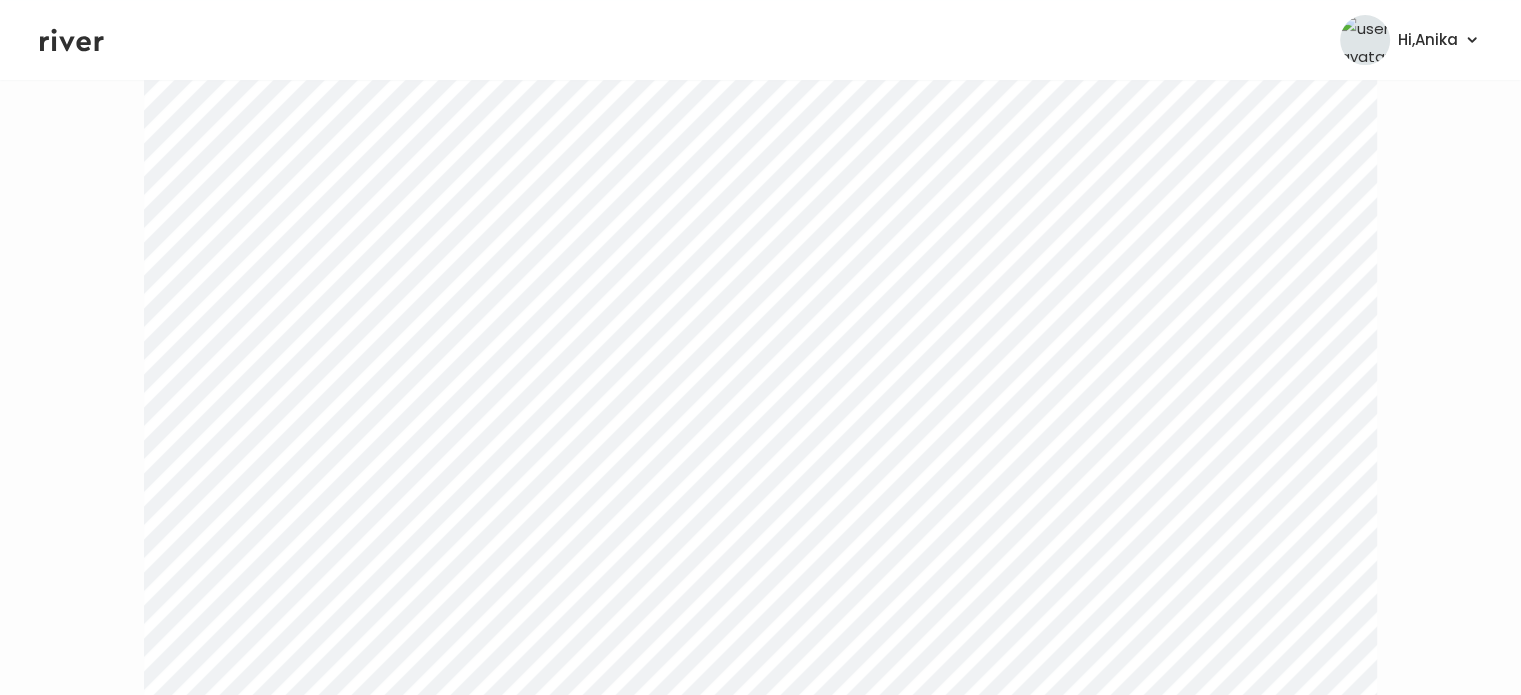 scroll, scrollTop: 434, scrollLeft: 0, axis: vertical 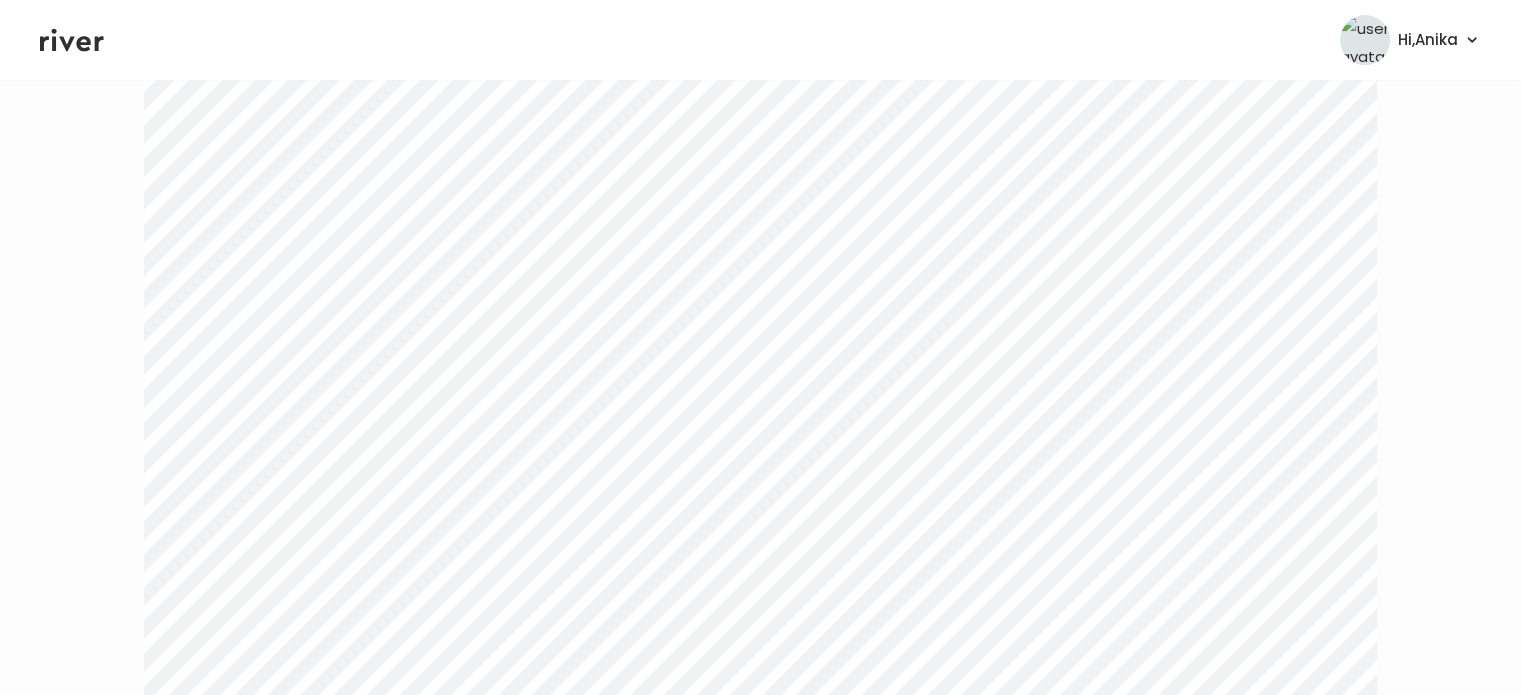 click on "KAREN KILBERN Rx Refills  Visit On:  28 Jul 2025 About Medical History Medication History Visit History Labs Notes Symptoms Chat Treatment Plan Medication name Refills Quantity Instructions Date Visit Type Next" at bounding box center [760, 904] 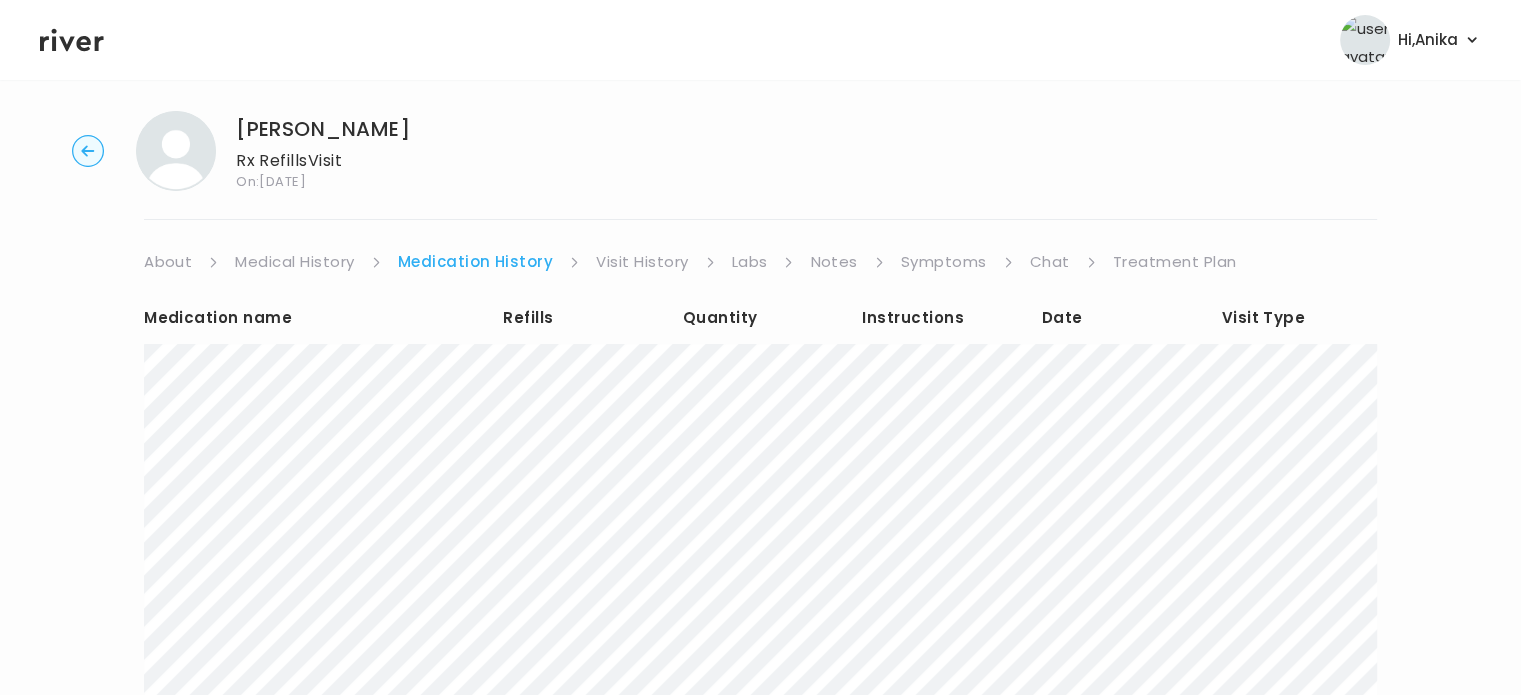 scroll, scrollTop: 0, scrollLeft: 0, axis: both 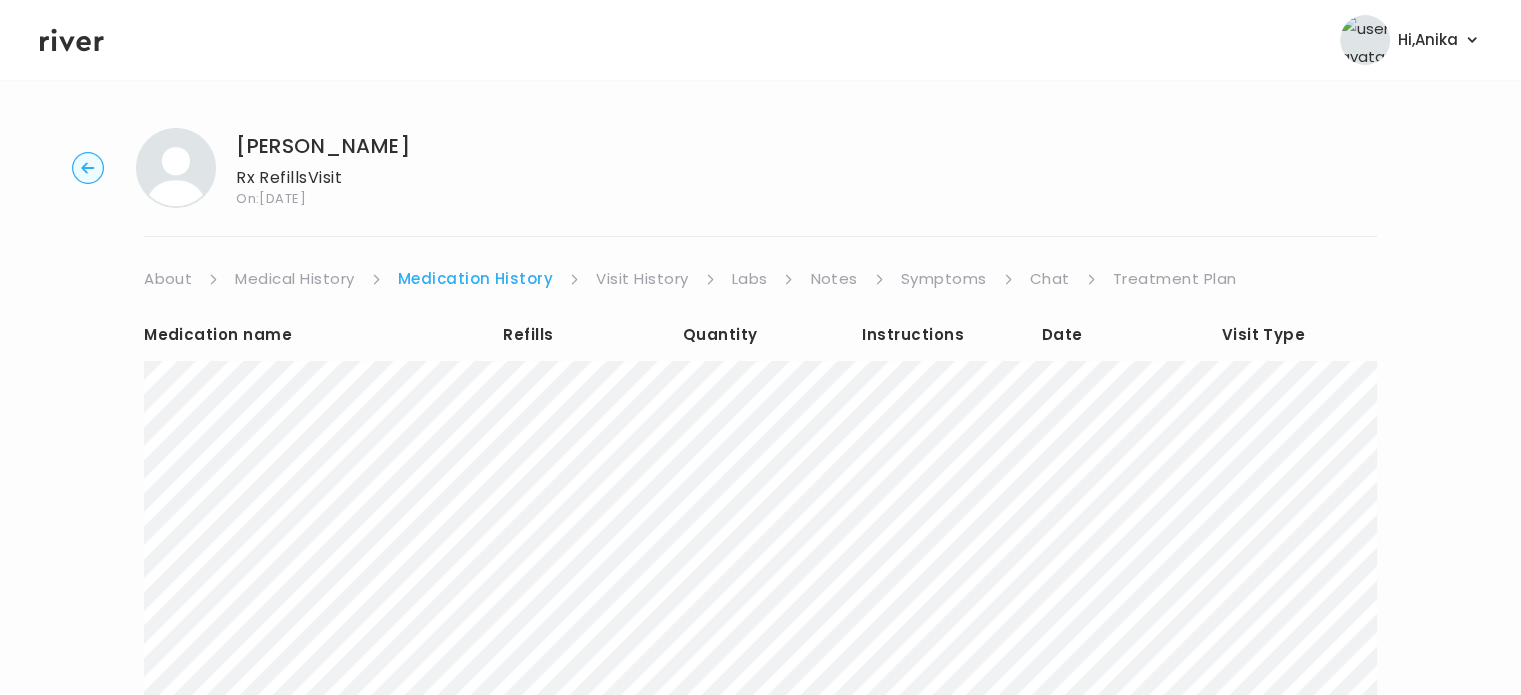 click on "Symptoms" at bounding box center [944, 279] 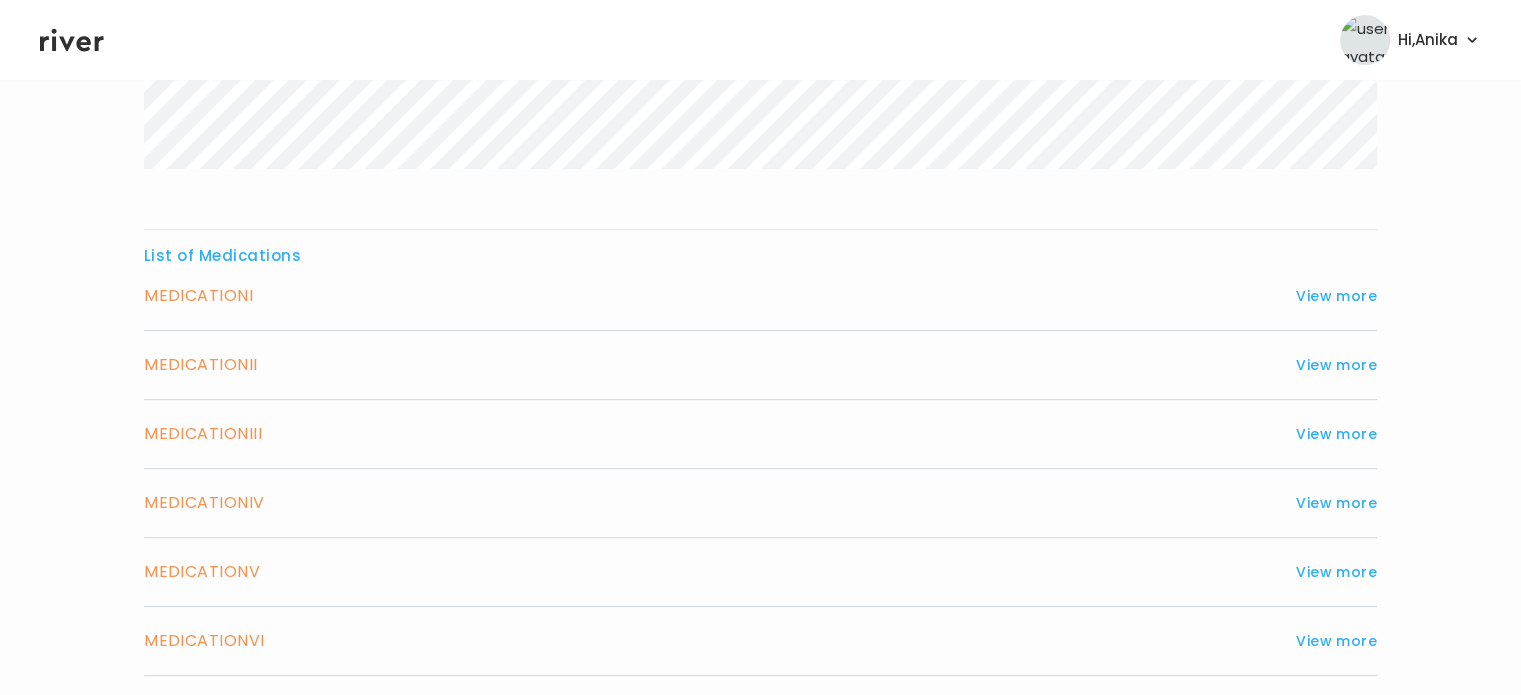 scroll, scrollTop: 743, scrollLeft: 0, axis: vertical 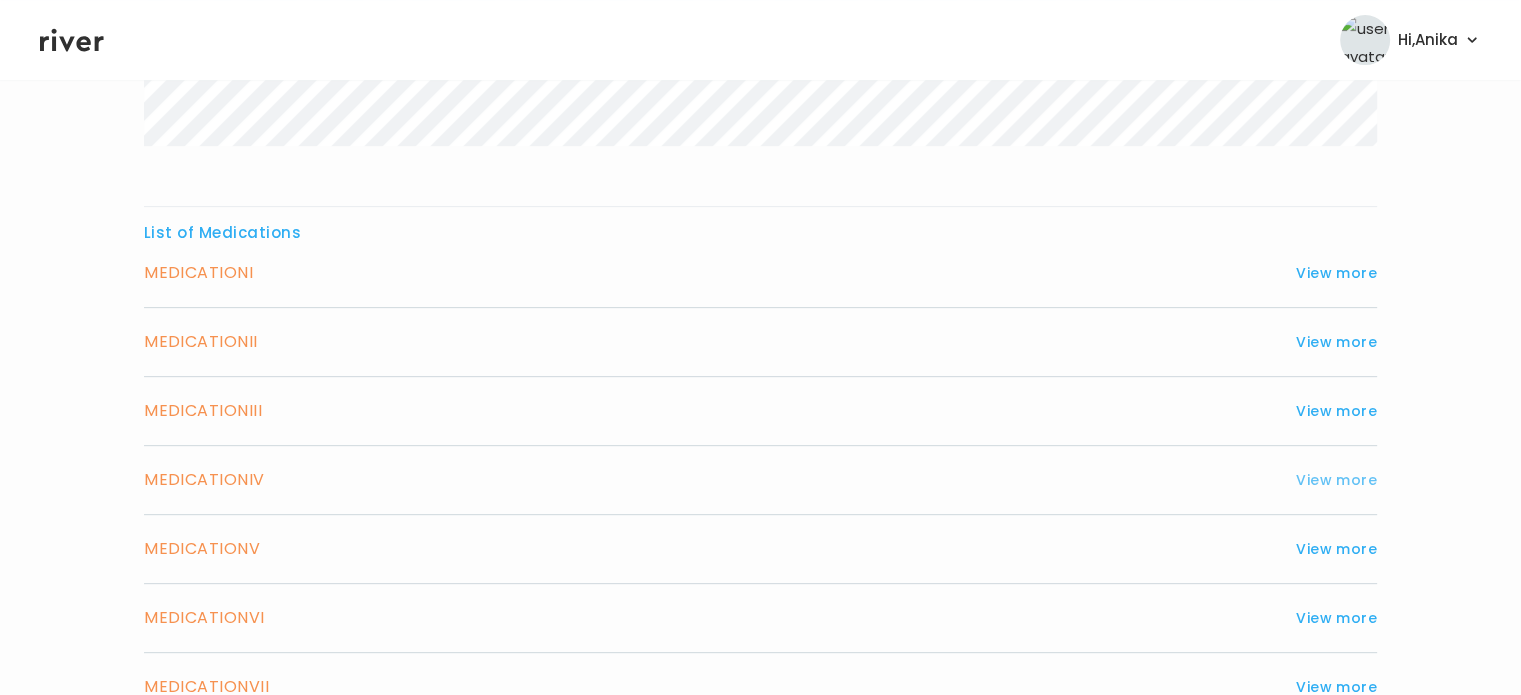 click on "View more" at bounding box center (1336, 480) 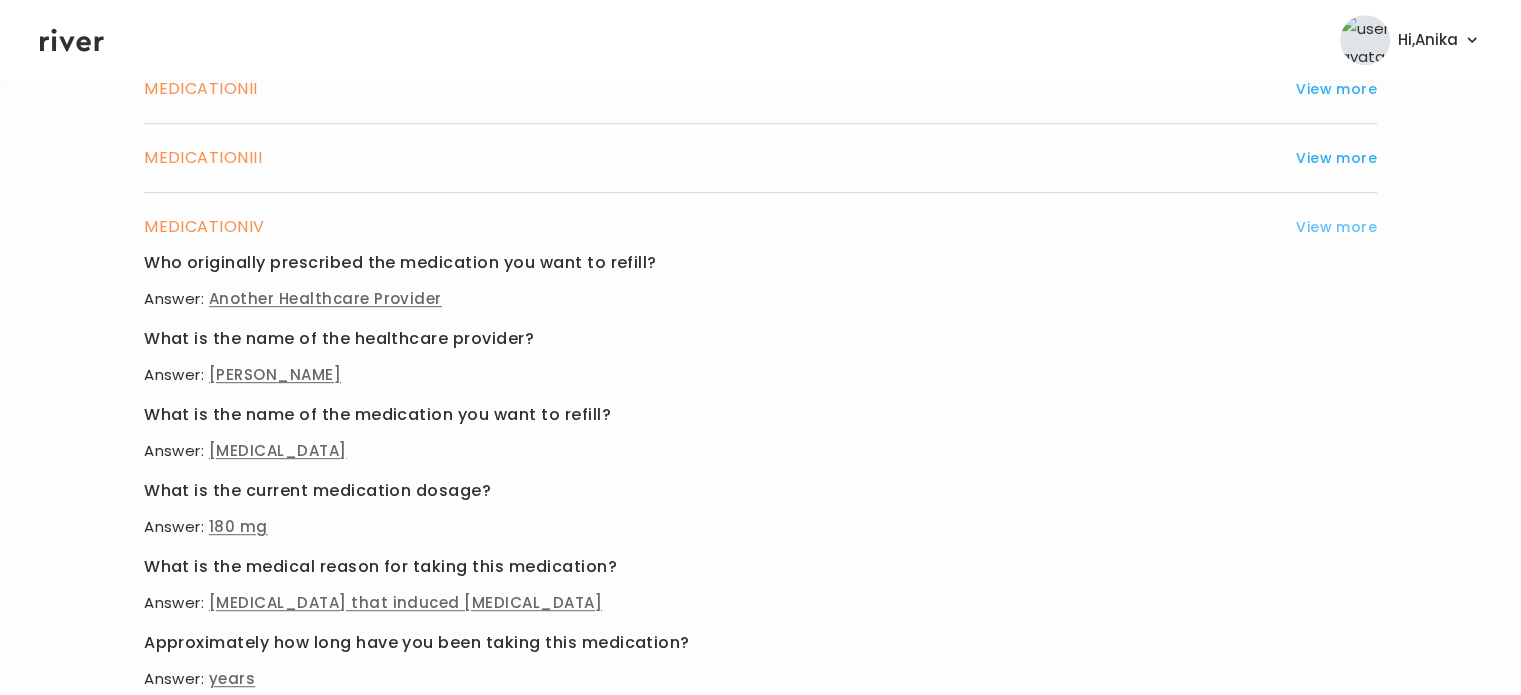 scroll, scrollTop: 1026, scrollLeft: 0, axis: vertical 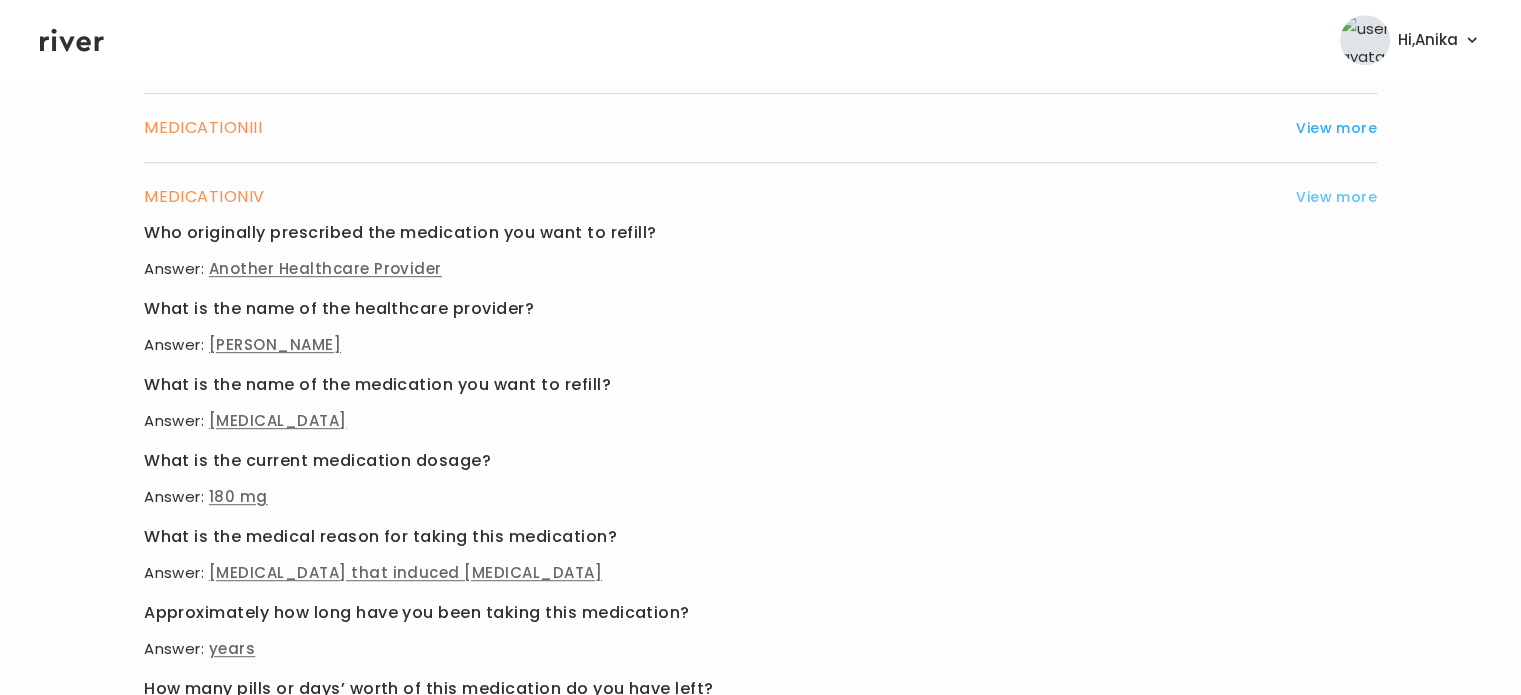 click on "View more" at bounding box center [1336, 197] 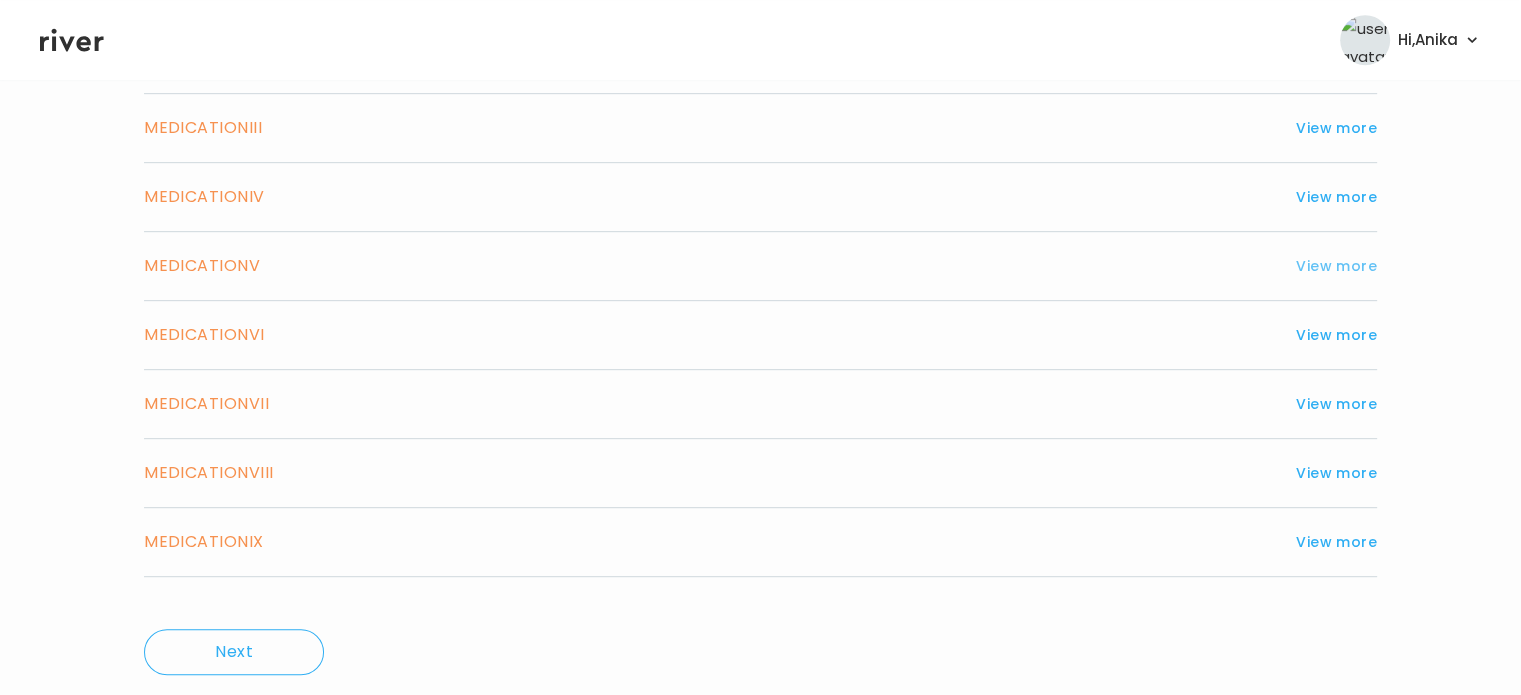click on "View more" at bounding box center [1336, 266] 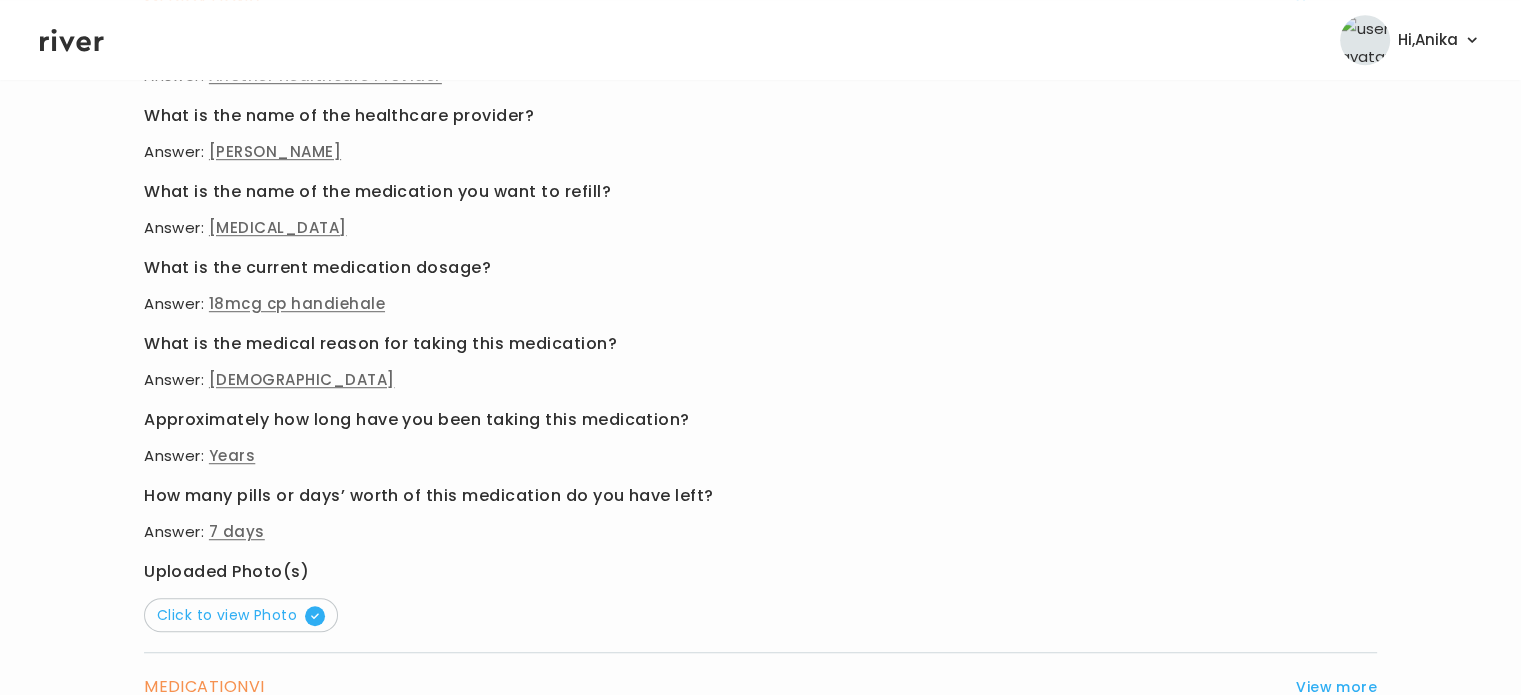 scroll, scrollTop: 1292, scrollLeft: 0, axis: vertical 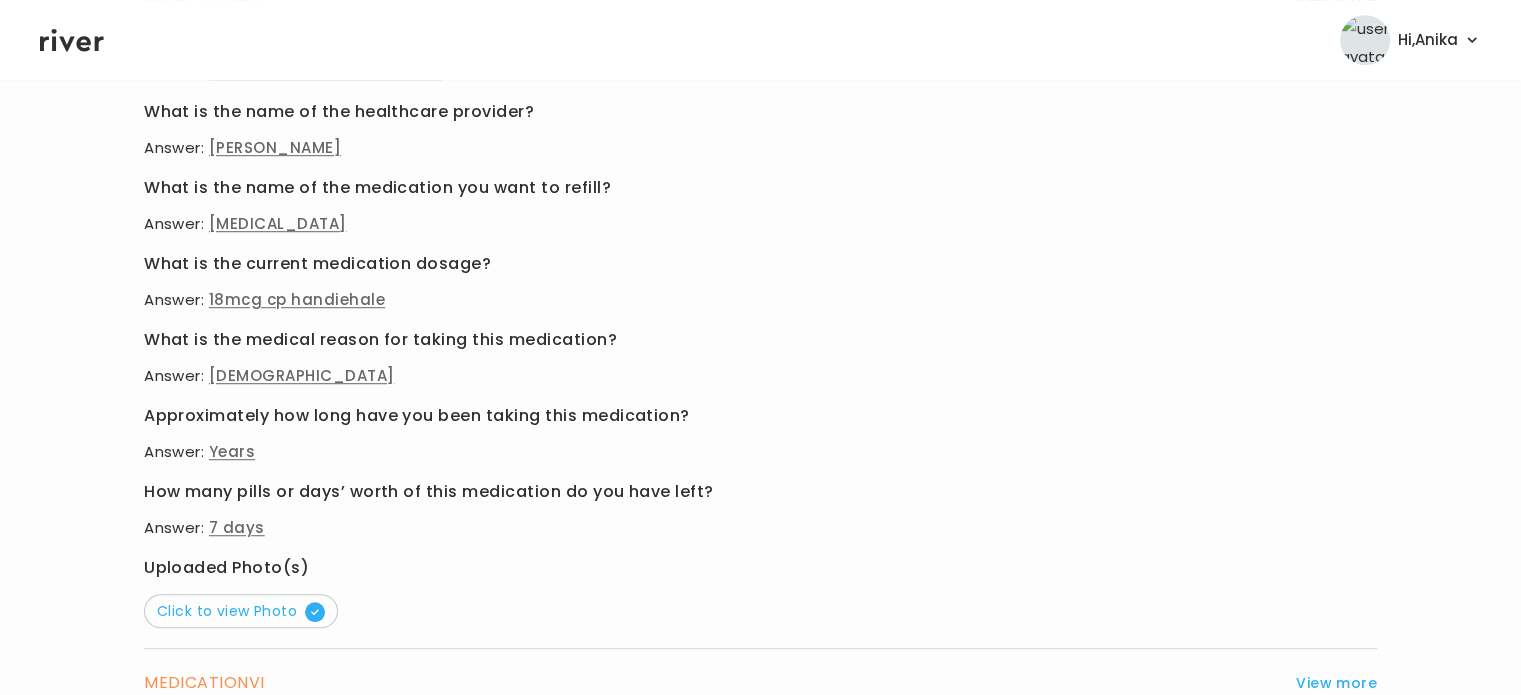 click on "Click to view Photo" at bounding box center [241, 611] 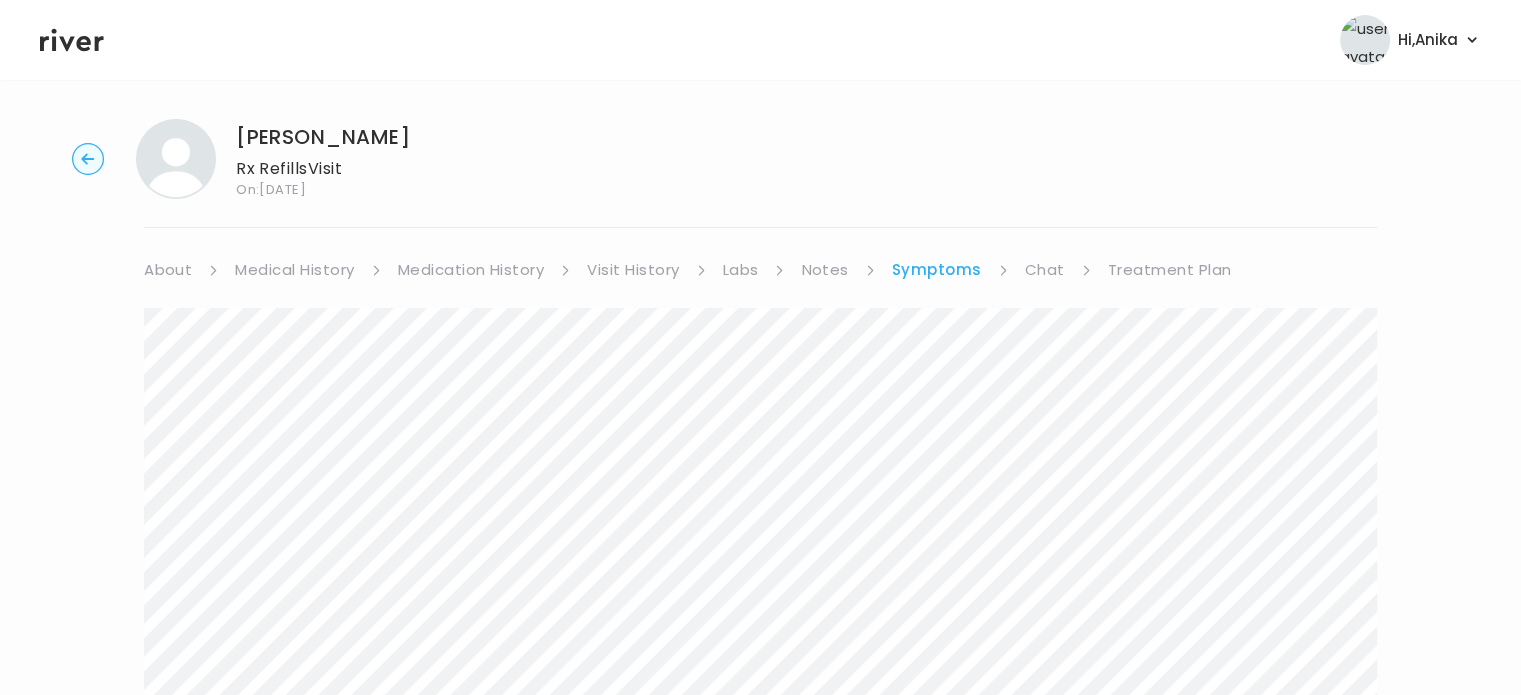 scroll, scrollTop: 0, scrollLeft: 0, axis: both 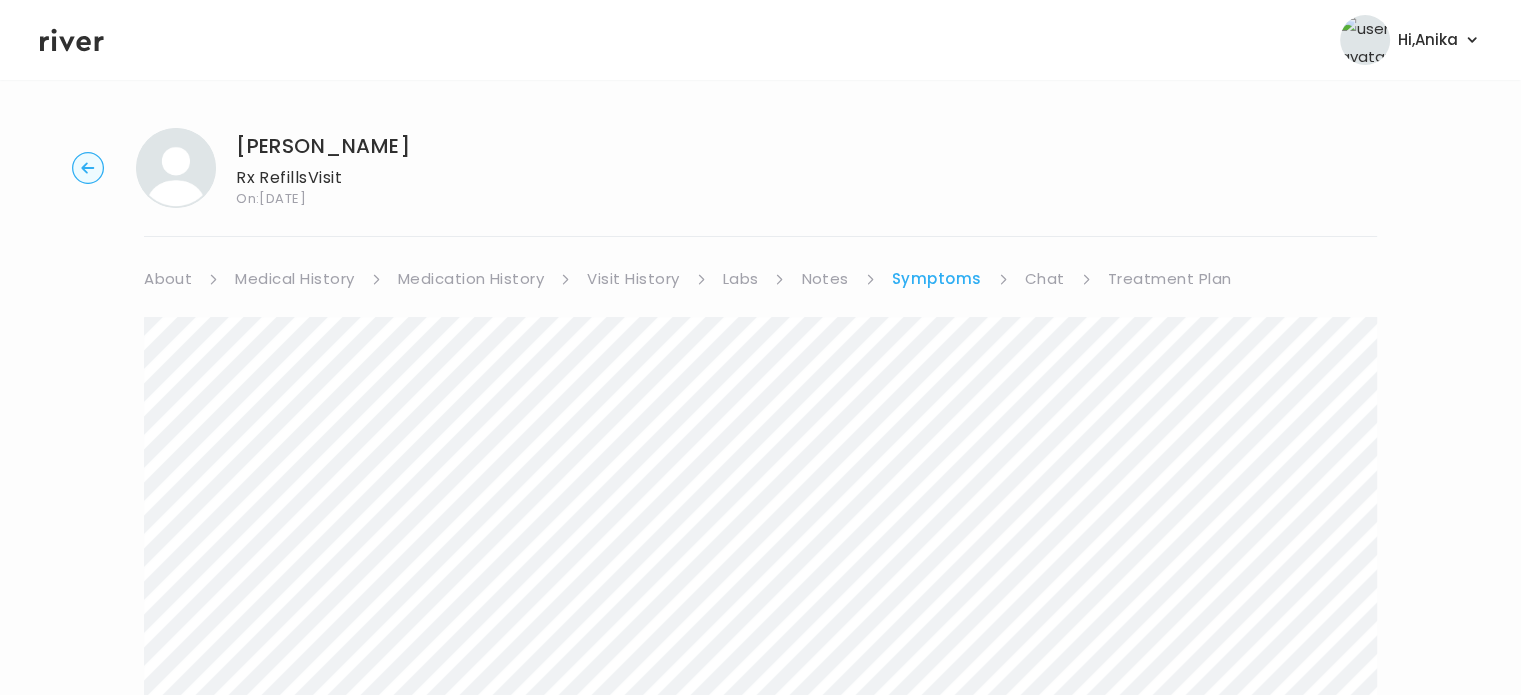 click on "Medication History" at bounding box center (471, 279) 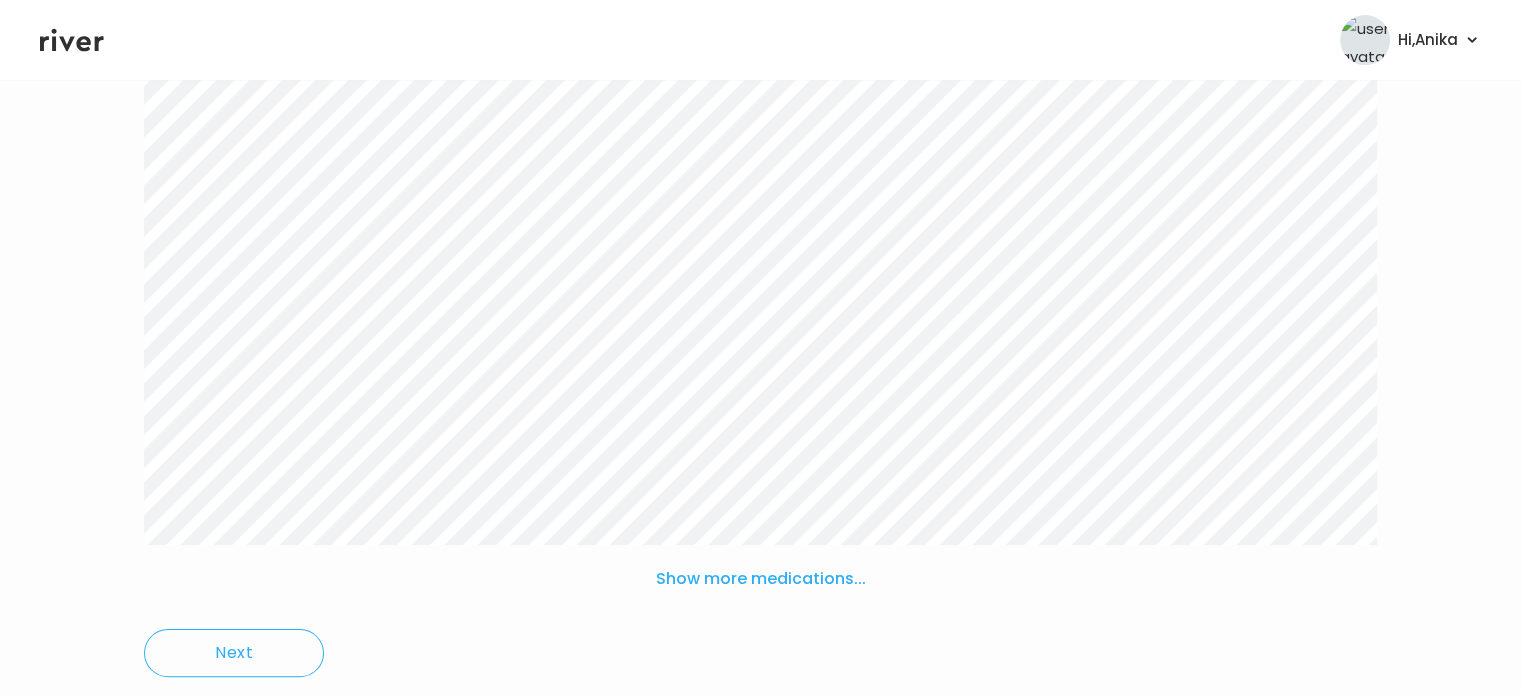 scroll, scrollTop: 365, scrollLeft: 0, axis: vertical 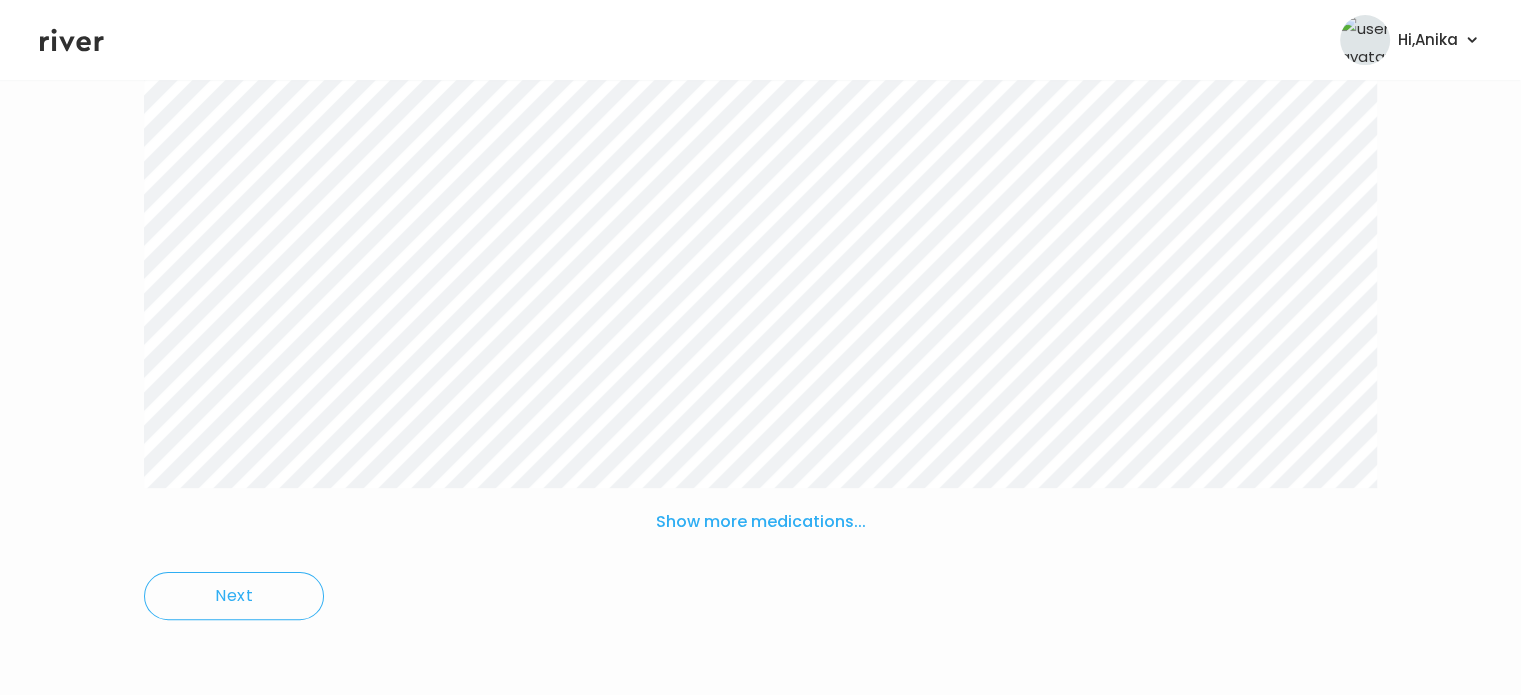 click on "Show more medications..." at bounding box center [761, 522] 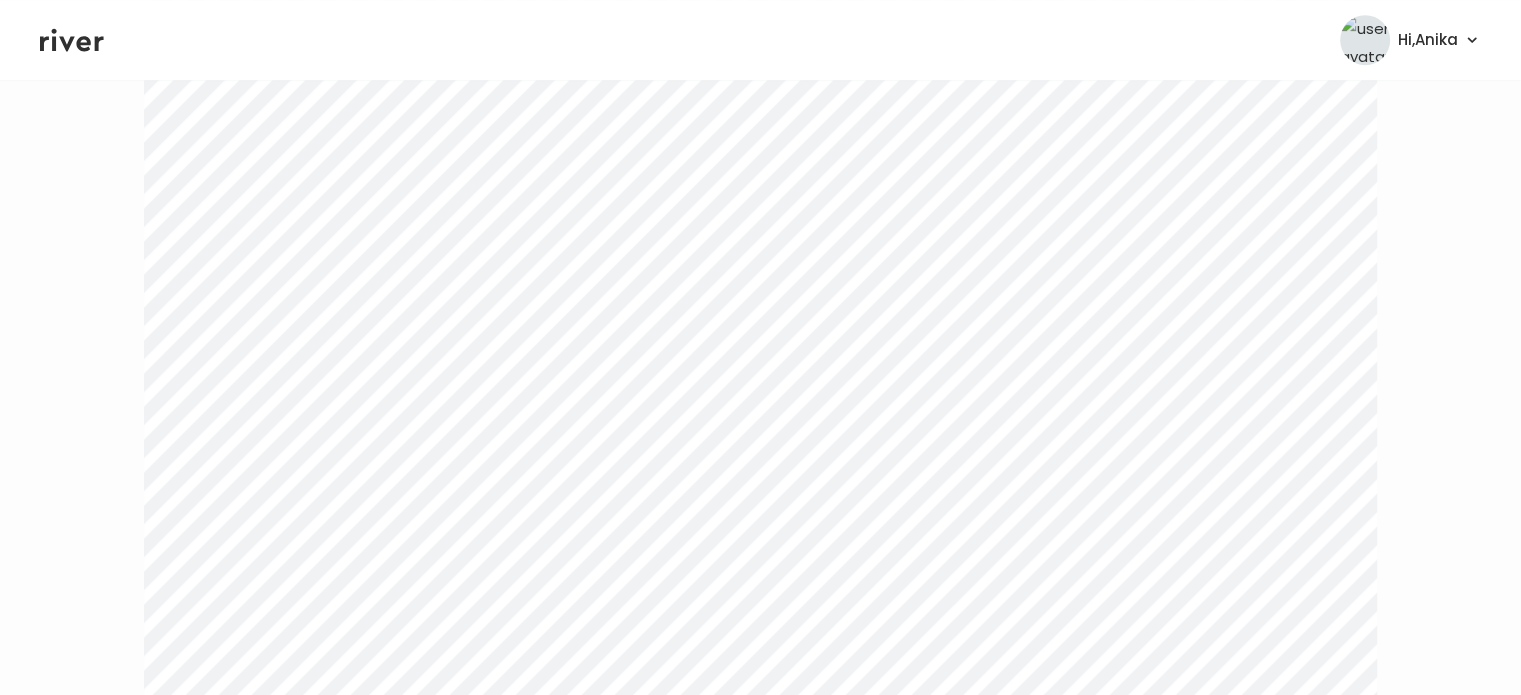 scroll, scrollTop: 1078, scrollLeft: 0, axis: vertical 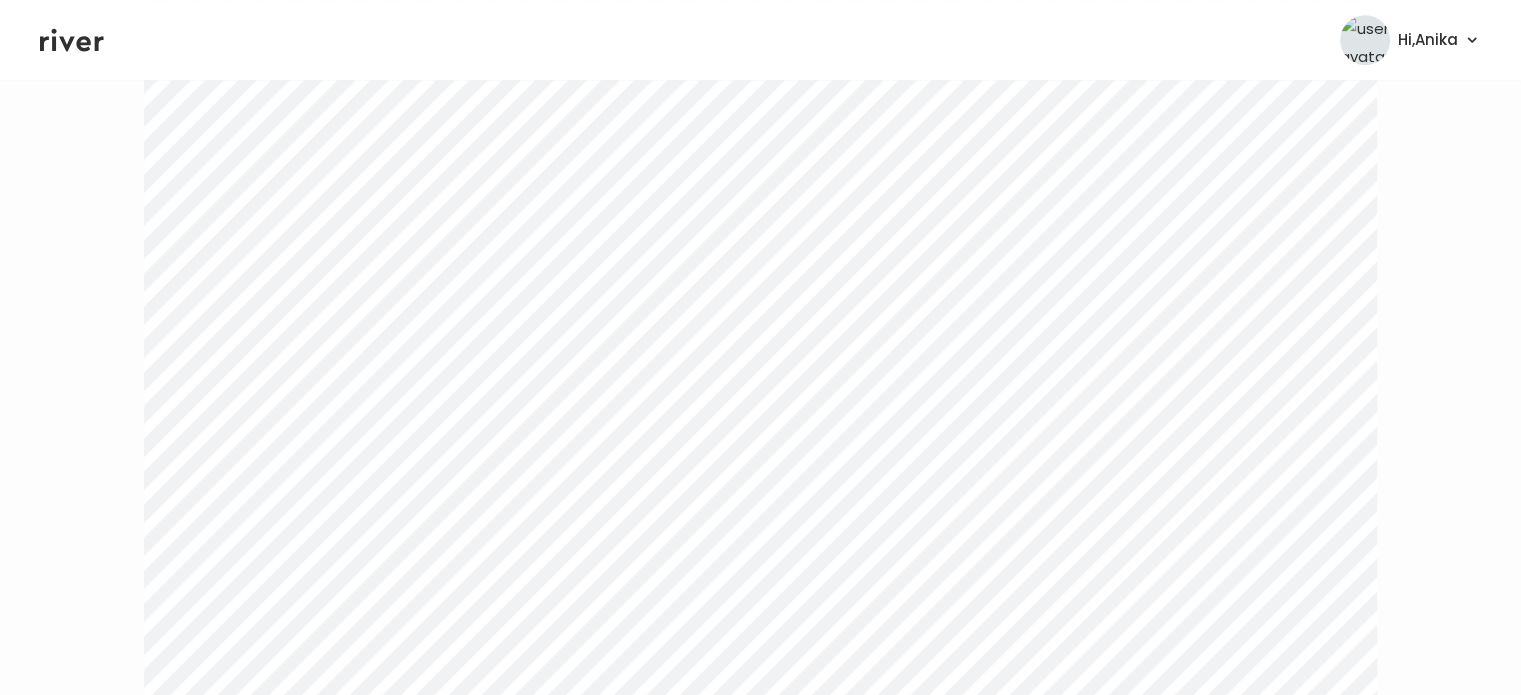 click on "KAREN KILBERN Rx Refills  Visit On:  28 Jul 2025 About Medical History Medication History Visit History Labs Notes Symptoms Chat Treatment Plan Medication name Refills Quantity Instructions Date Visit Type Next" at bounding box center (760, 260) 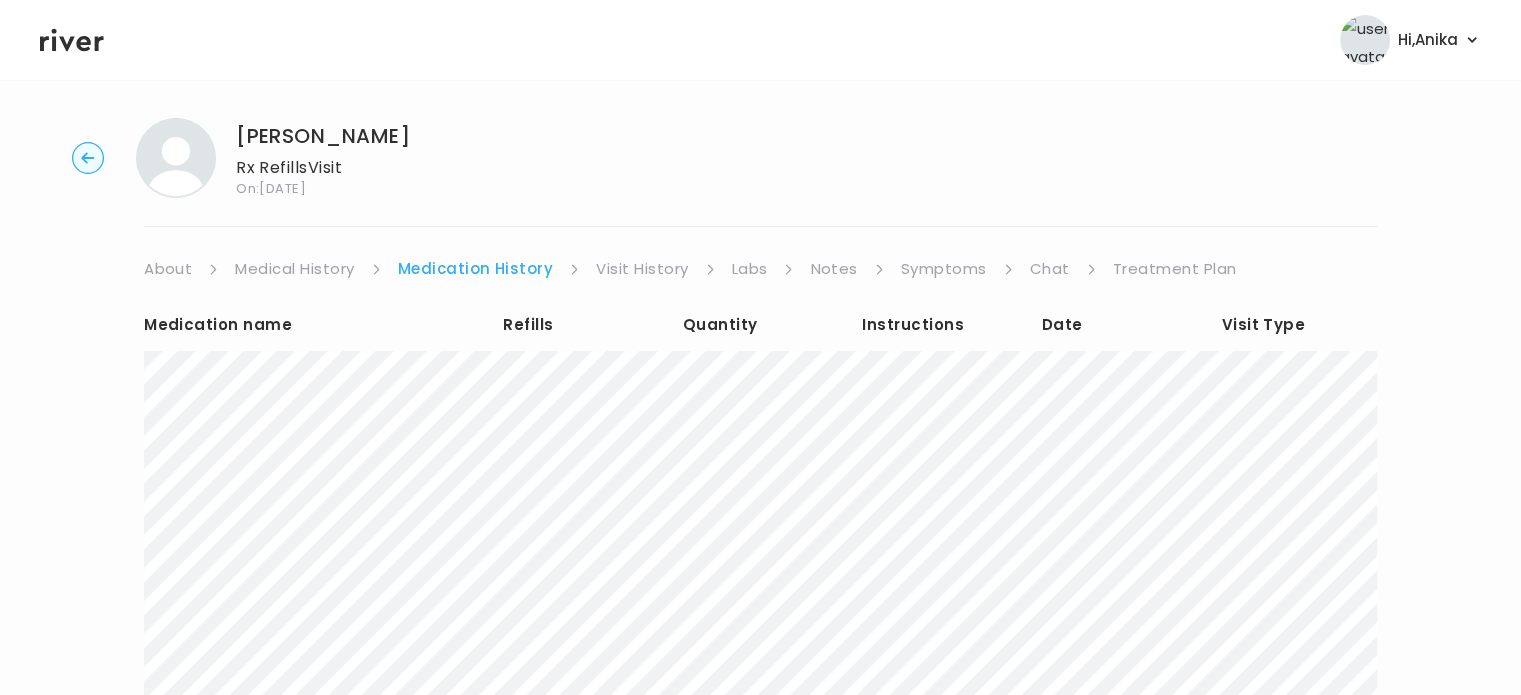 scroll, scrollTop: 0, scrollLeft: 0, axis: both 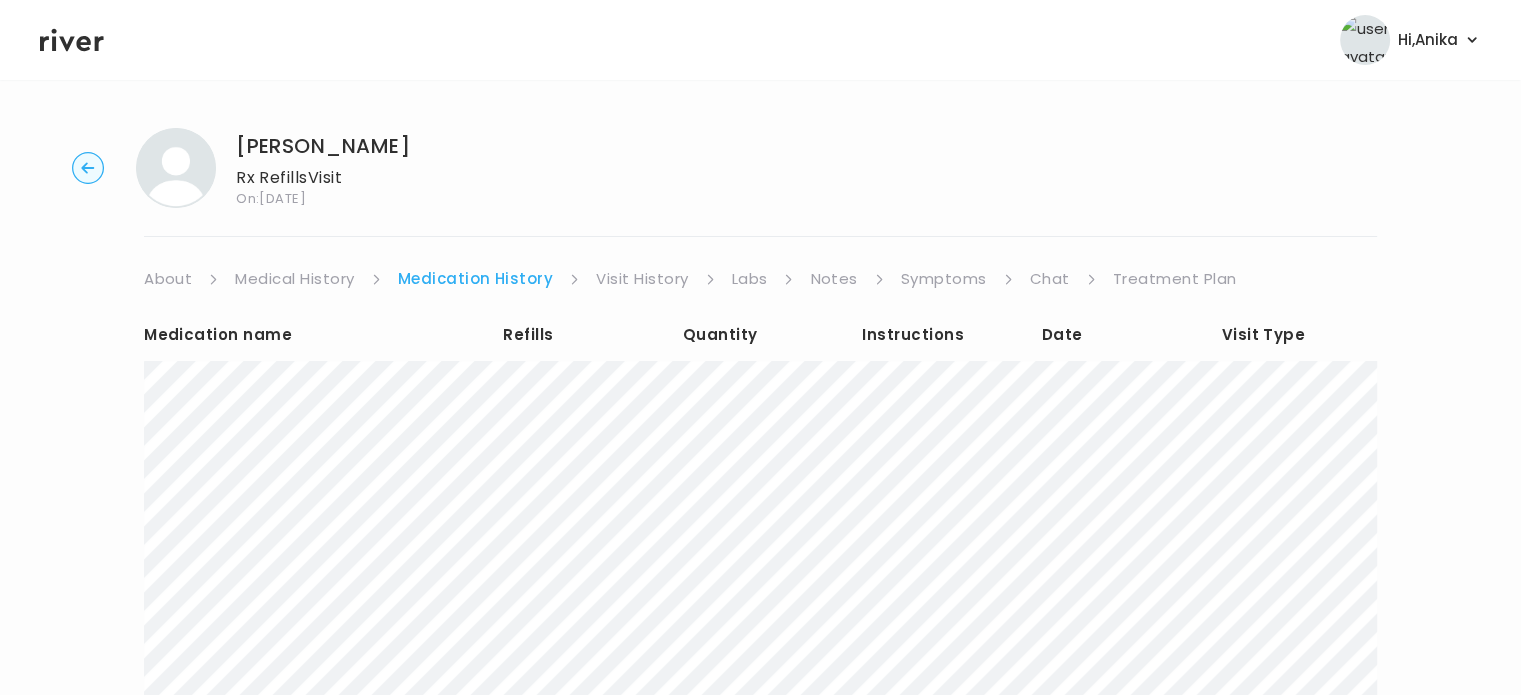 click on "Symptoms" at bounding box center (944, 279) 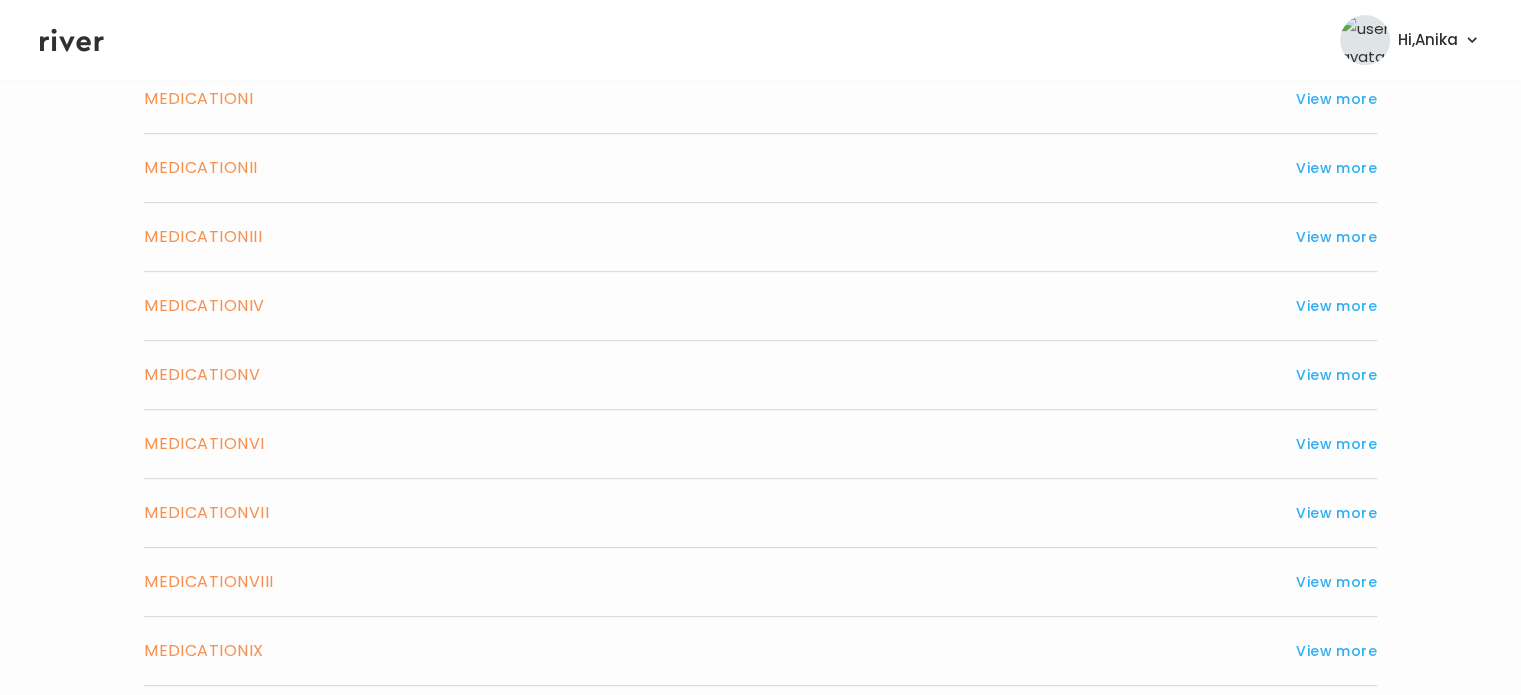 scroll, scrollTop: 928, scrollLeft: 0, axis: vertical 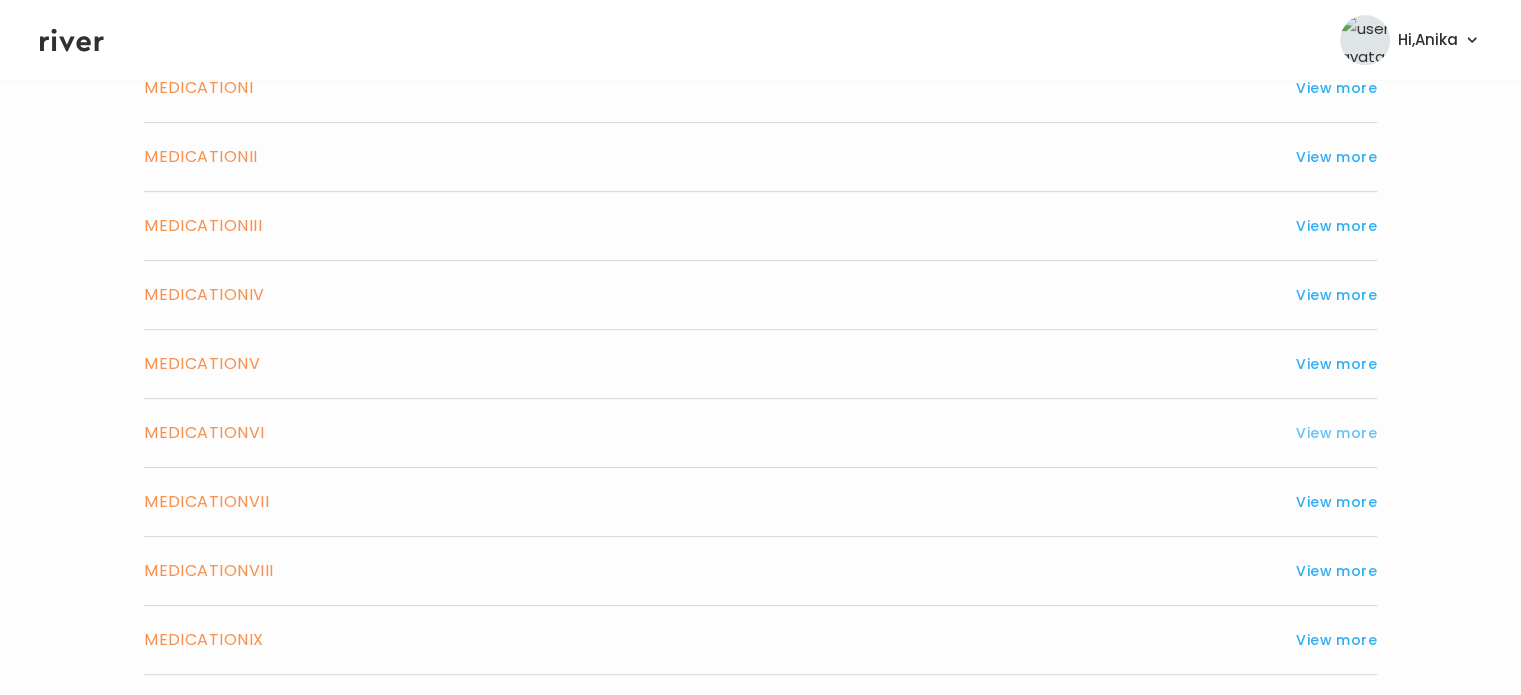 click on "View more" at bounding box center [1336, 433] 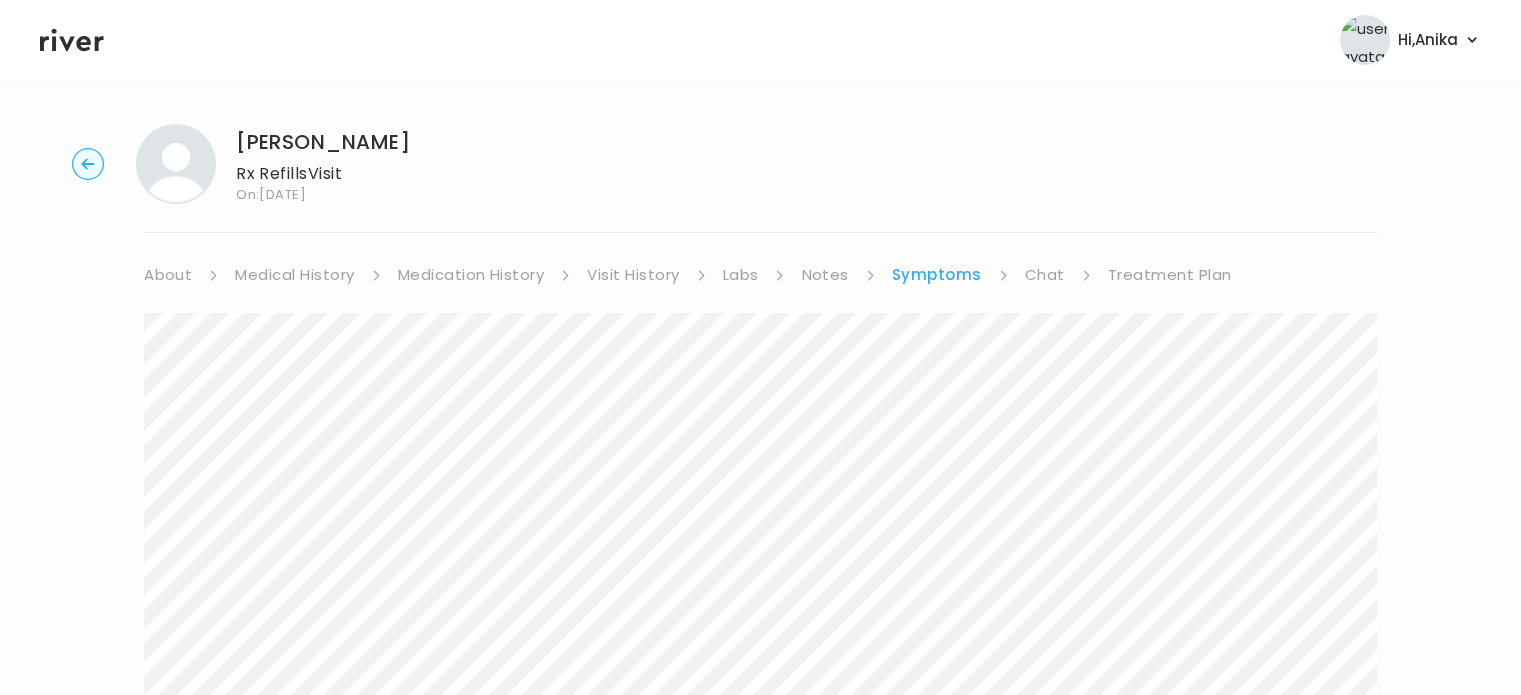 scroll, scrollTop: 0, scrollLeft: 0, axis: both 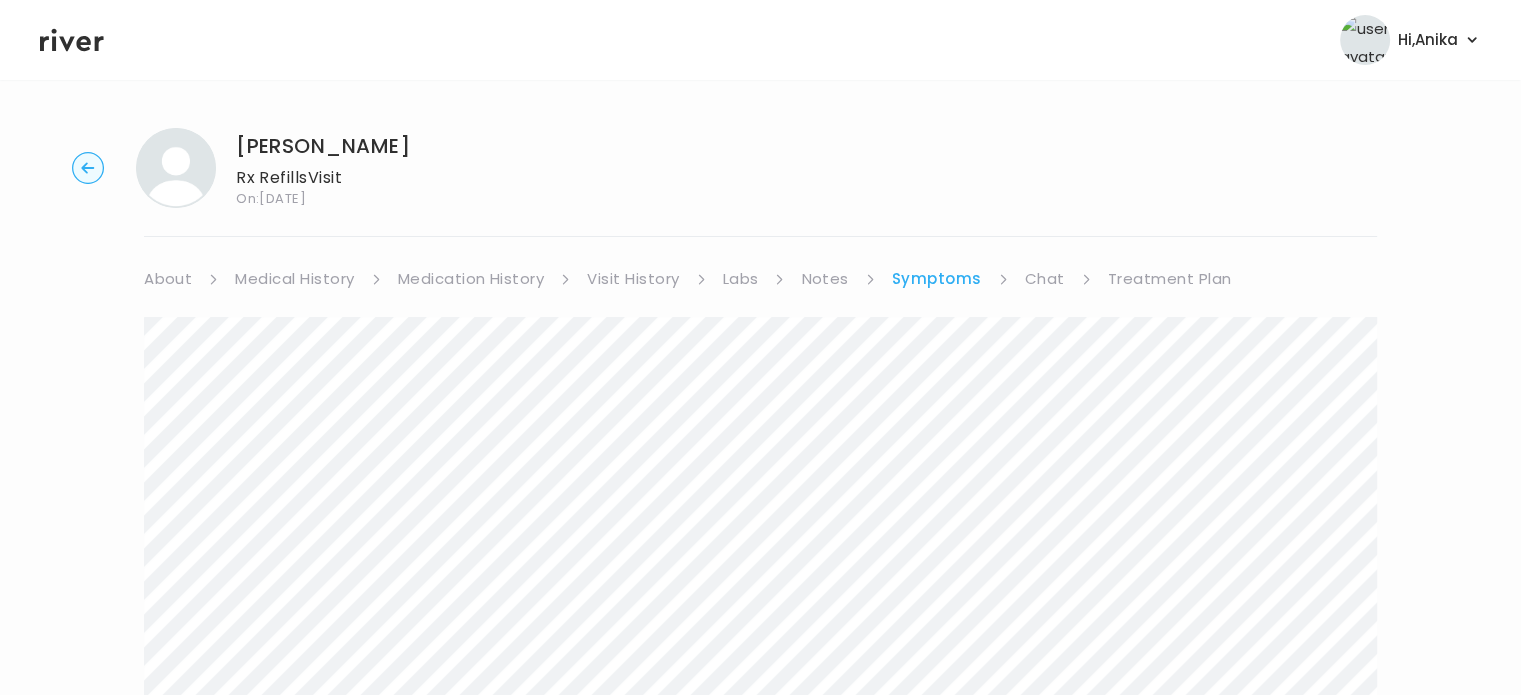 click on "Medication History" at bounding box center (471, 279) 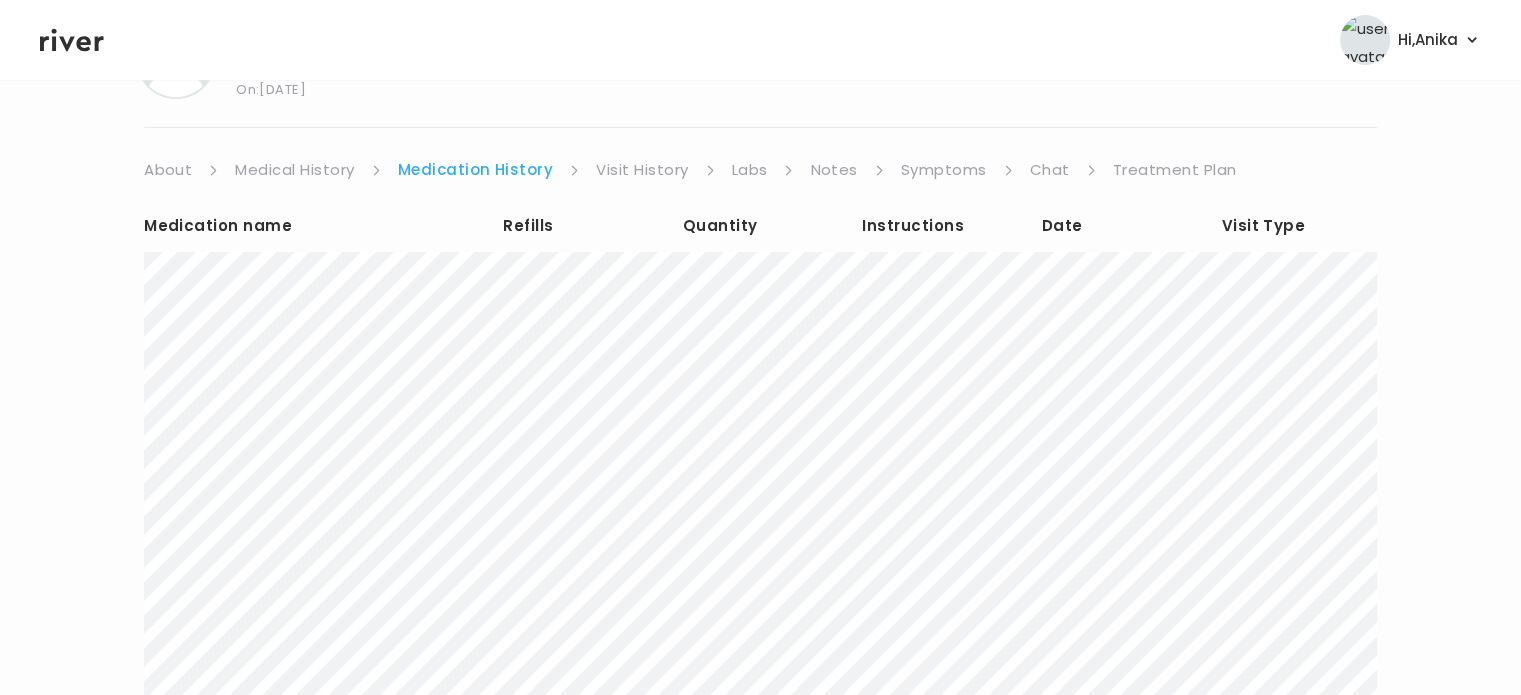 scroll, scrollTop: 108, scrollLeft: 0, axis: vertical 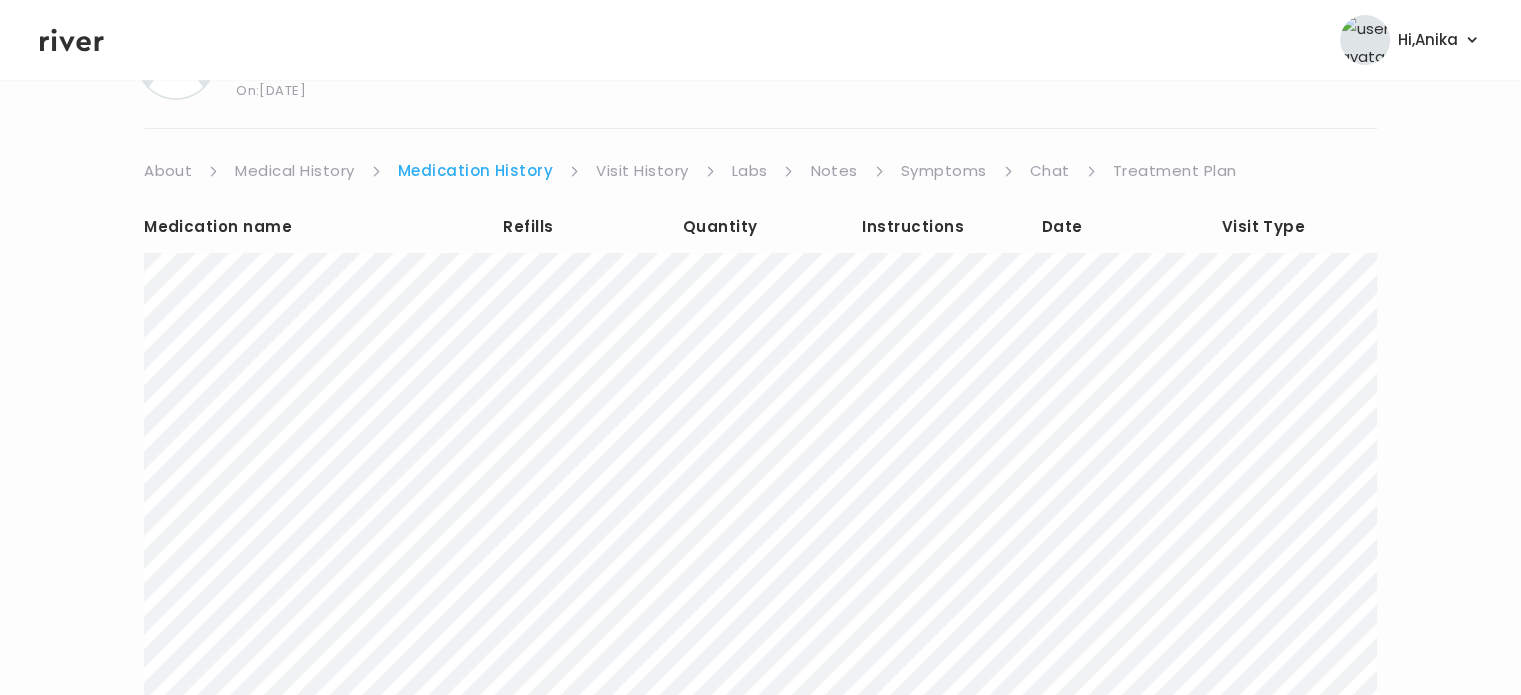 click on "Symptoms" at bounding box center [944, 171] 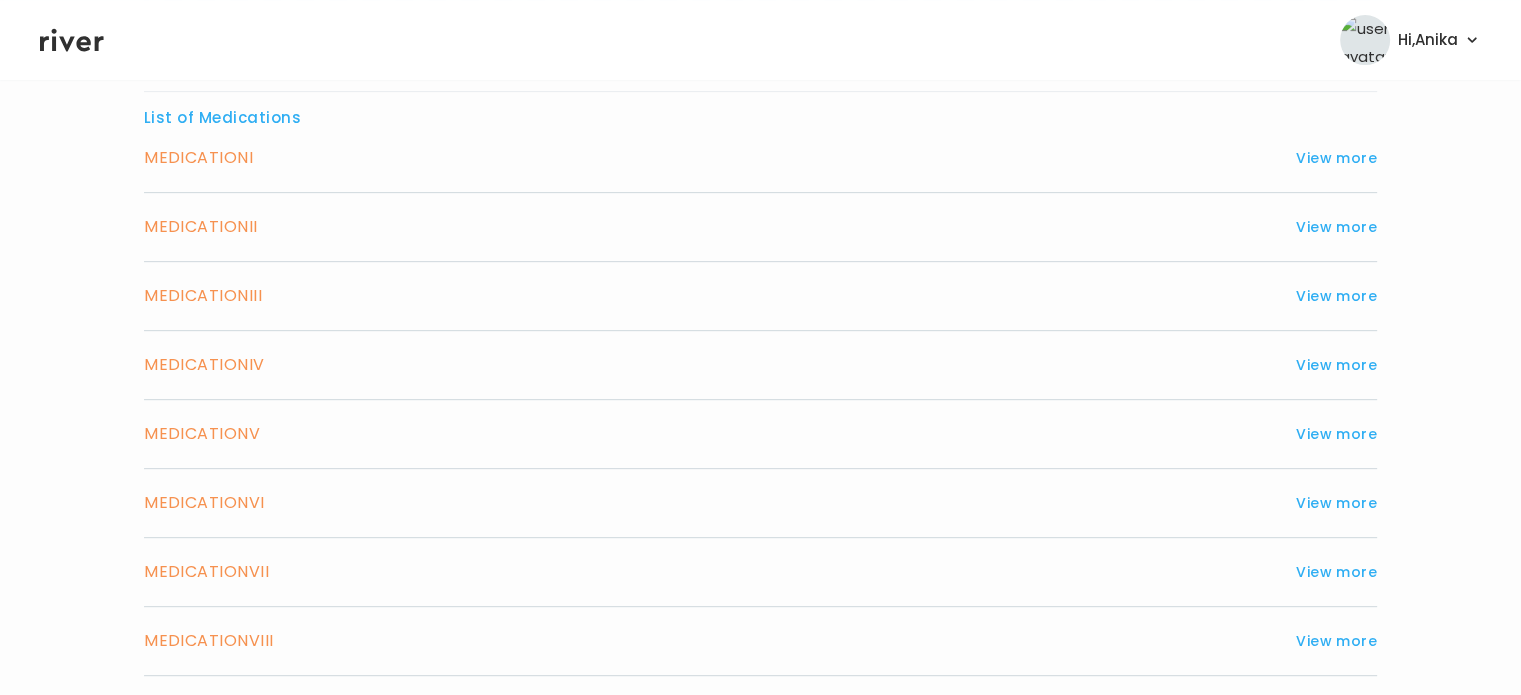 scroll, scrollTop: 864, scrollLeft: 0, axis: vertical 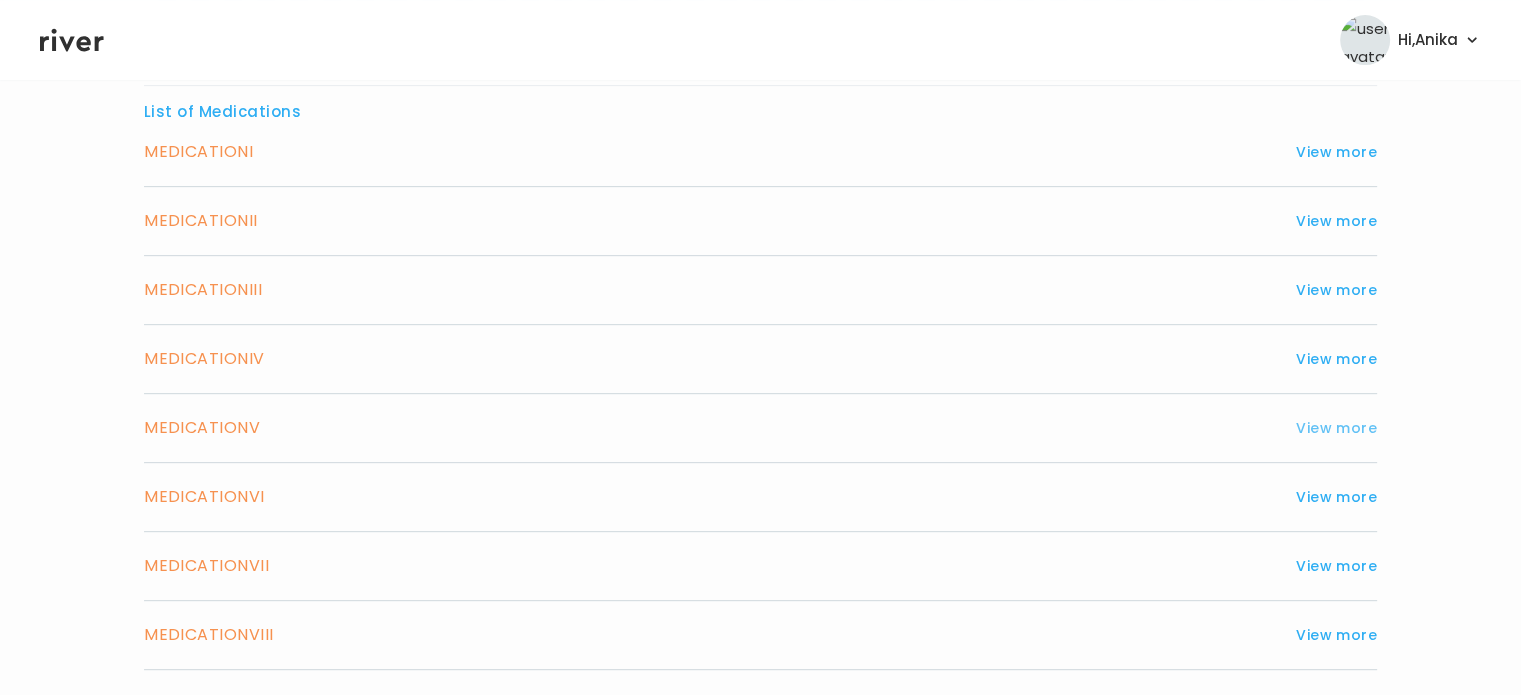 click on "View more" at bounding box center (1336, 428) 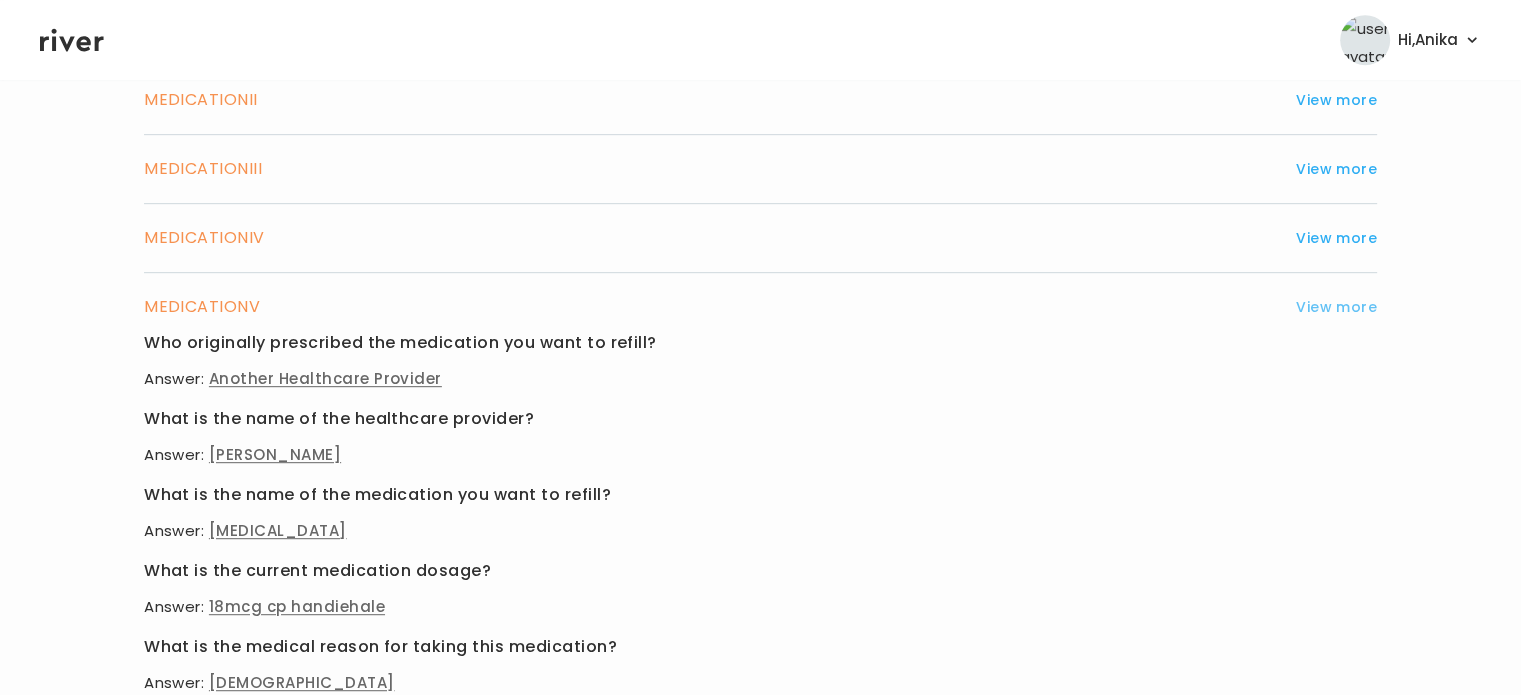 scroll, scrollTop: 991, scrollLeft: 0, axis: vertical 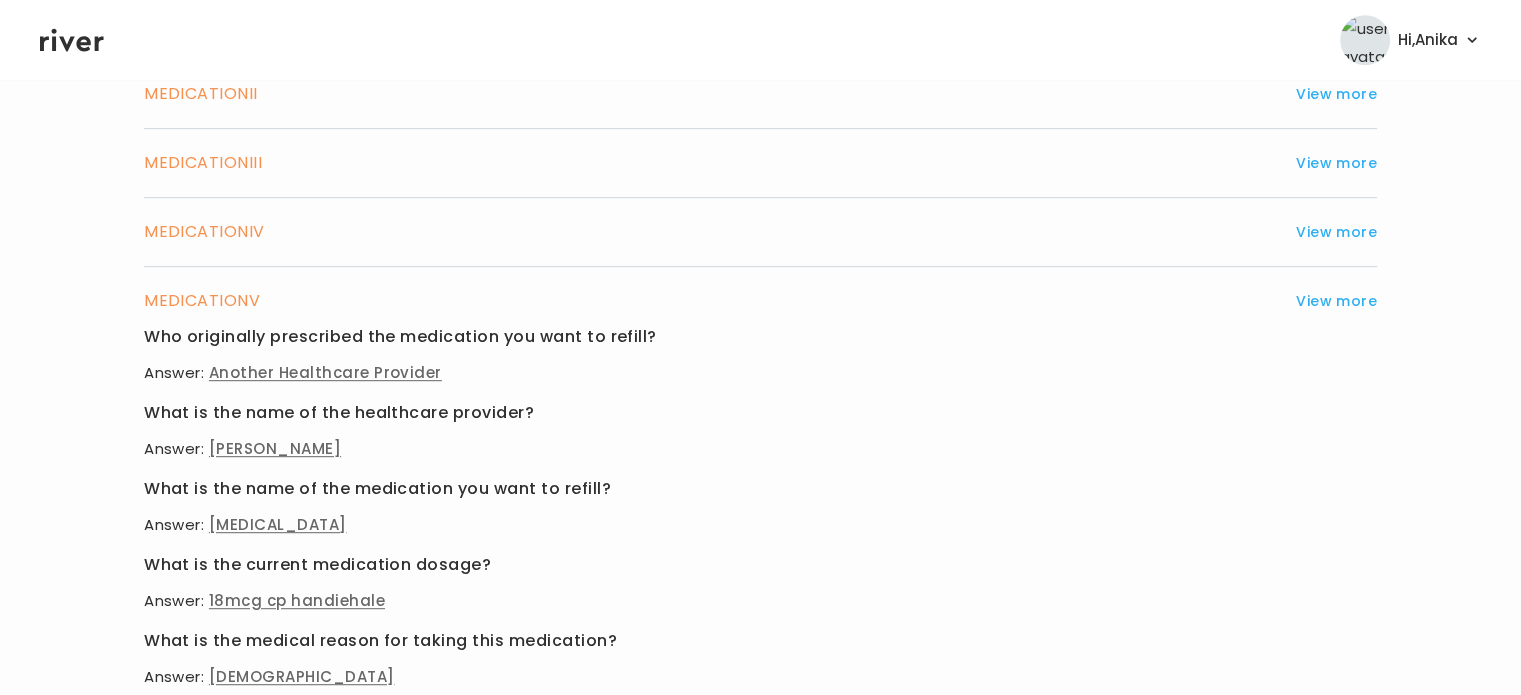 click on "View more" at bounding box center [1336, 301] 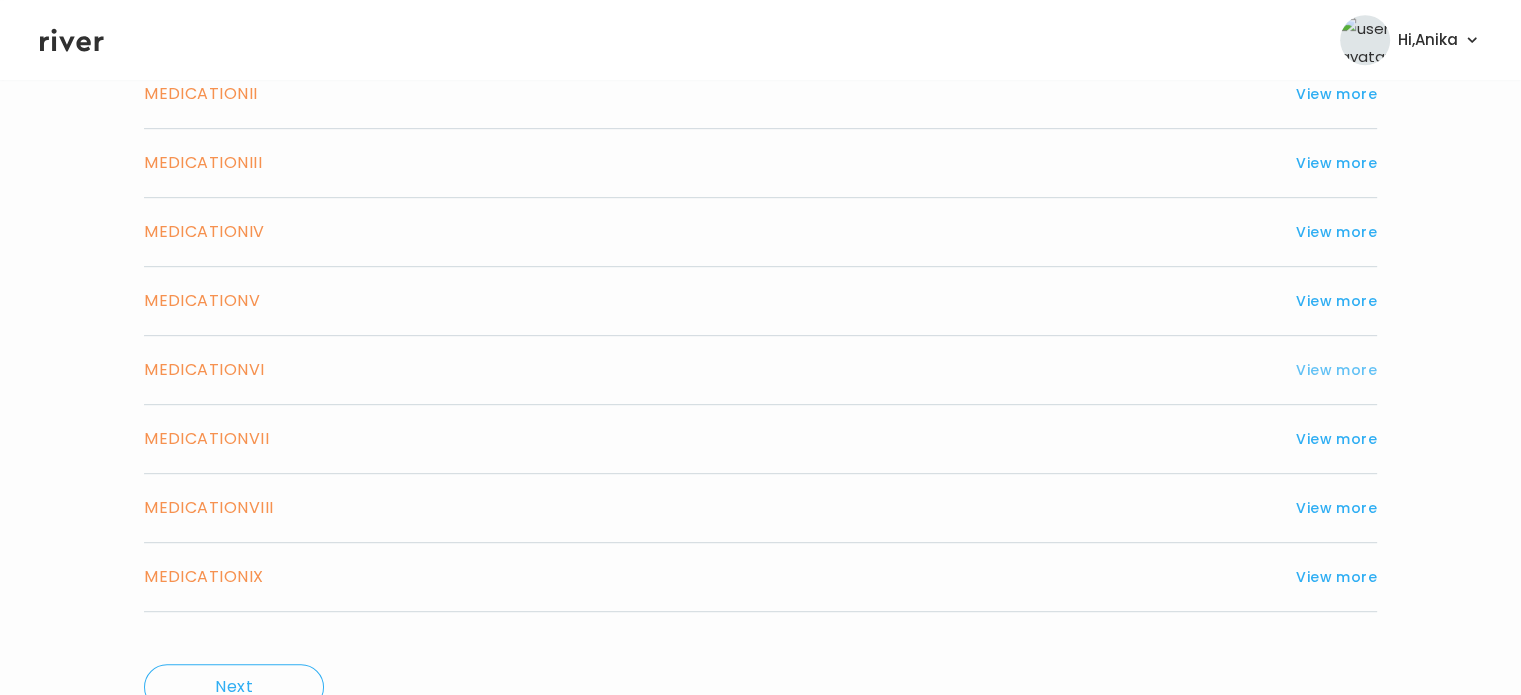 click on "View more" at bounding box center (1336, 370) 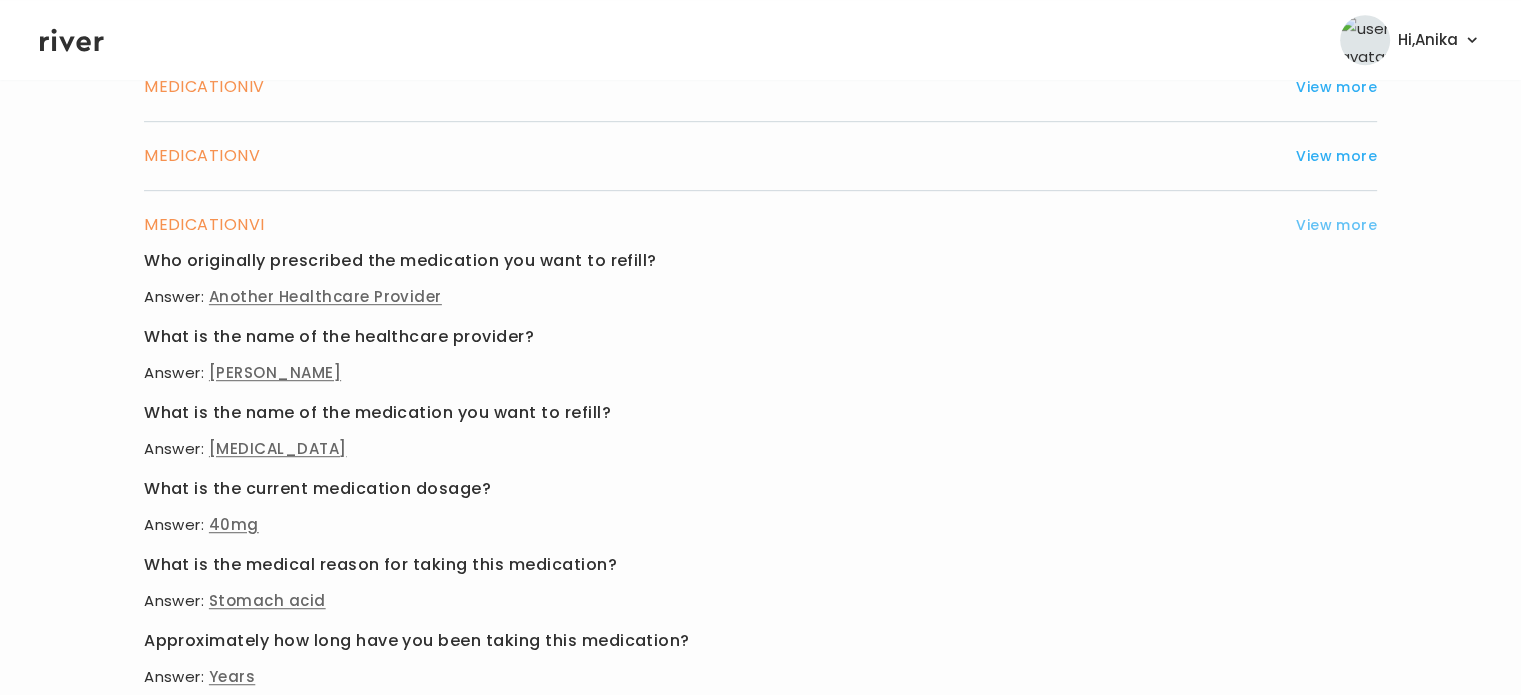 click on "View more" at bounding box center [1336, 225] 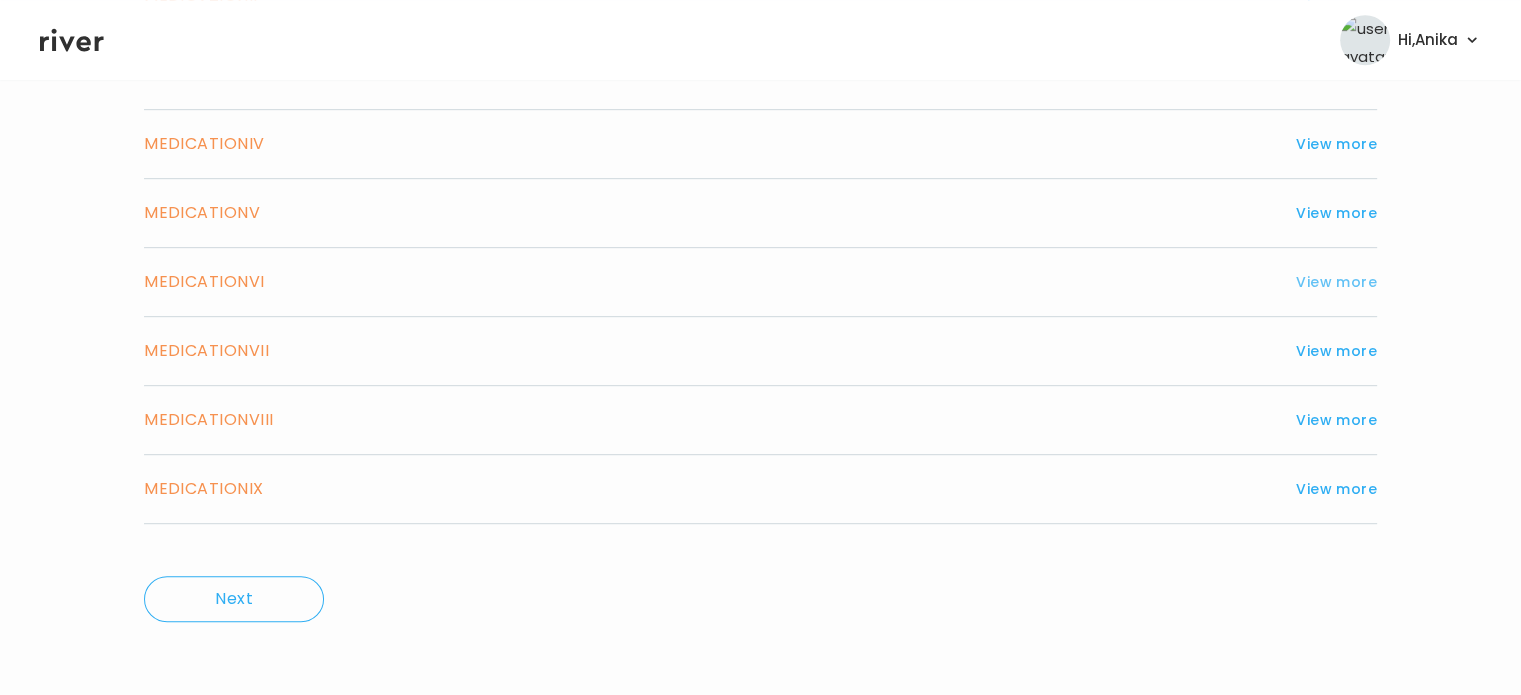 click on "View more" at bounding box center (1336, 282) 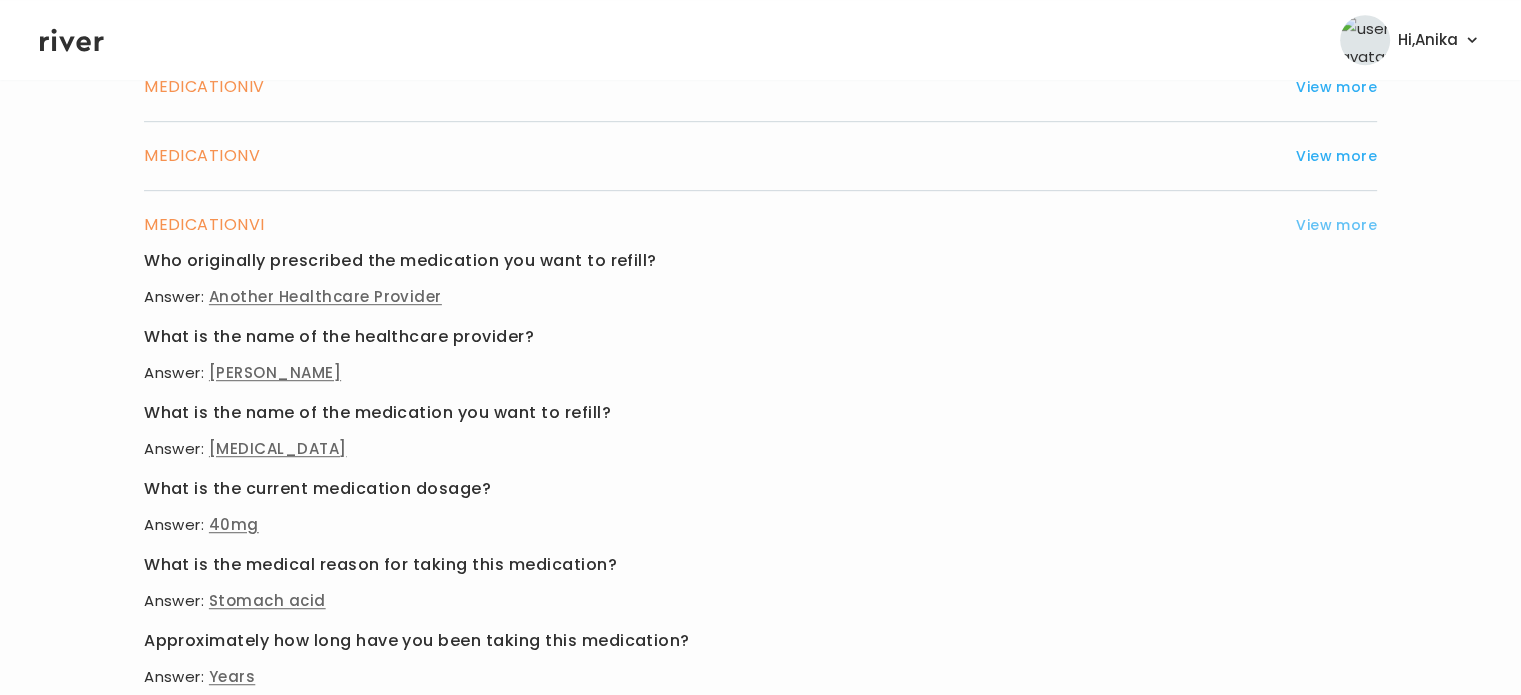 click on "View more" at bounding box center (1336, 225) 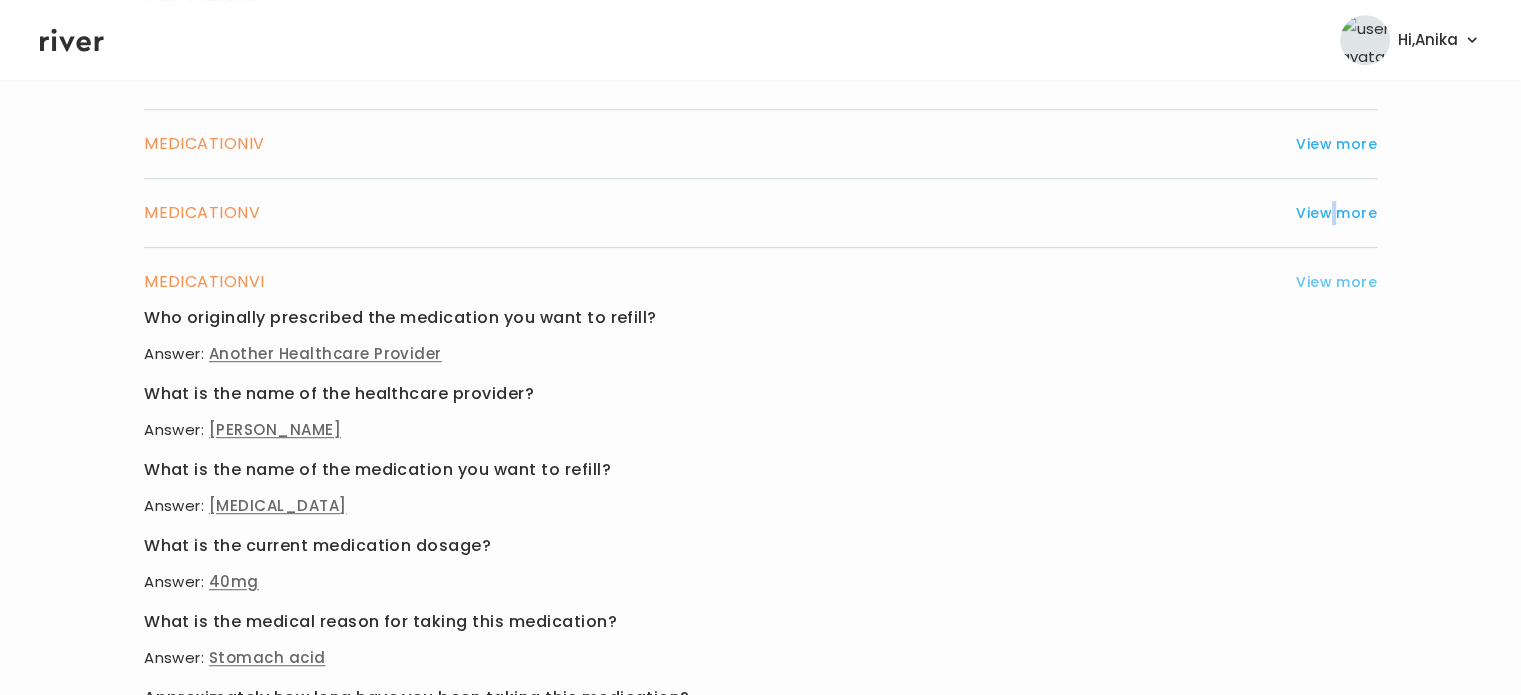 click on "MEDICATION  V View more" at bounding box center [760, 213] 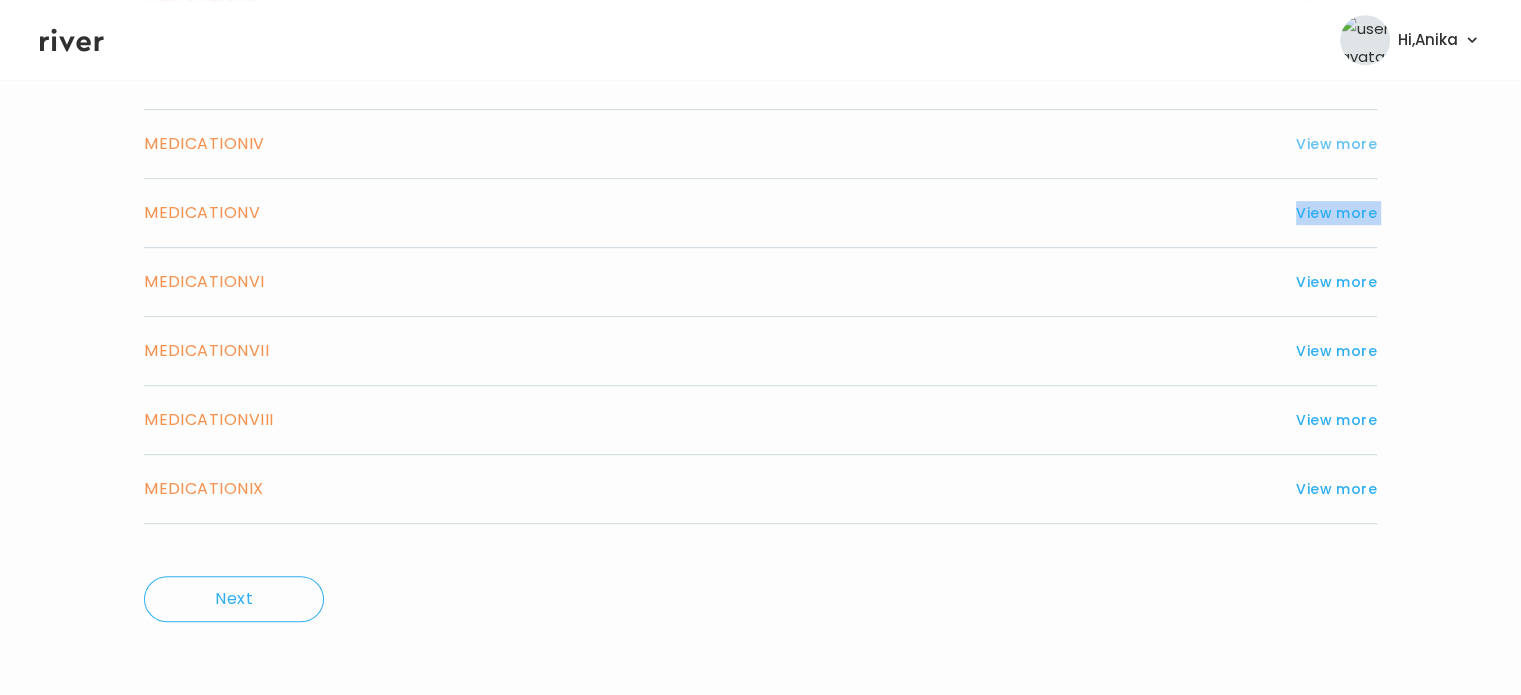 click on "View more" at bounding box center [1336, 144] 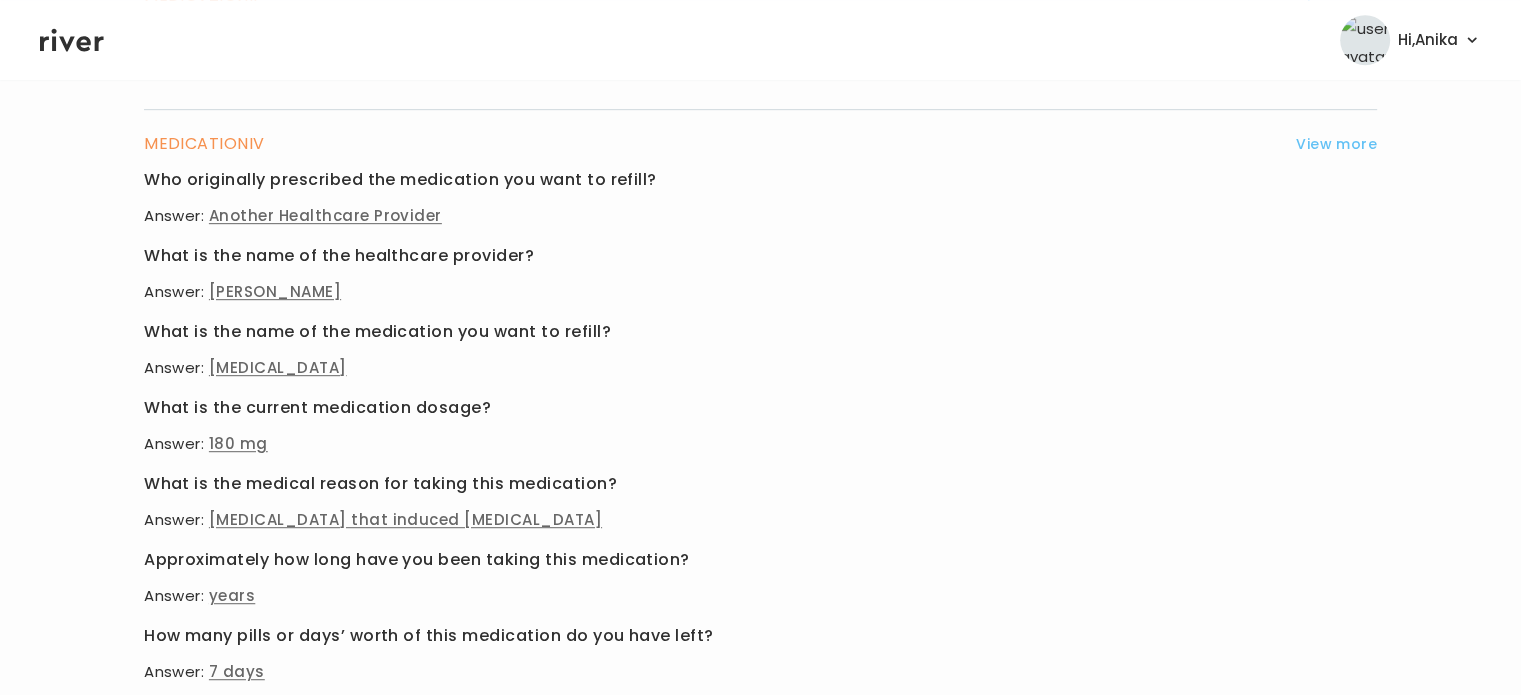 click on "View more" at bounding box center (1336, 144) 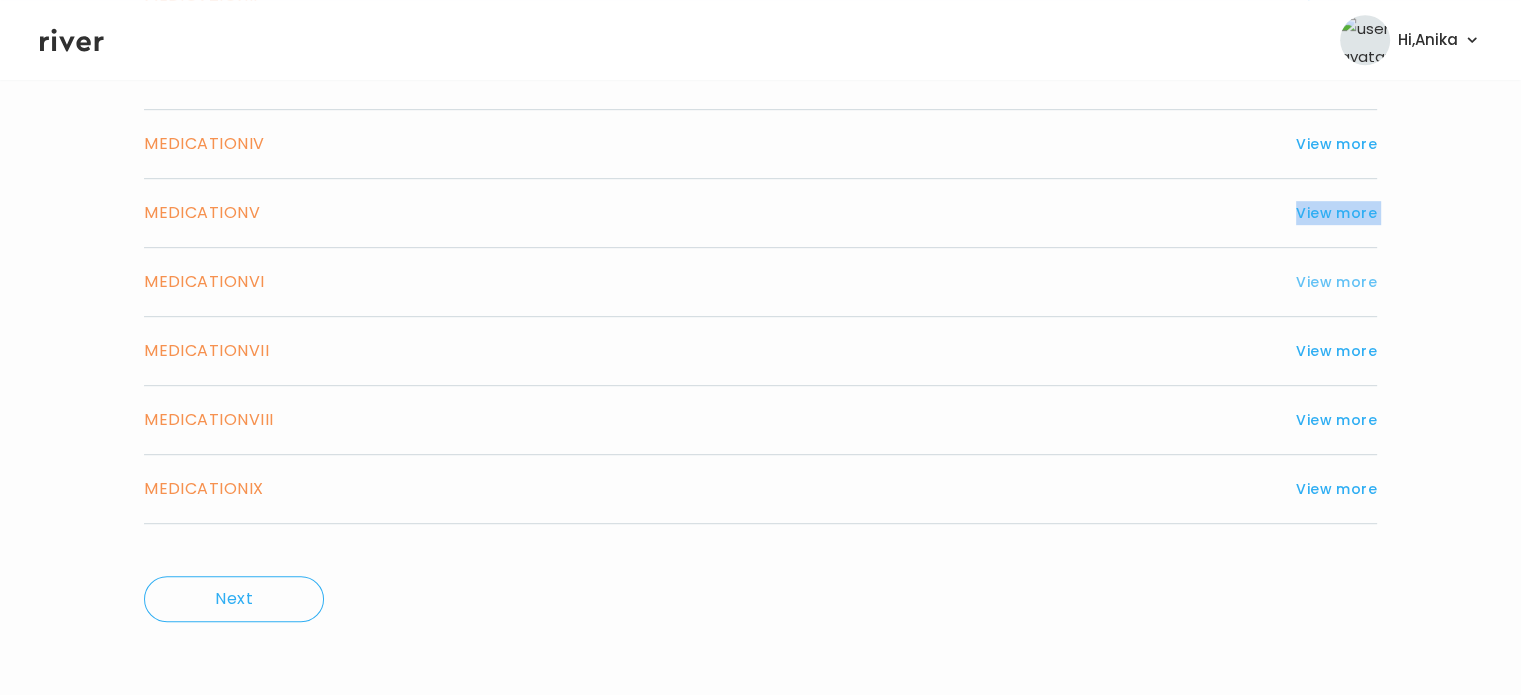 click on "View more" at bounding box center (1336, 282) 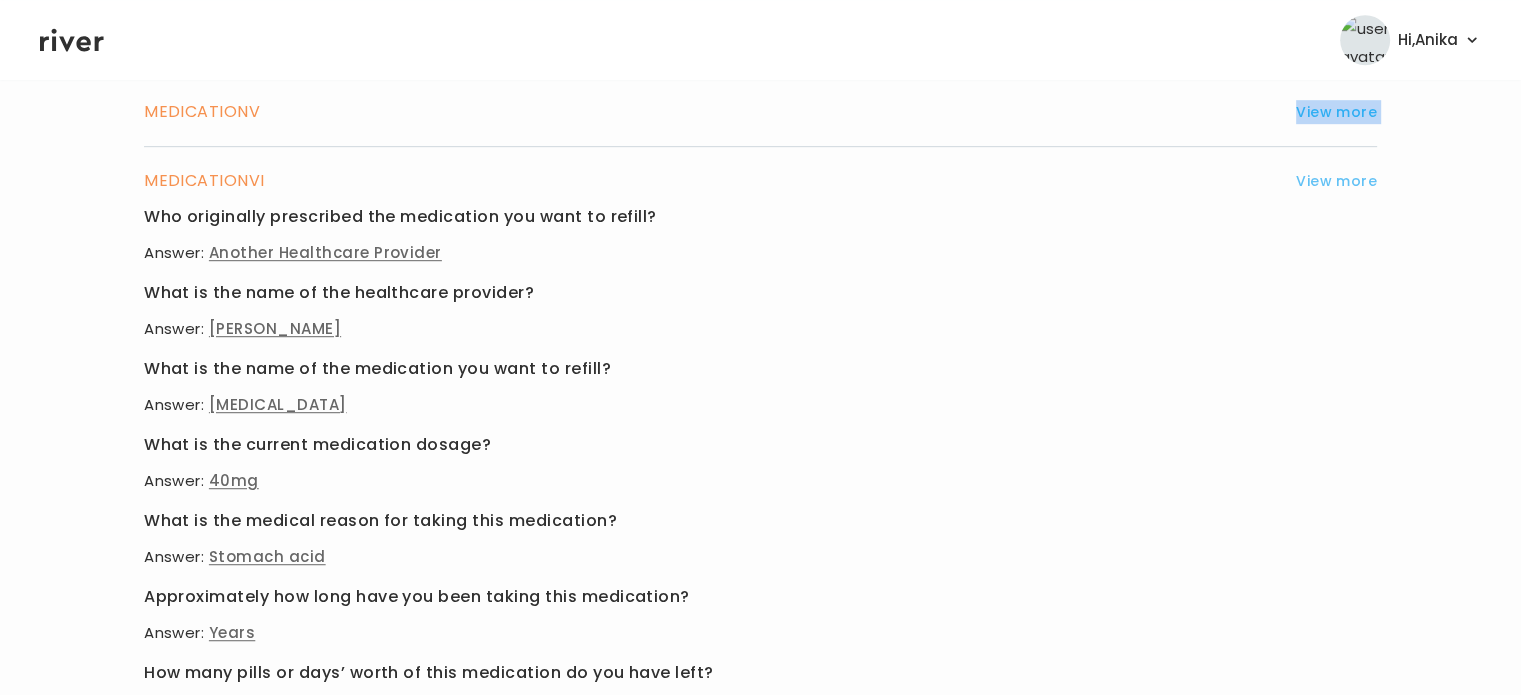 click on "View more" at bounding box center [1336, 181] 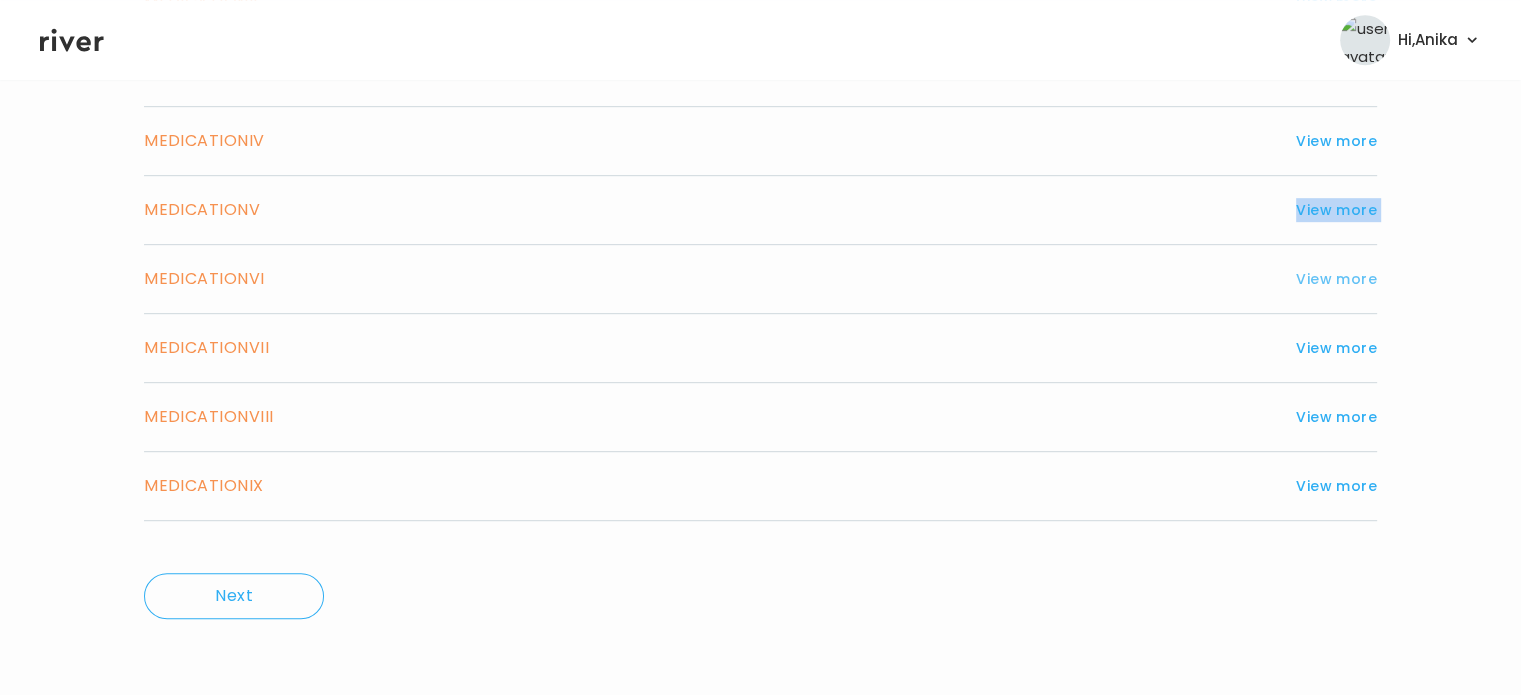 scroll, scrollTop: 1079, scrollLeft: 0, axis: vertical 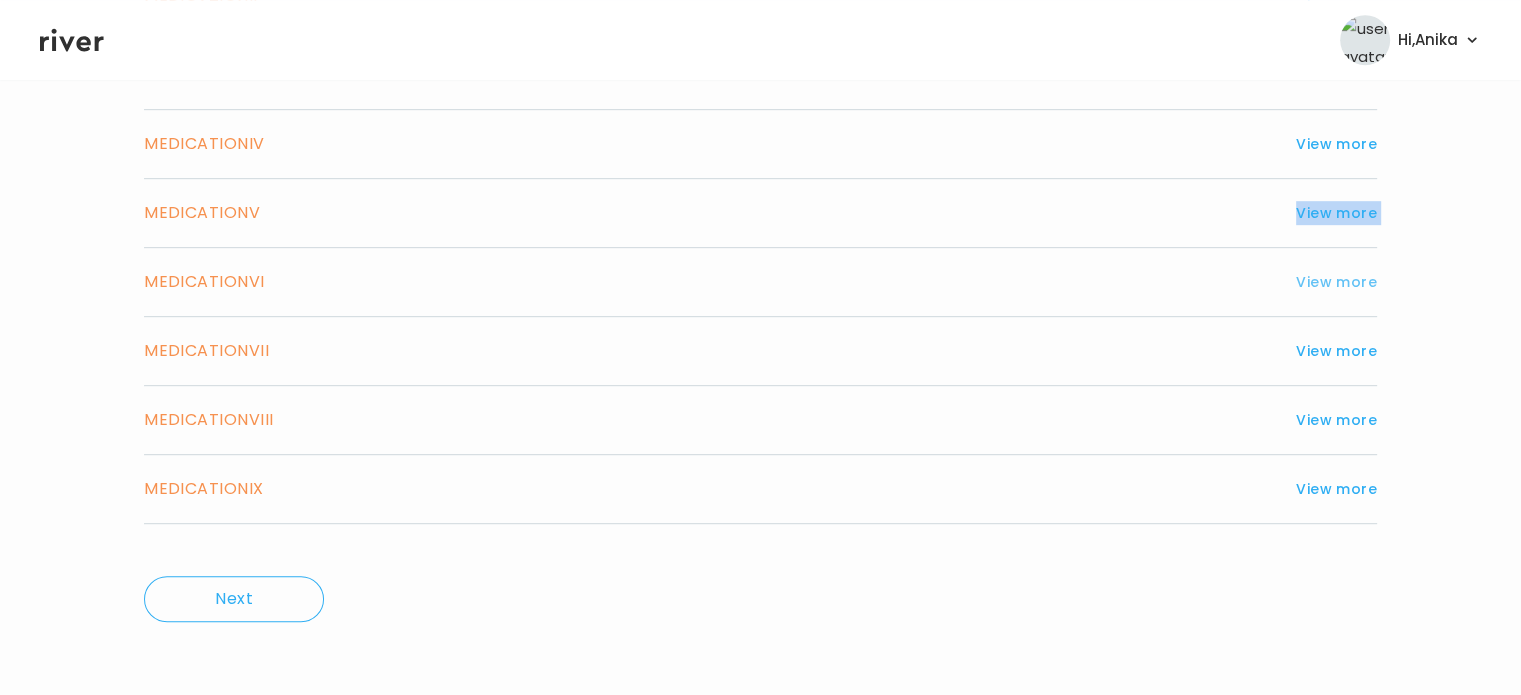 click on "View more" at bounding box center (1336, 282) 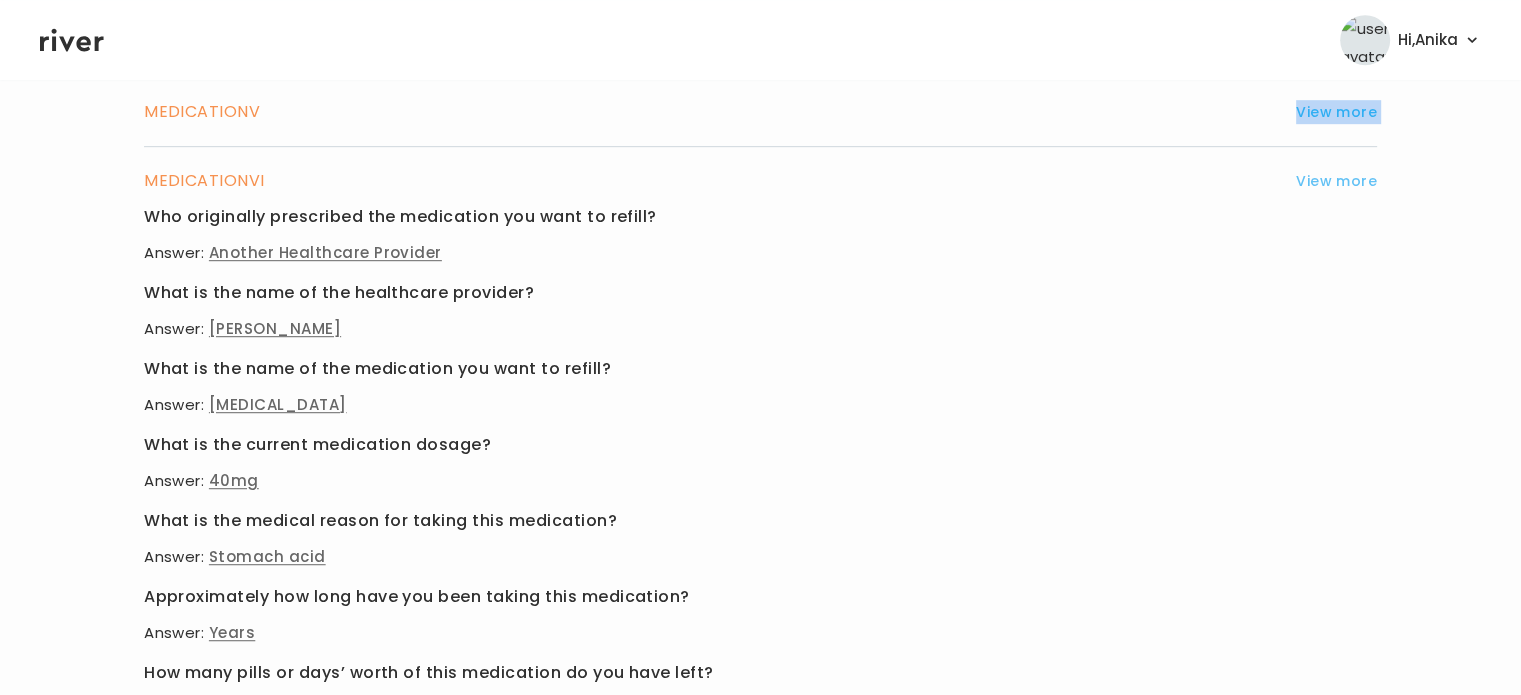 click on "View more" at bounding box center (1336, 181) 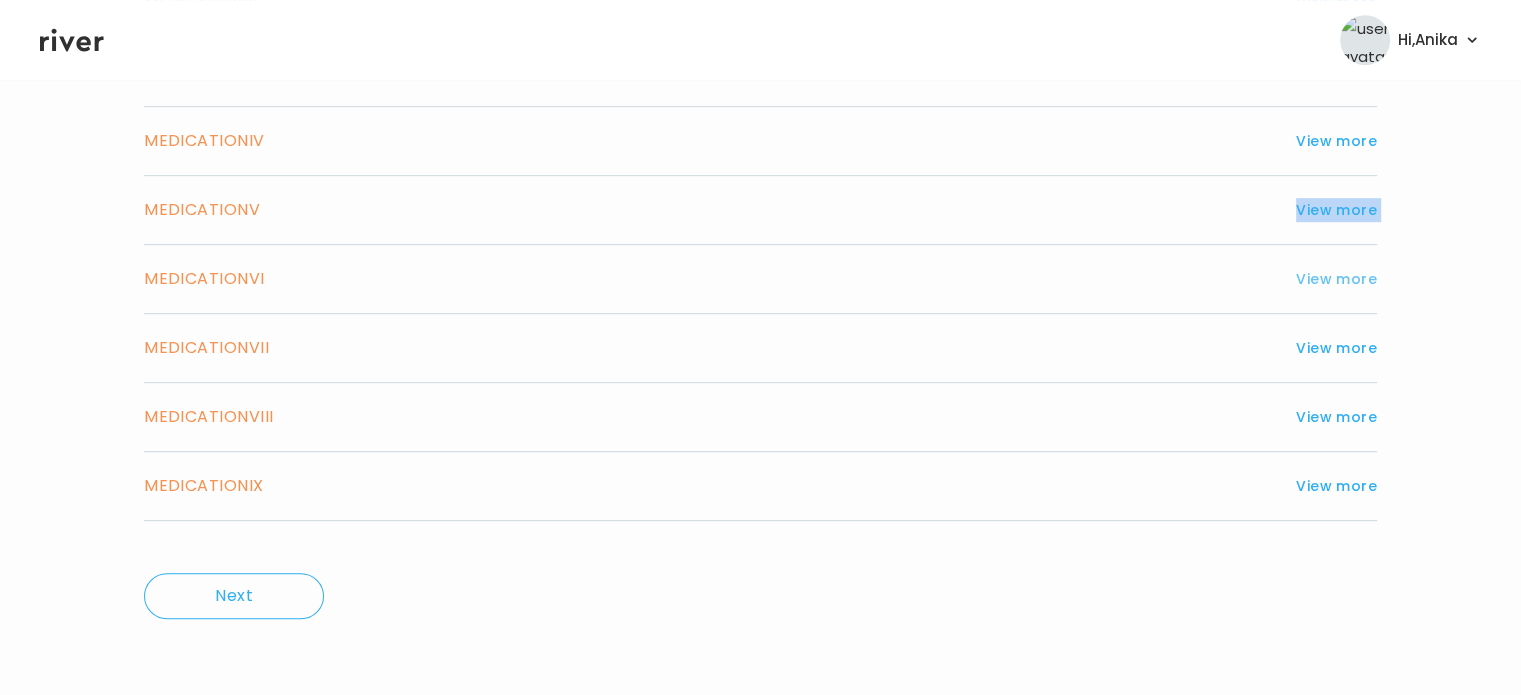 scroll, scrollTop: 1079, scrollLeft: 0, axis: vertical 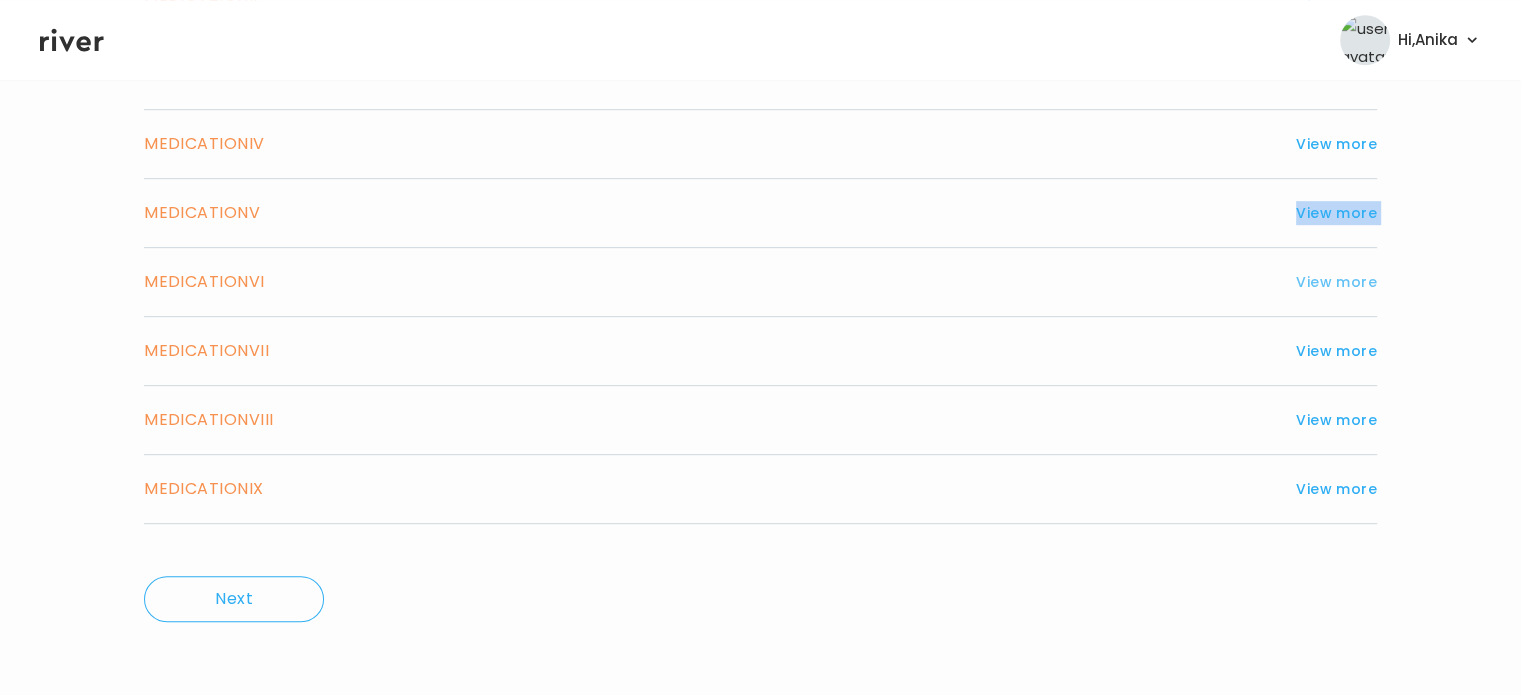 click on "View more" at bounding box center (1336, 282) 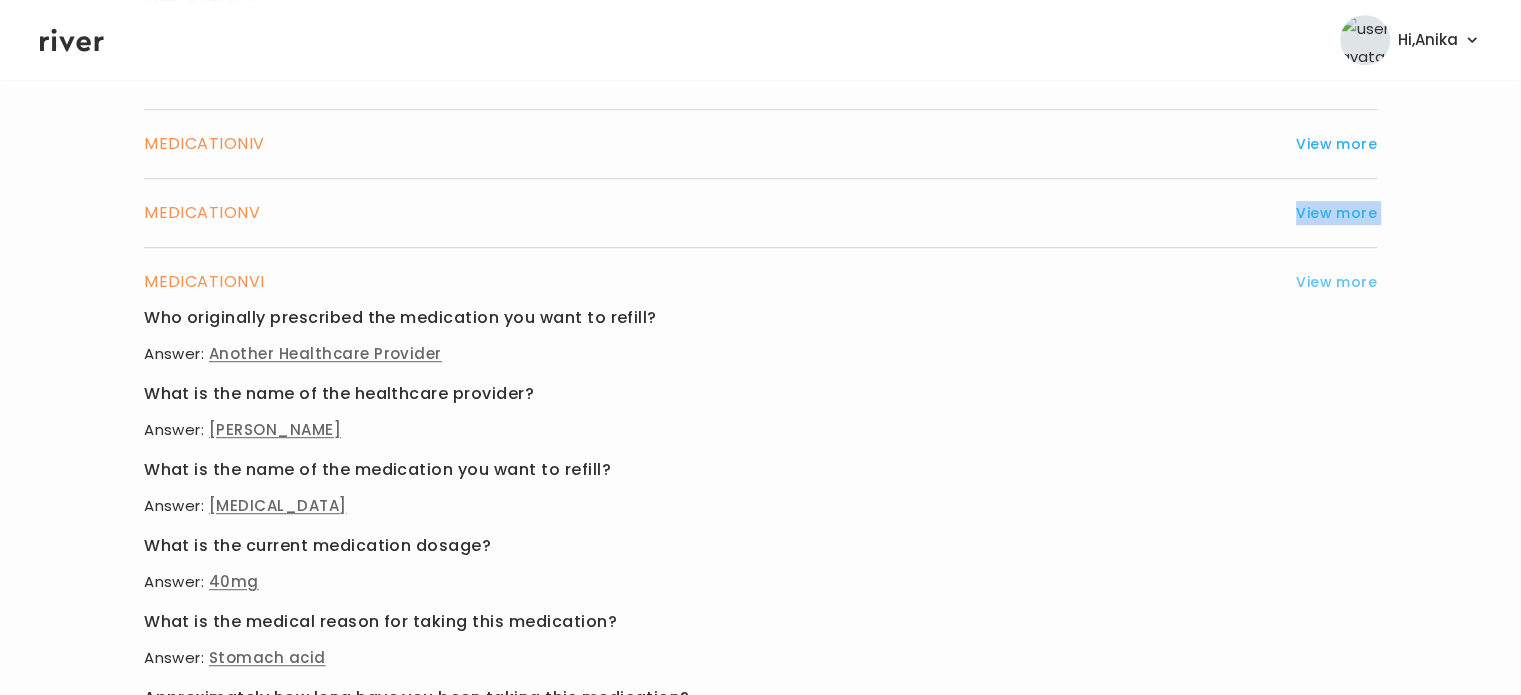 scroll, scrollTop: 1180, scrollLeft: 0, axis: vertical 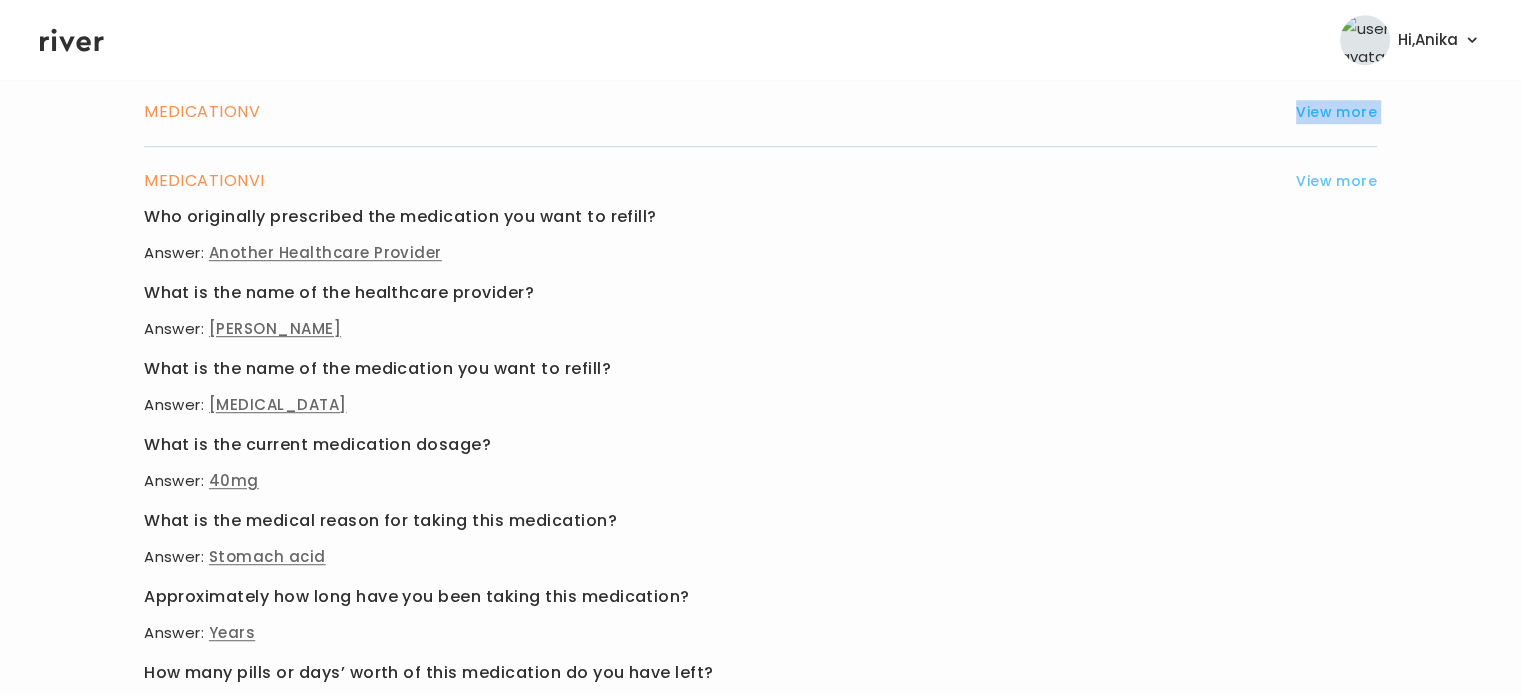 click on "View more" at bounding box center [1336, 181] 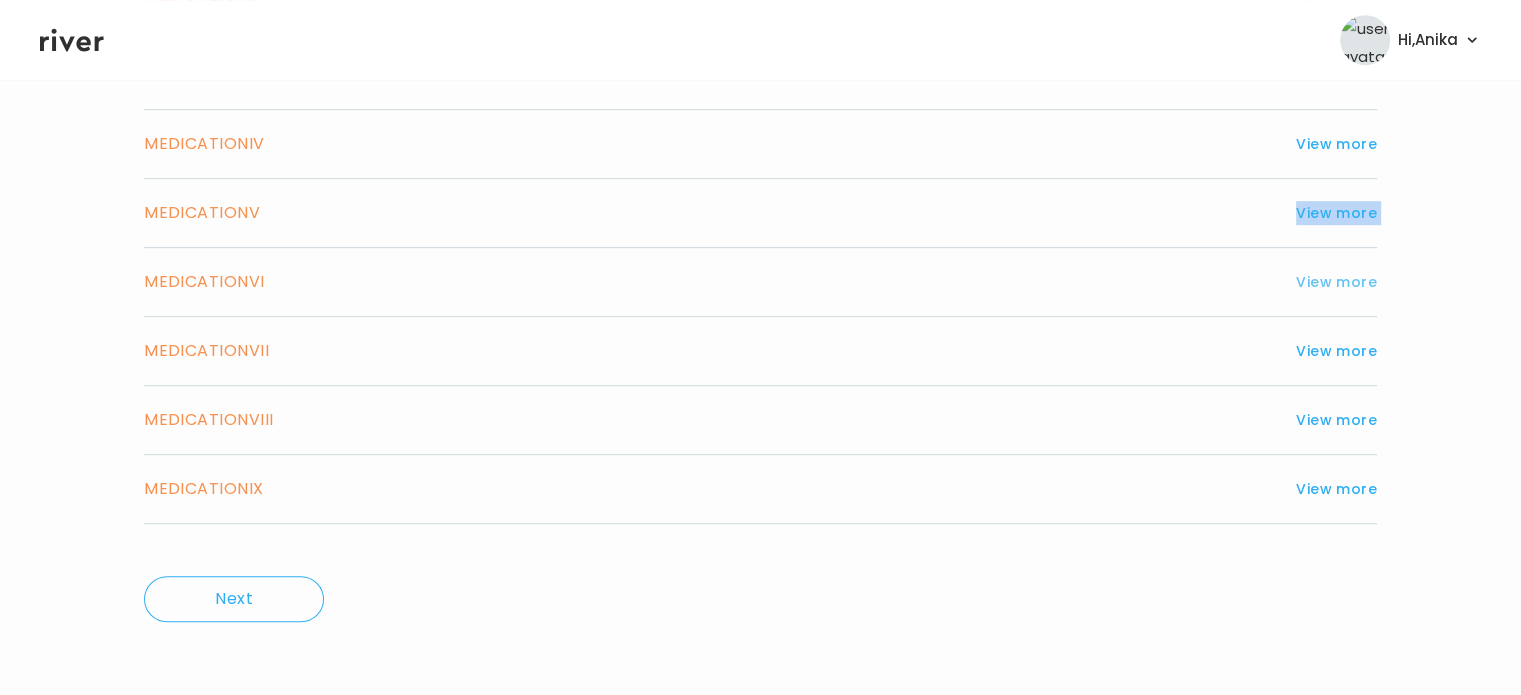 click on "View more" at bounding box center [1336, 282] 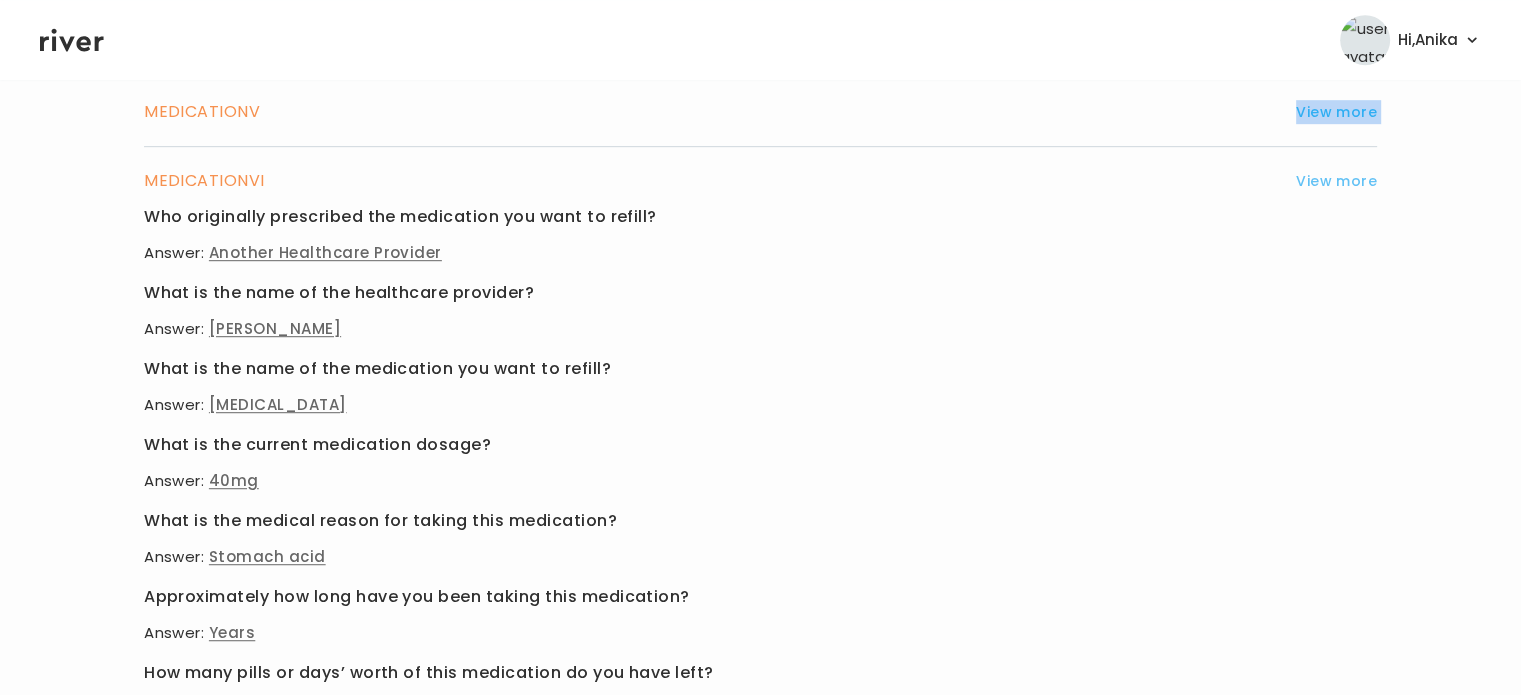 click on "View more" at bounding box center (1336, 181) 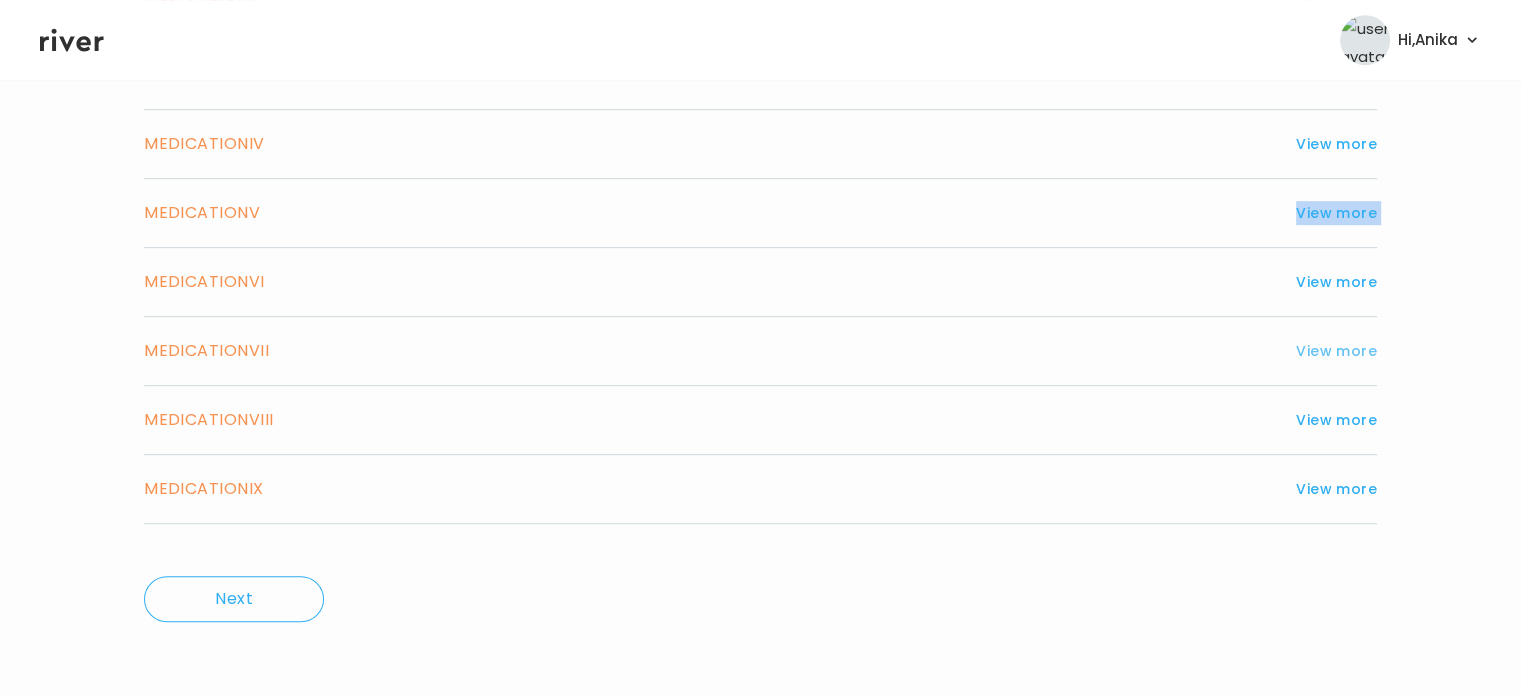 click on "View more" at bounding box center (1336, 351) 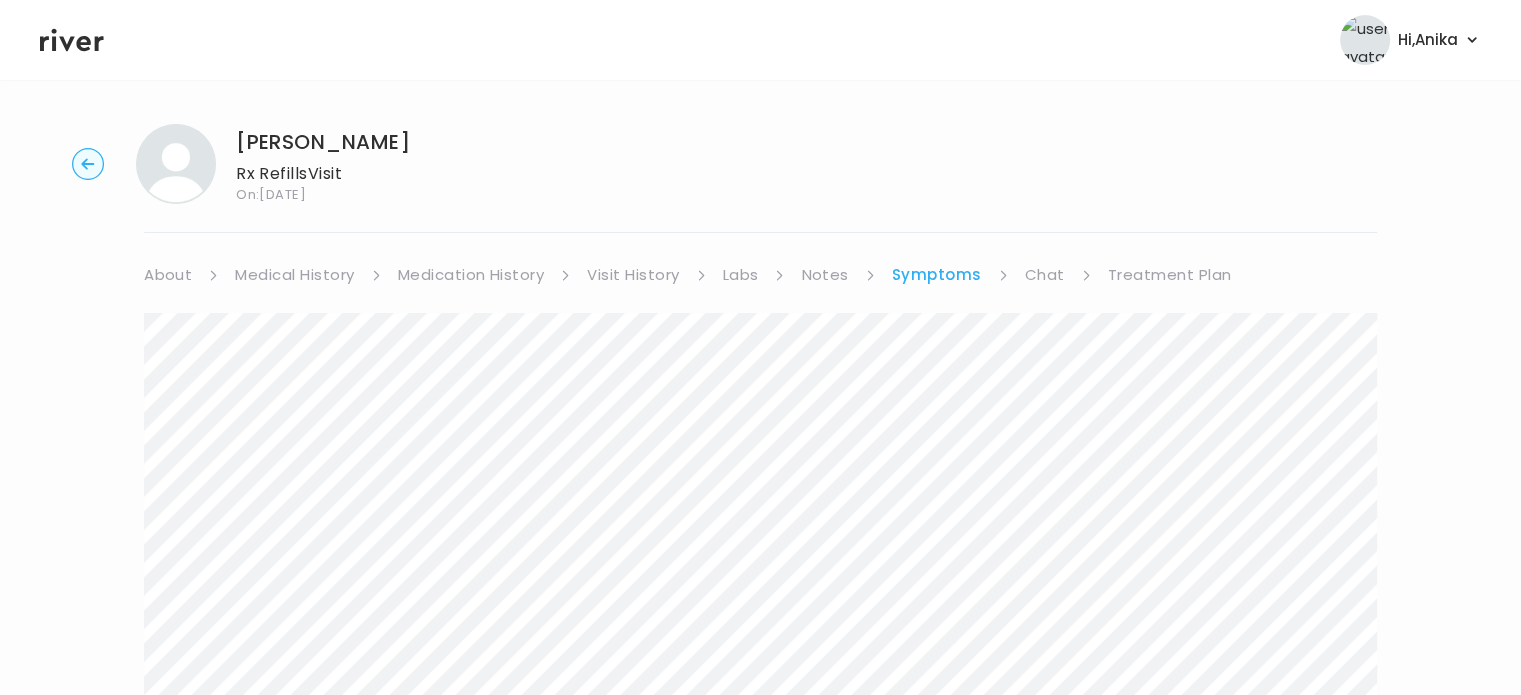 scroll, scrollTop: 0, scrollLeft: 0, axis: both 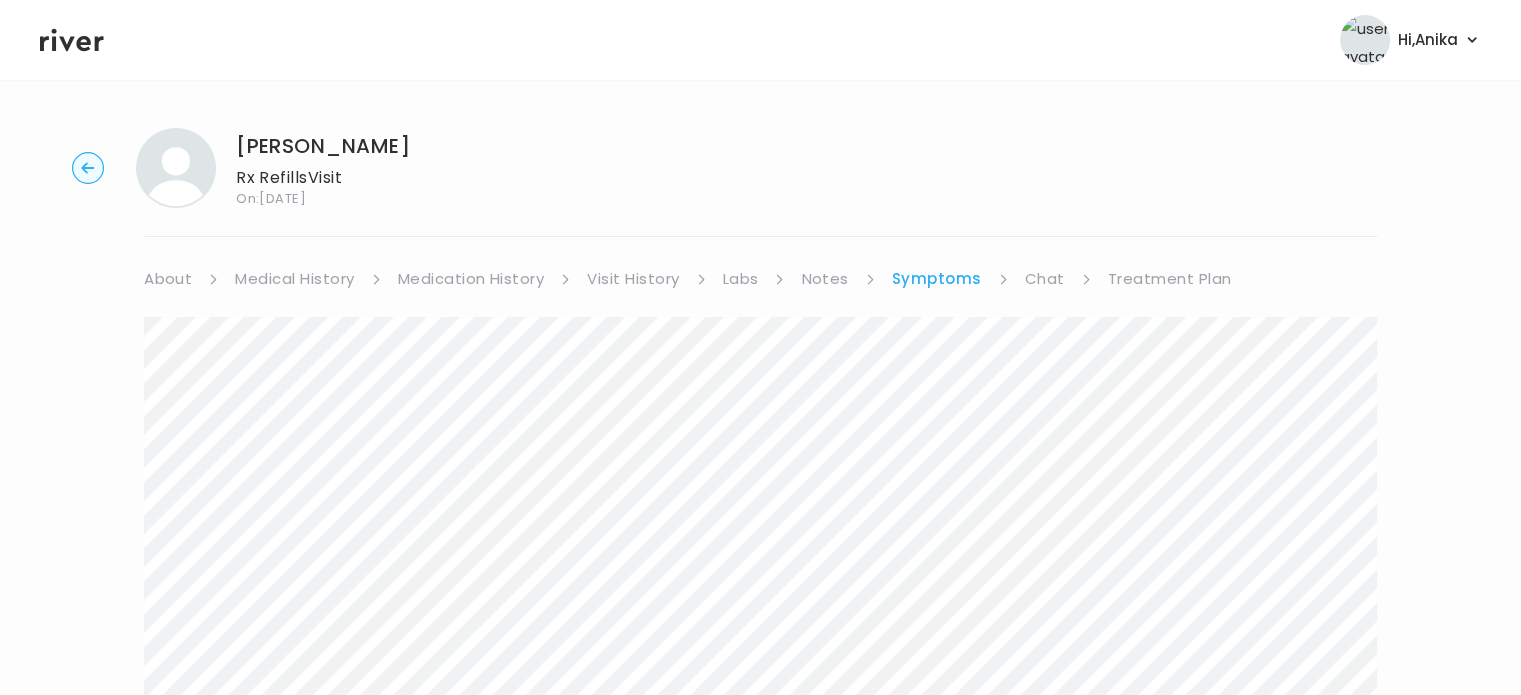 click on "Medication History" at bounding box center [471, 279] 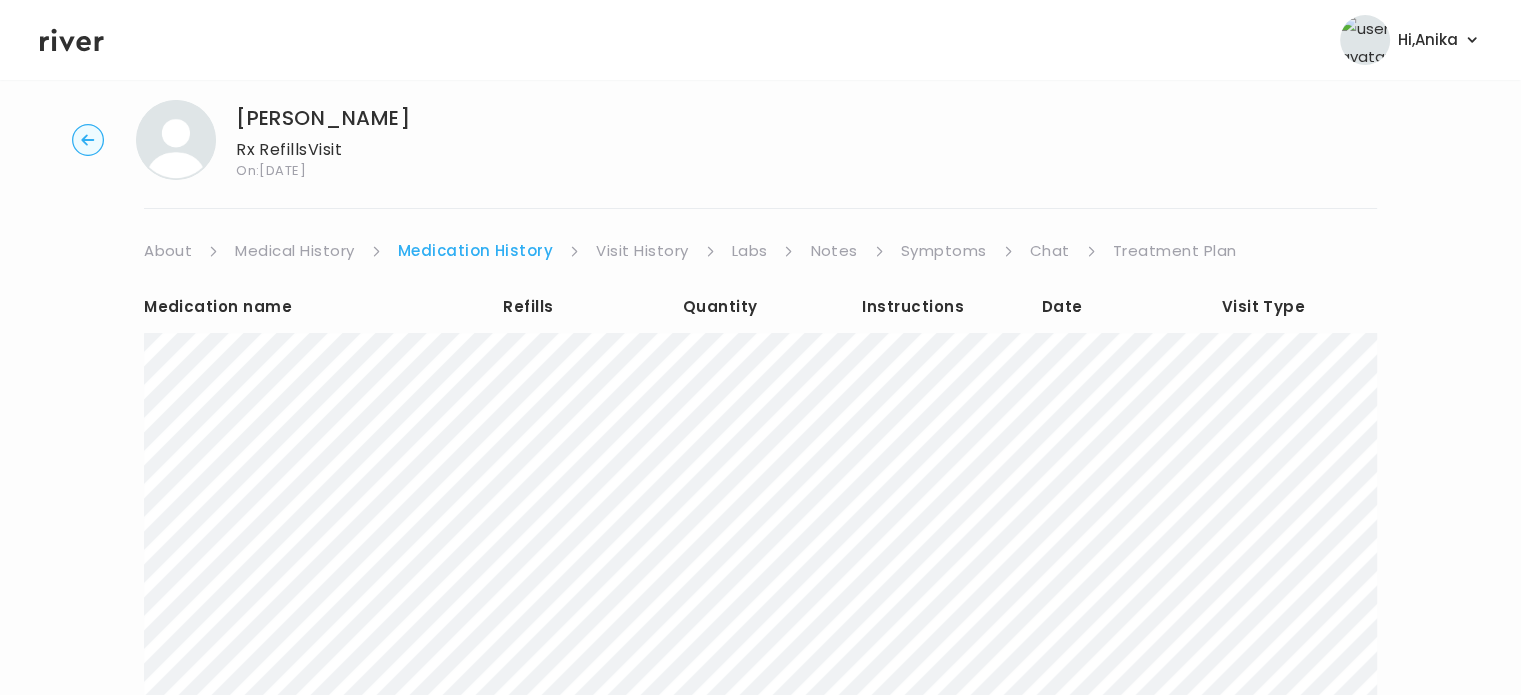 scroll, scrollTop: 0, scrollLeft: 0, axis: both 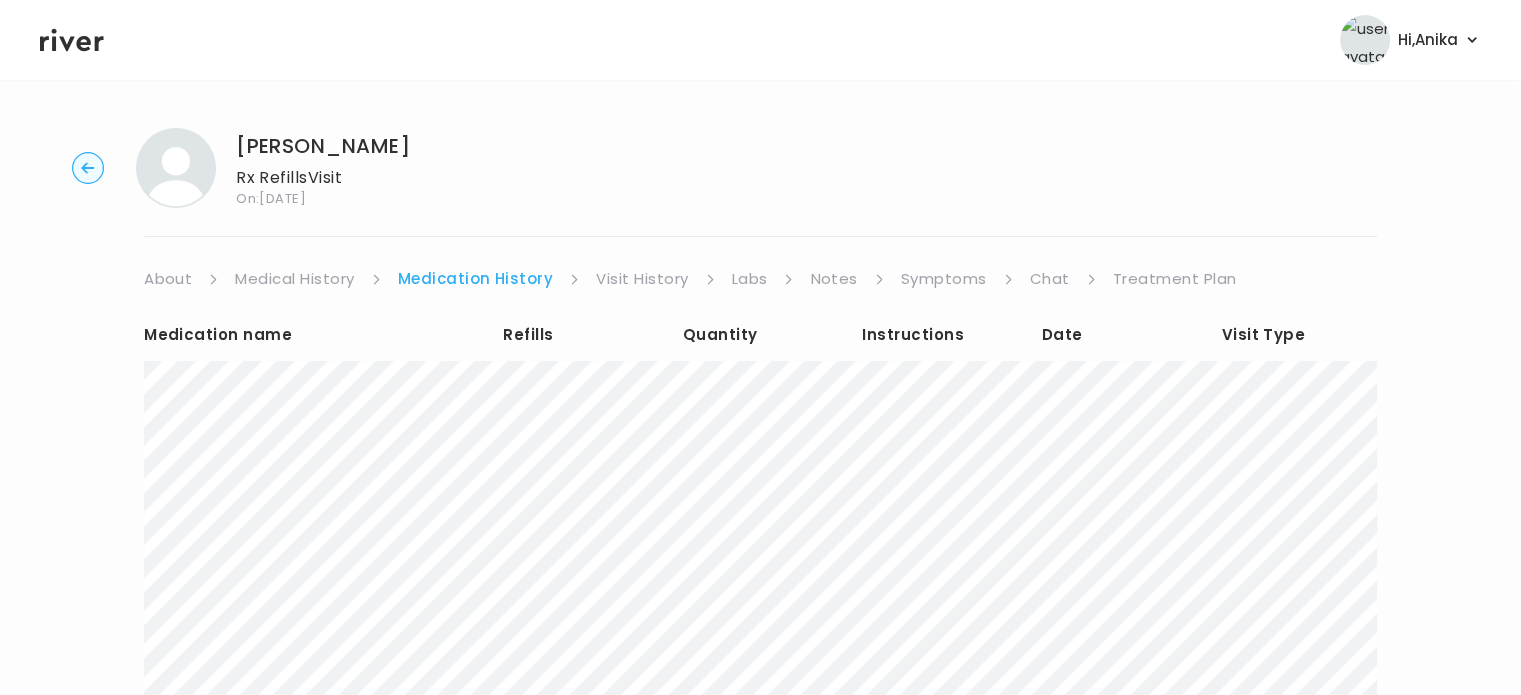 click on "Symptoms" at bounding box center [944, 279] 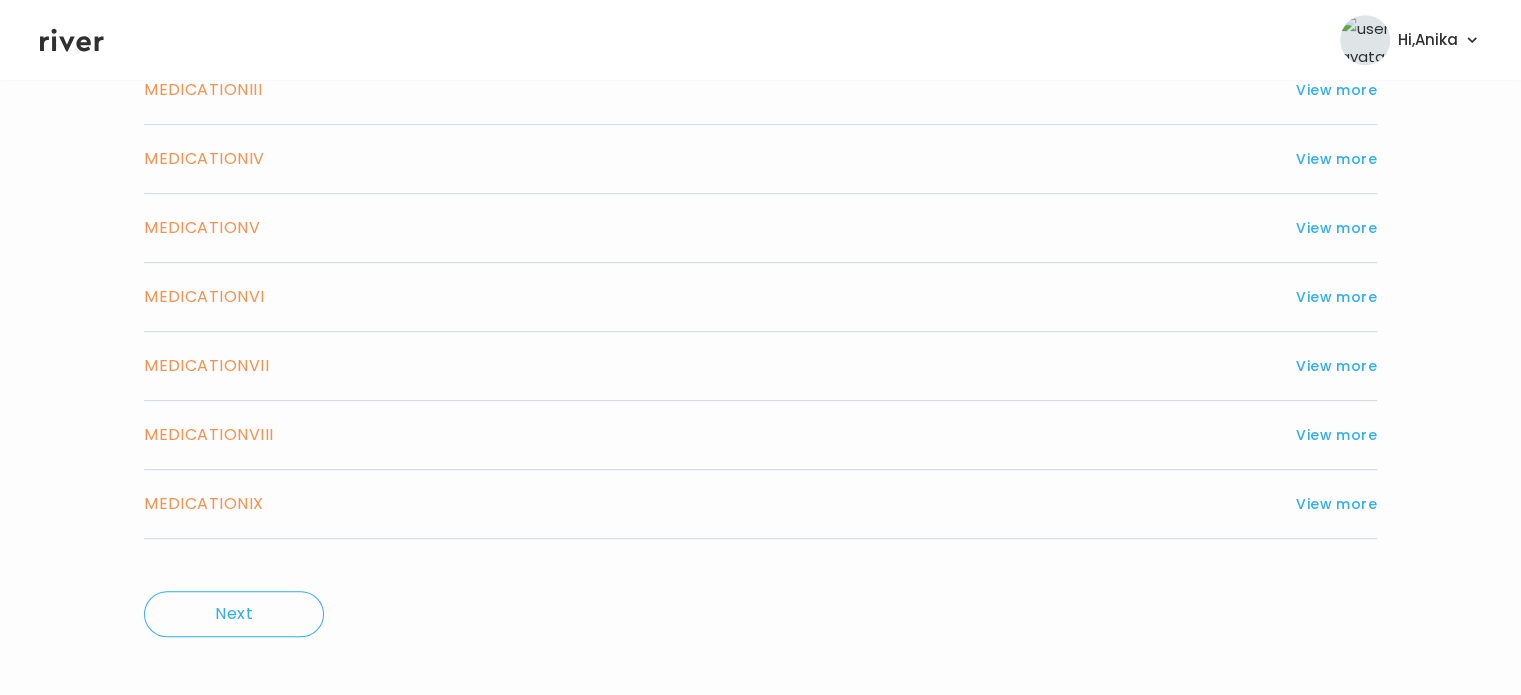scroll, scrollTop: 1079, scrollLeft: 0, axis: vertical 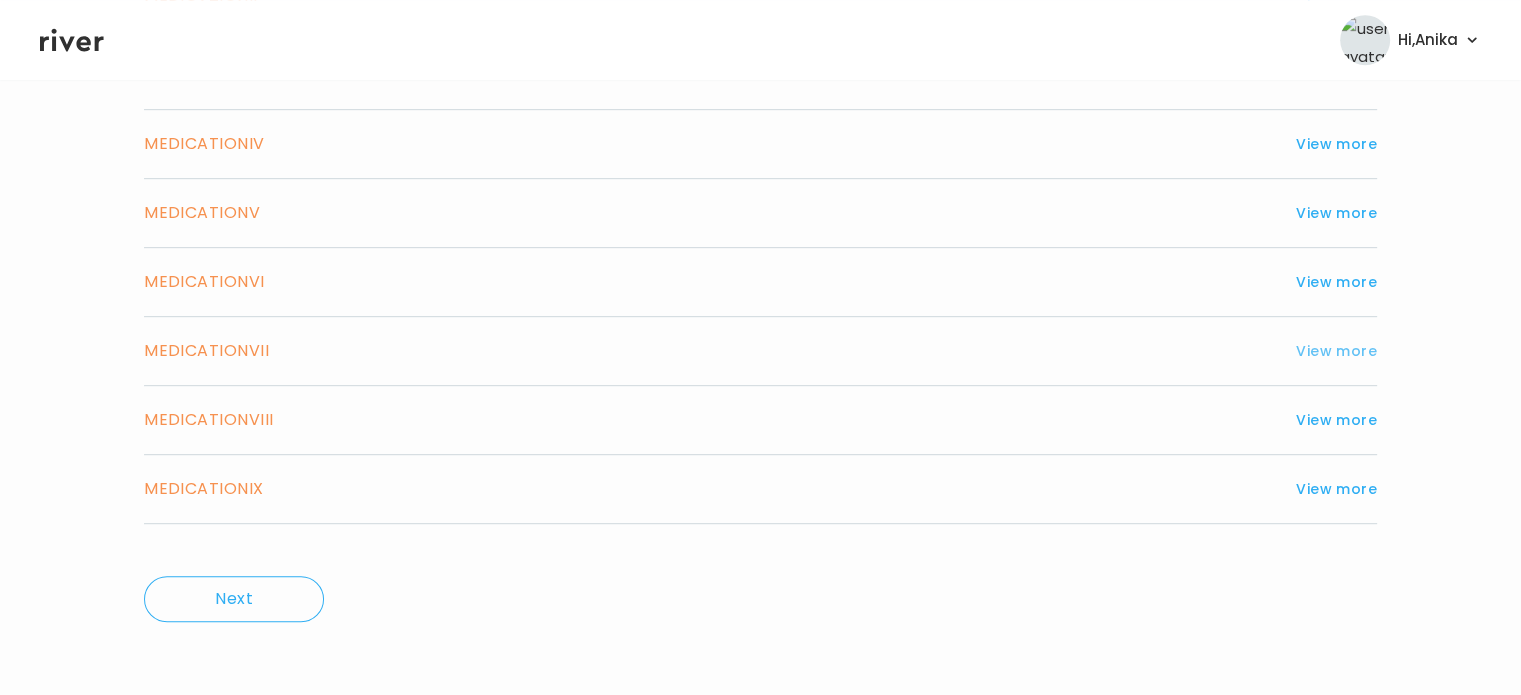 click on "View more" at bounding box center [1336, 351] 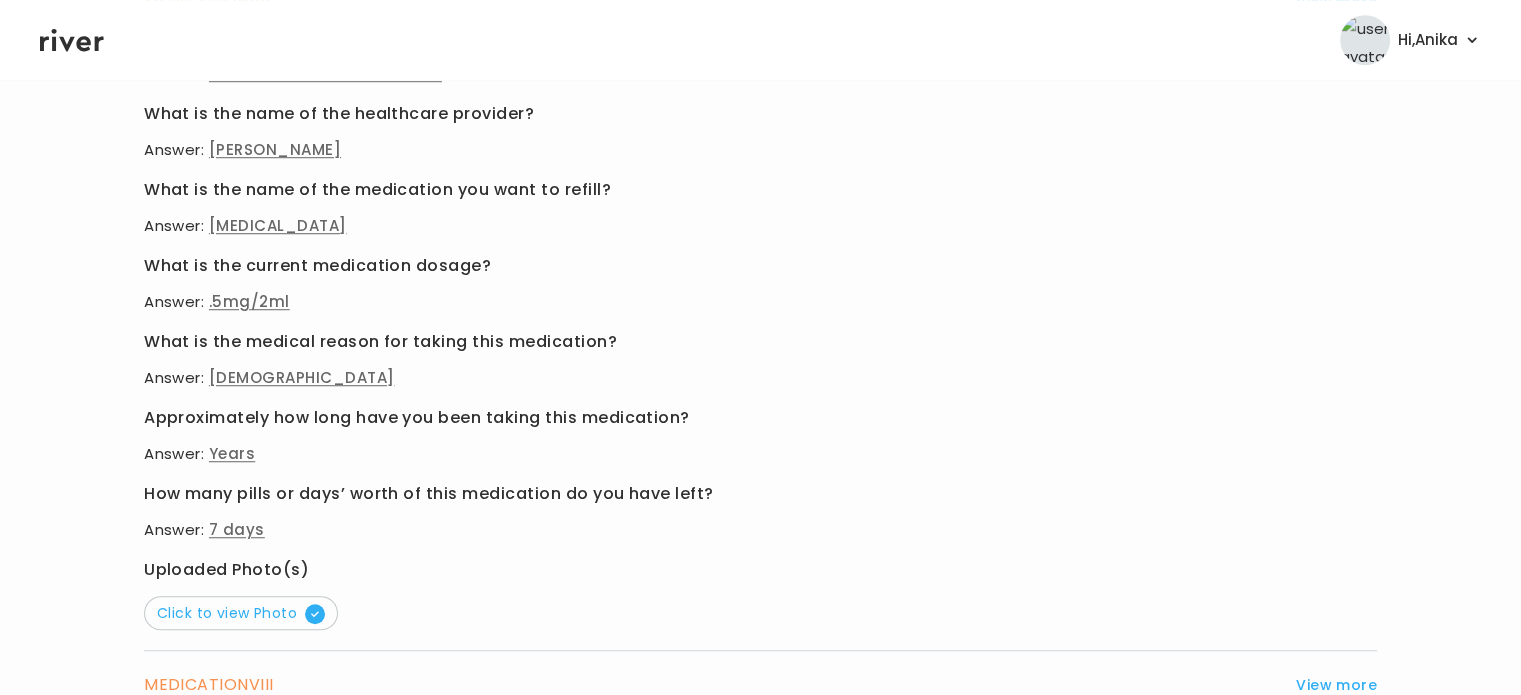 scroll, scrollTop: 1433, scrollLeft: 0, axis: vertical 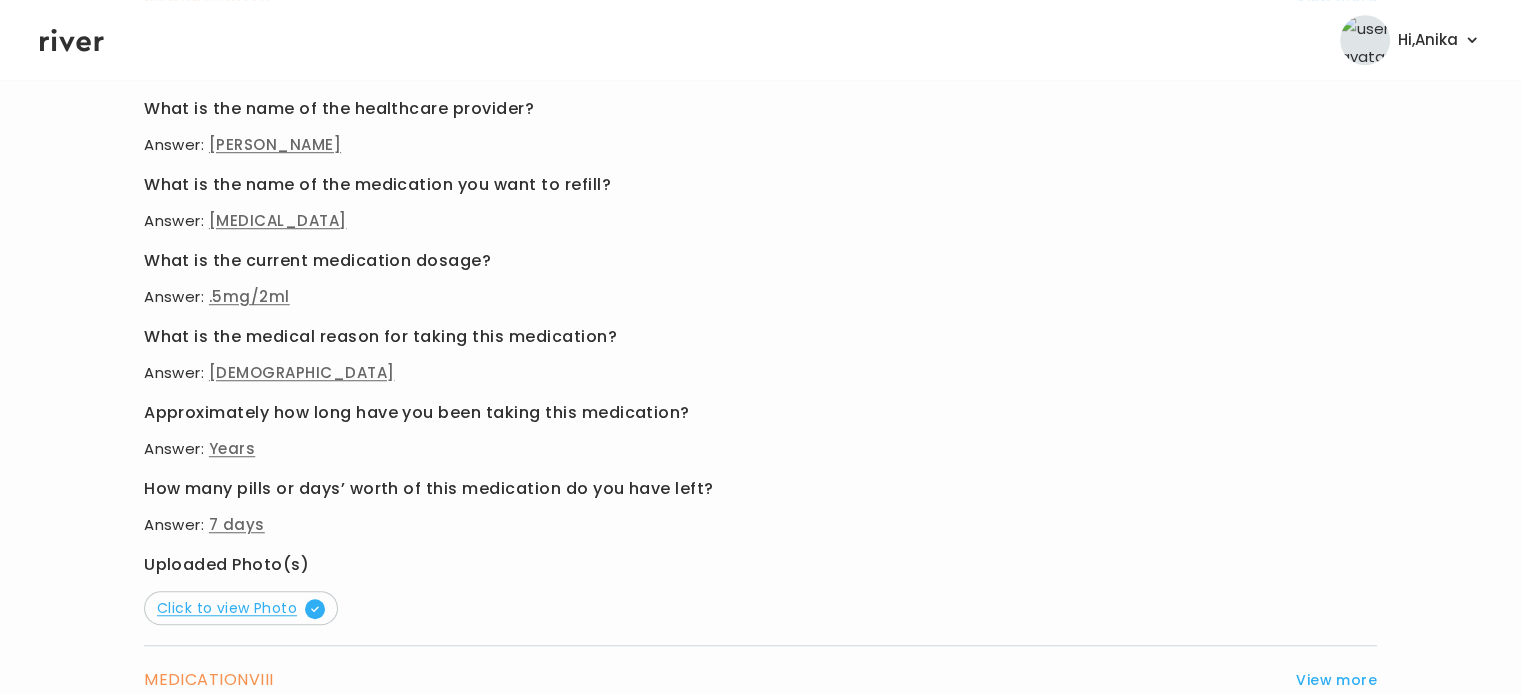 click on "Click to view Photo" at bounding box center [241, 608] 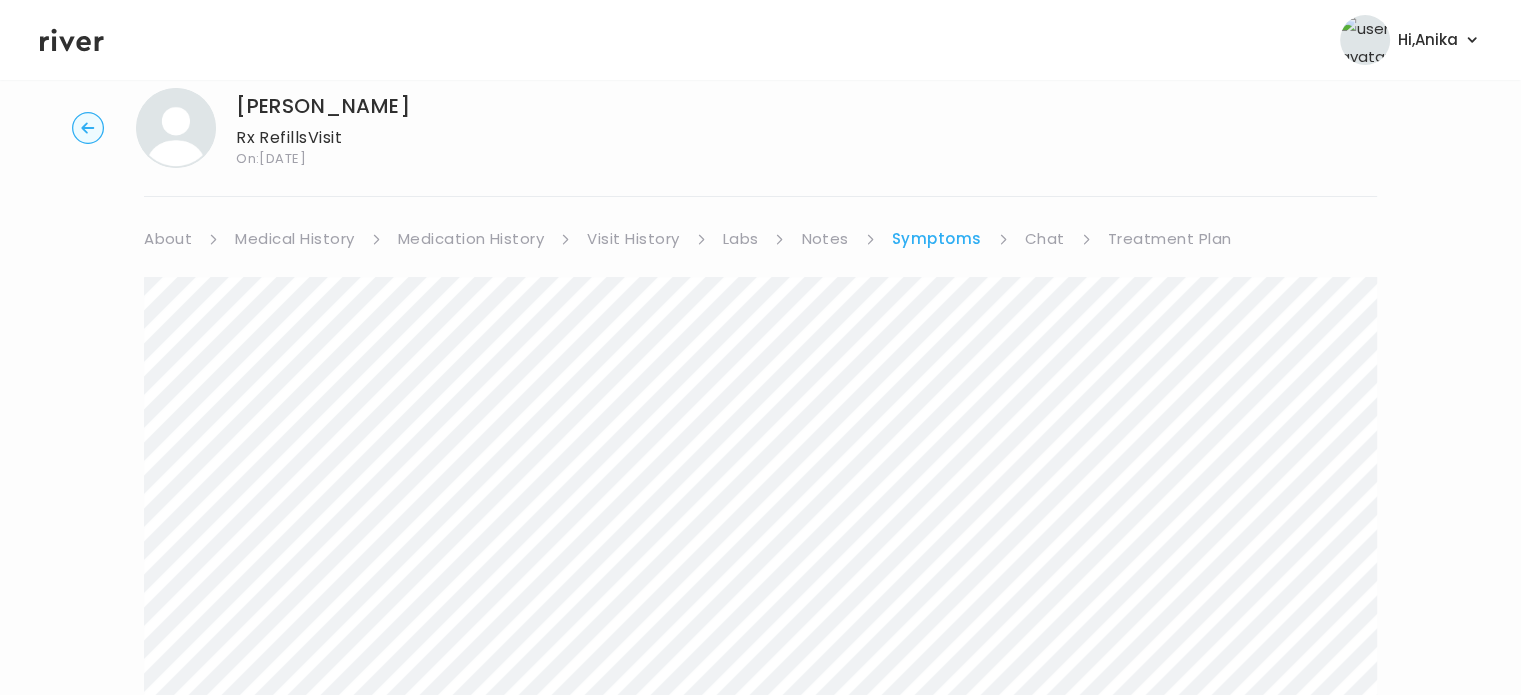 scroll, scrollTop: 0, scrollLeft: 0, axis: both 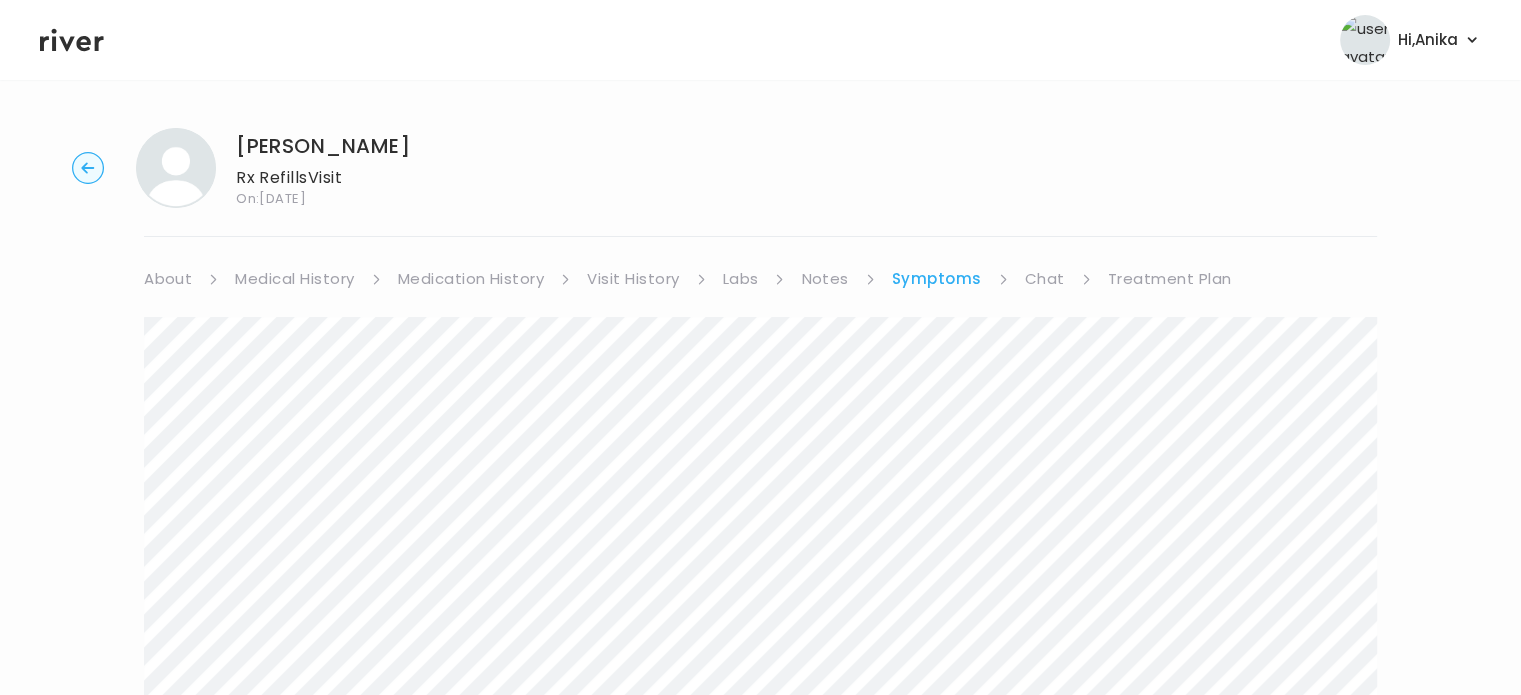 click on "Medication History" at bounding box center (471, 279) 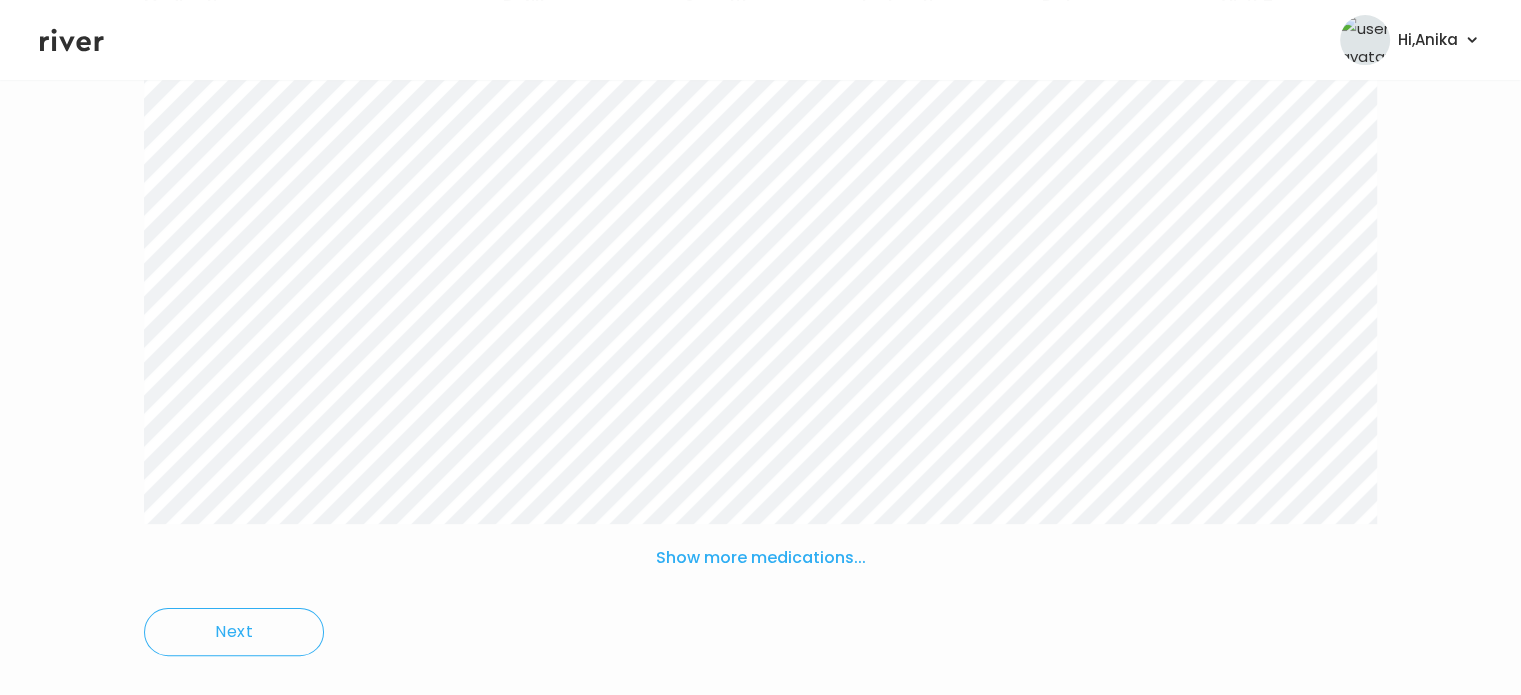 scroll, scrollTop: 365, scrollLeft: 0, axis: vertical 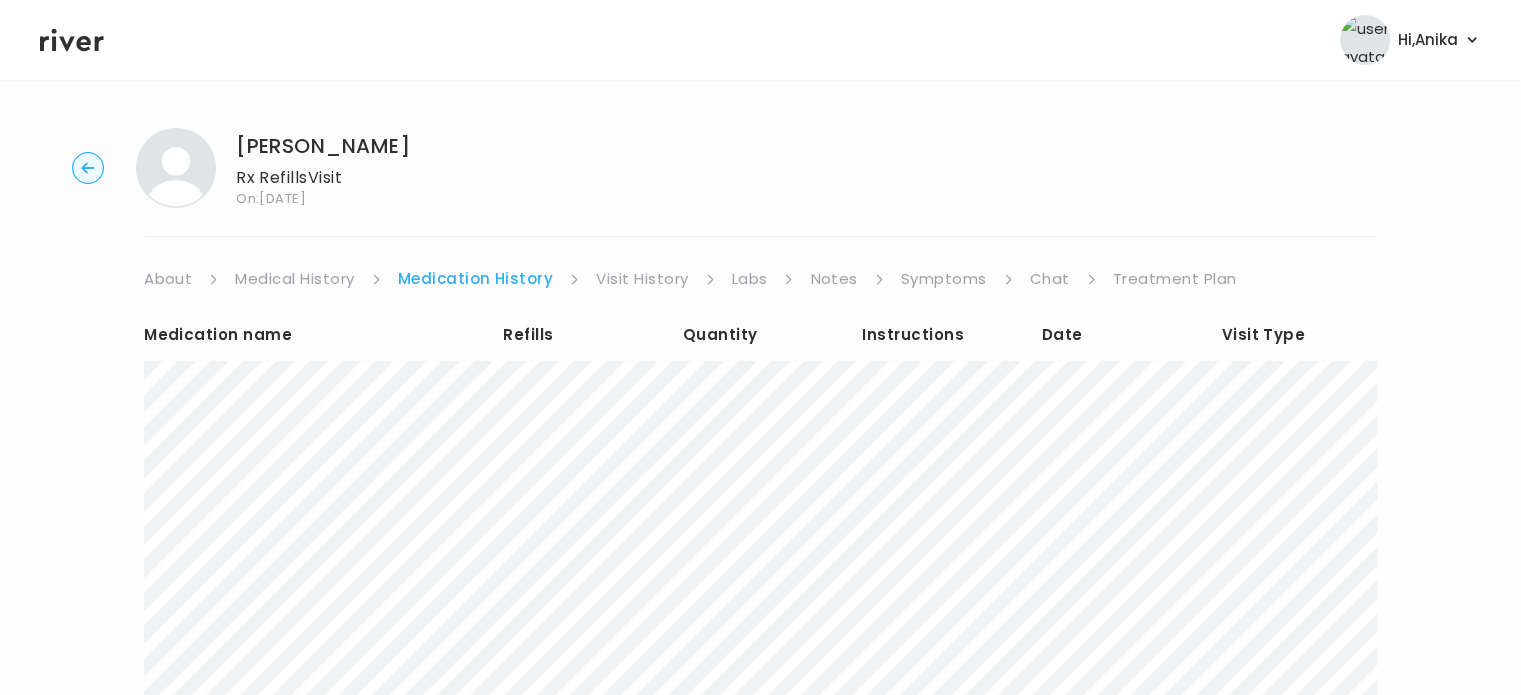 click on "Symptoms" at bounding box center (944, 279) 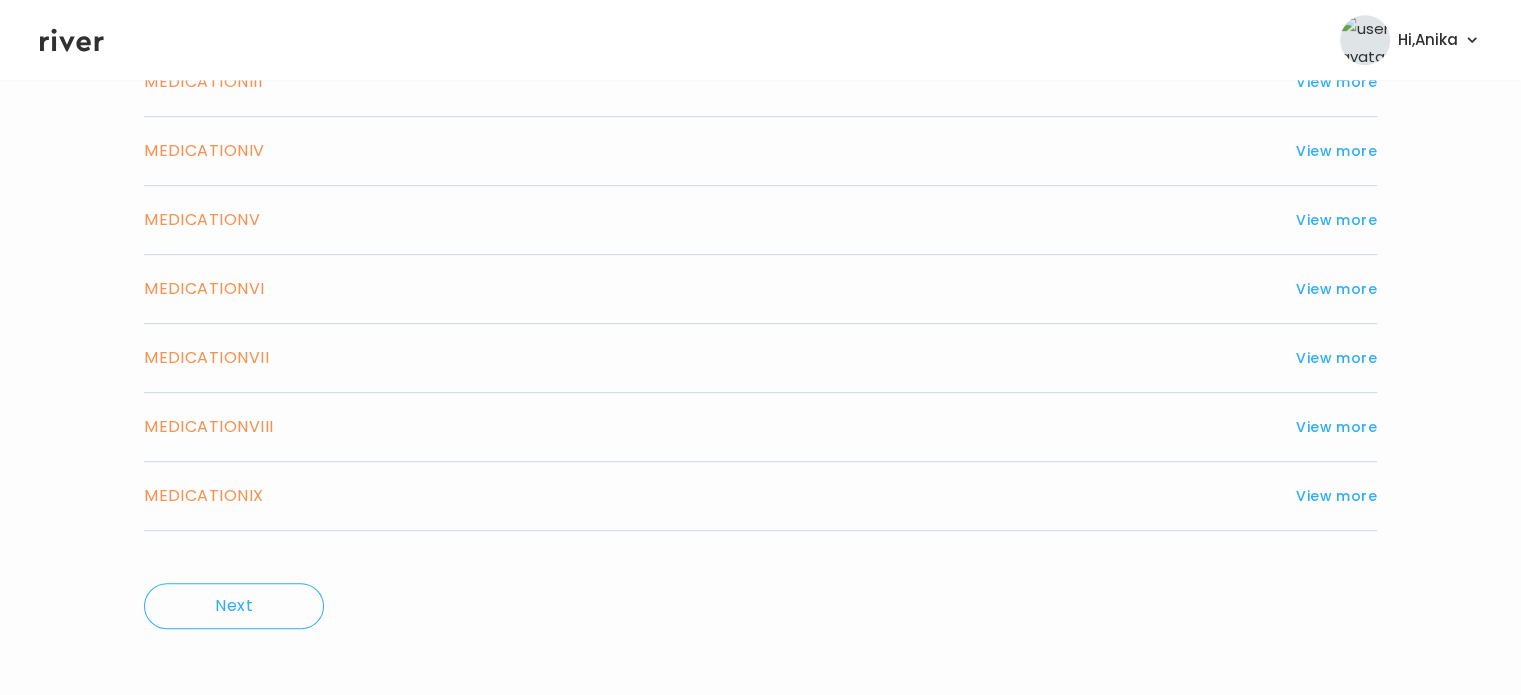 scroll, scrollTop: 1079, scrollLeft: 0, axis: vertical 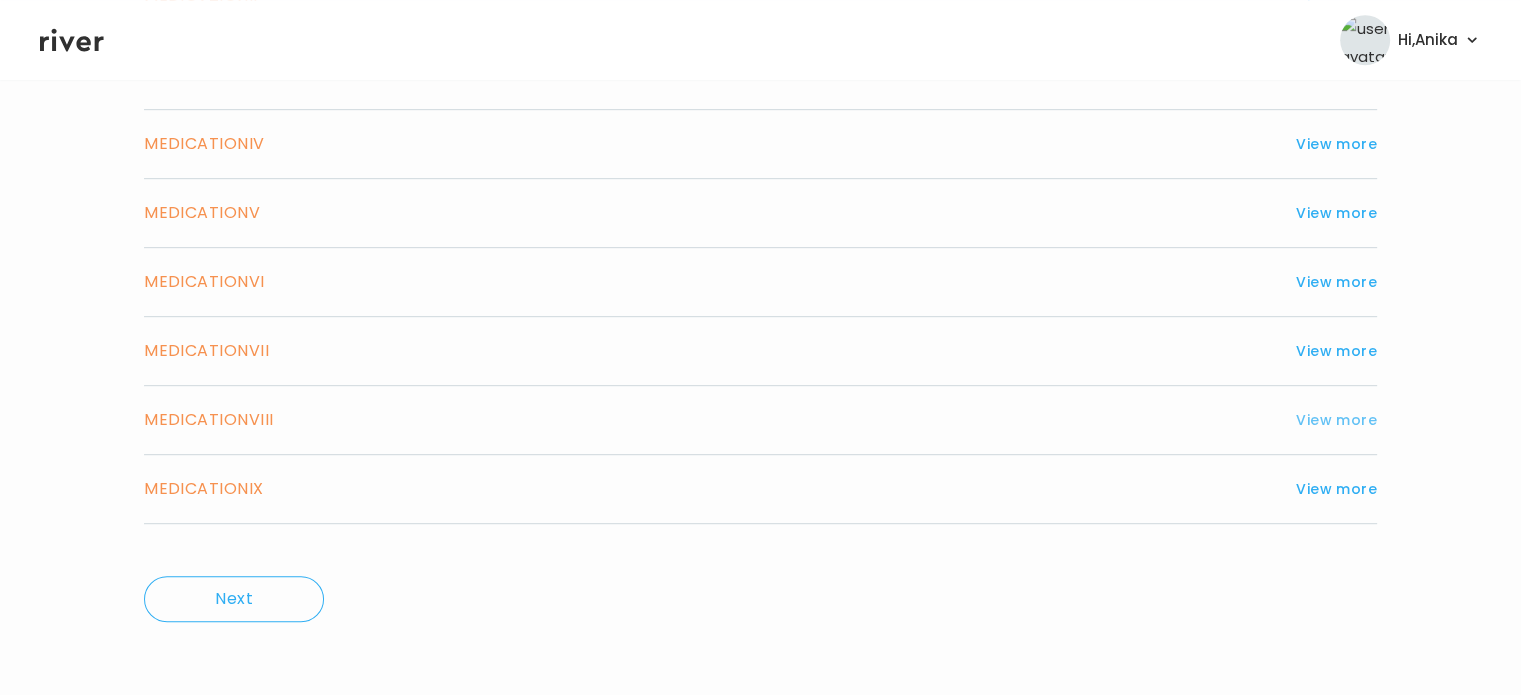 click on "View more" at bounding box center (1336, 420) 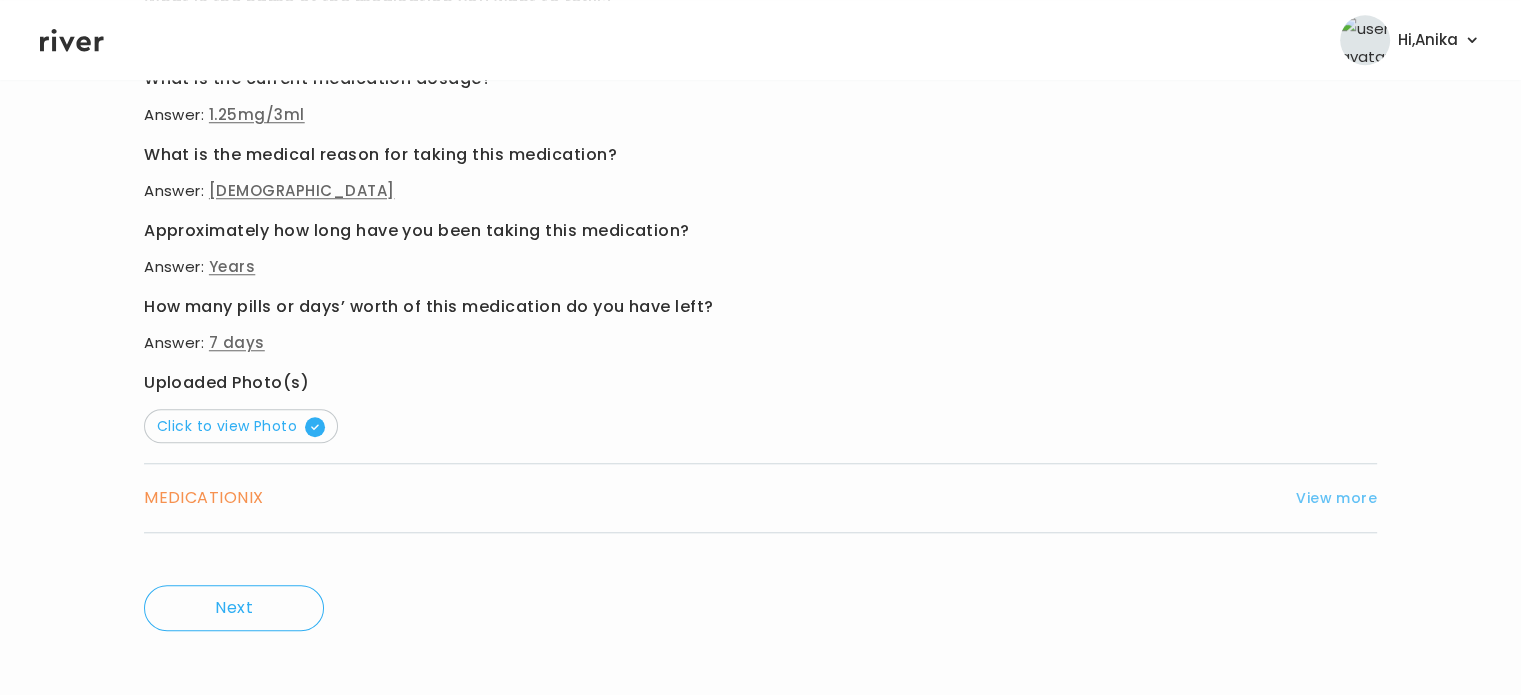 scroll, scrollTop: 1692, scrollLeft: 0, axis: vertical 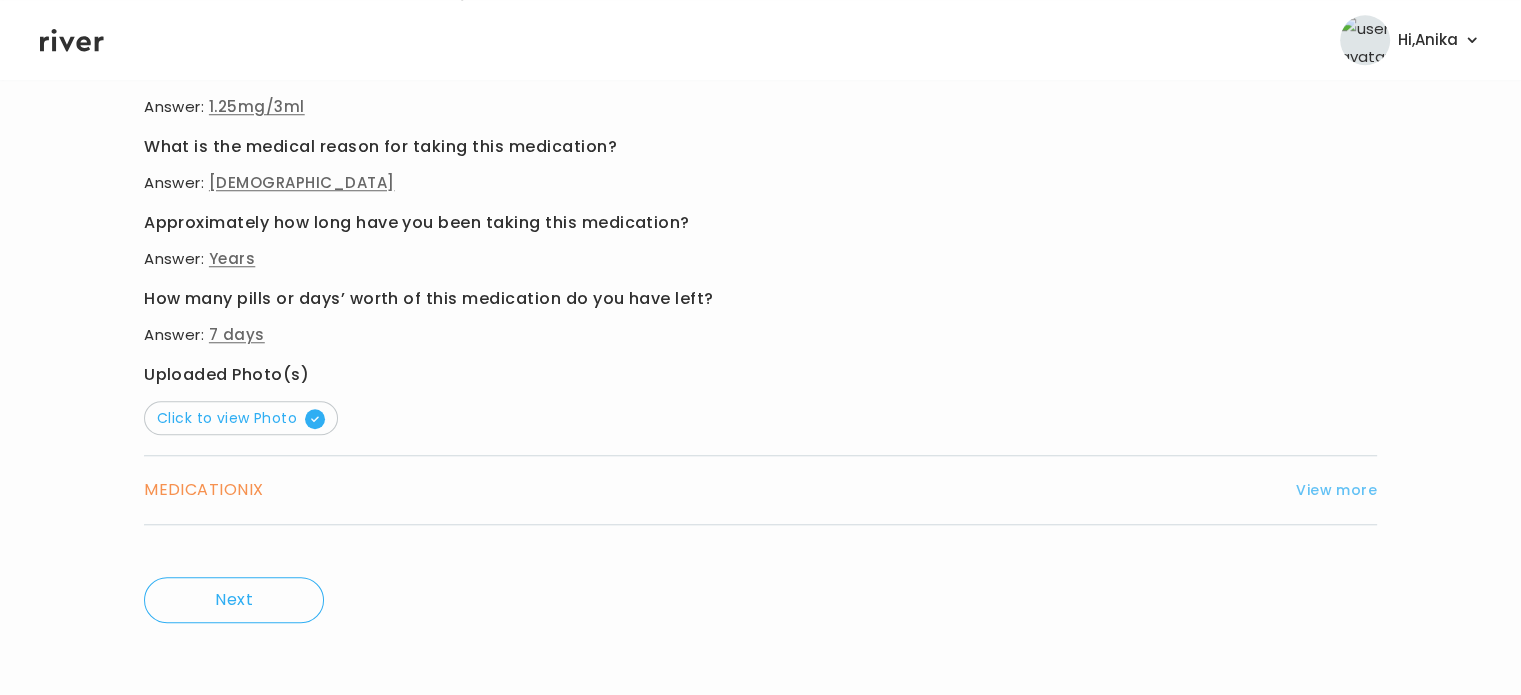 click on "View more" at bounding box center (1336, 490) 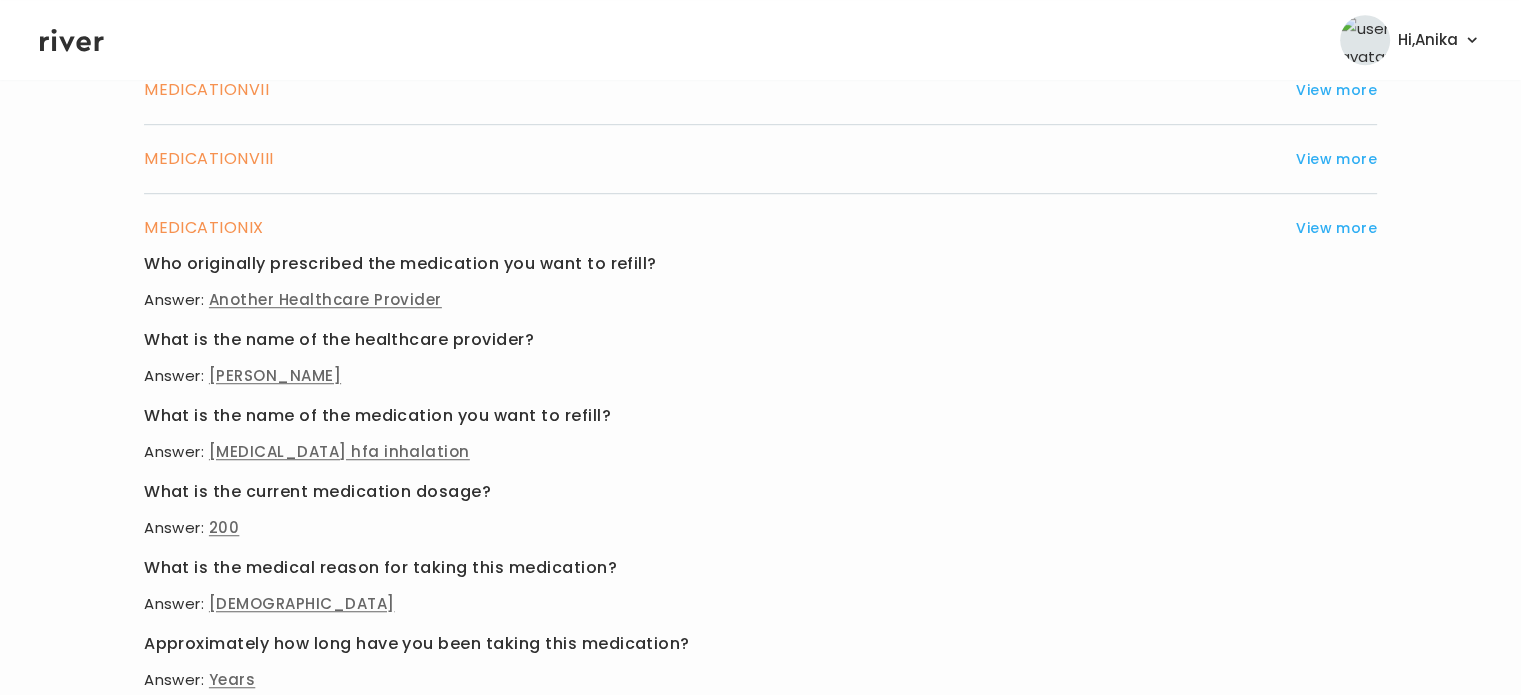 scroll, scrollTop: 1324, scrollLeft: 0, axis: vertical 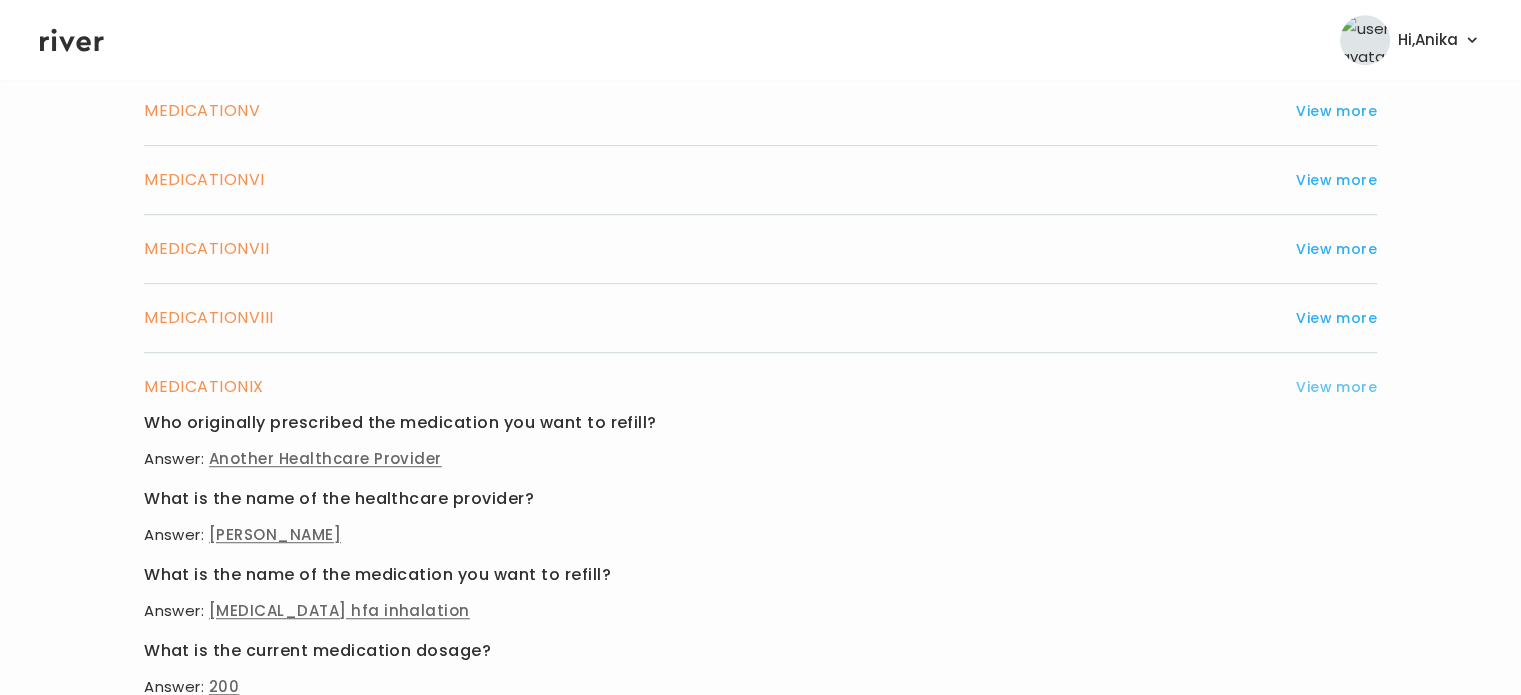 click on "View more" at bounding box center (1336, 387) 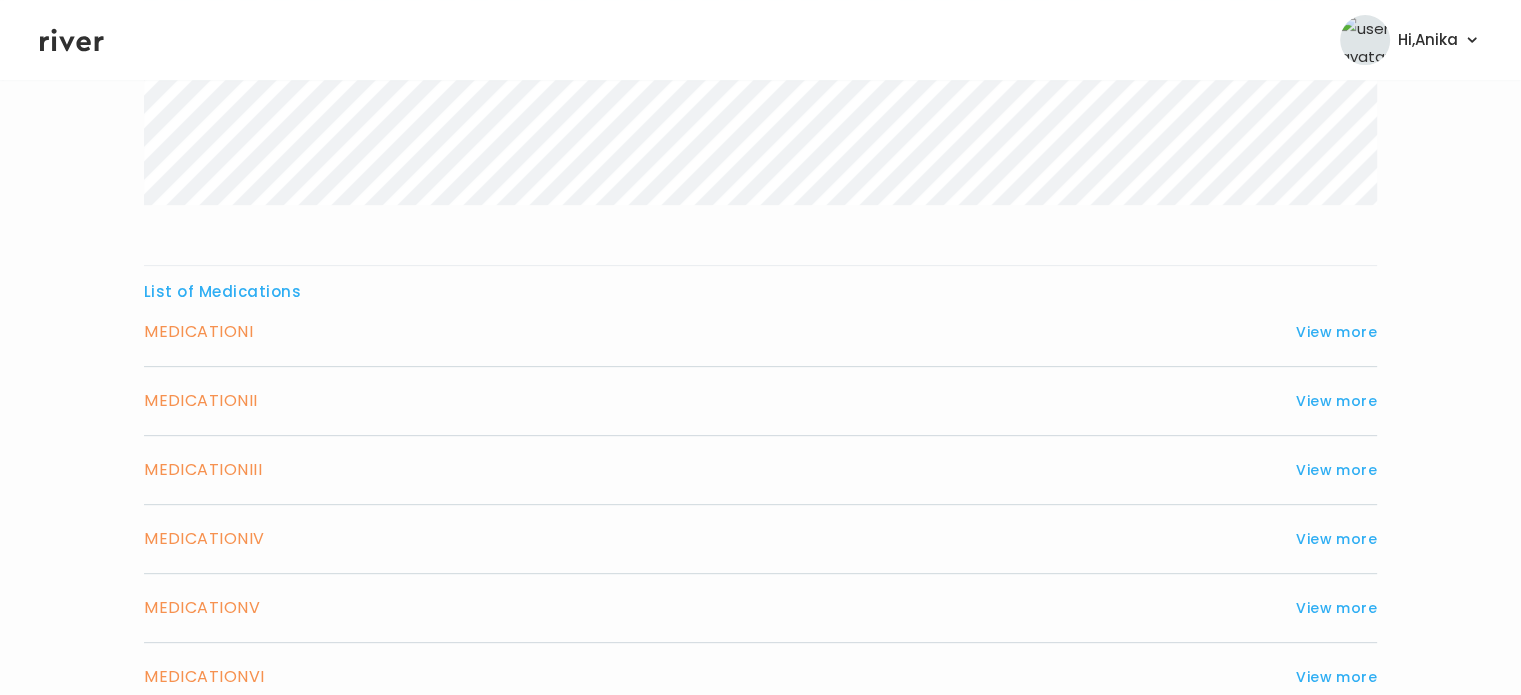 scroll, scrollTop: 645, scrollLeft: 0, axis: vertical 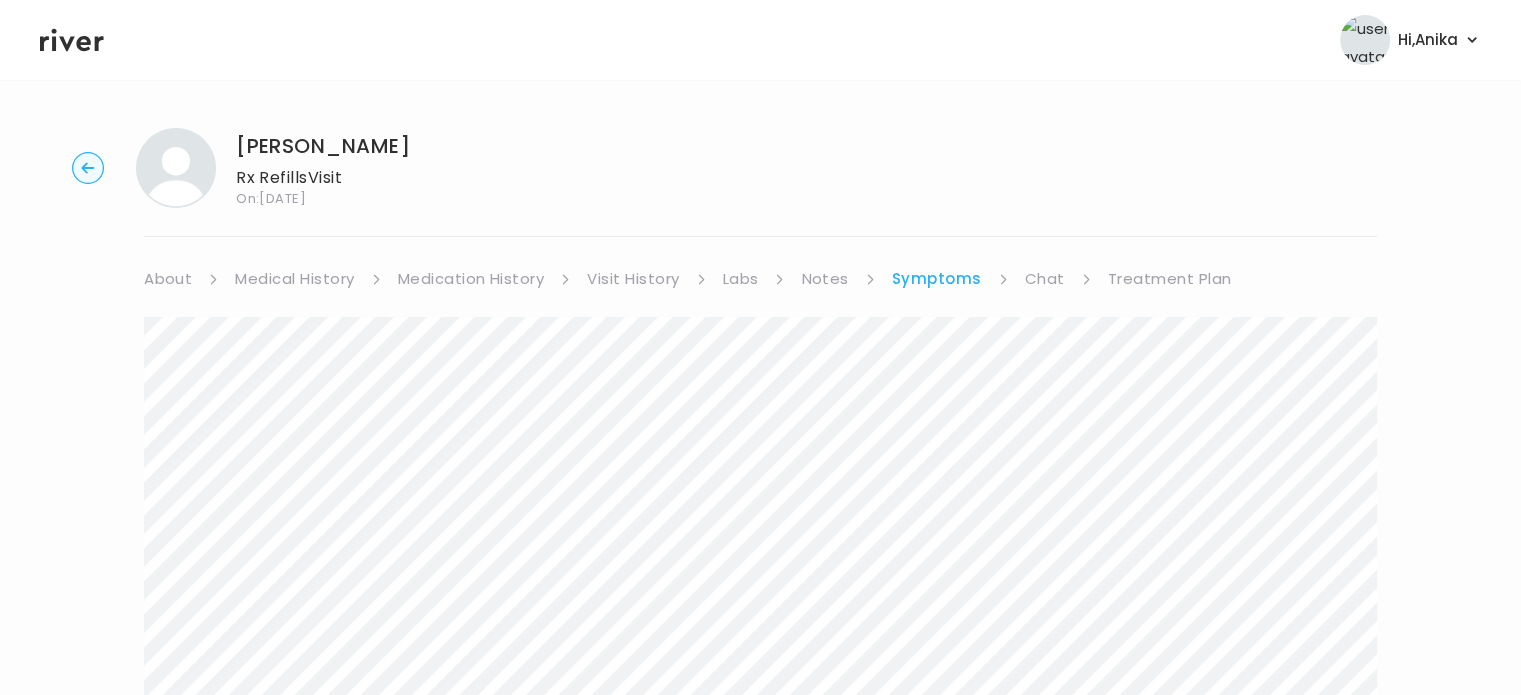 click on "Treatment Plan" at bounding box center [1170, 279] 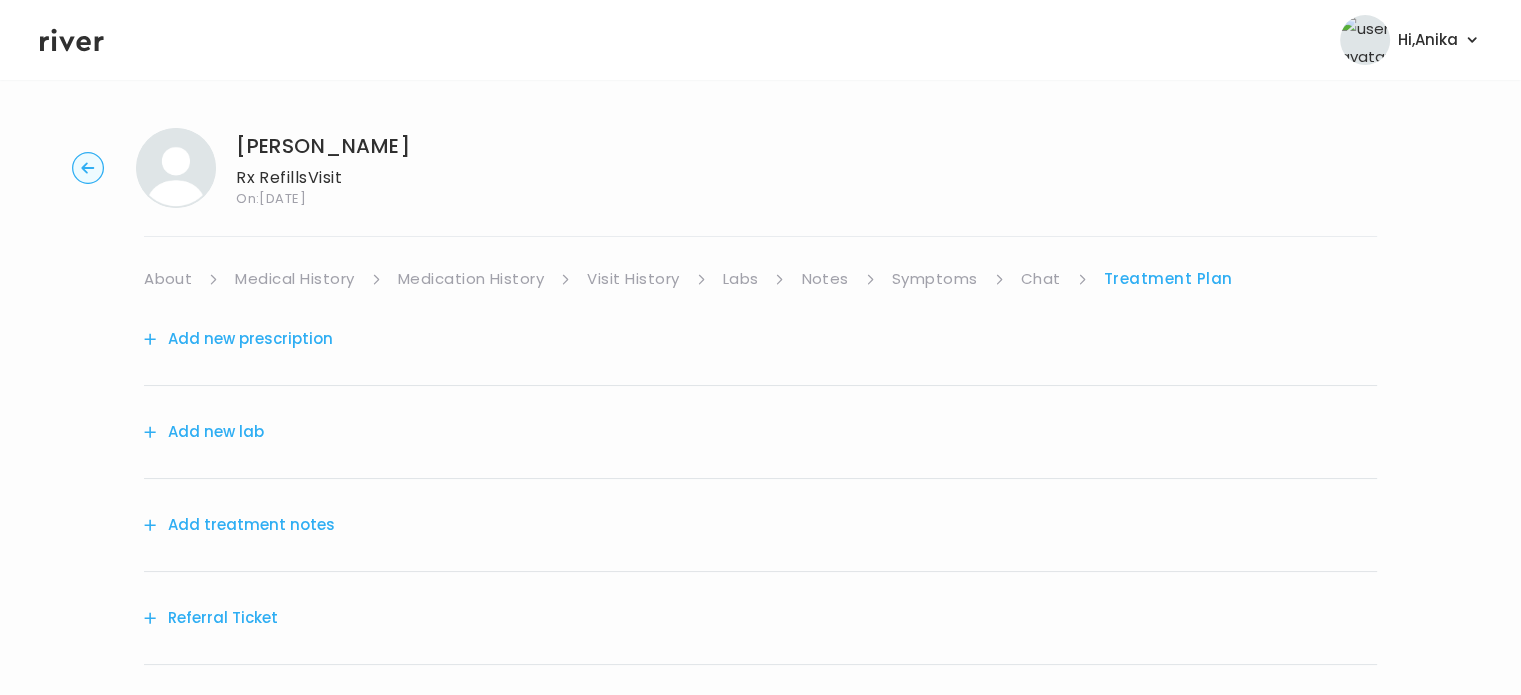 click on "Add new prescription" at bounding box center (238, 339) 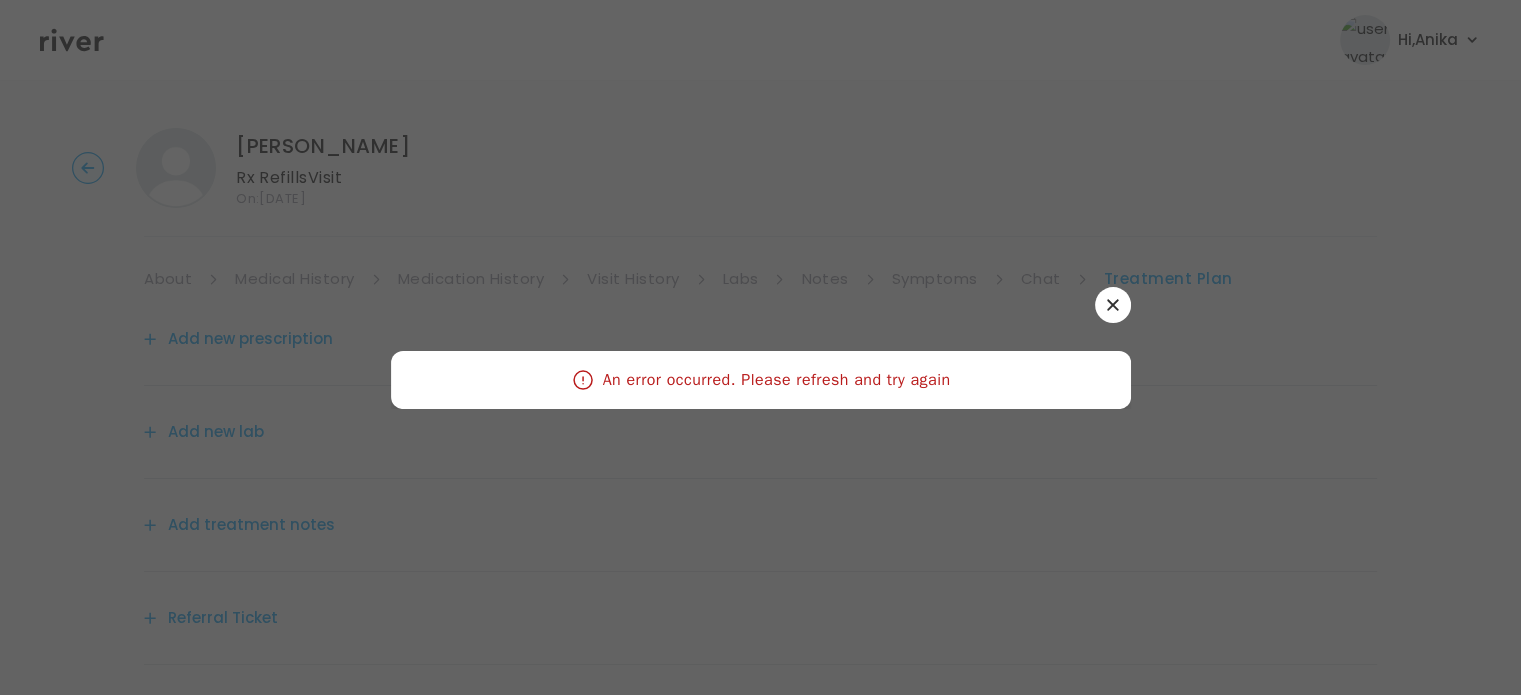 click 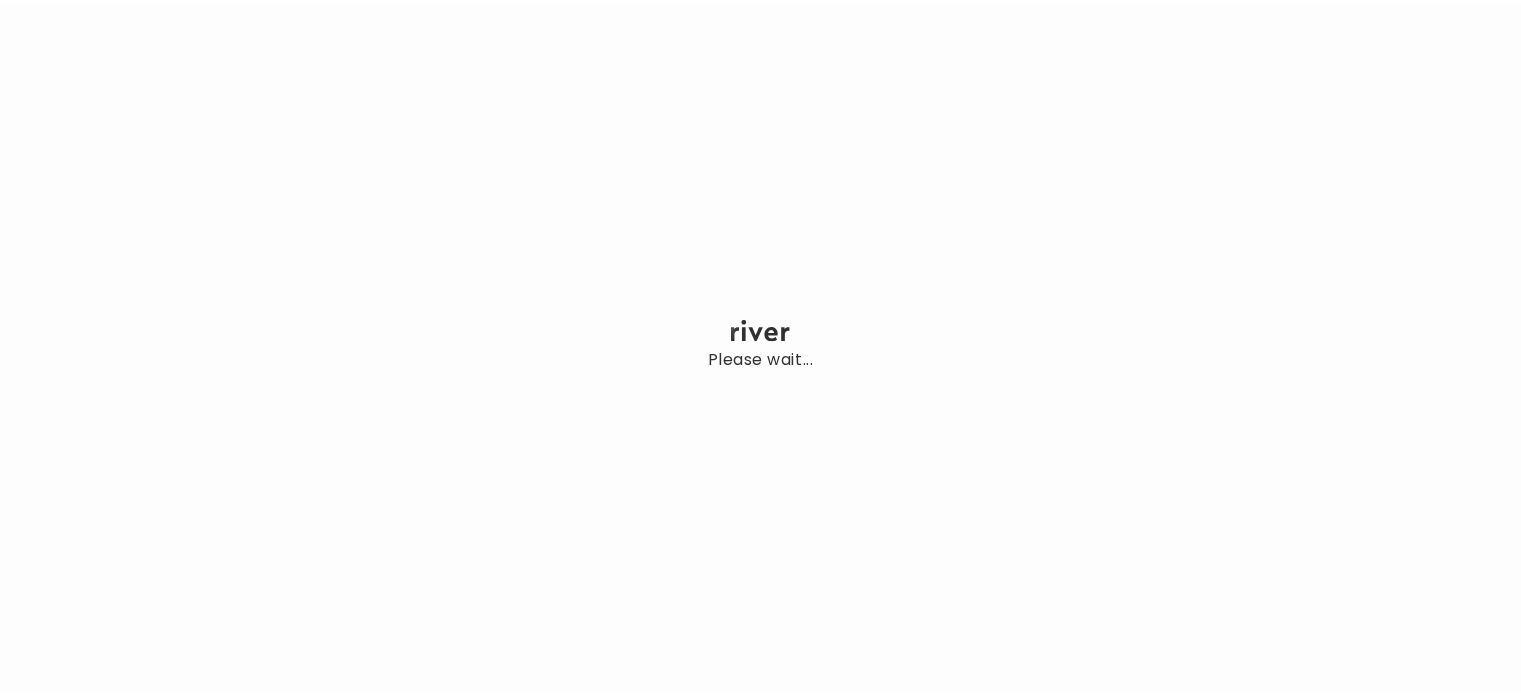 scroll, scrollTop: 0, scrollLeft: 0, axis: both 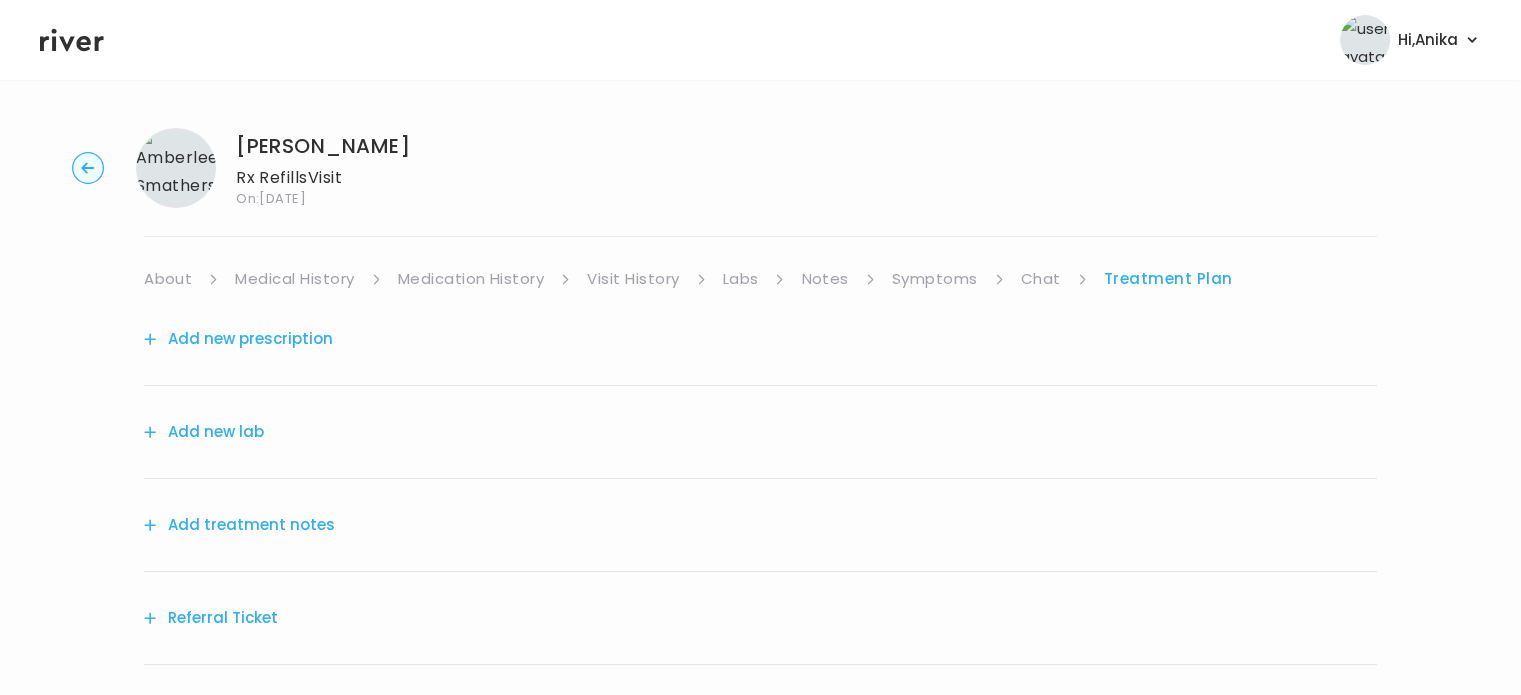 click on "Add treatment notes" at bounding box center [239, 525] 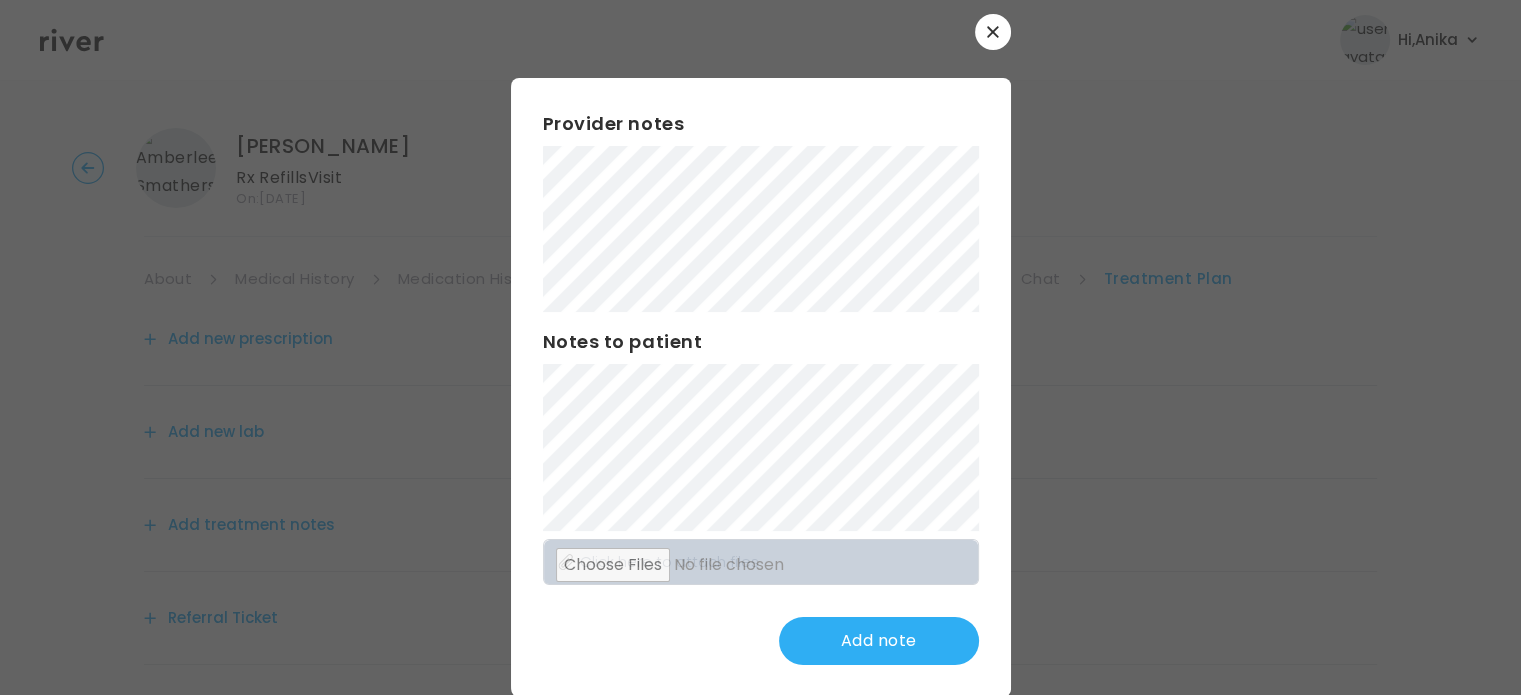 scroll, scrollTop: 52, scrollLeft: 0, axis: vertical 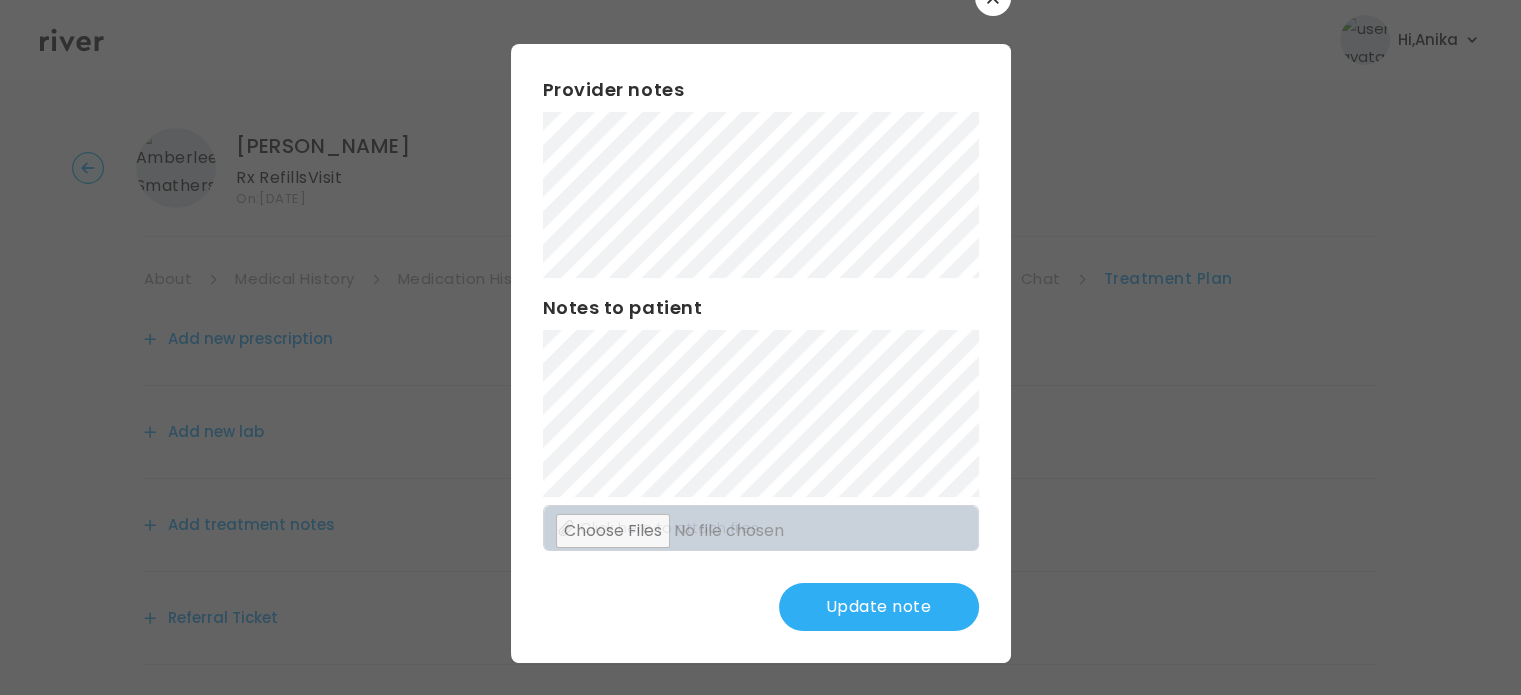 click on "Update note" at bounding box center (879, 607) 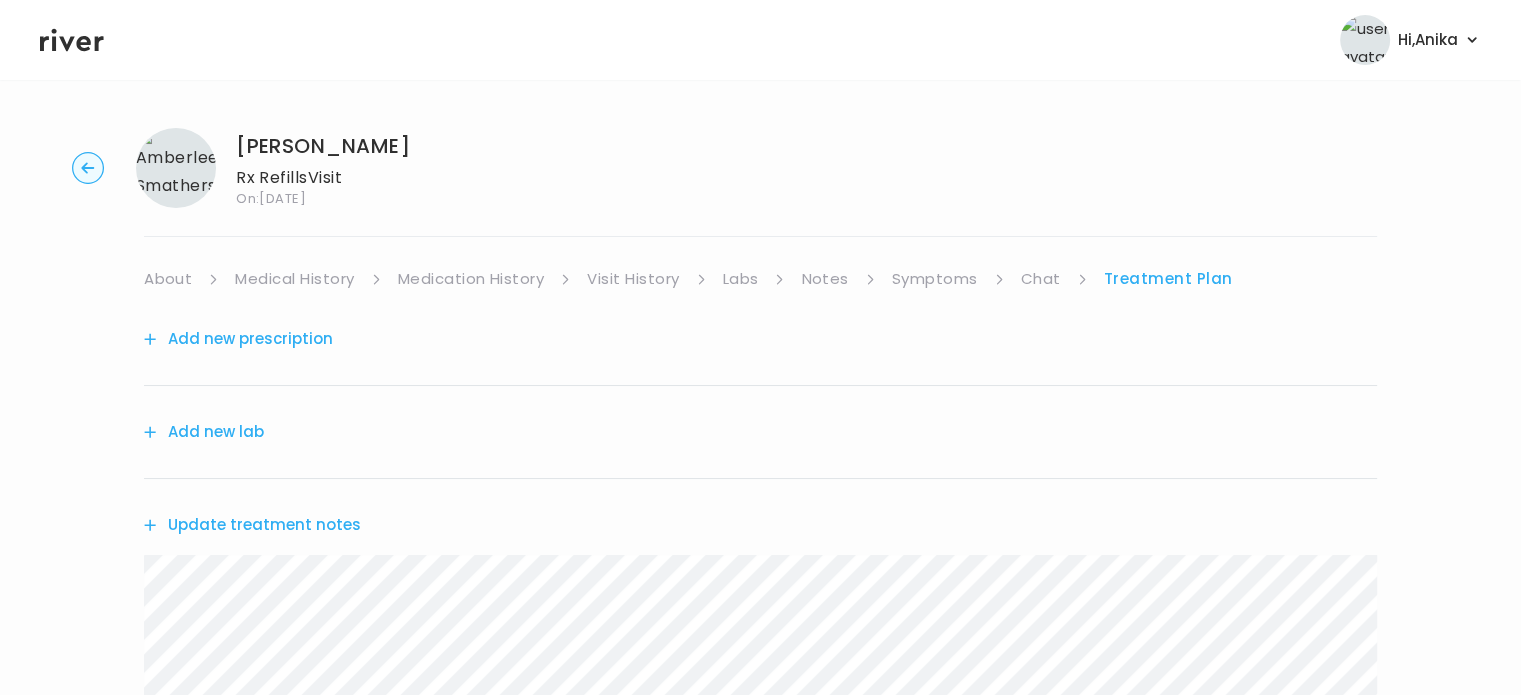 click on "Add new prescription" at bounding box center [238, 339] 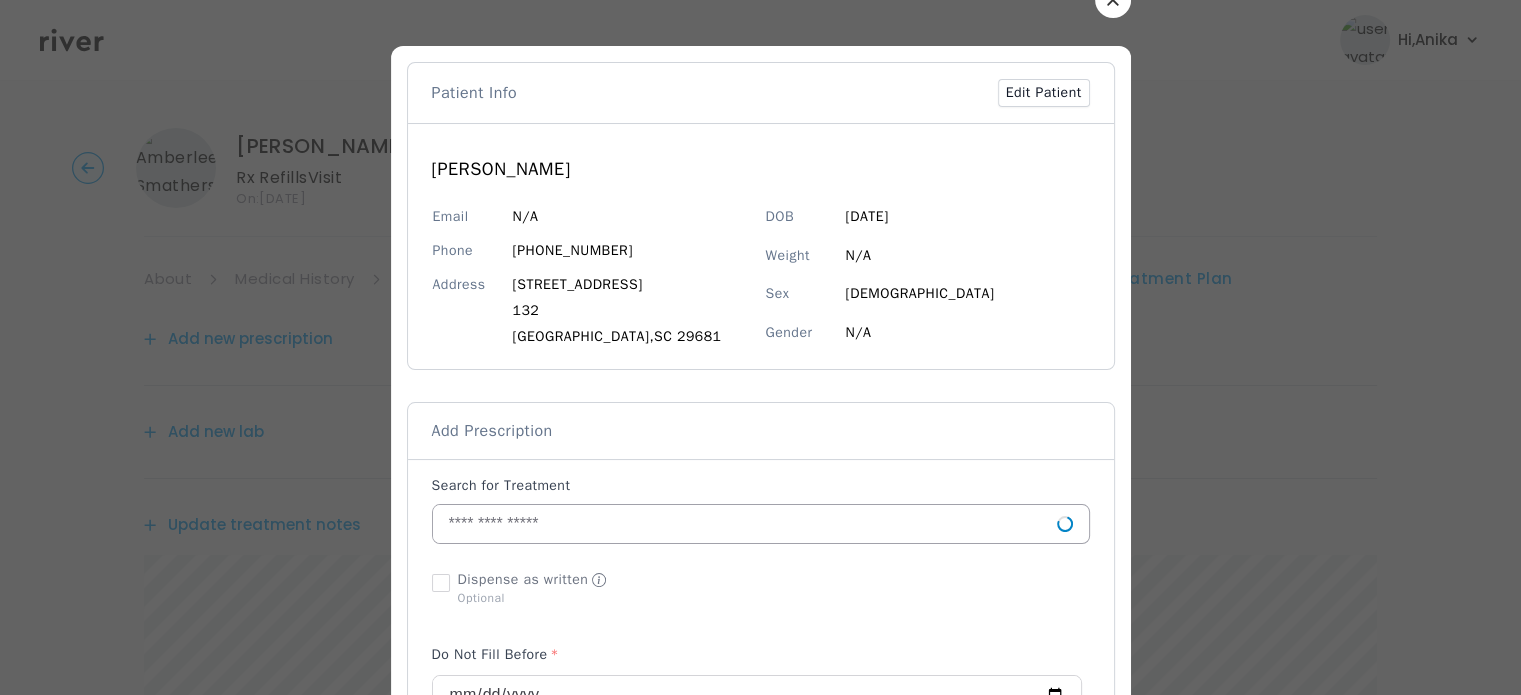 scroll, scrollTop: 64, scrollLeft: 0, axis: vertical 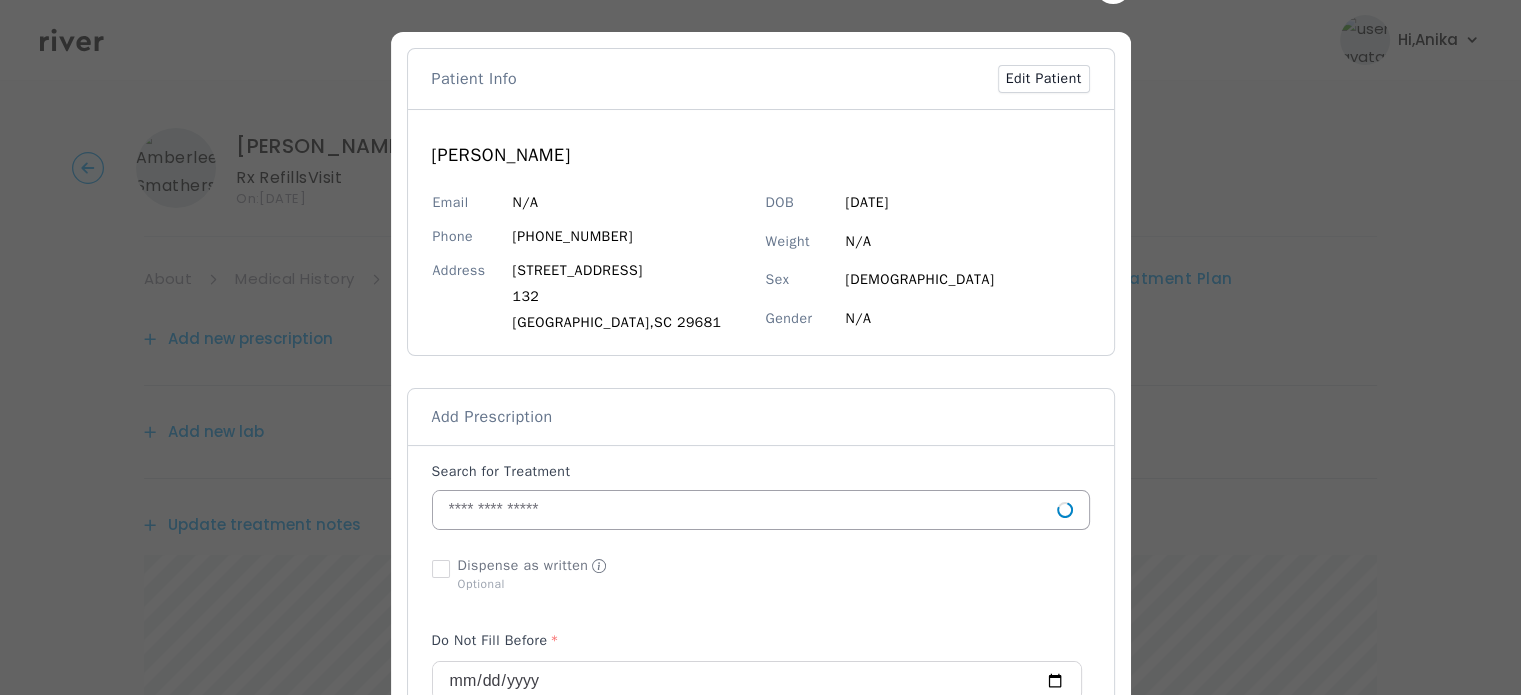 click at bounding box center (745, 510) 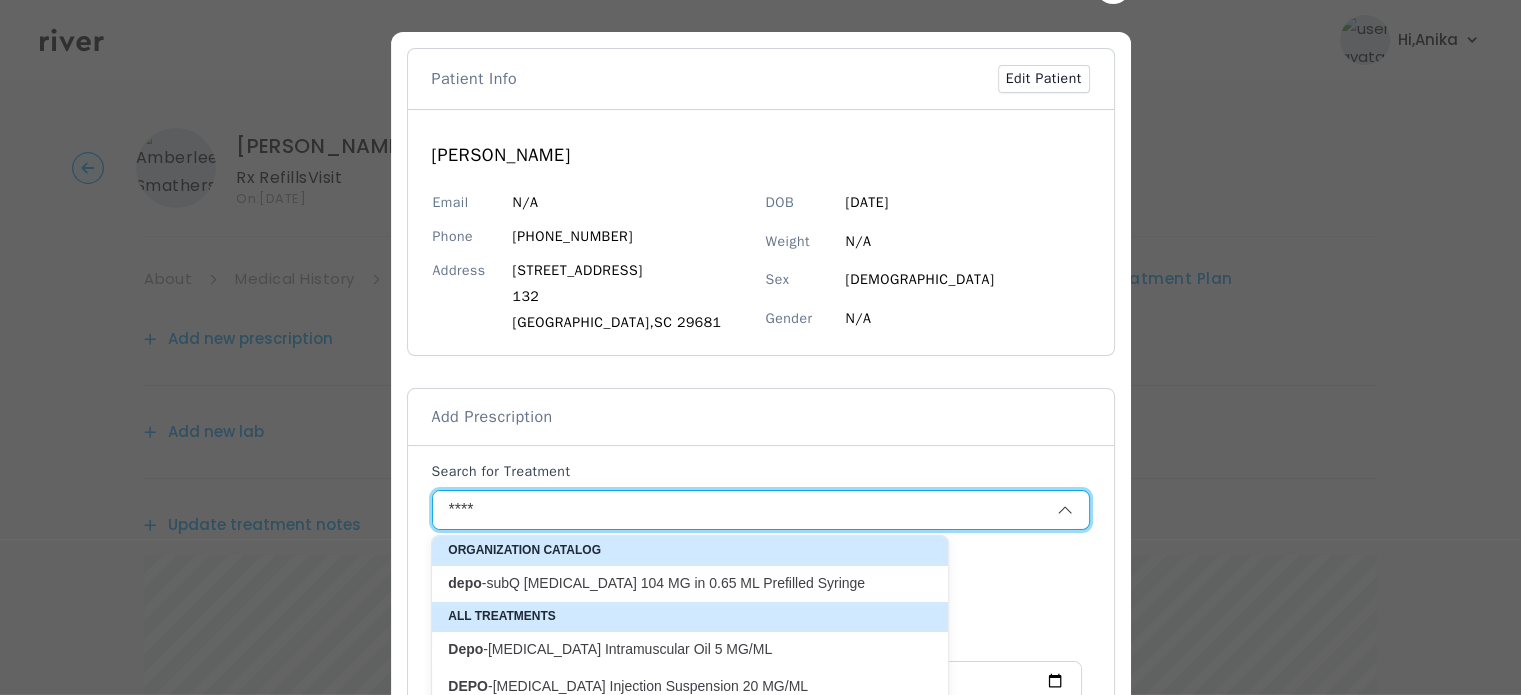 scroll, scrollTop: 3, scrollLeft: 0, axis: vertical 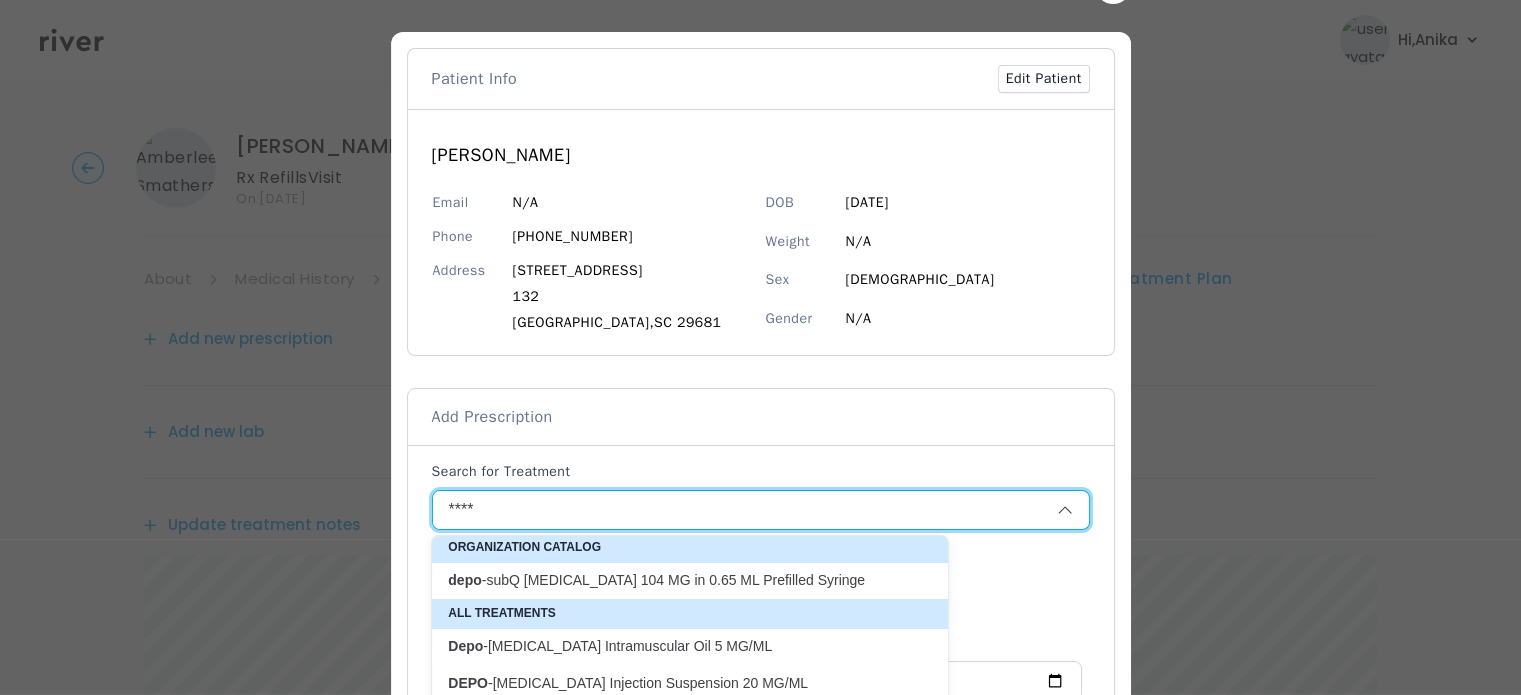 click on "depo -subQ [MEDICAL_DATA] 104 MG in 0.65 ML Prefilled Syringe" at bounding box center (678, 580) 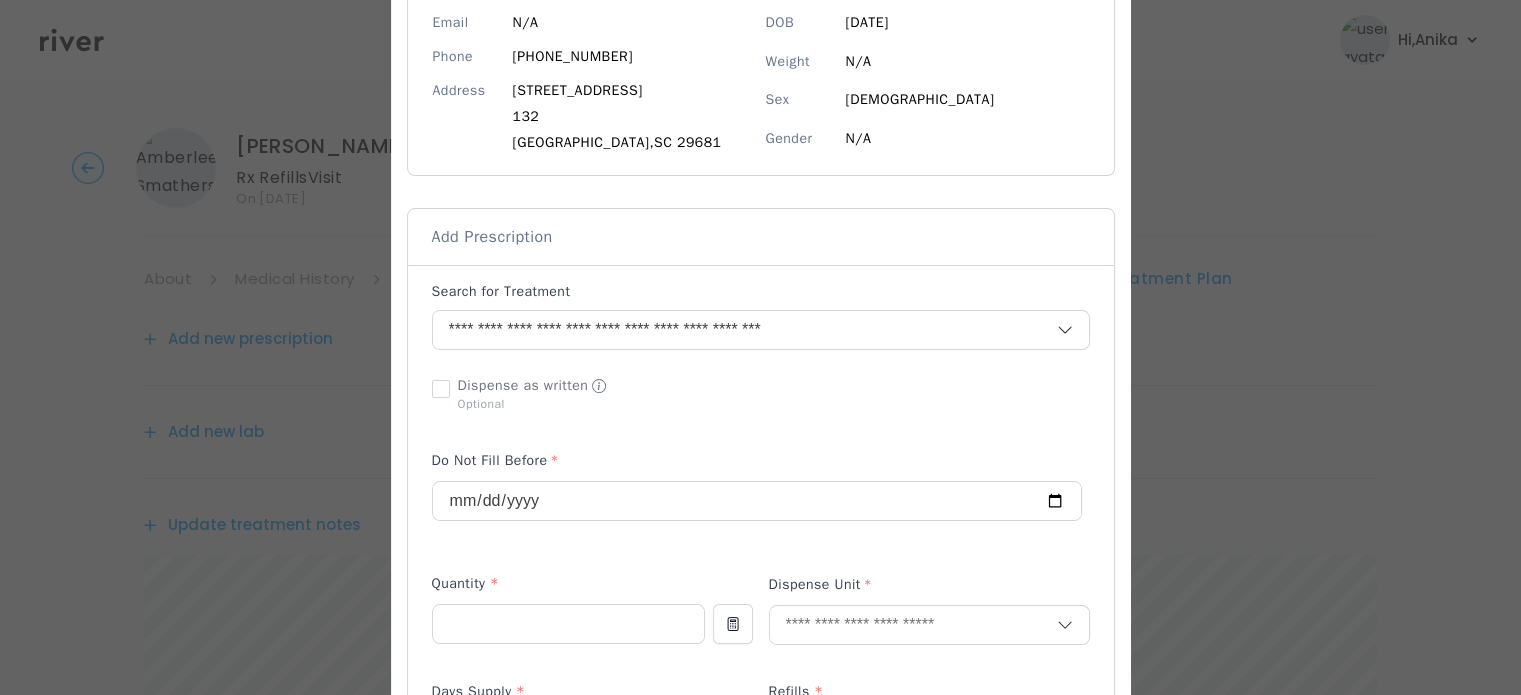 scroll, scrollTop: 320, scrollLeft: 0, axis: vertical 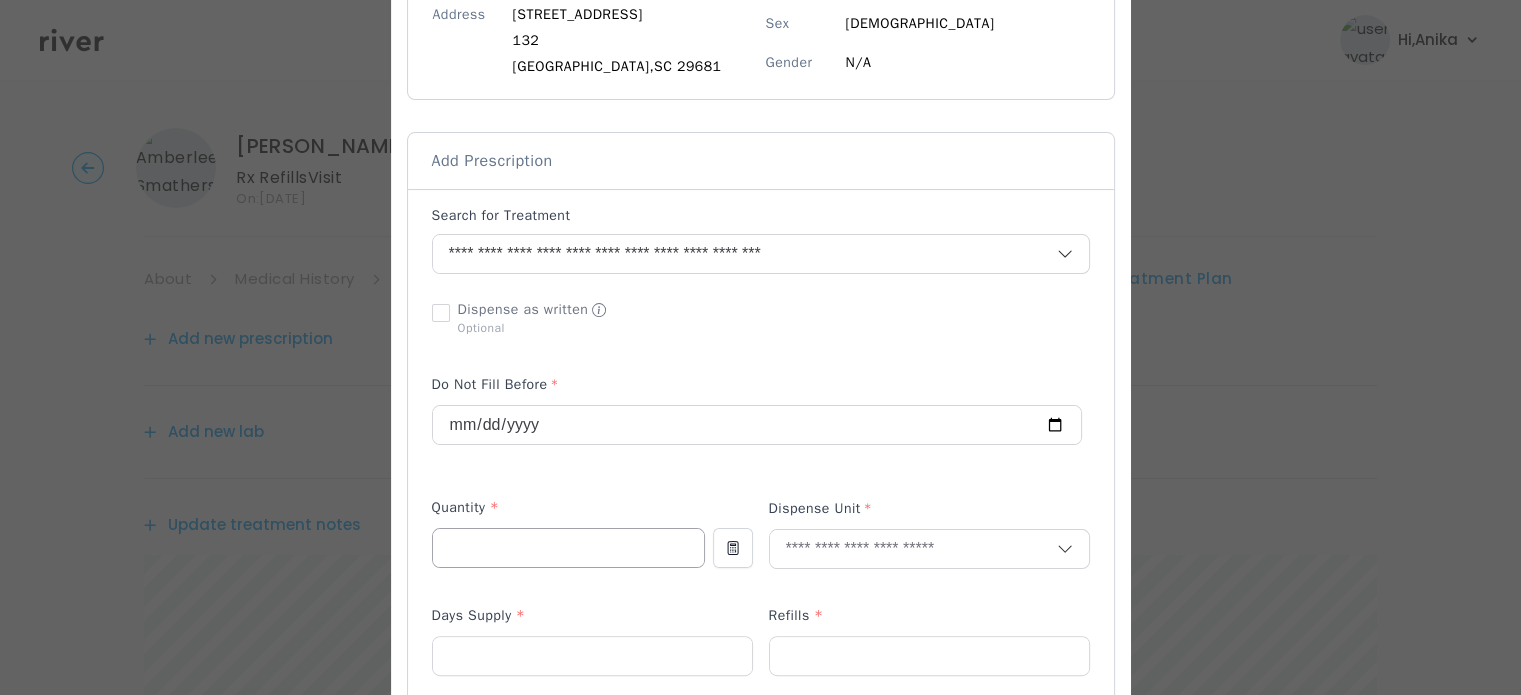 click at bounding box center [568, 548] 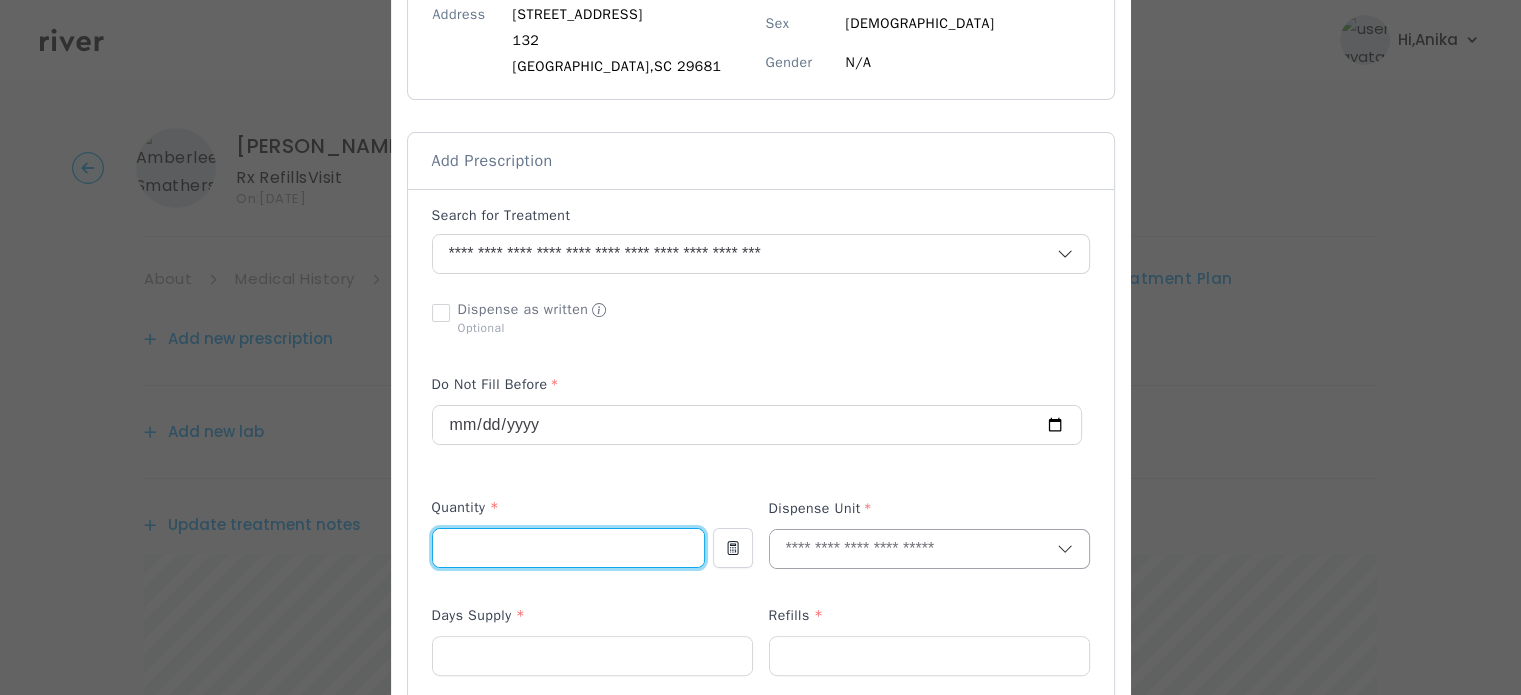 type on "*" 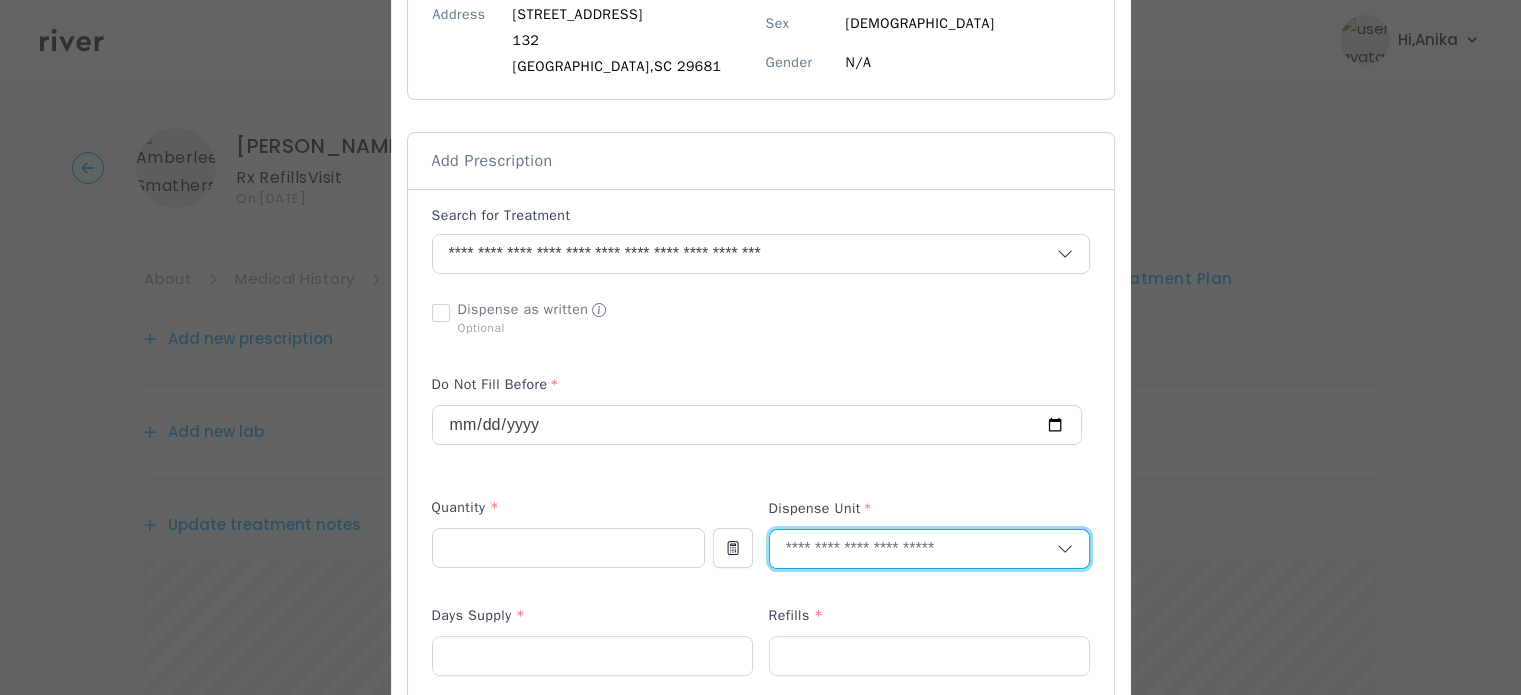 click at bounding box center (913, 549) 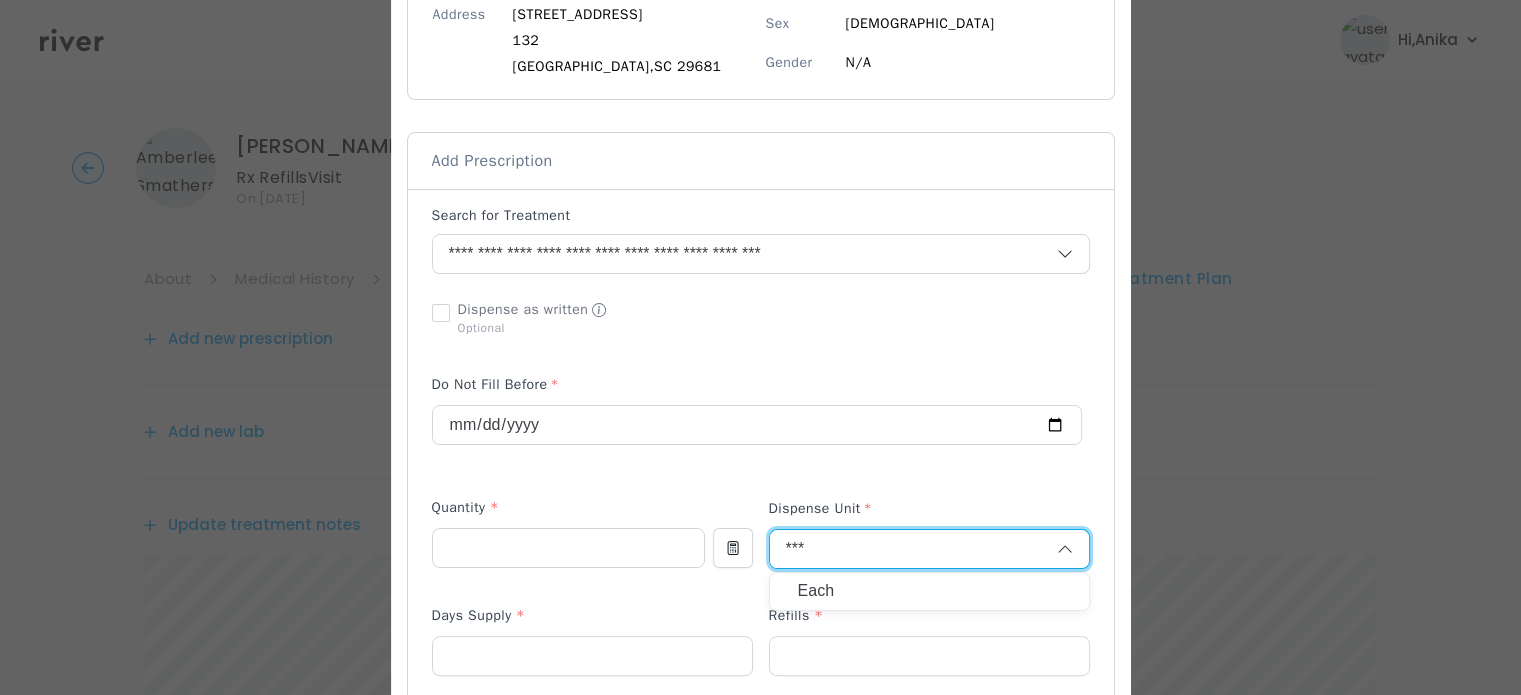 type on "***" 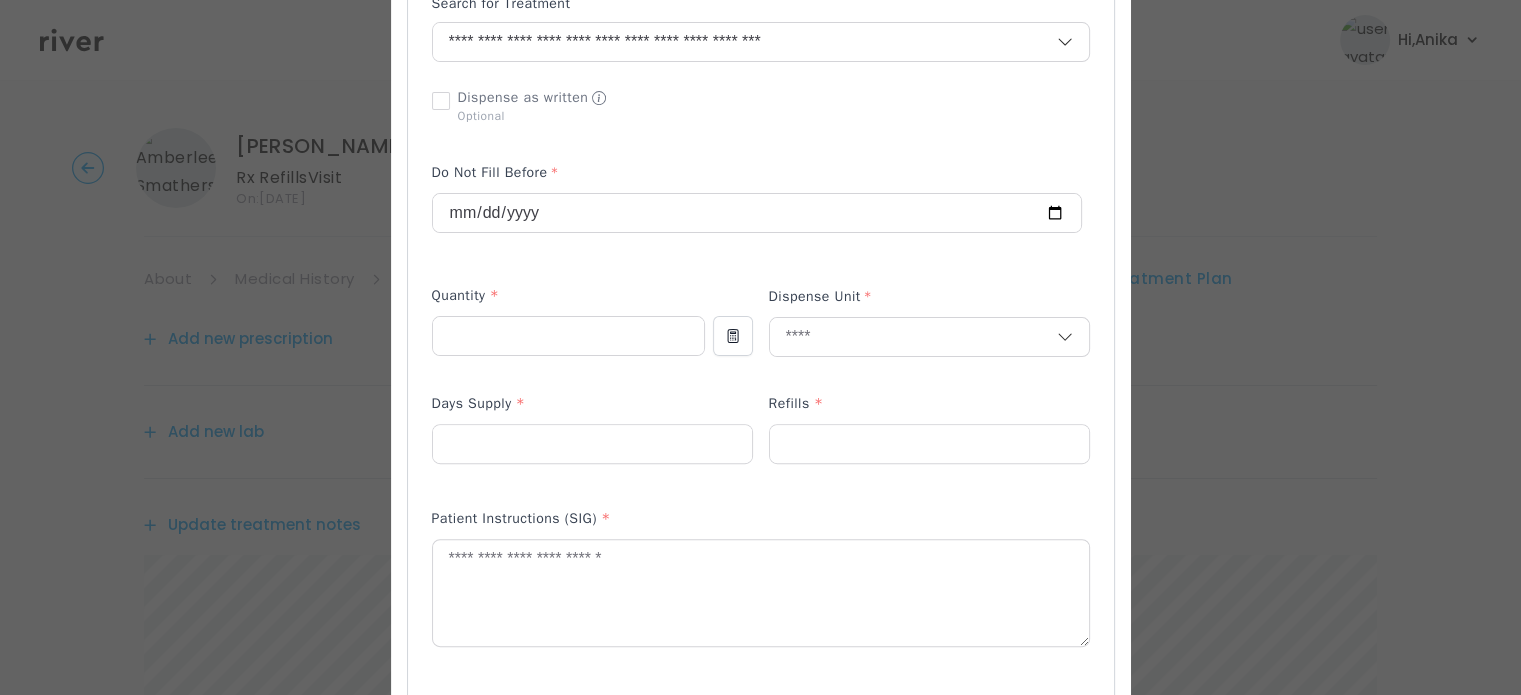 scroll, scrollTop: 535, scrollLeft: 0, axis: vertical 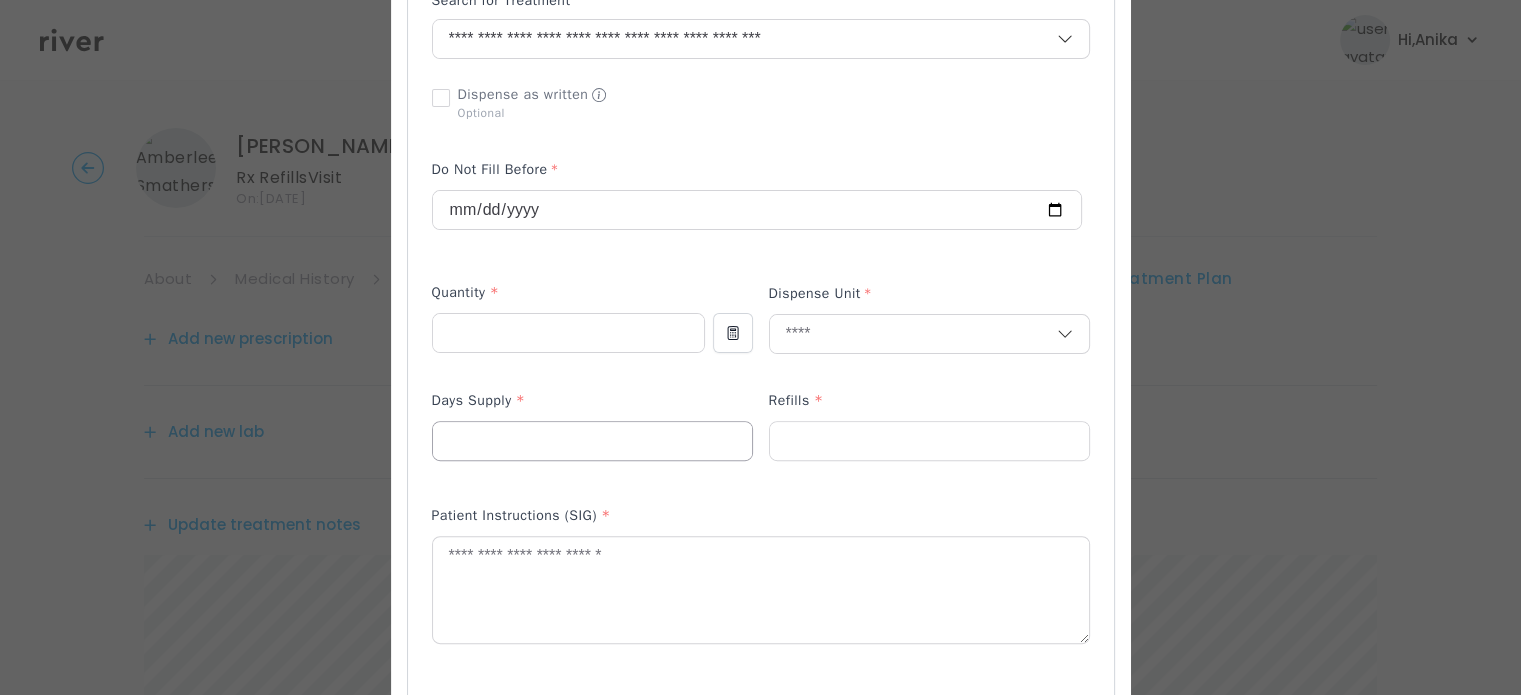 click at bounding box center (592, 441) 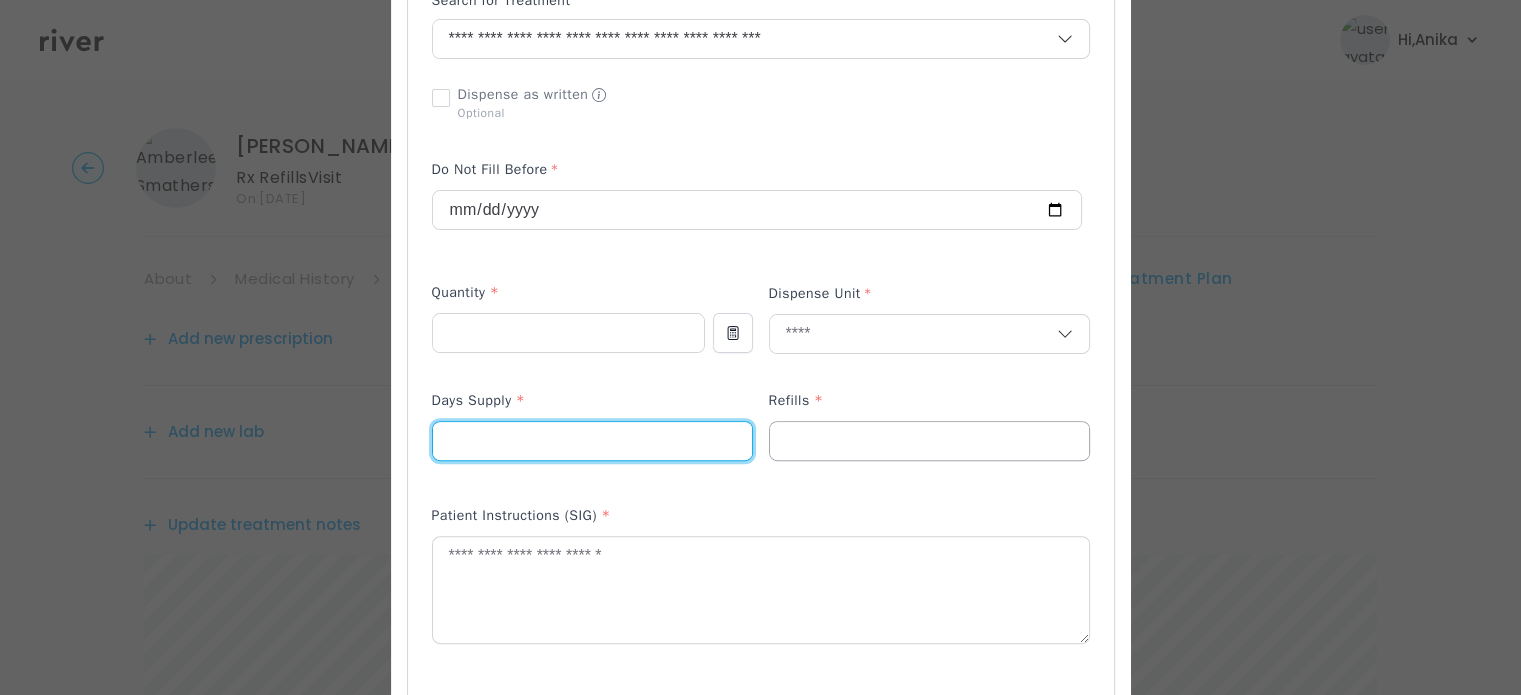 type on "**" 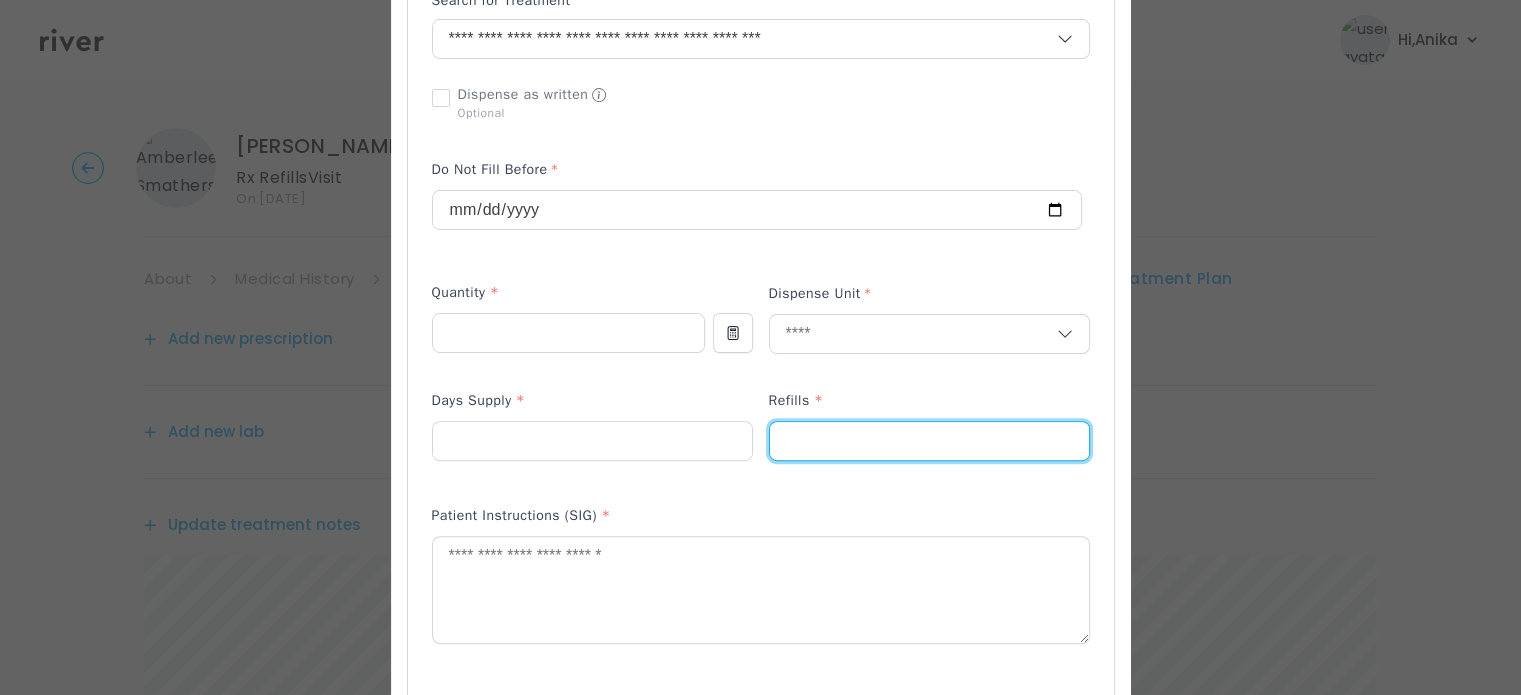 drag, startPoint x: 824, startPoint y: 429, endPoint x: 776, endPoint y: 452, distance: 53.225933 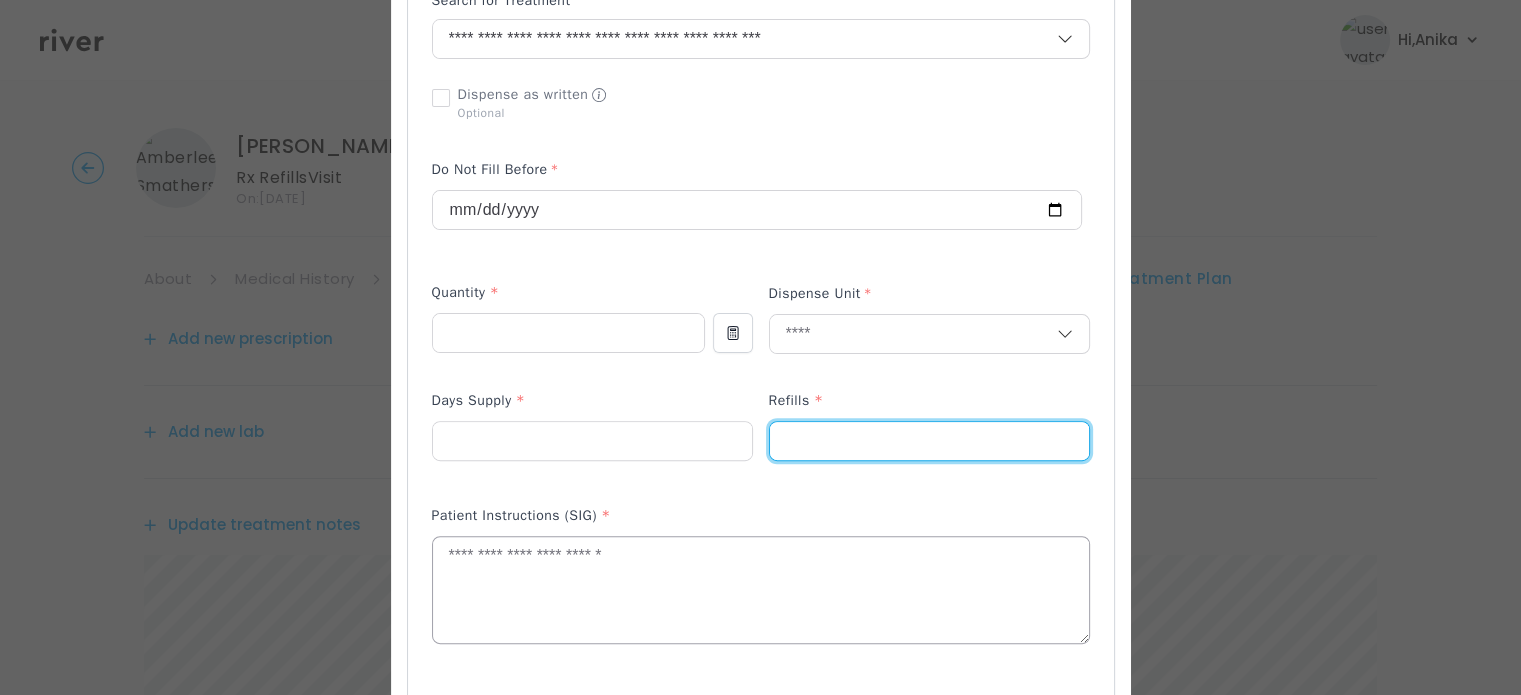 type on "*" 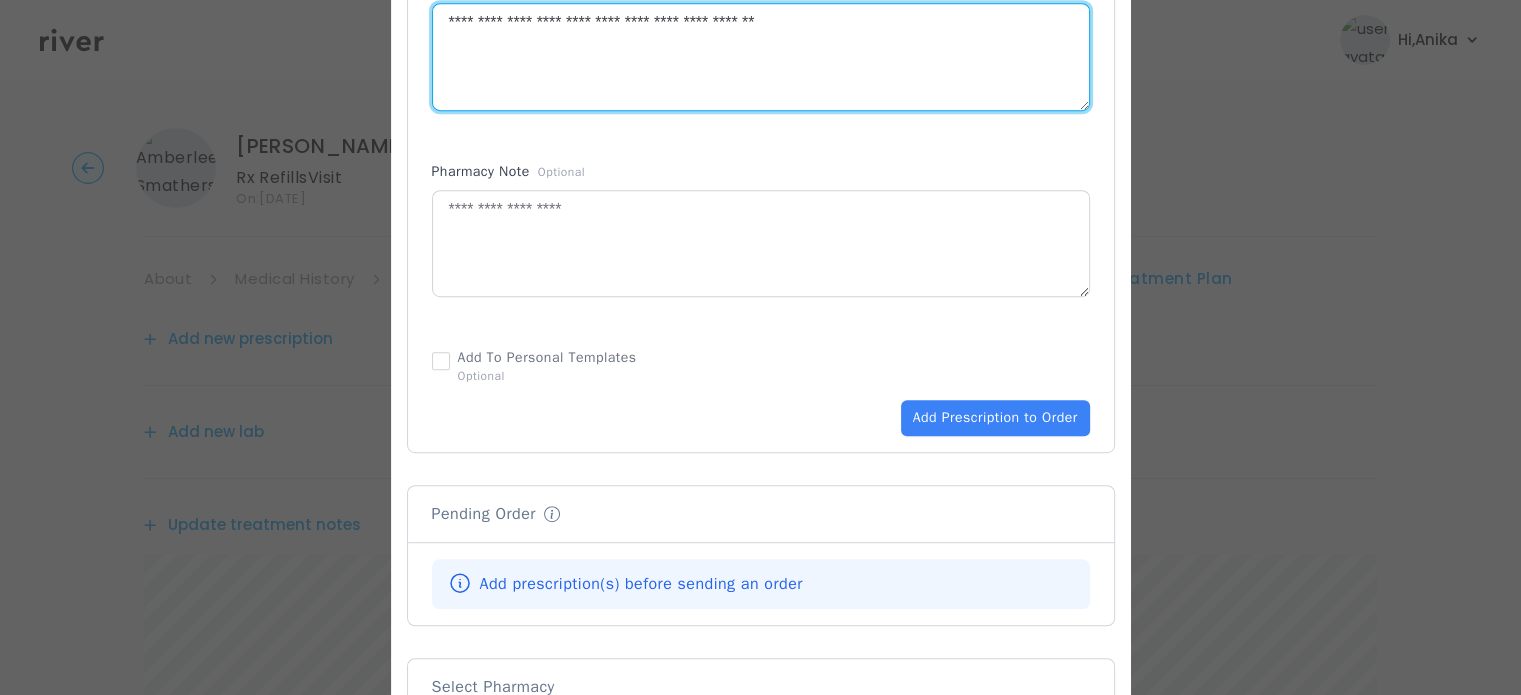 scroll, scrollTop: 1084, scrollLeft: 0, axis: vertical 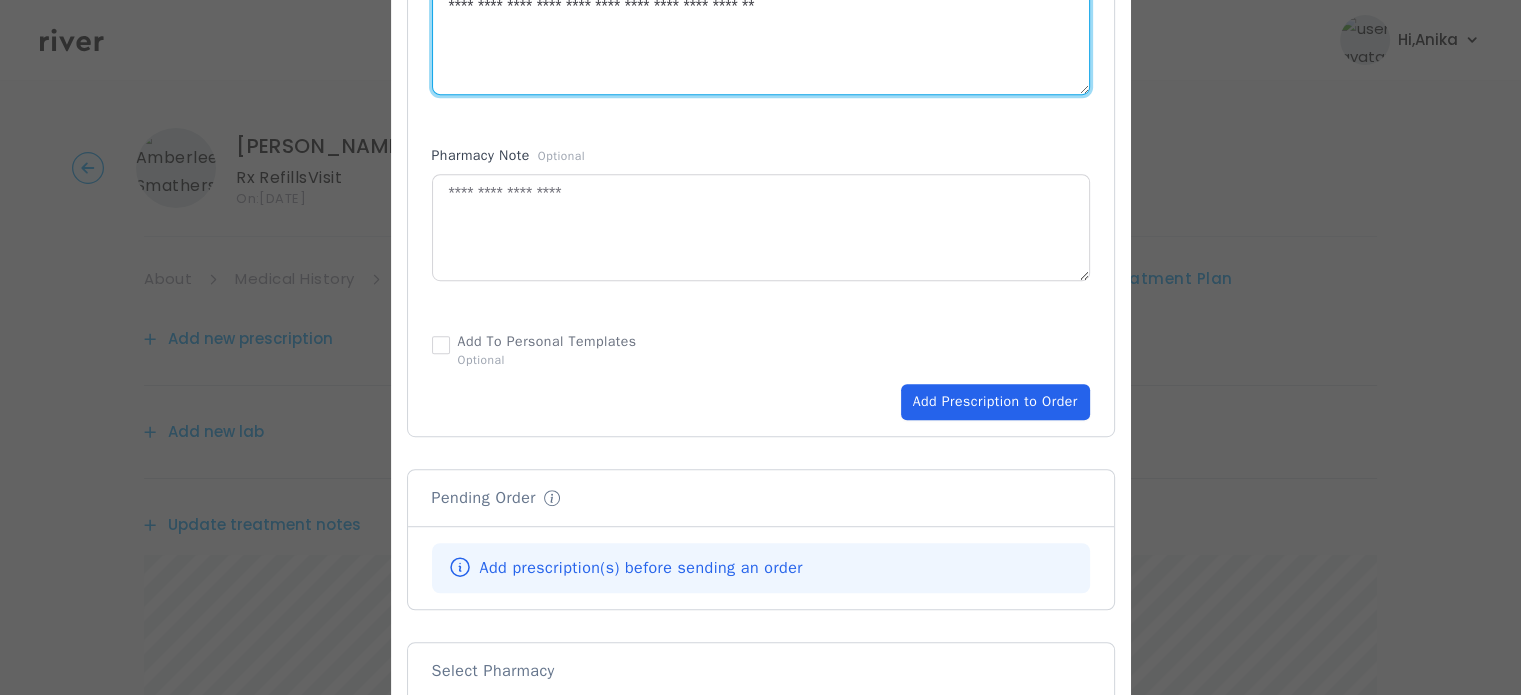 type on "**********" 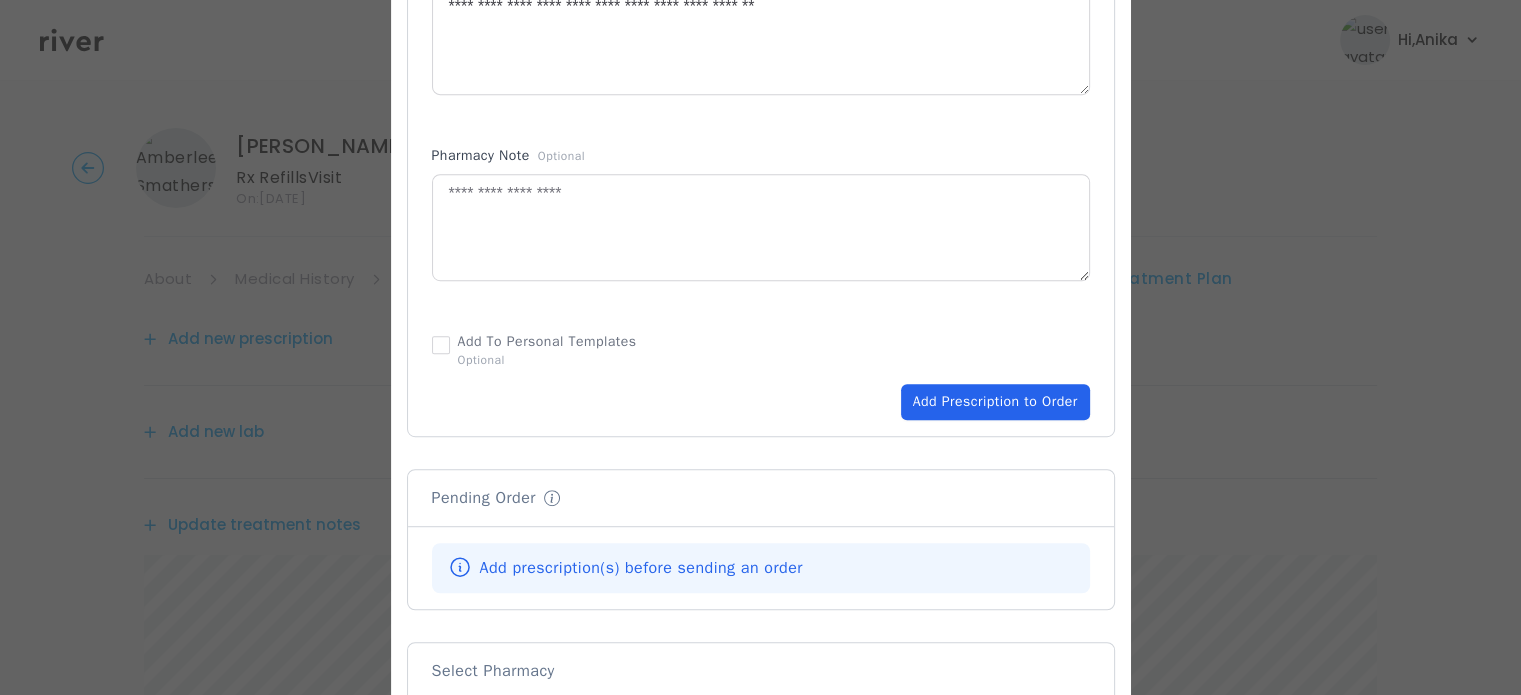 click on "Add Prescription to Order" at bounding box center [995, 402] 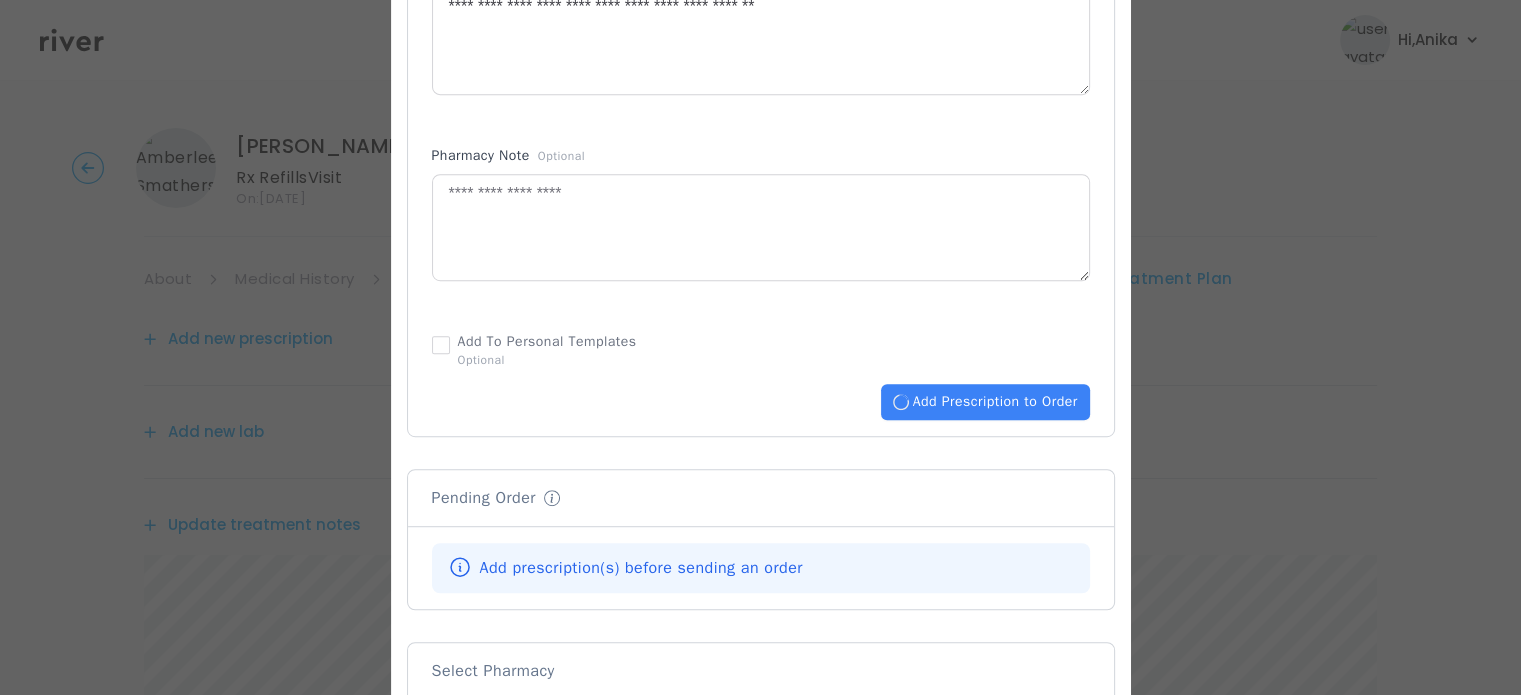 type 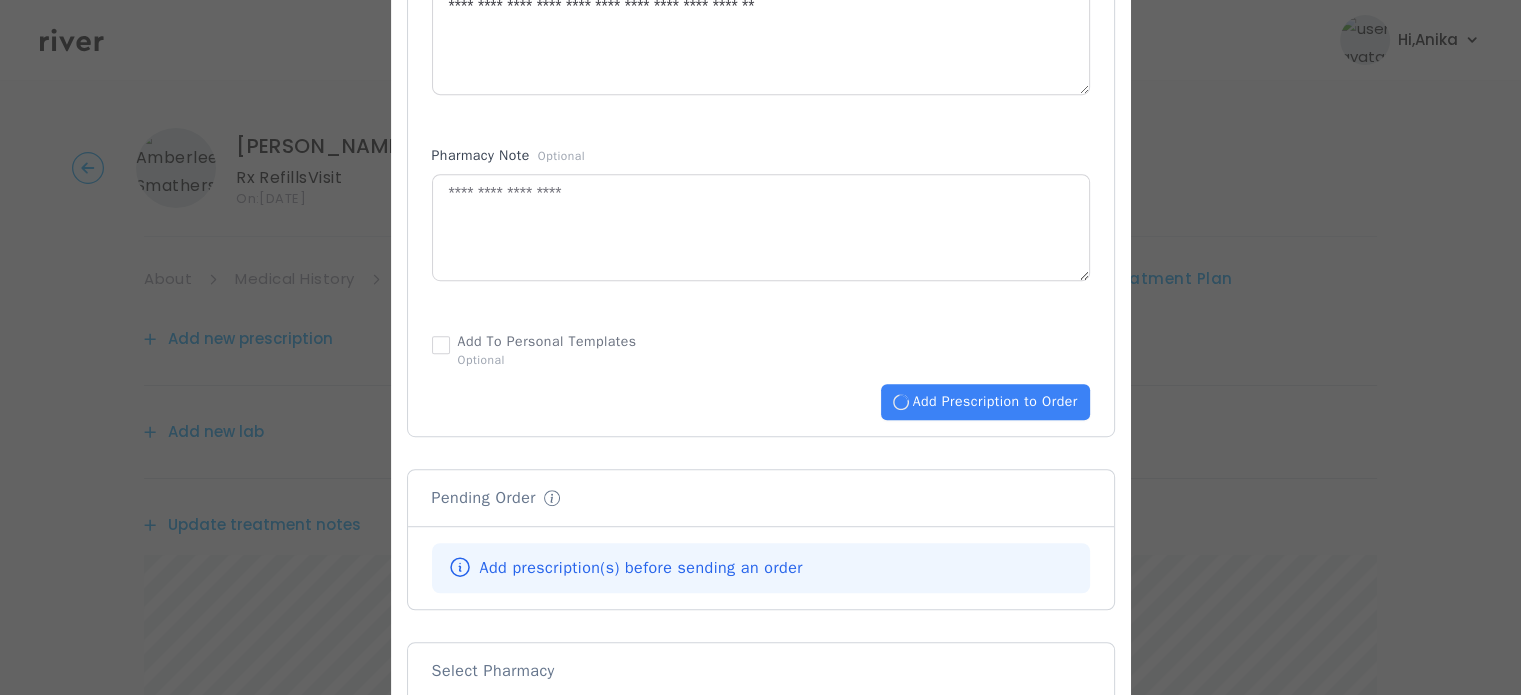 type 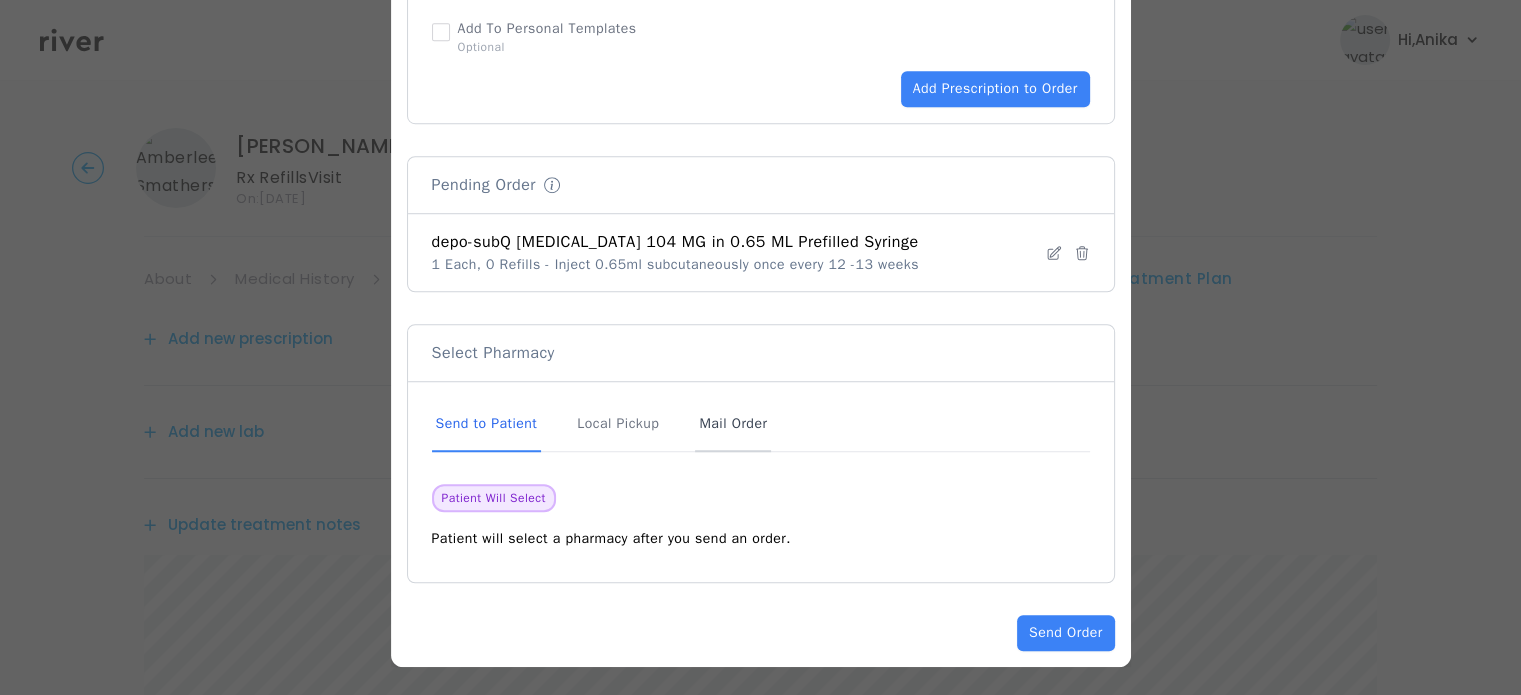 click on "Mail Order" at bounding box center [733, 425] 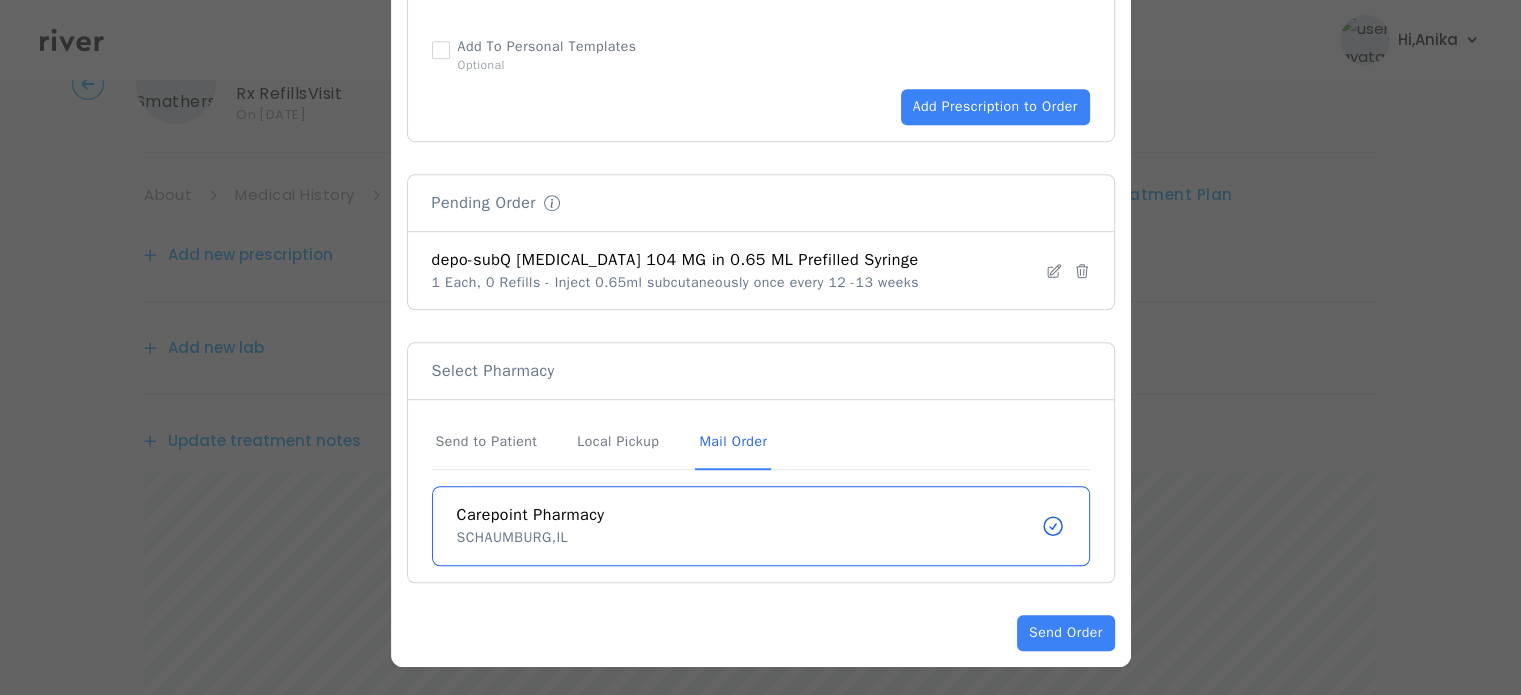 scroll, scrollTop: 115, scrollLeft: 0, axis: vertical 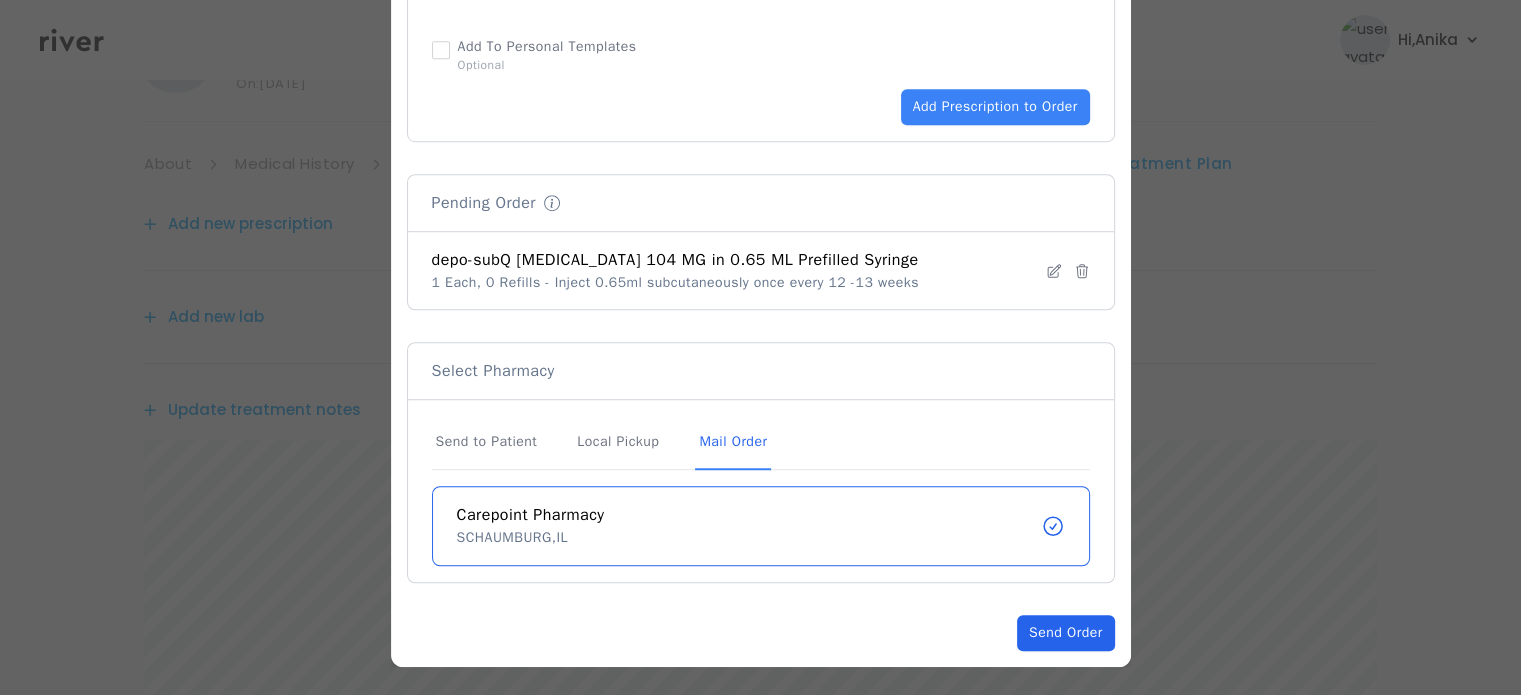 click on "Send Order" 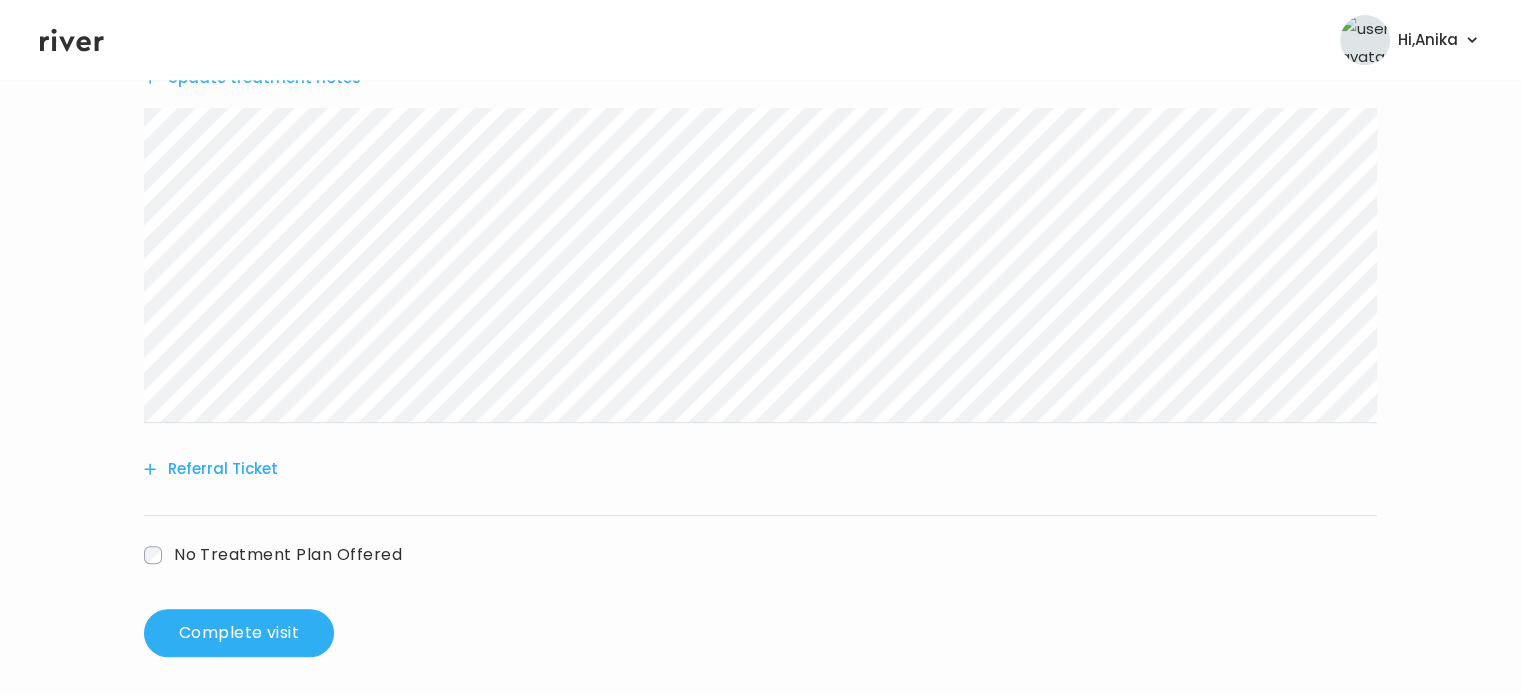 scroll, scrollTop: 688, scrollLeft: 0, axis: vertical 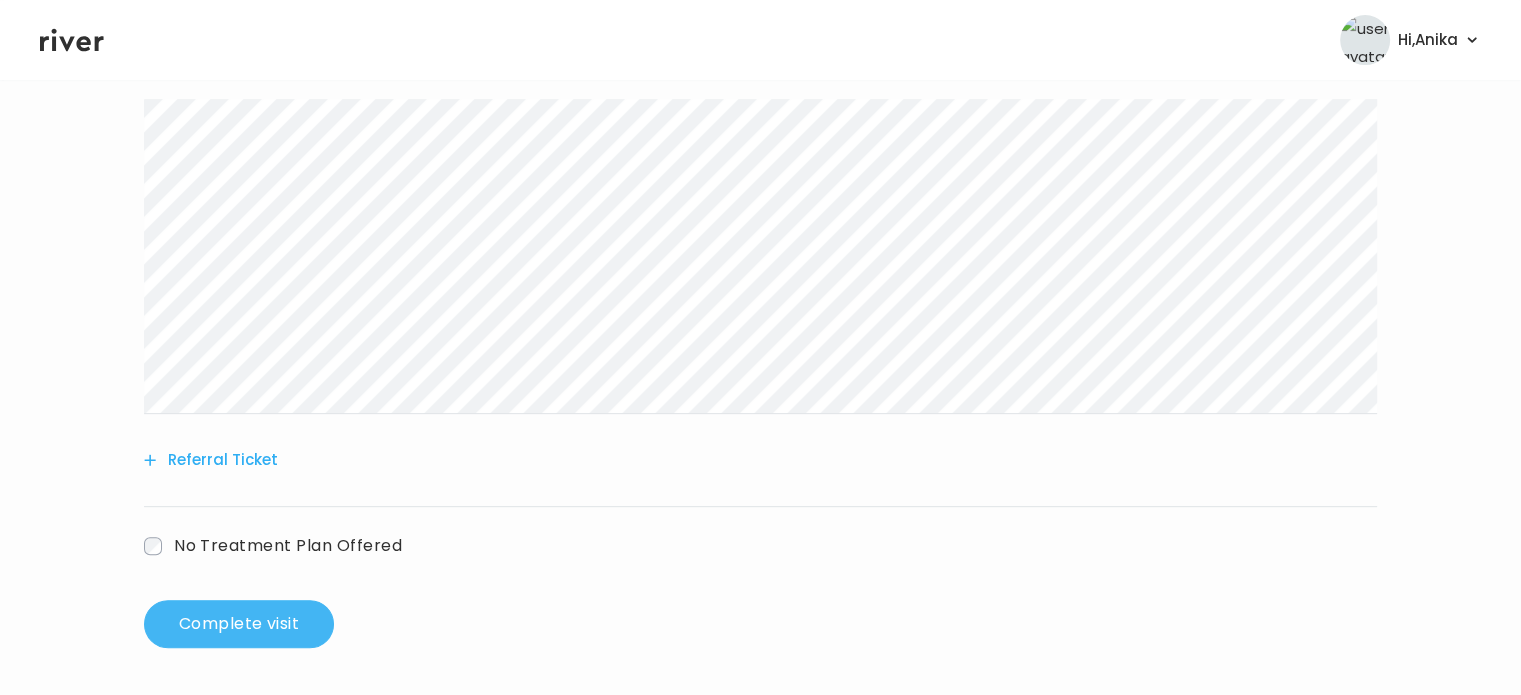click on "Complete visit" at bounding box center (239, 624) 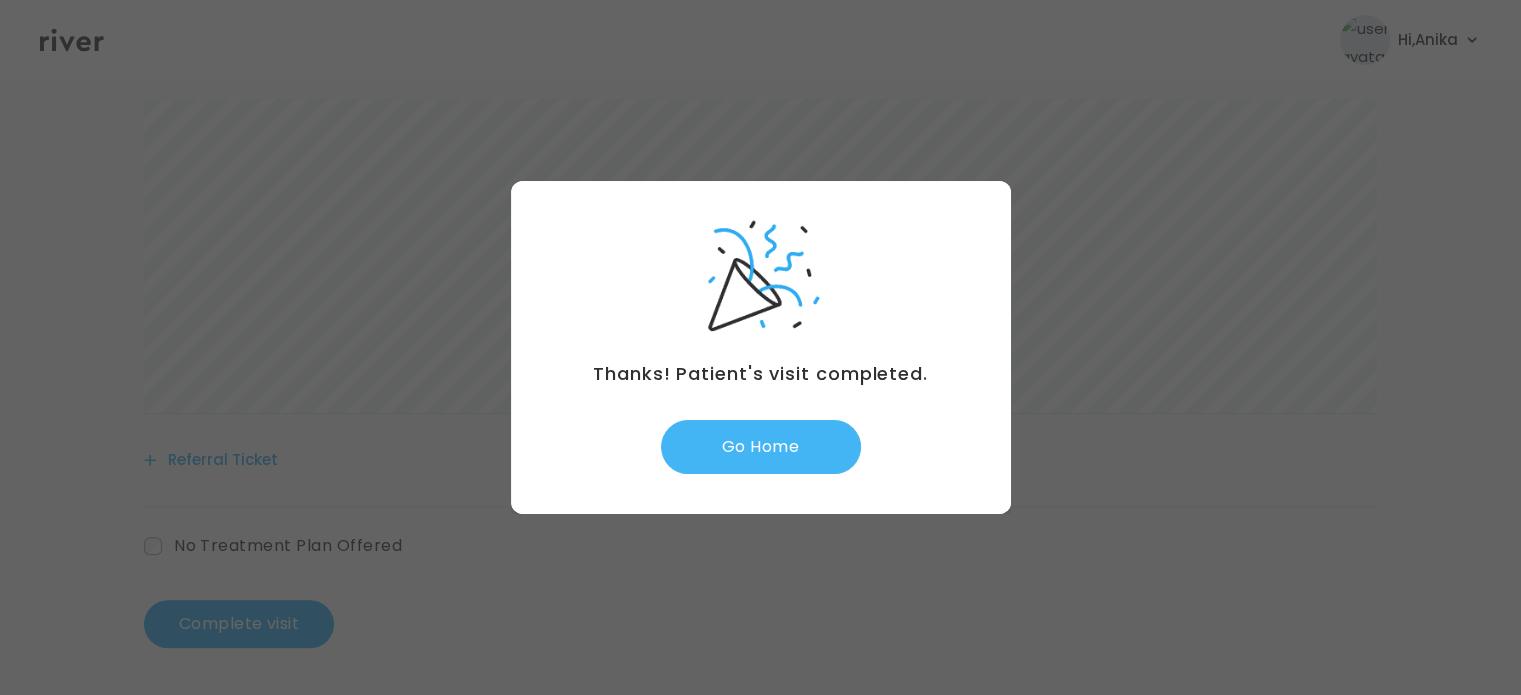 click on "Go Home" at bounding box center [761, 447] 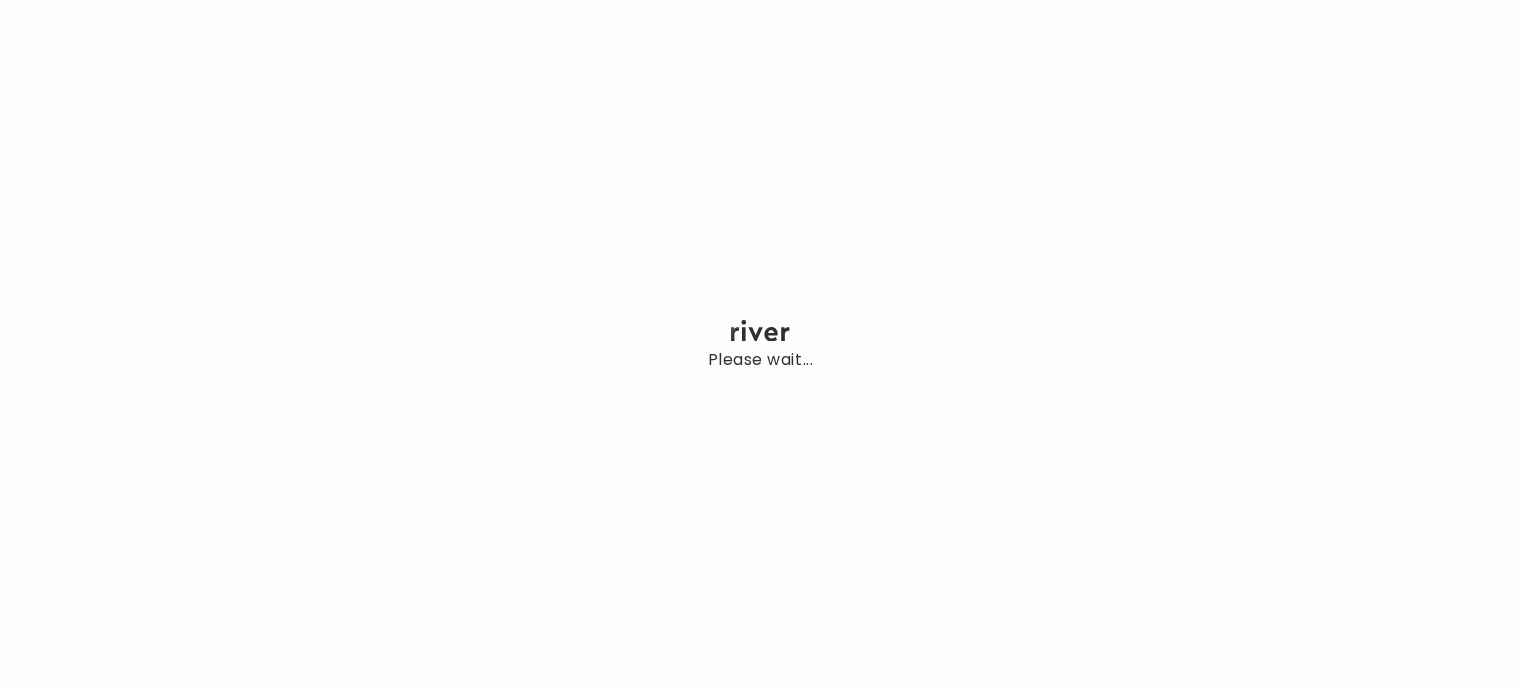 scroll, scrollTop: 0, scrollLeft: 0, axis: both 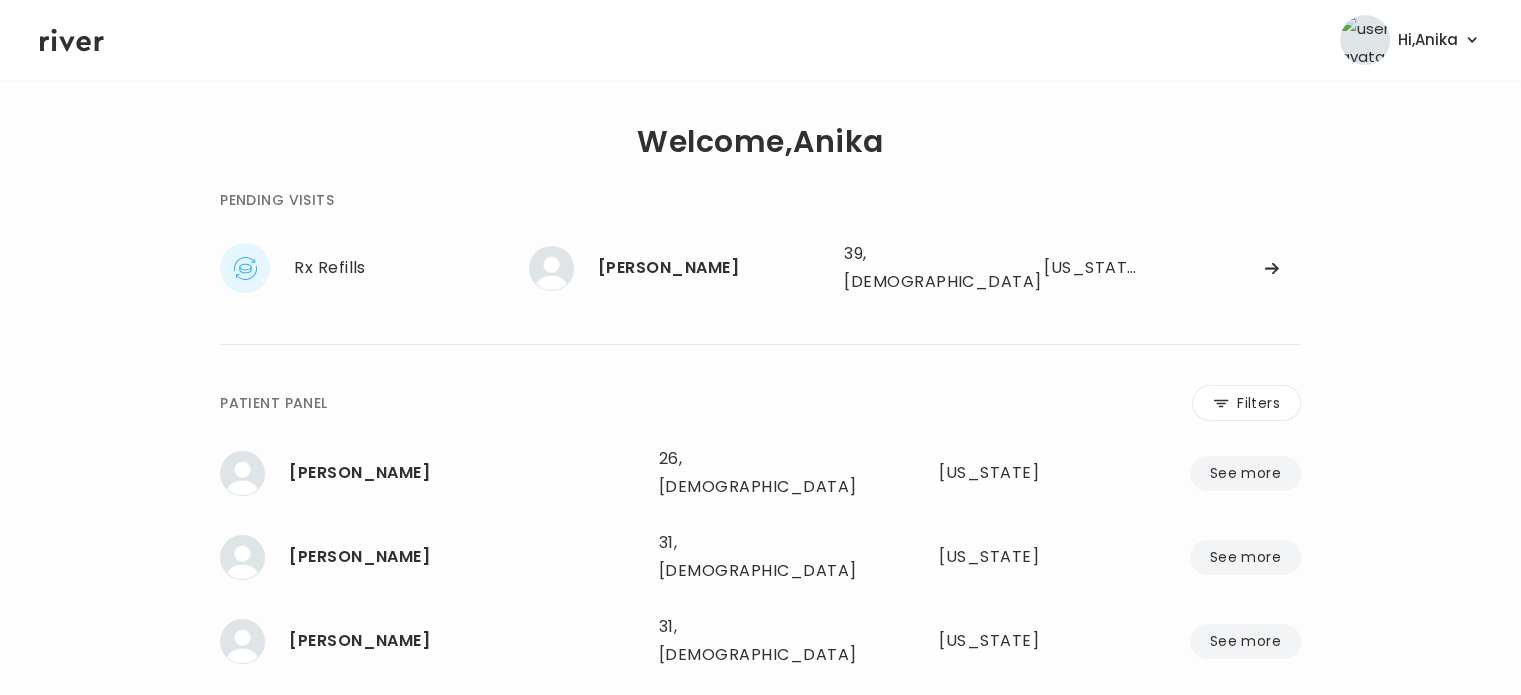 drag, startPoint x: 0, startPoint y: 0, endPoint x: 90, endPoint y: 172, distance: 194.12367 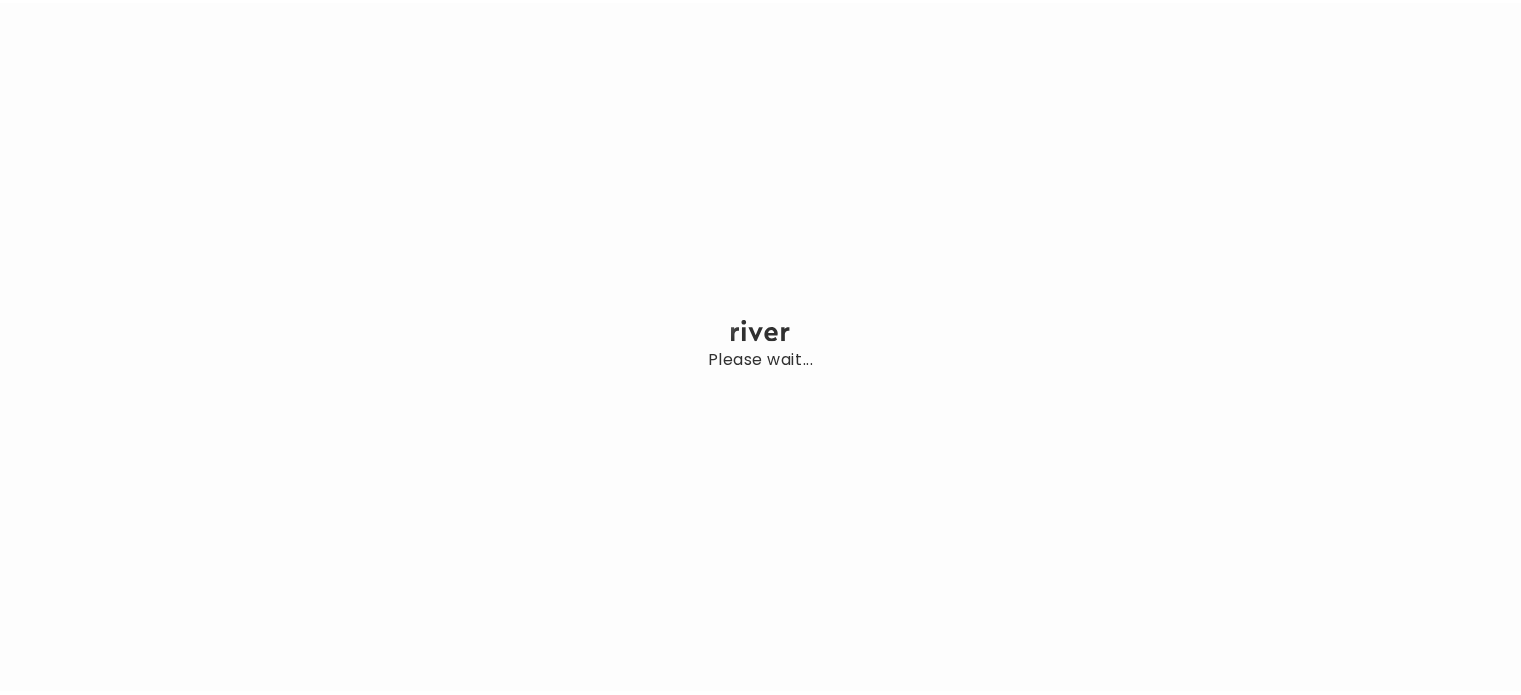 scroll, scrollTop: 0, scrollLeft: 0, axis: both 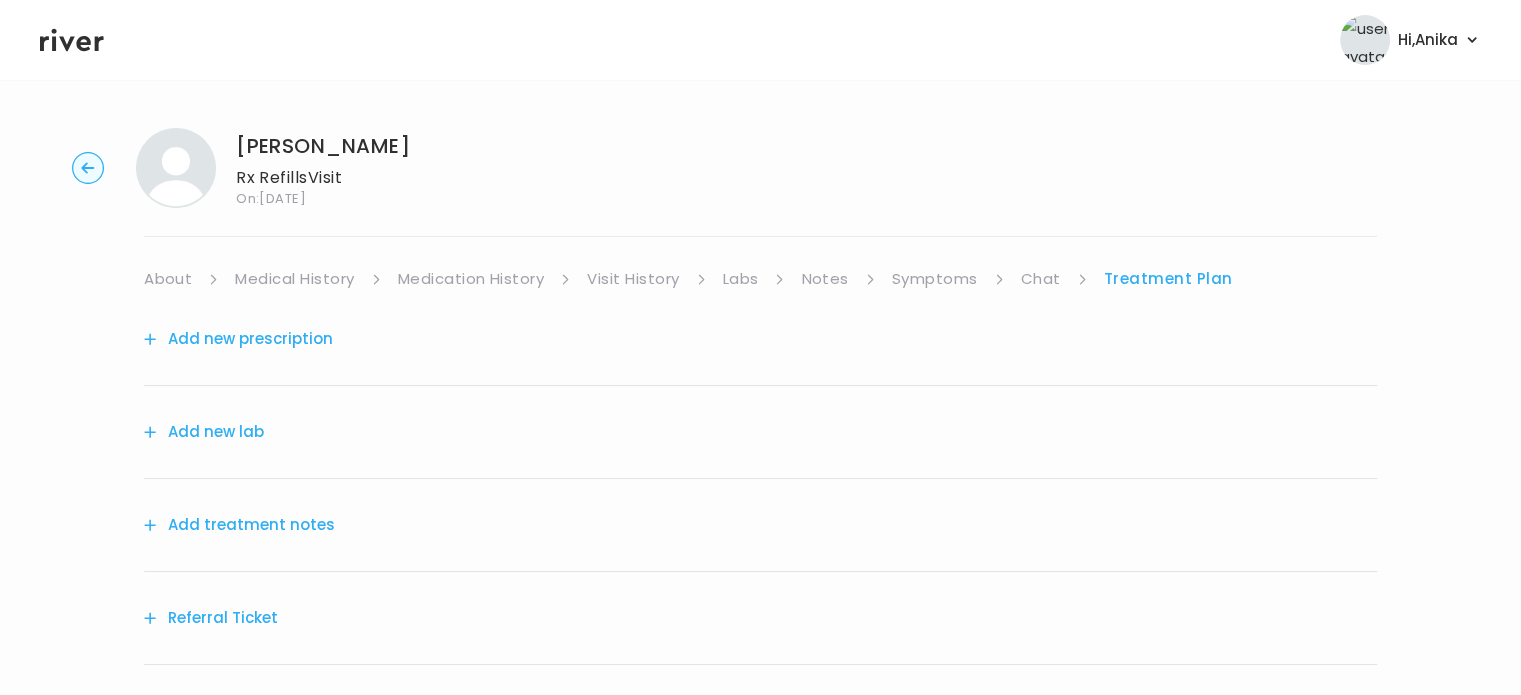 click on "Add new lab" at bounding box center (760, 432) 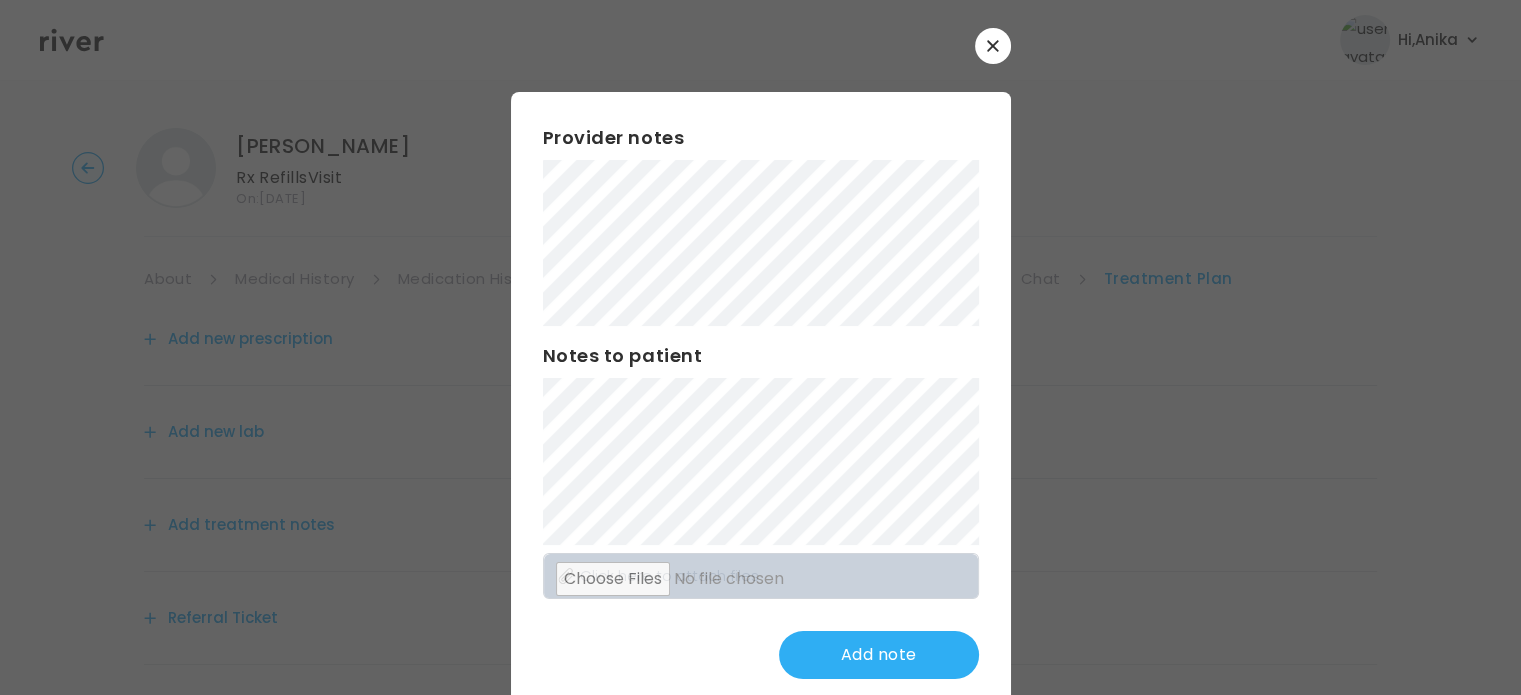 scroll, scrollTop: 0, scrollLeft: 0, axis: both 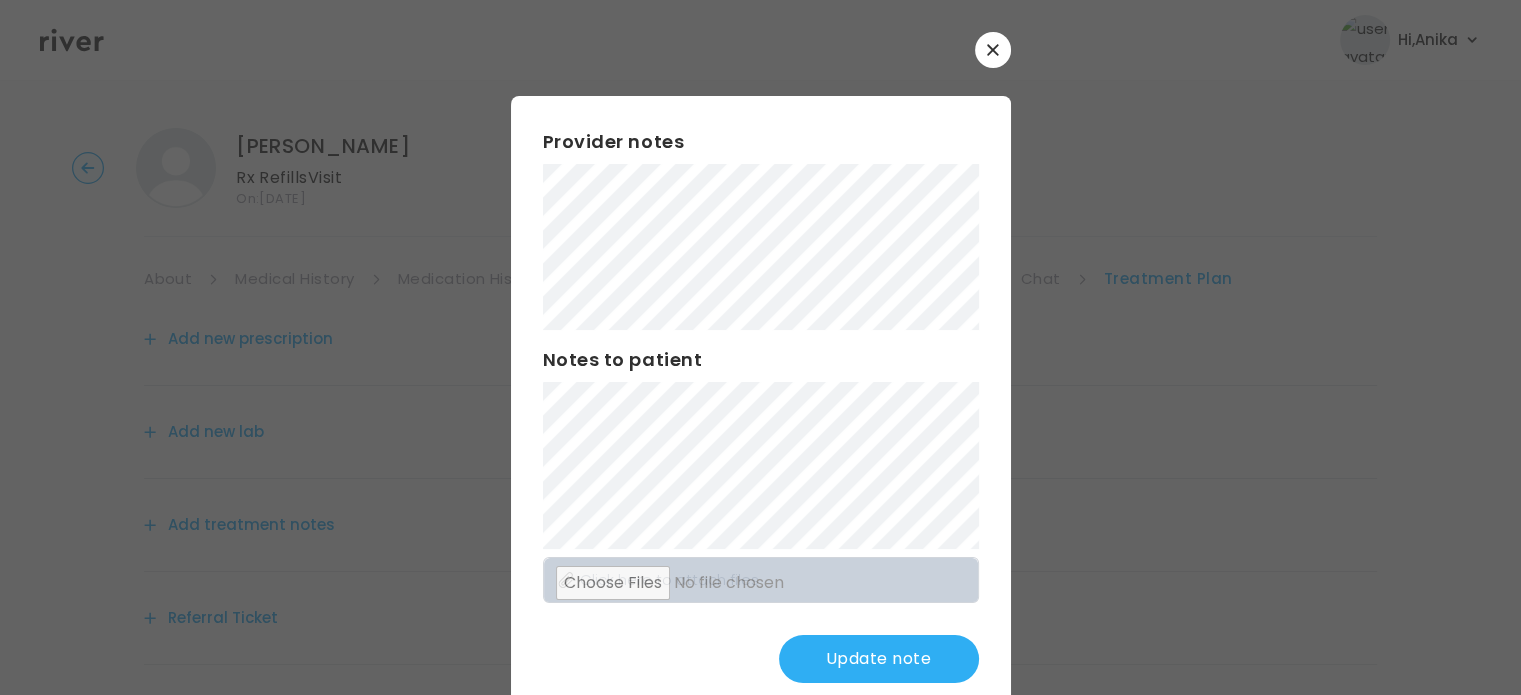click on "Update note" at bounding box center [879, 659] 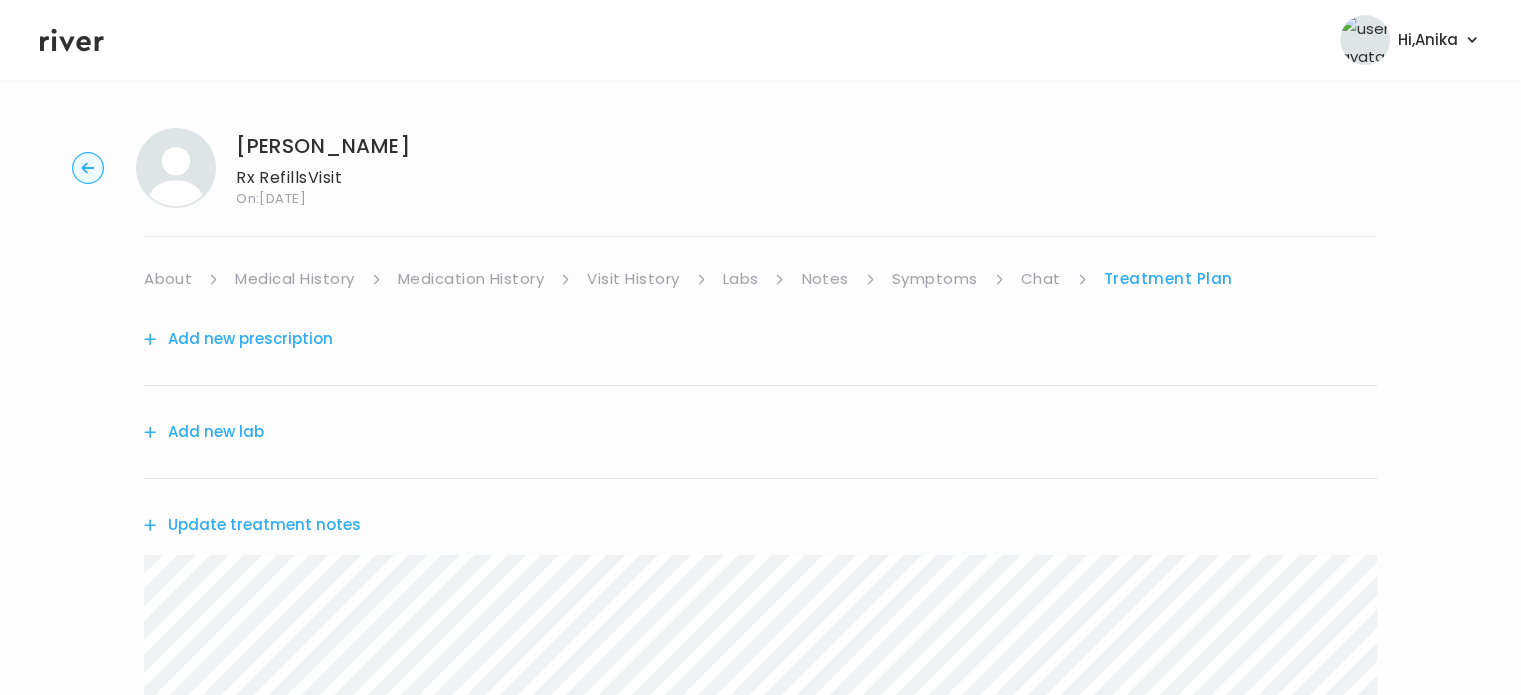 click on "Add new prescription" at bounding box center [238, 339] 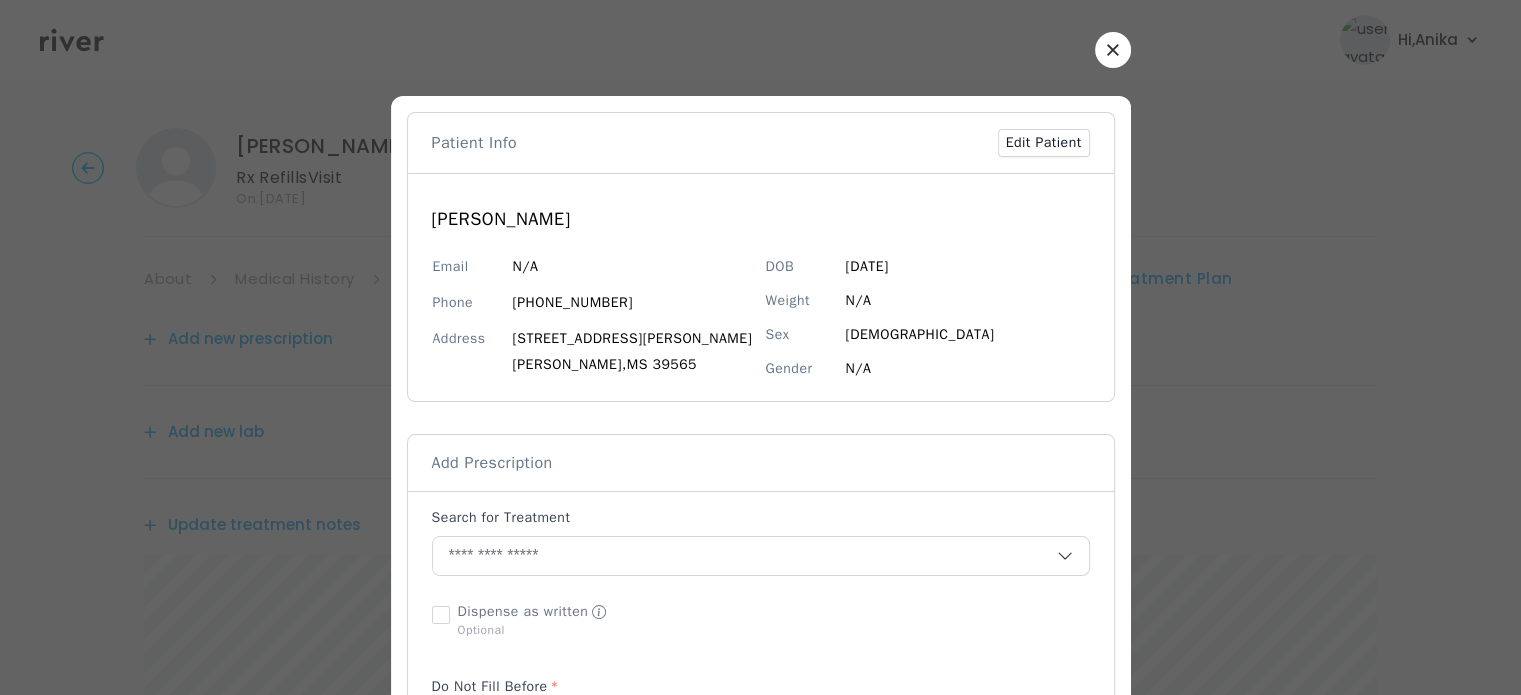 click 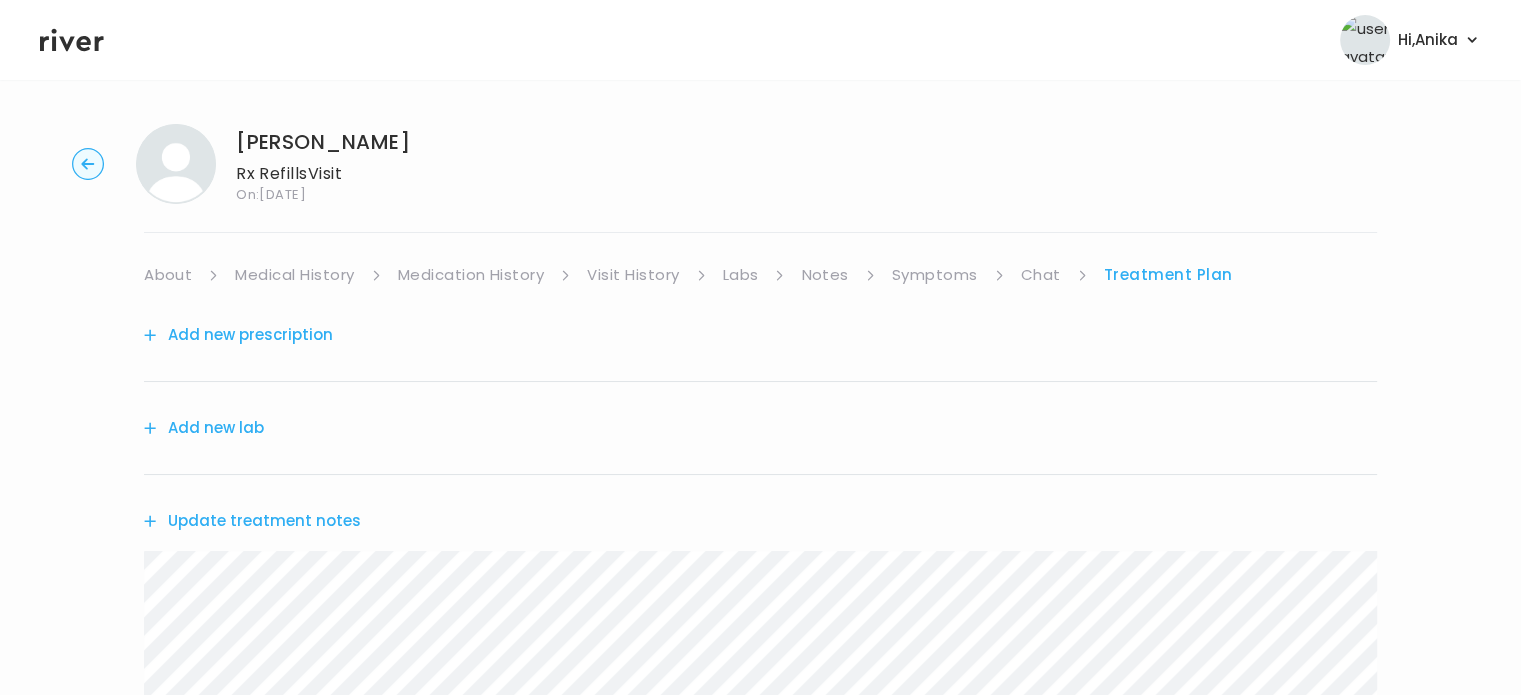 scroll, scrollTop: 0, scrollLeft: 0, axis: both 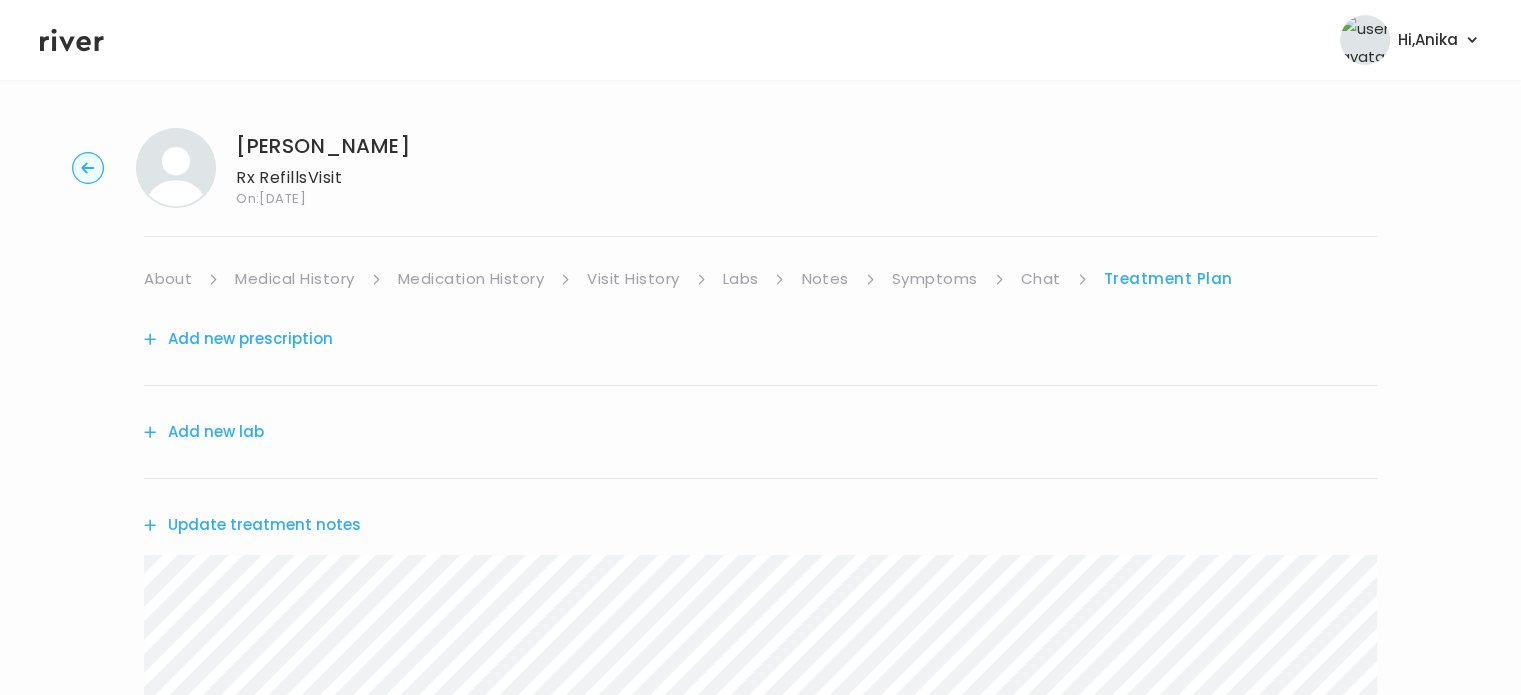 click on "Medication History" at bounding box center [471, 279] 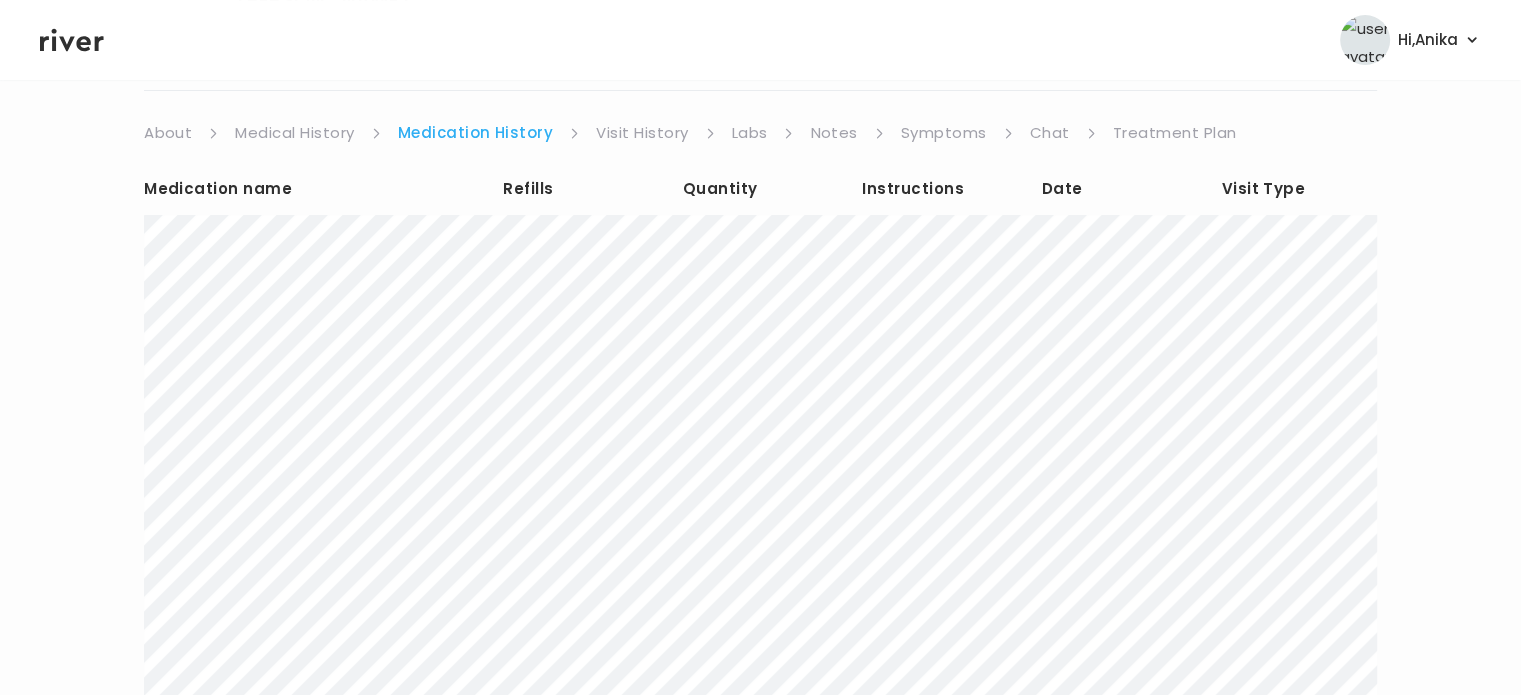 scroll, scrollTop: 64, scrollLeft: 0, axis: vertical 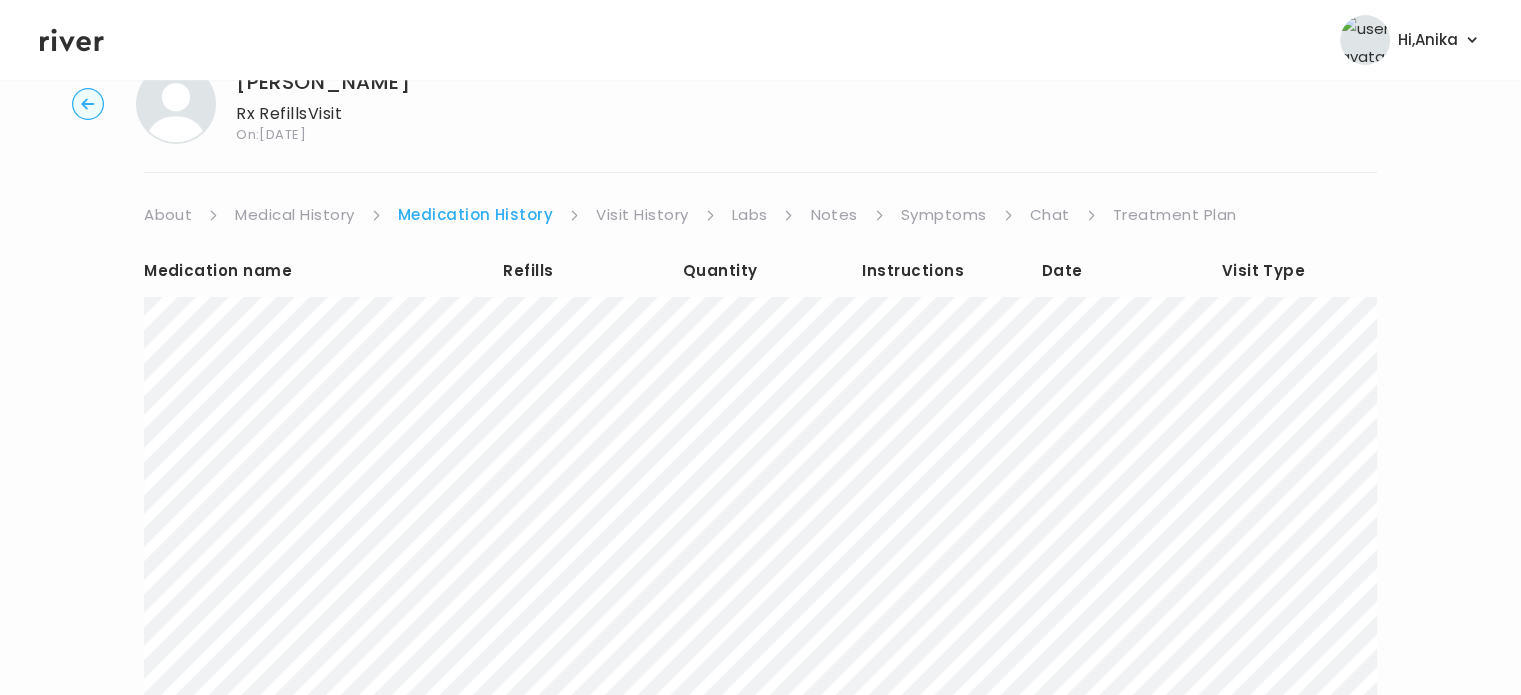 click on "Treatment Plan" at bounding box center [1175, 215] 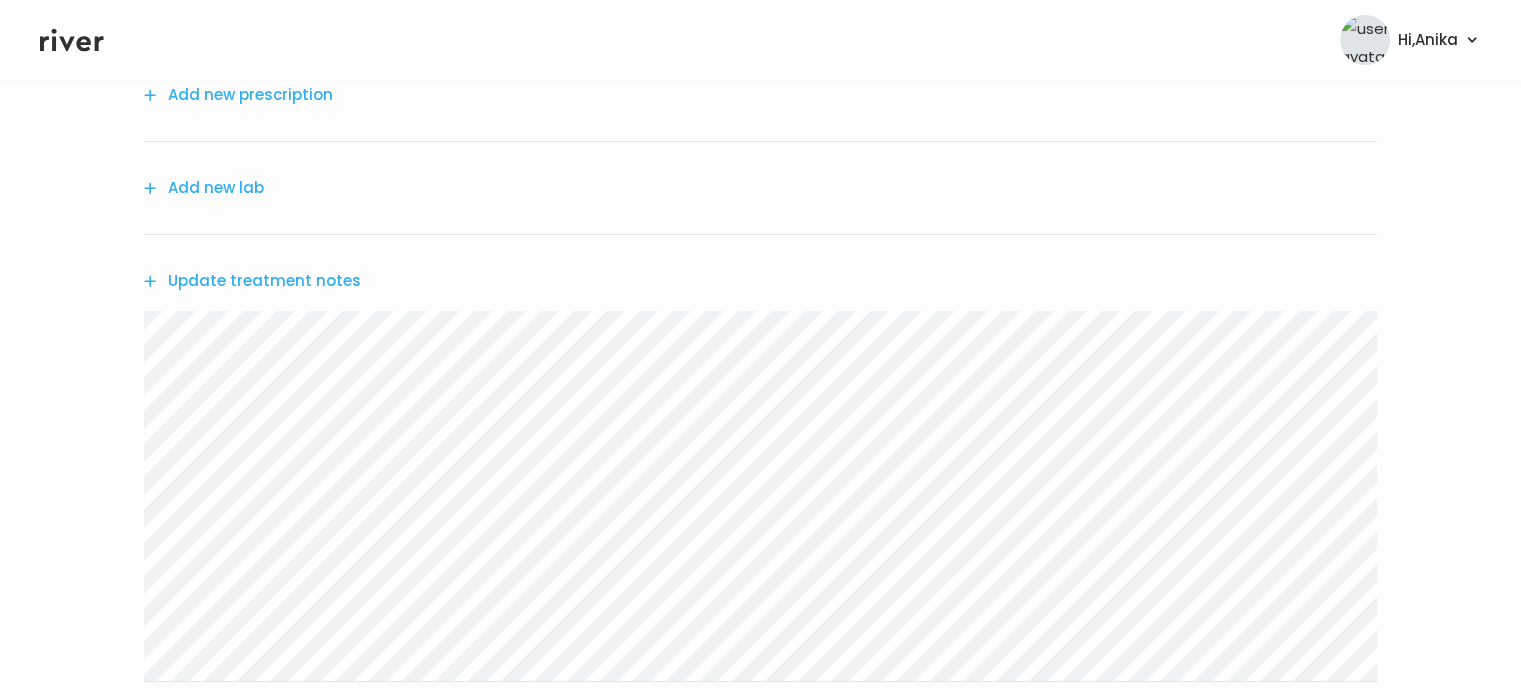 scroll, scrollTop: 249, scrollLeft: 0, axis: vertical 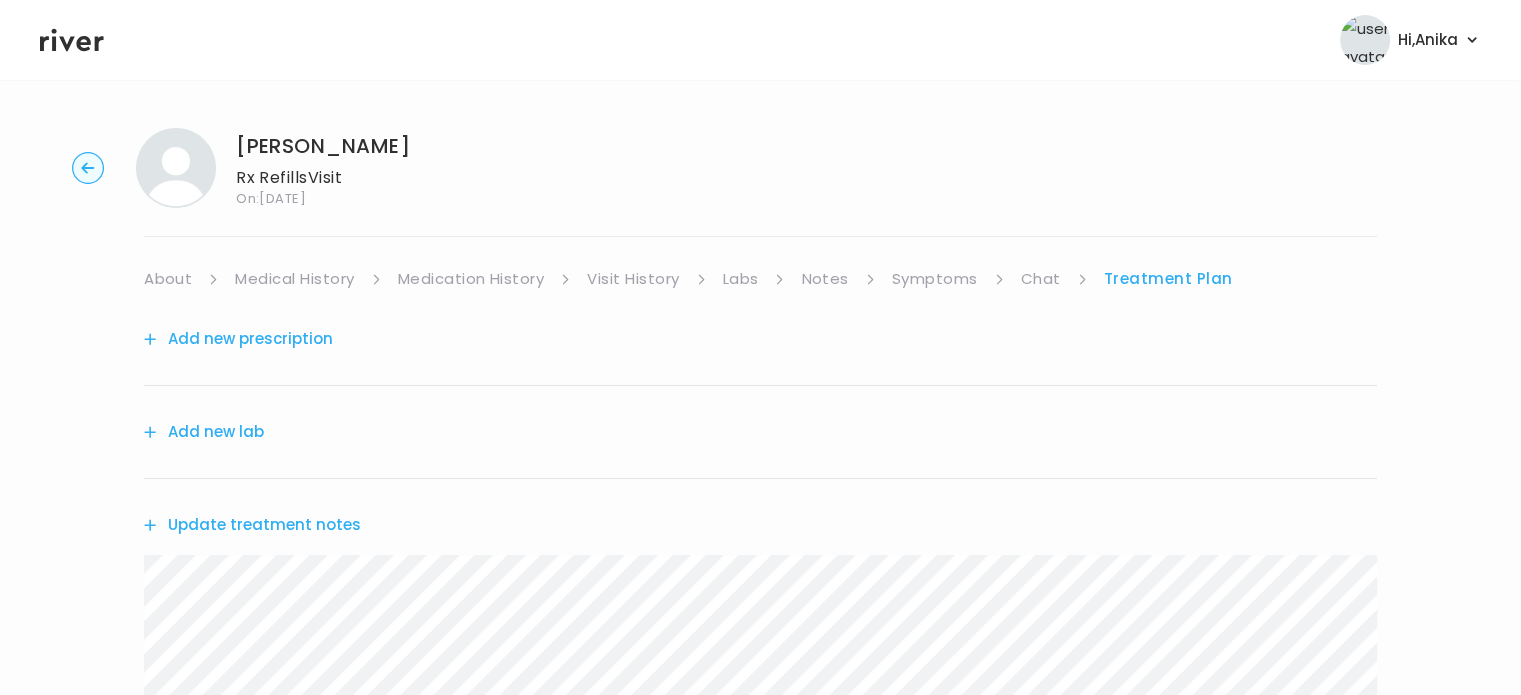 click on "Visit History" at bounding box center (633, 279) 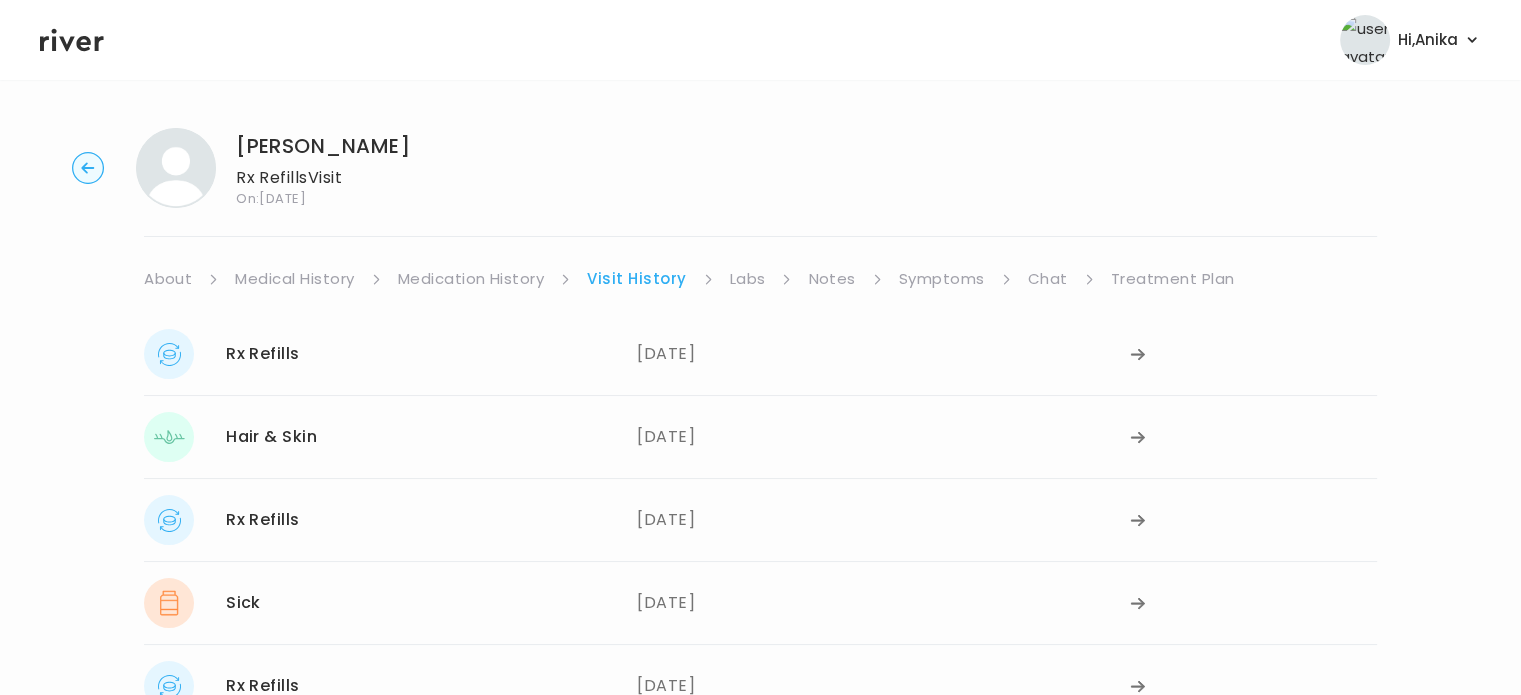 click on "Medication History" at bounding box center (471, 279) 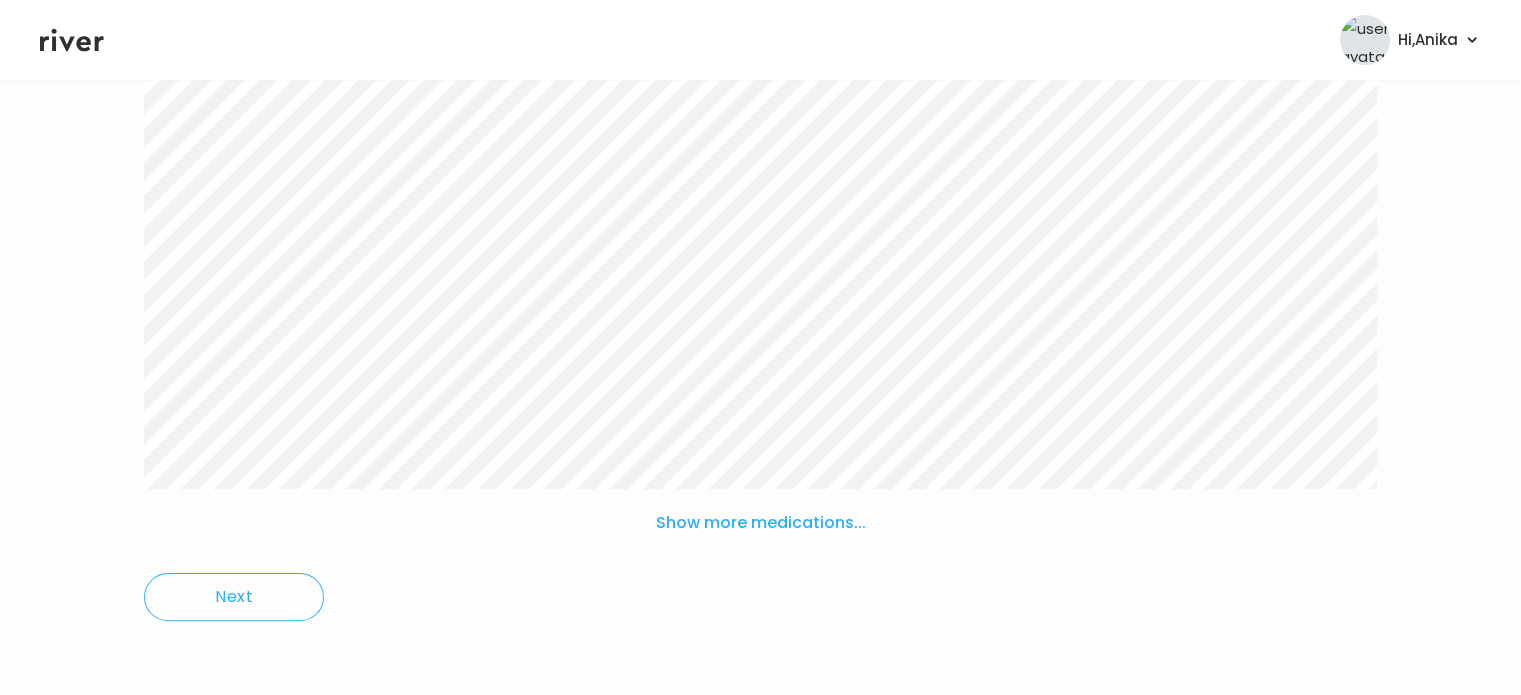 scroll, scrollTop: 365, scrollLeft: 0, axis: vertical 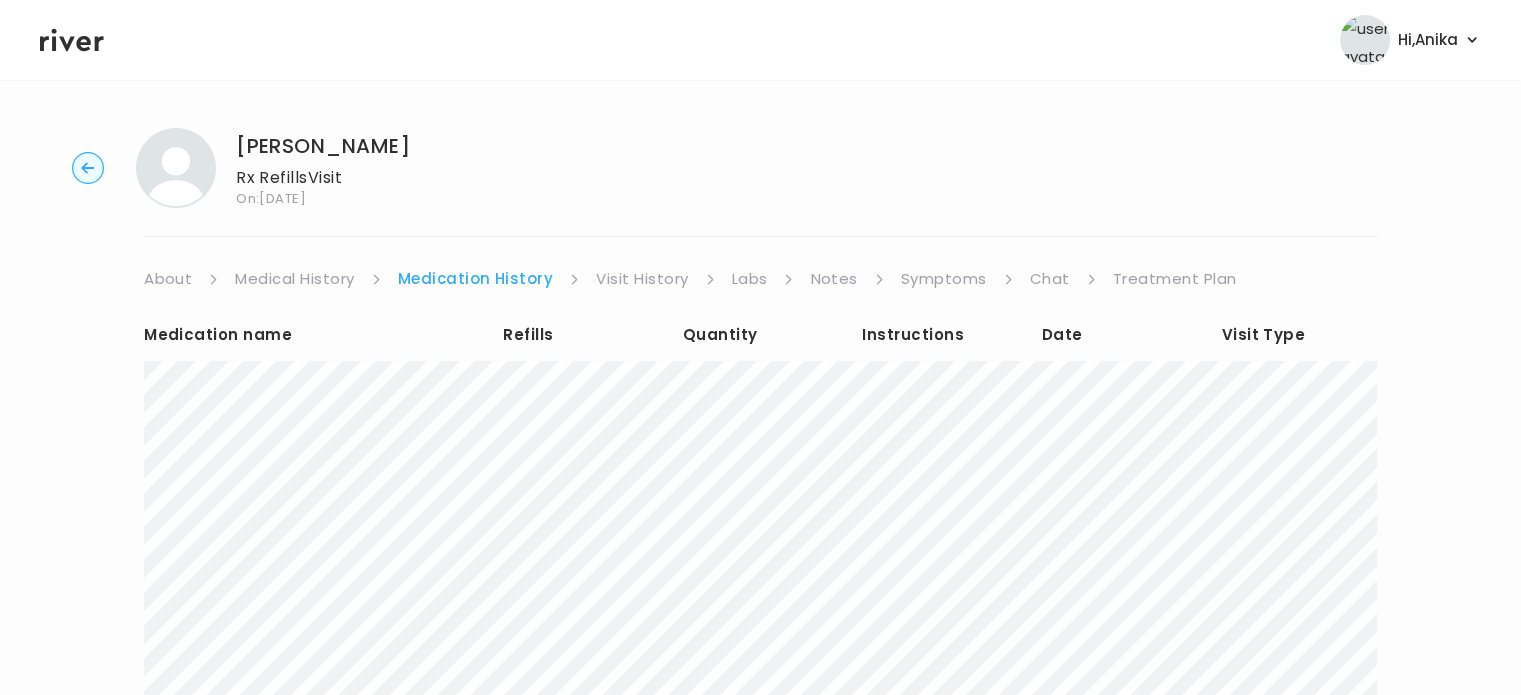 click on "Treatment Plan" at bounding box center [1175, 279] 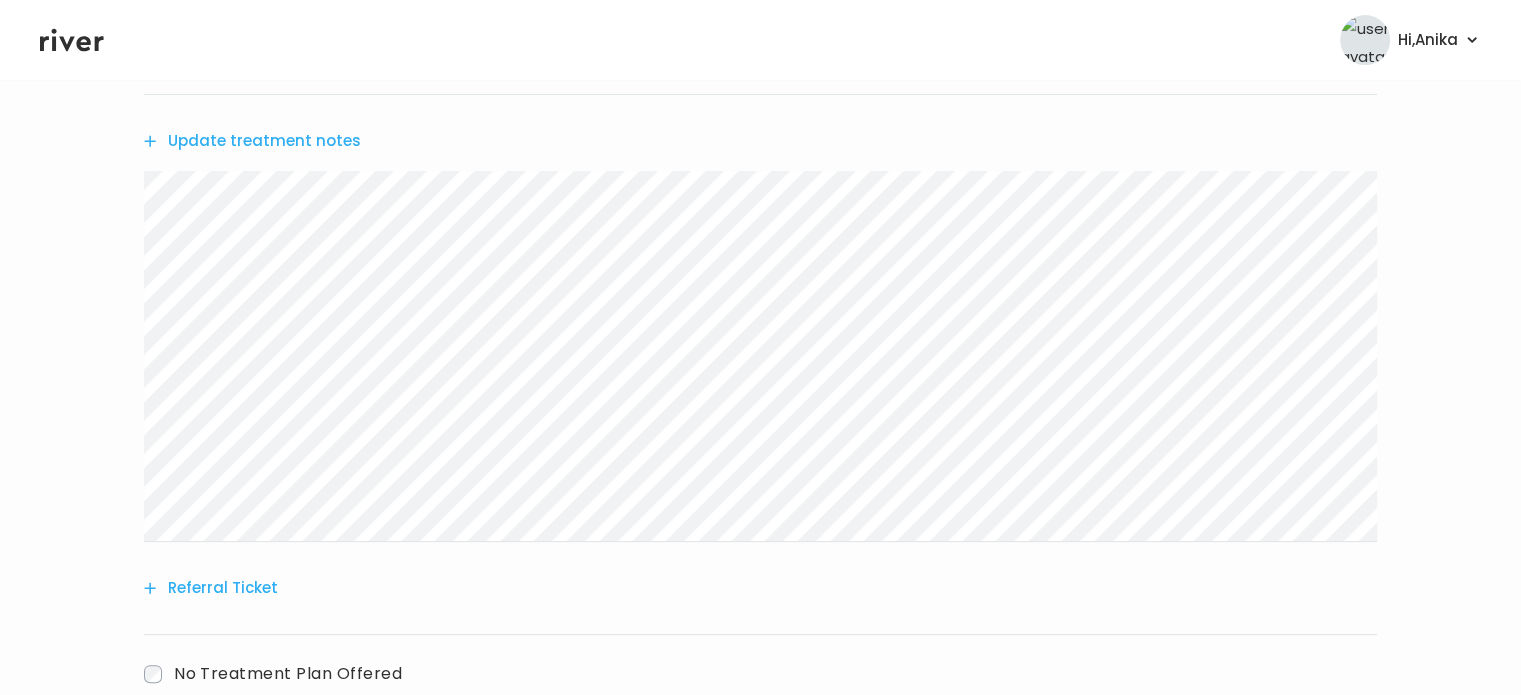 scroll, scrollTop: 430, scrollLeft: 0, axis: vertical 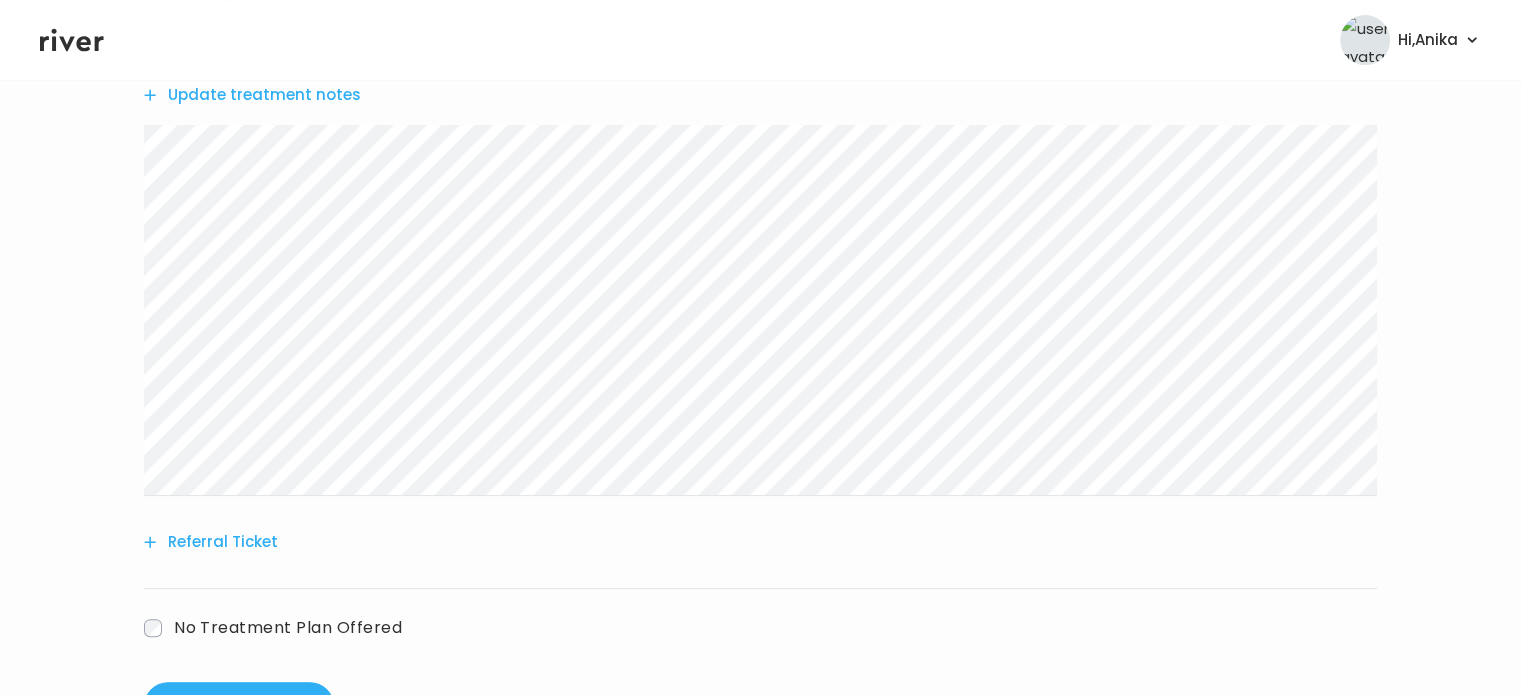 click 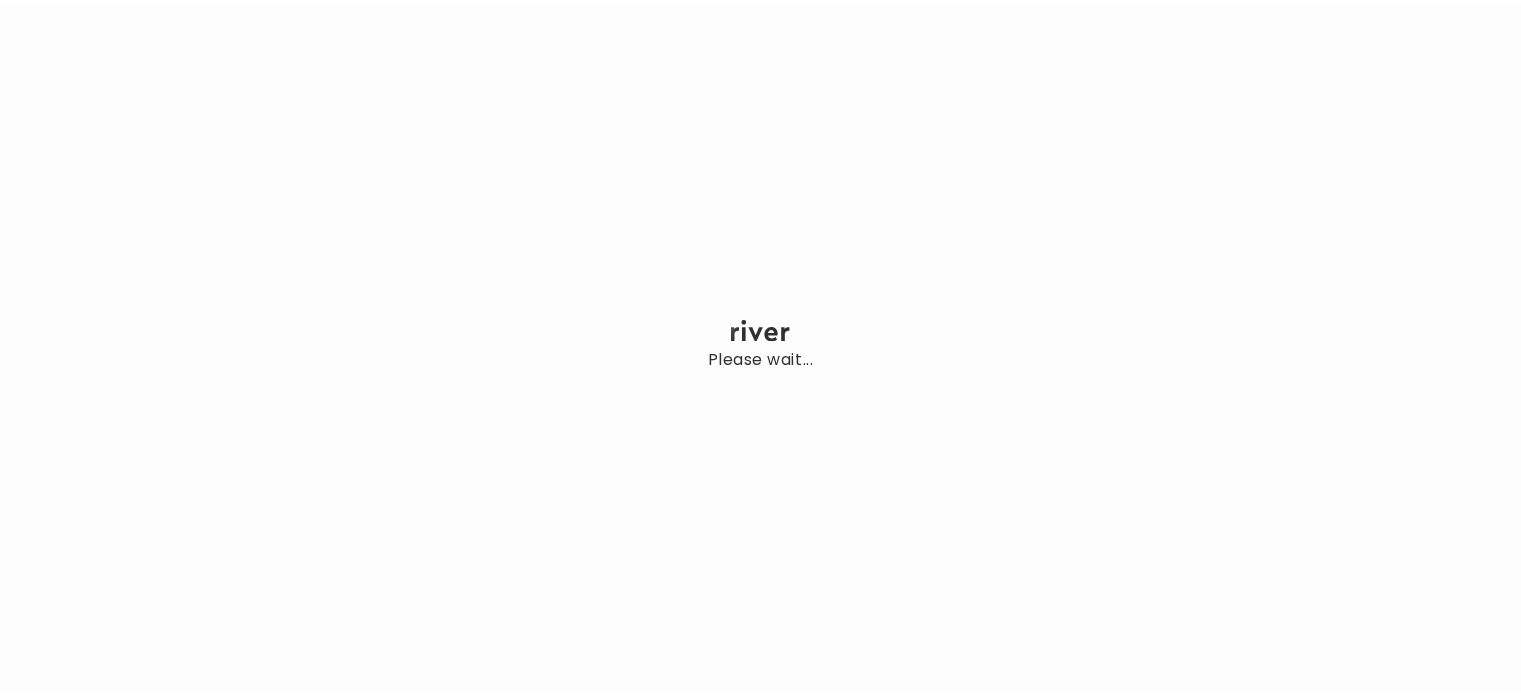scroll, scrollTop: 0, scrollLeft: 0, axis: both 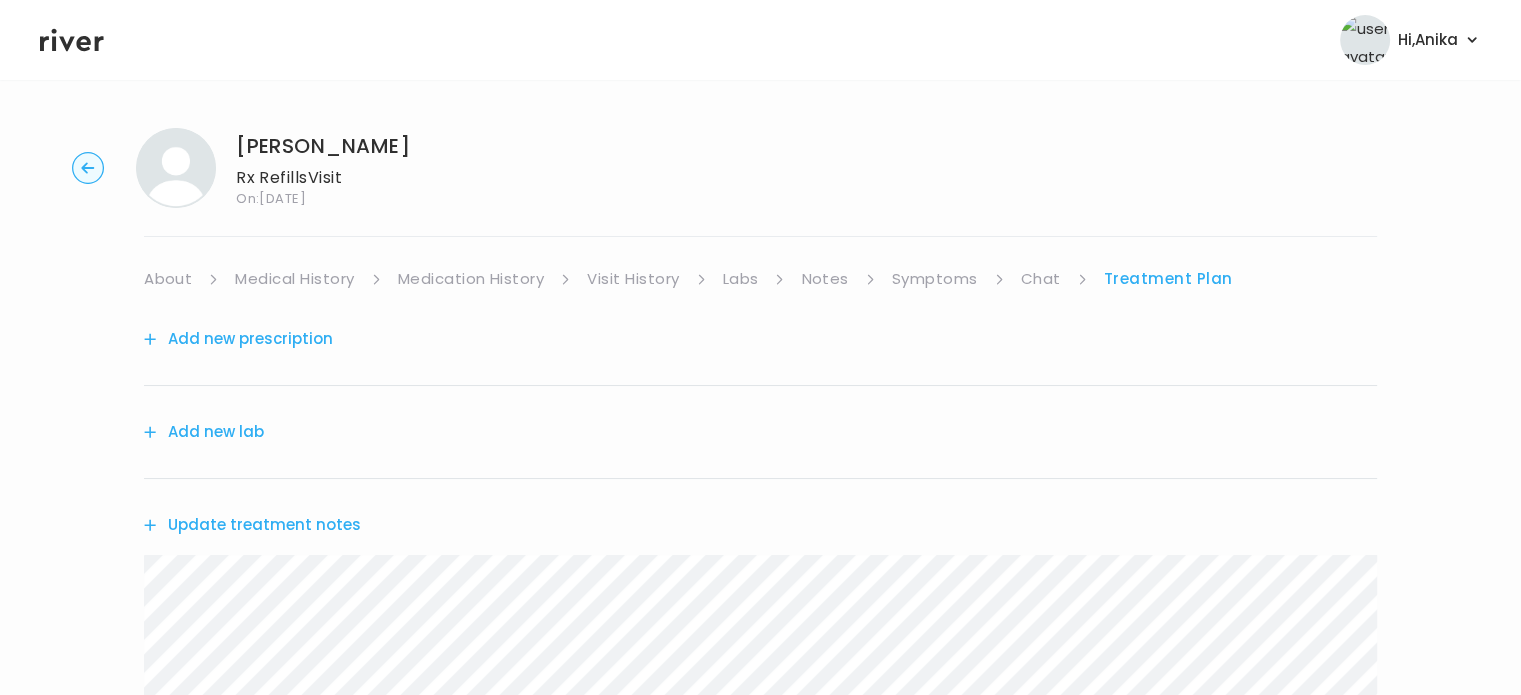click on "Add new prescription" at bounding box center (238, 339) 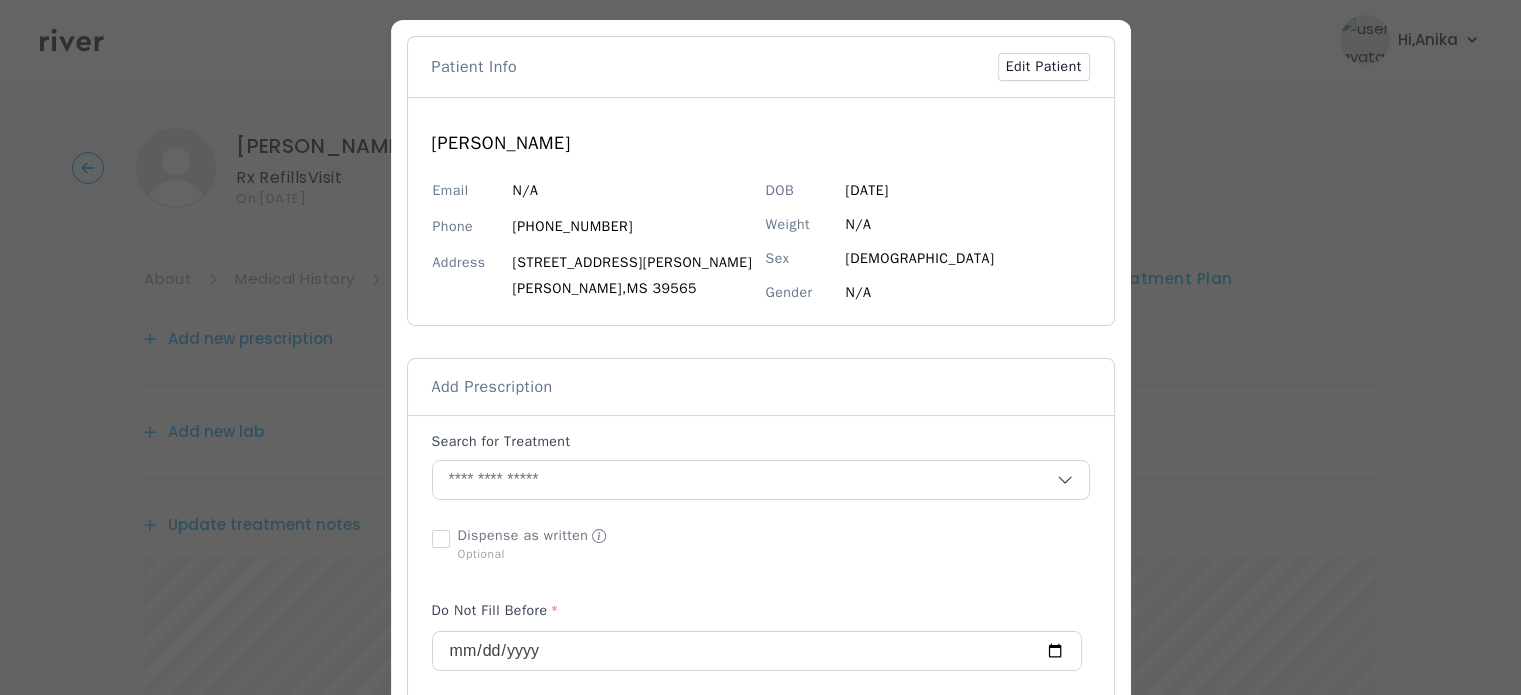 scroll, scrollTop: 84, scrollLeft: 0, axis: vertical 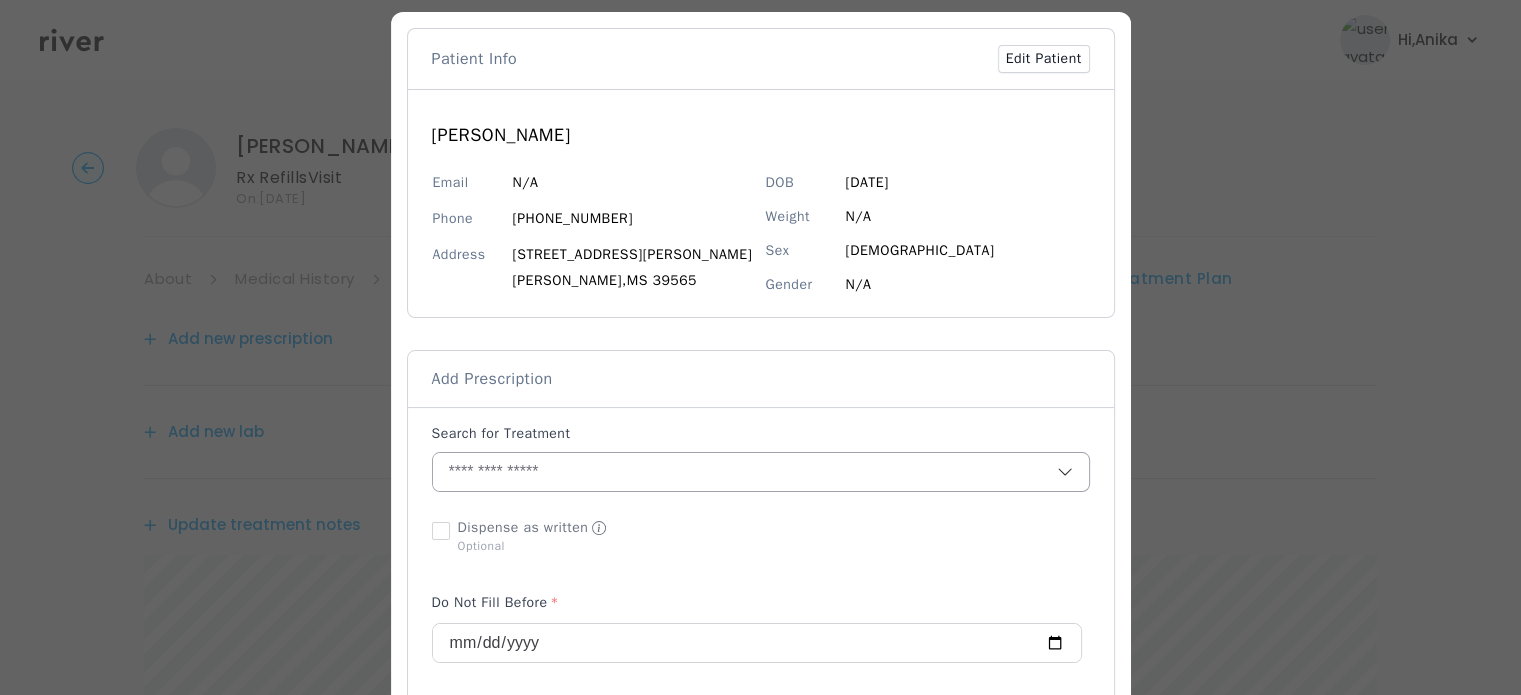 click at bounding box center (745, 472) 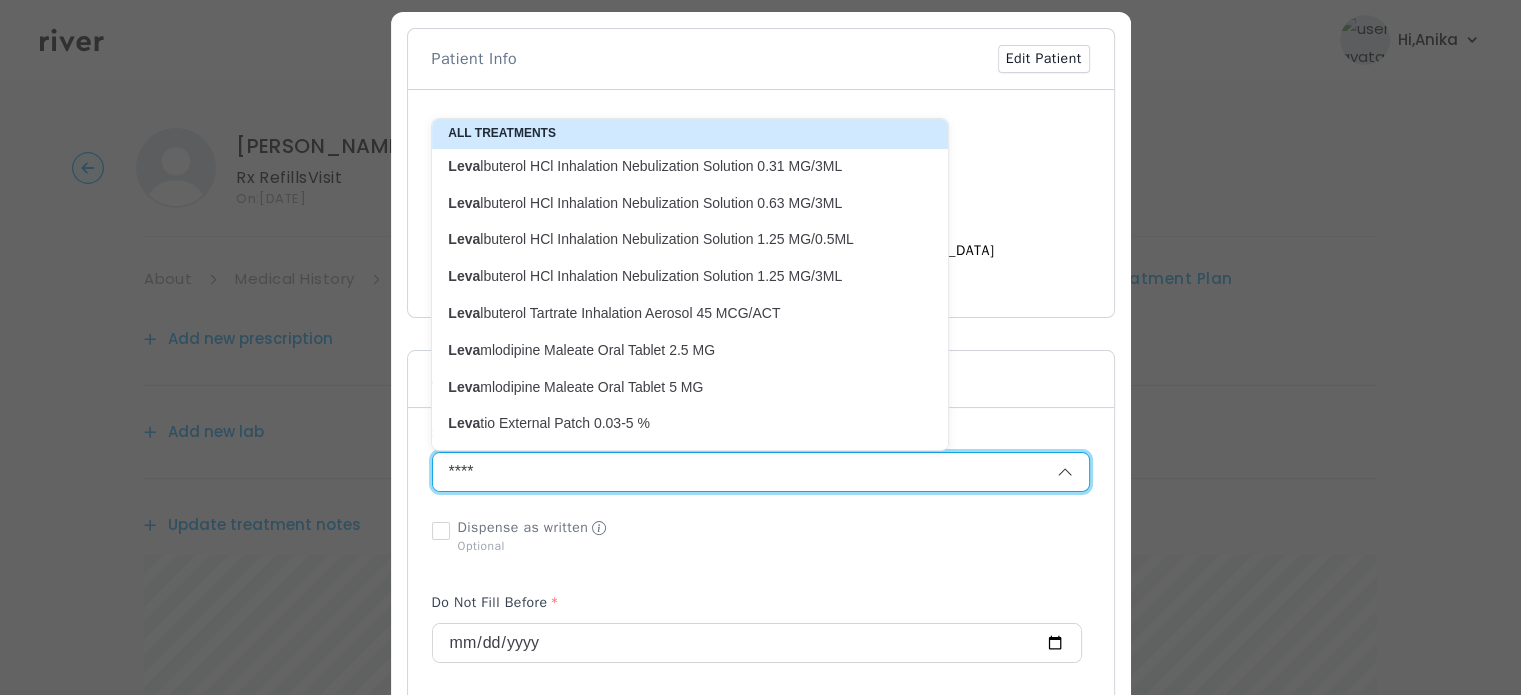 click on "Leva lbuterol HCl Inhalation Nebulization Solution 1.25 MG/3ML" at bounding box center [678, 276] 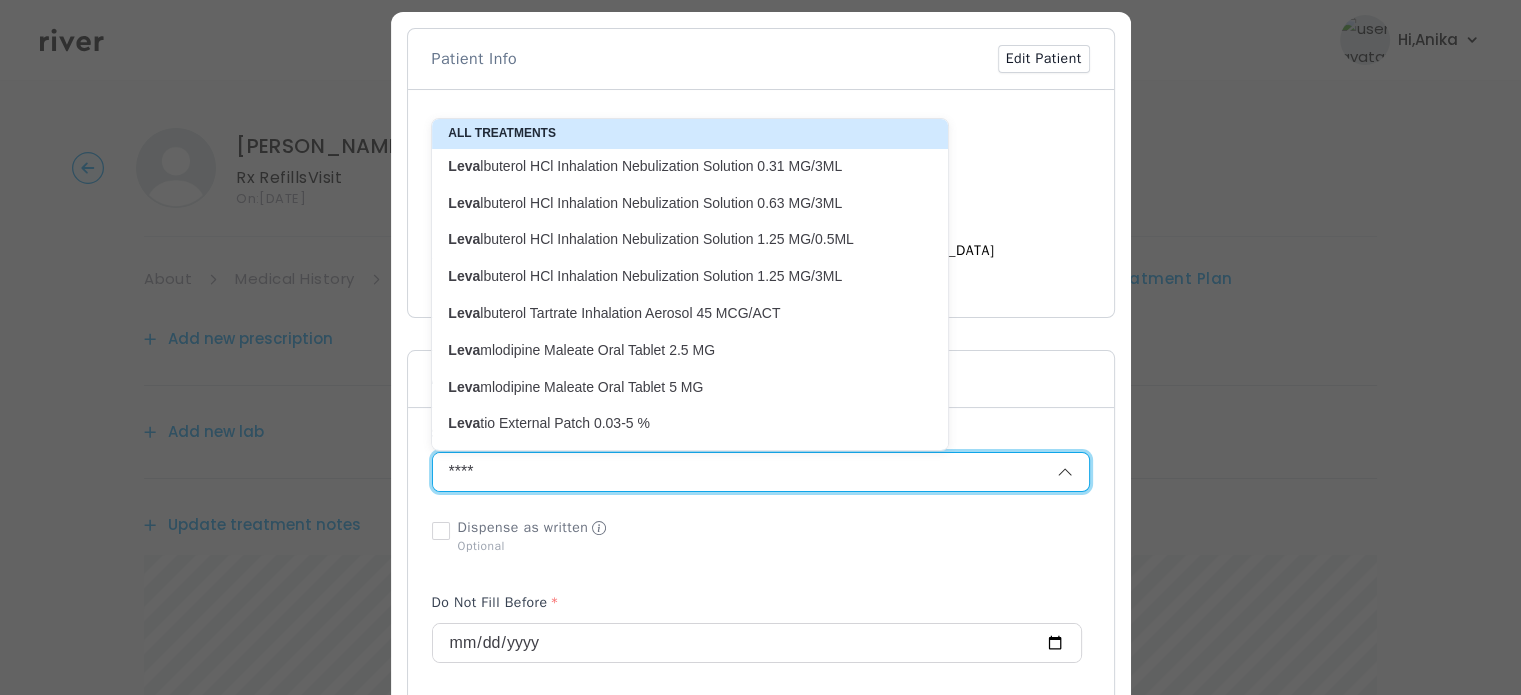 type on "**********" 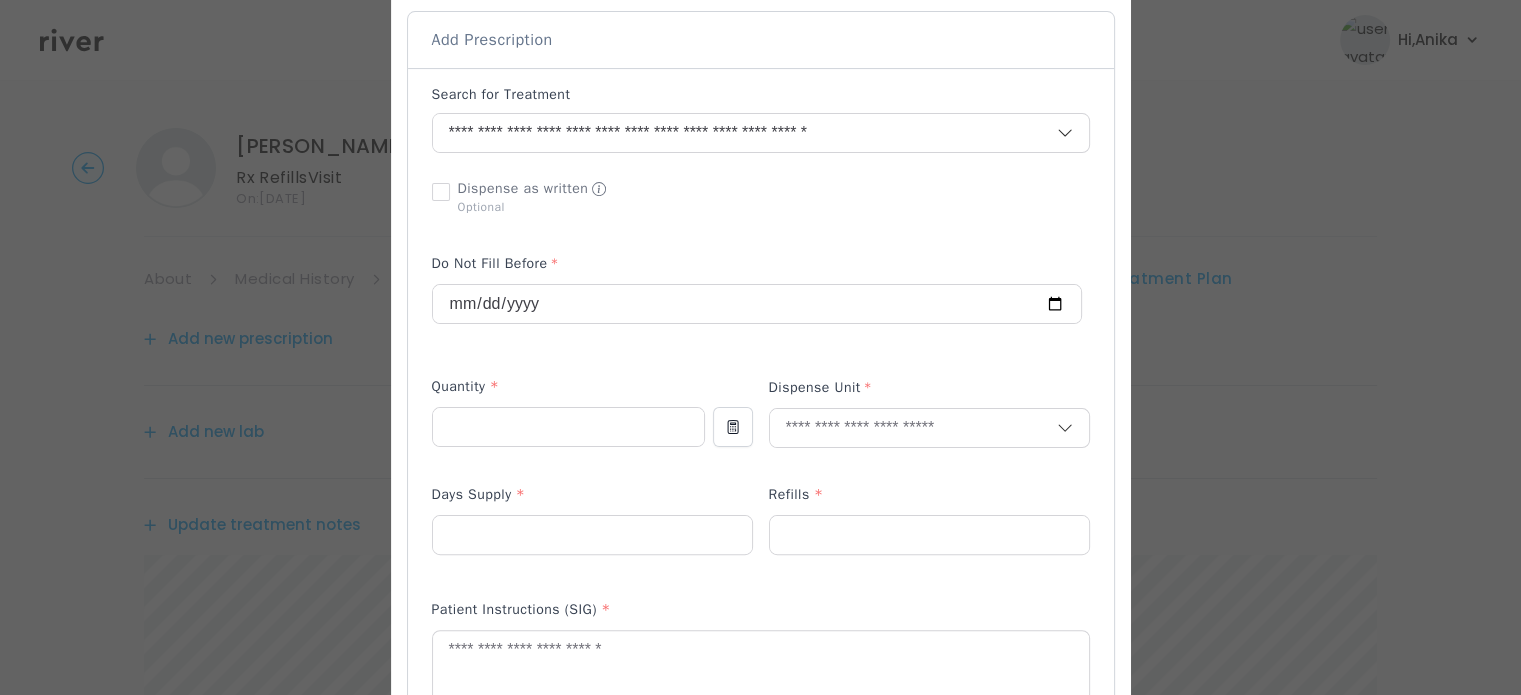 scroll, scrollTop: 442, scrollLeft: 0, axis: vertical 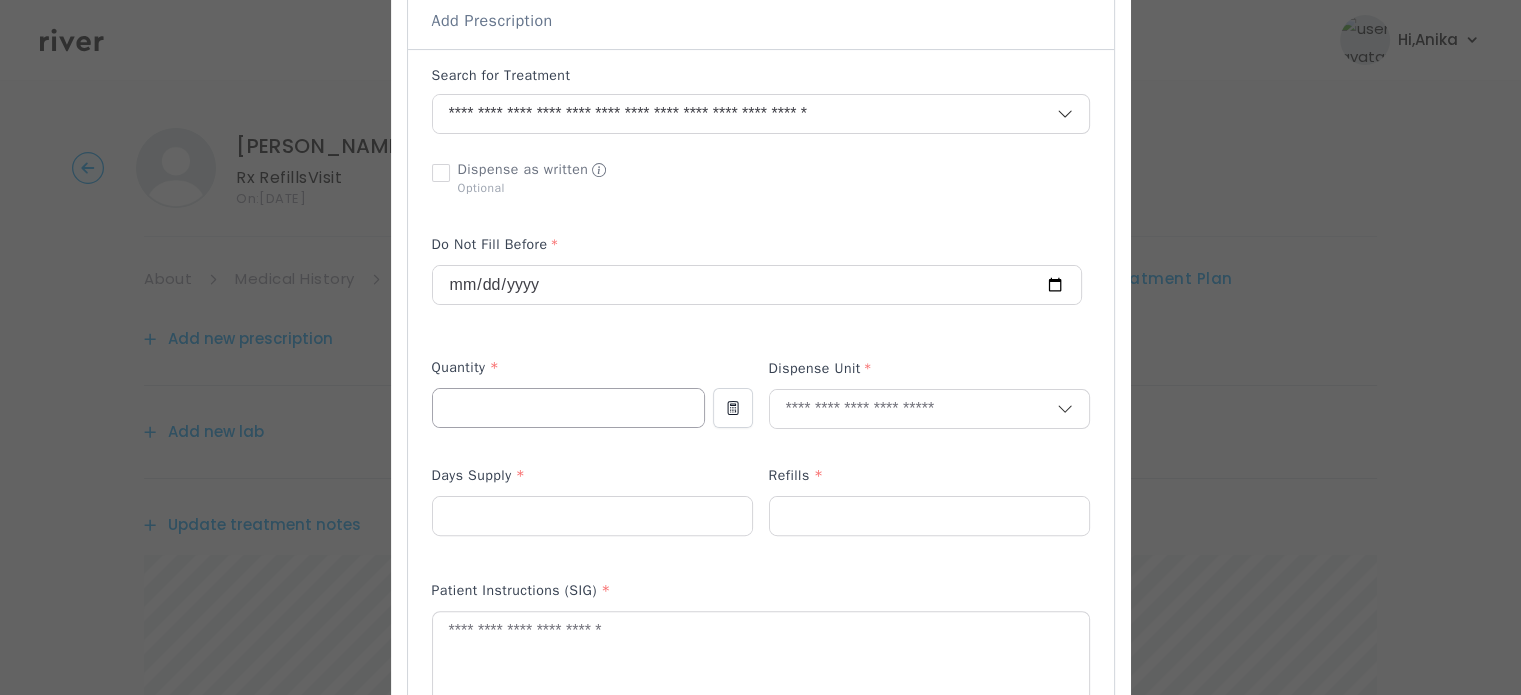 click at bounding box center [568, 408] 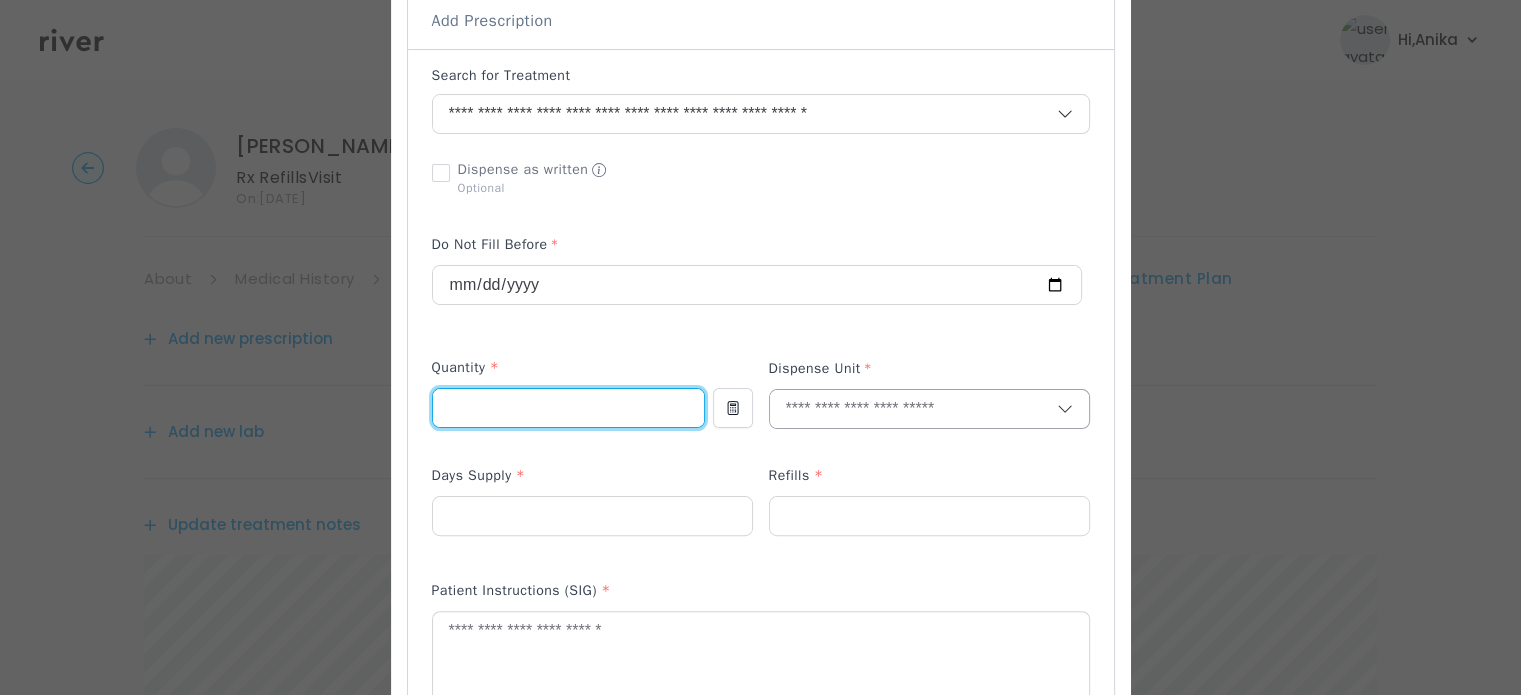 type on "*" 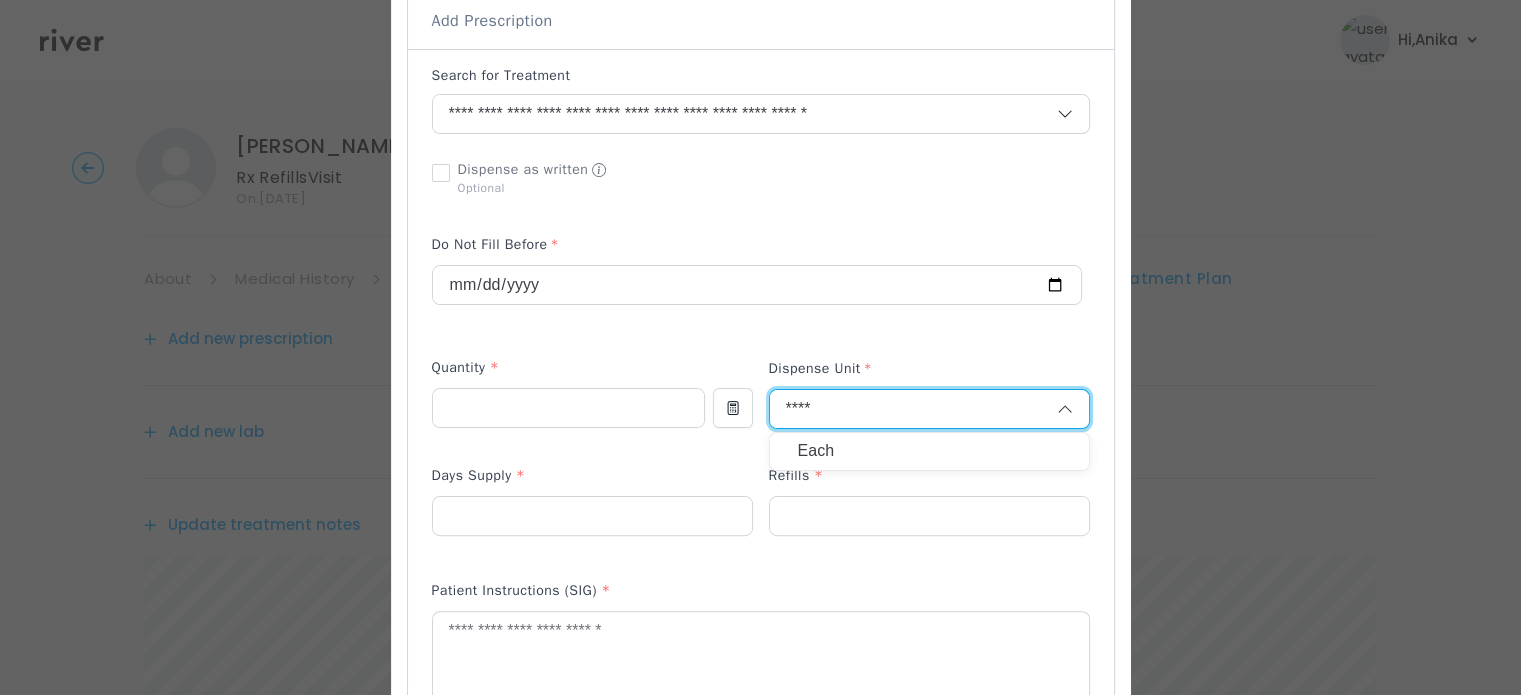 type on "****" 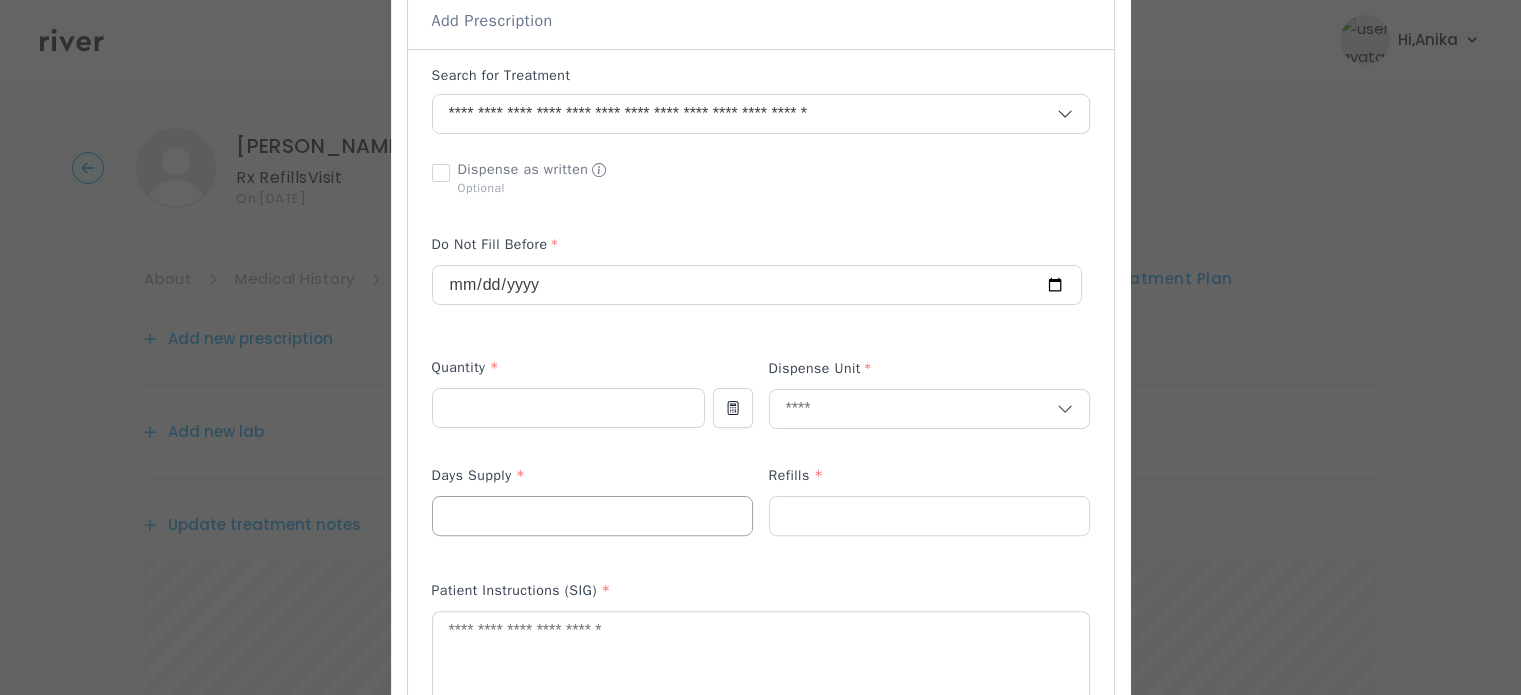 click at bounding box center [592, 516] 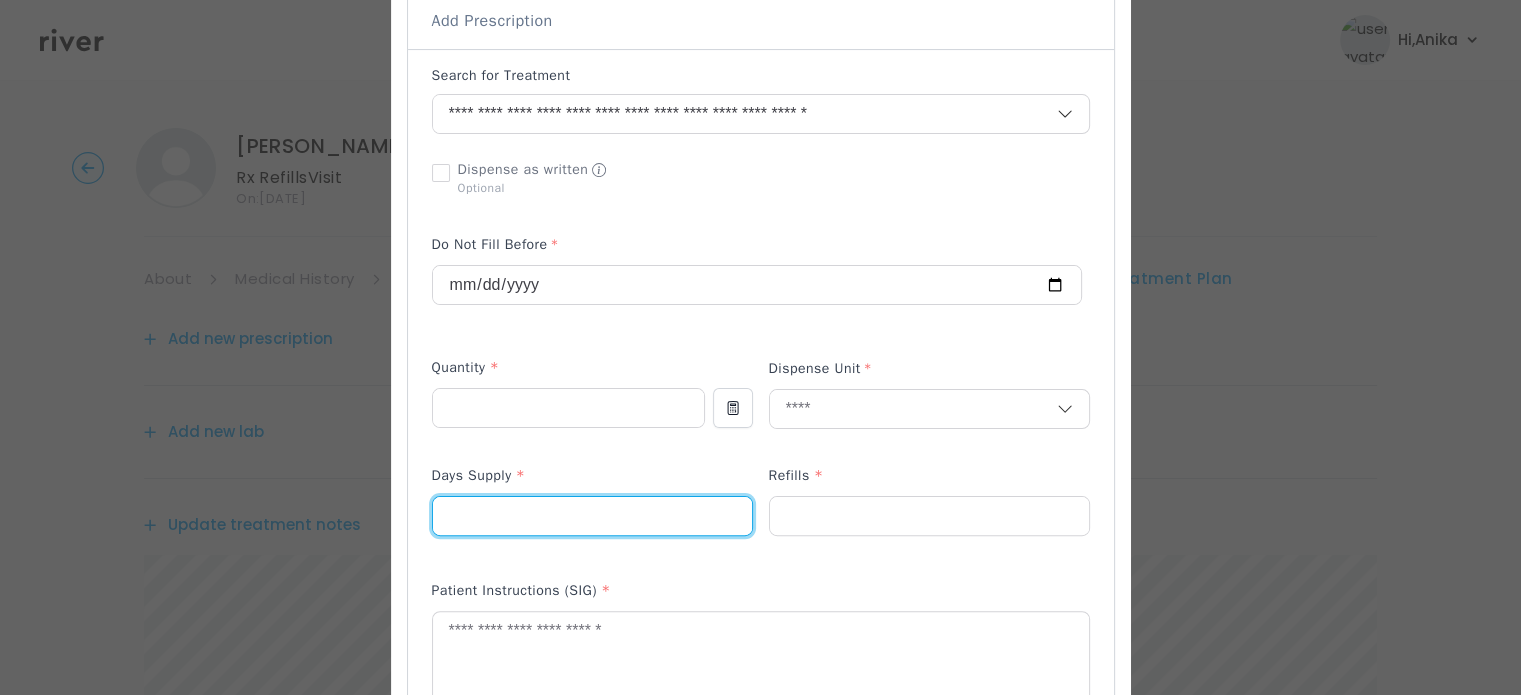 type on "*" 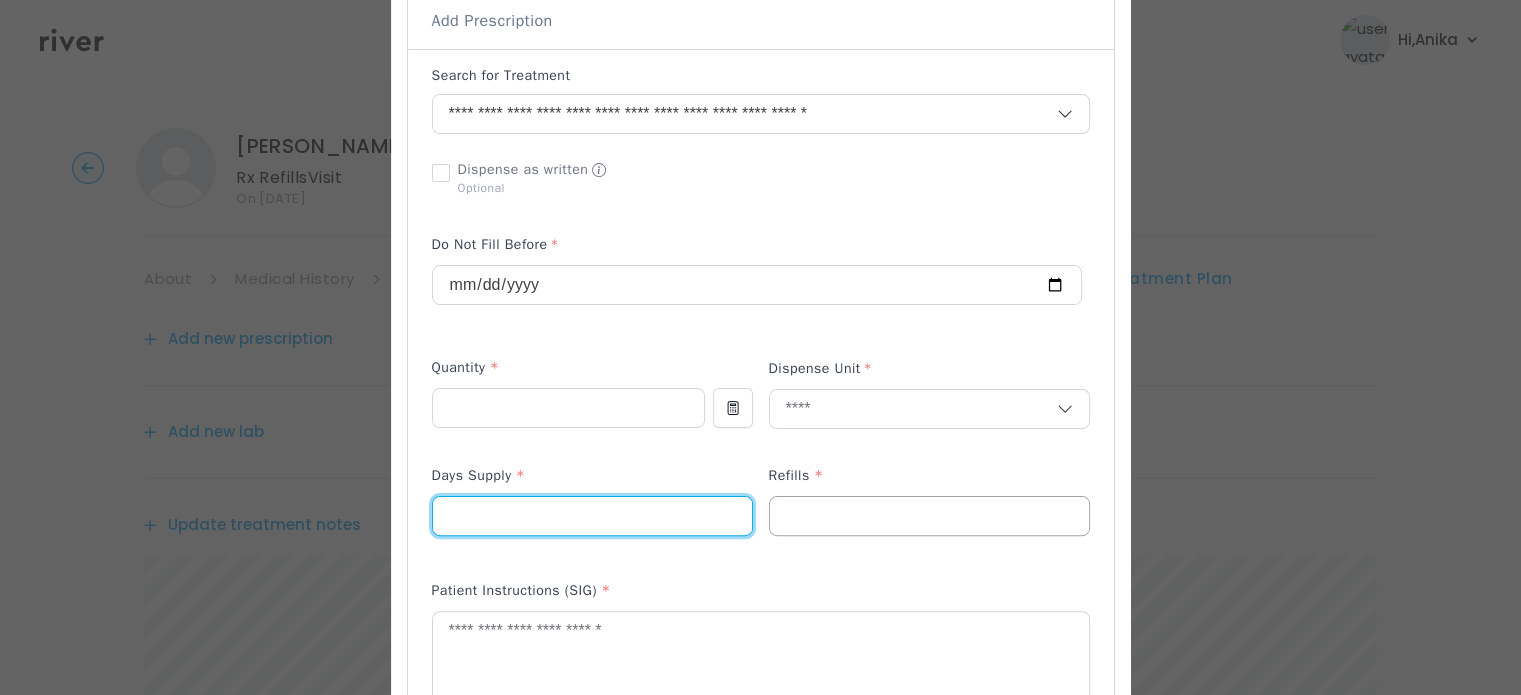 type on "**" 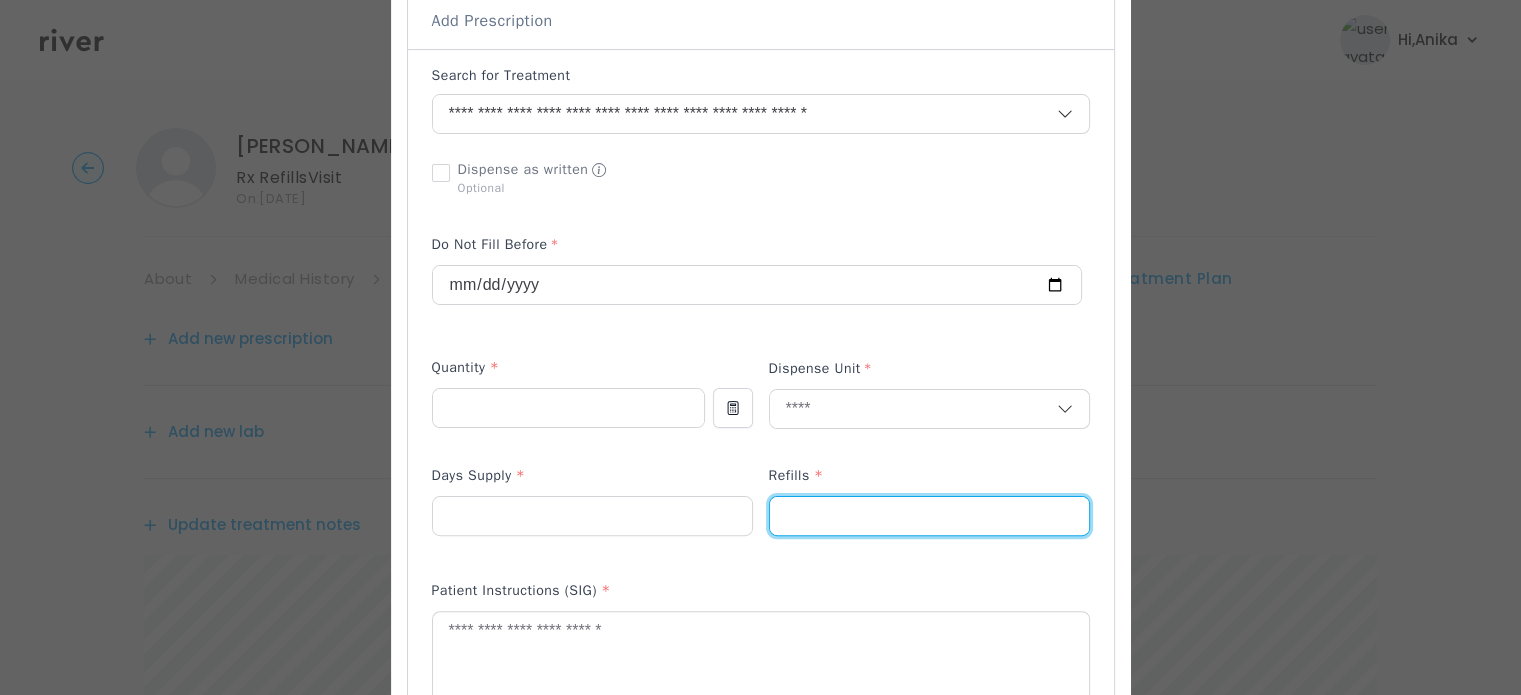 type on "*" 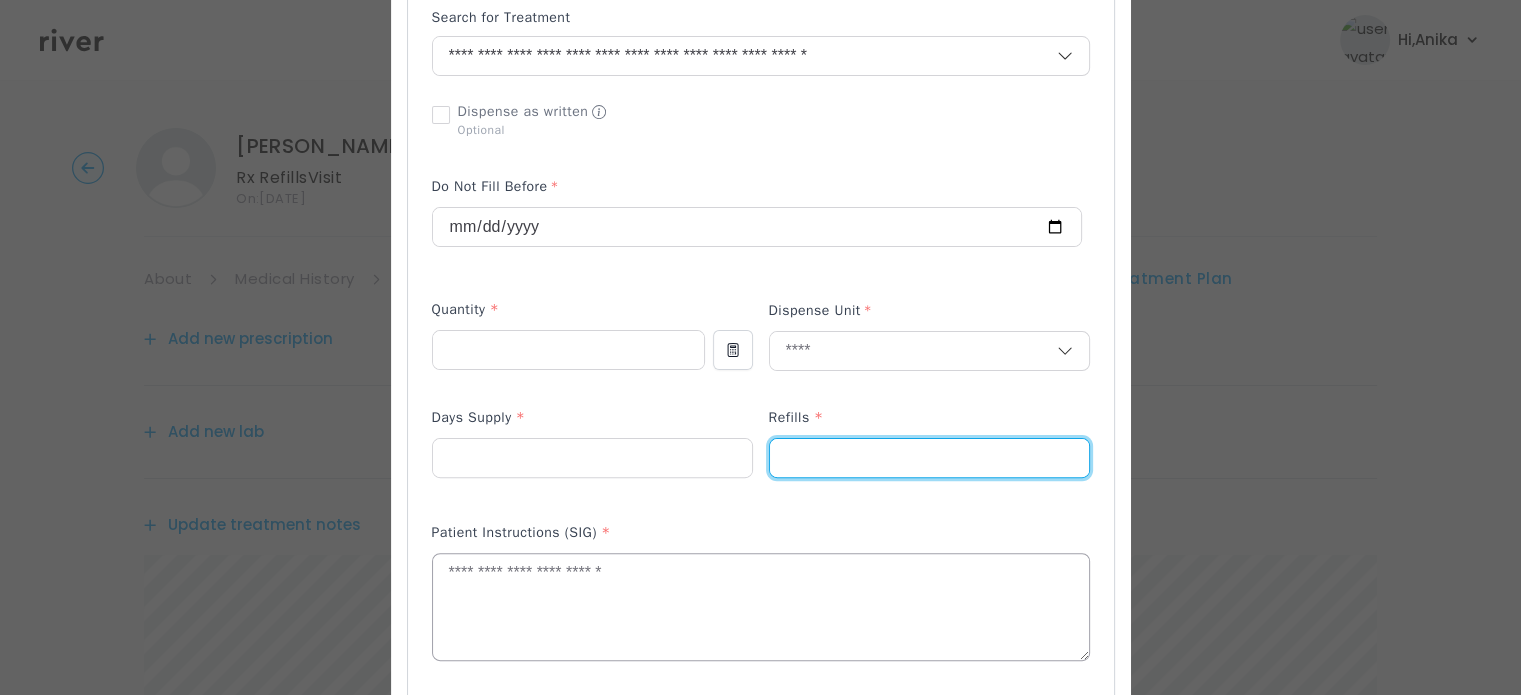 scroll, scrollTop: 520, scrollLeft: 0, axis: vertical 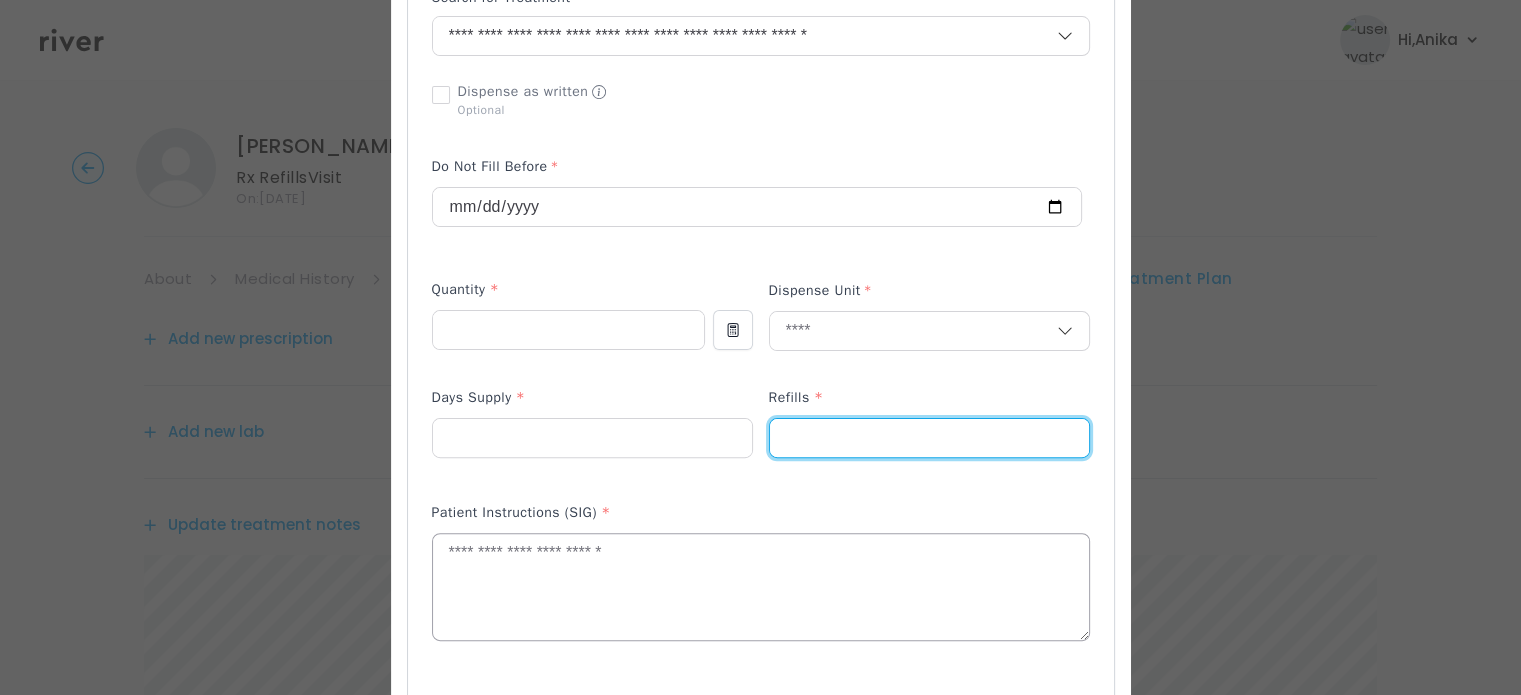 click at bounding box center [761, 587] 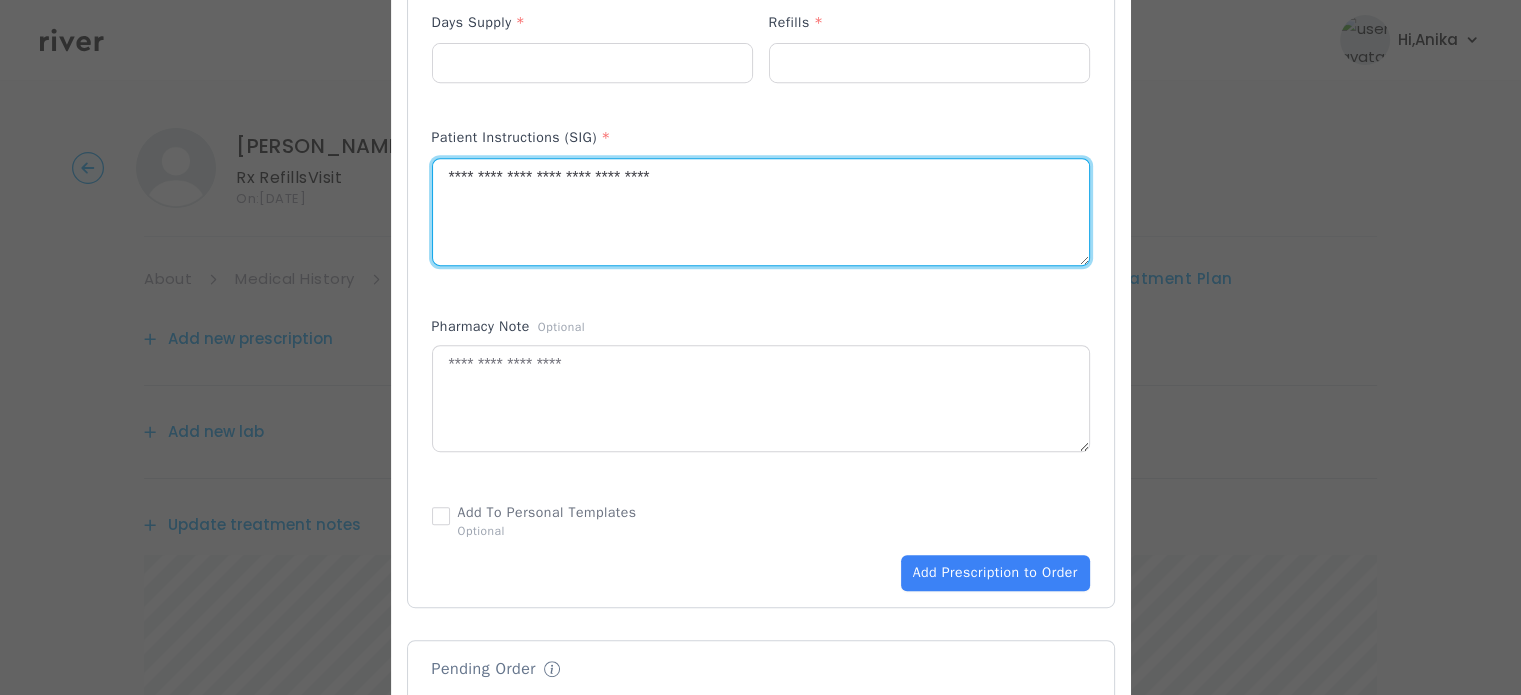 scroll, scrollTop: 903, scrollLeft: 0, axis: vertical 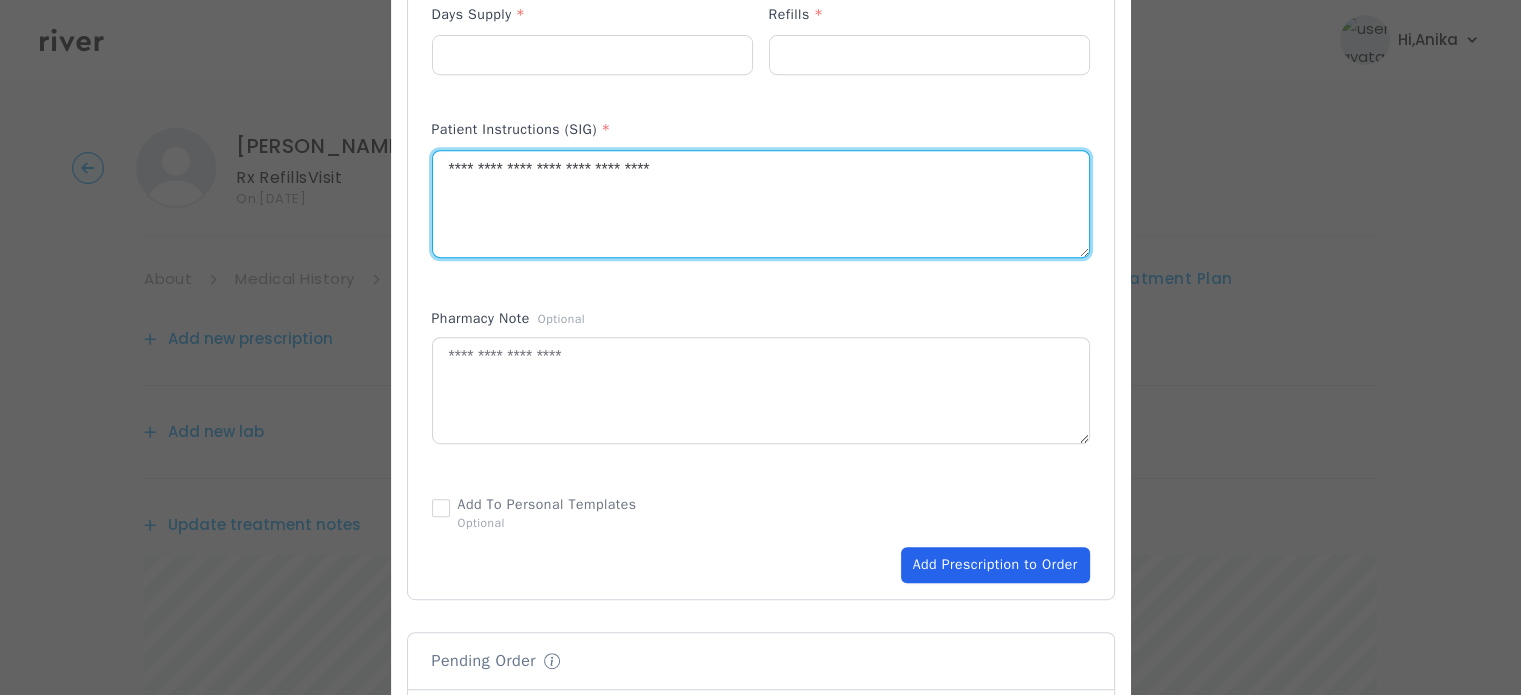 type on "**********" 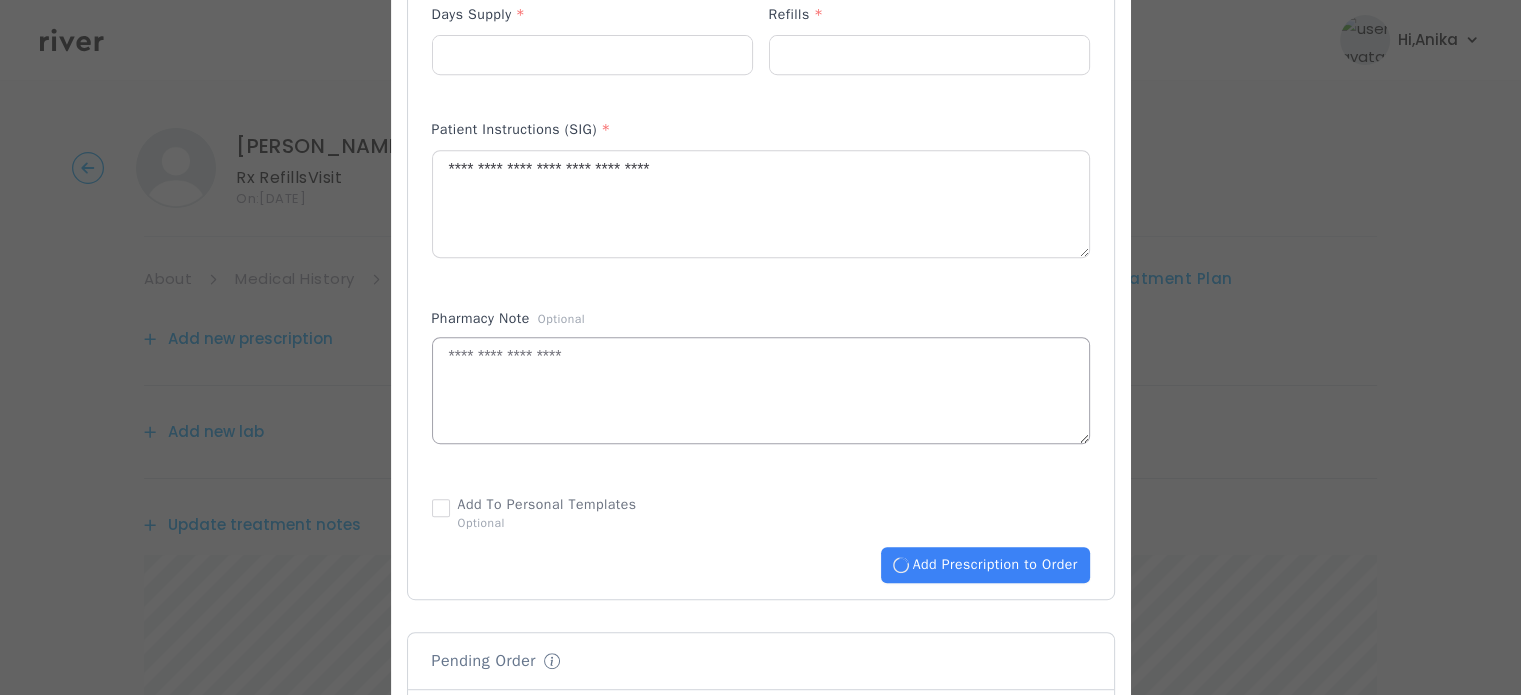 type 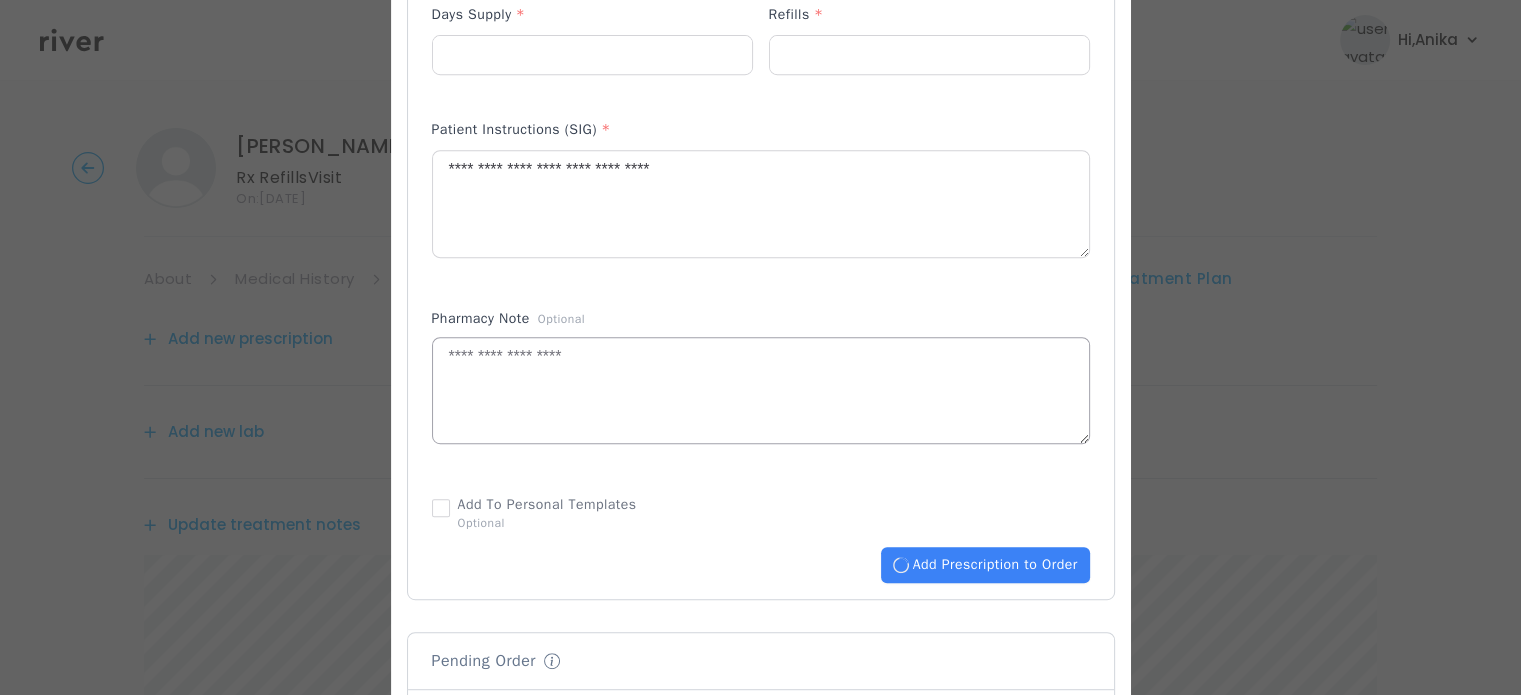 type 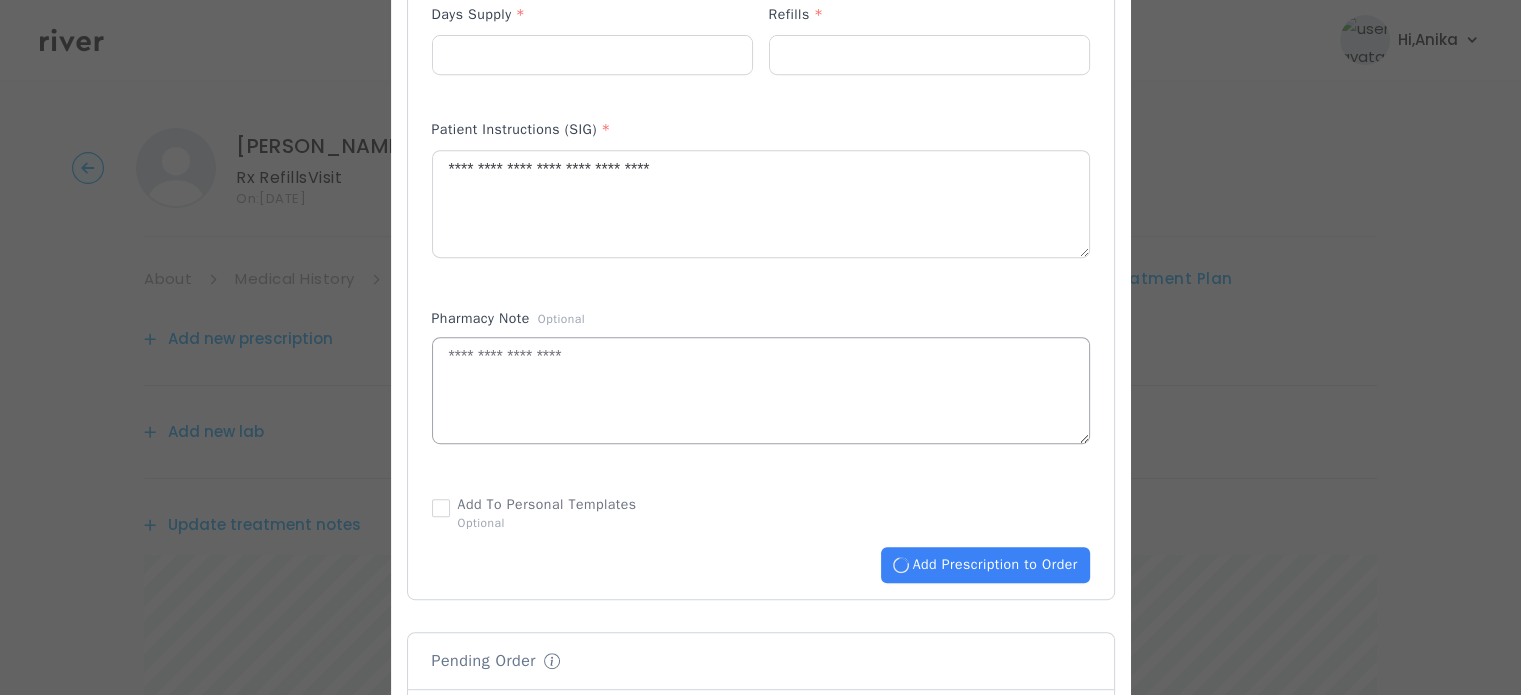 type 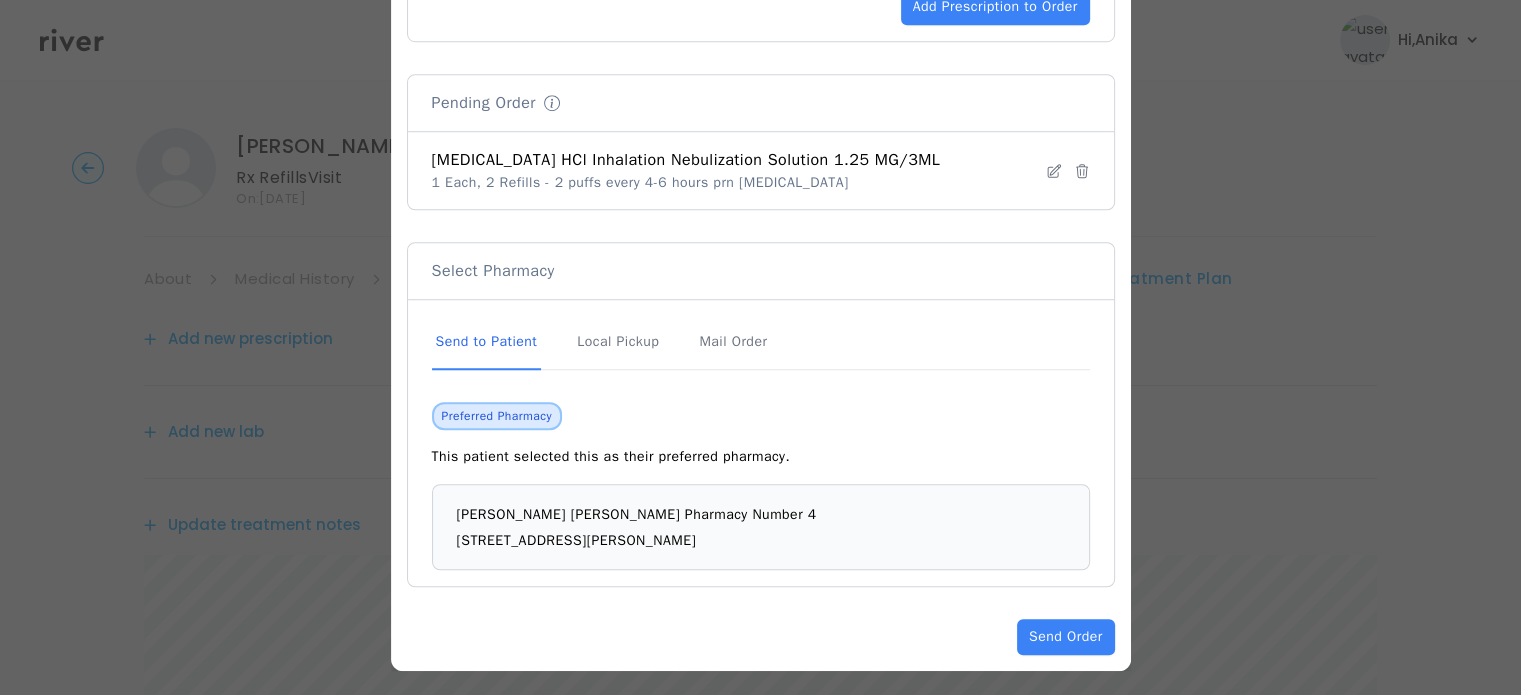 scroll, scrollTop: 1464, scrollLeft: 0, axis: vertical 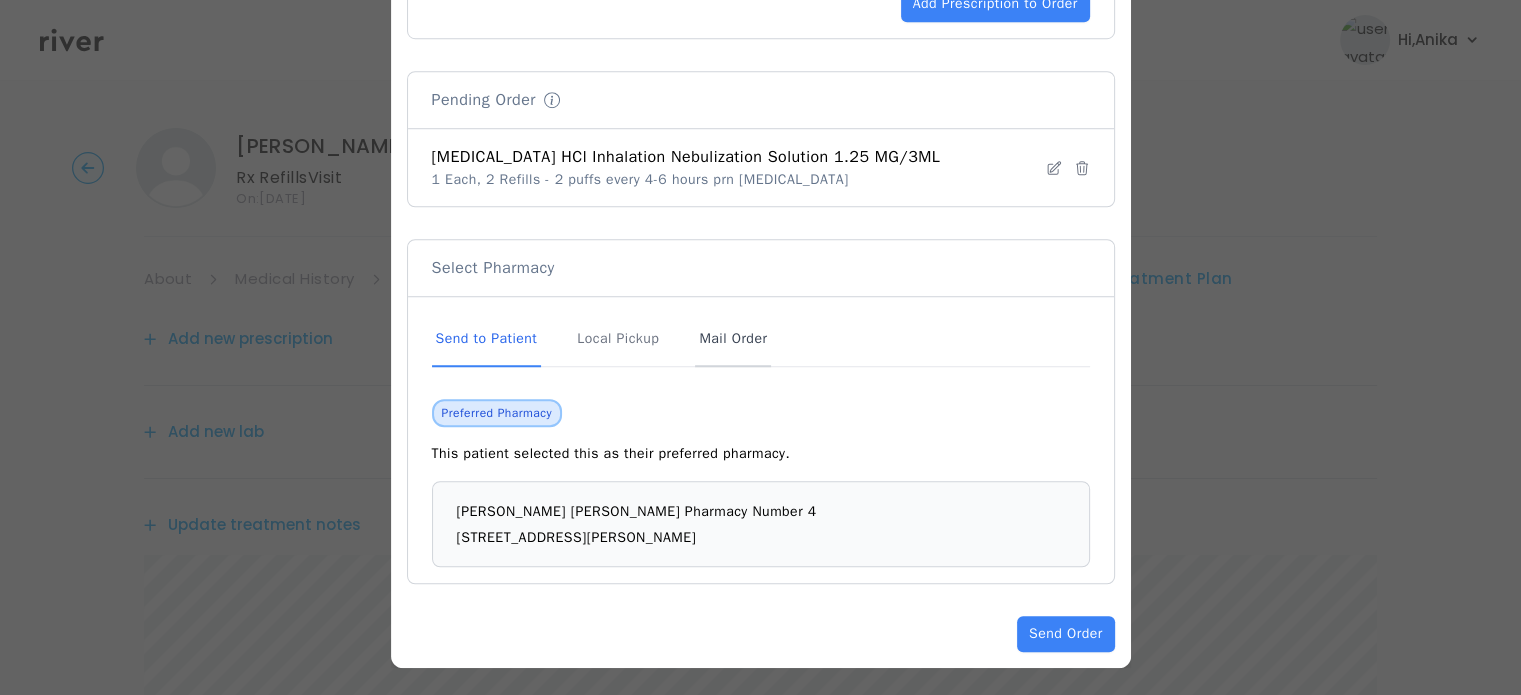 click on "Mail Order" at bounding box center [733, 340] 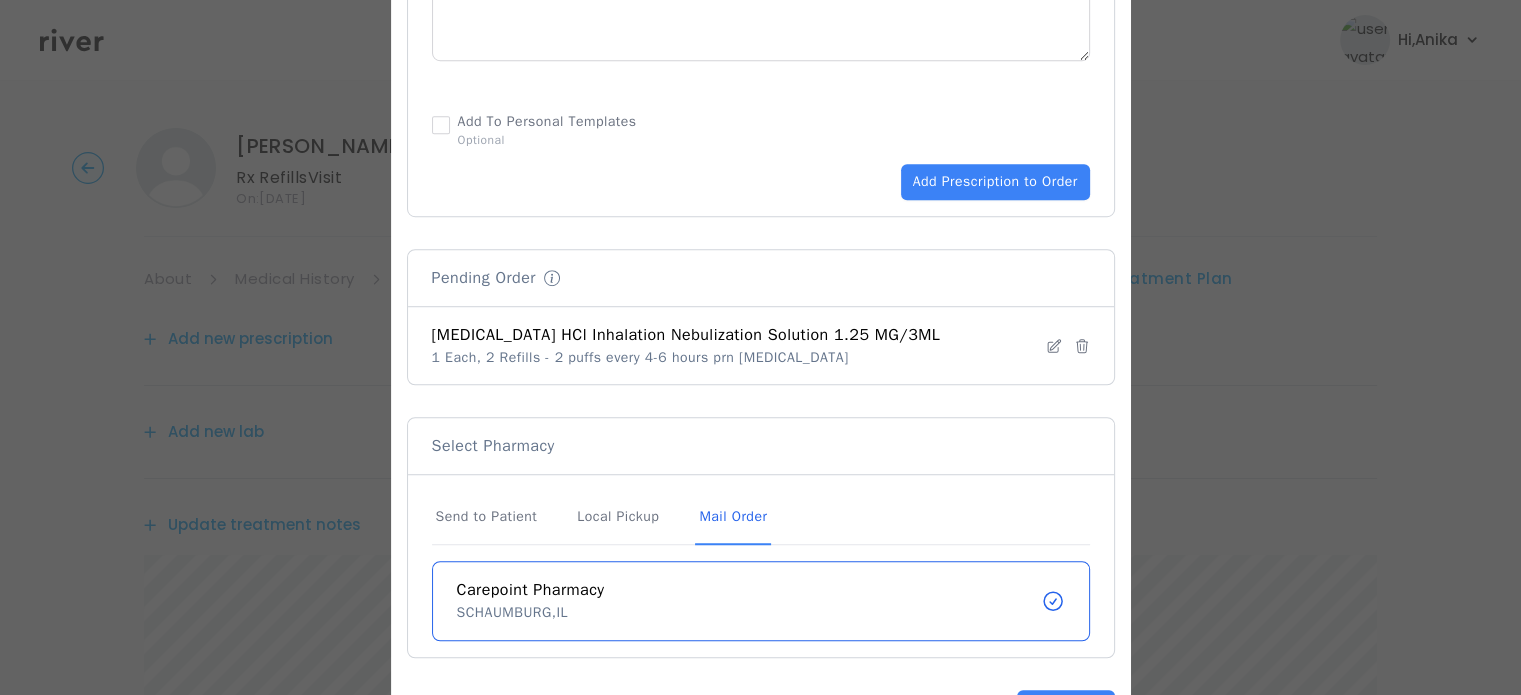 scroll, scrollTop: 1323, scrollLeft: 0, axis: vertical 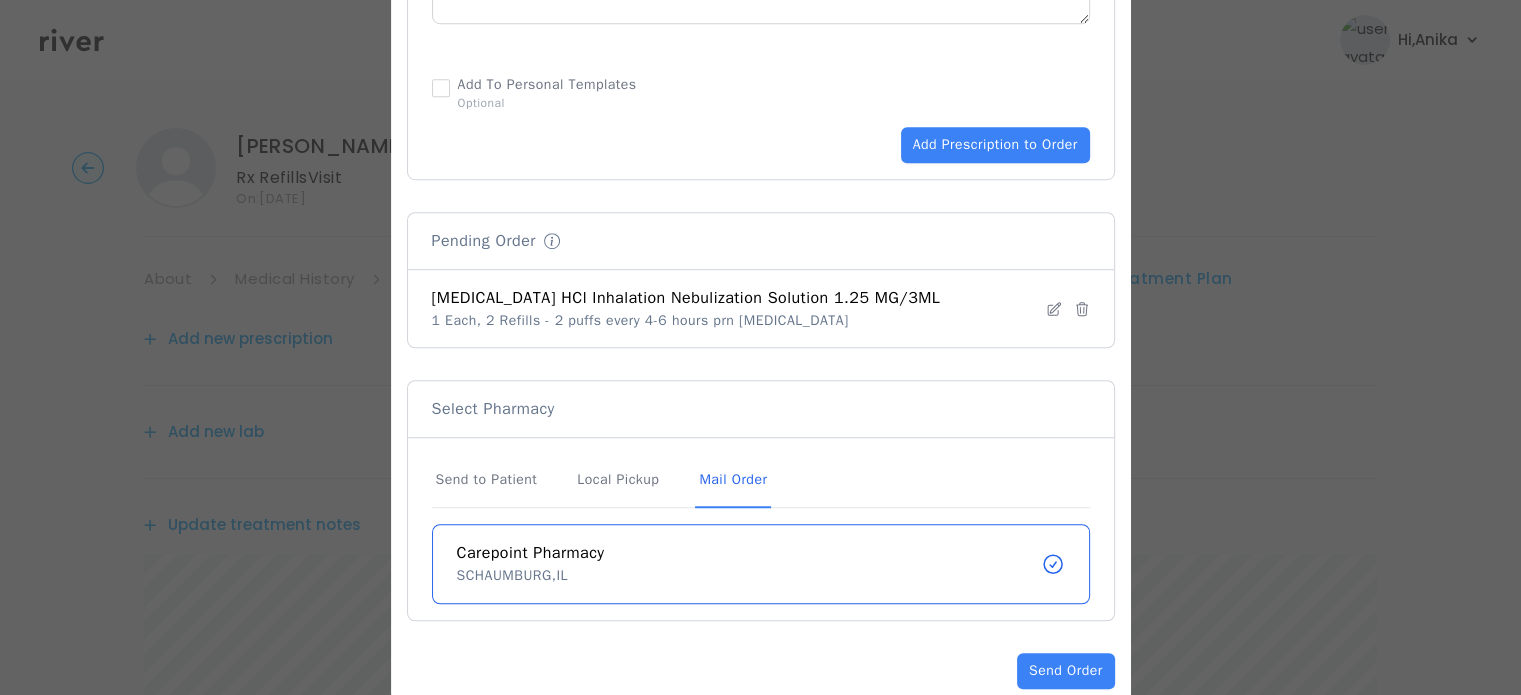 click on "Levalbuterol HCl Inhalation Nebulization Solution 1.25 MG/3ML 1 Each, 2 Refills - 2 puffs every 4-6 hours prn asthma" at bounding box center (761, 308) 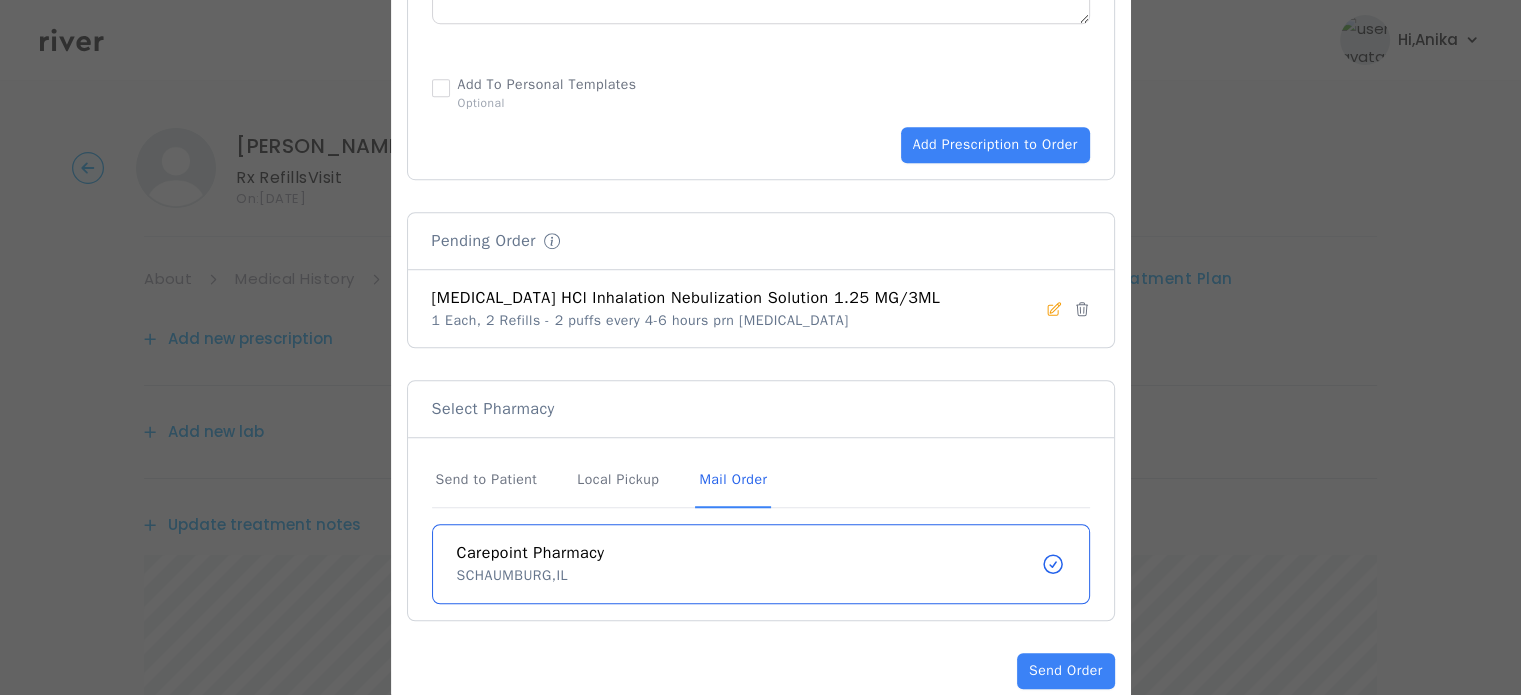 click 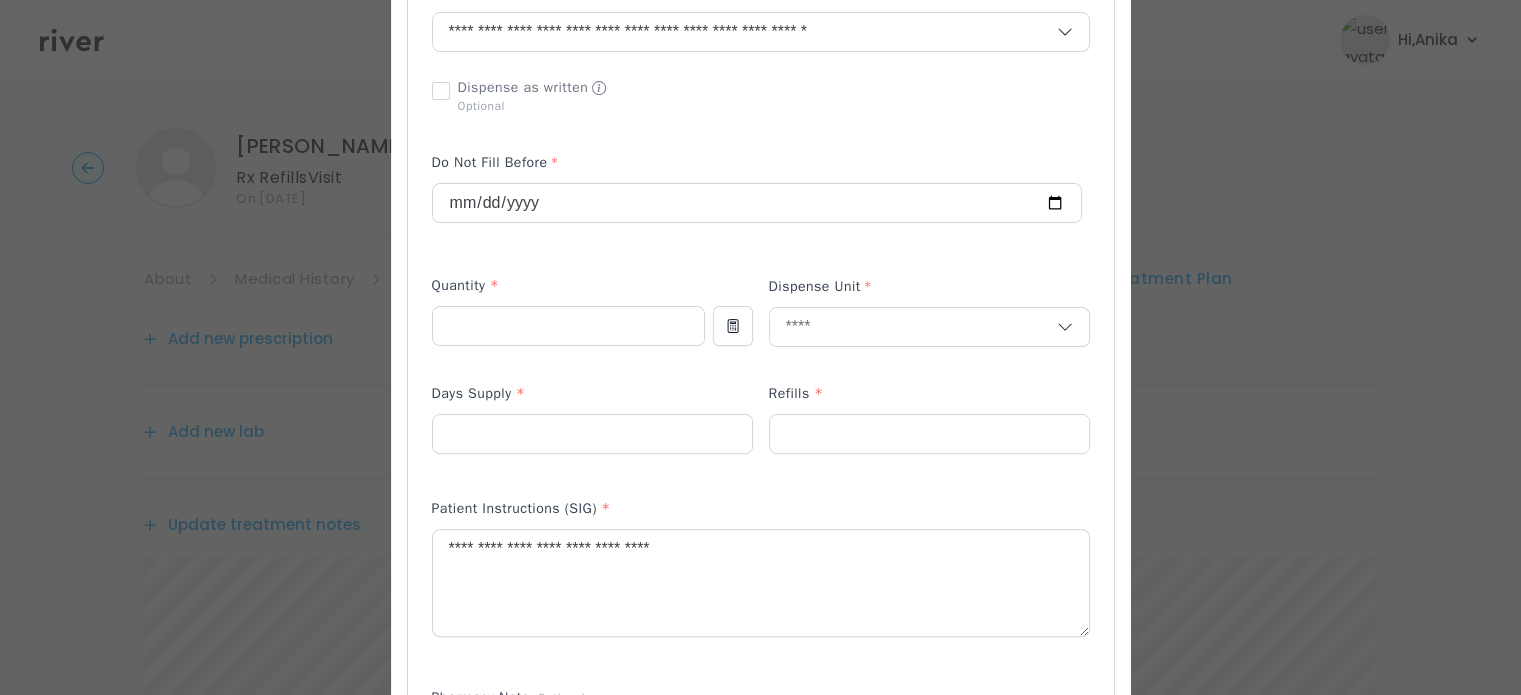 scroll, scrollTop: 558, scrollLeft: 0, axis: vertical 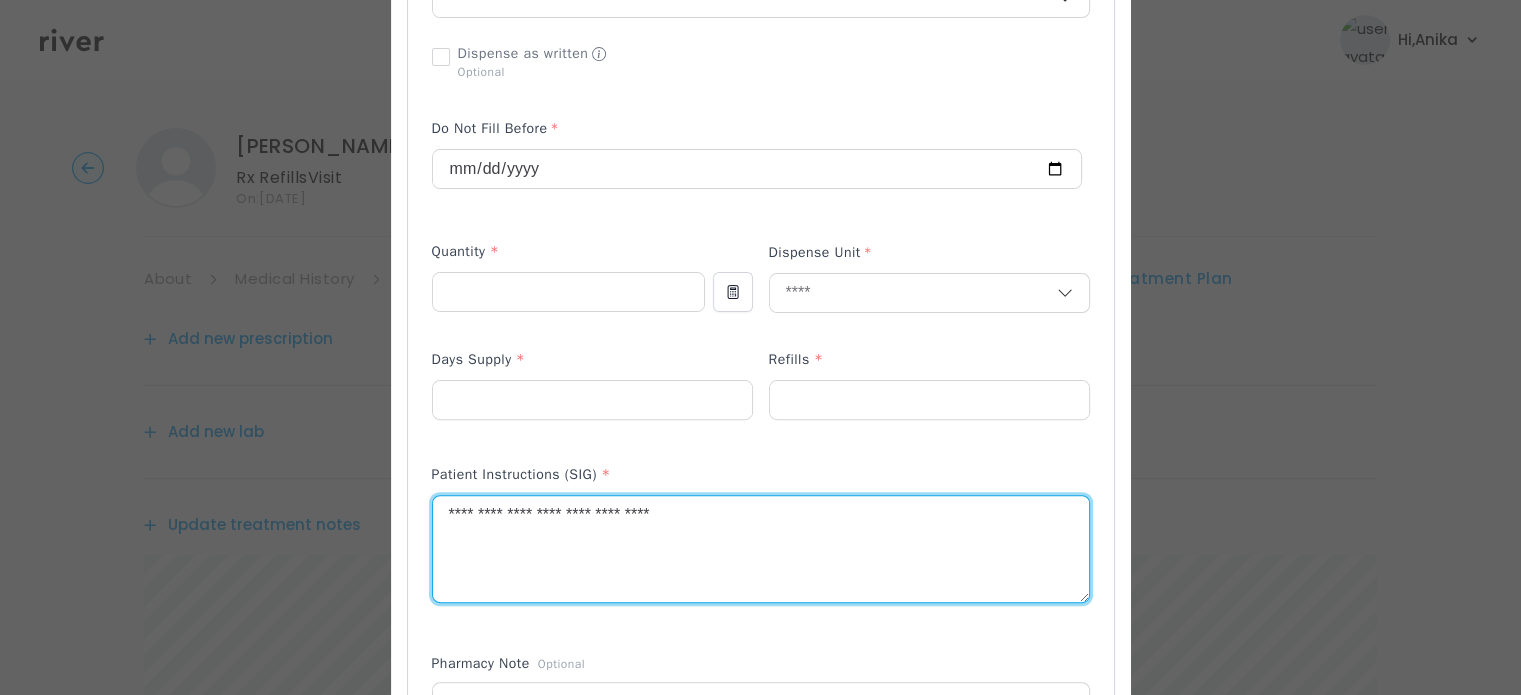 drag, startPoint x: 620, startPoint y: 523, endPoint x: 423, endPoint y: 543, distance: 198.01262 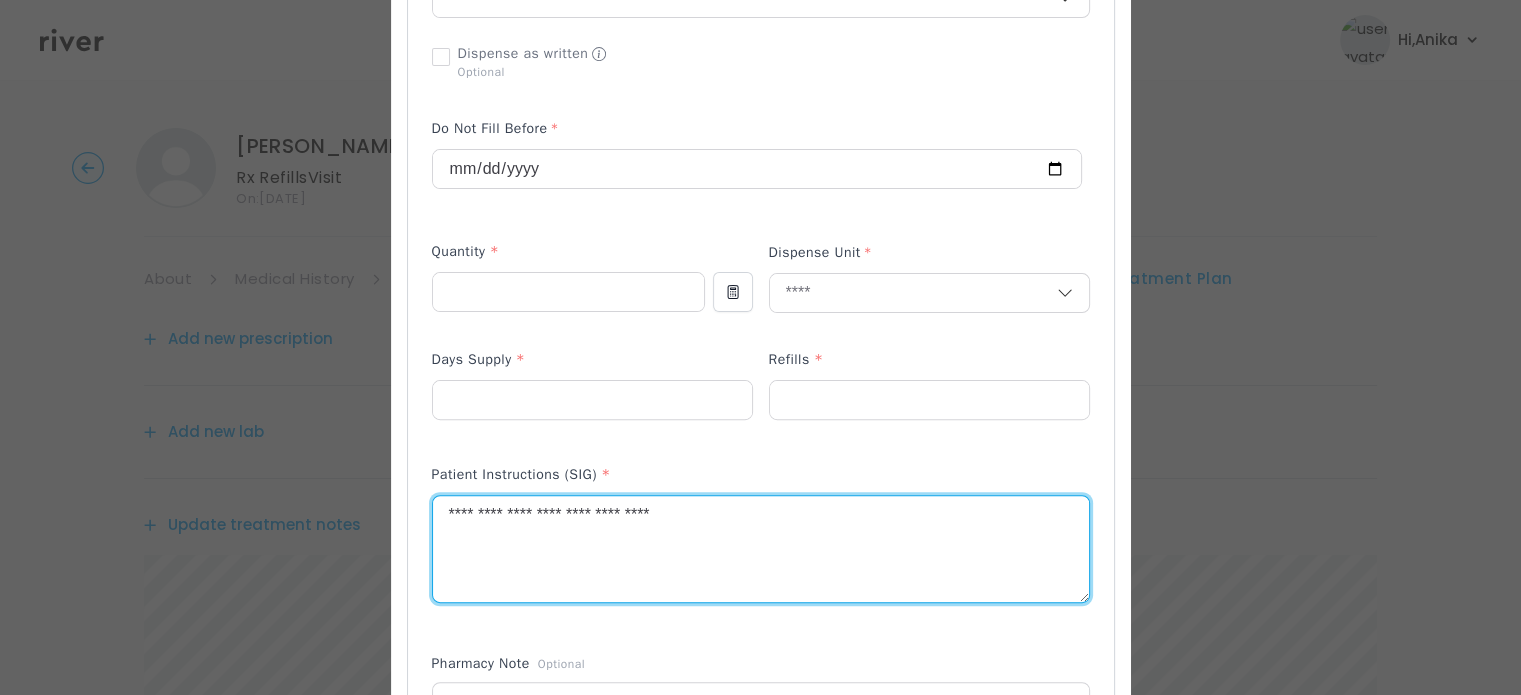paste on "******" 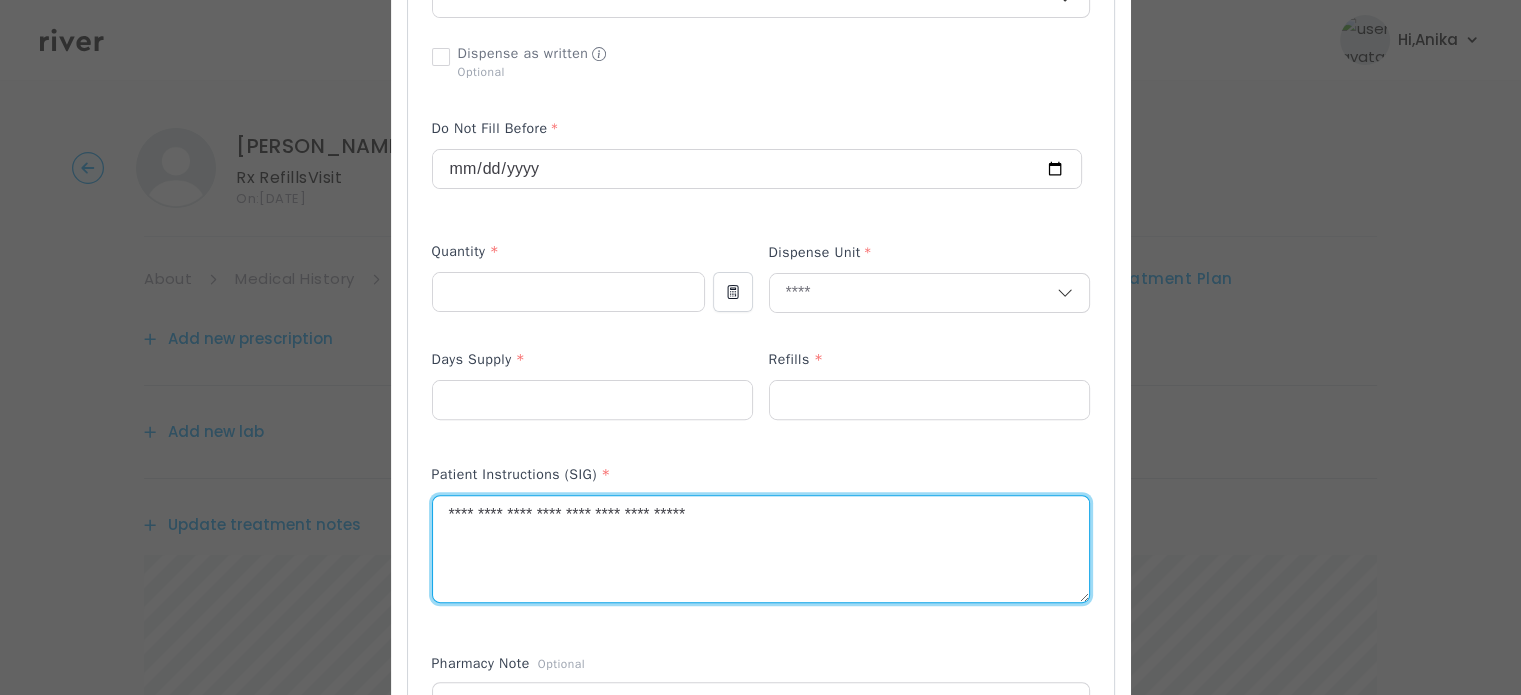 type on "**********" 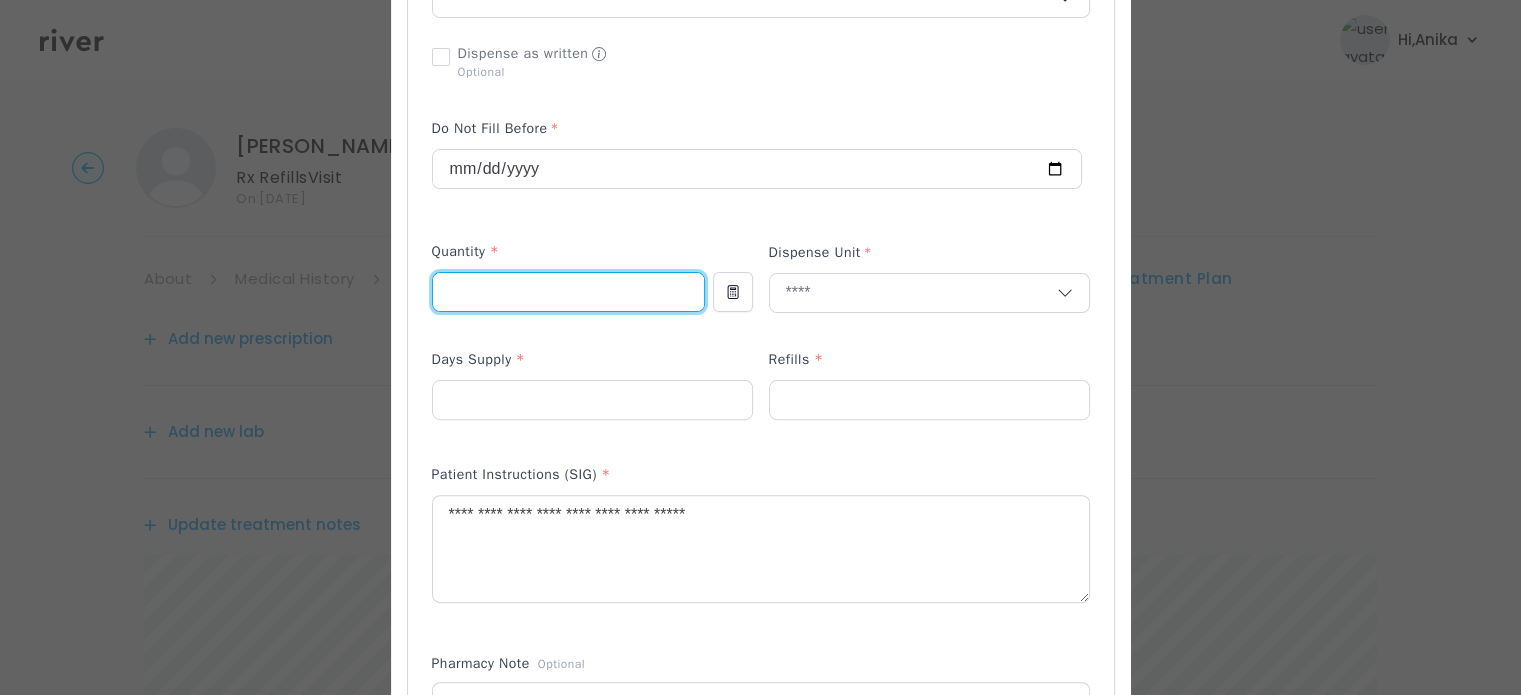 drag, startPoint x: 456, startPoint y: 294, endPoint x: 397, endPoint y: 280, distance: 60.63827 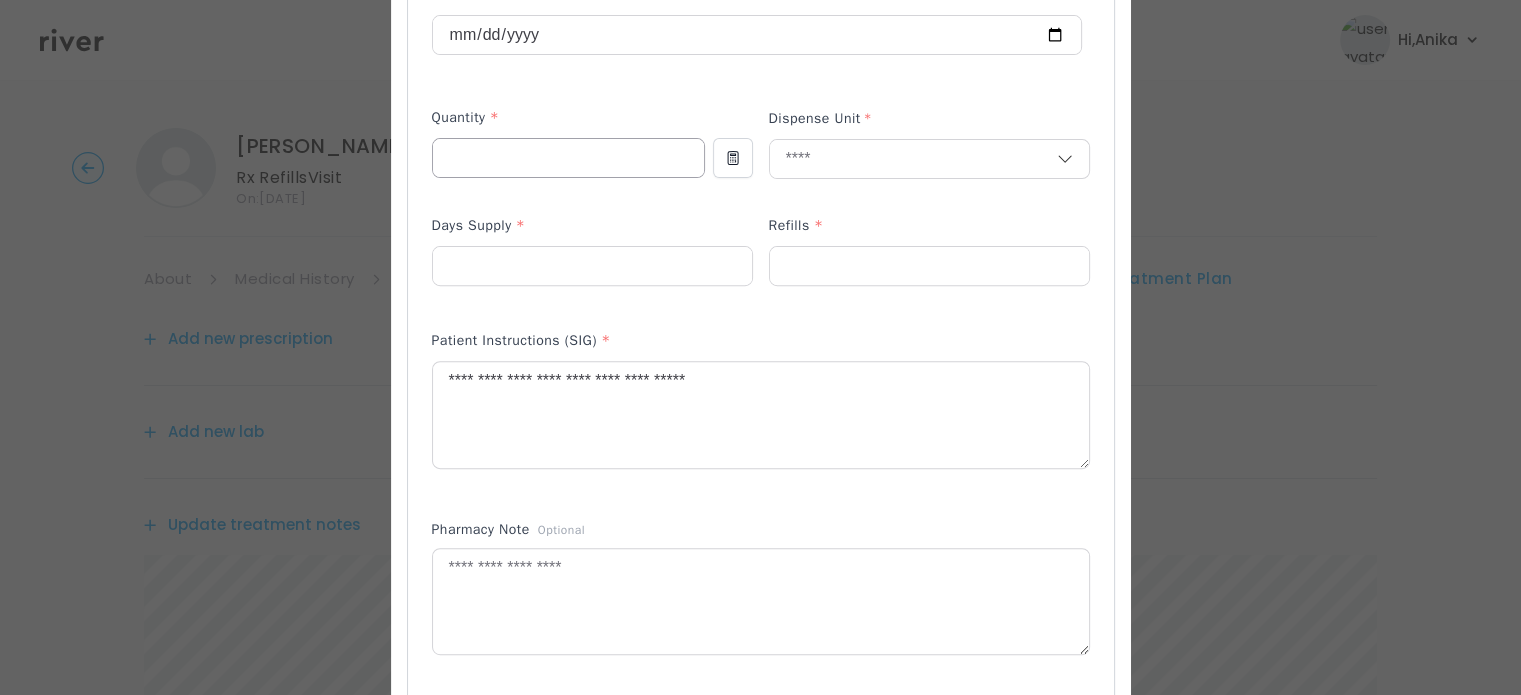 scroll, scrollTop: 653, scrollLeft: 0, axis: vertical 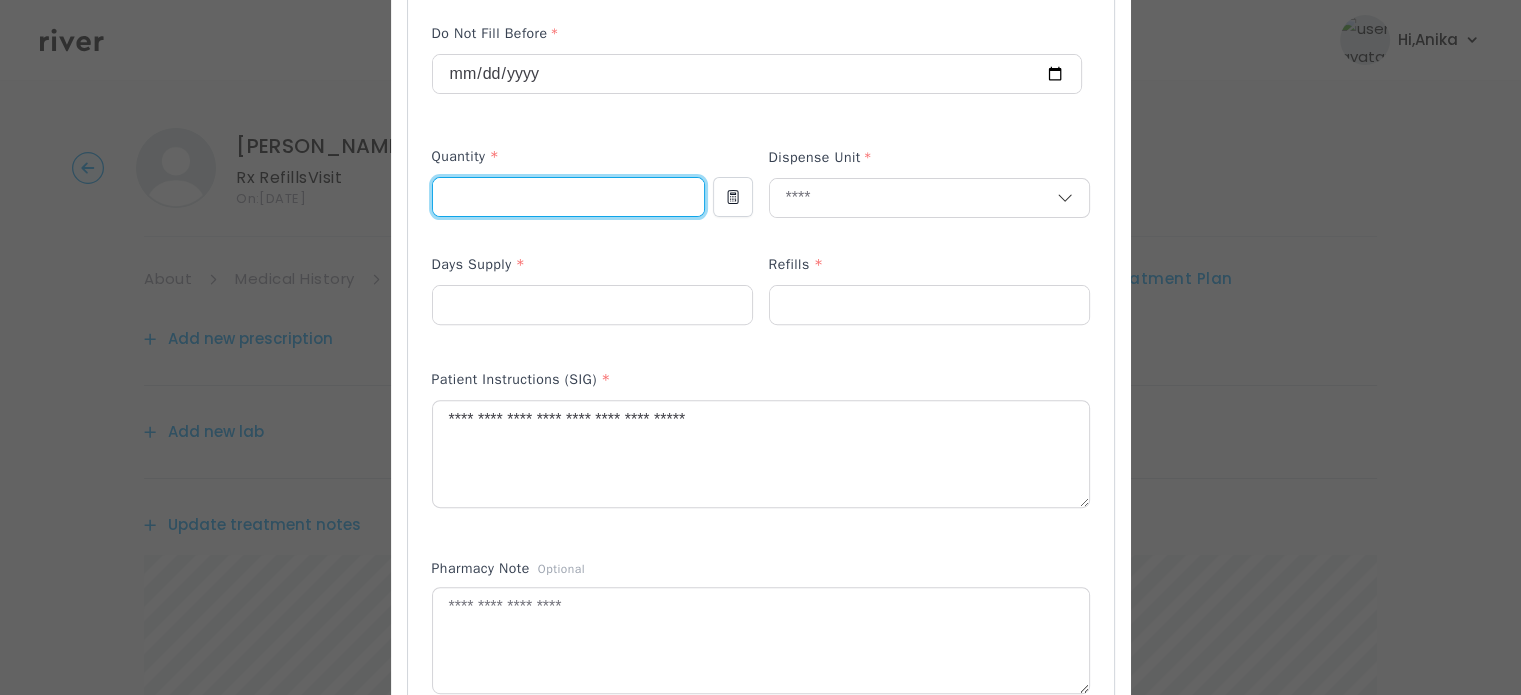 drag, startPoint x: 466, startPoint y: 198, endPoint x: 392, endPoint y: 199, distance: 74.00676 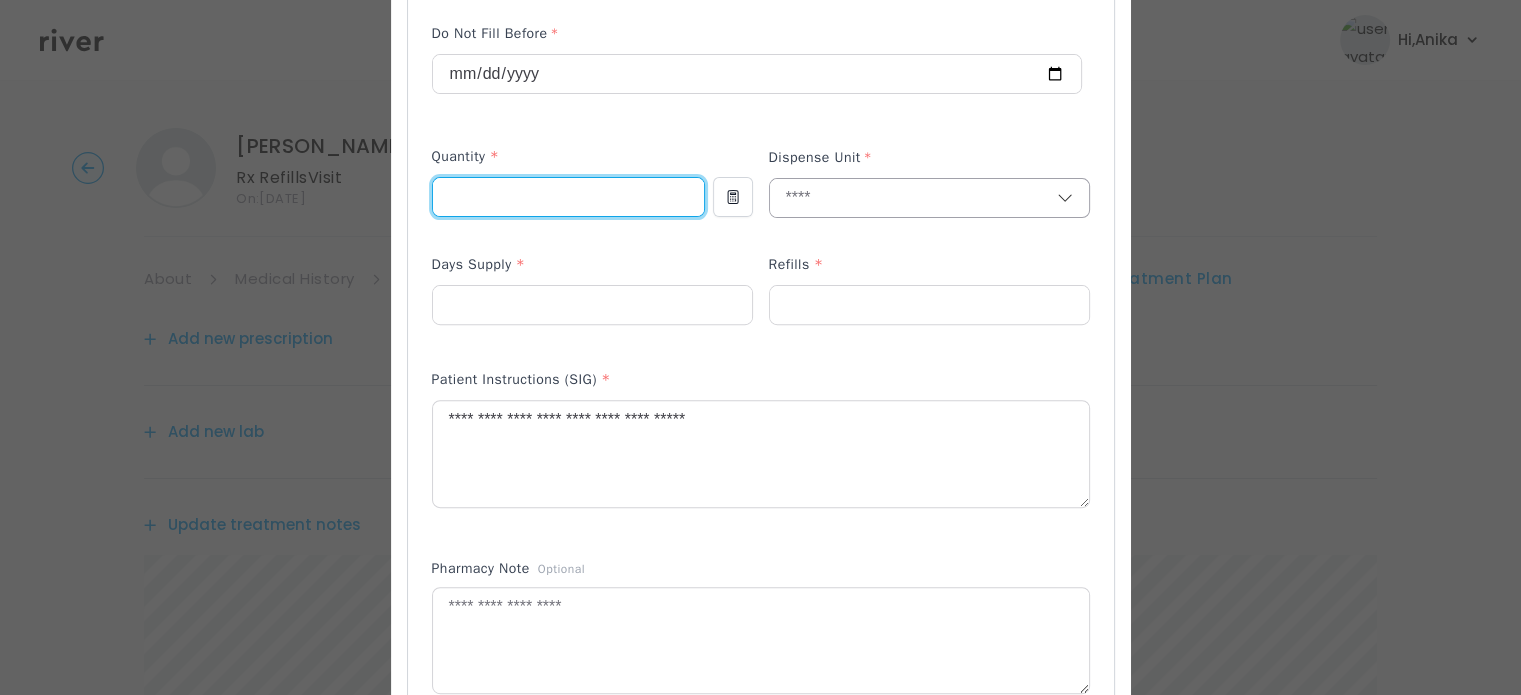 type on "*" 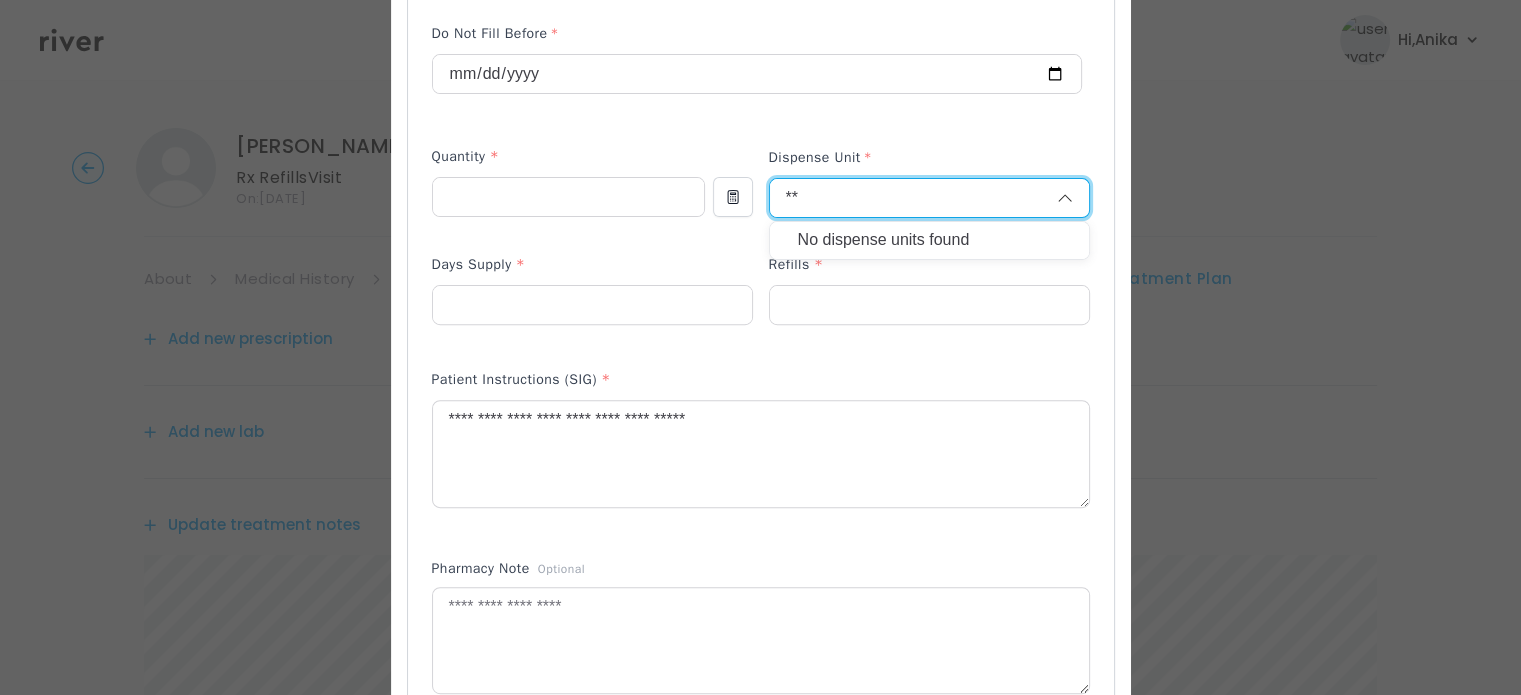 type on "*" 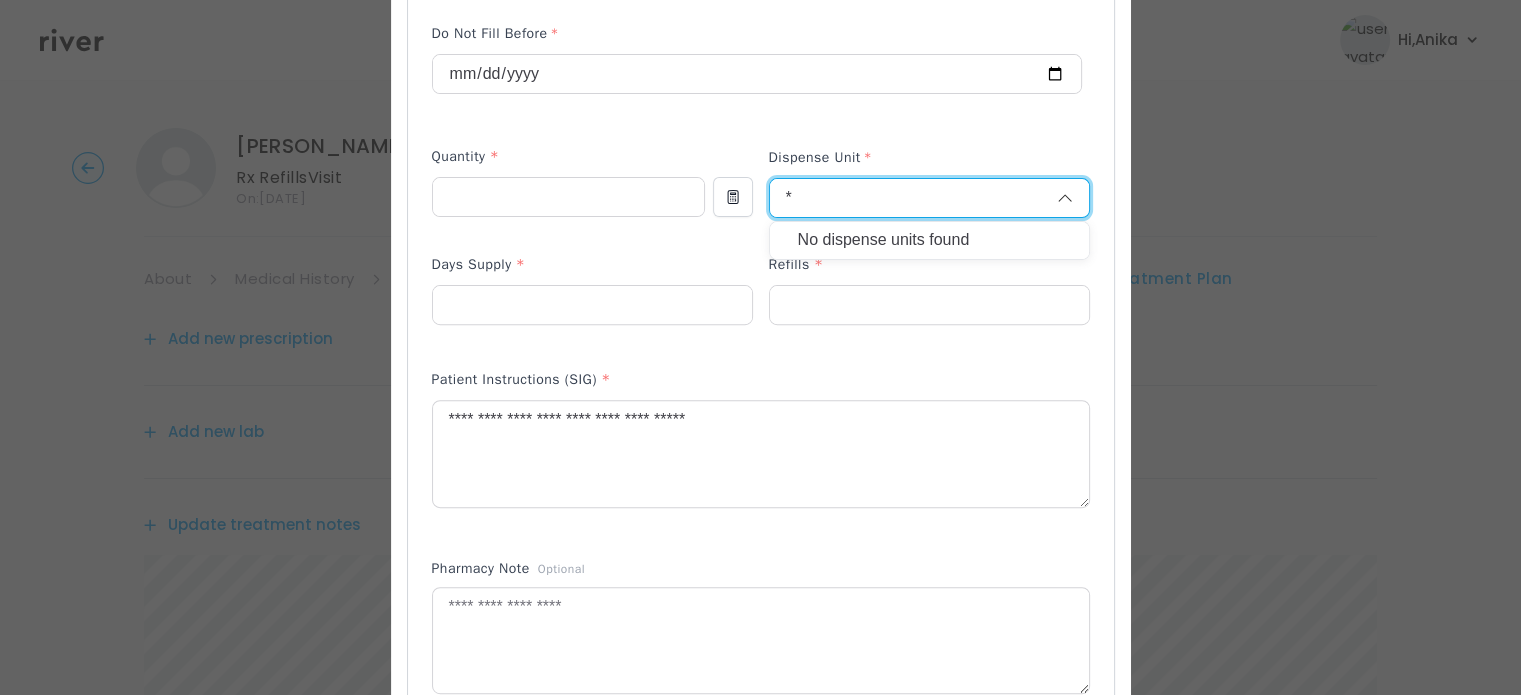 type 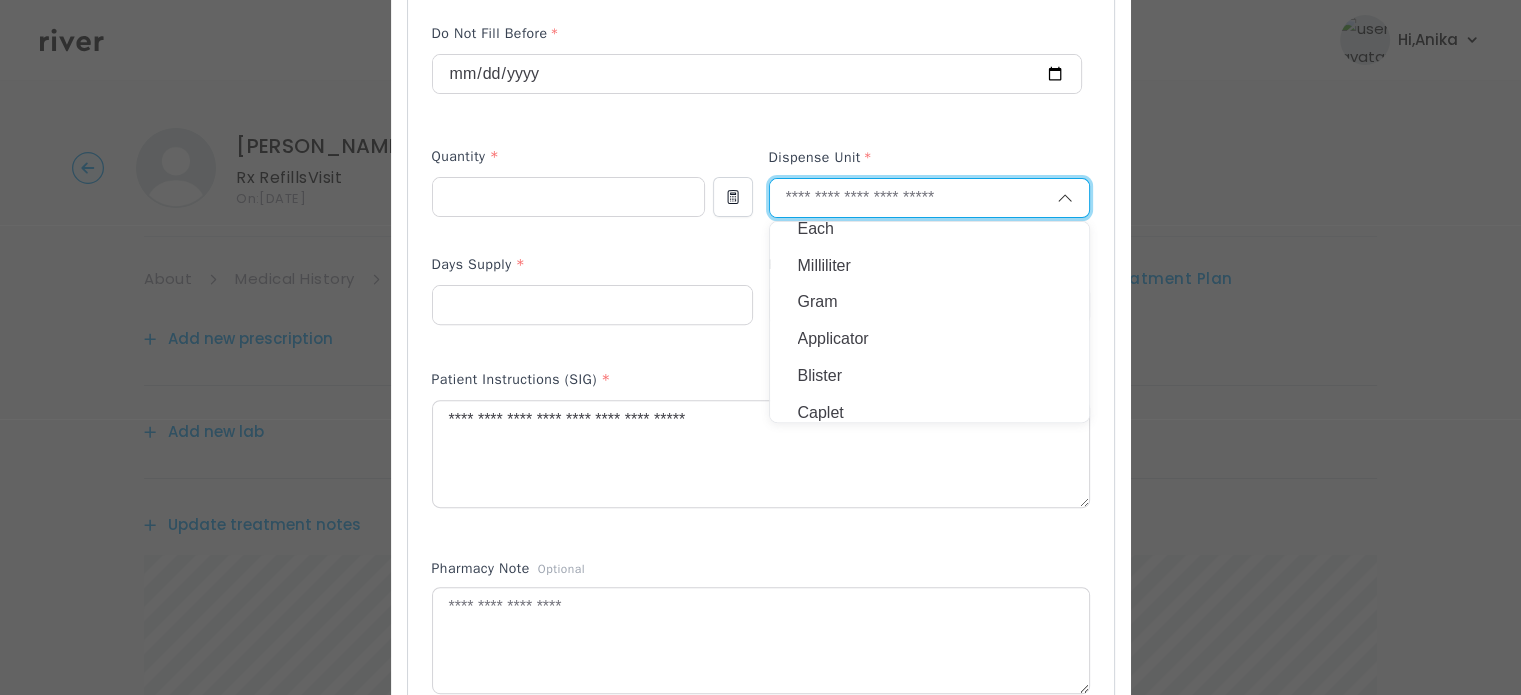 scroll, scrollTop: 0, scrollLeft: 0, axis: both 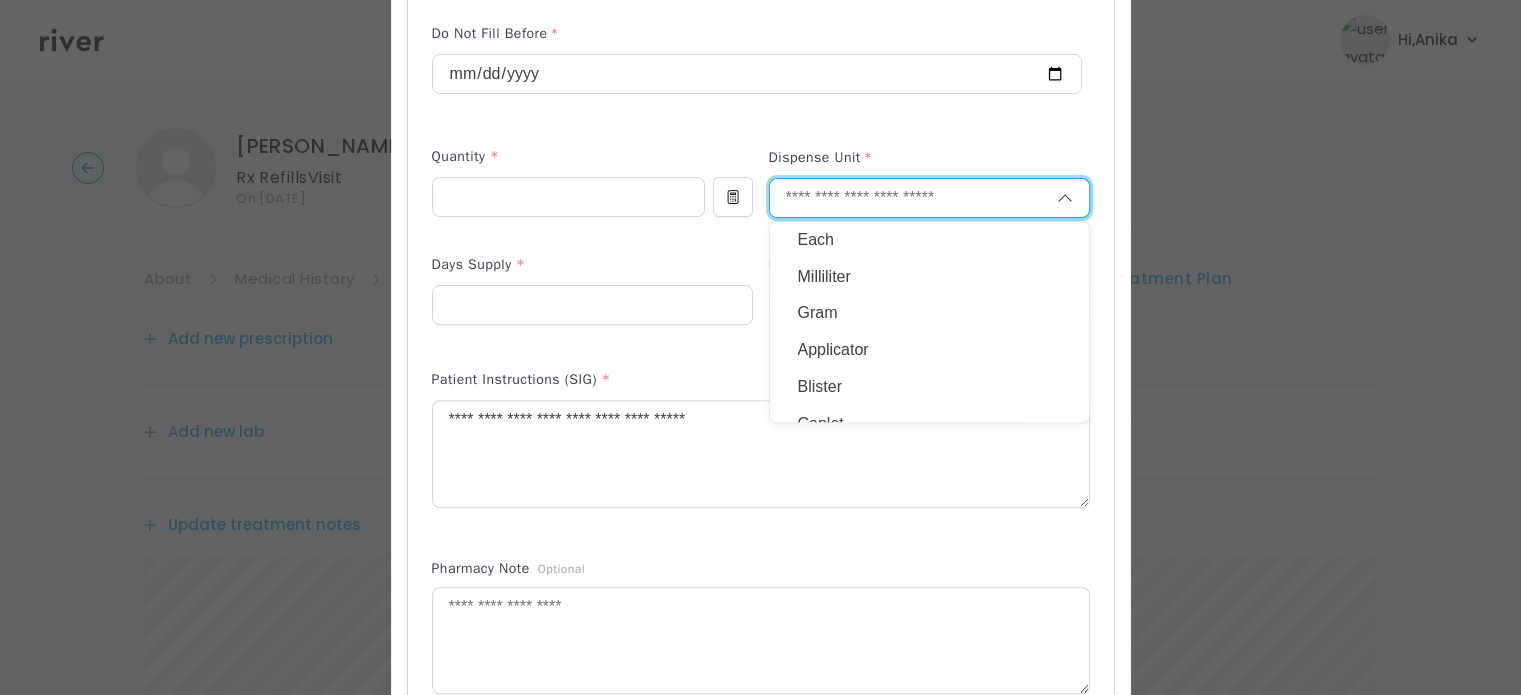 click on "Each" at bounding box center [929, 240] 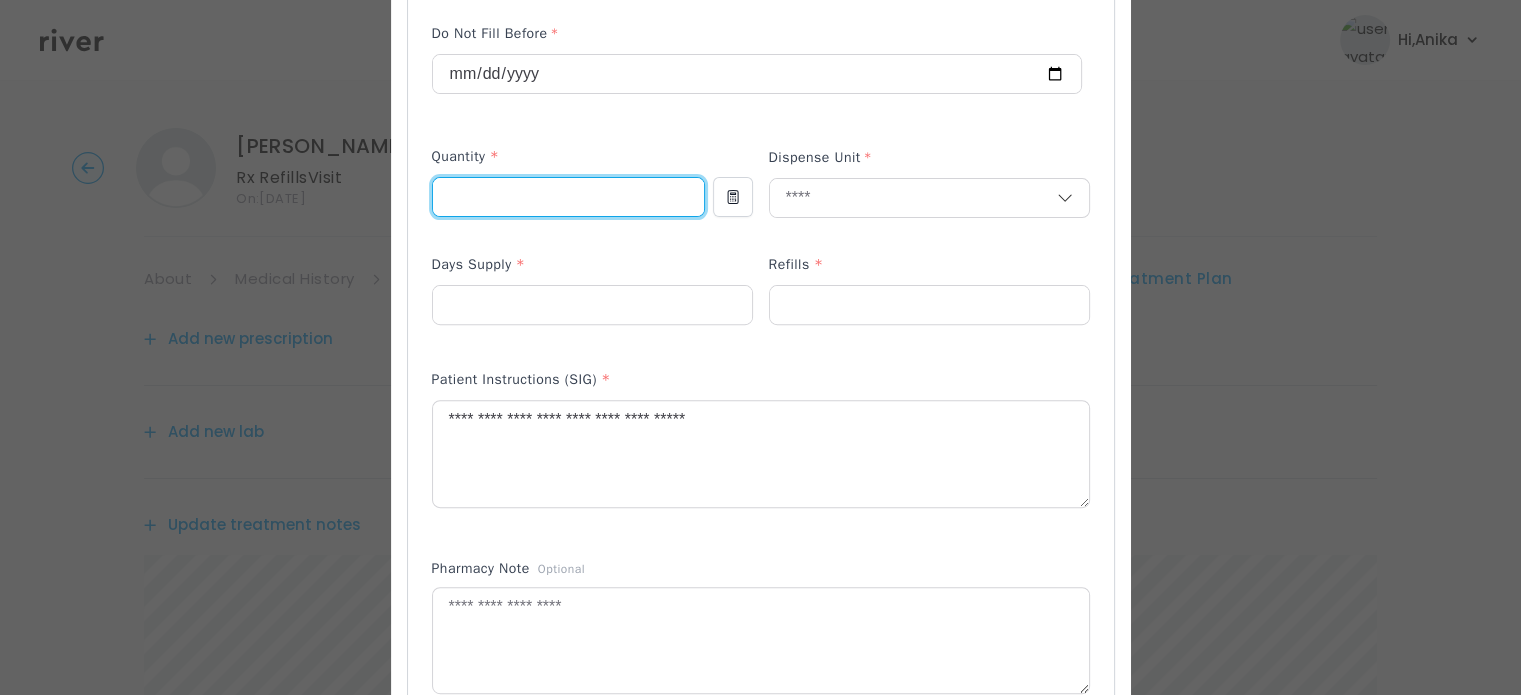 drag, startPoint x: 466, startPoint y: 195, endPoint x: 392, endPoint y: 198, distance: 74.06078 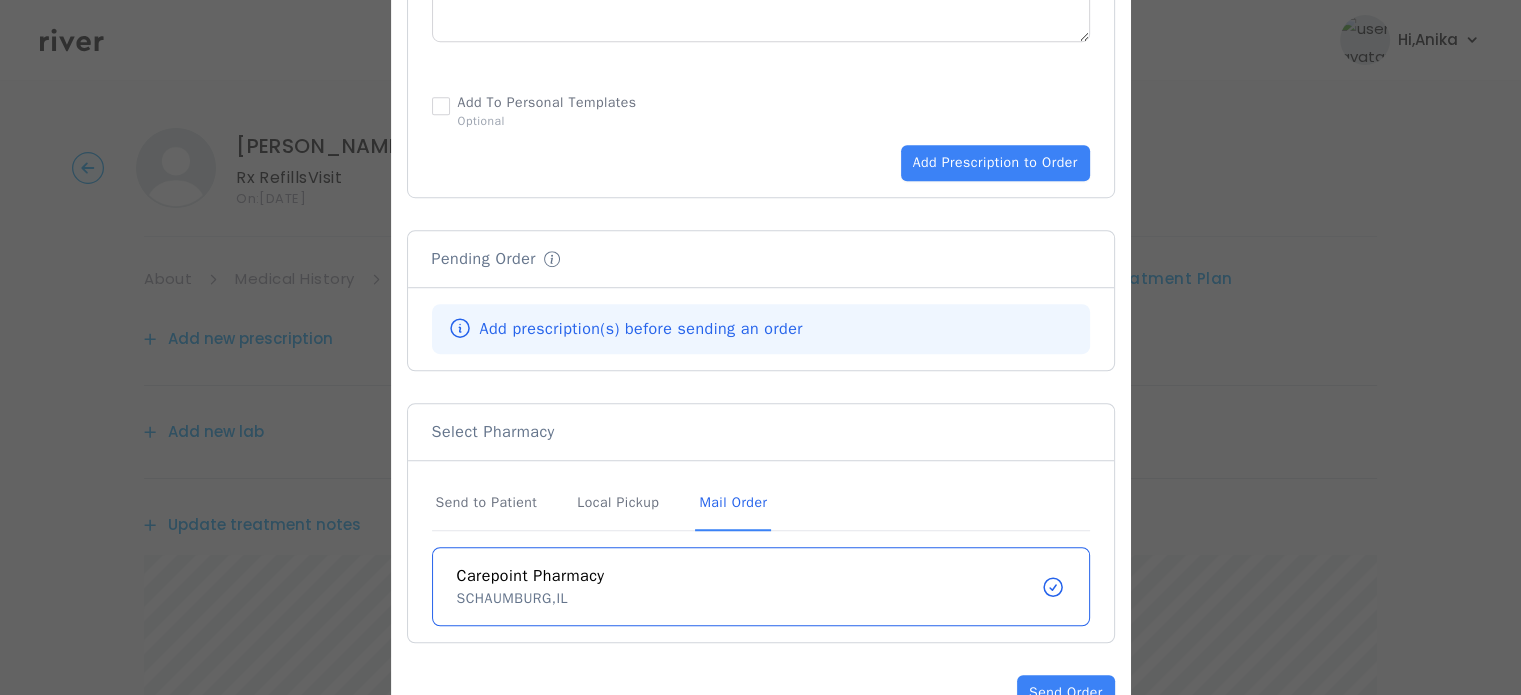 scroll, scrollTop: 1320, scrollLeft: 0, axis: vertical 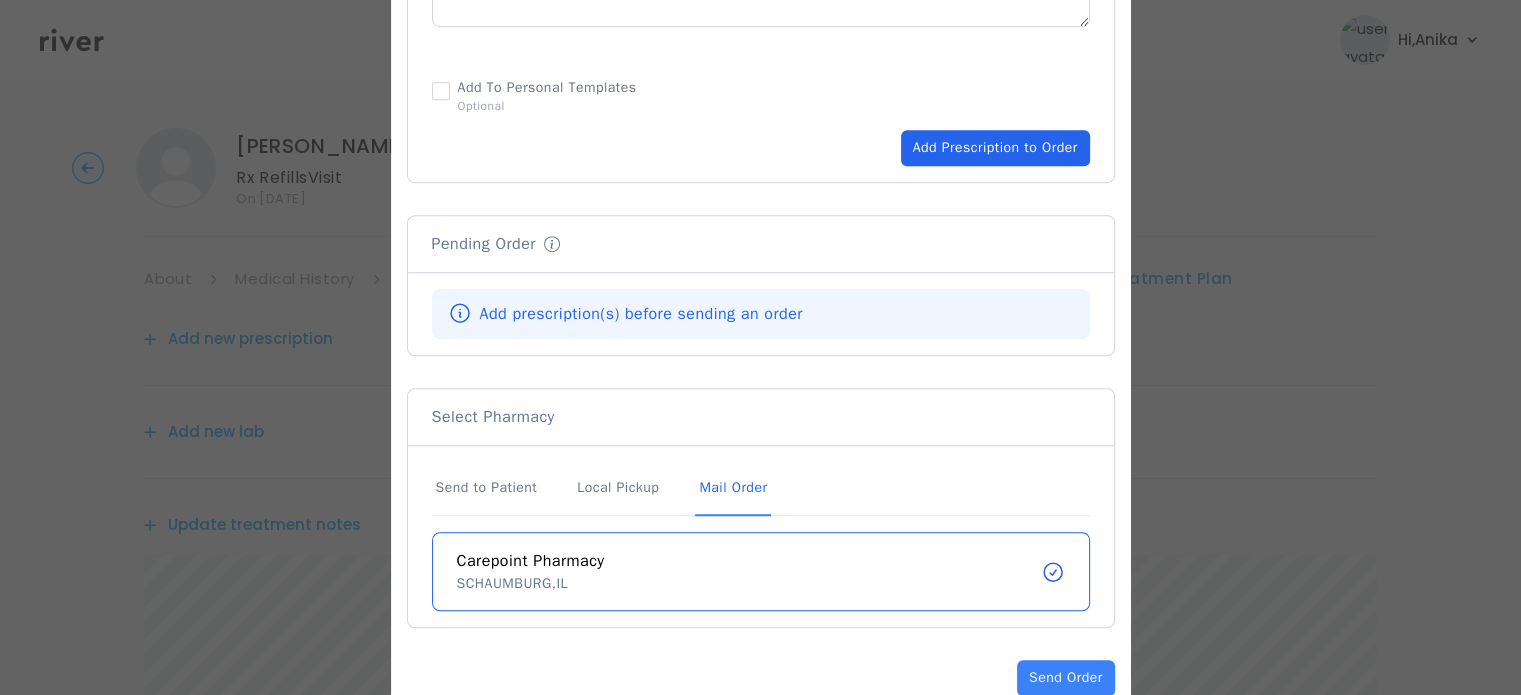 type on "**" 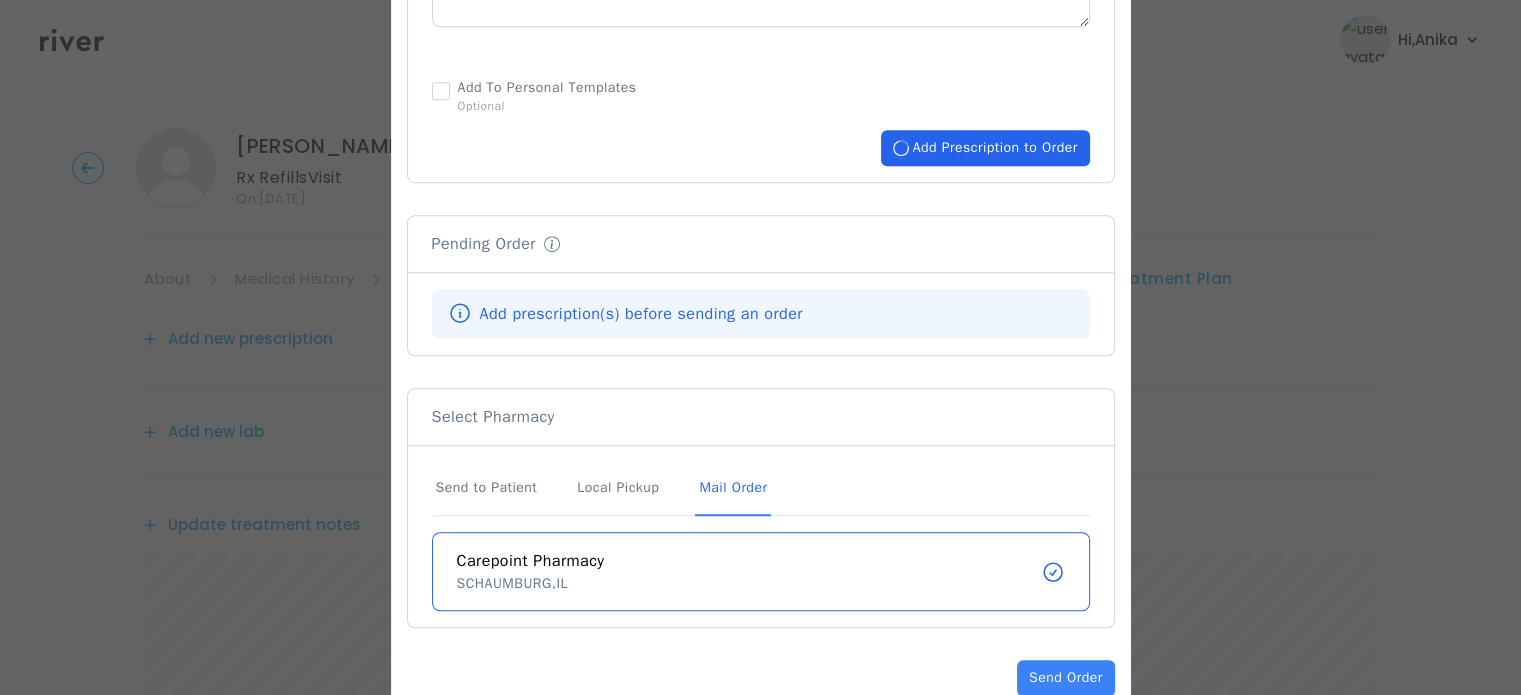 type 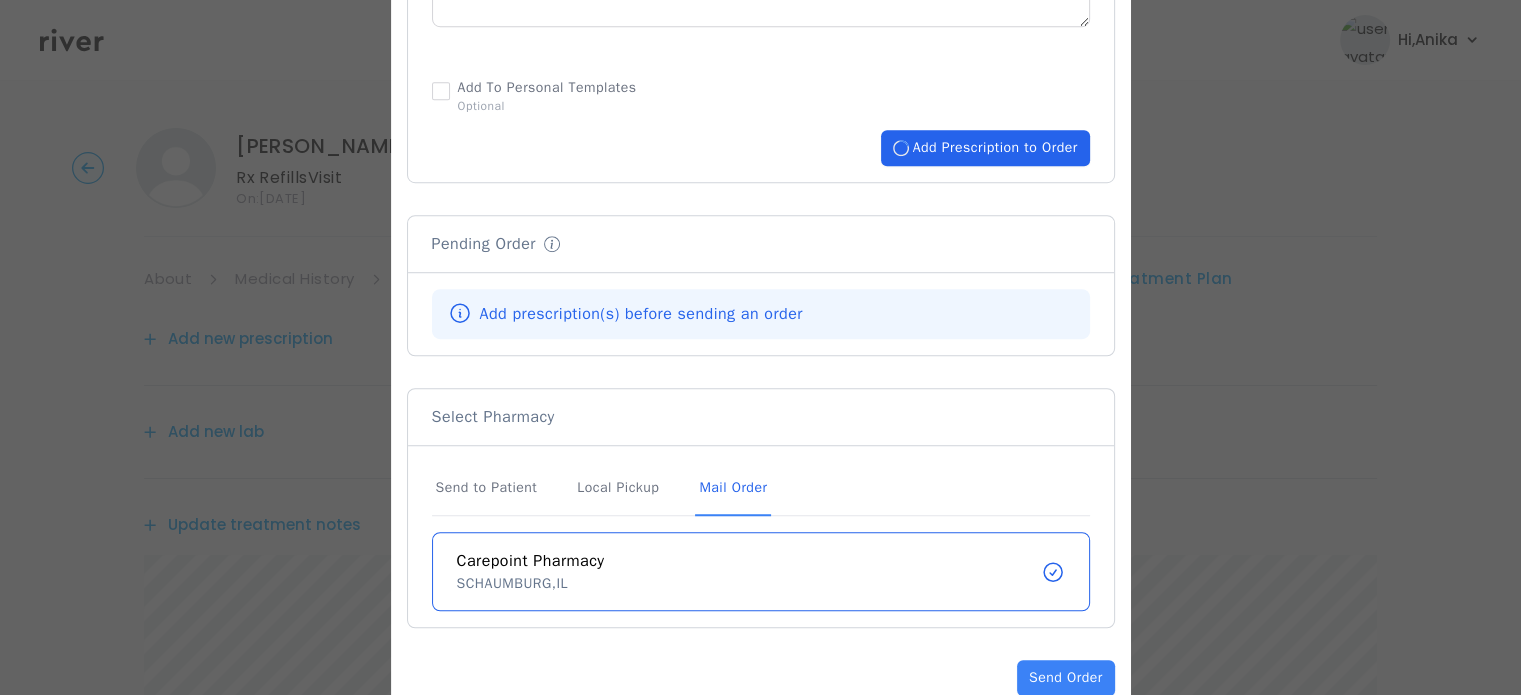 type 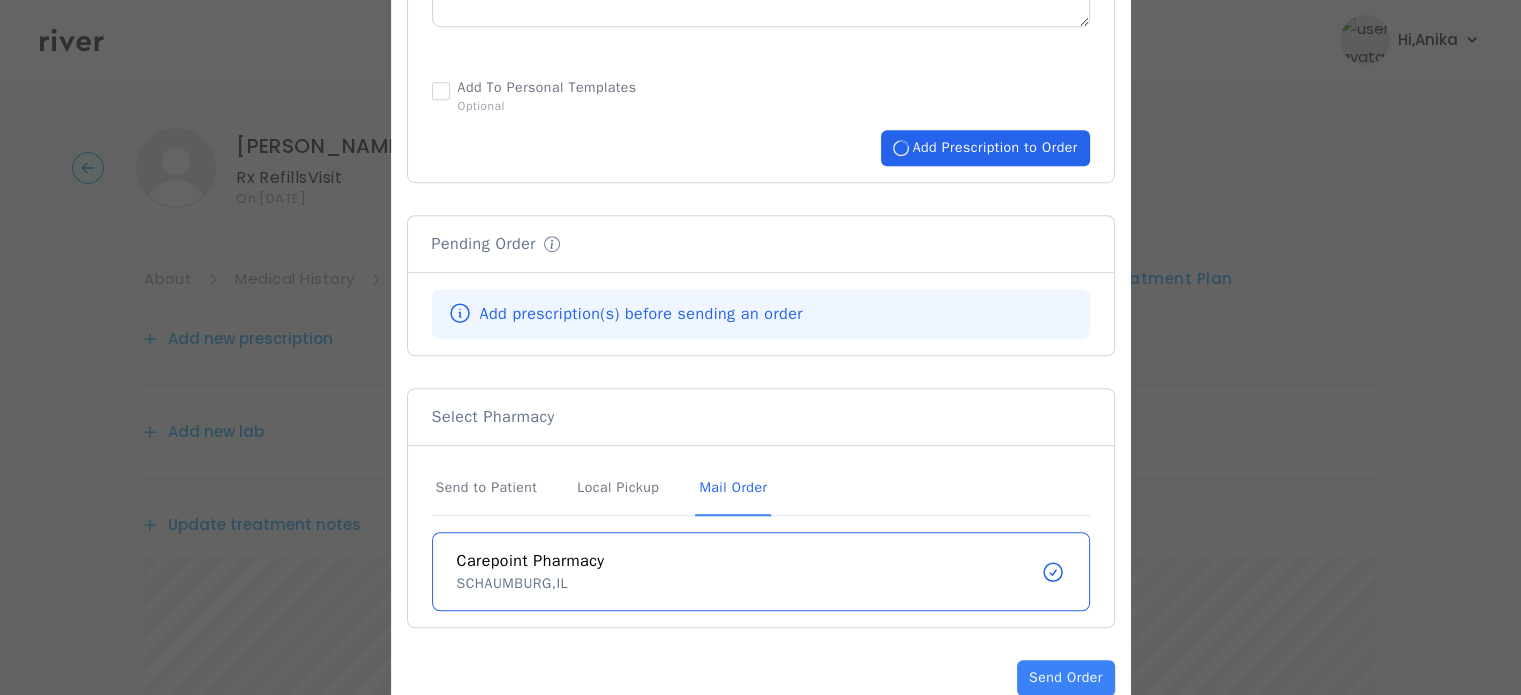 type 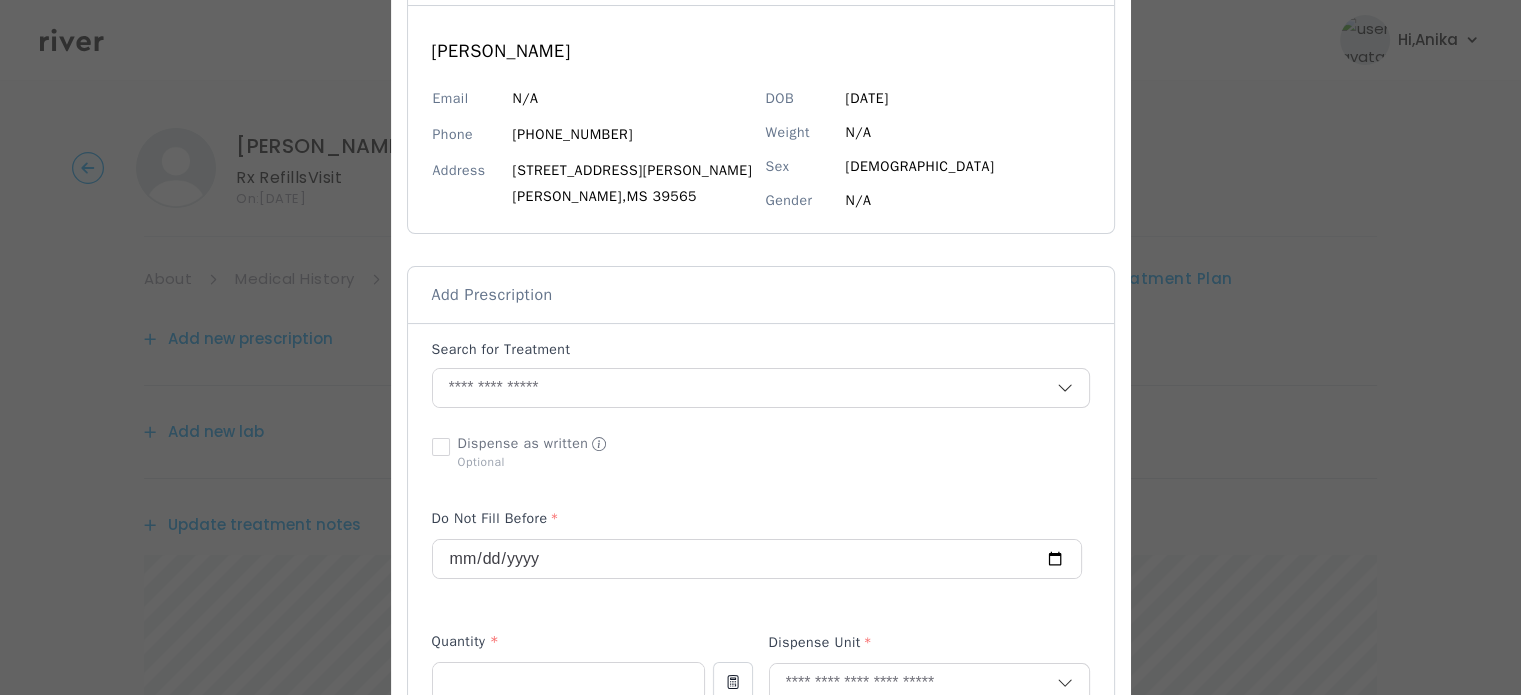 scroll, scrollTop: 165, scrollLeft: 0, axis: vertical 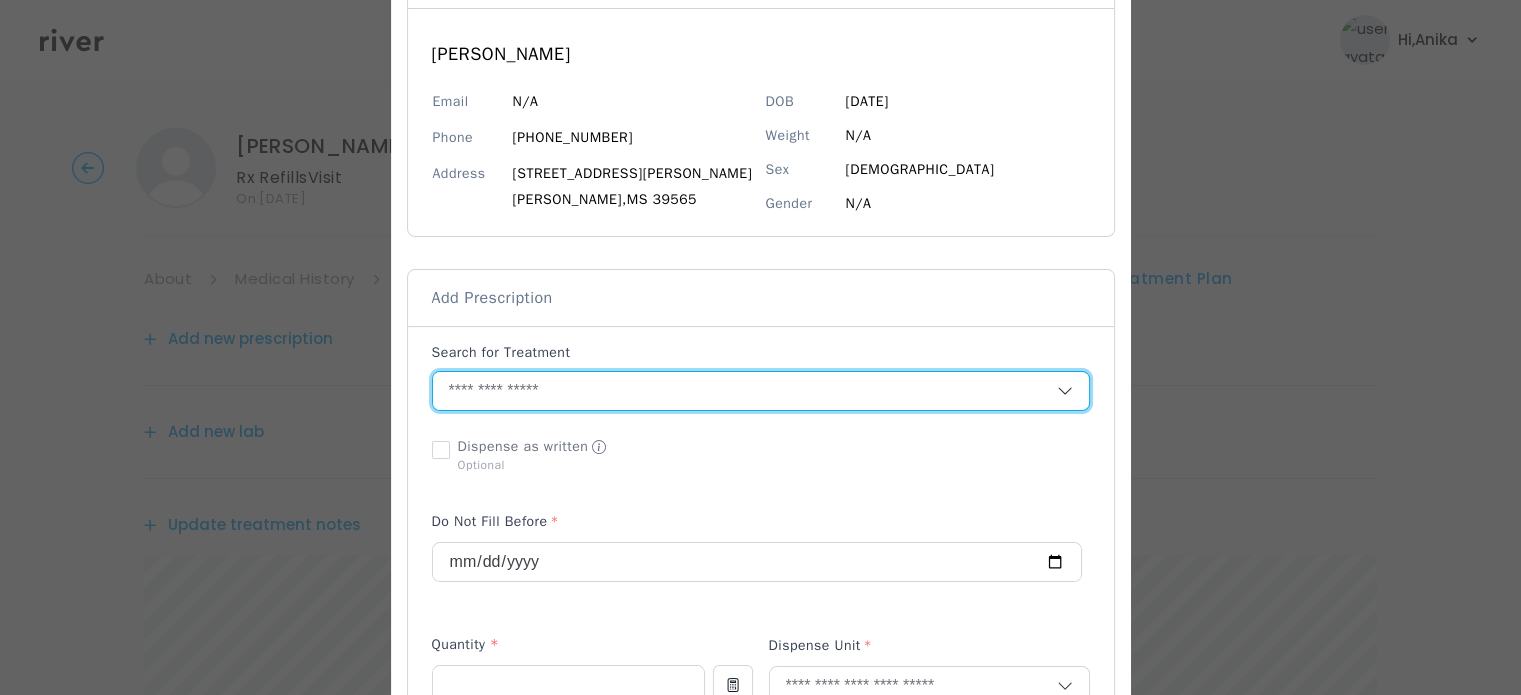 click at bounding box center [745, 391] 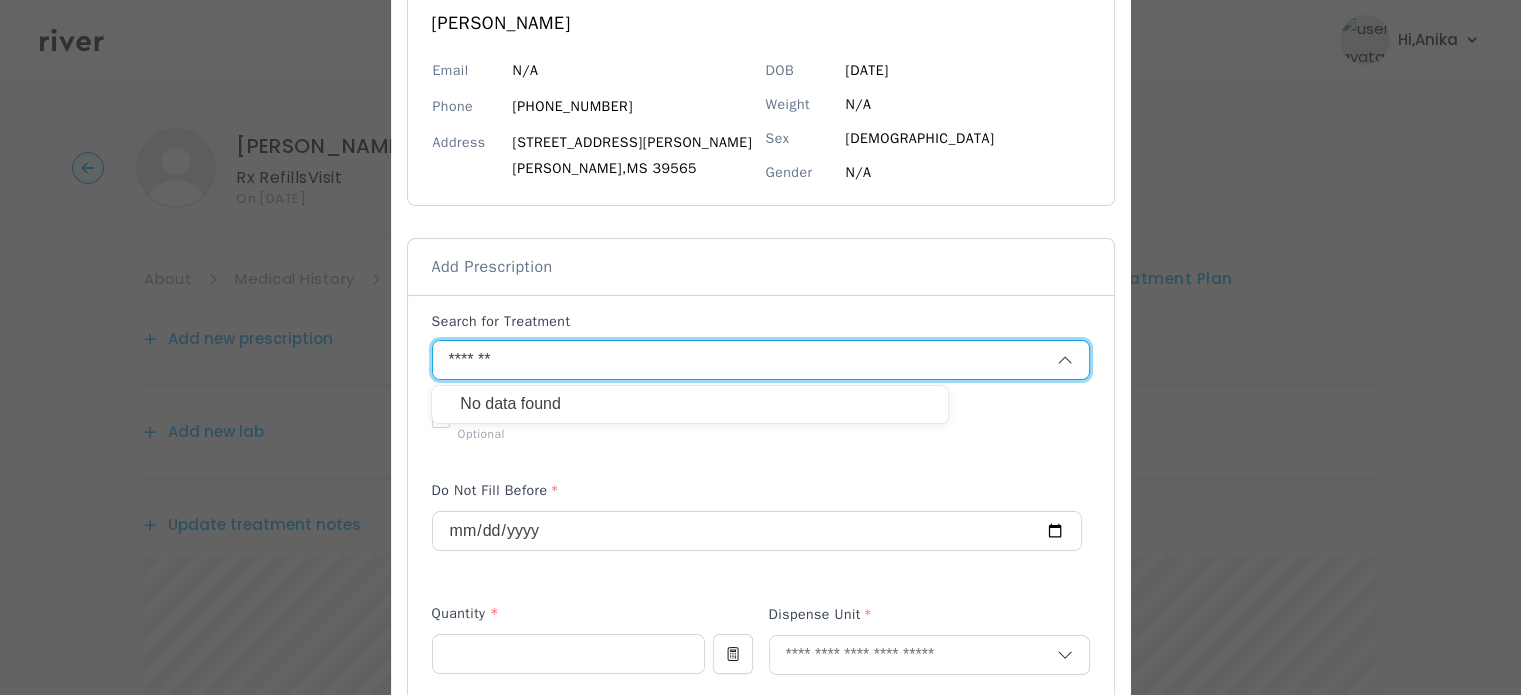 scroll, scrollTop: 197, scrollLeft: 0, axis: vertical 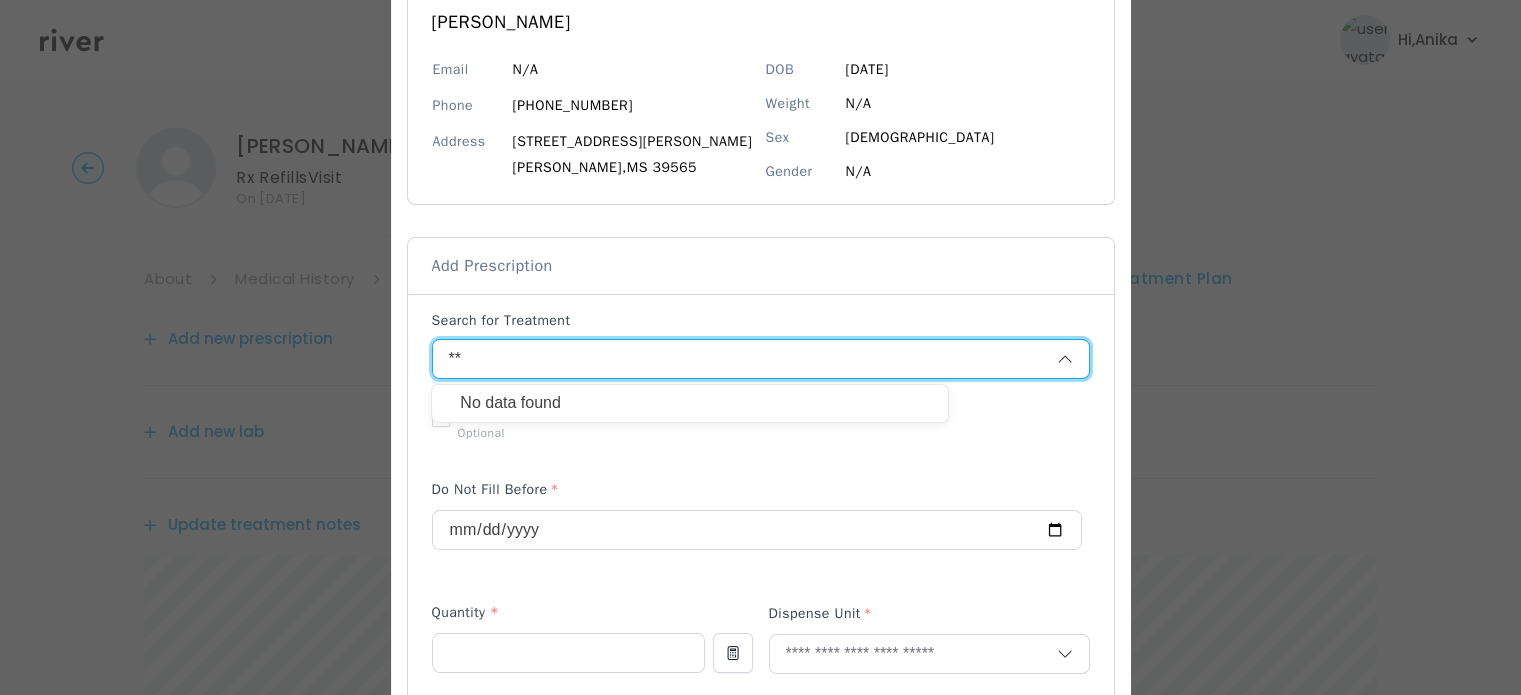type on "*" 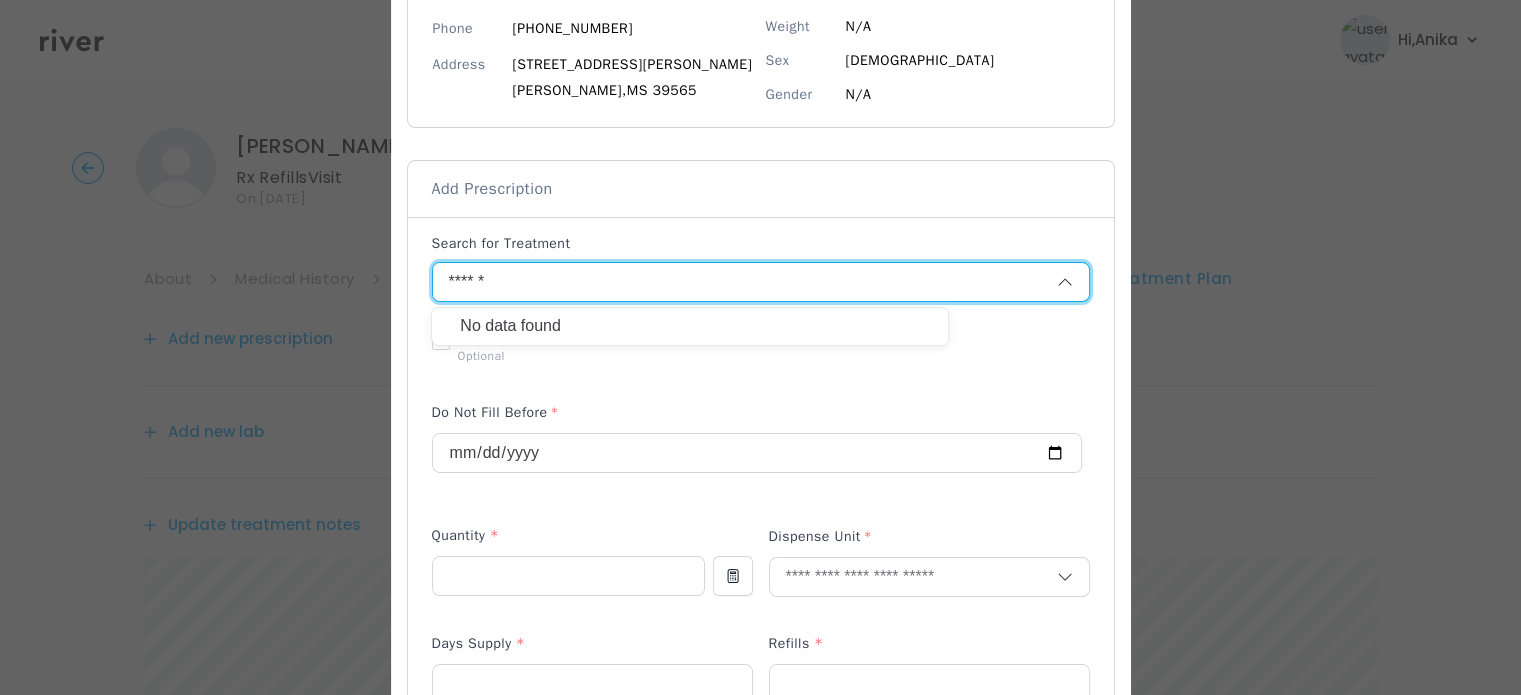 scroll, scrollTop: 293, scrollLeft: 0, axis: vertical 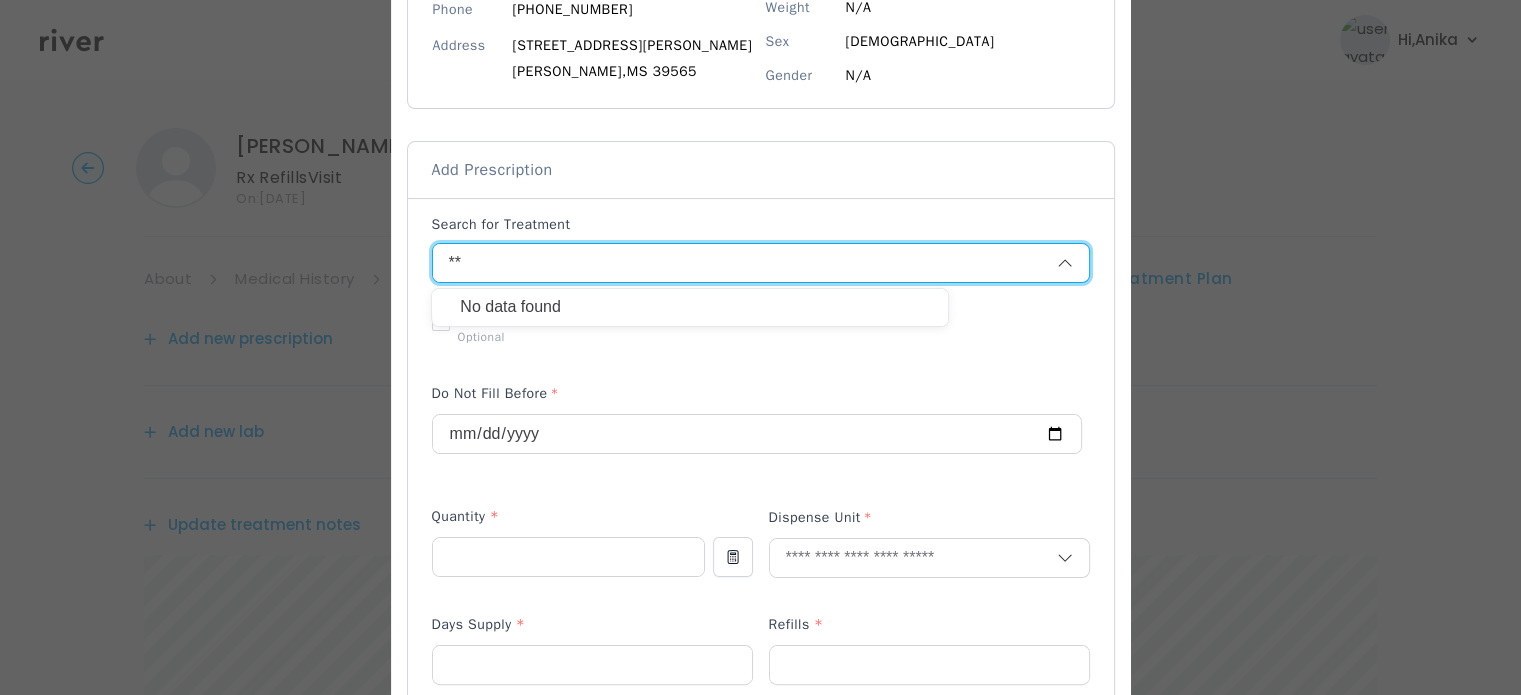 type on "*" 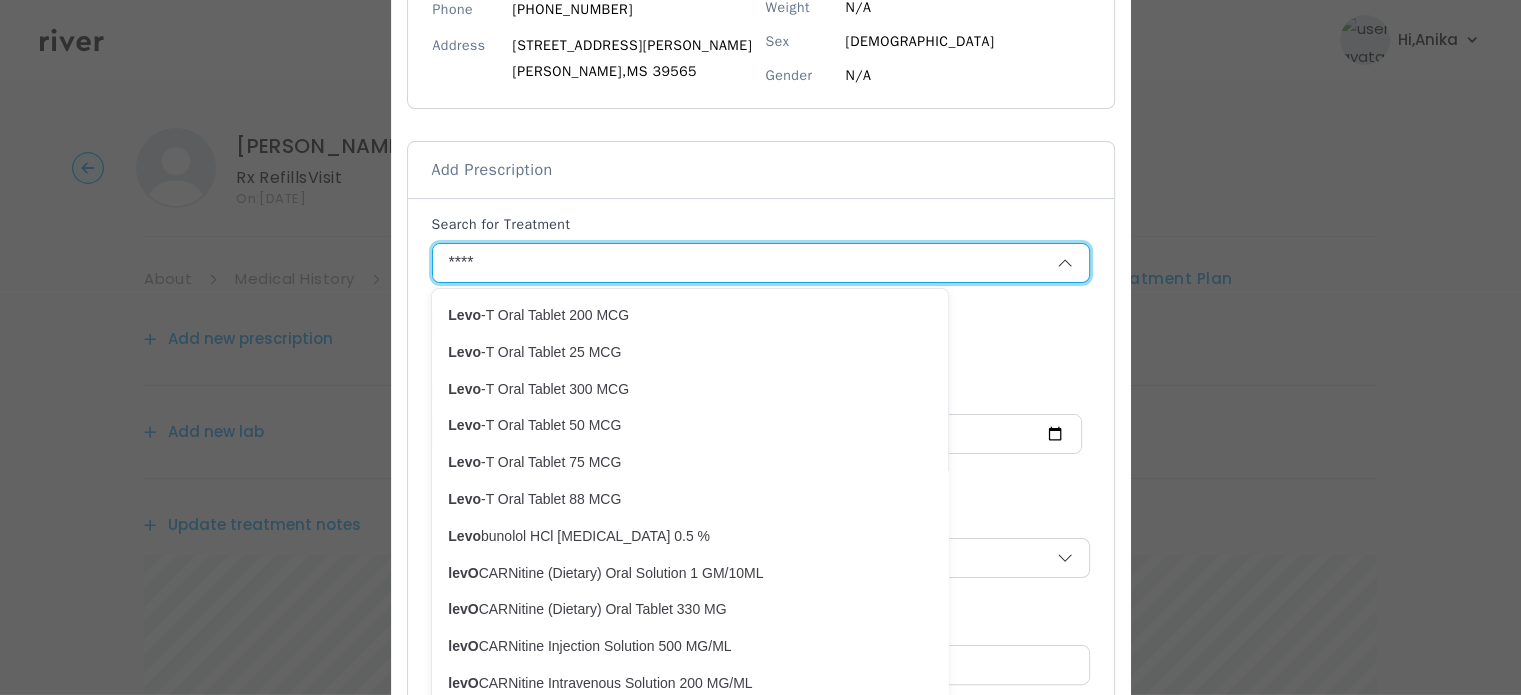 scroll, scrollTop: 859, scrollLeft: 0, axis: vertical 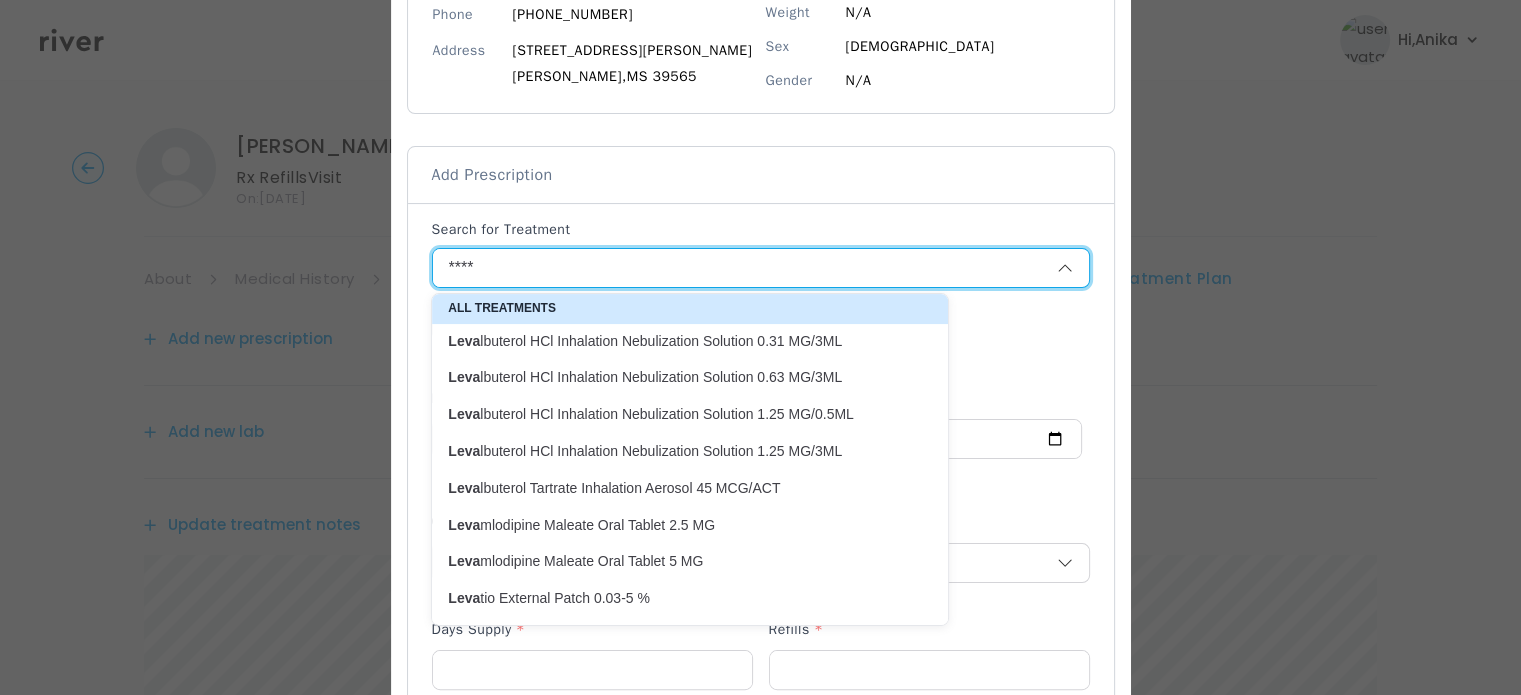click on "Leva lbuterol Tartrate Inhalation Aerosol 45 MCG/ACT" at bounding box center [678, 488] 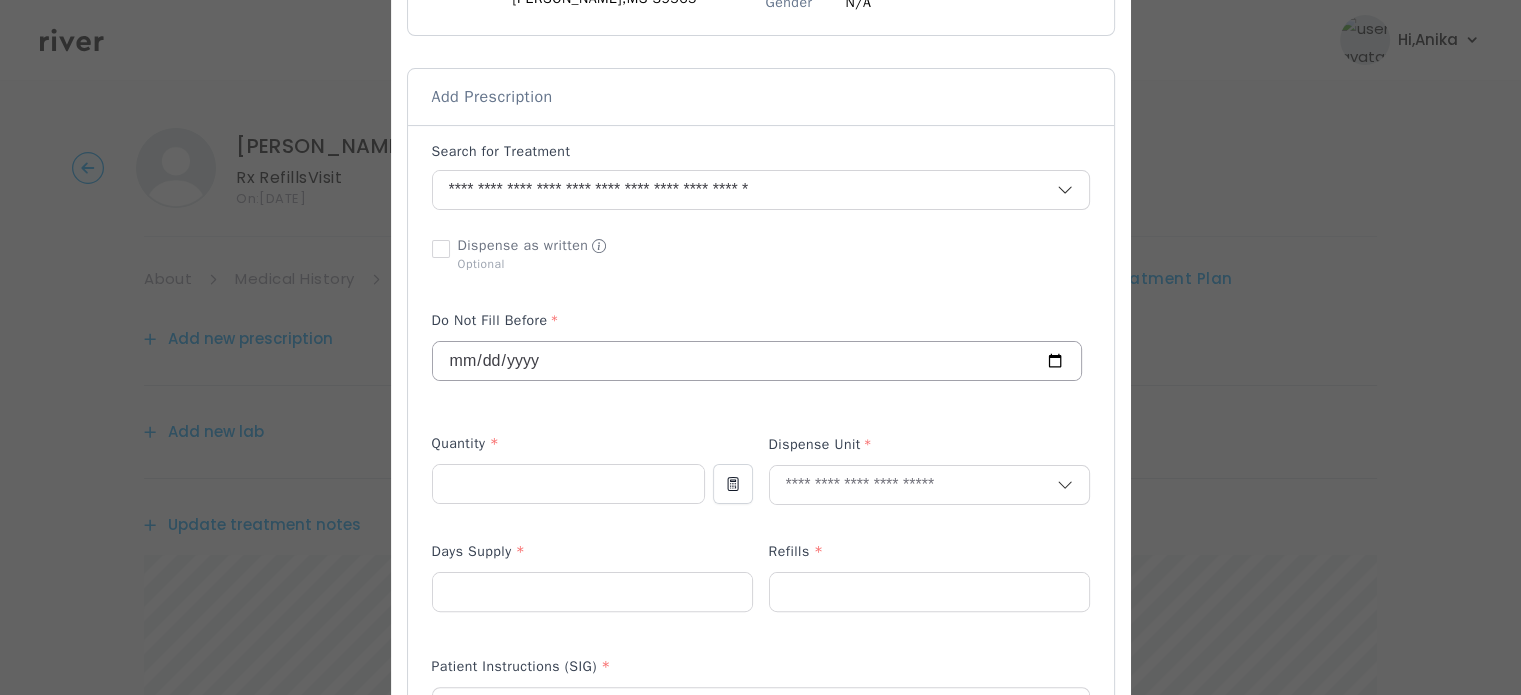scroll, scrollTop: 431, scrollLeft: 0, axis: vertical 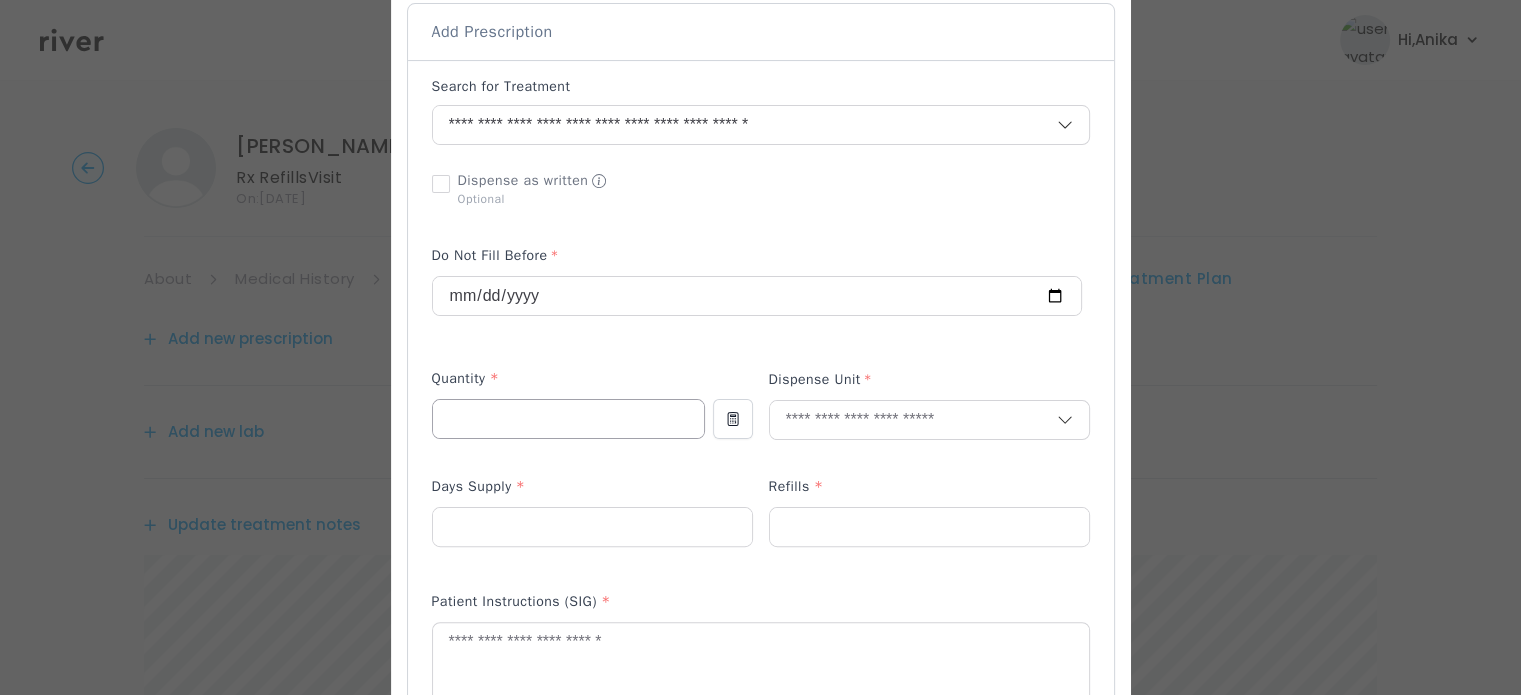 click at bounding box center (568, 419) 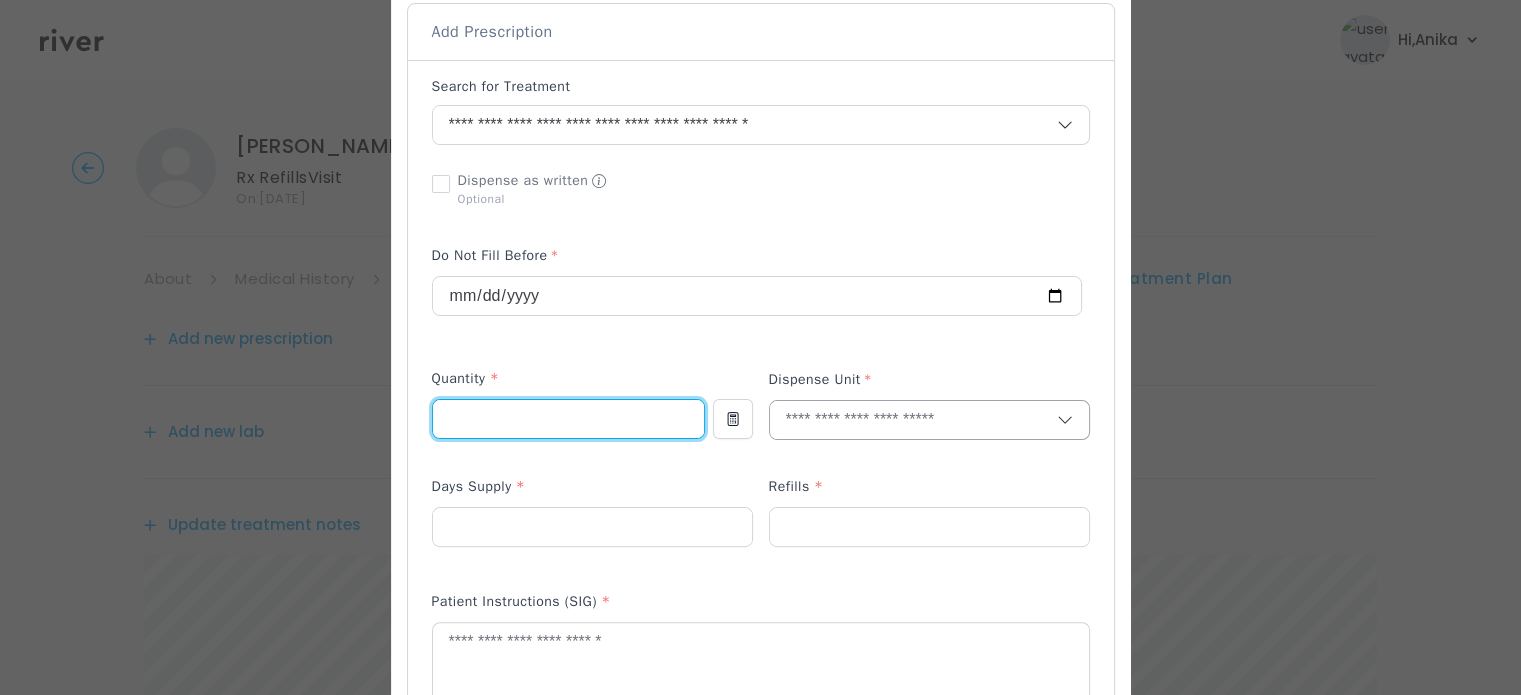 type on "*" 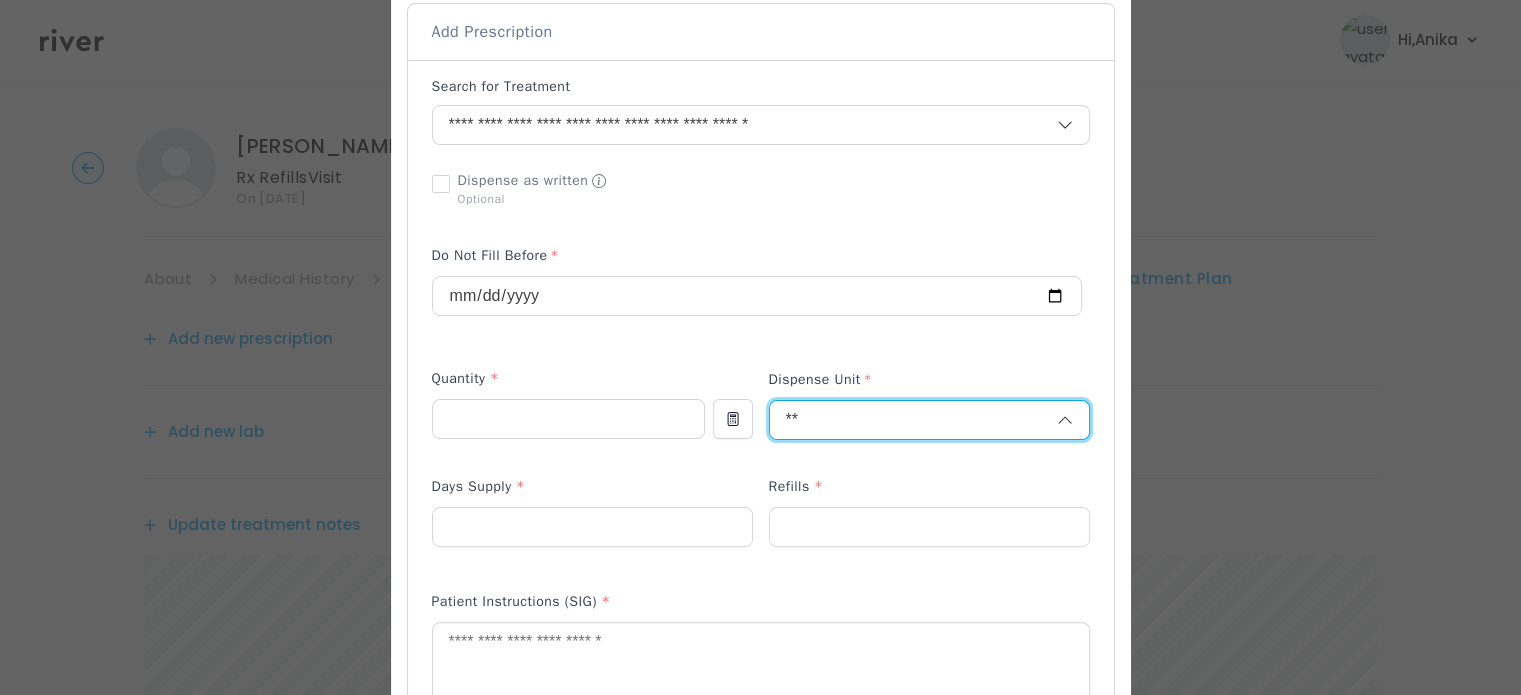 type on "*" 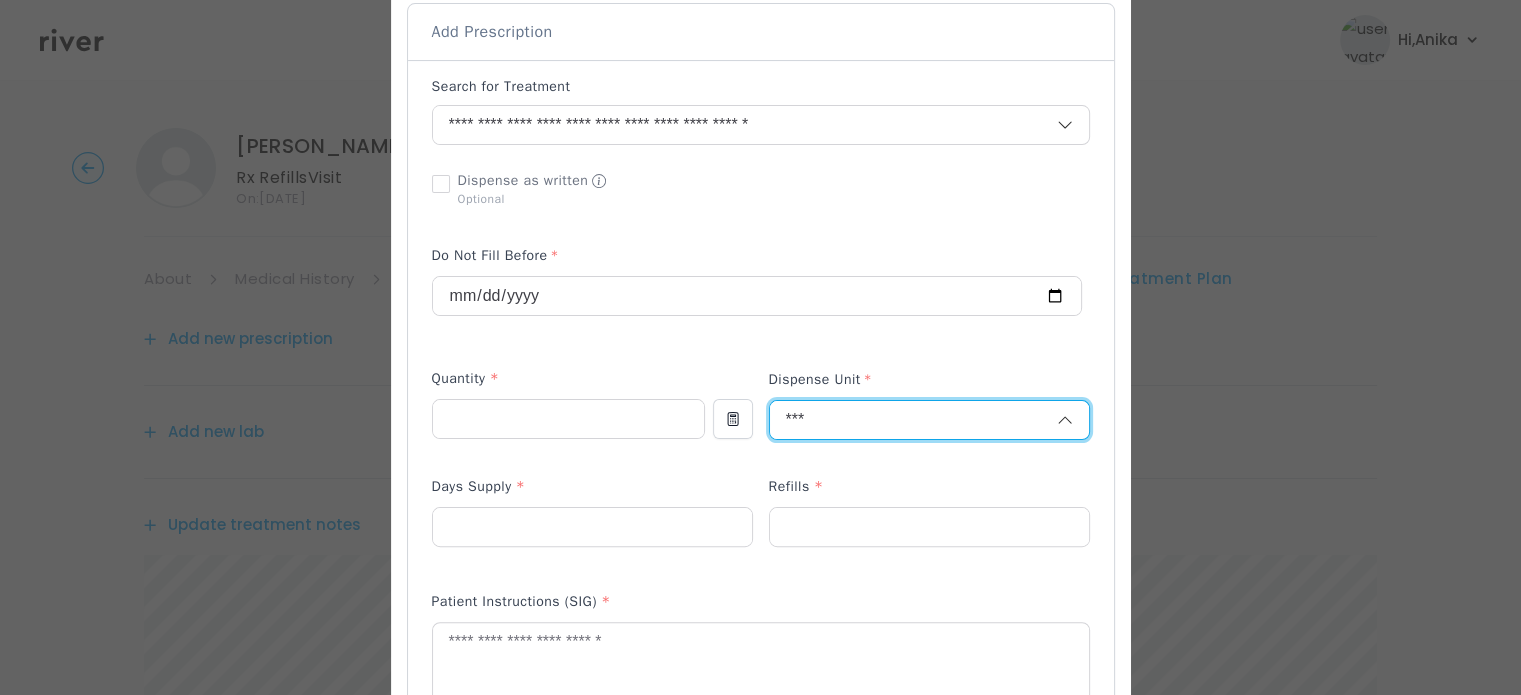 type on "****" 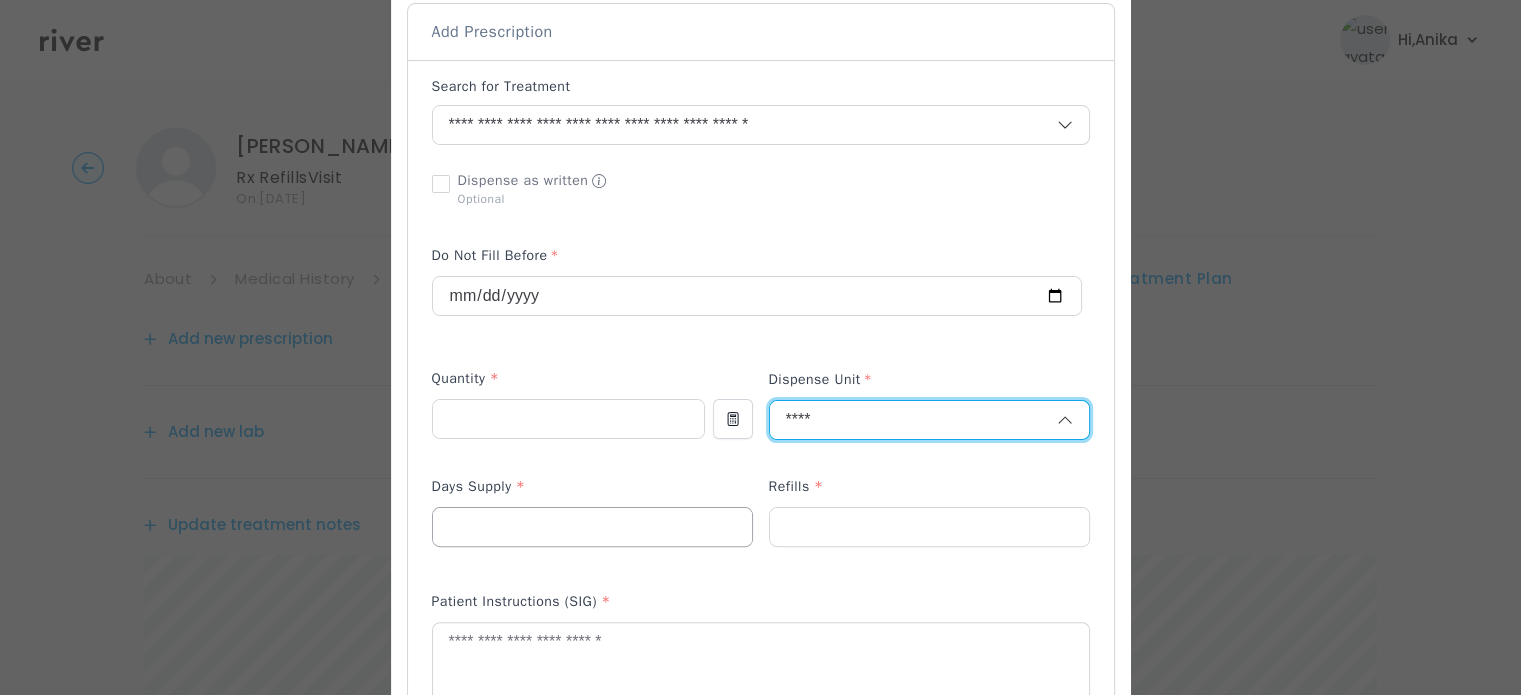 type 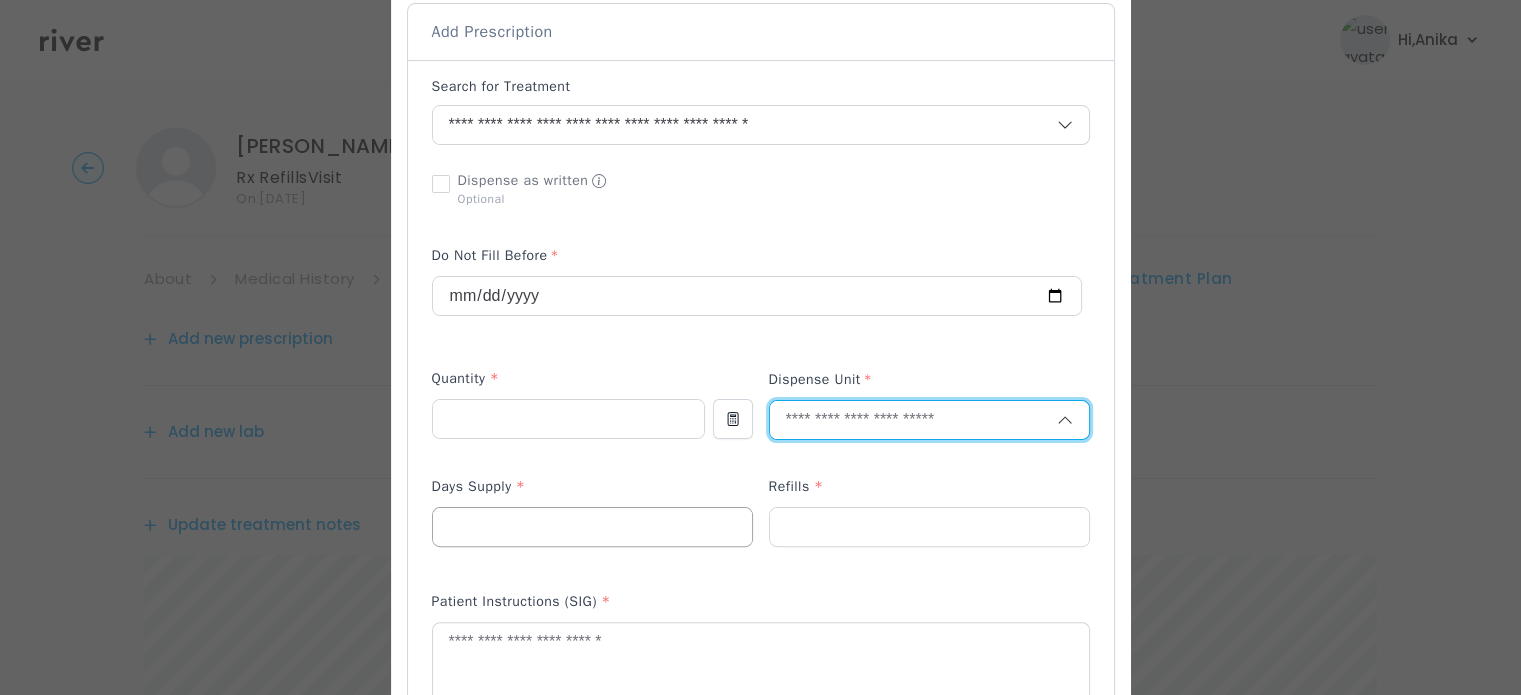 click at bounding box center (592, 527) 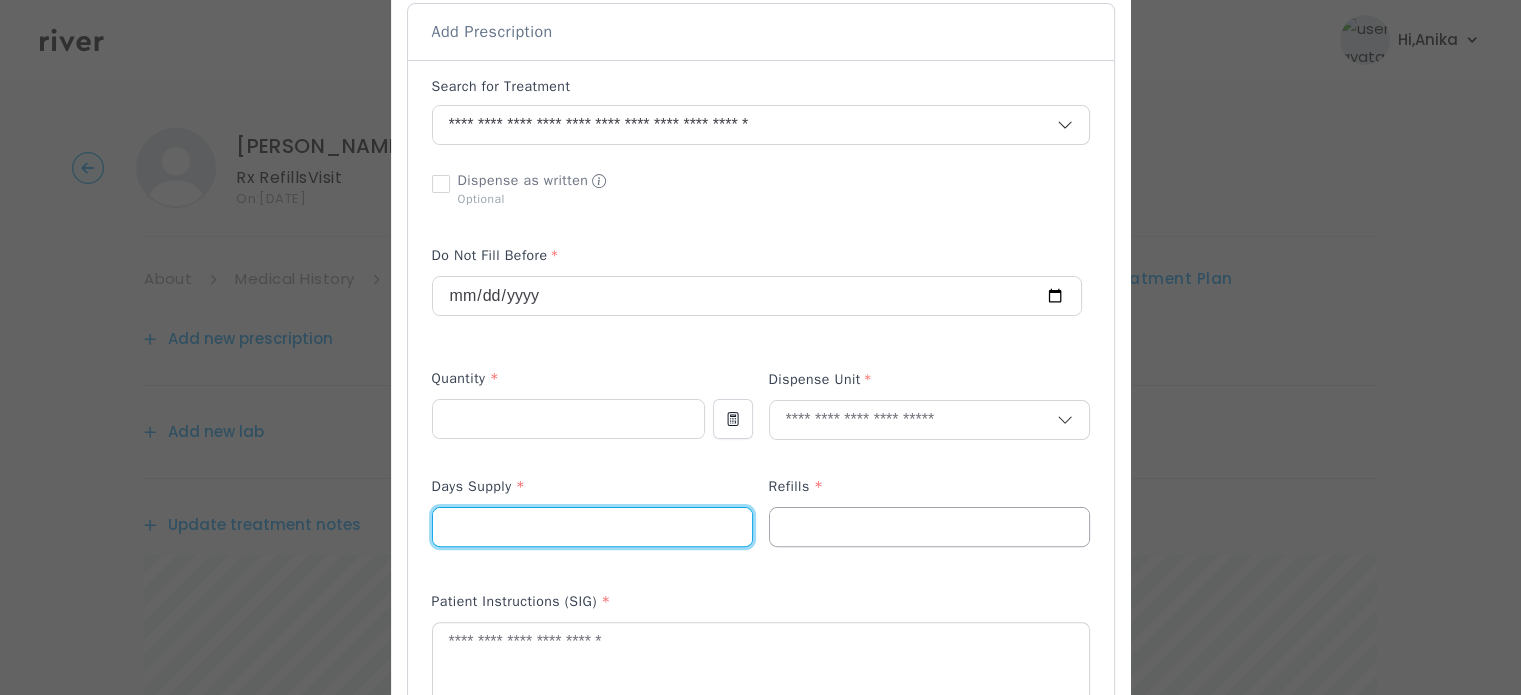 type on "**" 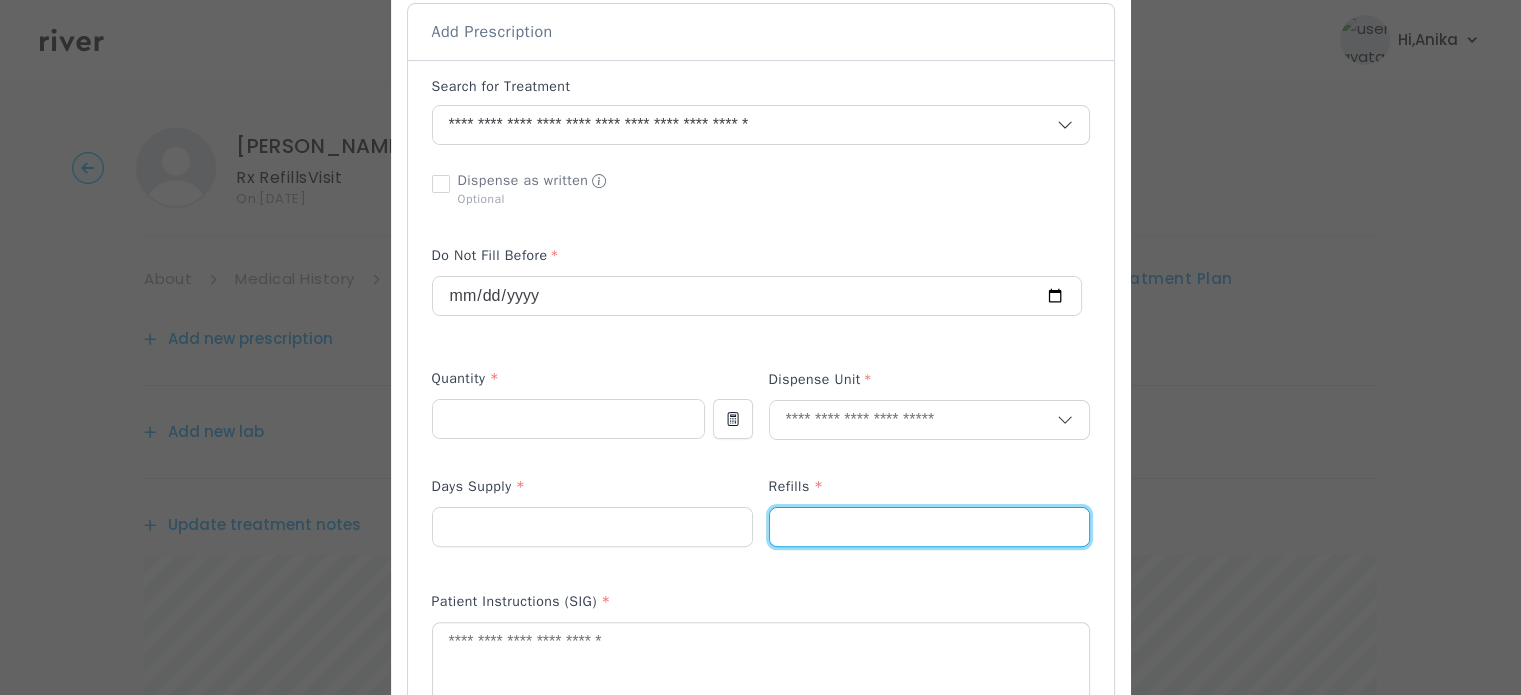 click at bounding box center (929, 527) 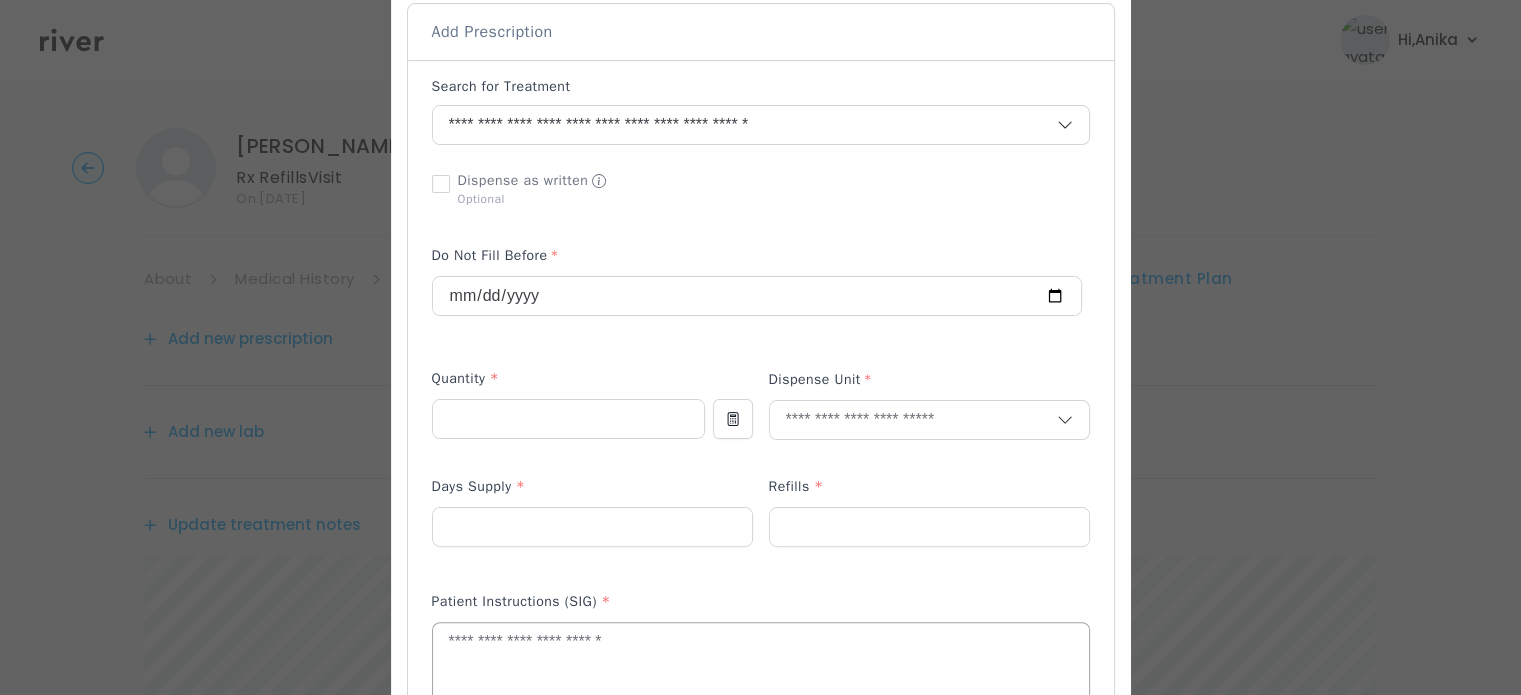 click at bounding box center (761, 676) 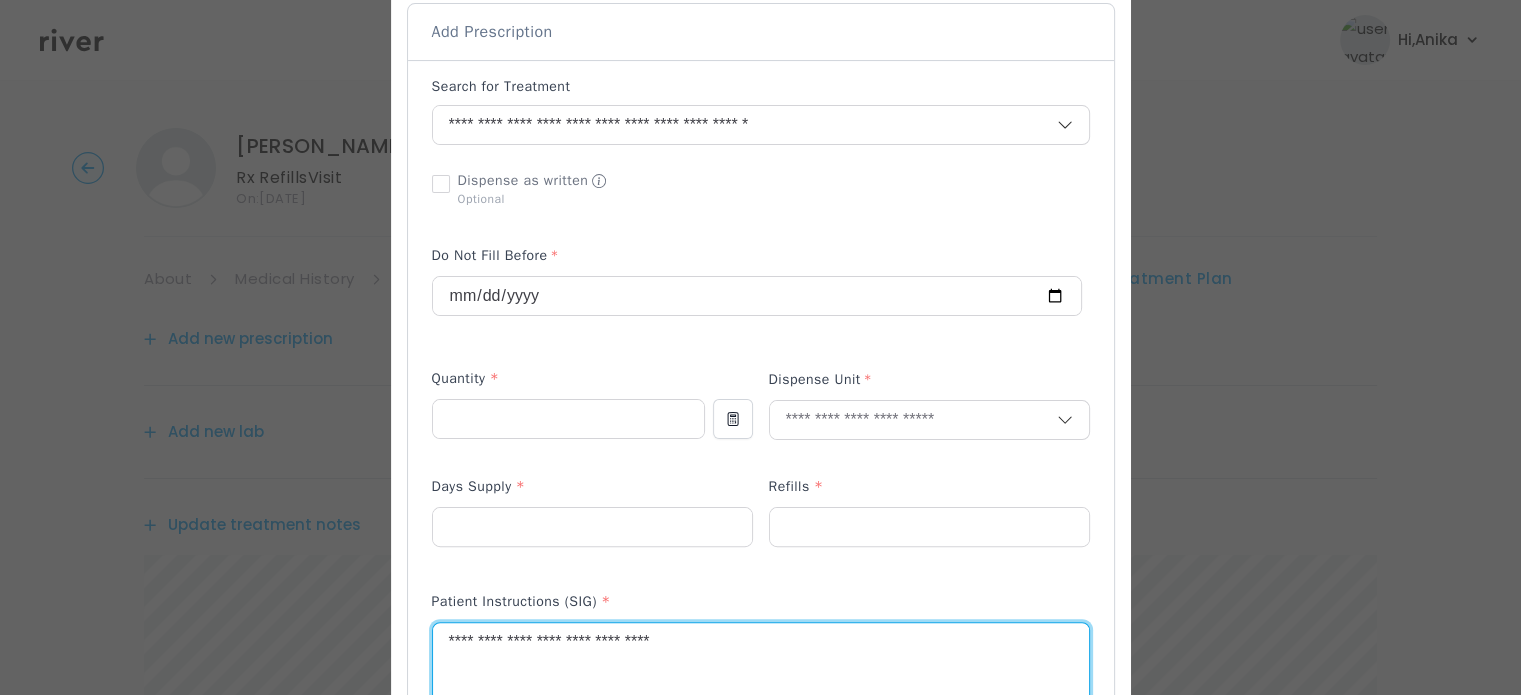 drag, startPoint x: 626, startPoint y: 646, endPoint x: 605, endPoint y: 647, distance: 21.023796 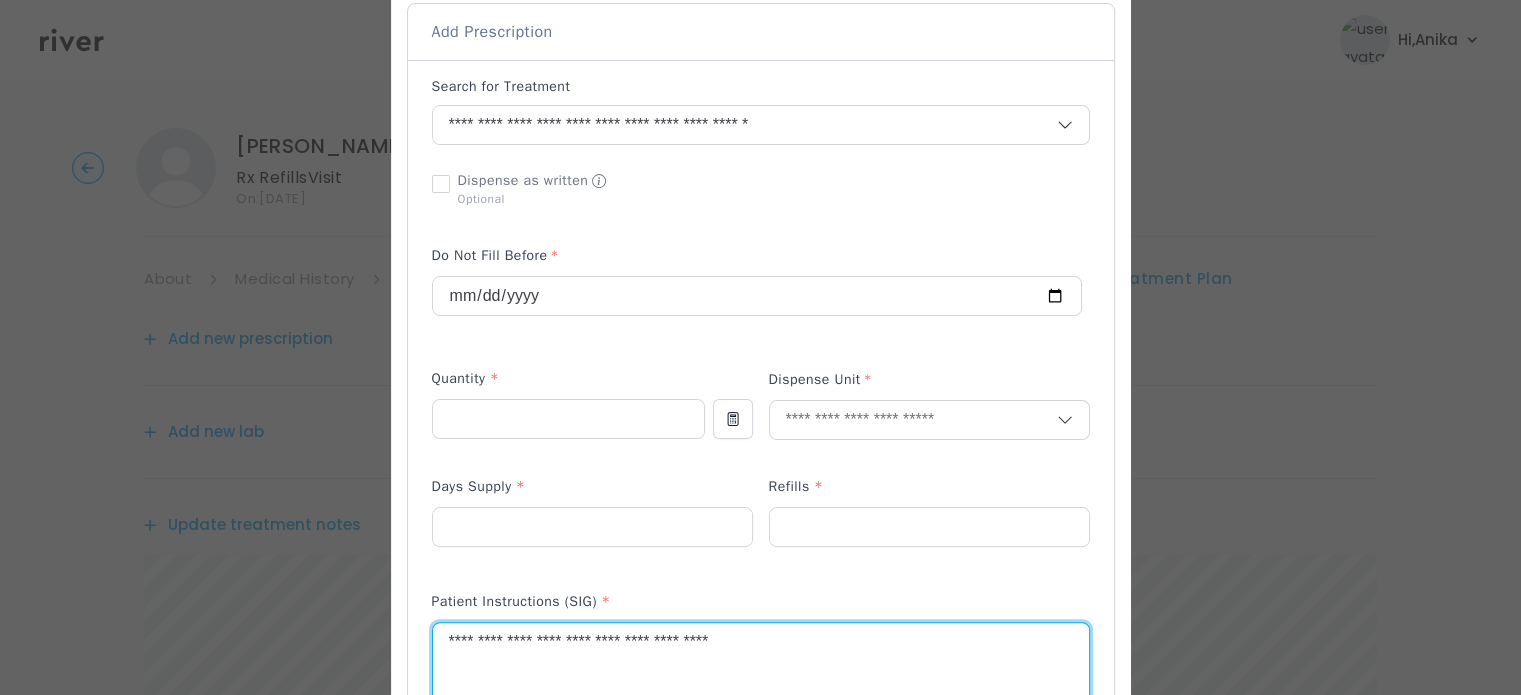 drag, startPoint x: 761, startPoint y: 637, endPoint x: 710, endPoint y: 639, distance: 51.0392 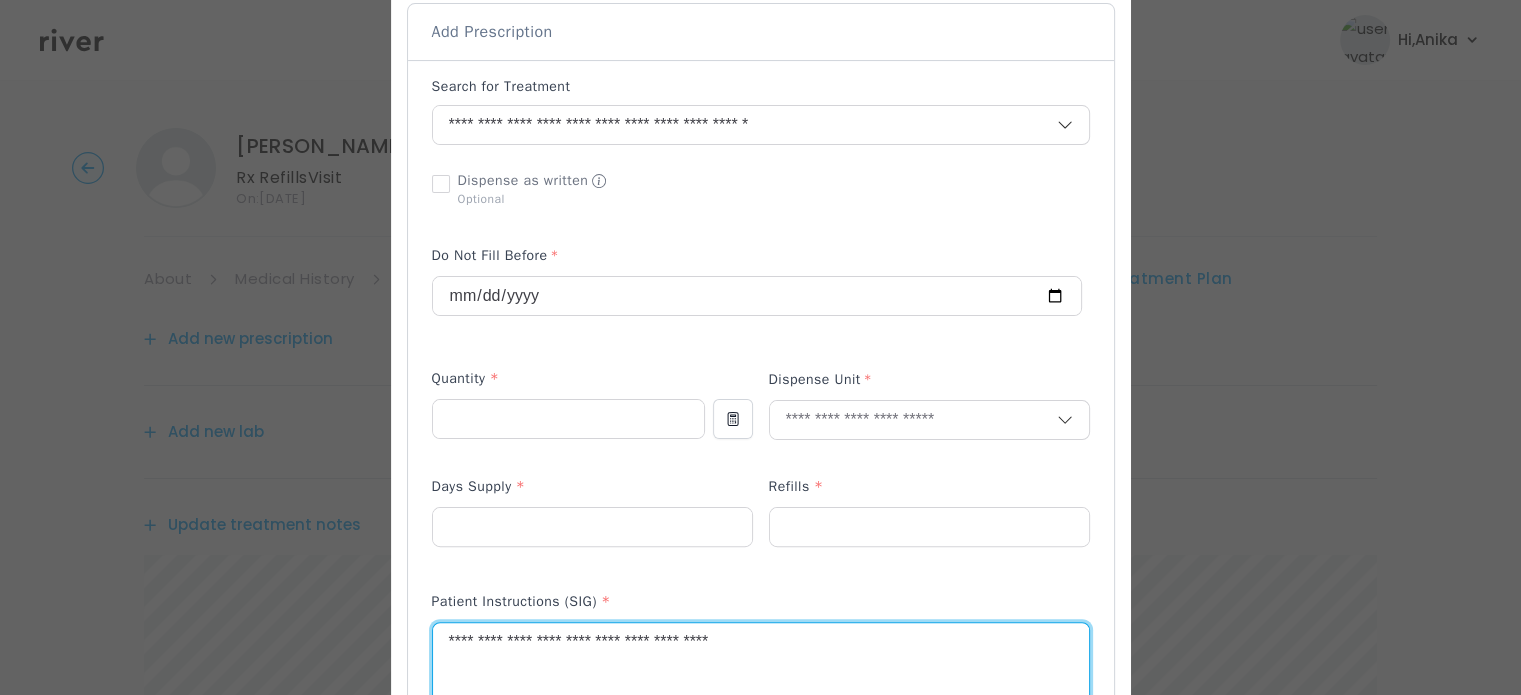 click on "**********" at bounding box center (761, 676) 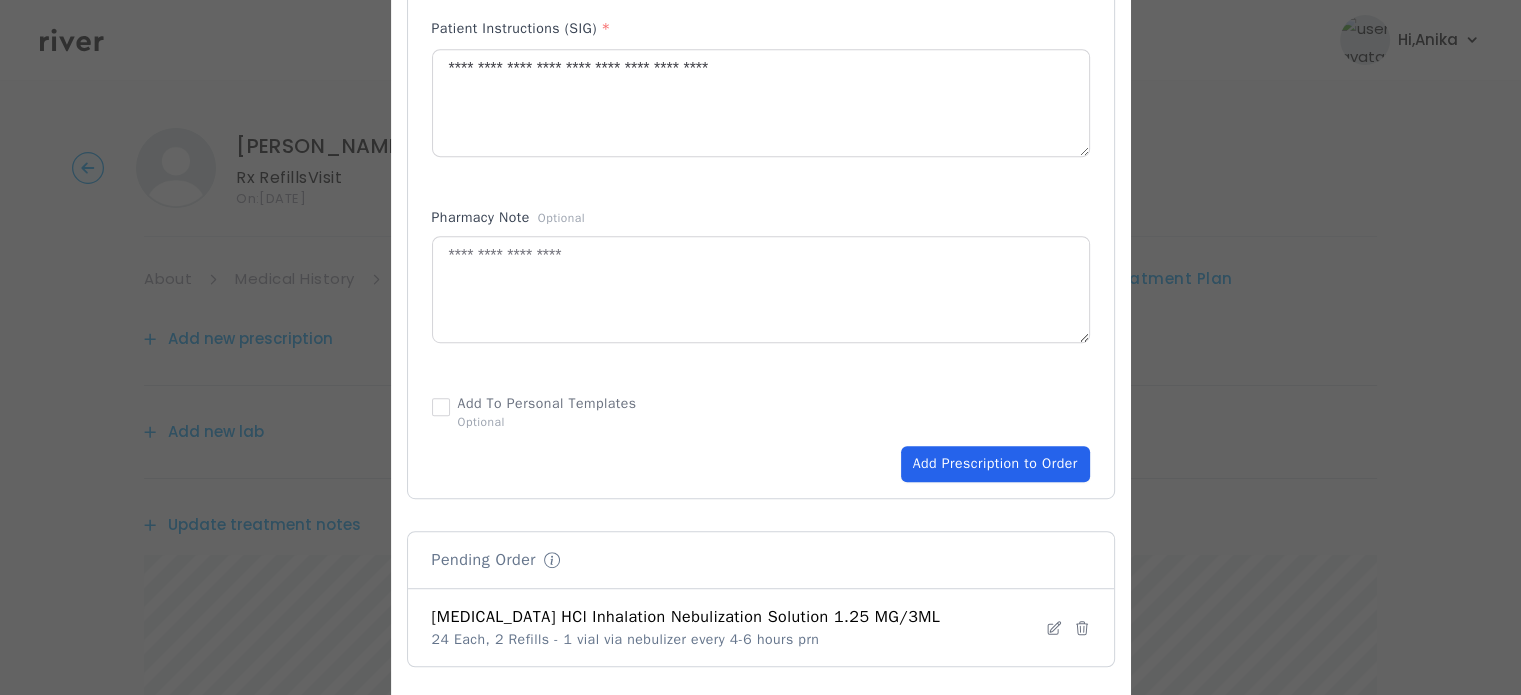 click on "Add Prescription to Order" at bounding box center (995, 464) 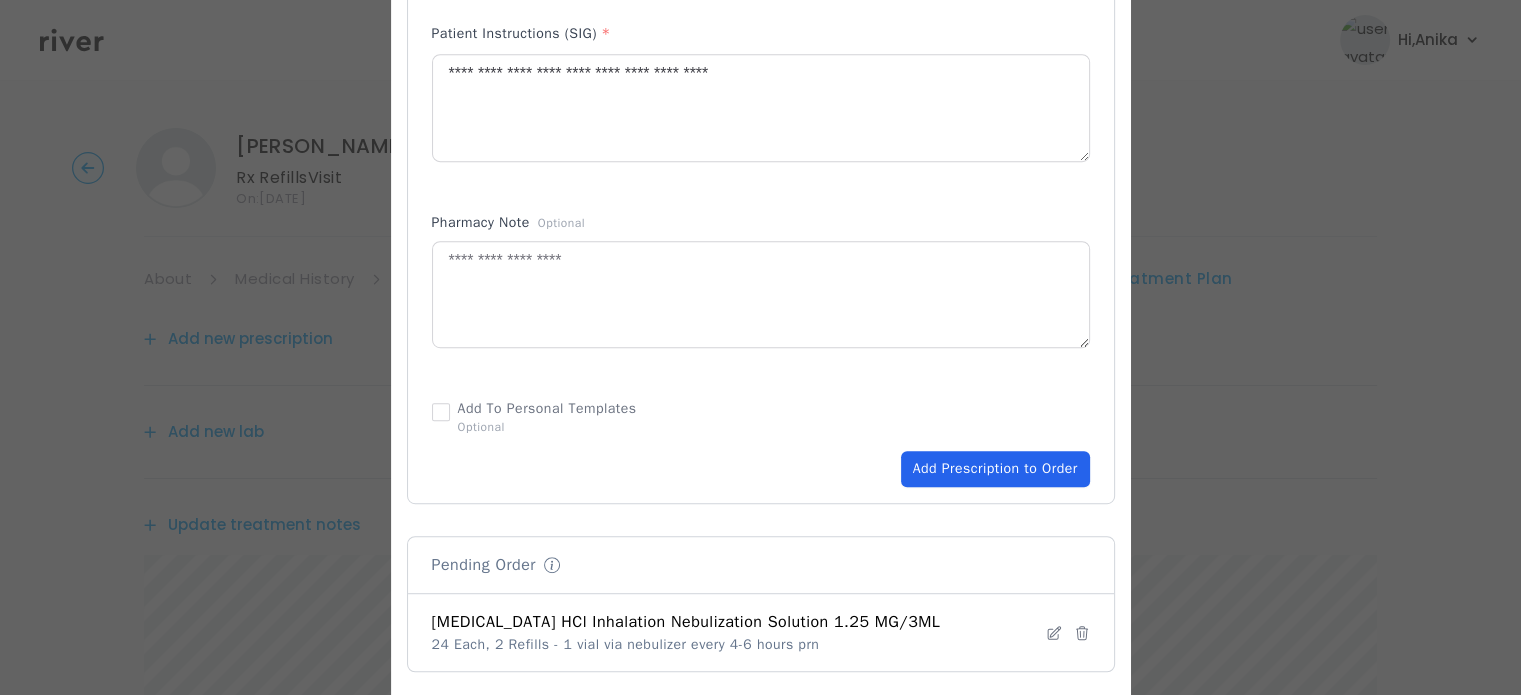 scroll, scrollTop: 1009, scrollLeft: 0, axis: vertical 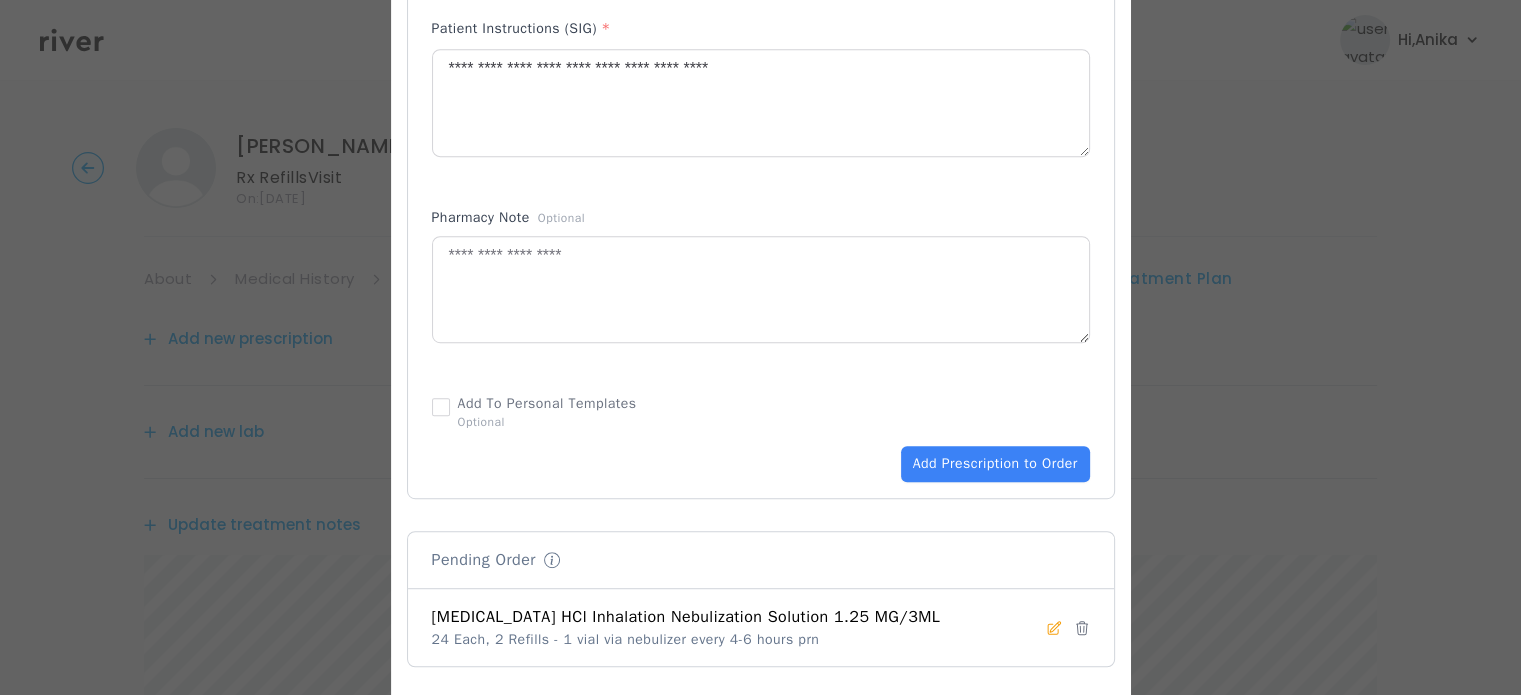 click 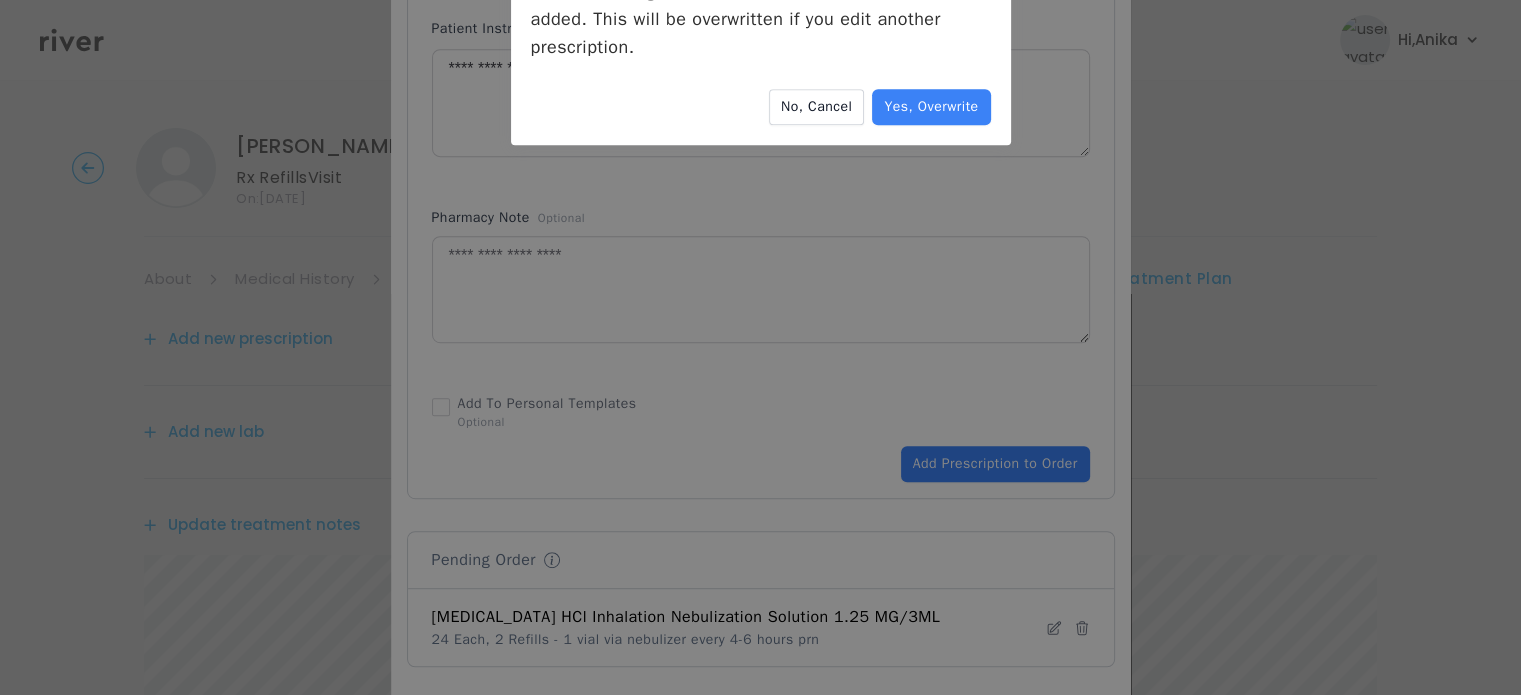 click on "No, Cancel Yes, Overwrite" at bounding box center (761, 117) 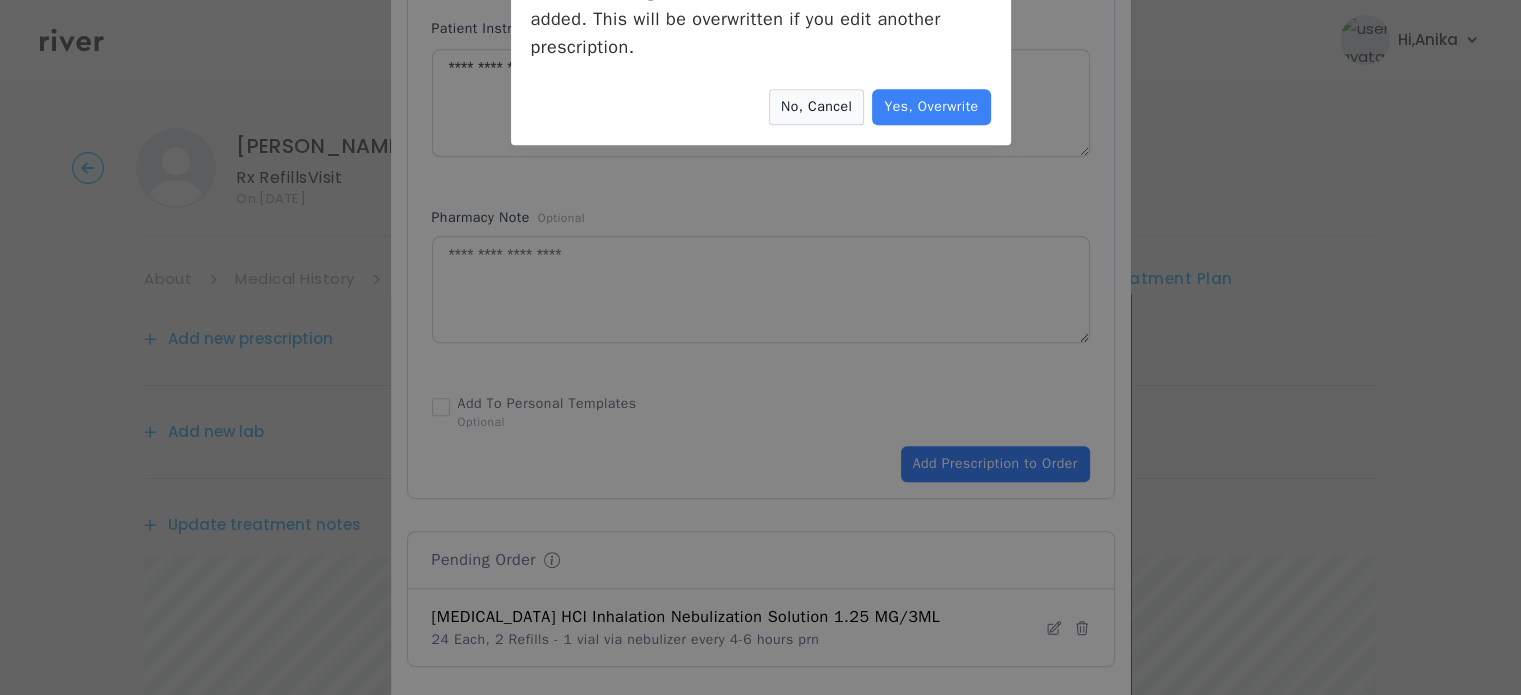click on "No, Cancel" at bounding box center (816, 107) 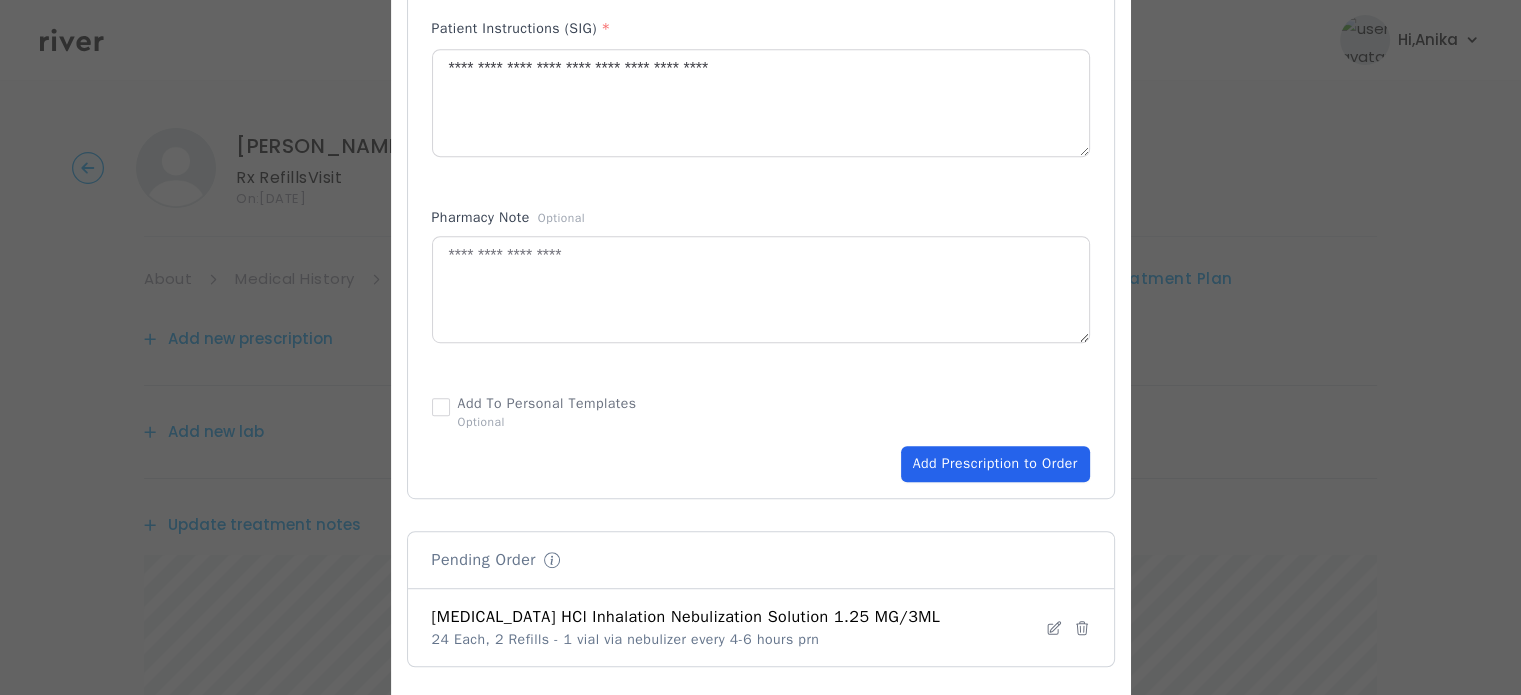 click on "Add Prescription to Order" at bounding box center [995, 464] 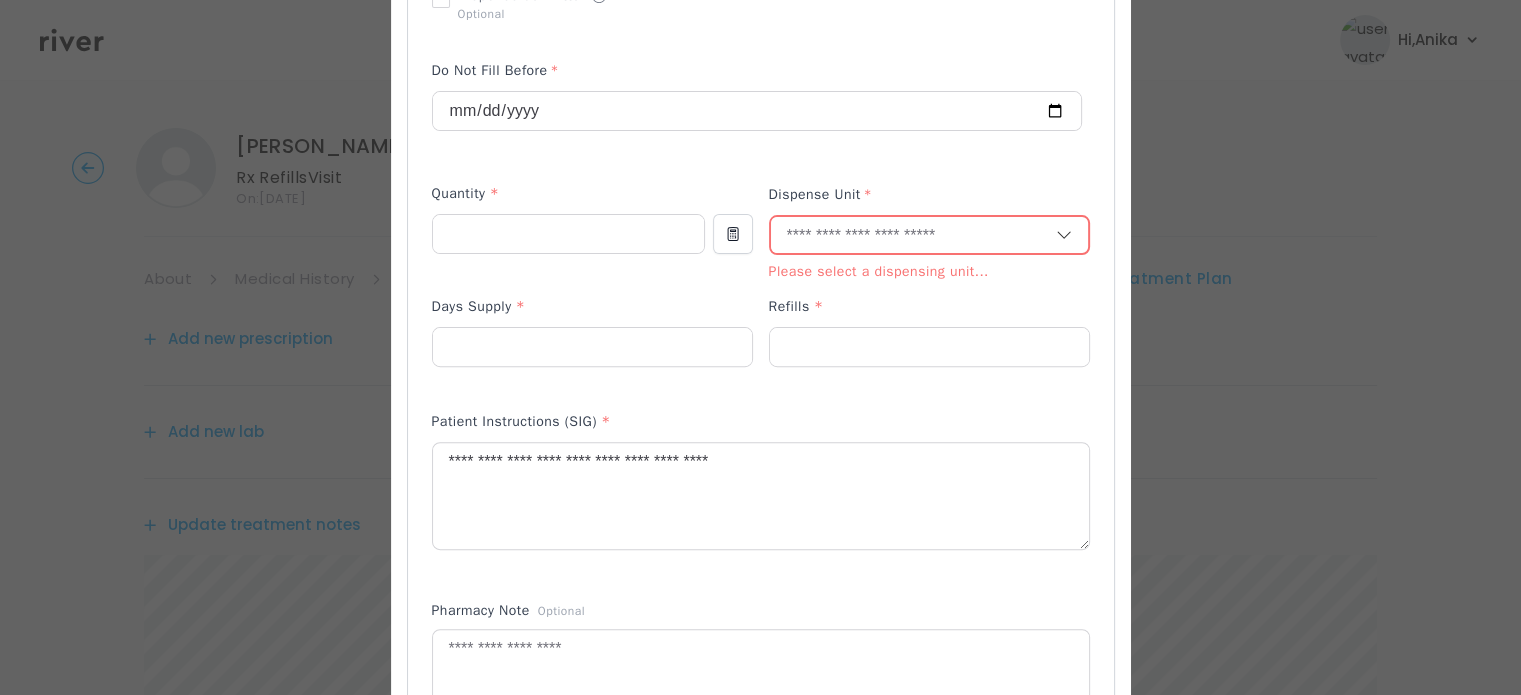 scroll, scrollTop: 592, scrollLeft: 0, axis: vertical 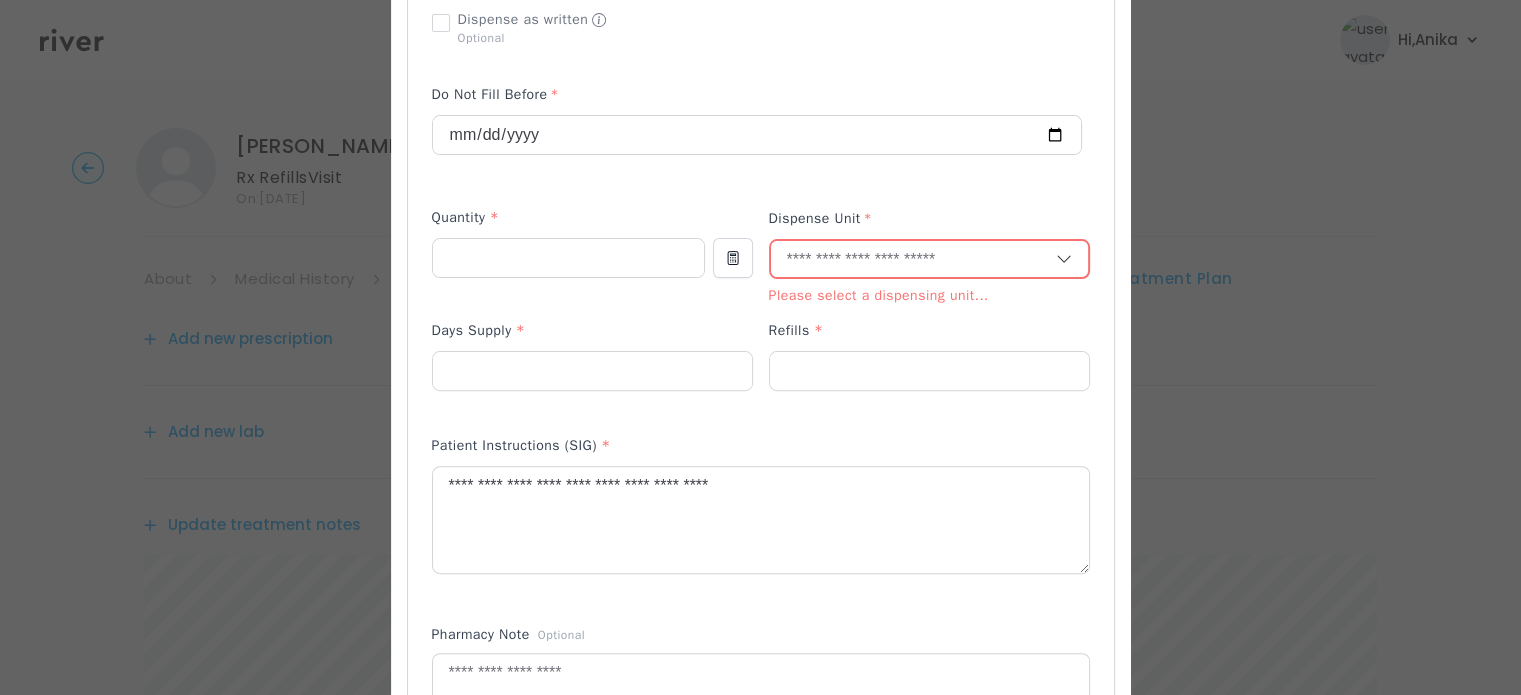click at bounding box center [929, 259] 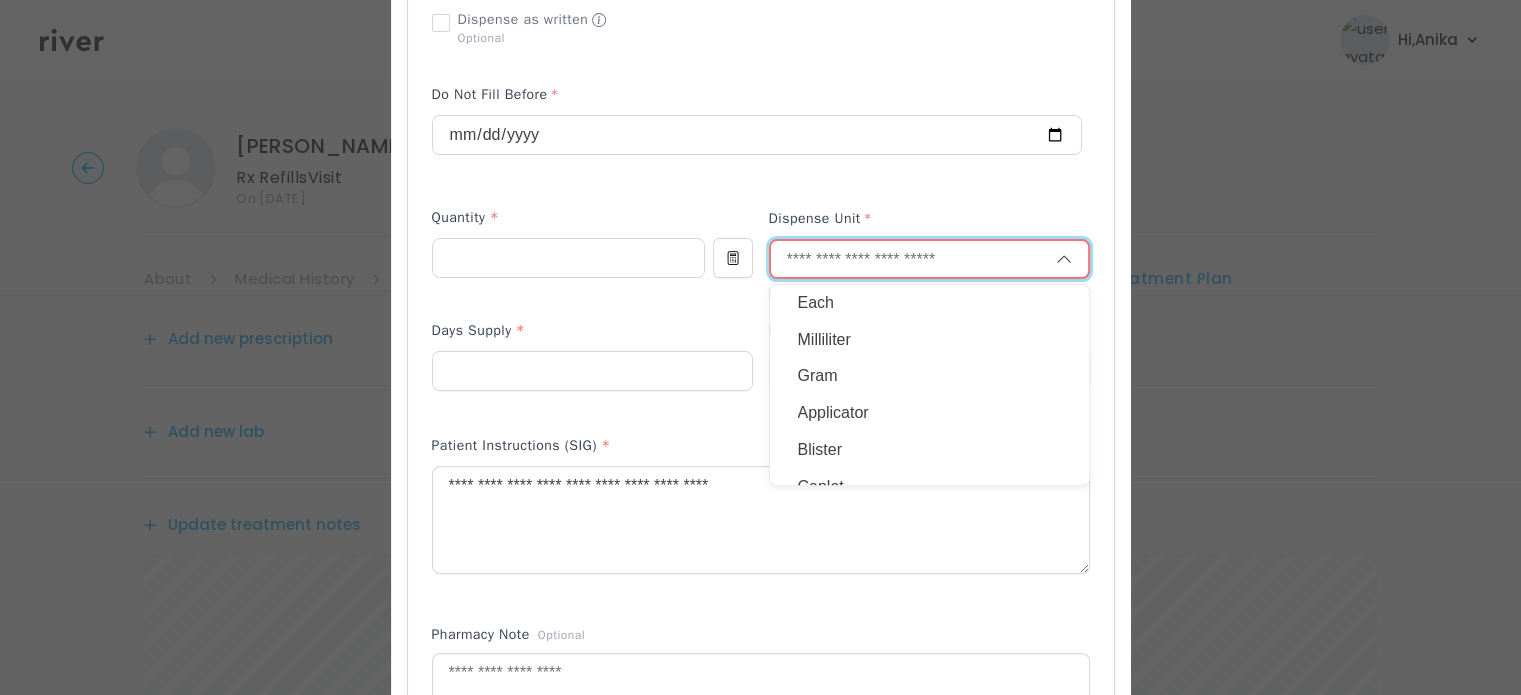 click on "Each" at bounding box center [929, 303] 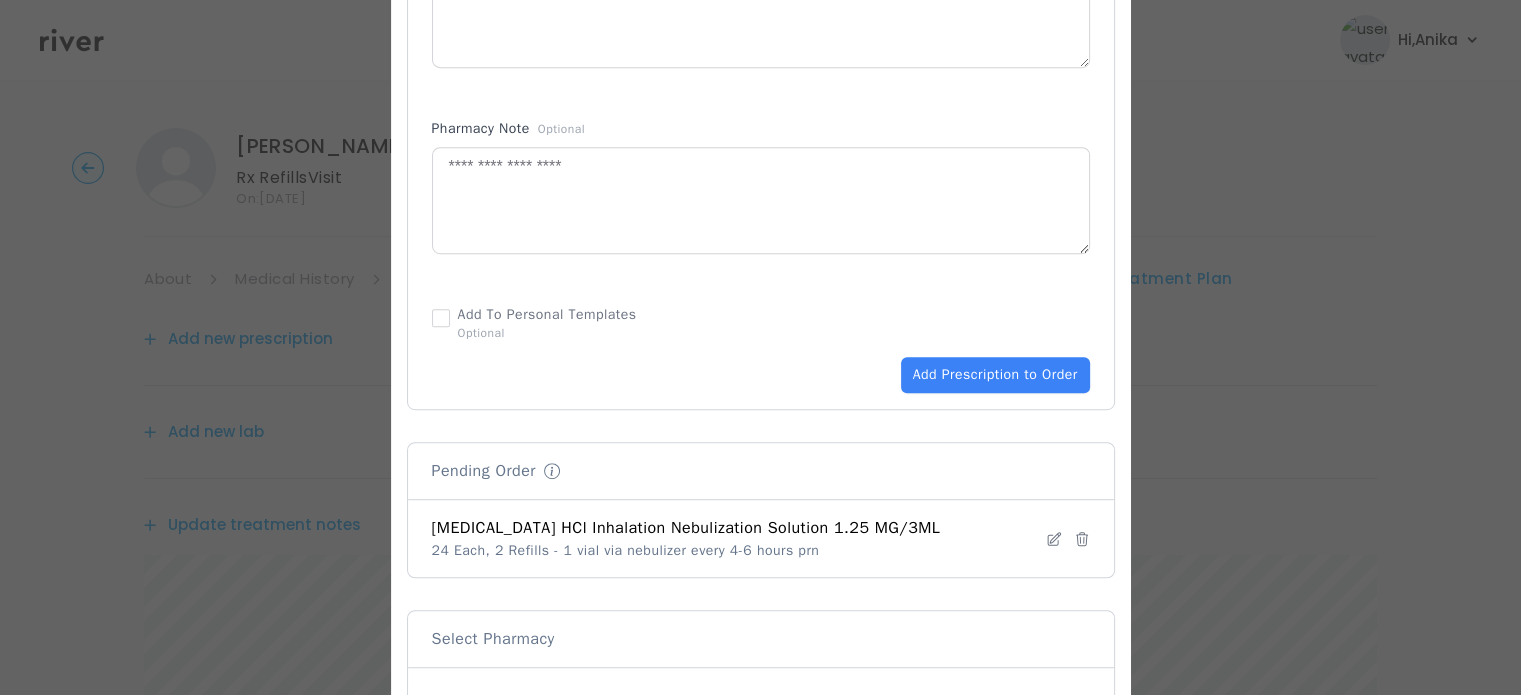 scroll, scrollTop: 1180, scrollLeft: 0, axis: vertical 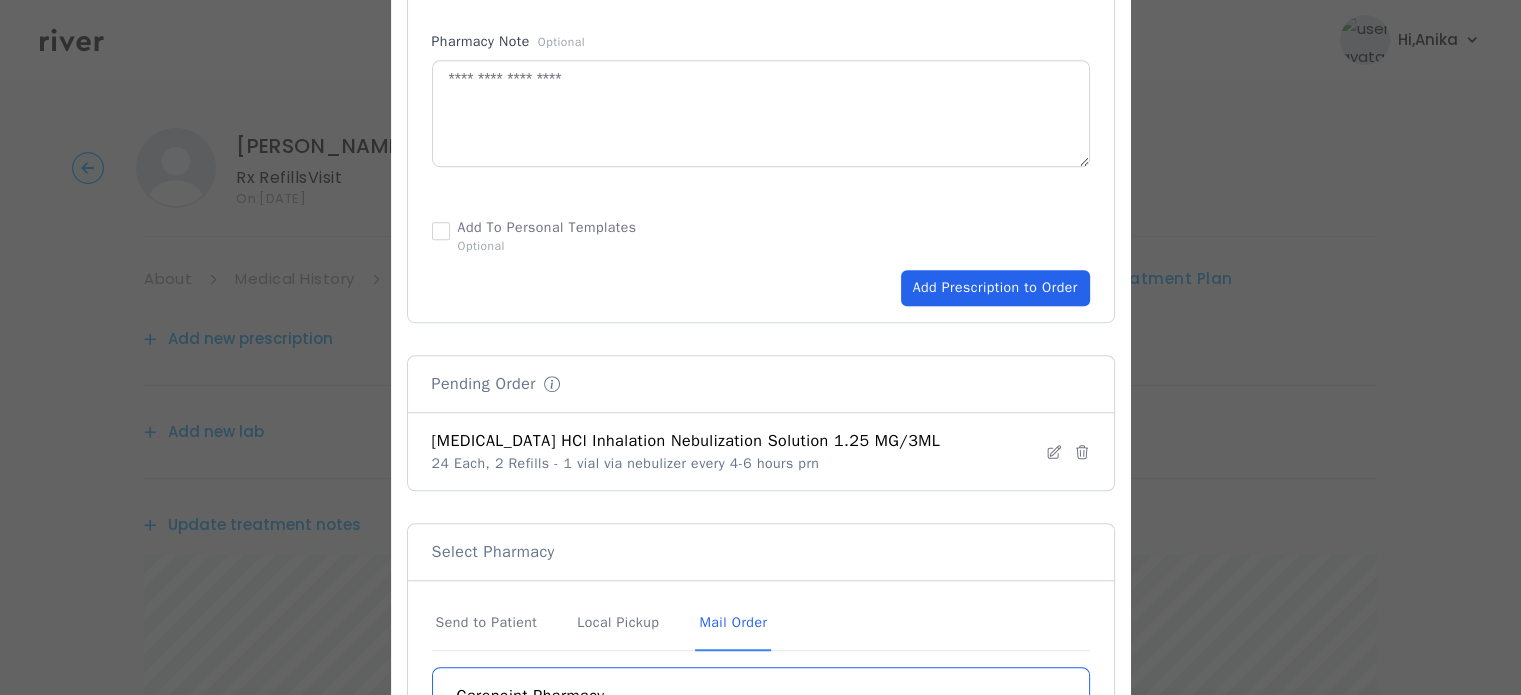 click on "Add Prescription to Order" at bounding box center [995, 288] 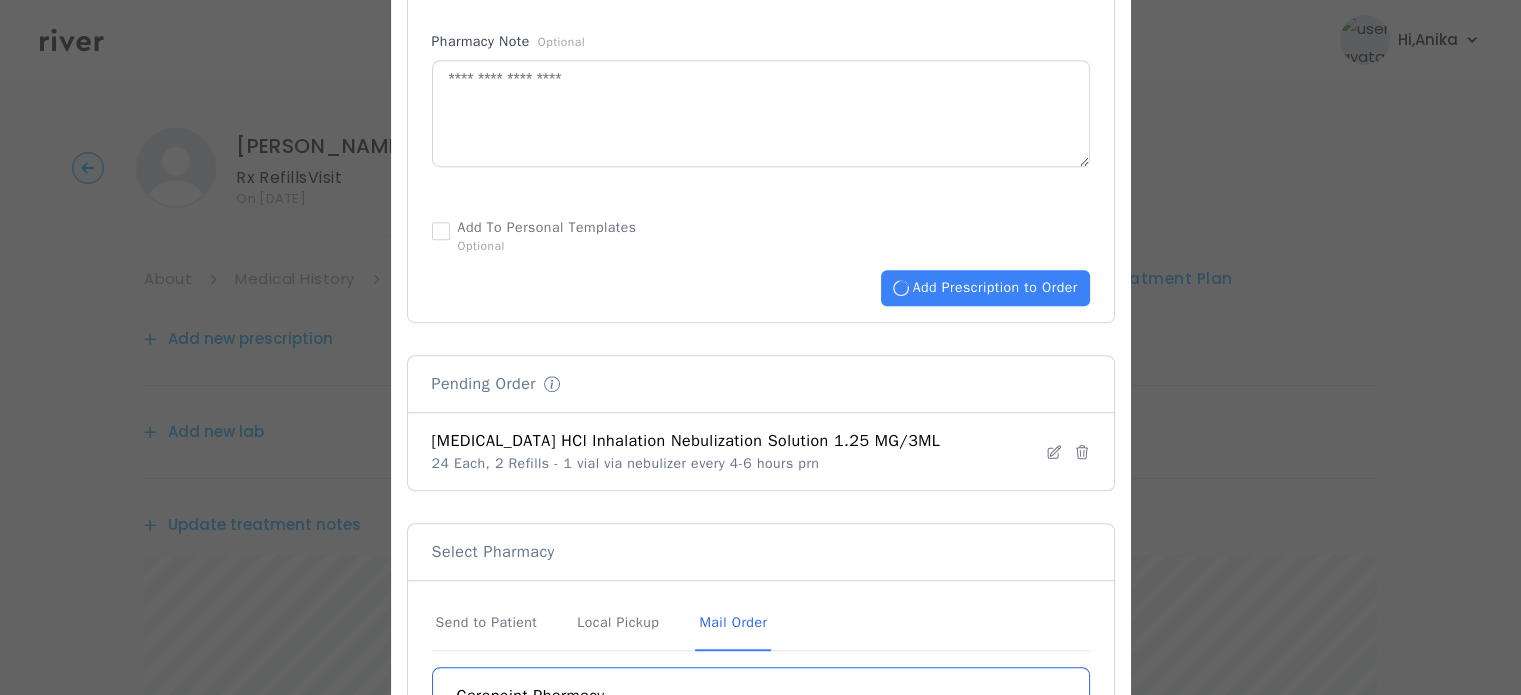 type 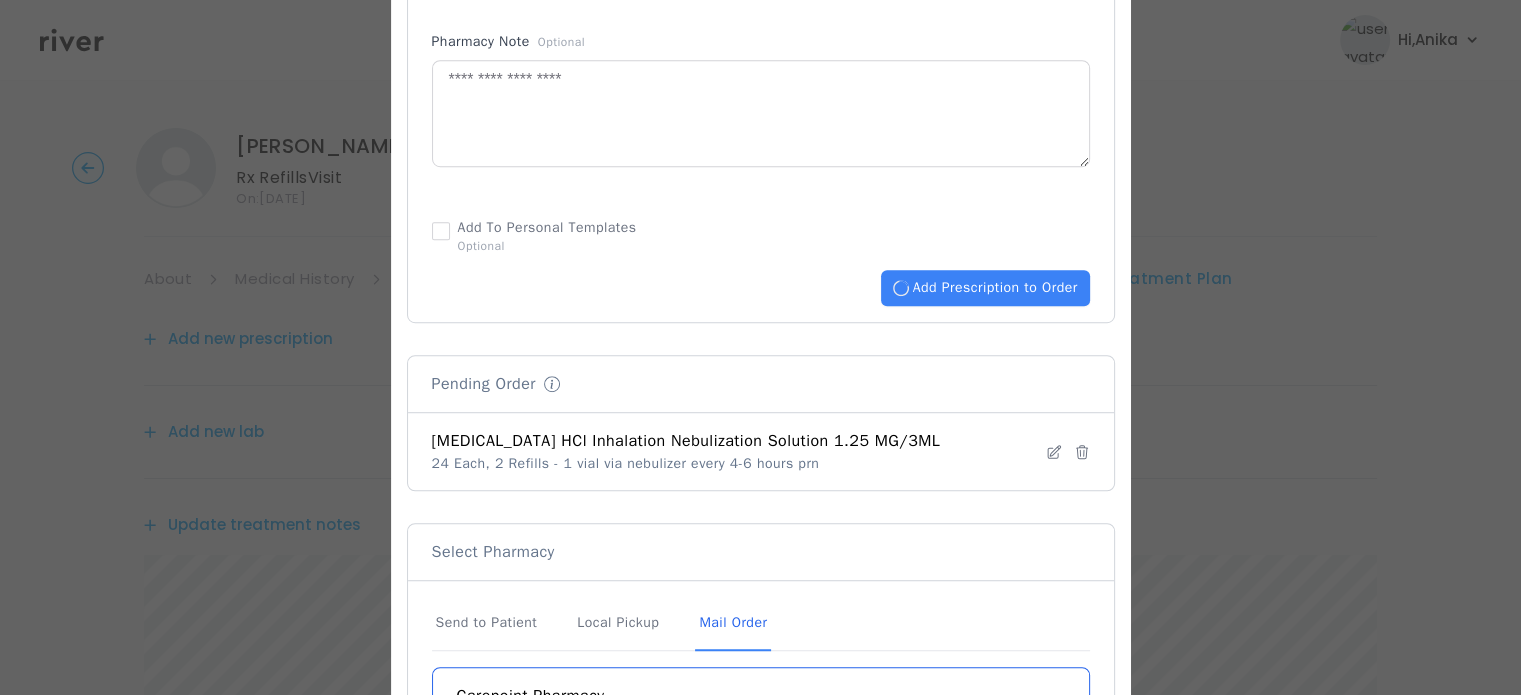type 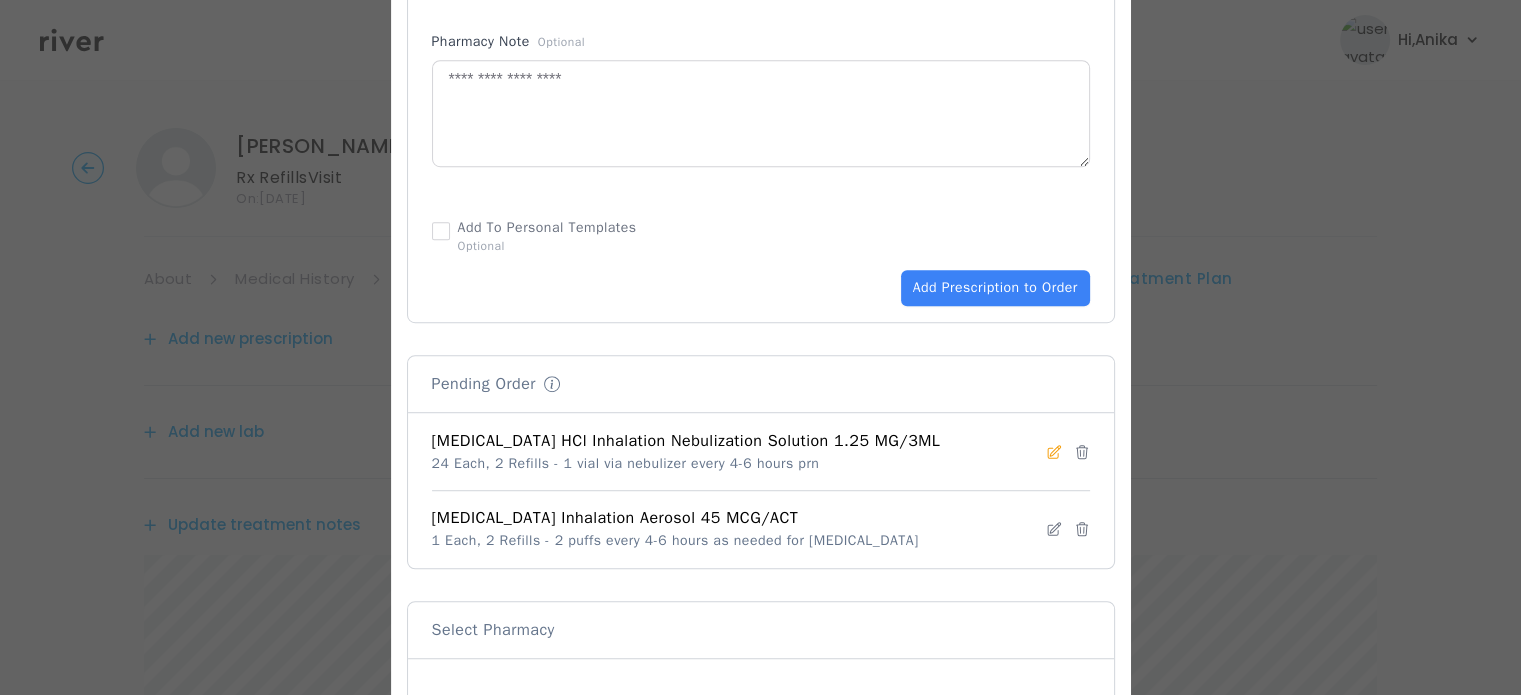 click 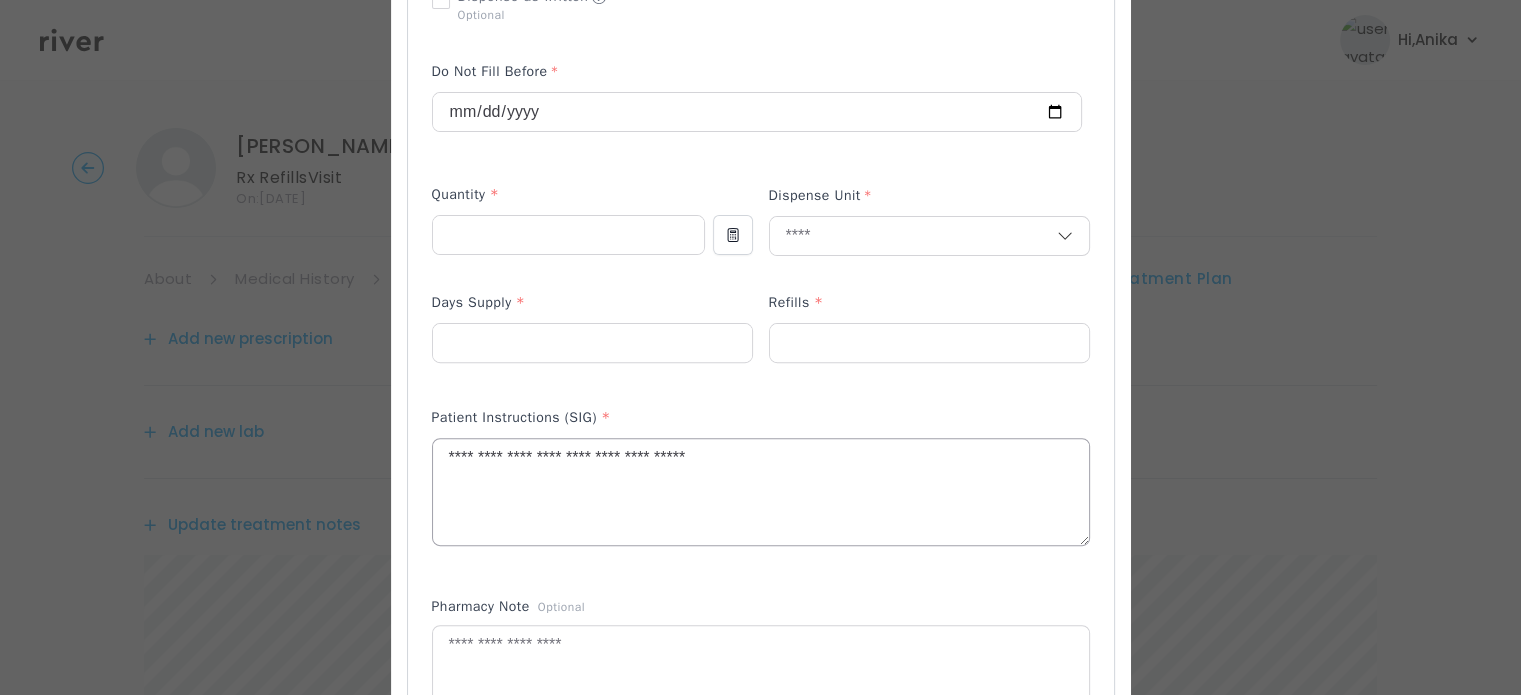 scroll, scrollTop: 603, scrollLeft: 0, axis: vertical 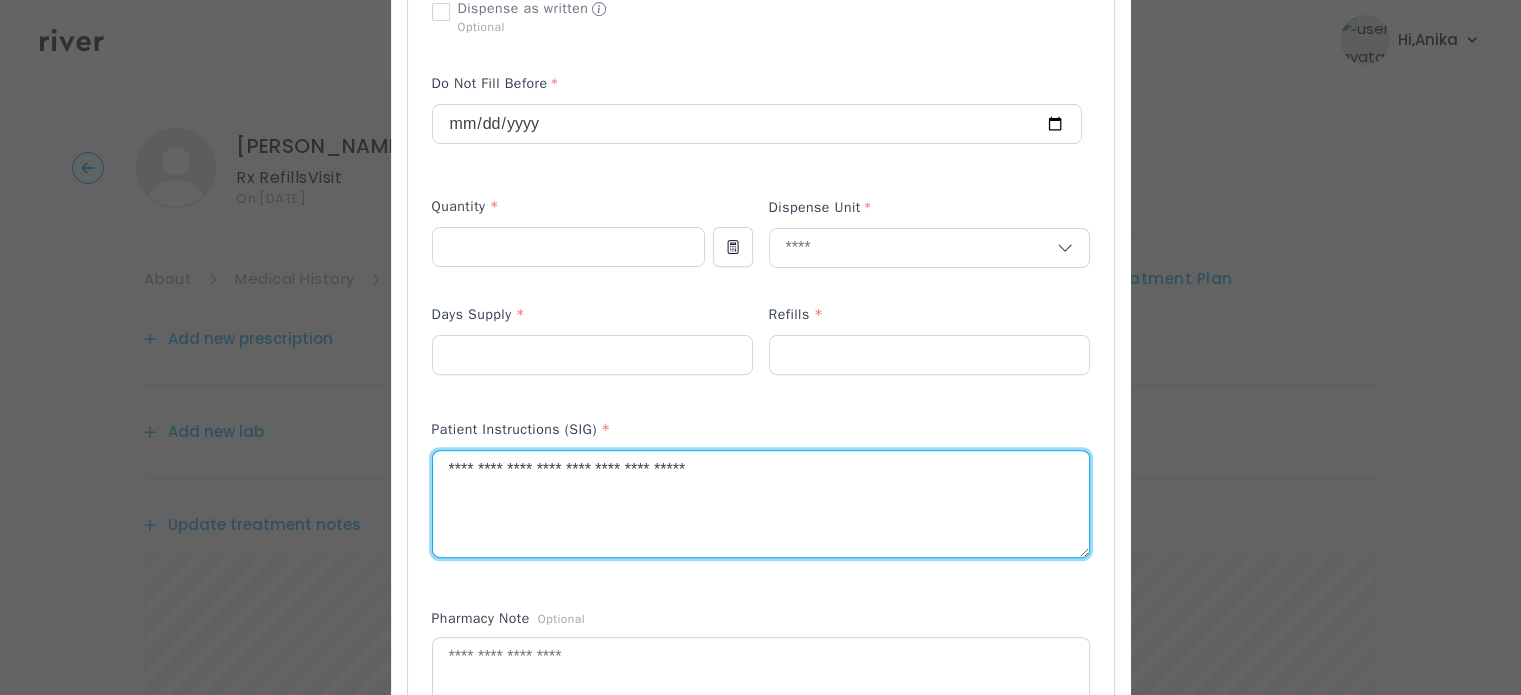 click on "**********" at bounding box center (761, 504) 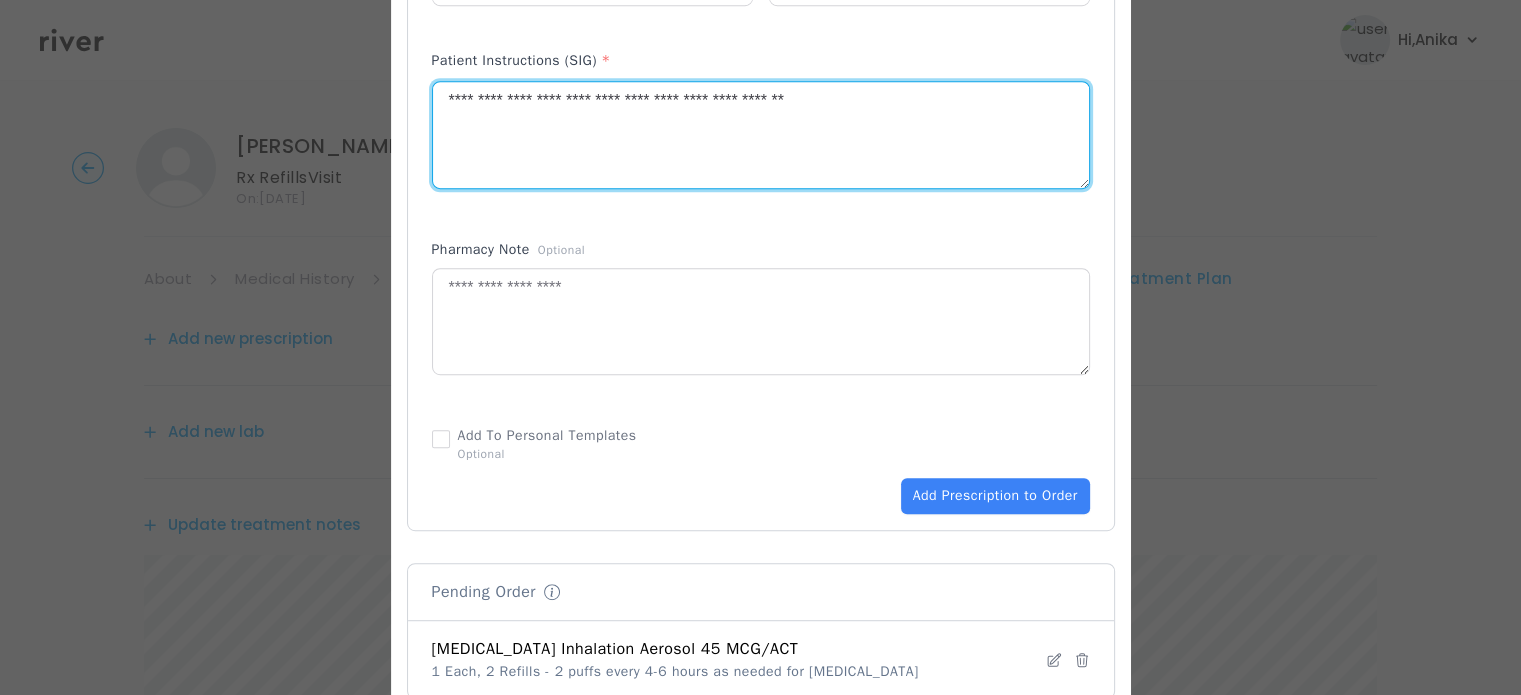 scroll, scrollTop: 974, scrollLeft: 0, axis: vertical 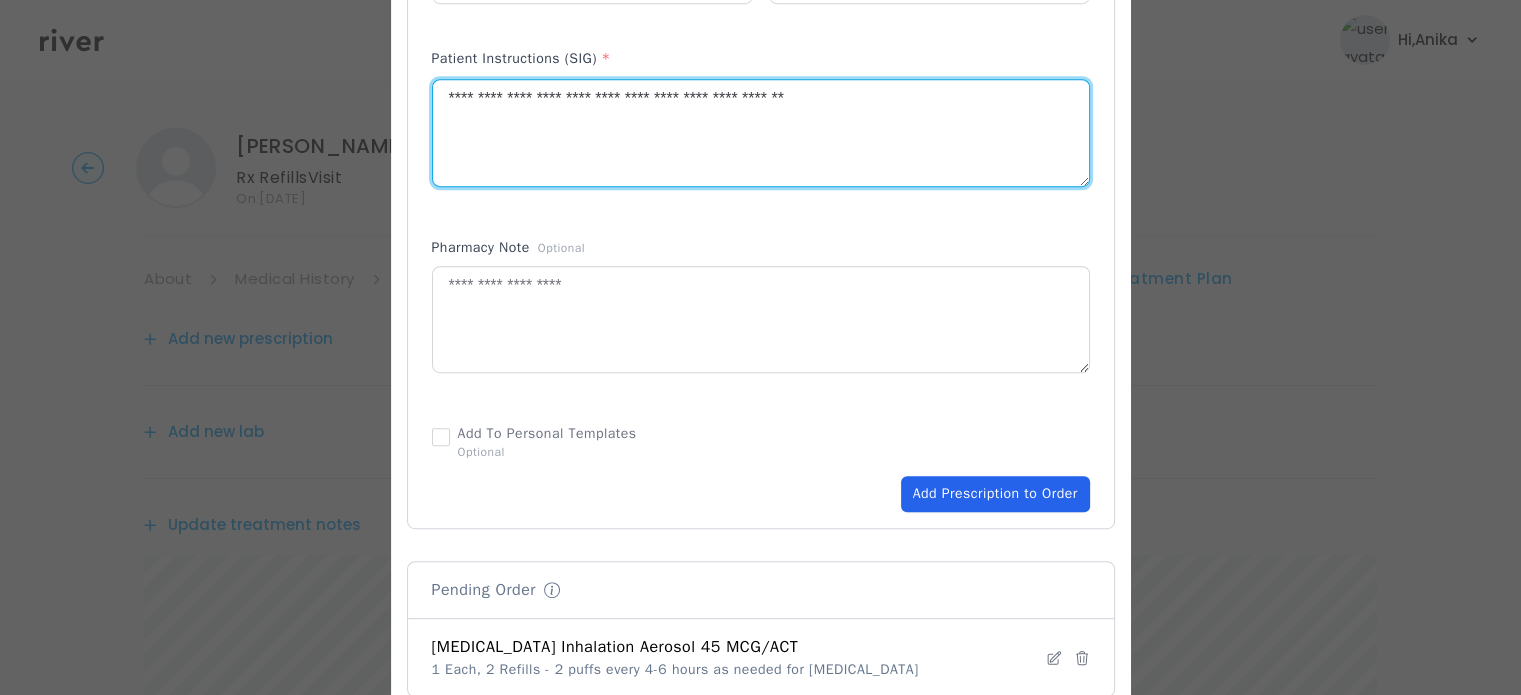 type on "**********" 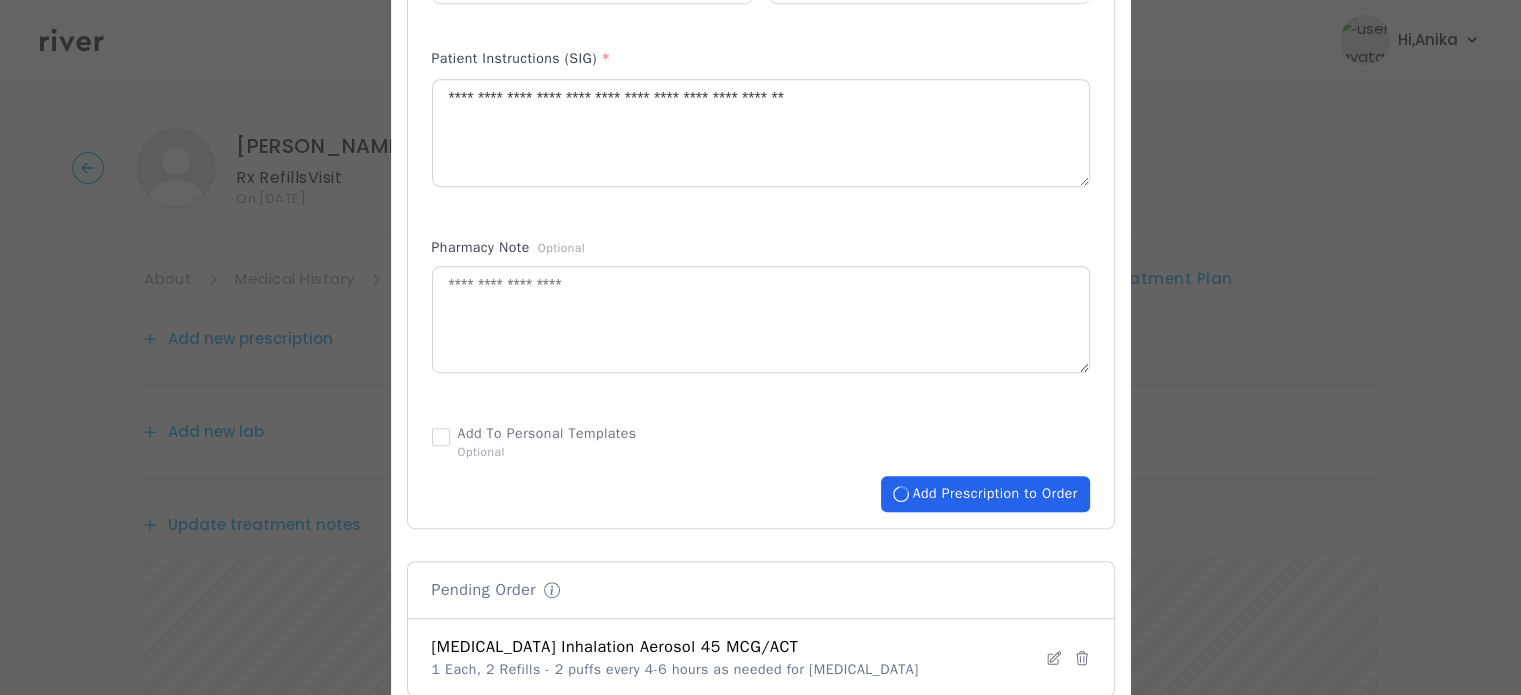 type 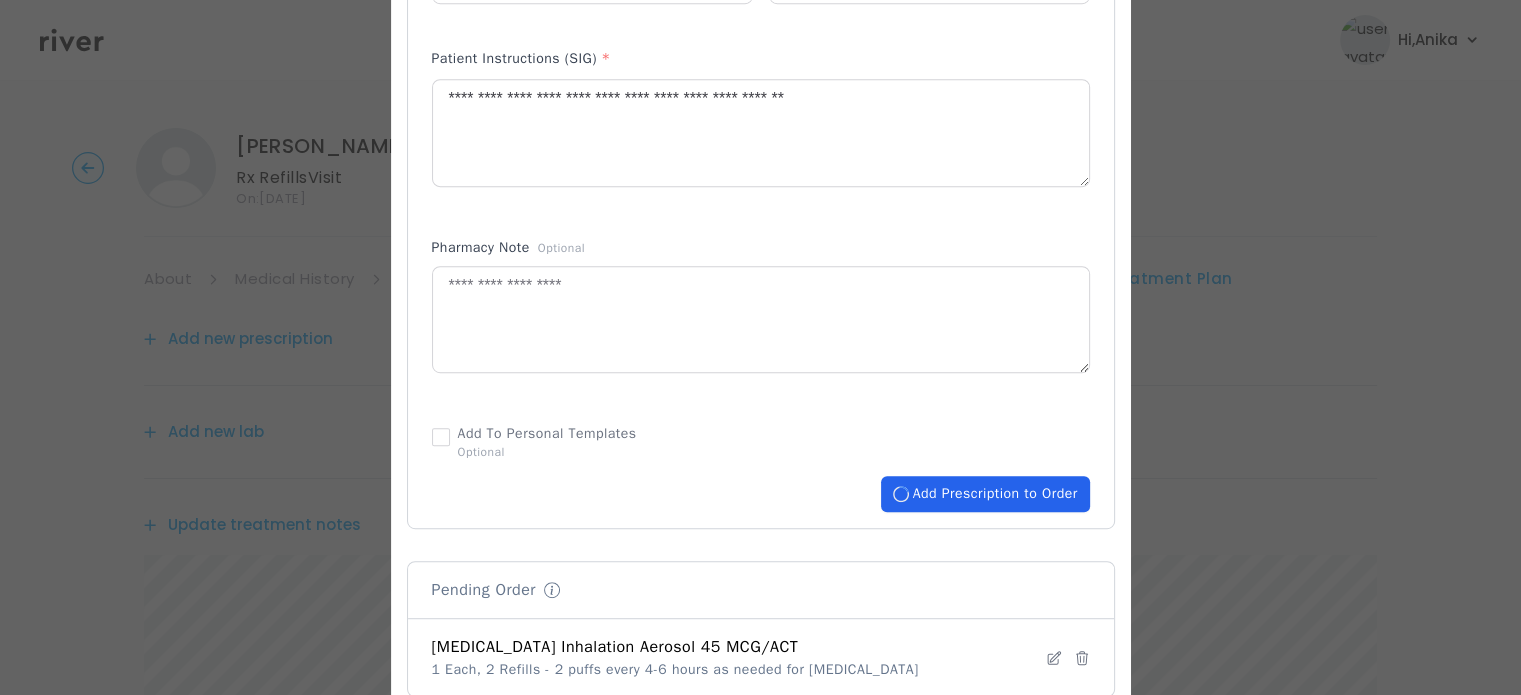 type 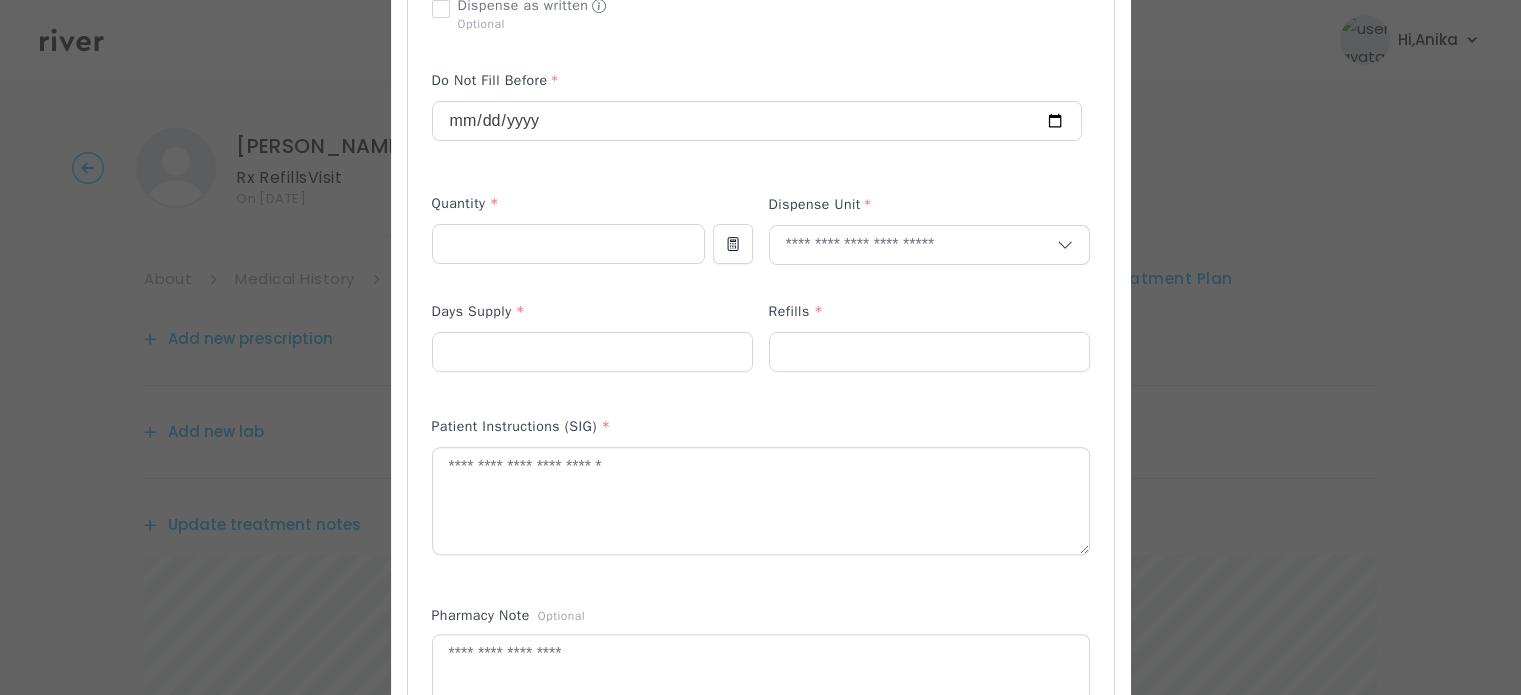 scroll, scrollTop: 563, scrollLeft: 0, axis: vertical 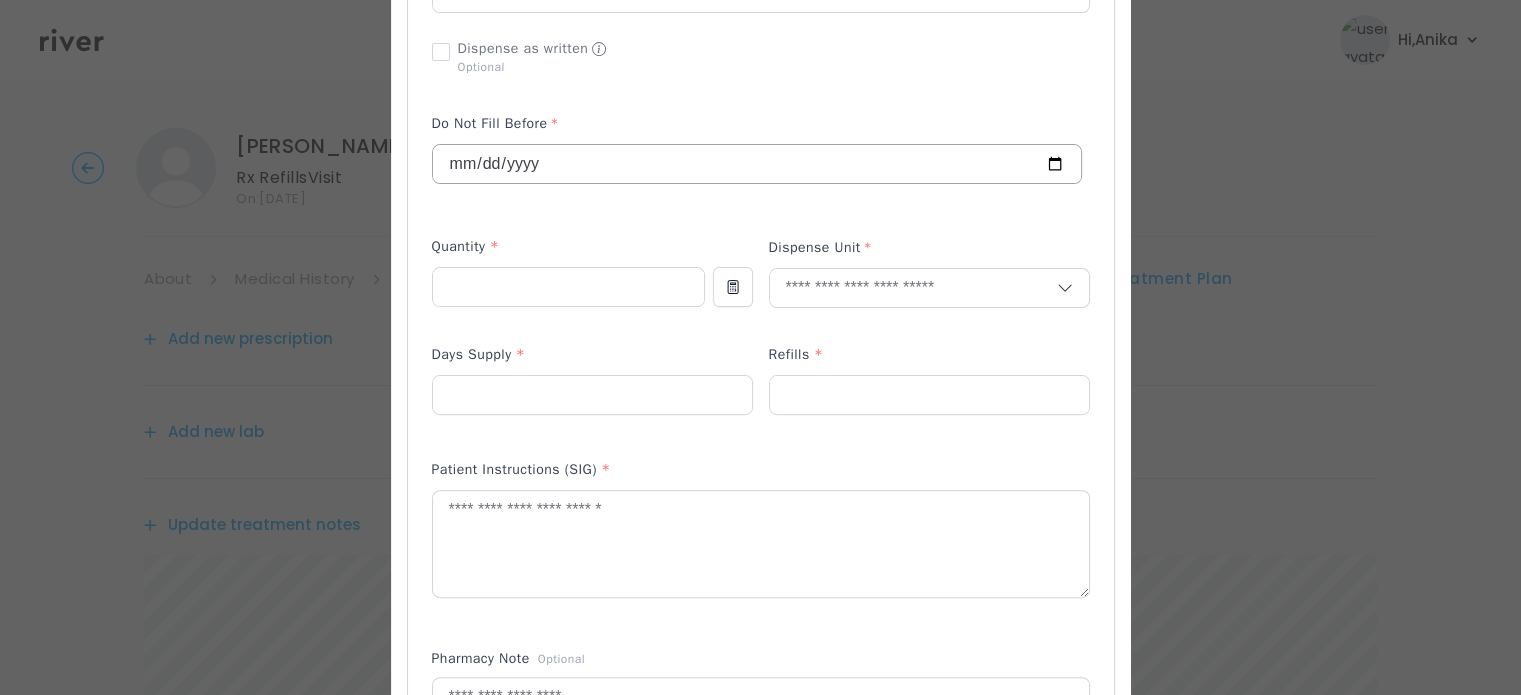 click on "**********" at bounding box center [757, 164] 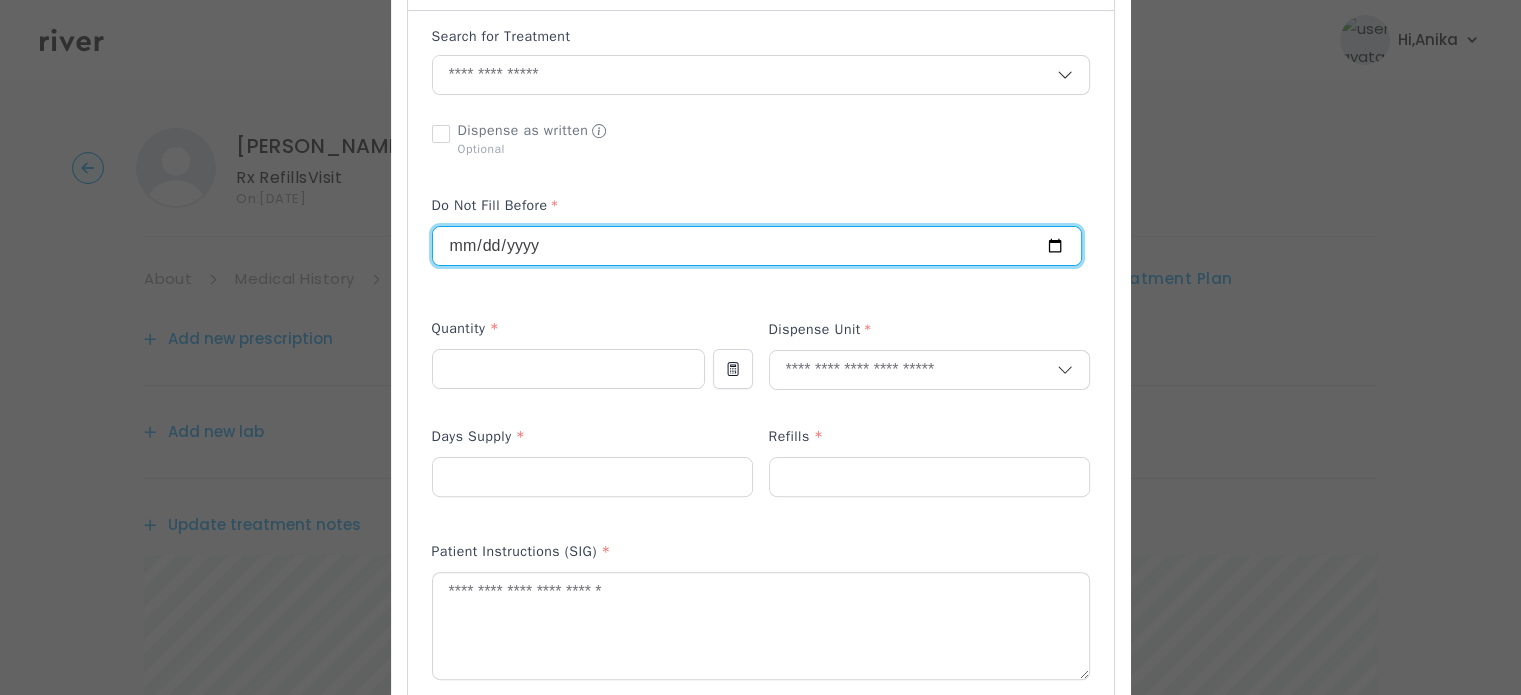 scroll, scrollTop: 472, scrollLeft: 0, axis: vertical 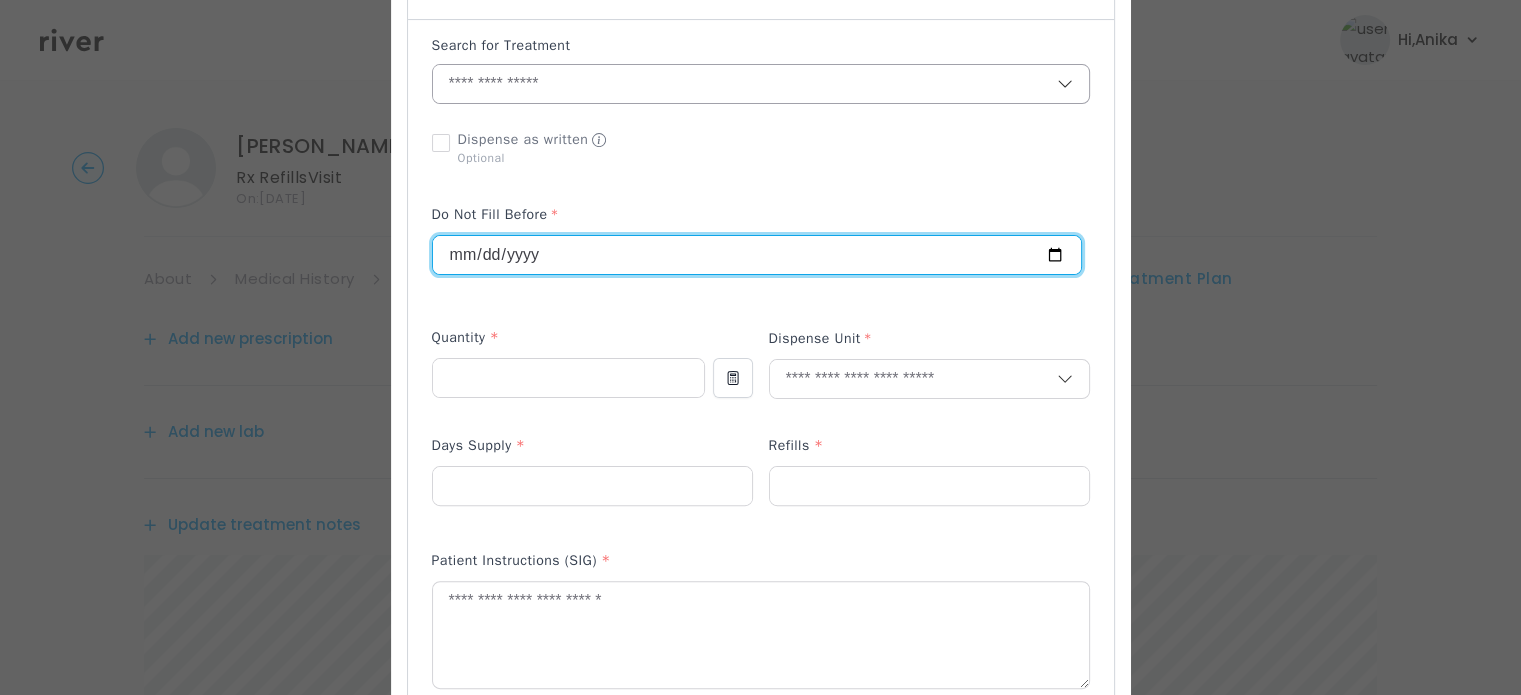 click at bounding box center [745, 84] 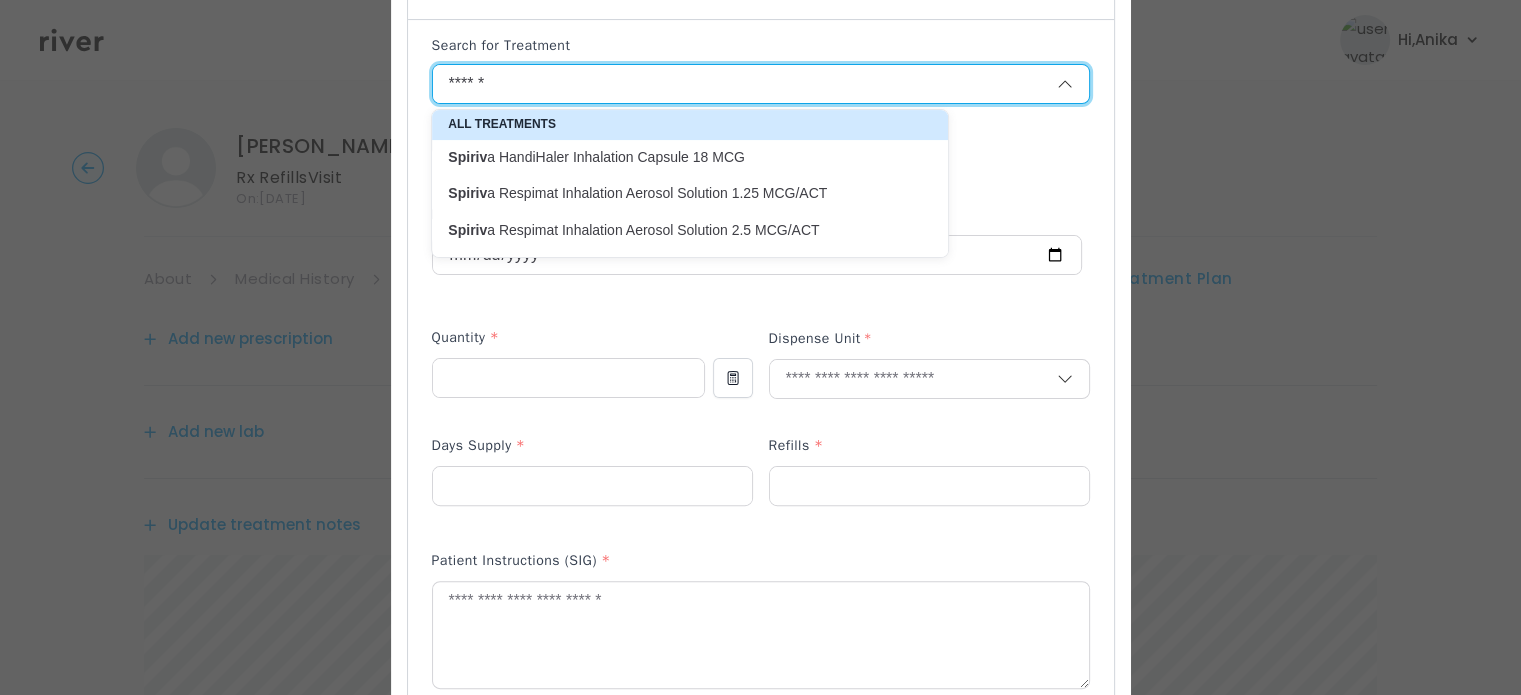 click on "Spiriv a Respimat Inhalation Aerosol Solution 2.5 MCG/ACT" at bounding box center (678, 230) 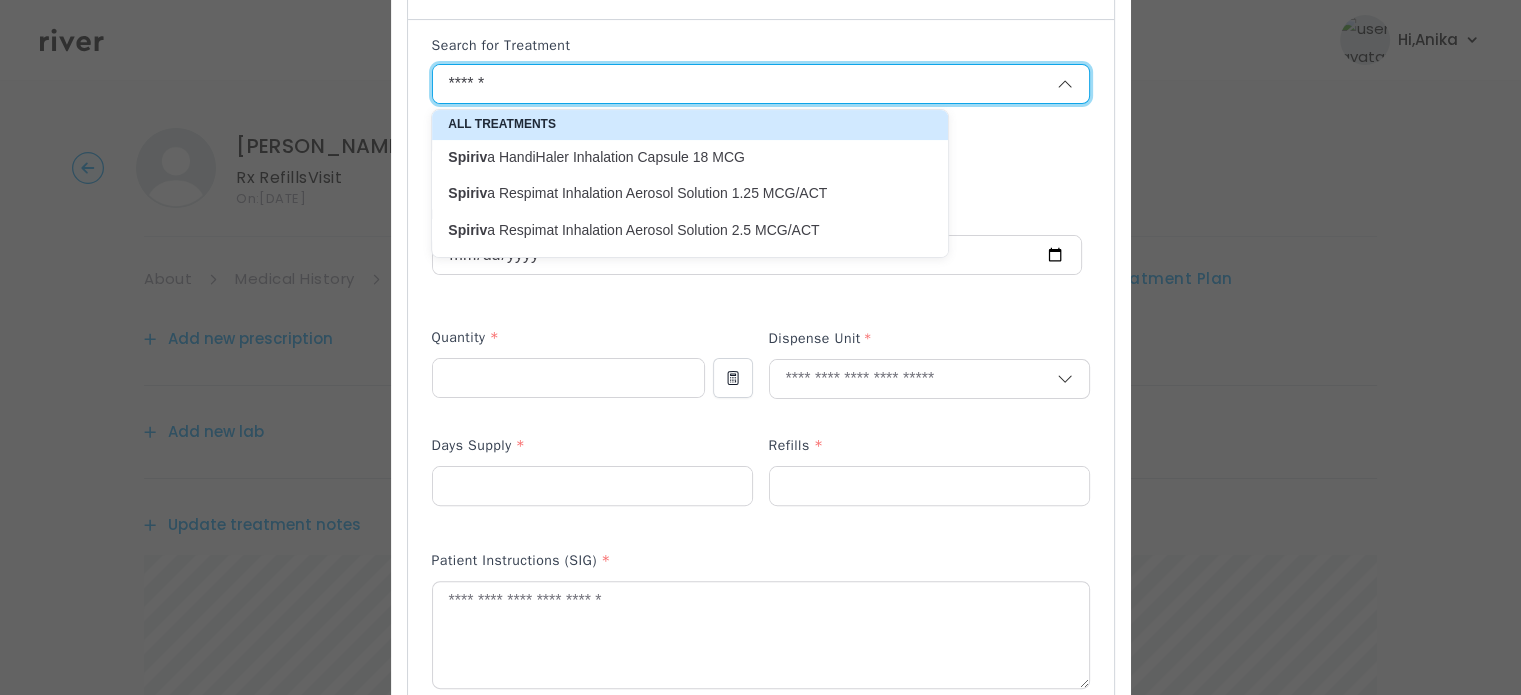 type on "**********" 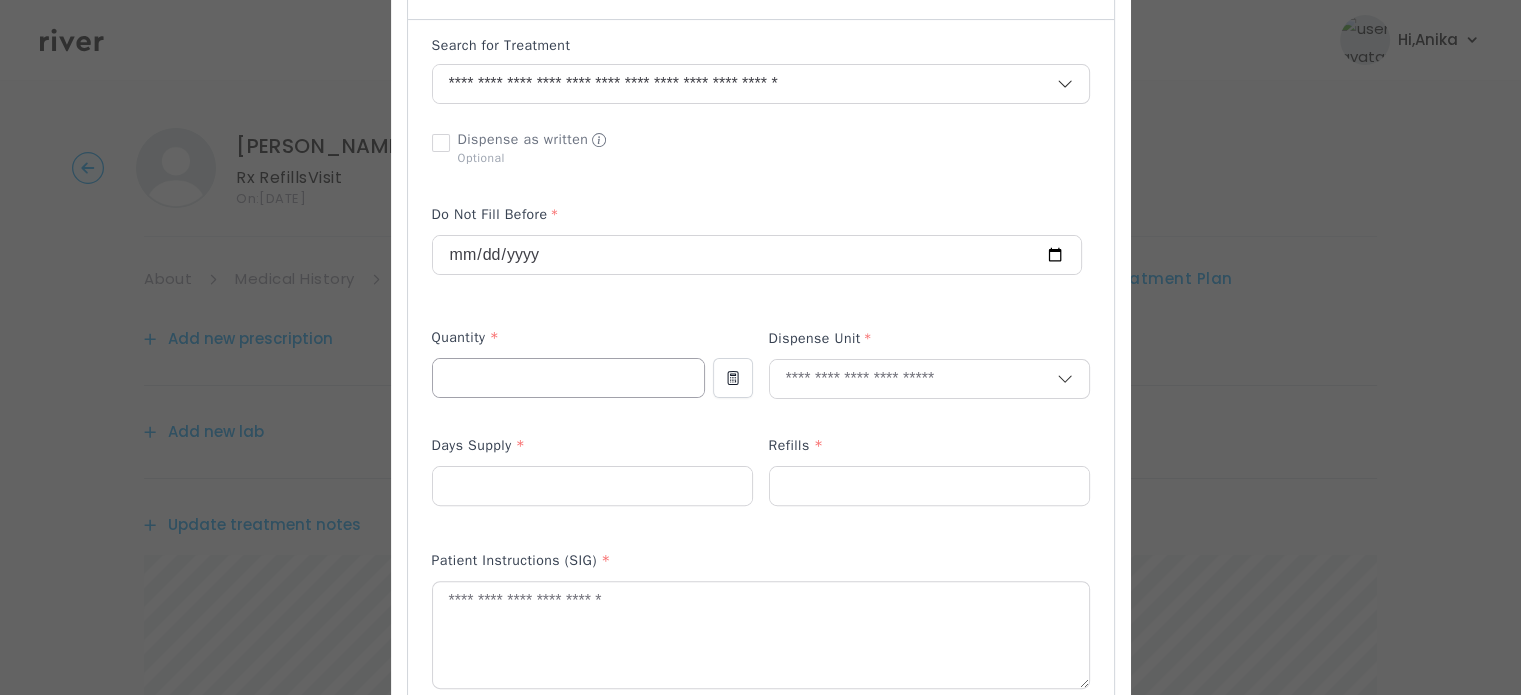 click at bounding box center (568, 378) 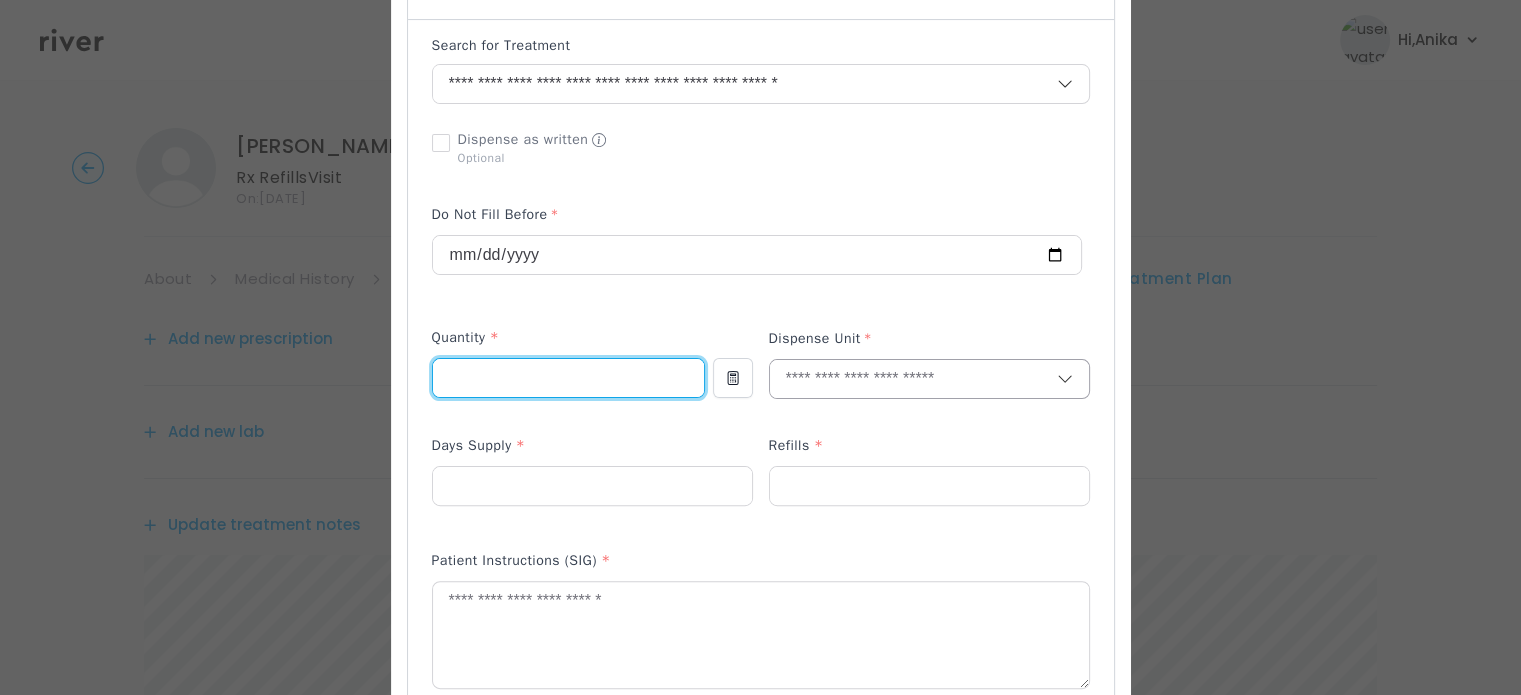 type on "*" 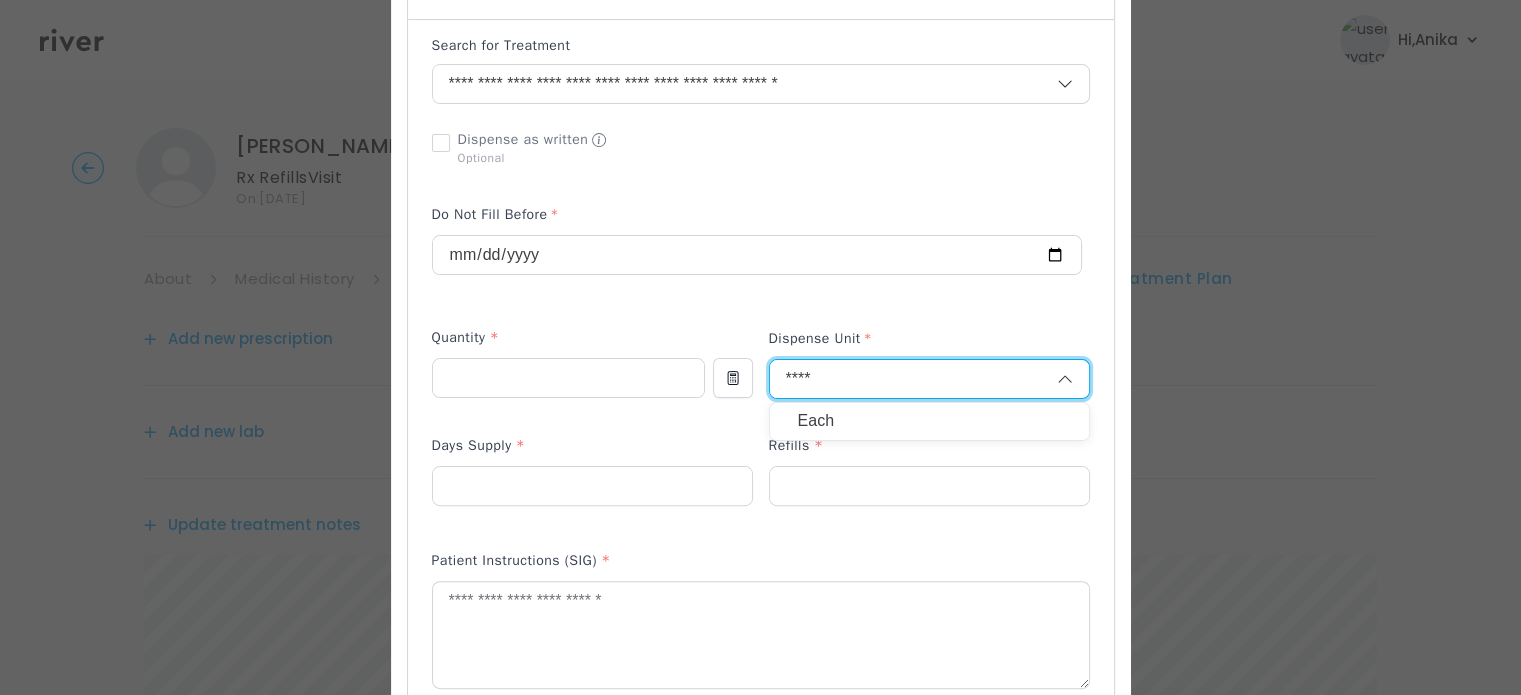 type on "****" 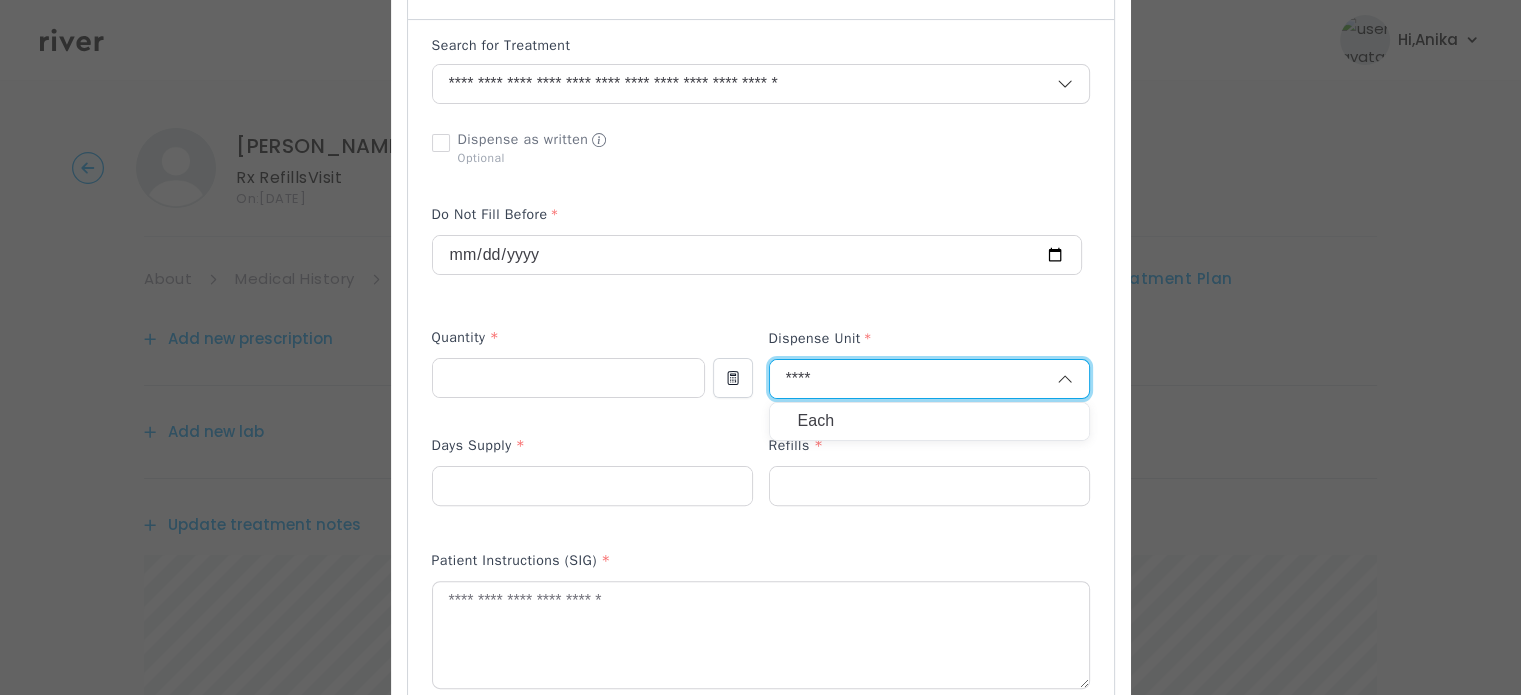 type 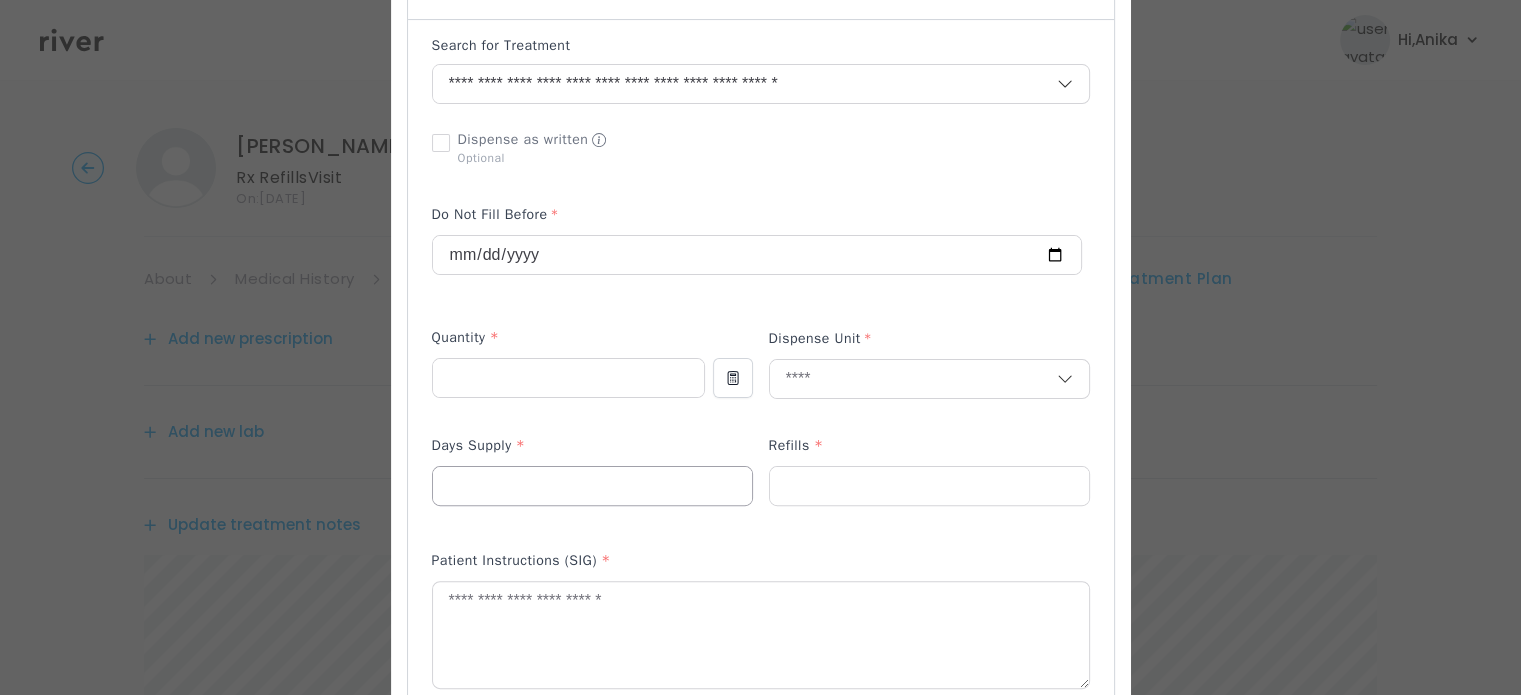 click at bounding box center [592, 486] 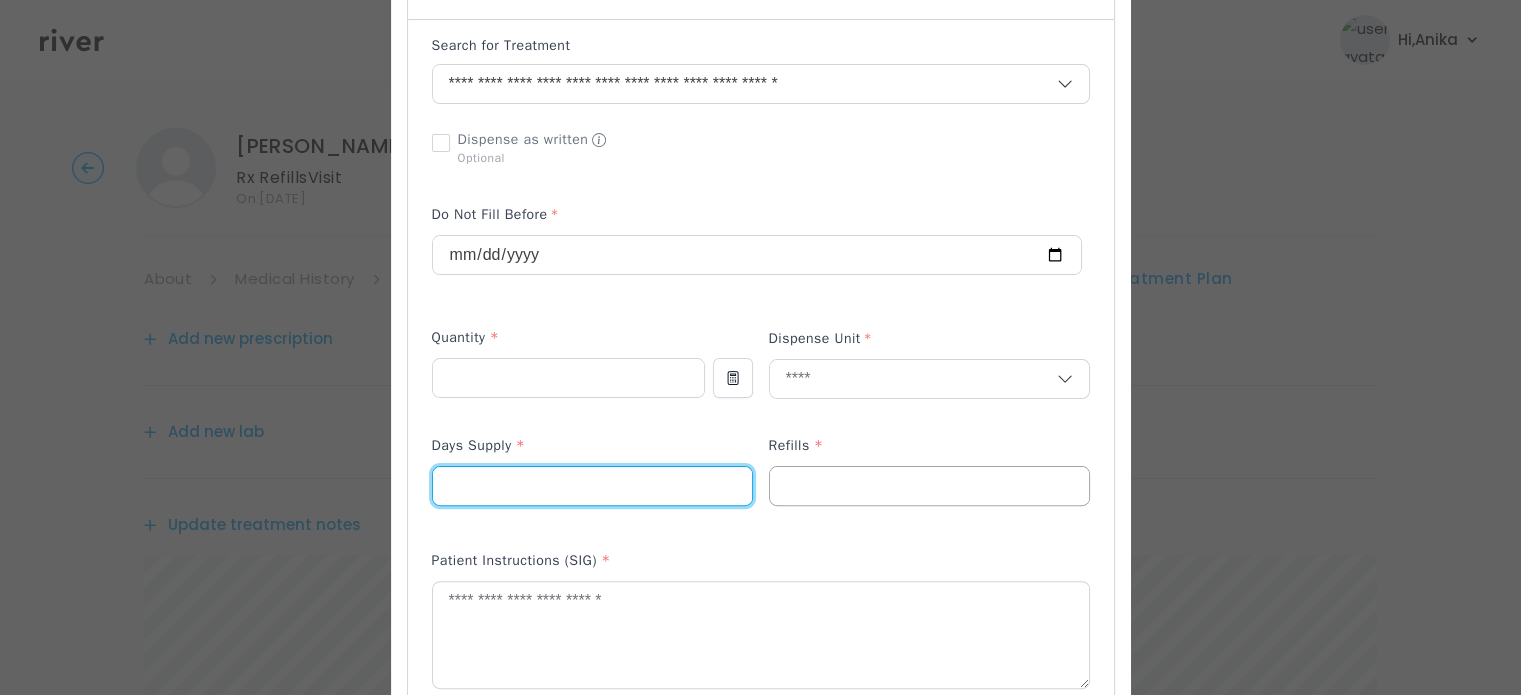type on "**" 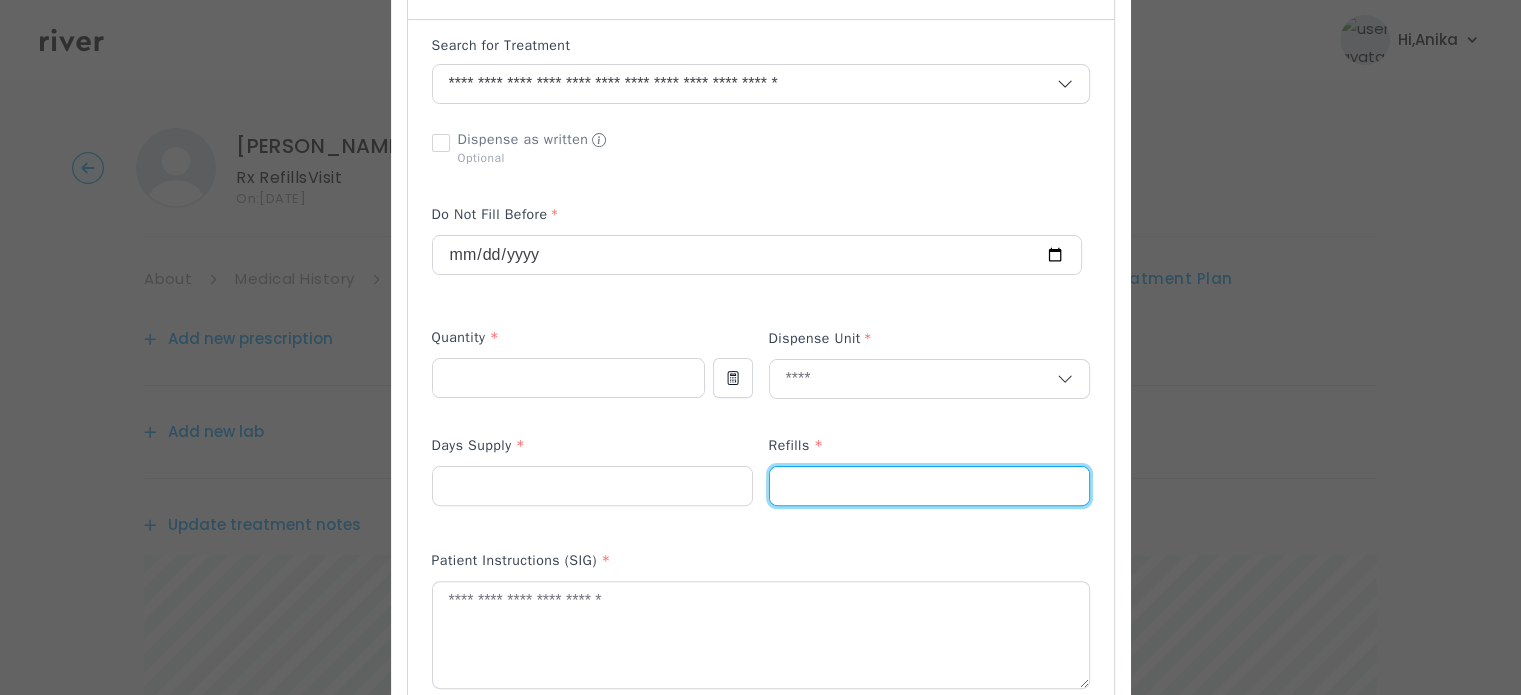 type on "*" 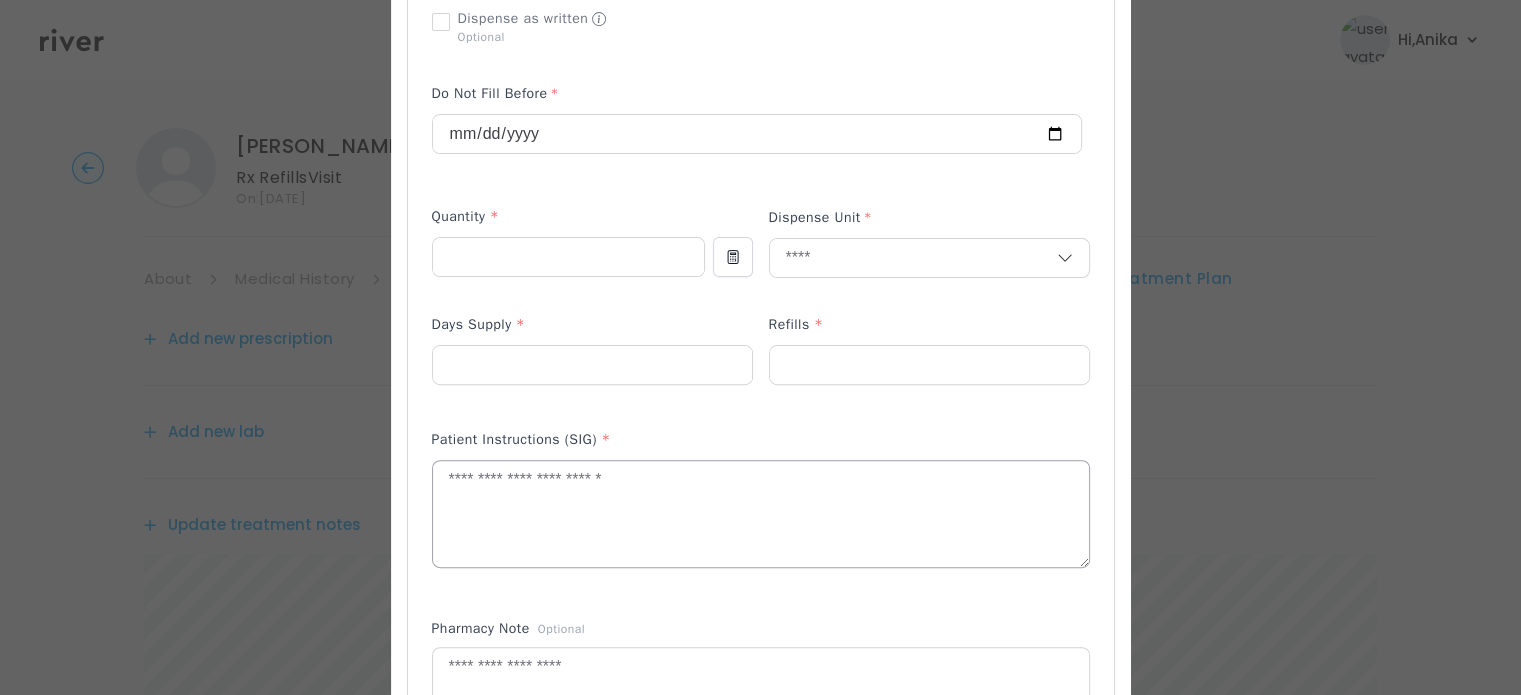 scroll, scrollTop: 626, scrollLeft: 0, axis: vertical 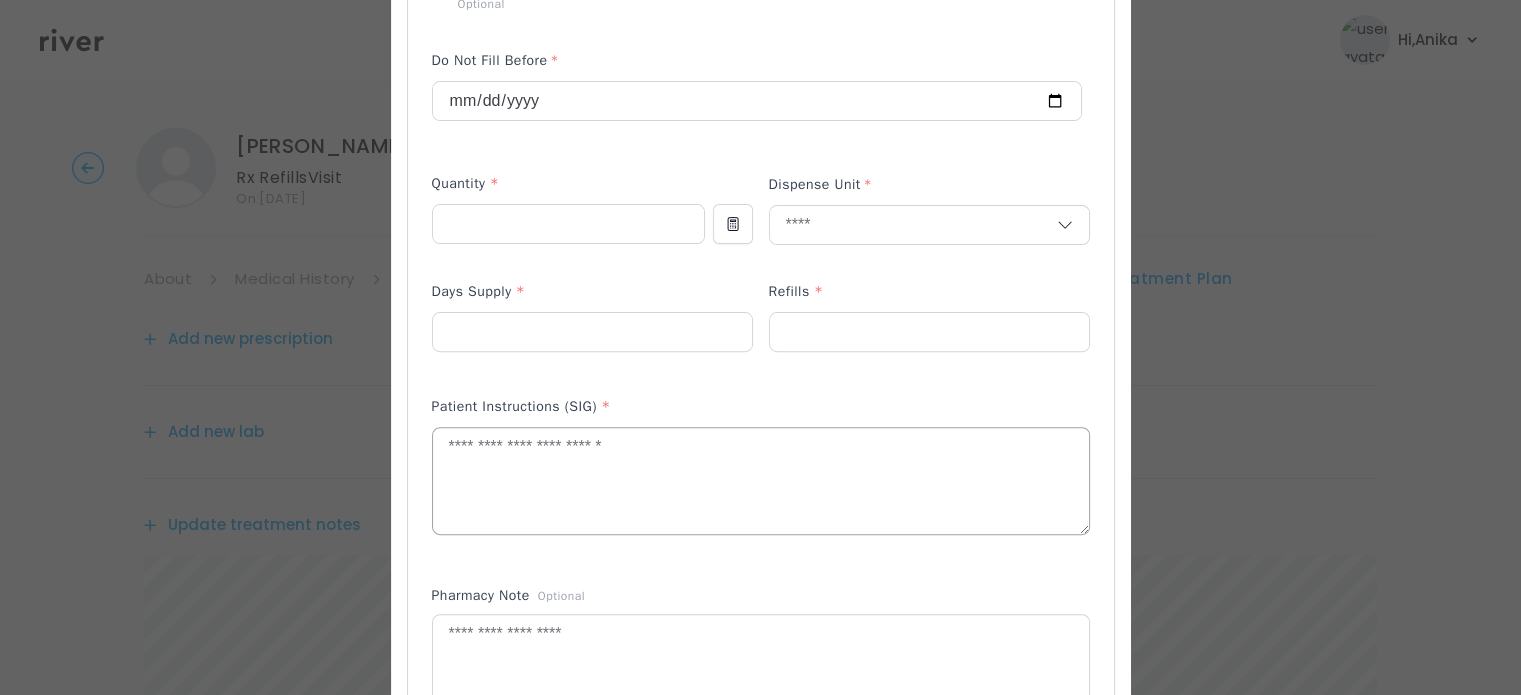 click at bounding box center (761, 481) 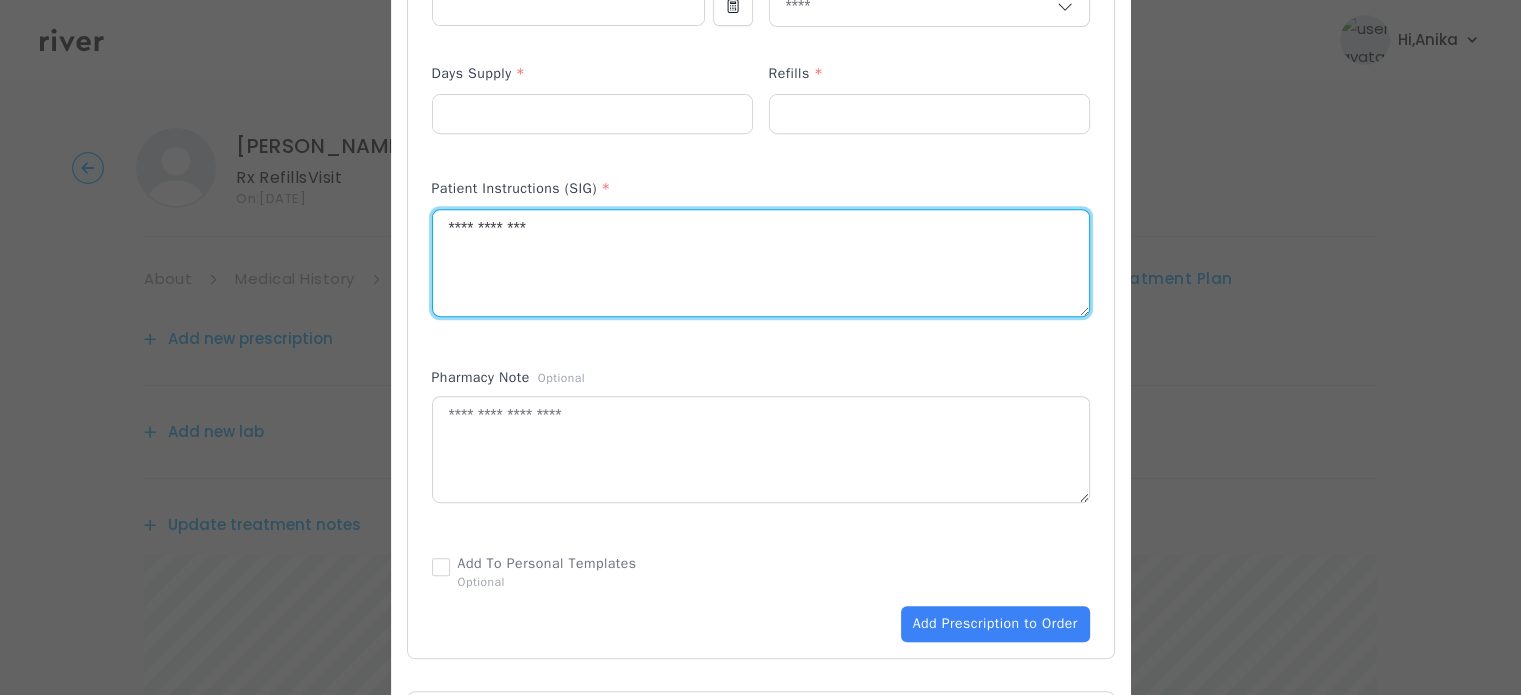scroll, scrollTop: 872, scrollLeft: 0, axis: vertical 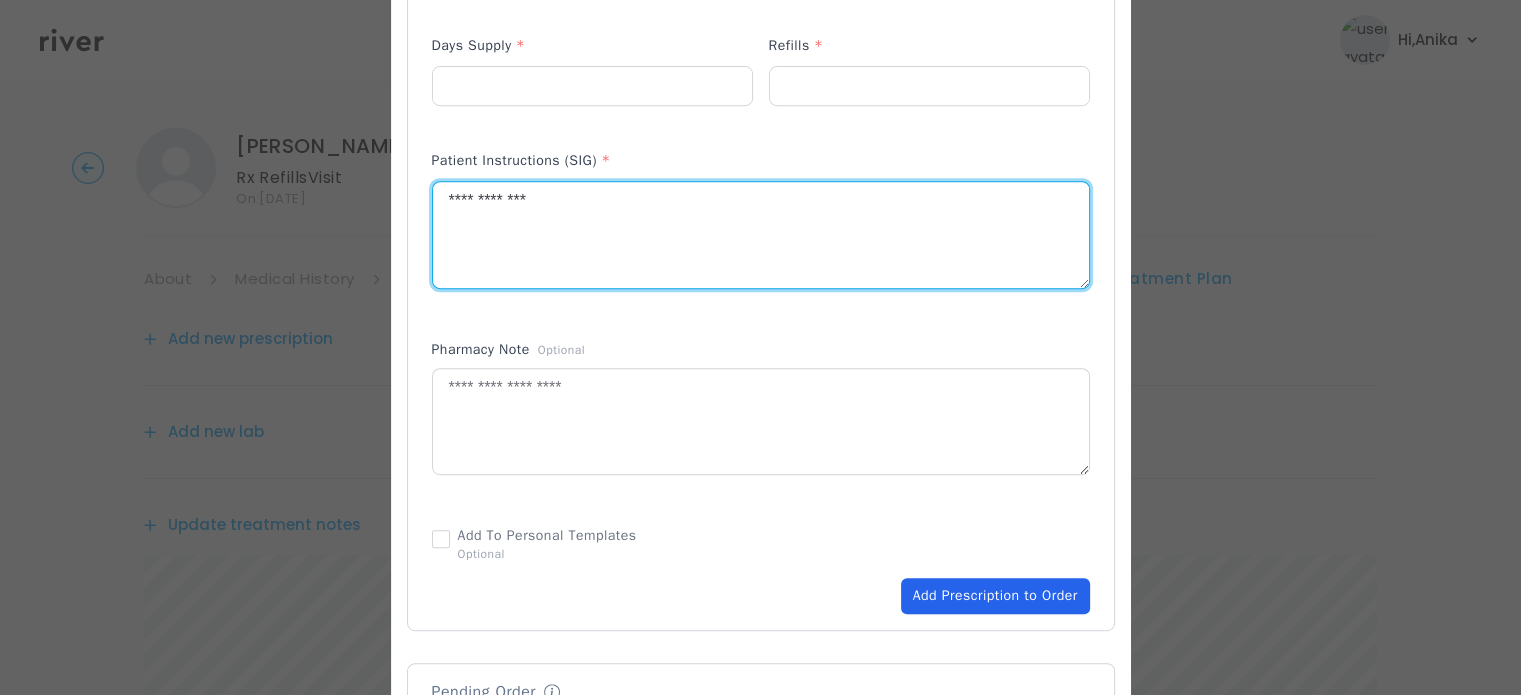 type on "**********" 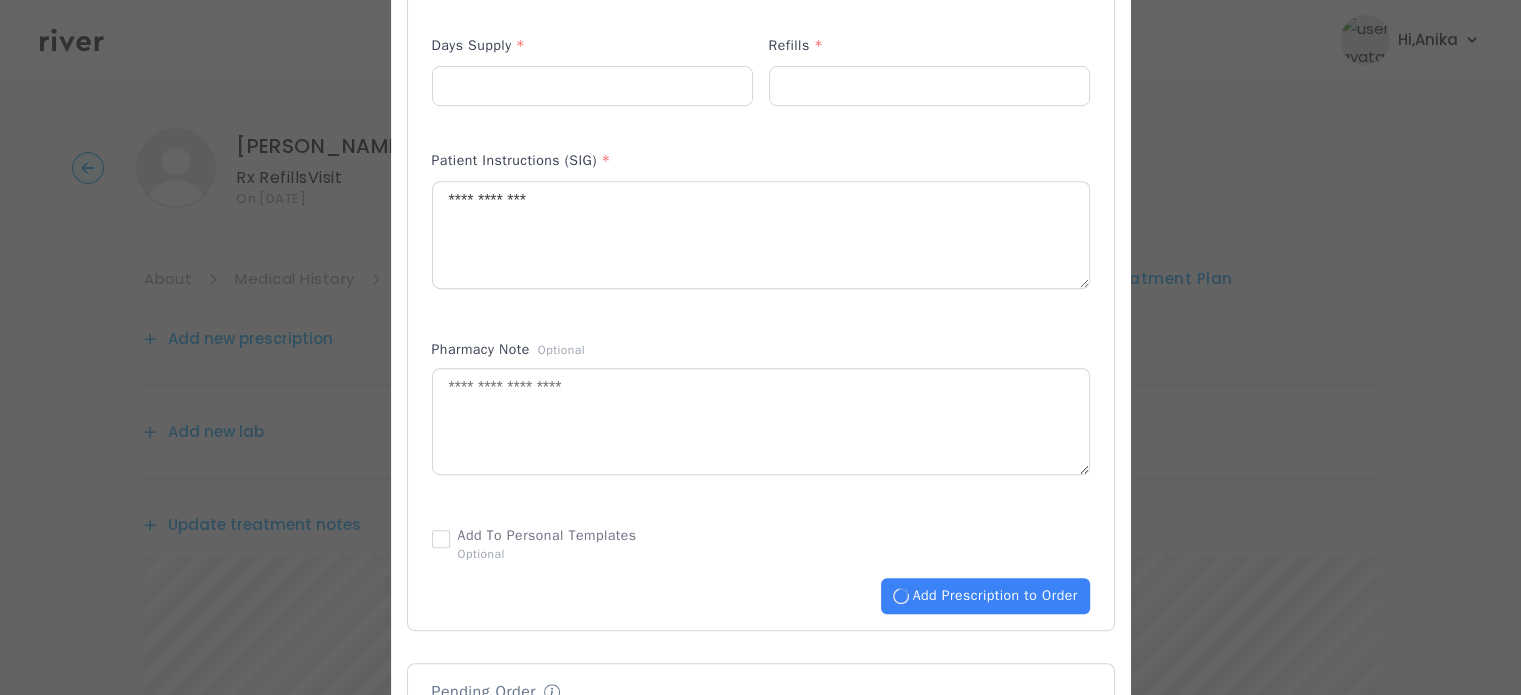 type 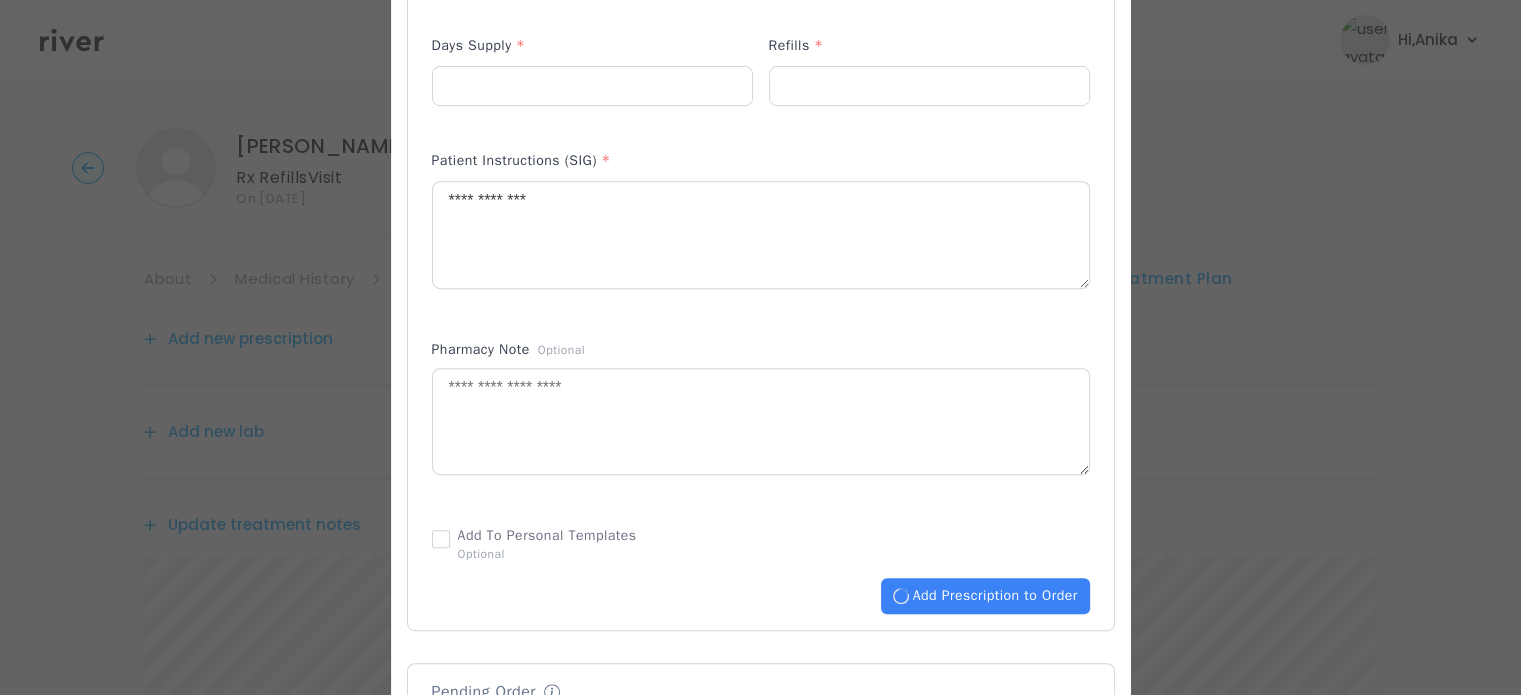 type 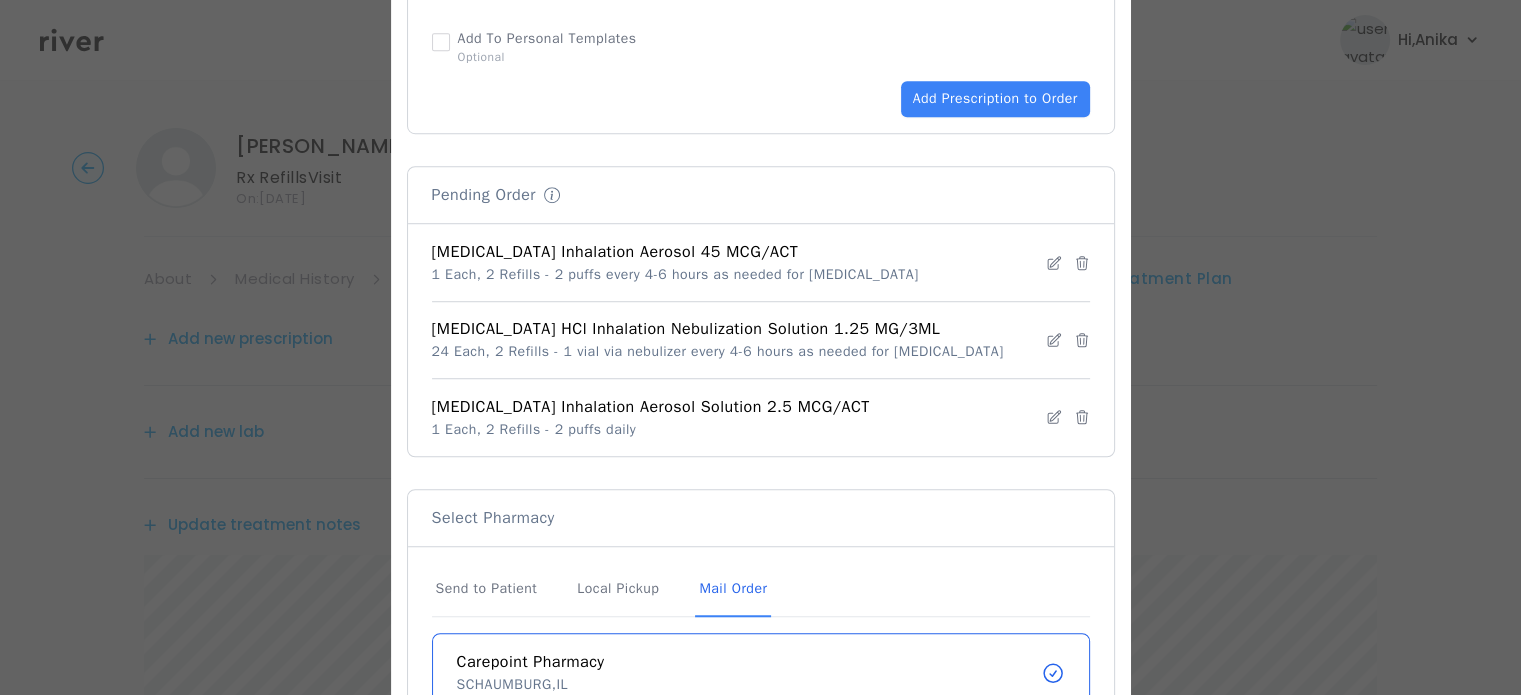 scroll, scrollTop: 1371, scrollLeft: 0, axis: vertical 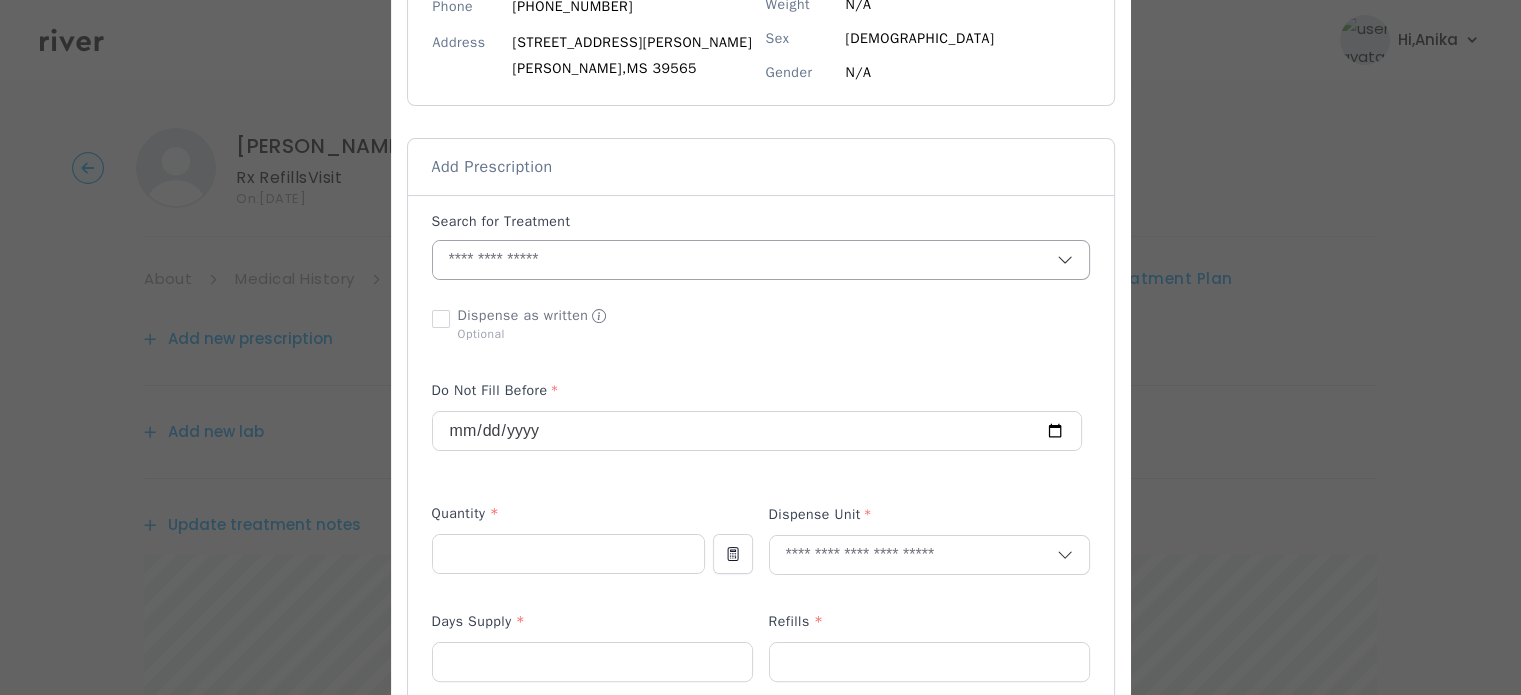 click at bounding box center (745, 260) 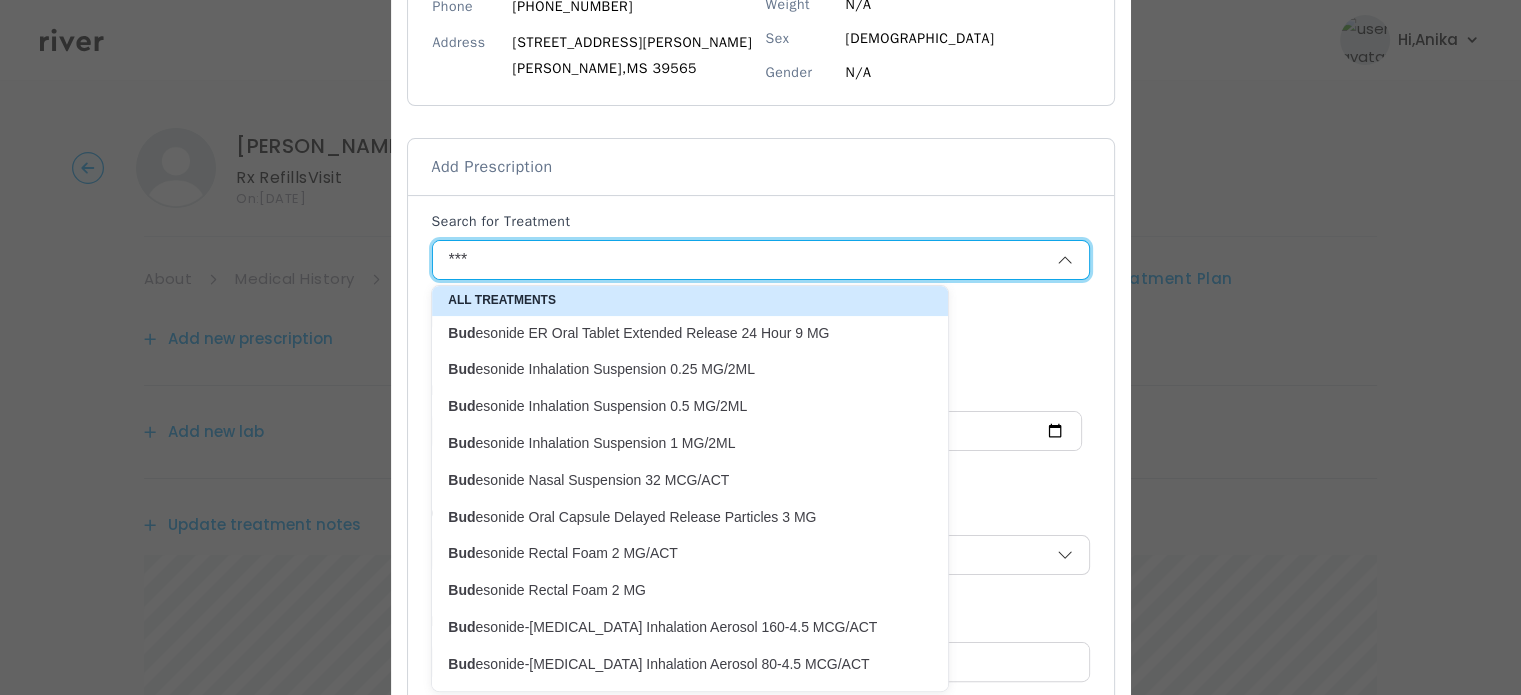 click on "Bud esonide Inhalation Suspension 0.5 MG/2ML" at bounding box center (678, 406) 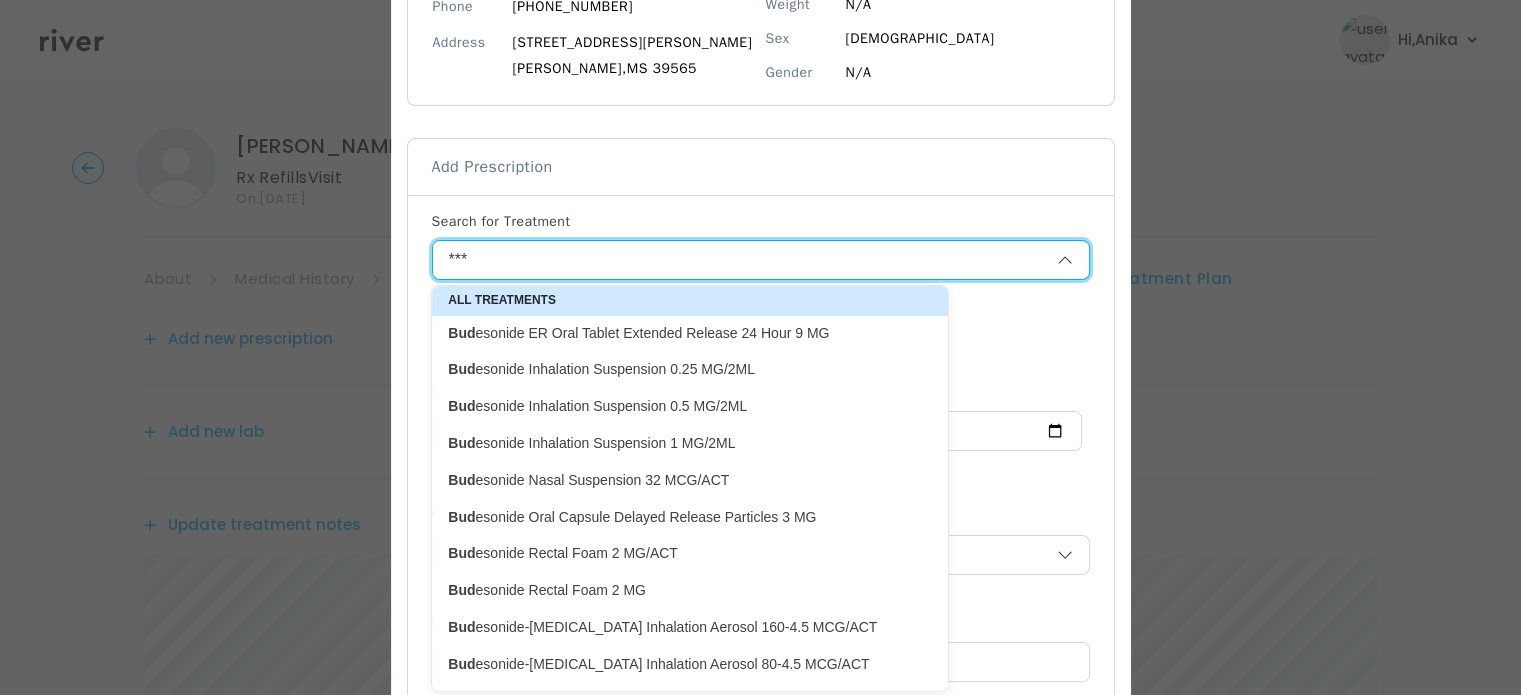 type on "**********" 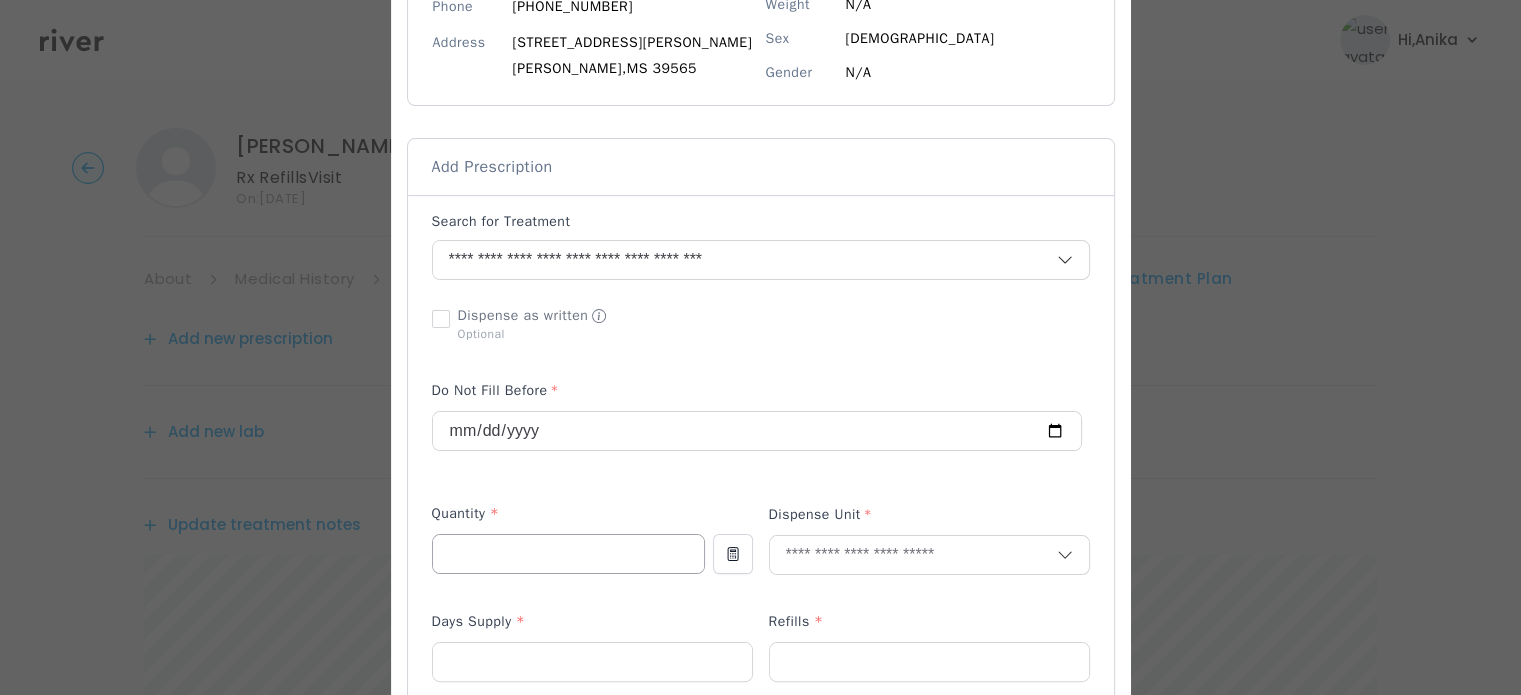 click at bounding box center (568, 554) 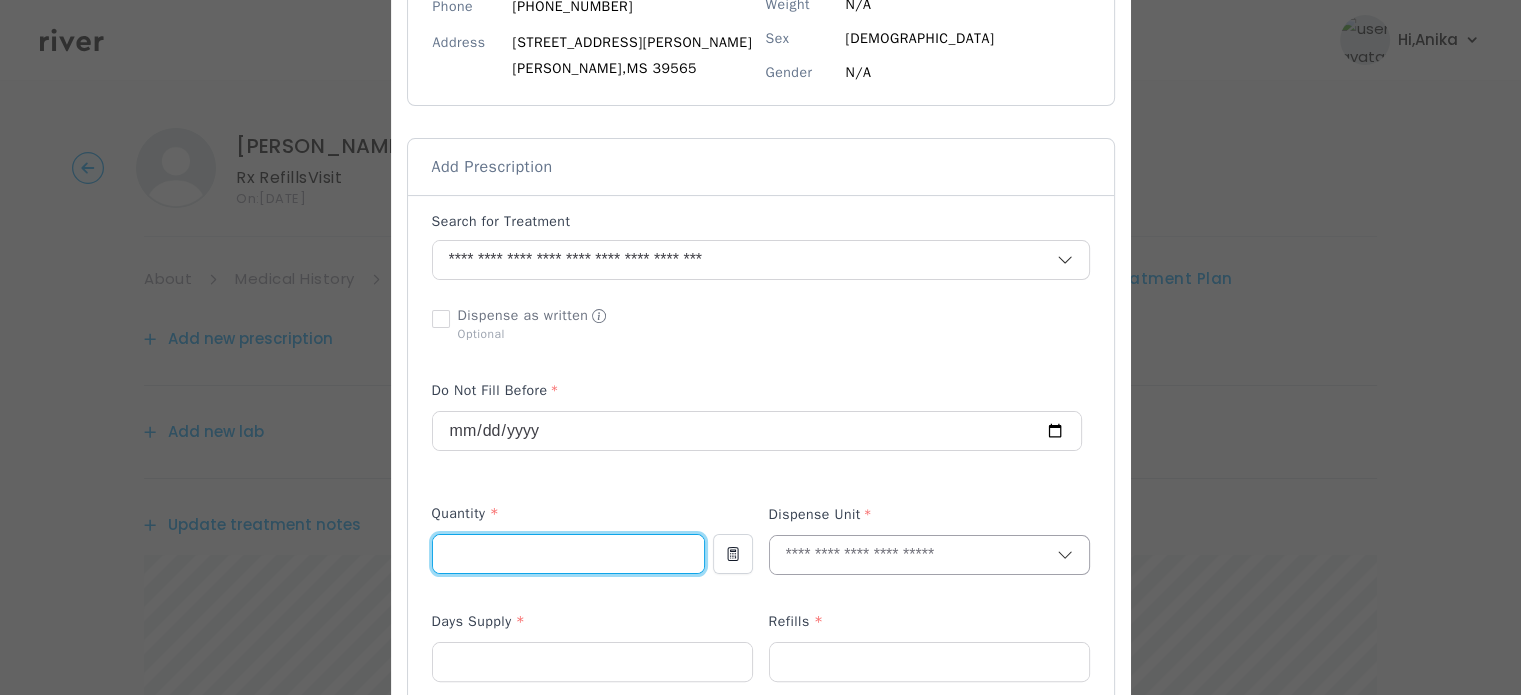 type on "**" 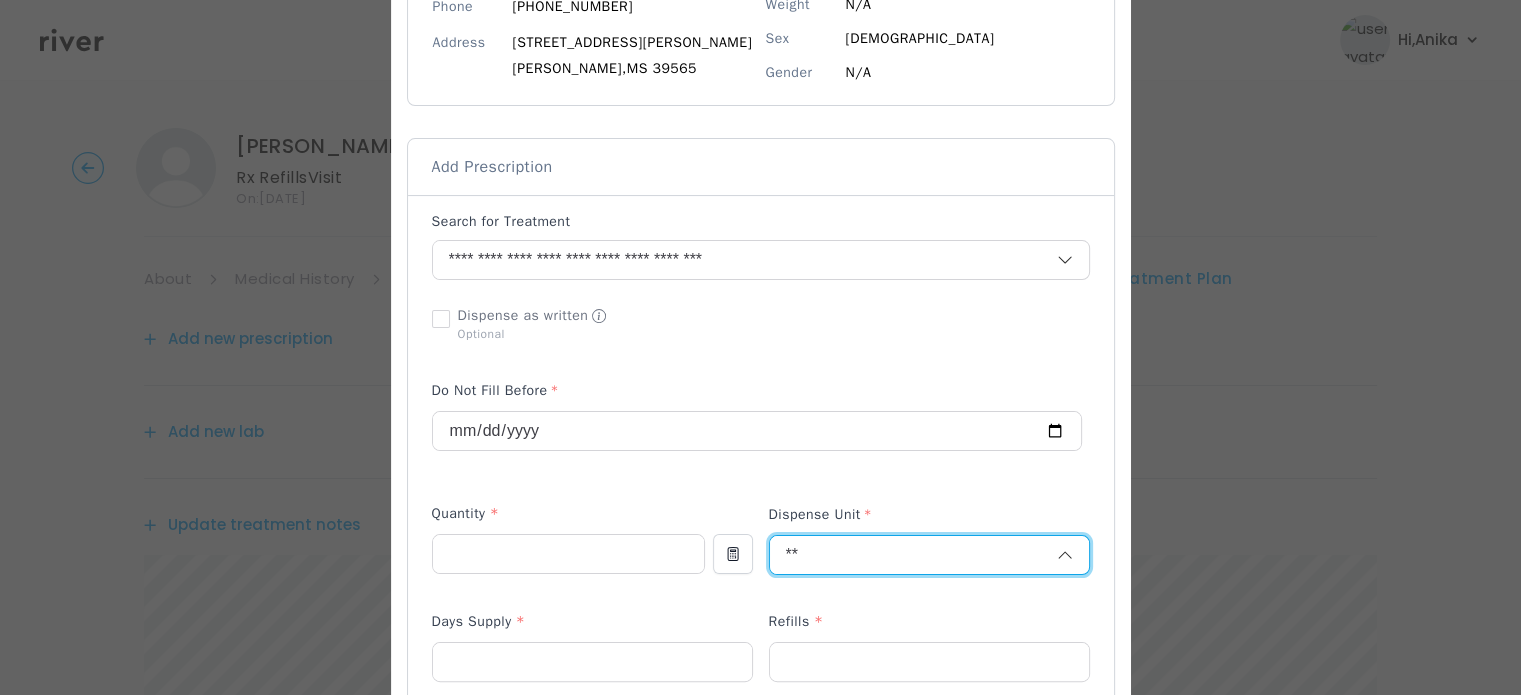 type on "*" 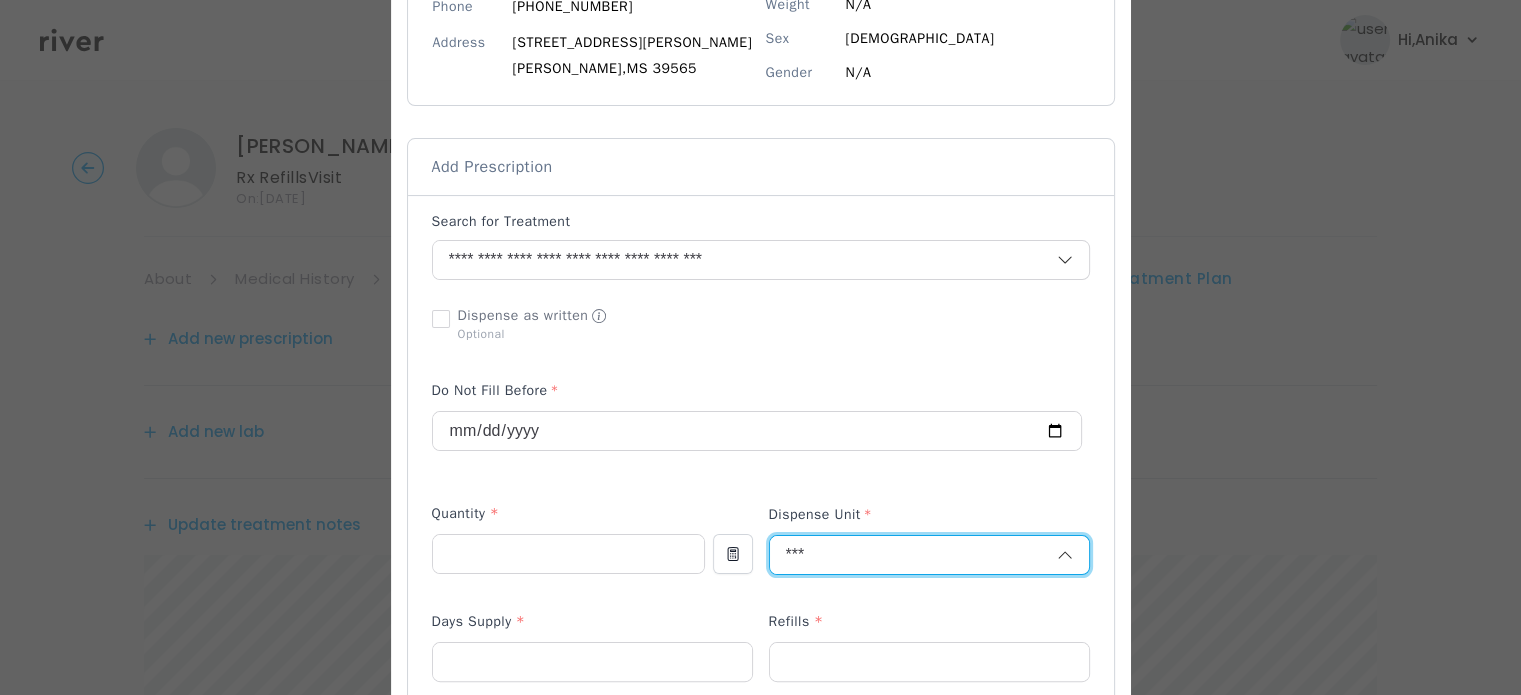 type on "****" 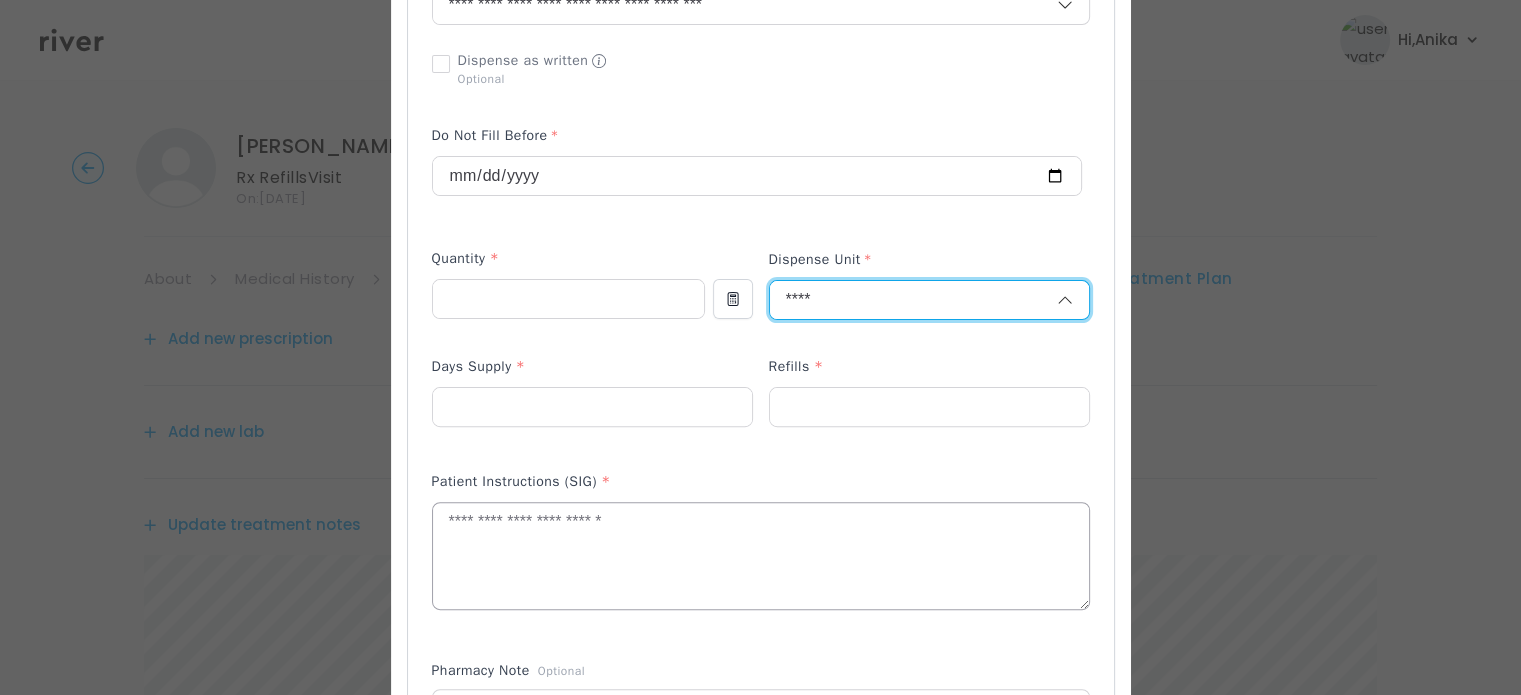 scroll, scrollTop: 573, scrollLeft: 0, axis: vertical 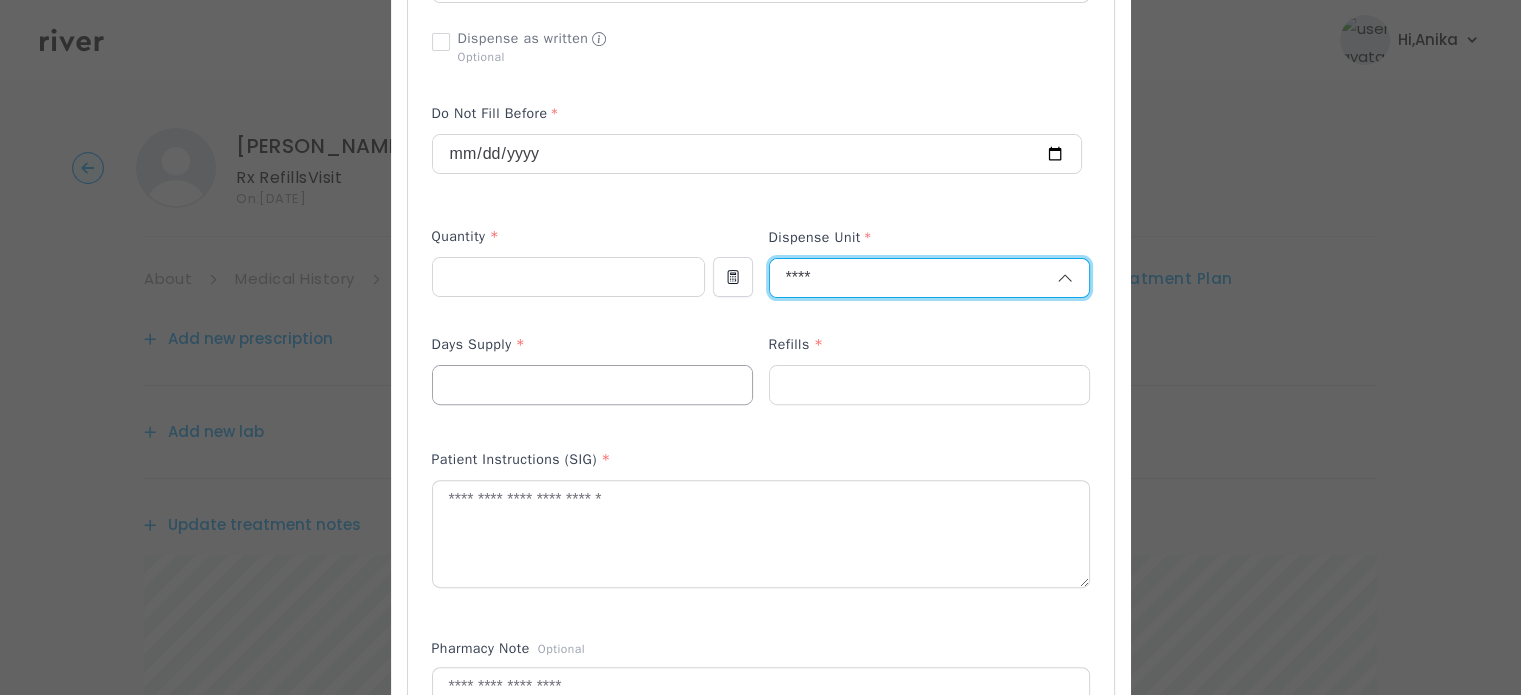 type 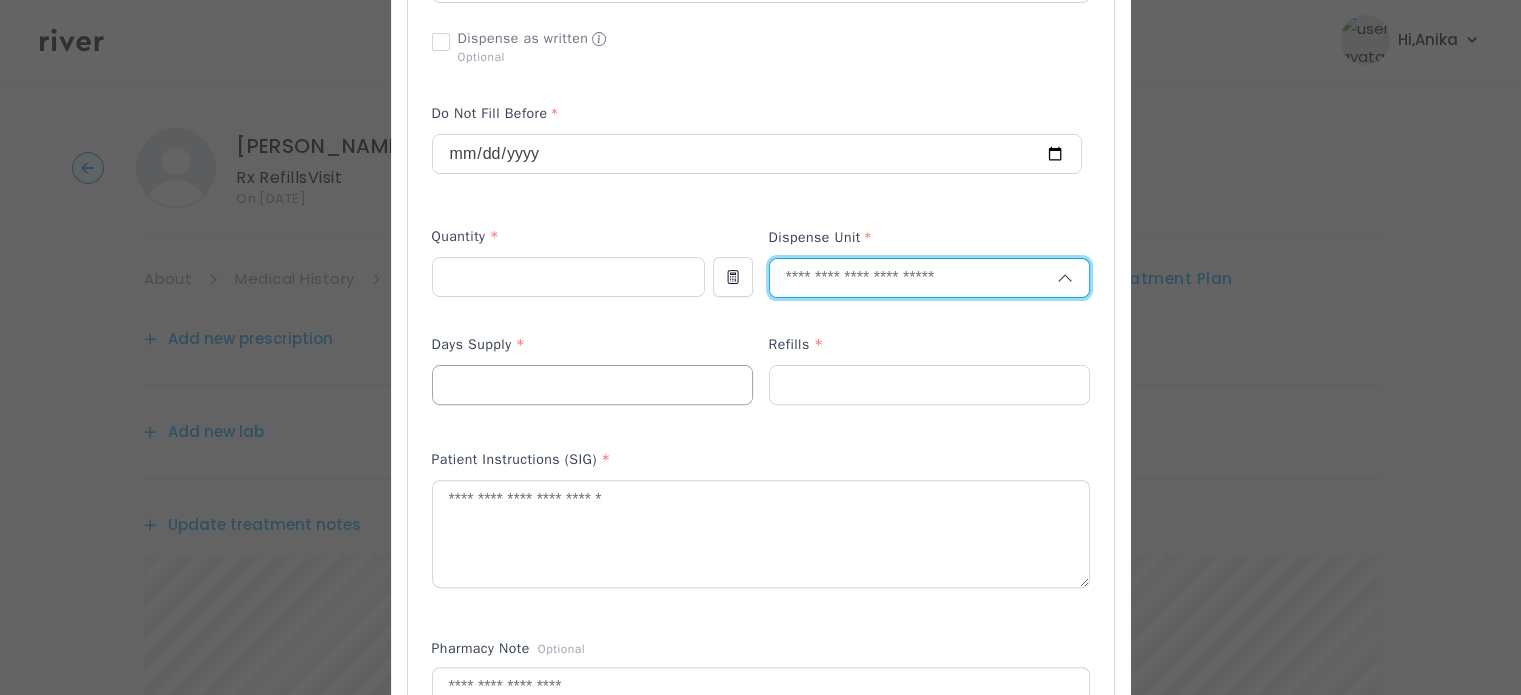click at bounding box center (592, 385) 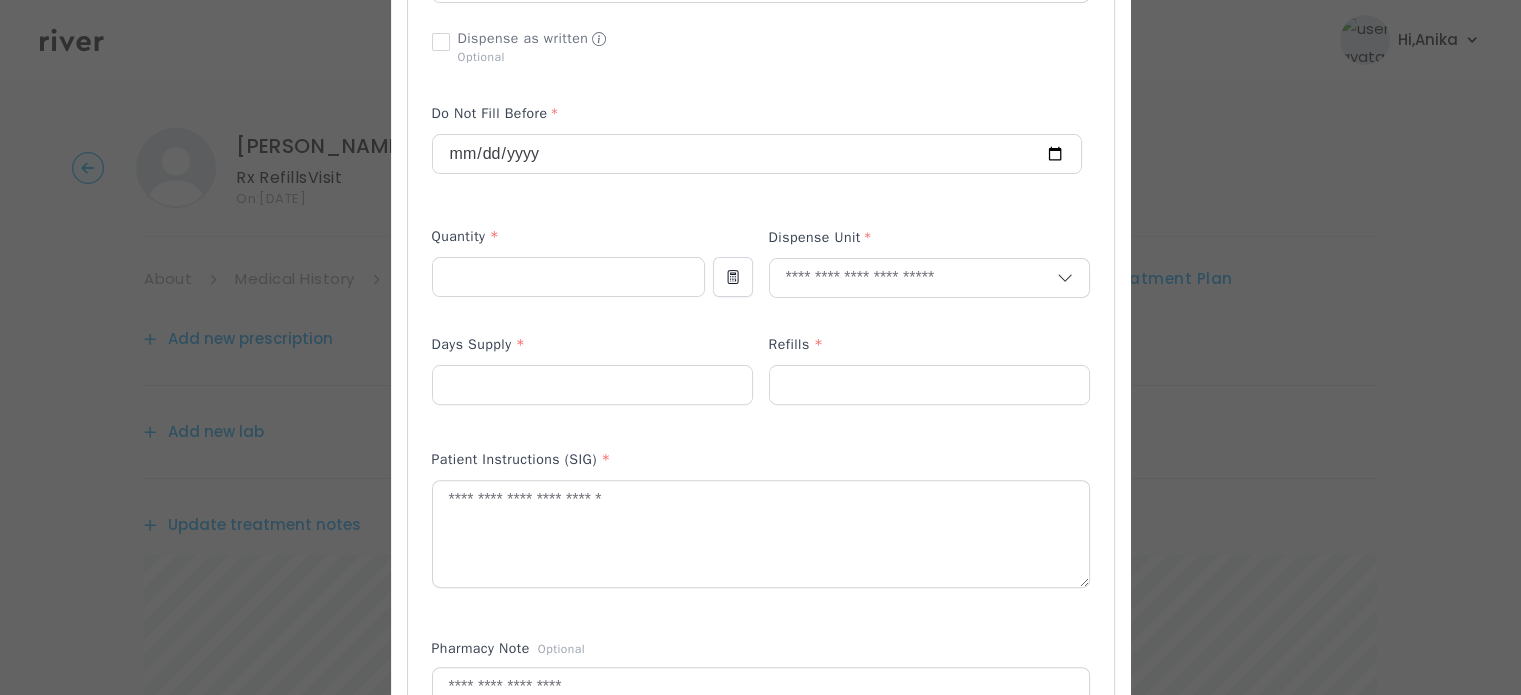 click on "Dispense Unit" at bounding box center [929, 273] 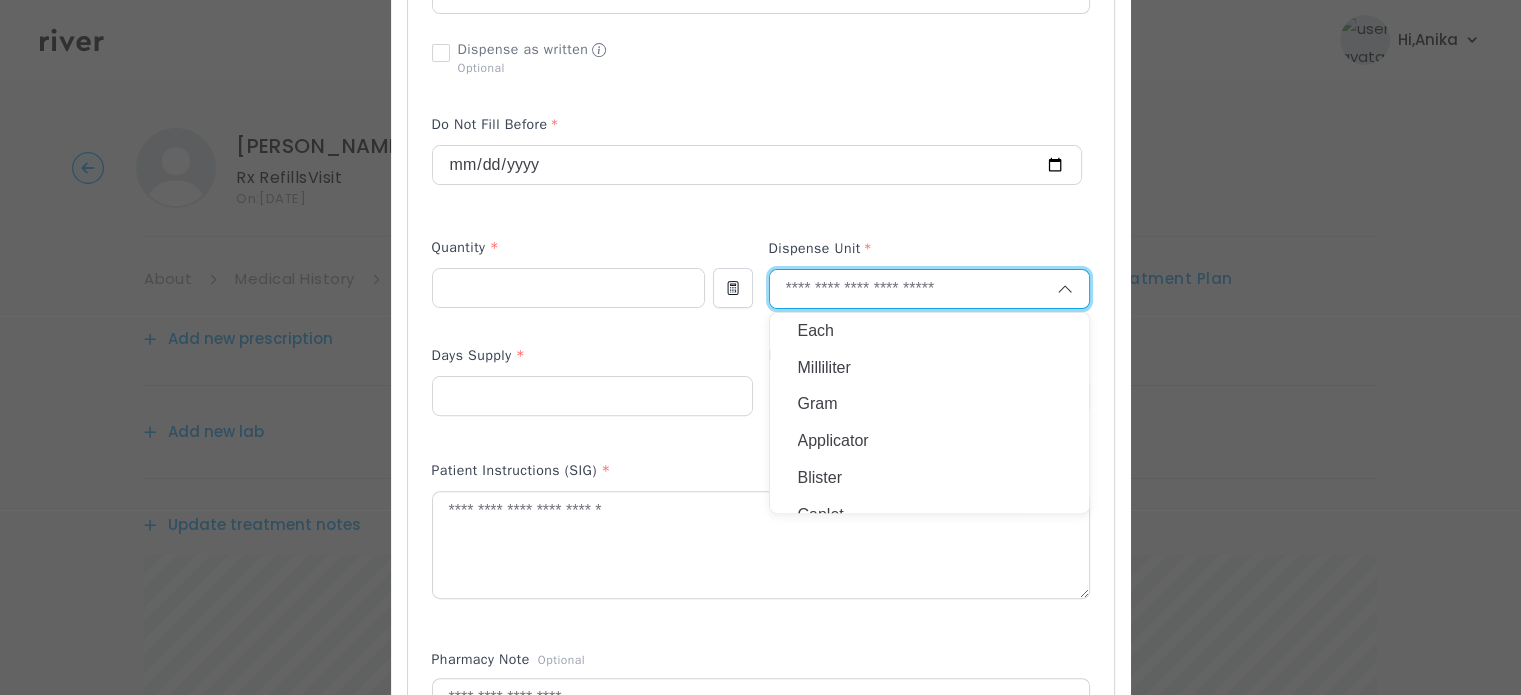 scroll, scrollTop: 560, scrollLeft: 0, axis: vertical 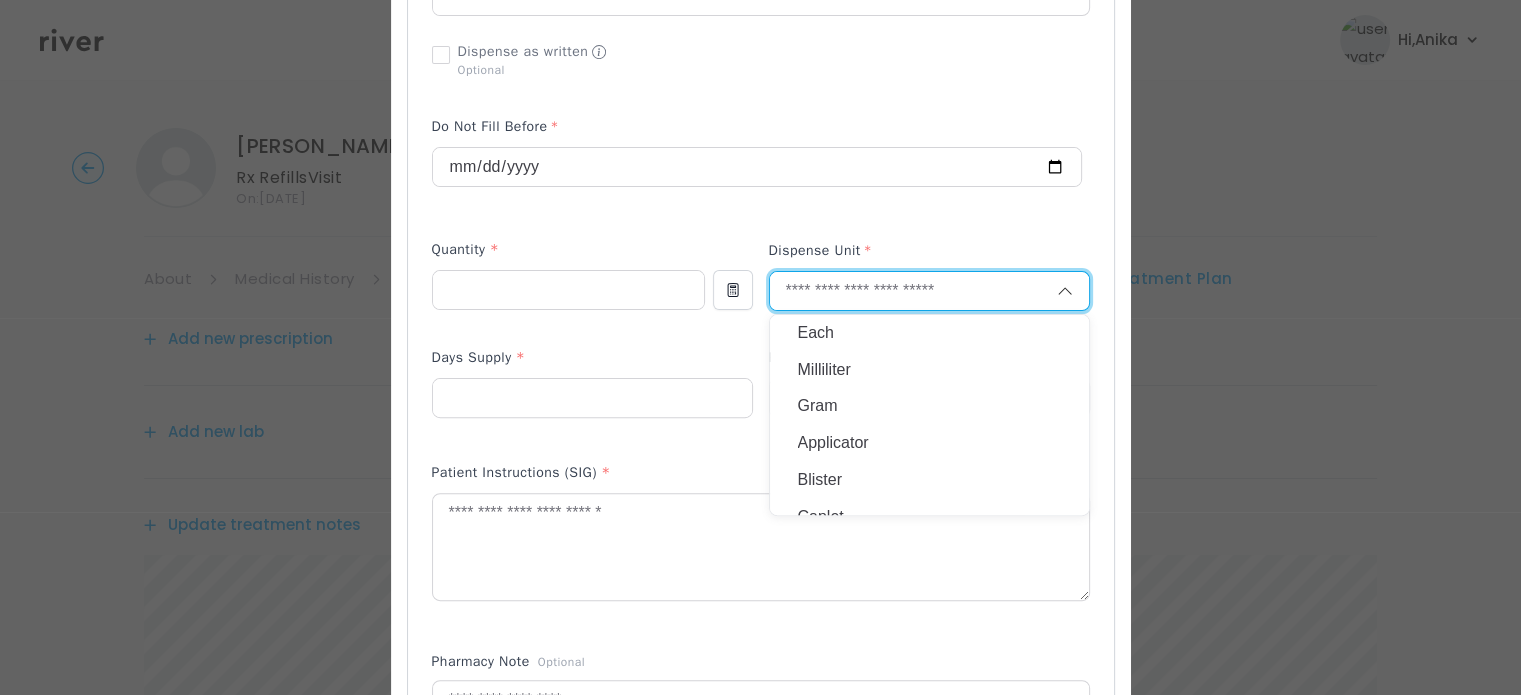 click on "Each" at bounding box center (929, 333) 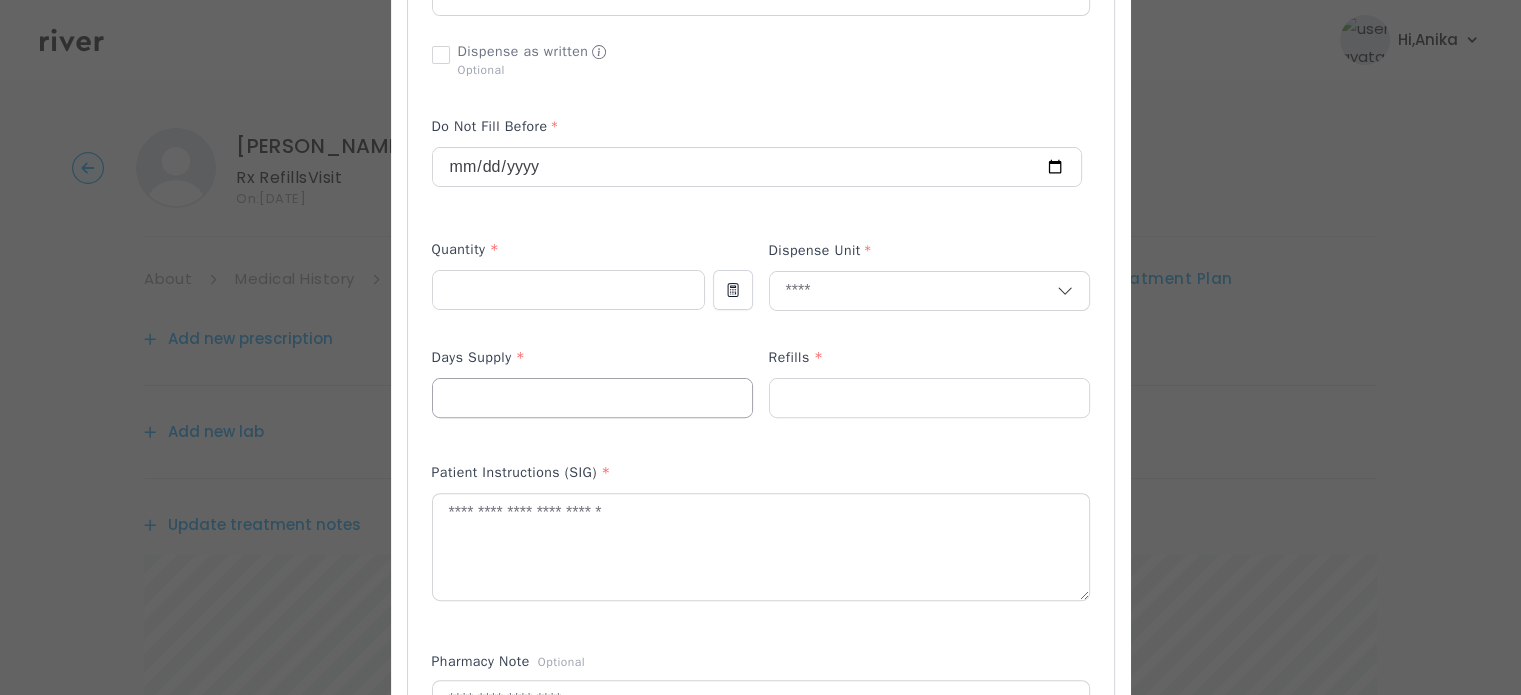 click at bounding box center [592, 398] 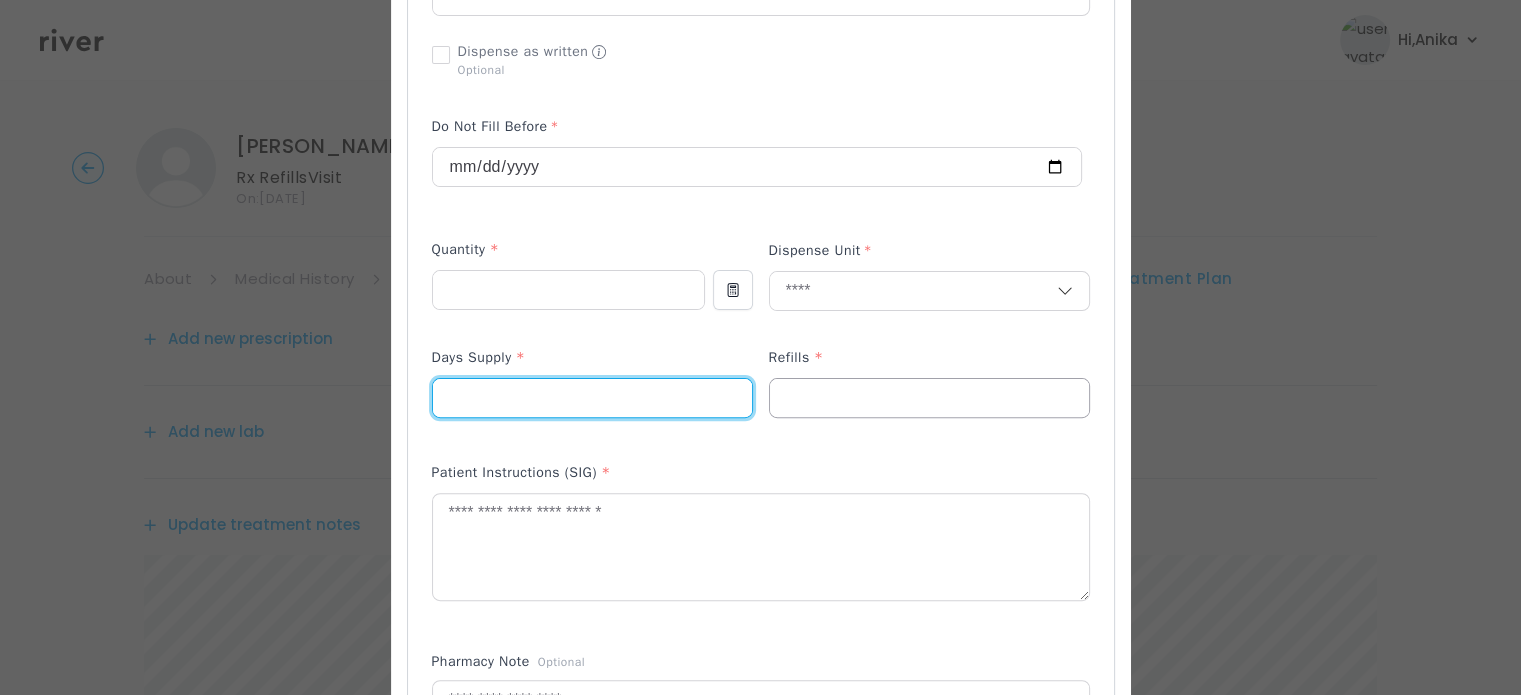 type on "**" 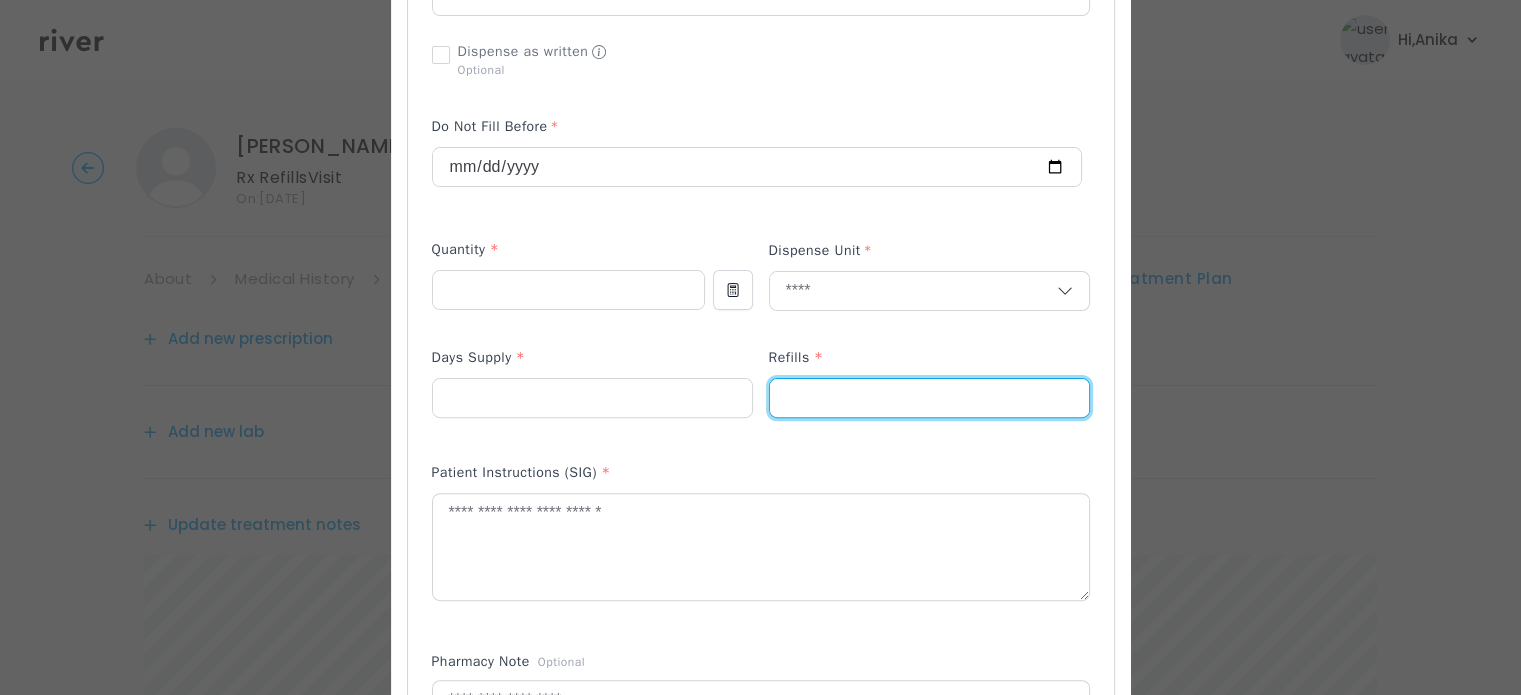 click at bounding box center (929, 398) 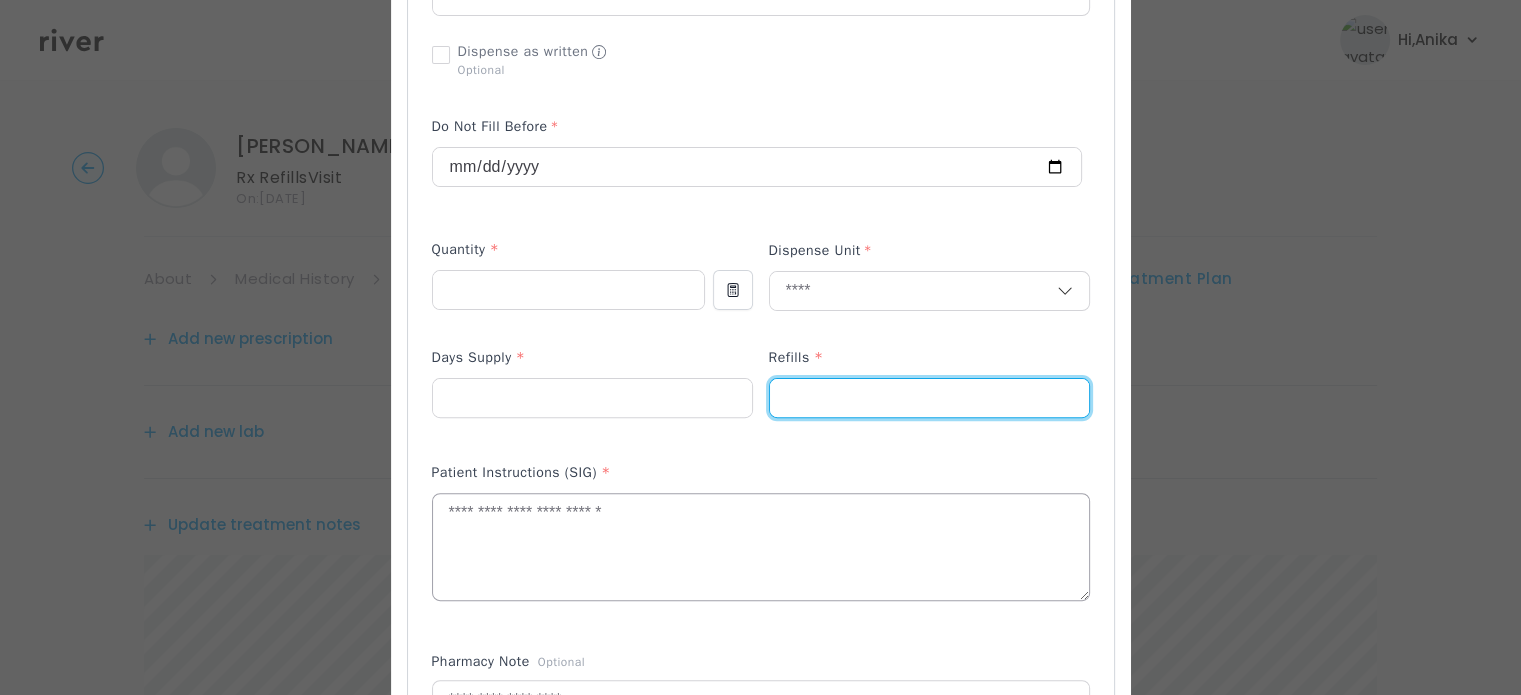 type on "*" 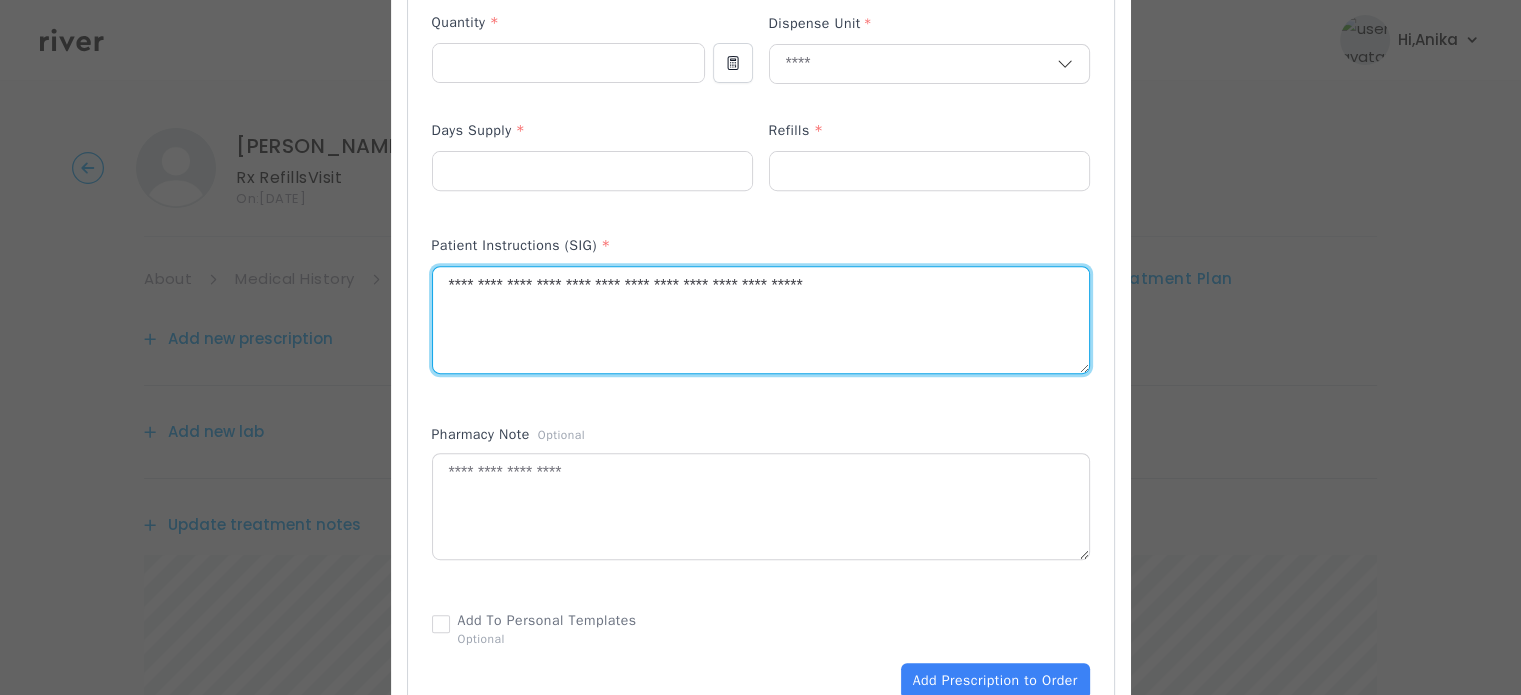 scroll, scrollTop: 966, scrollLeft: 0, axis: vertical 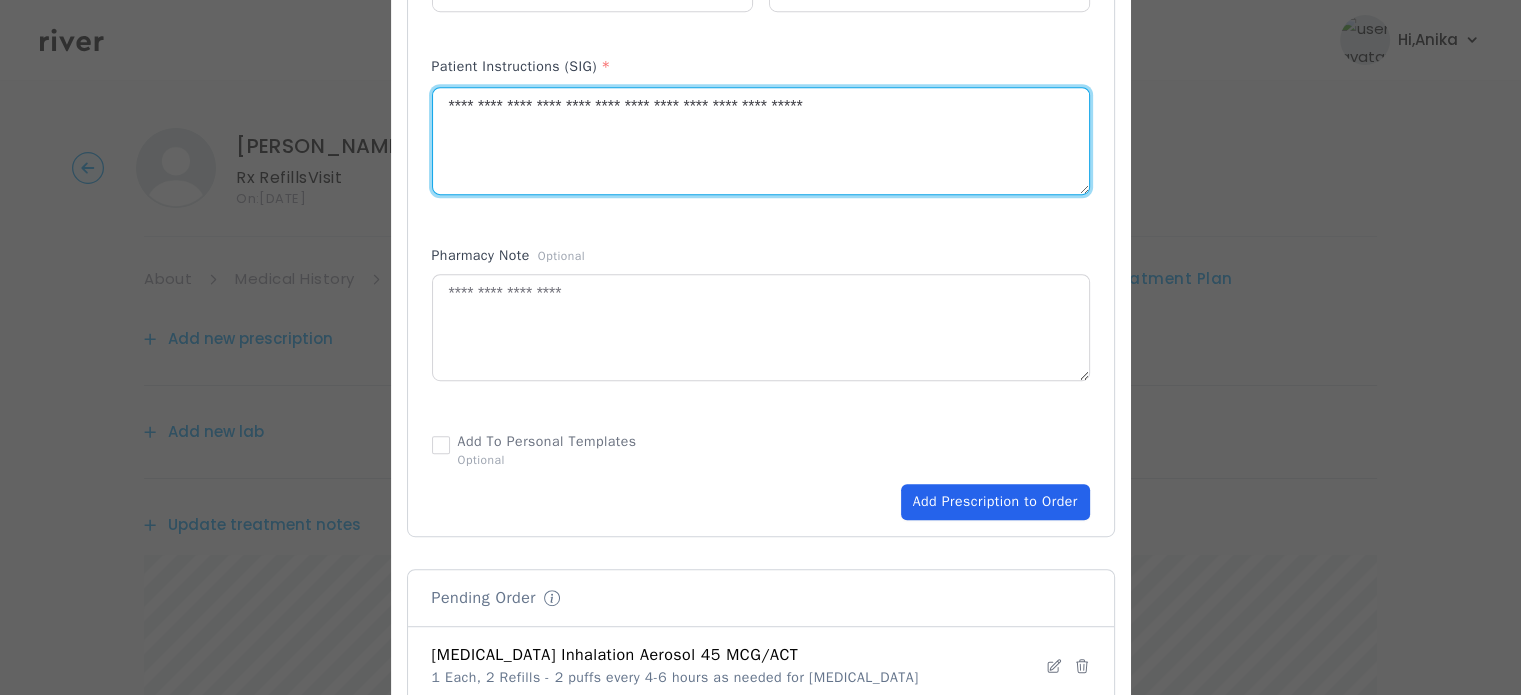 type on "**********" 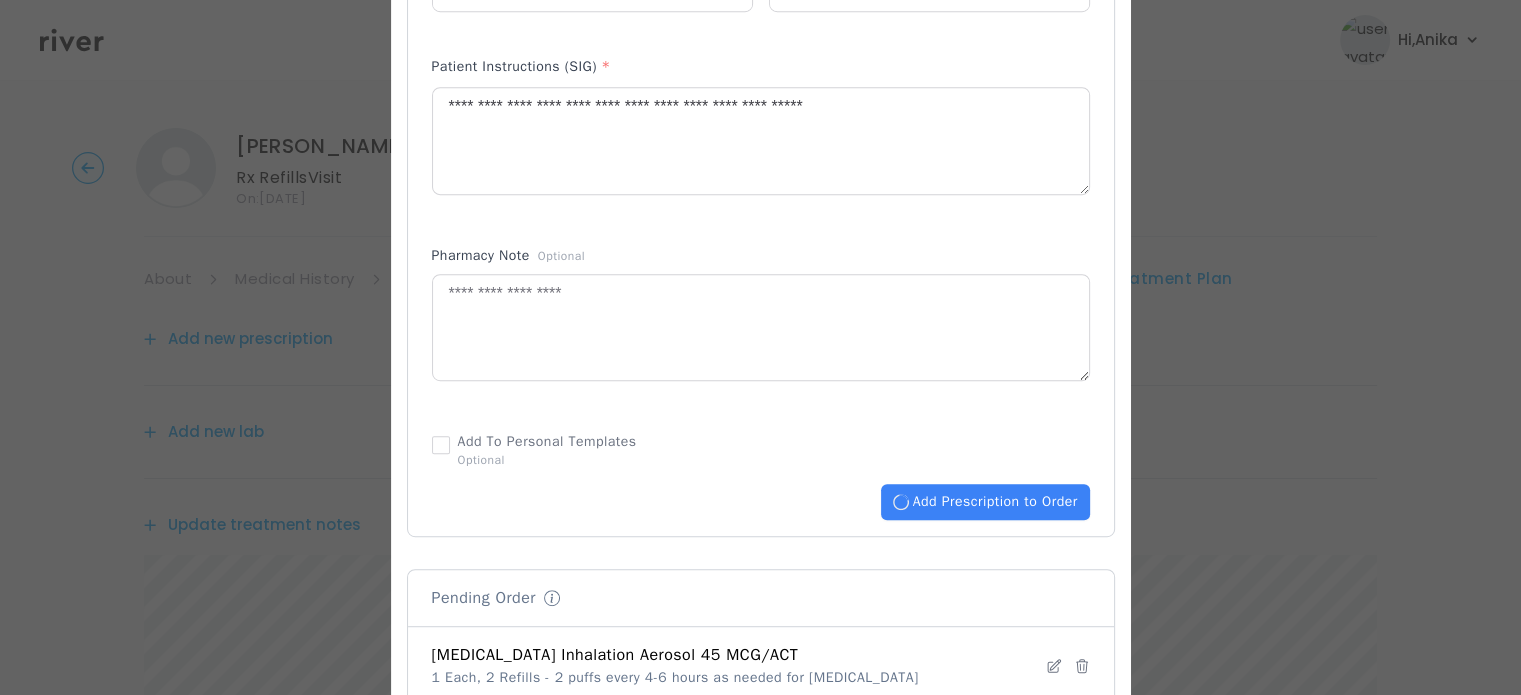 type 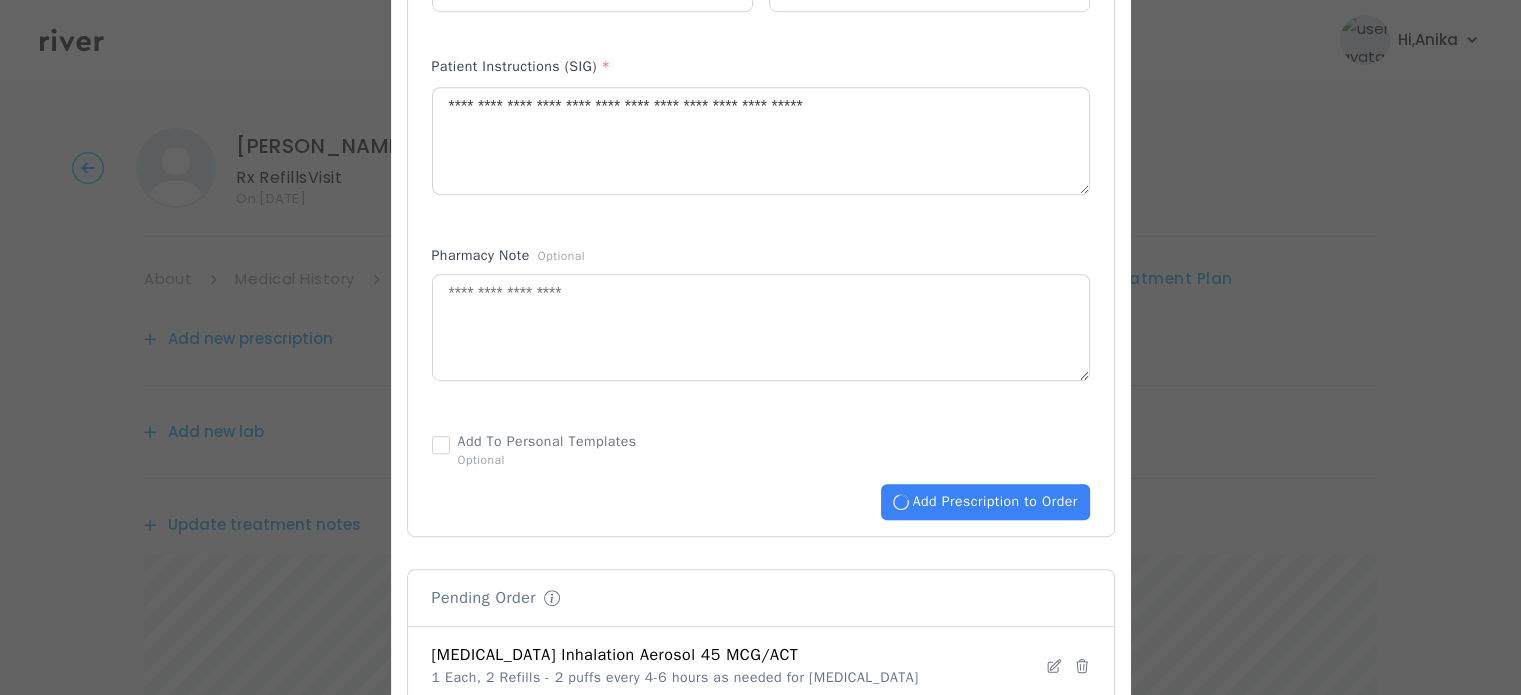 type 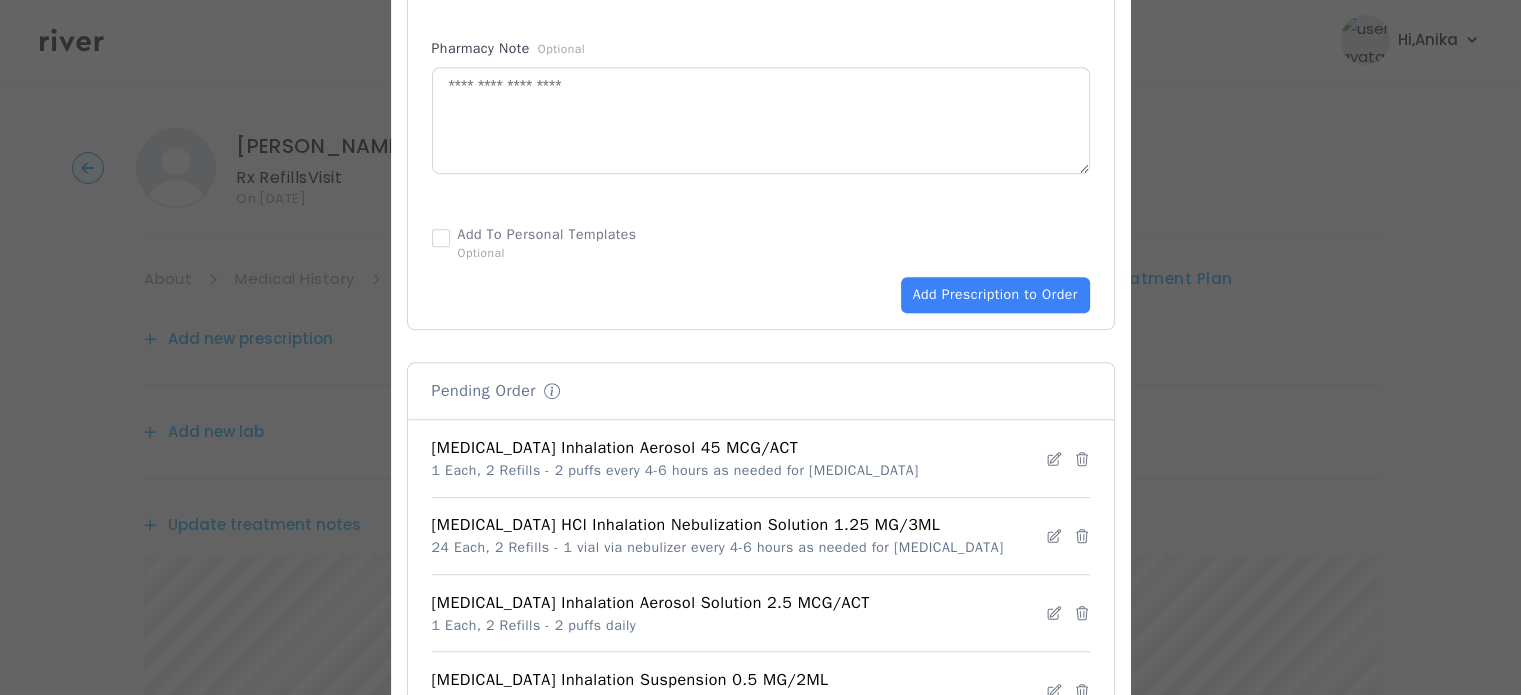 scroll, scrollTop: 1197, scrollLeft: 0, axis: vertical 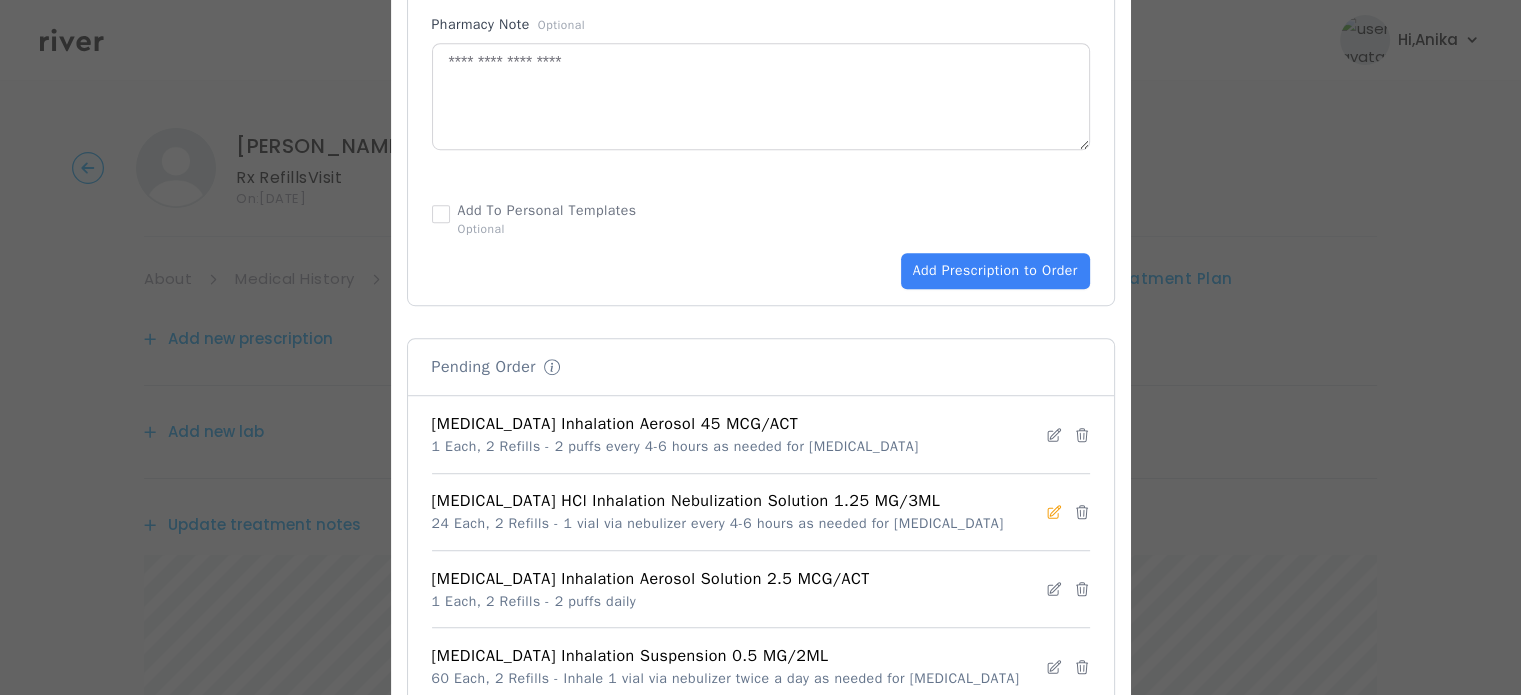 click 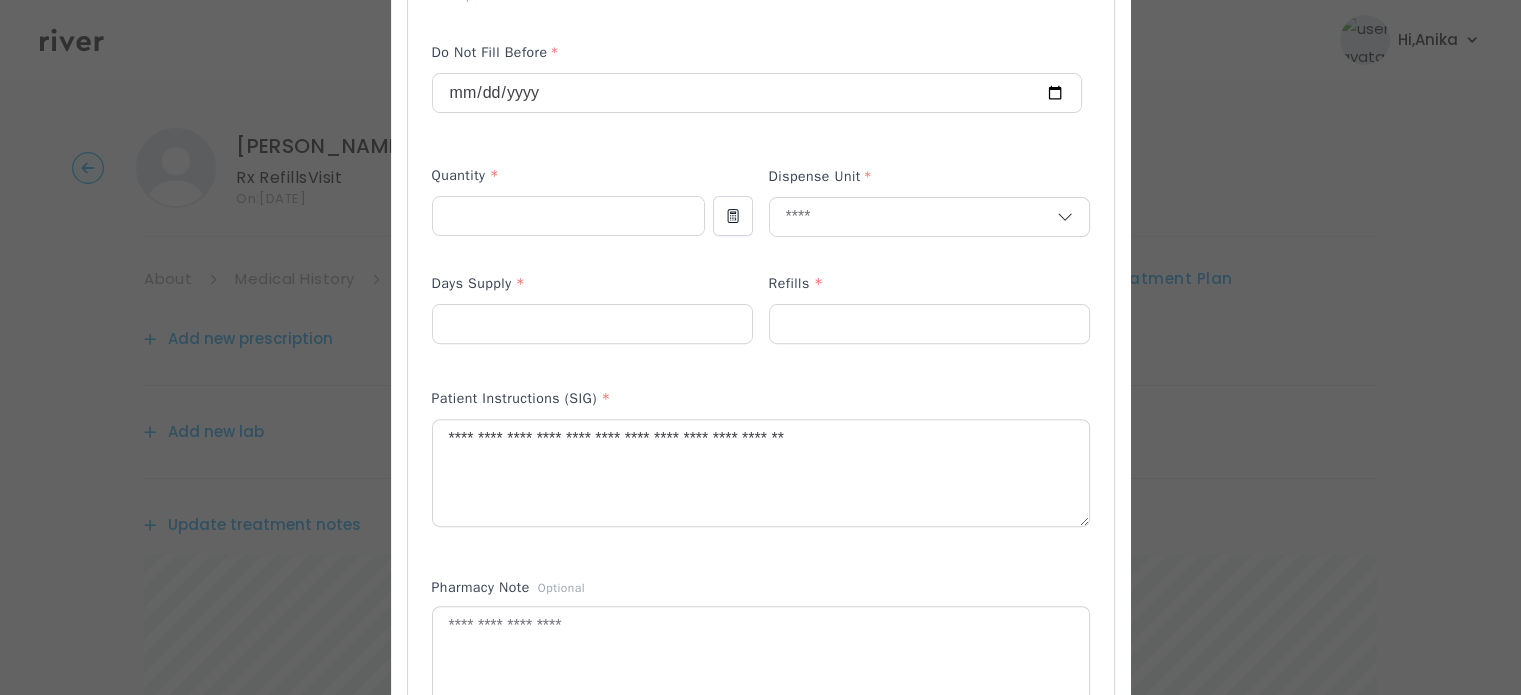 scroll, scrollTop: 574, scrollLeft: 0, axis: vertical 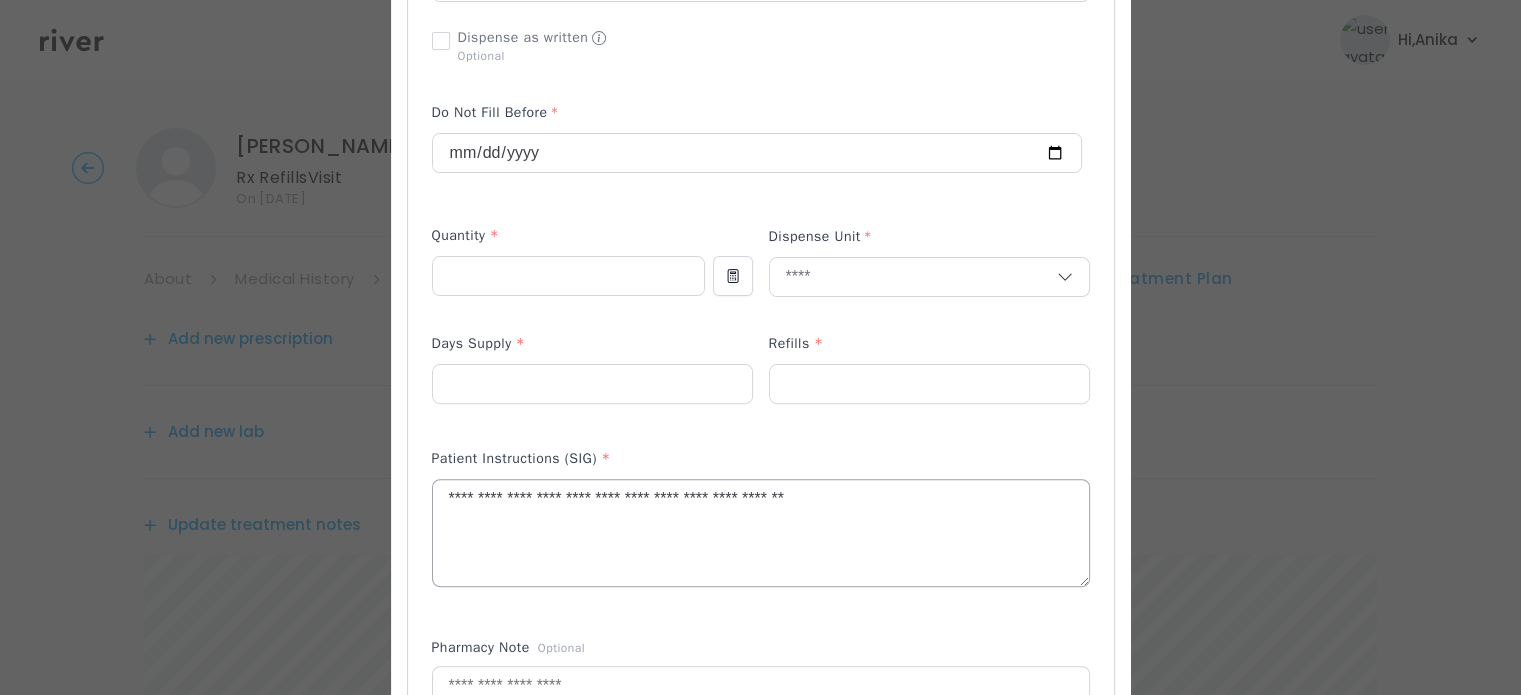 click on "**********" at bounding box center [761, 533] 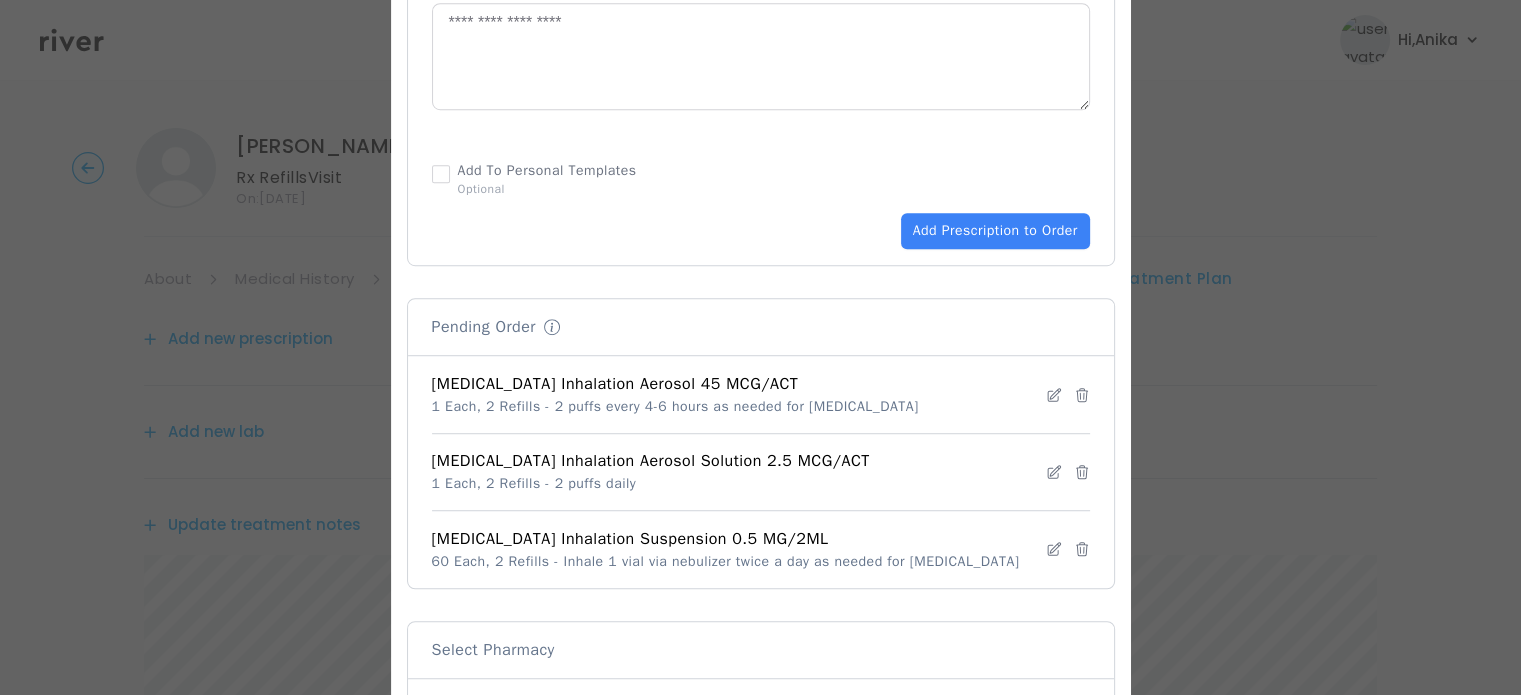 scroll, scrollTop: 1240, scrollLeft: 0, axis: vertical 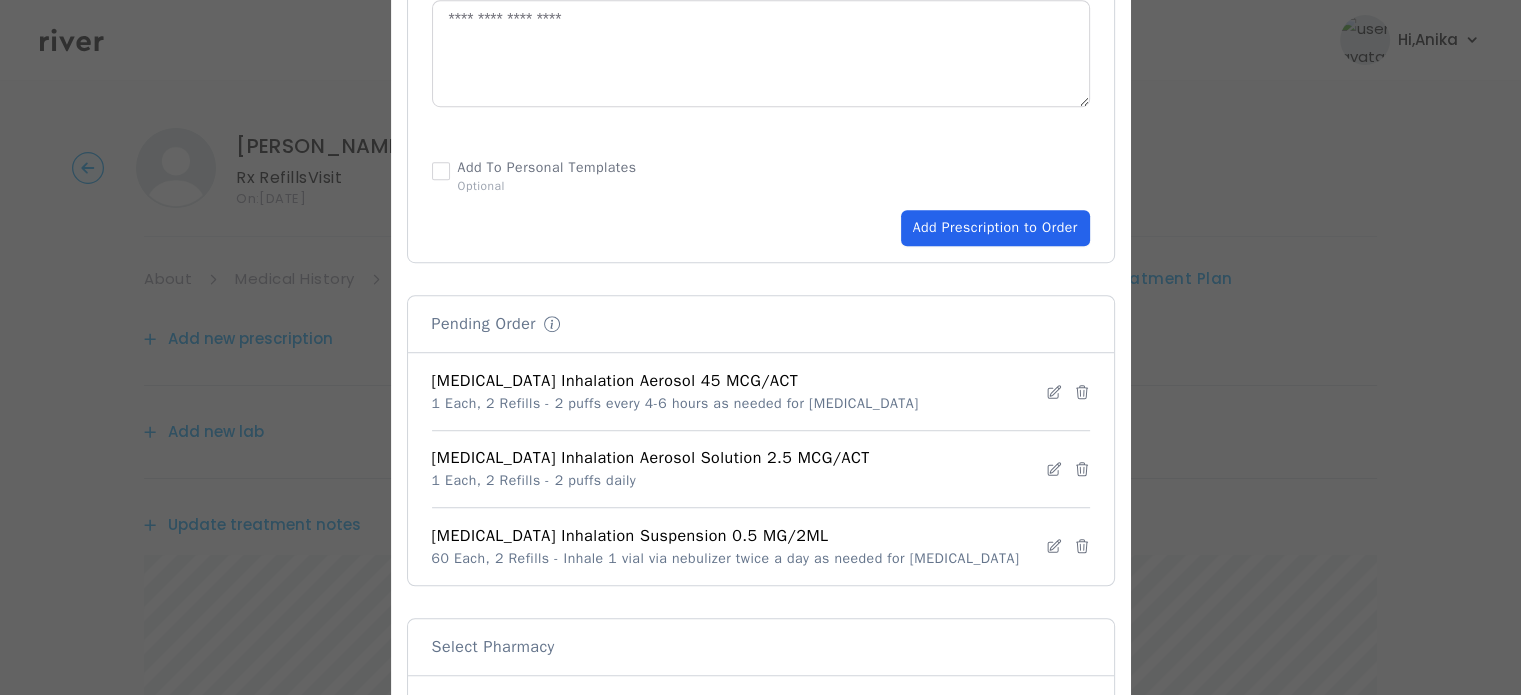 type on "**********" 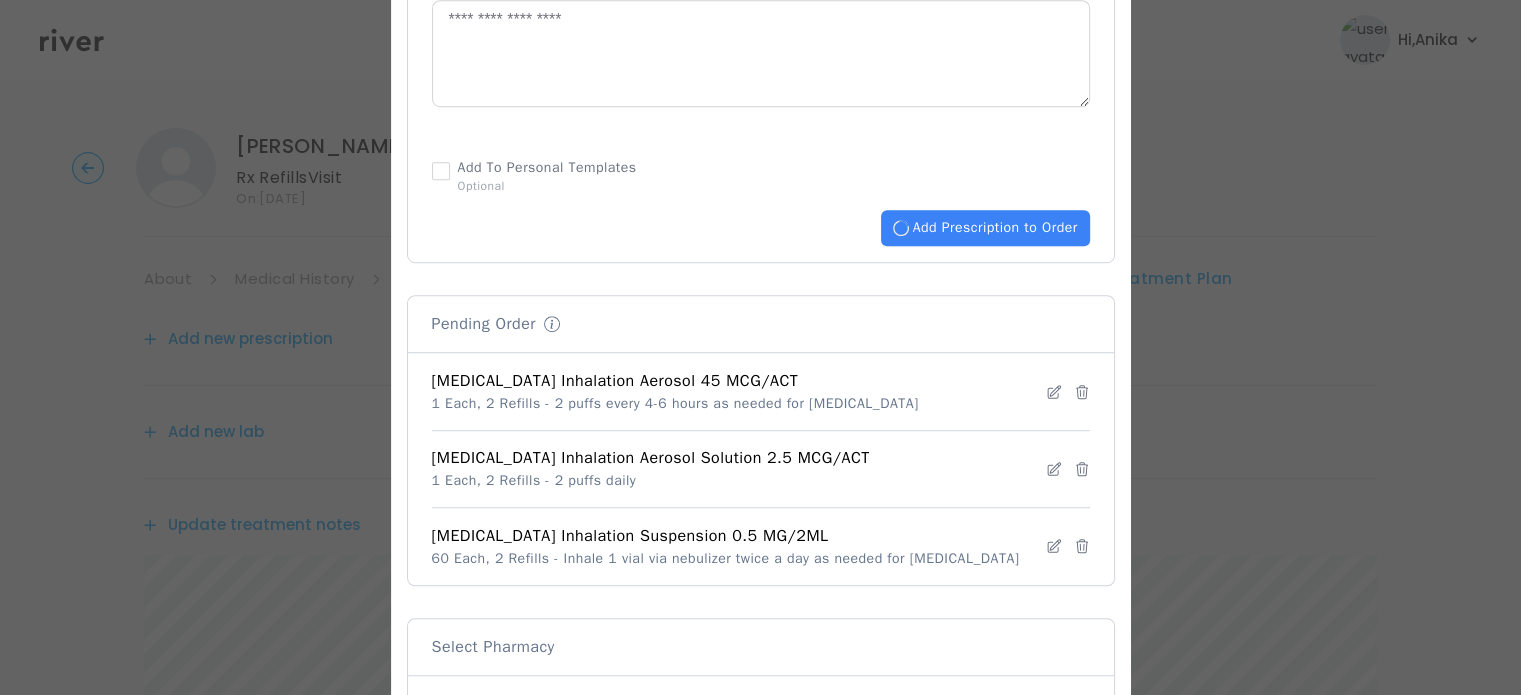 type 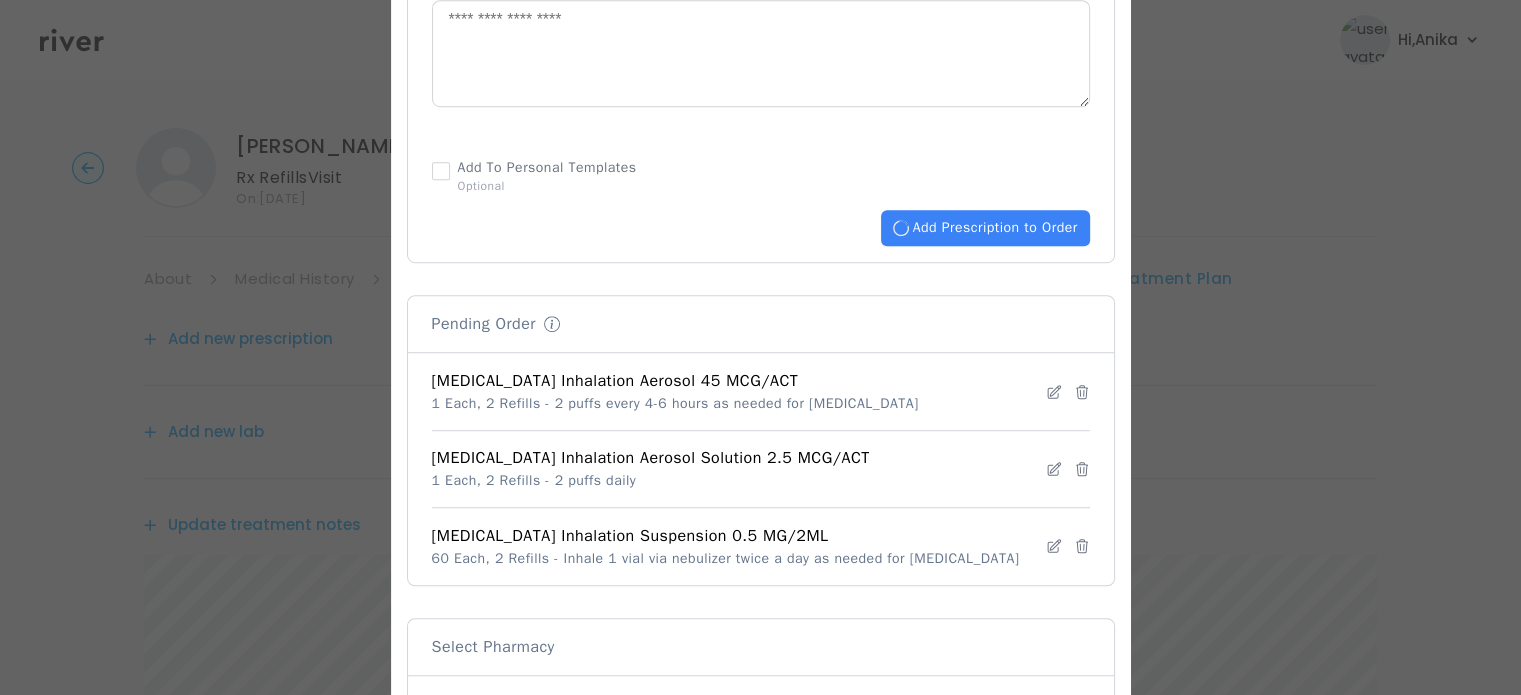 type 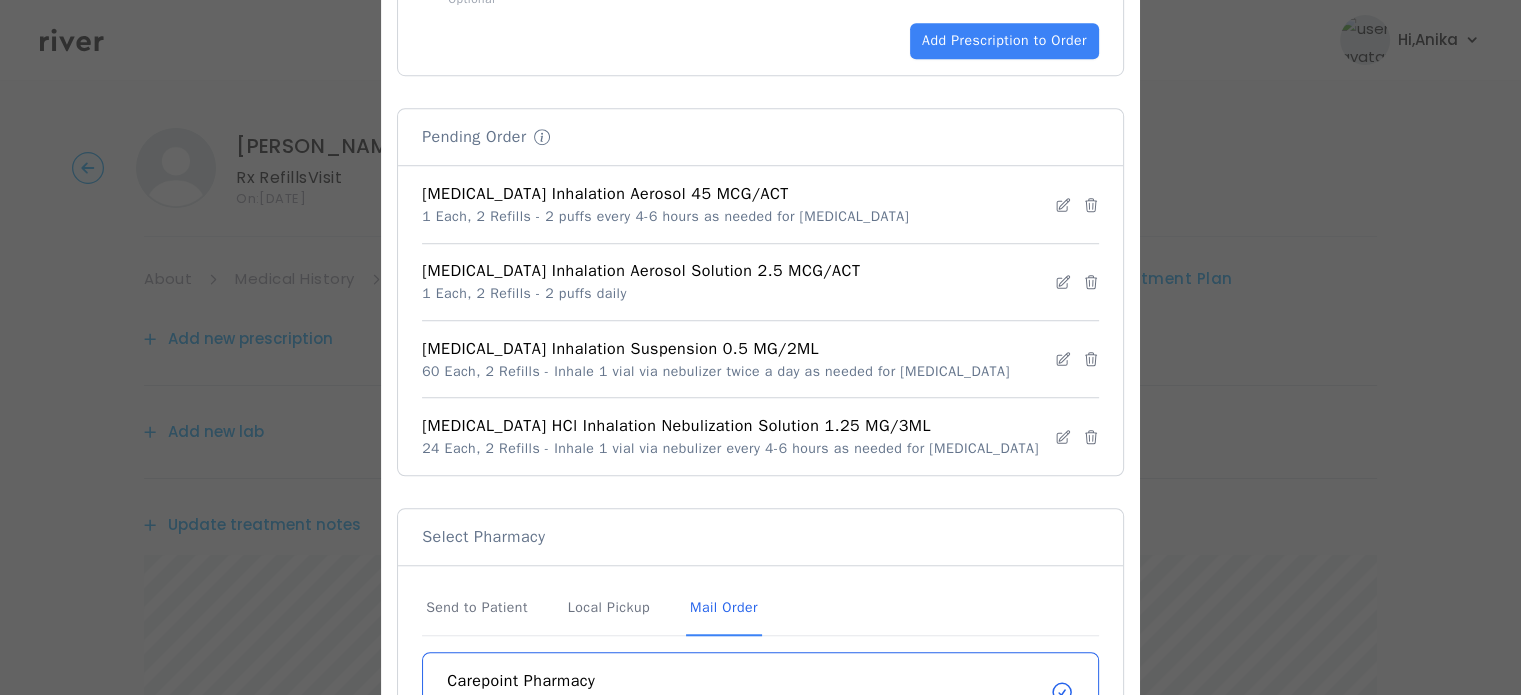 scroll, scrollTop: 1591, scrollLeft: 0, axis: vertical 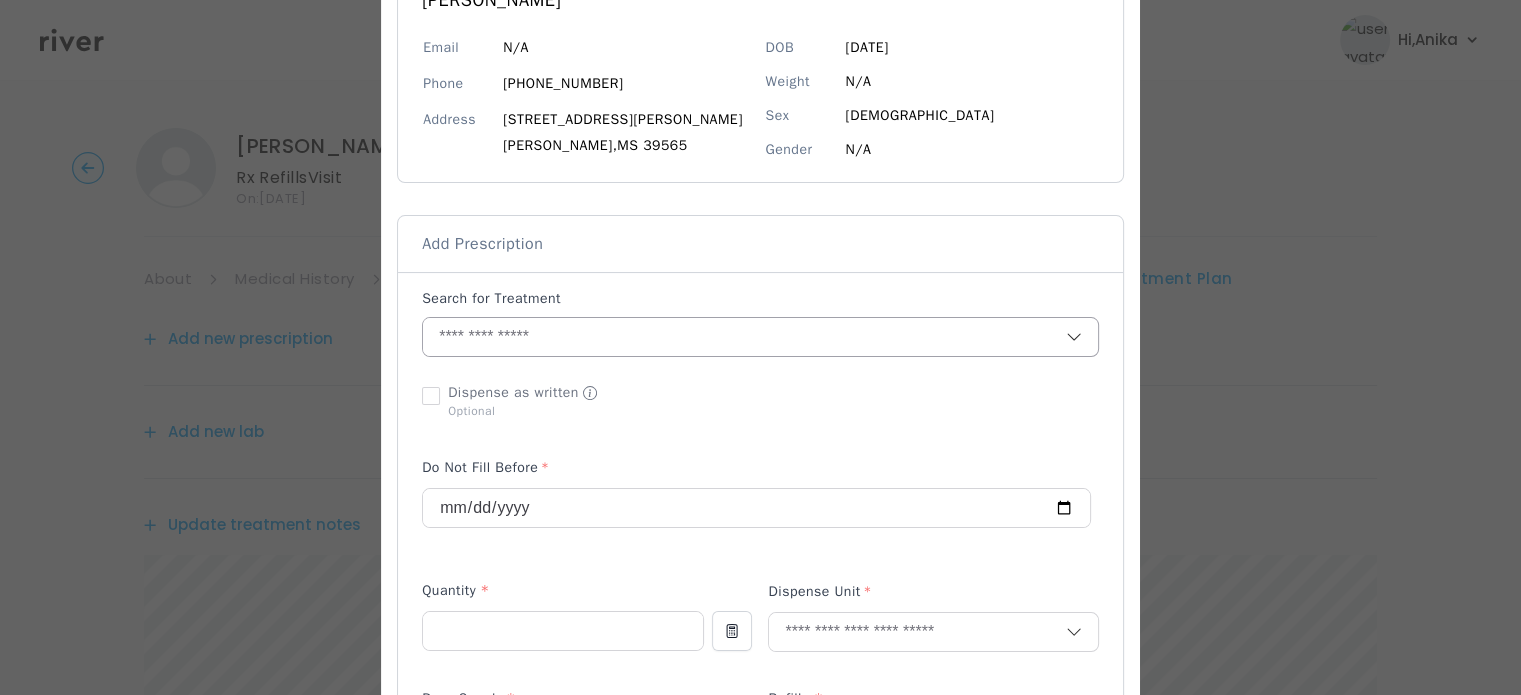 click at bounding box center [744, 337] 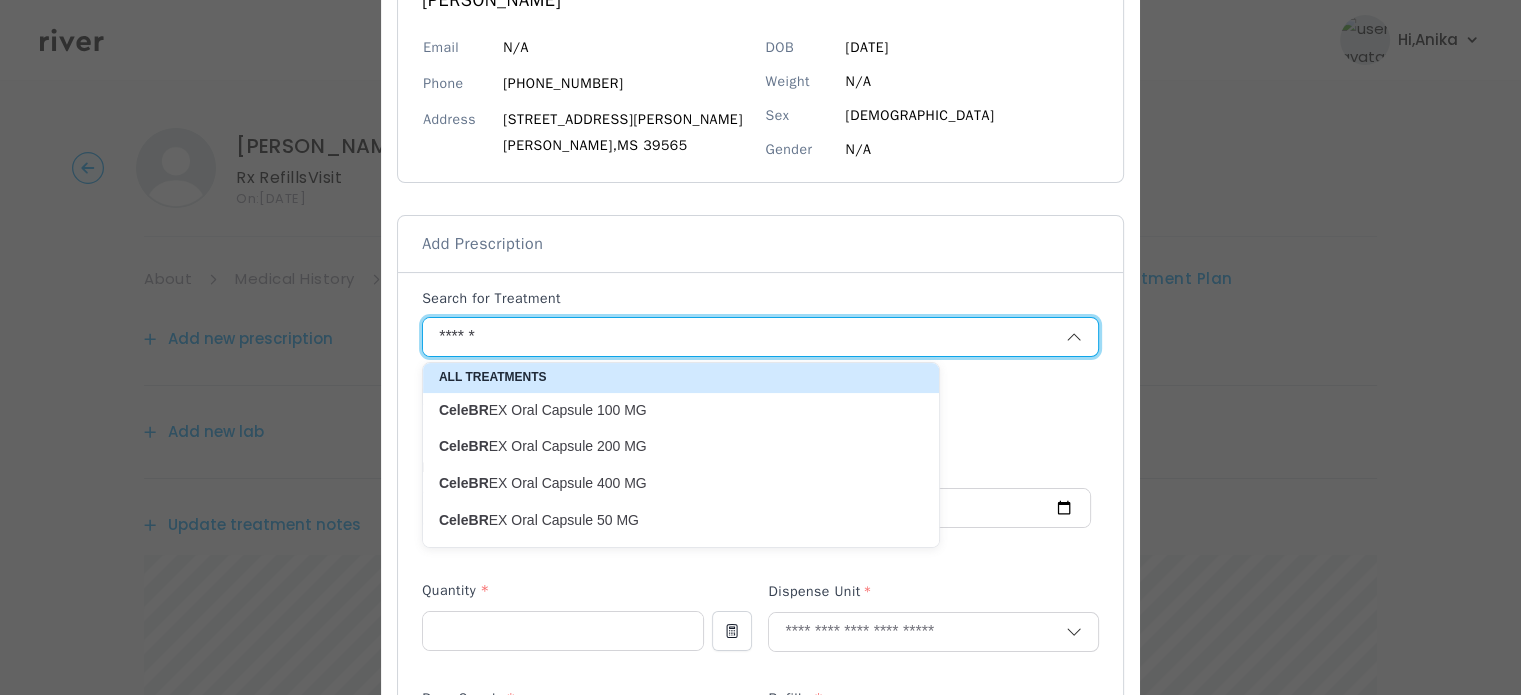 click on "CeleBR EX Oral Capsule 200 MG" at bounding box center [669, 446] 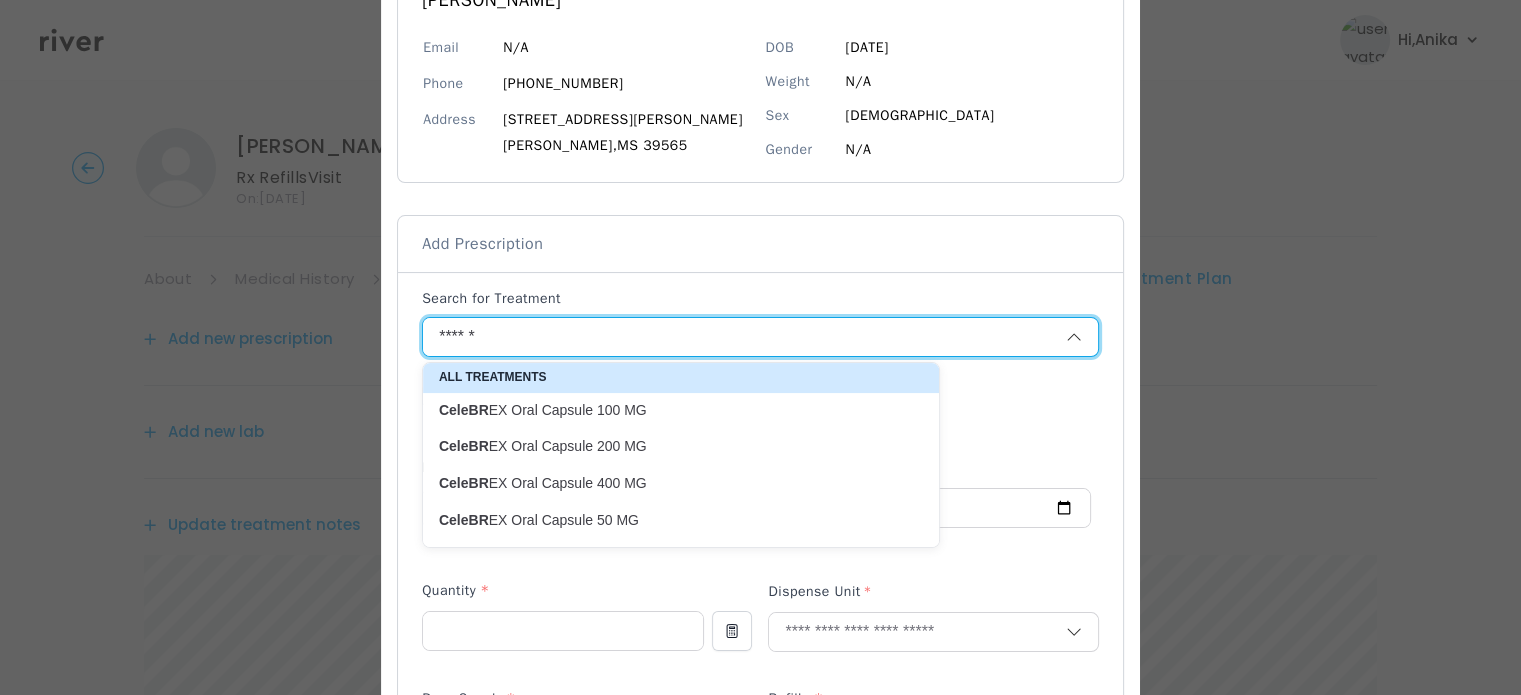 type on "**********" 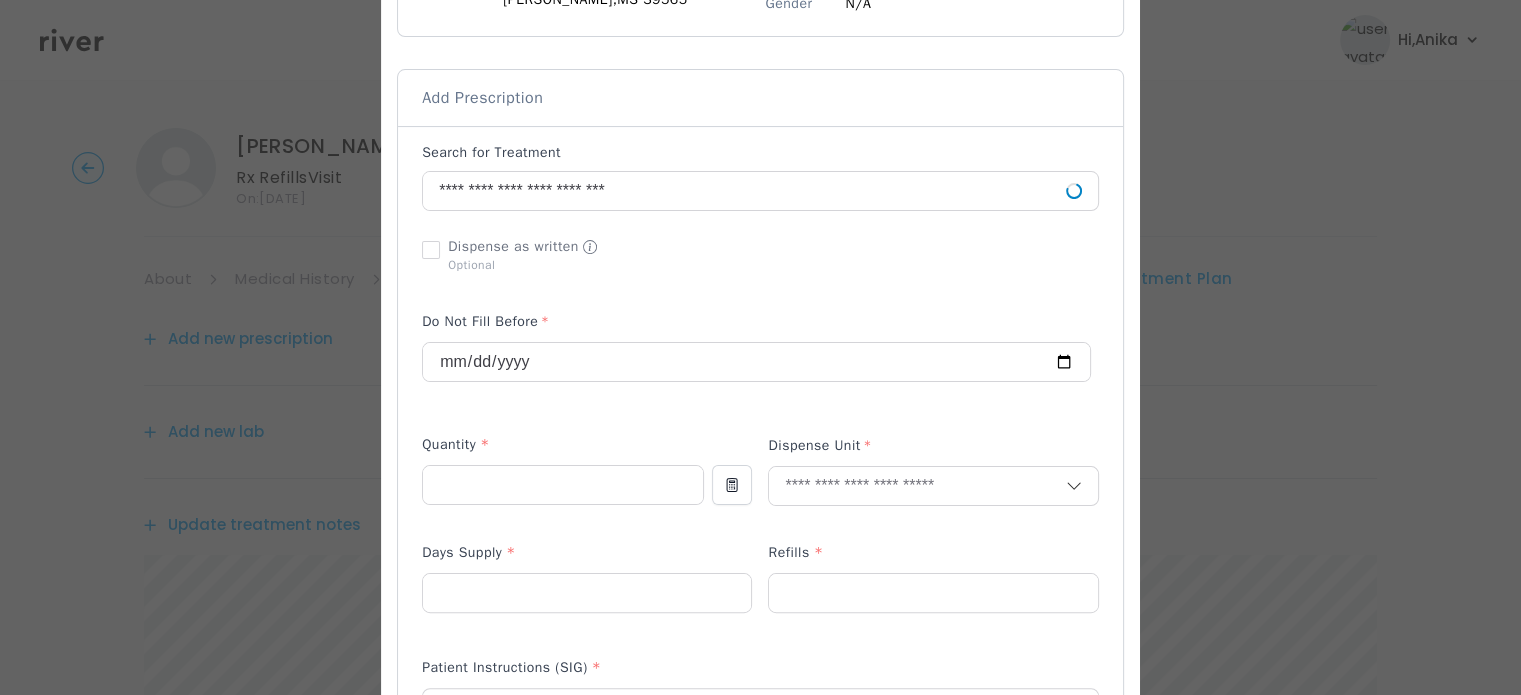 scroll, scrollTop: 412, scrollLeft: 0, axis: vertical 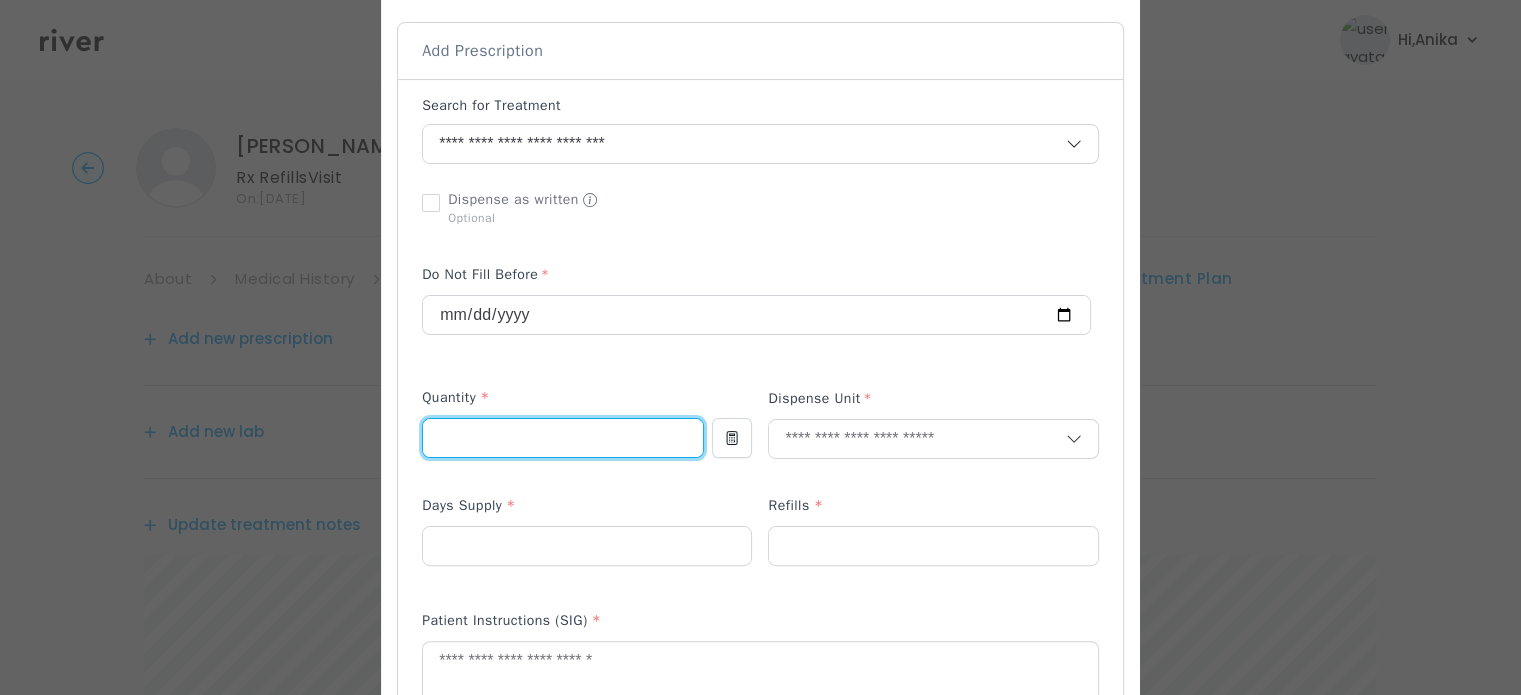 click at bounding box center (563, 438) 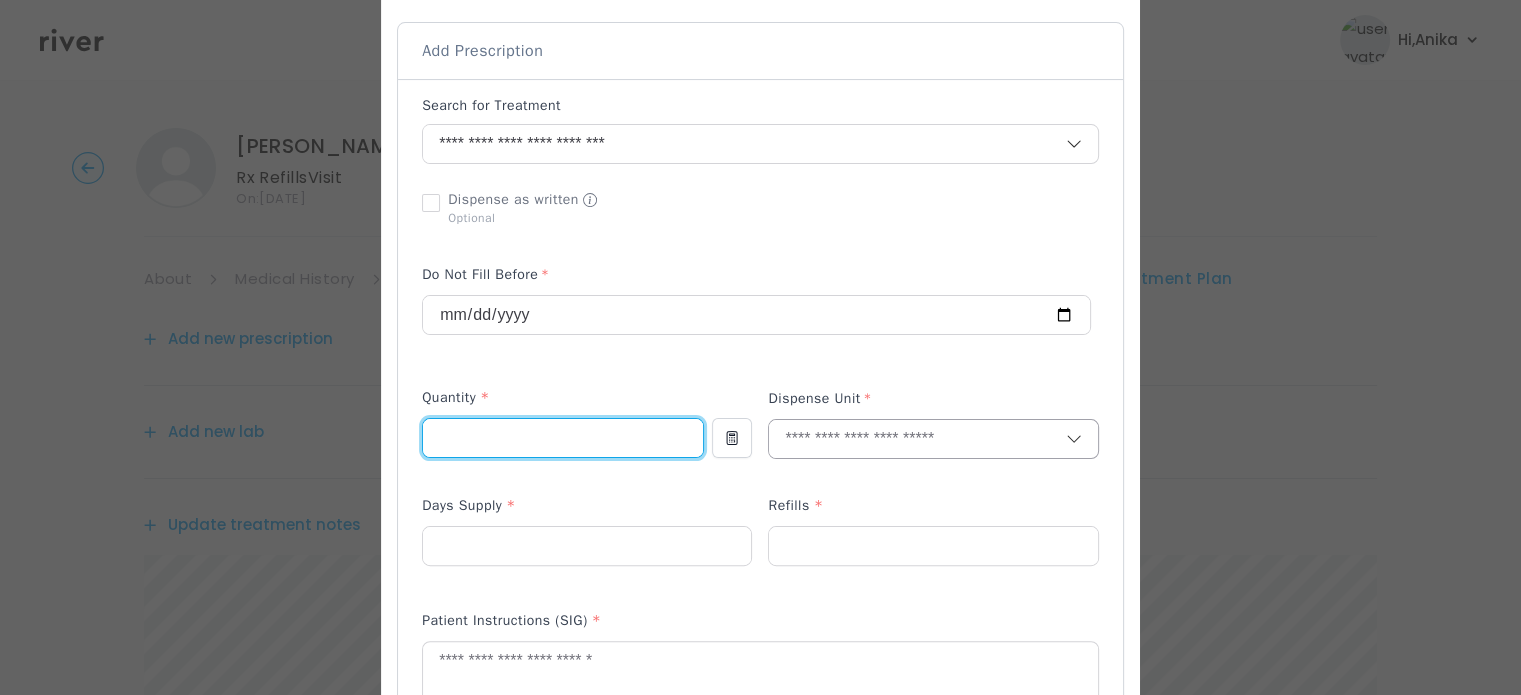 type on "**" 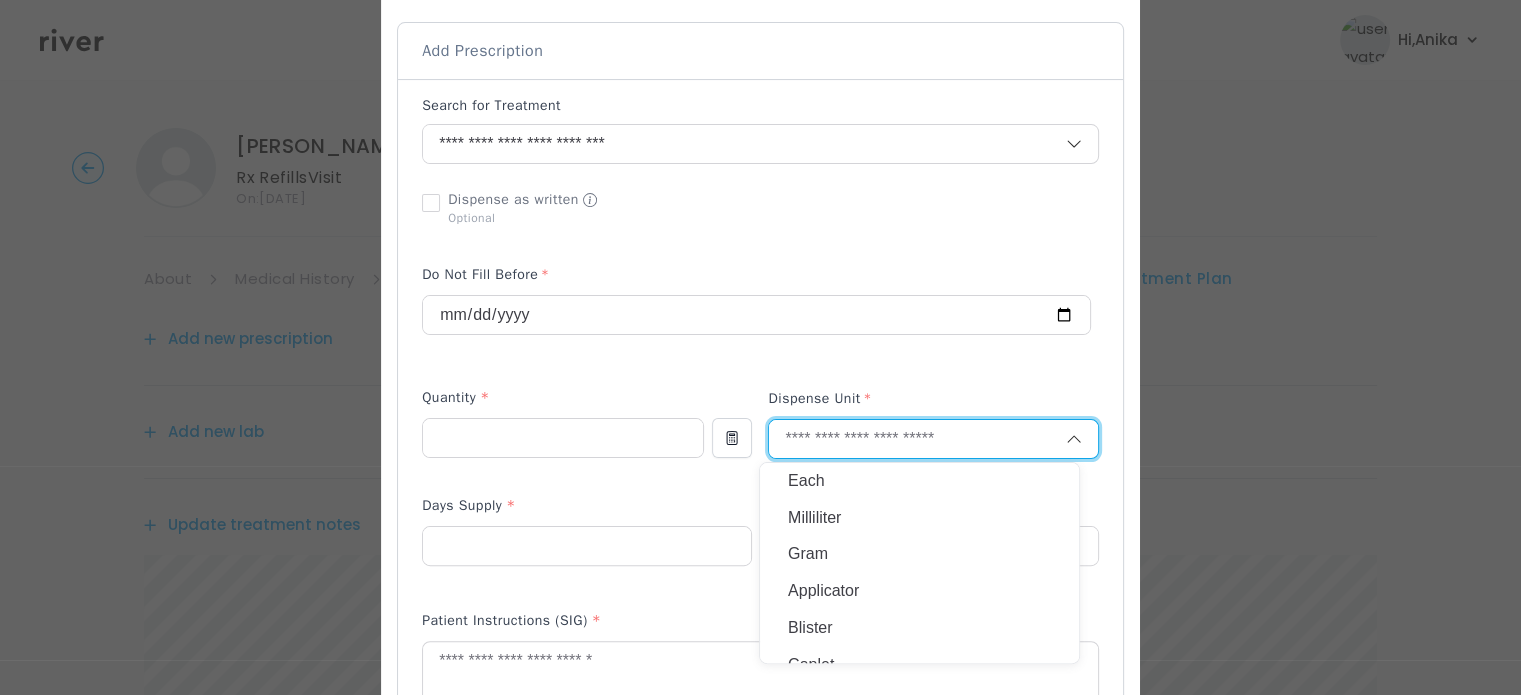 type on "*" 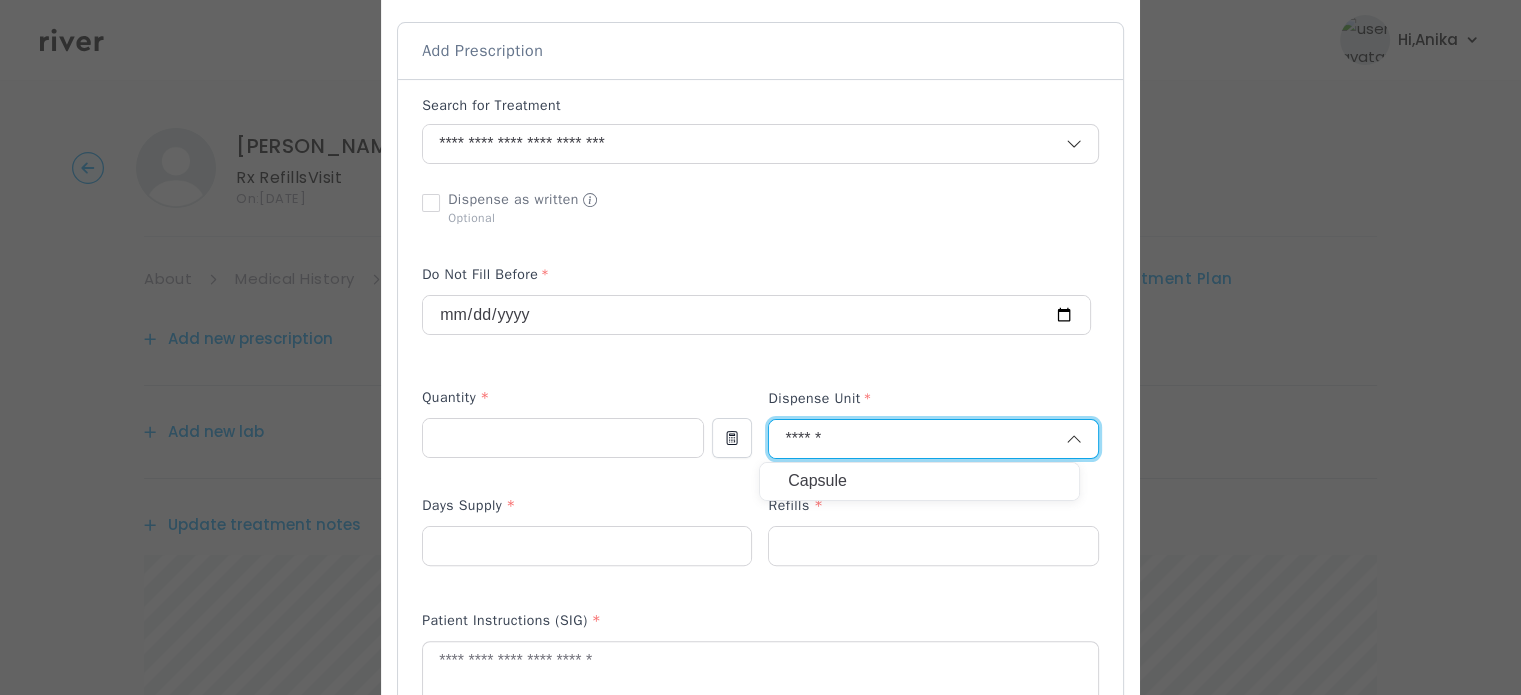 type on "******" 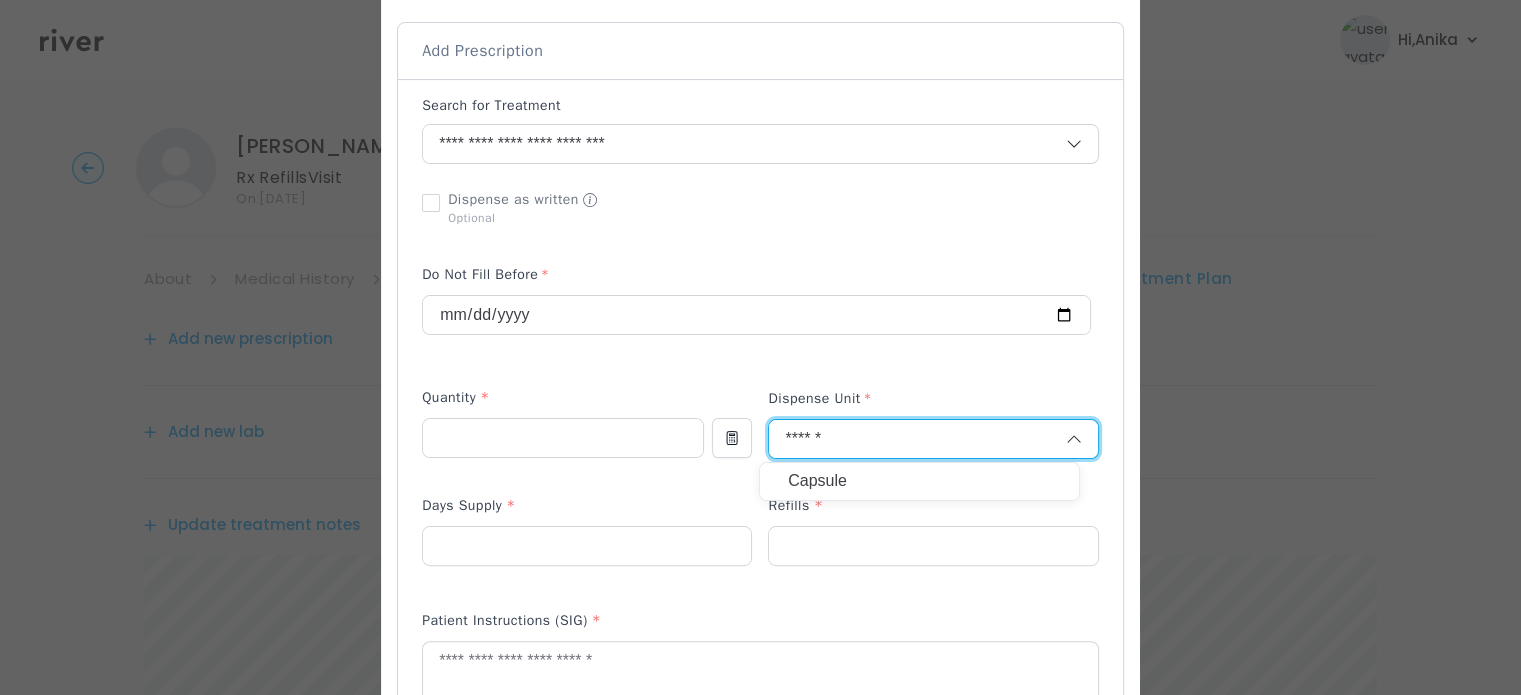 type 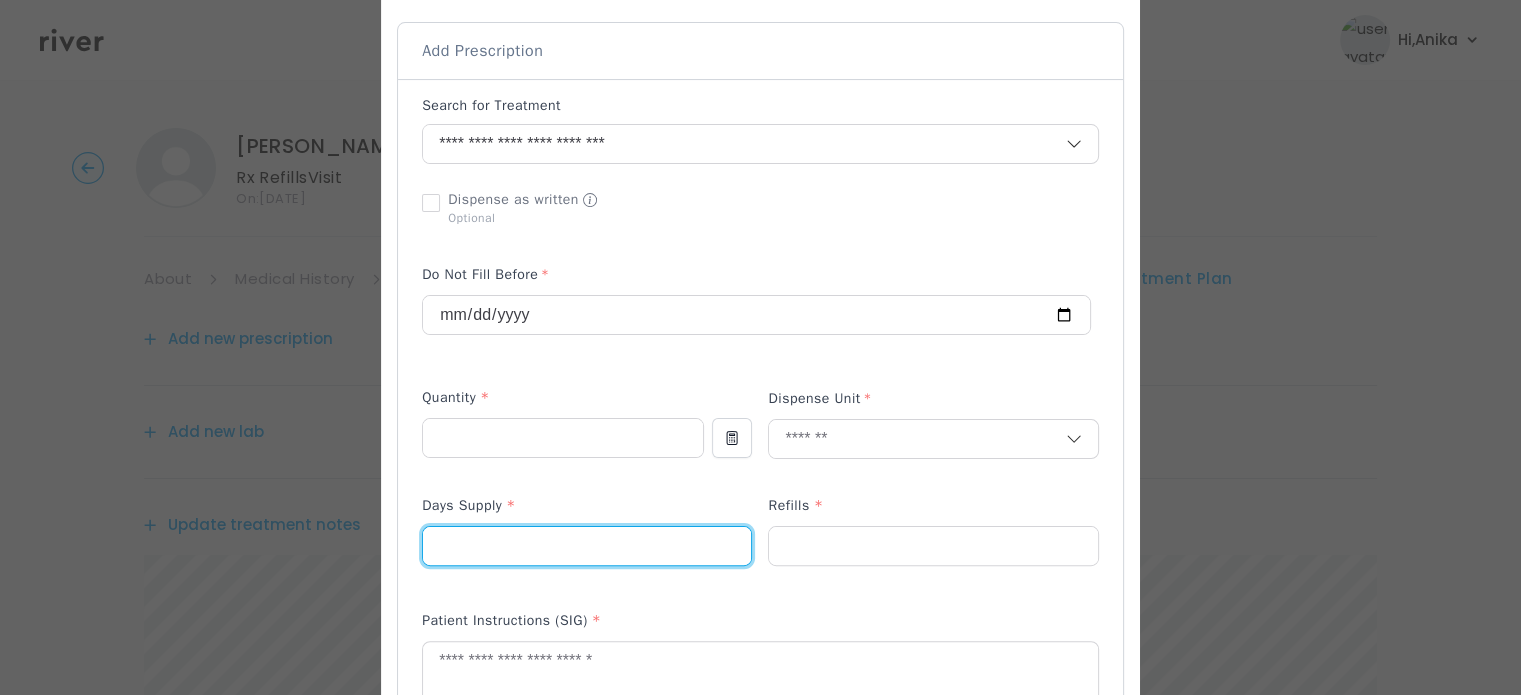 click at bounding box center (587, 546) 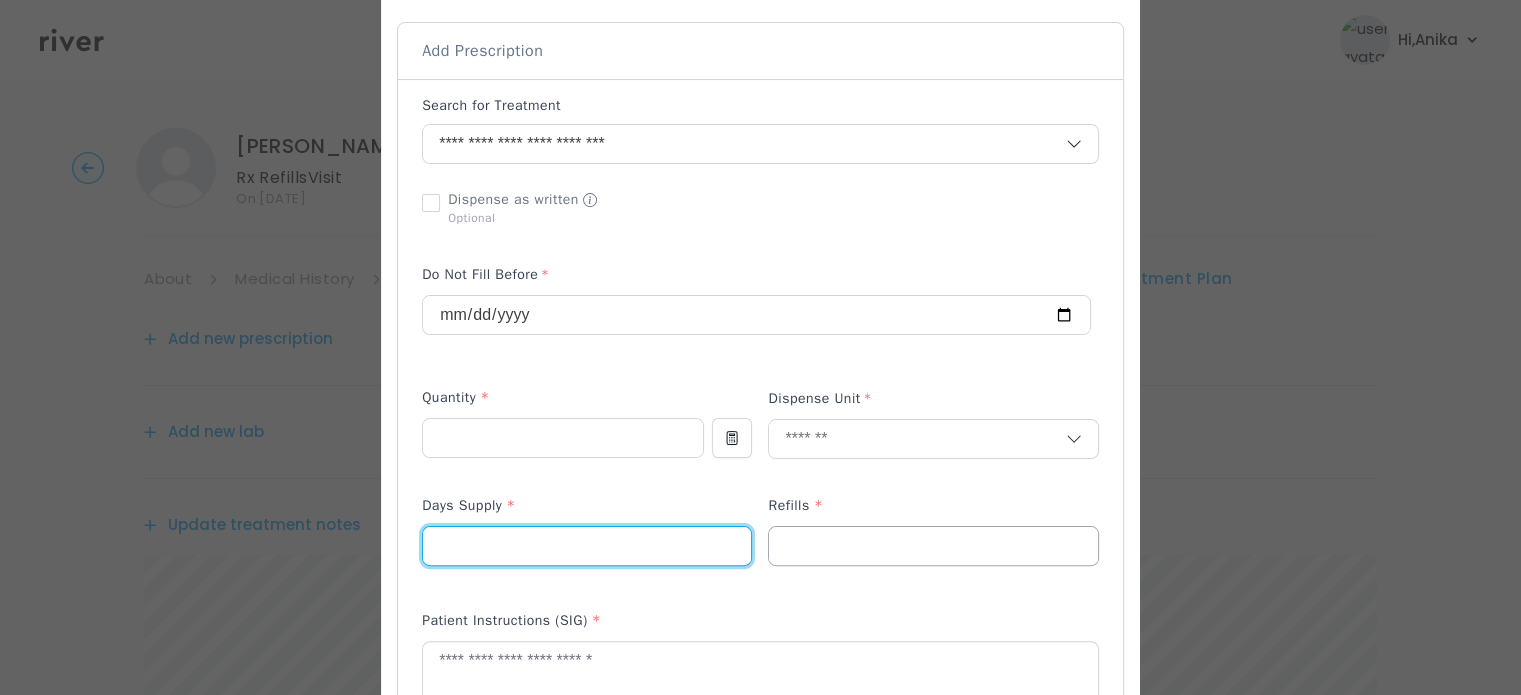 type on "**" 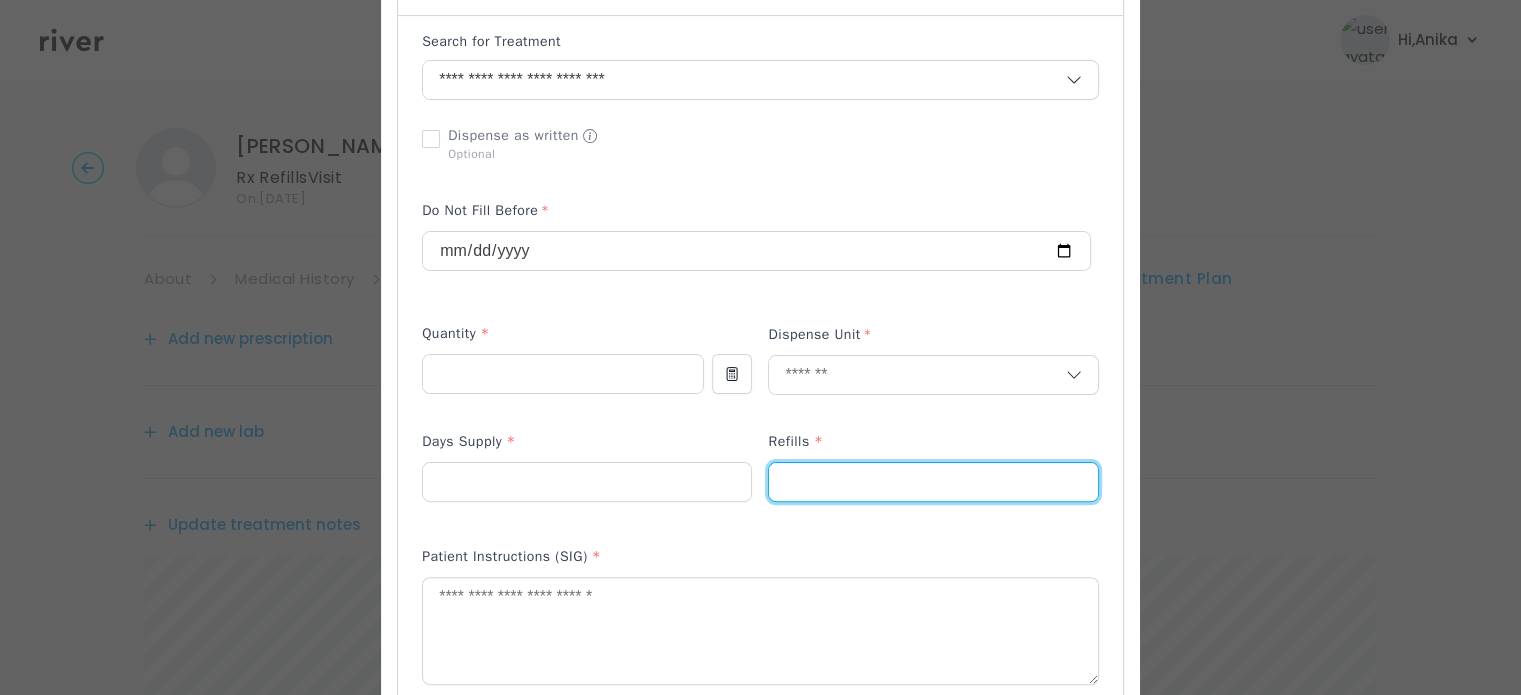 scroll, scrollTop: 507, scrollLeft: 0, axis: vertical 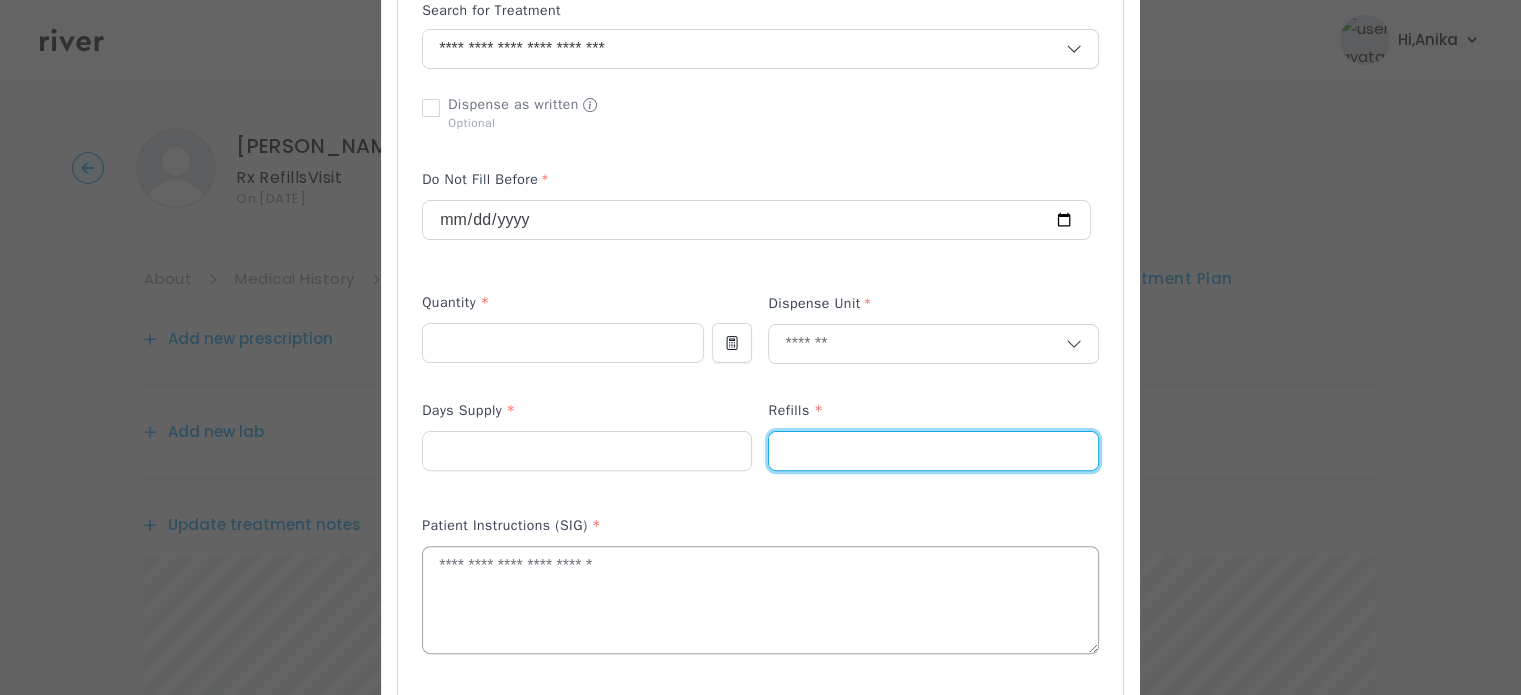 type on "*" 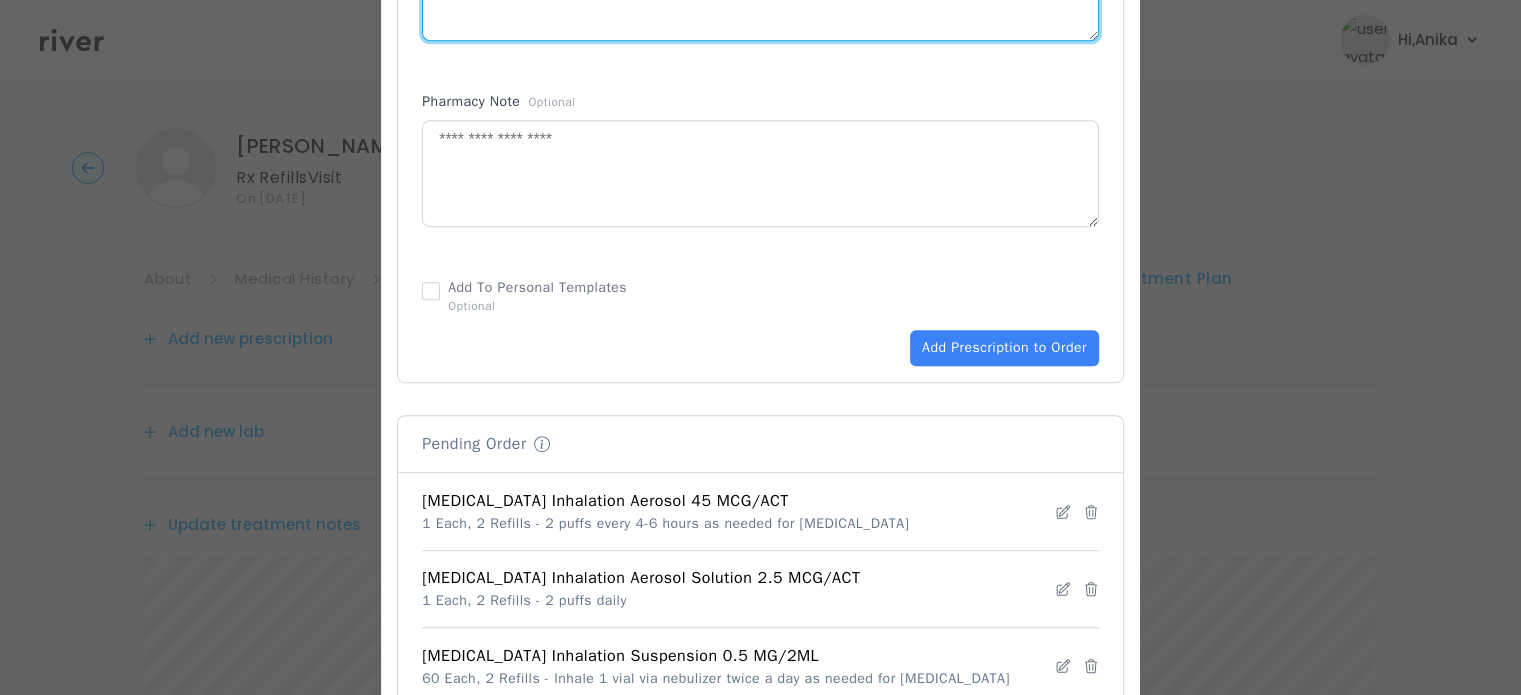 scroll, scrollTop: 1131, scrollLeft: 0, axis: vertical 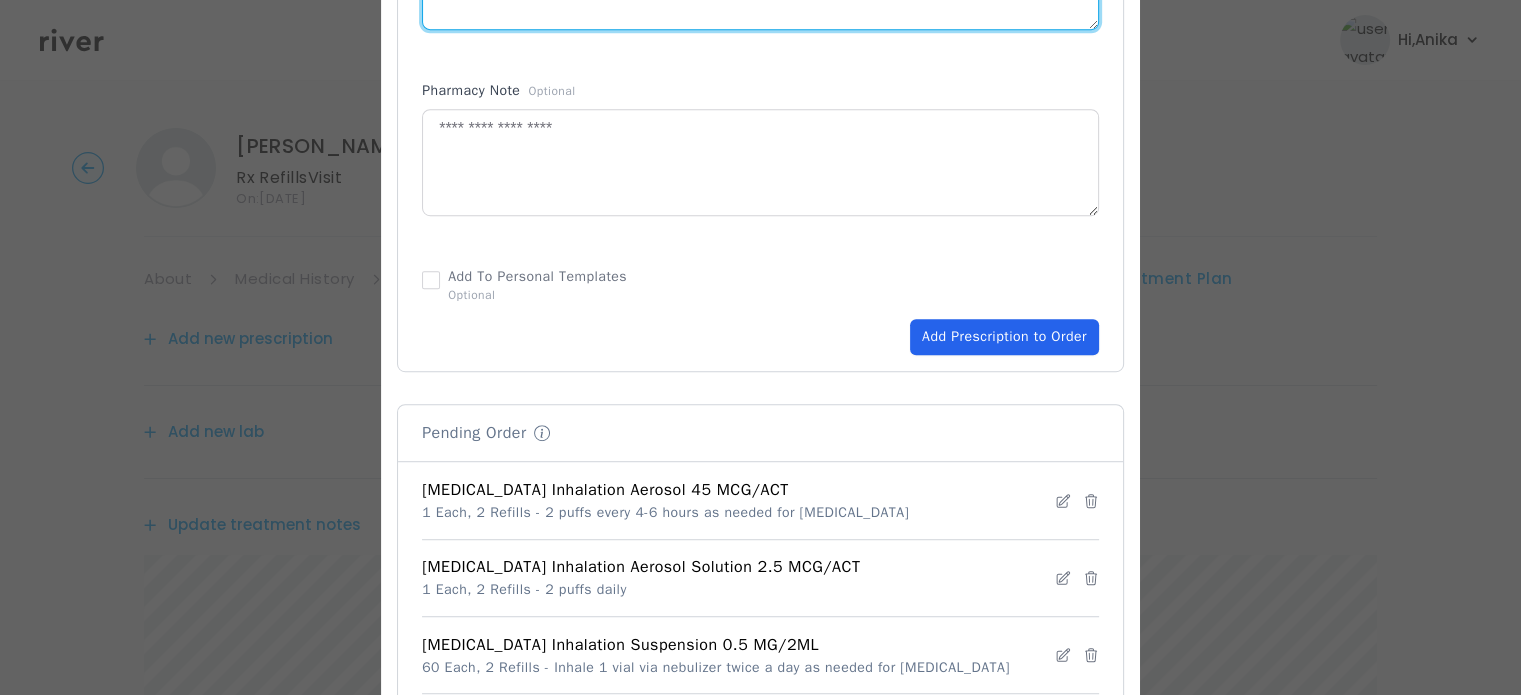 type on "**********" 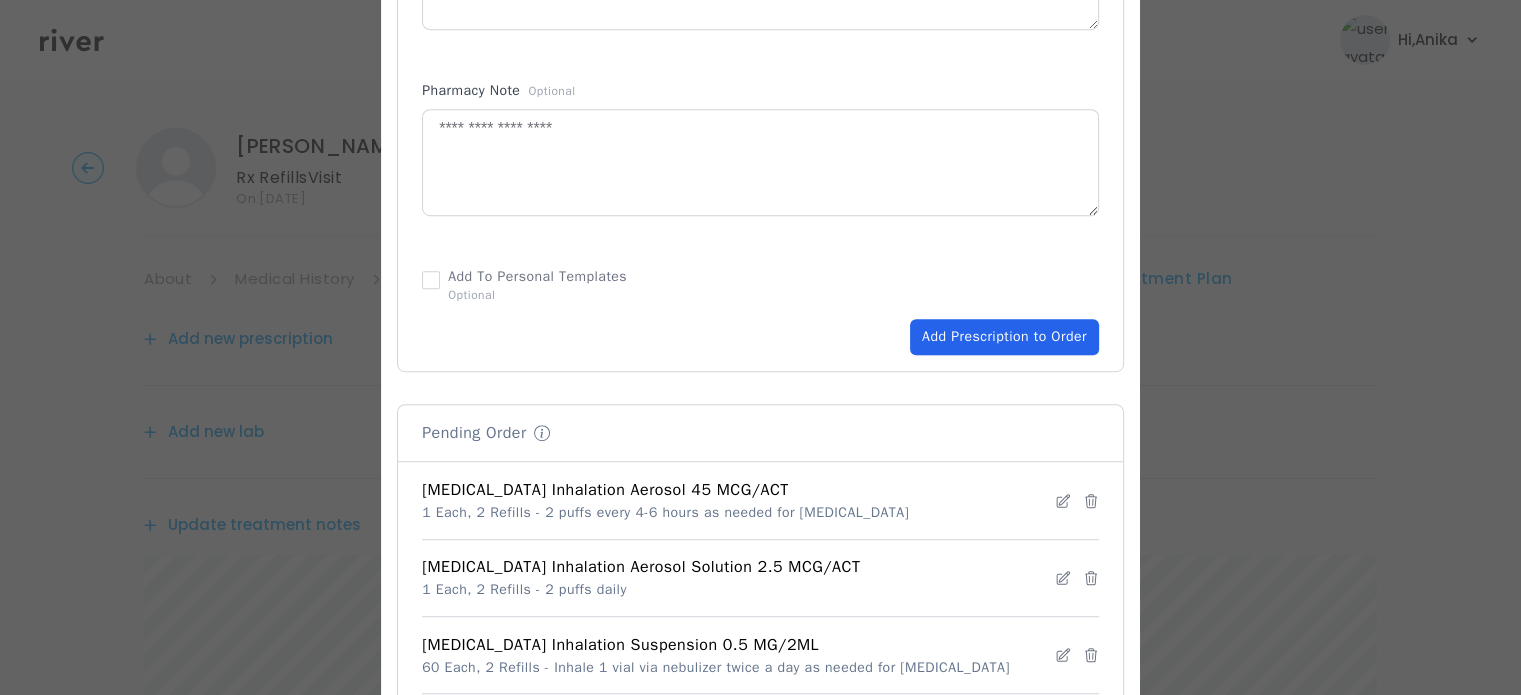 click on "Add Prescription to Order" at bounding box center (1004, 337) 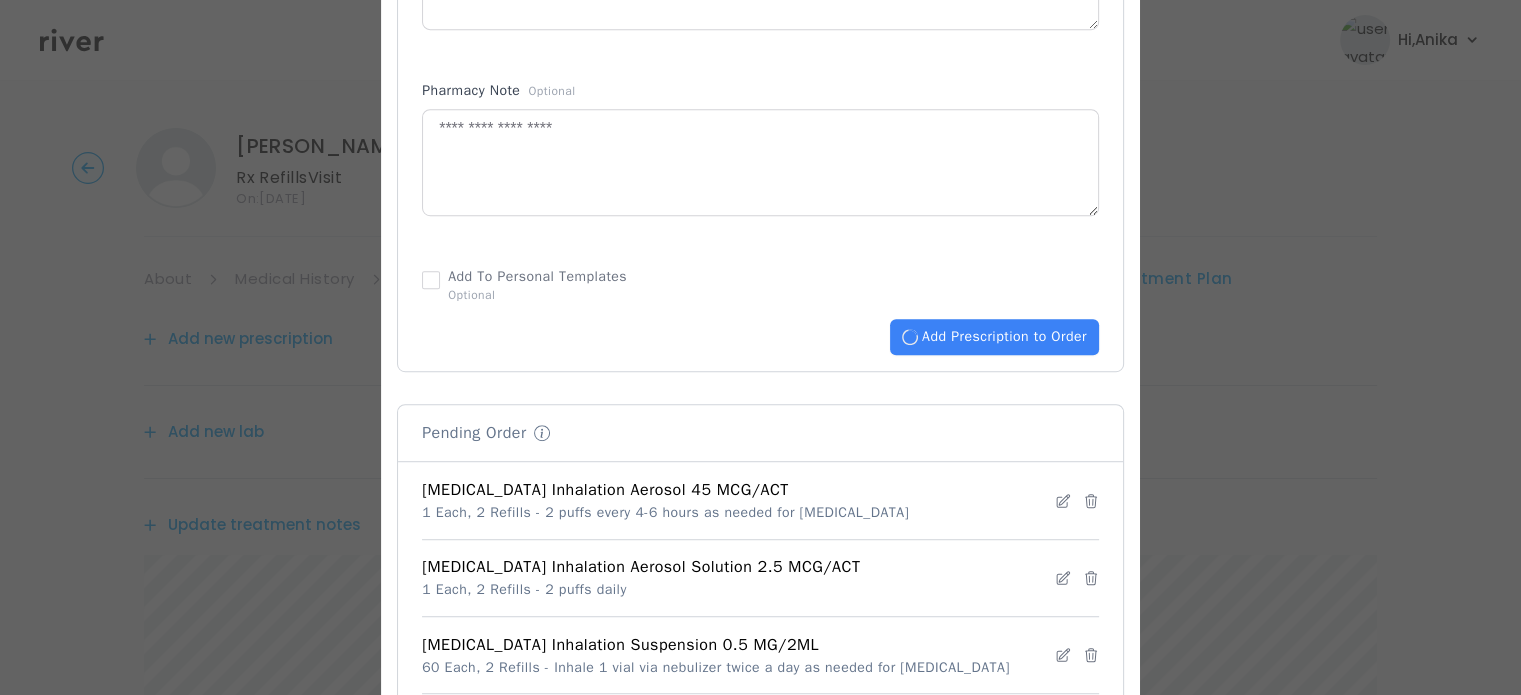 type 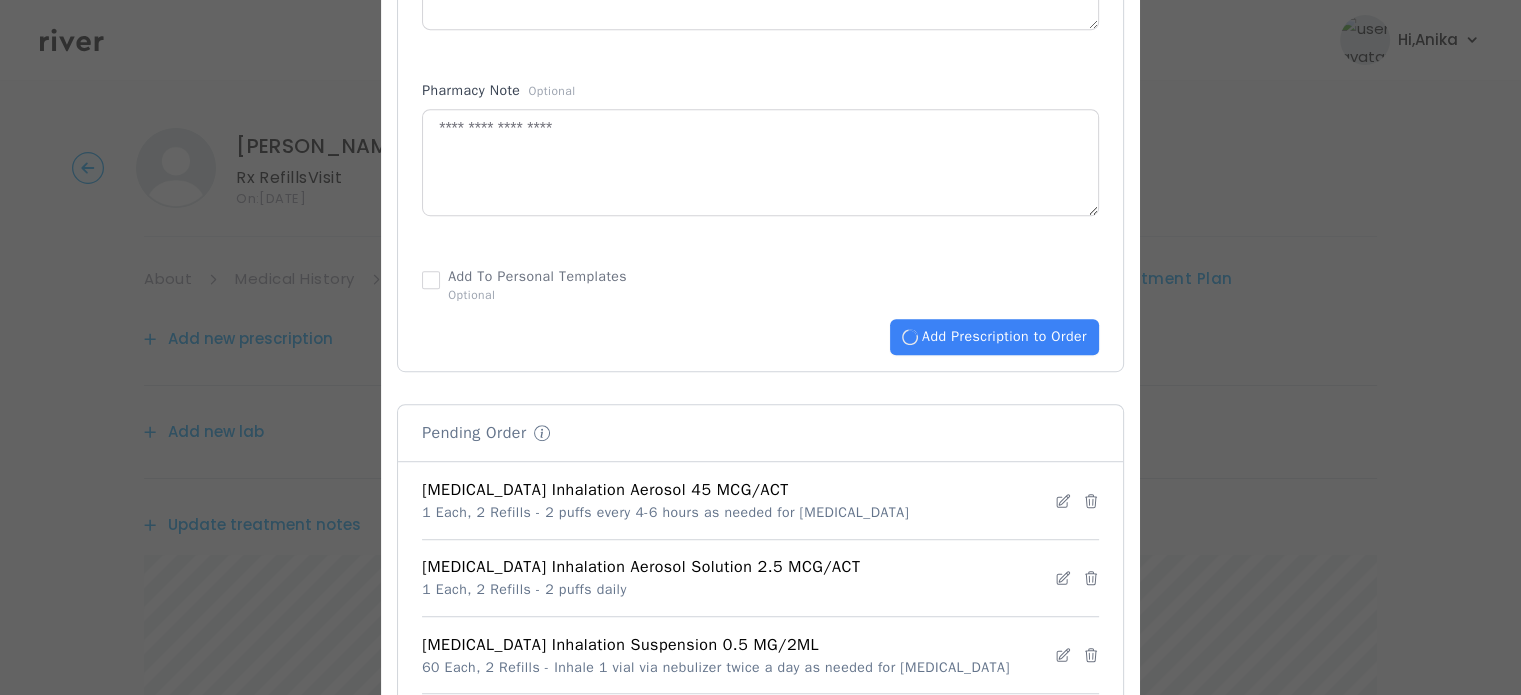 type 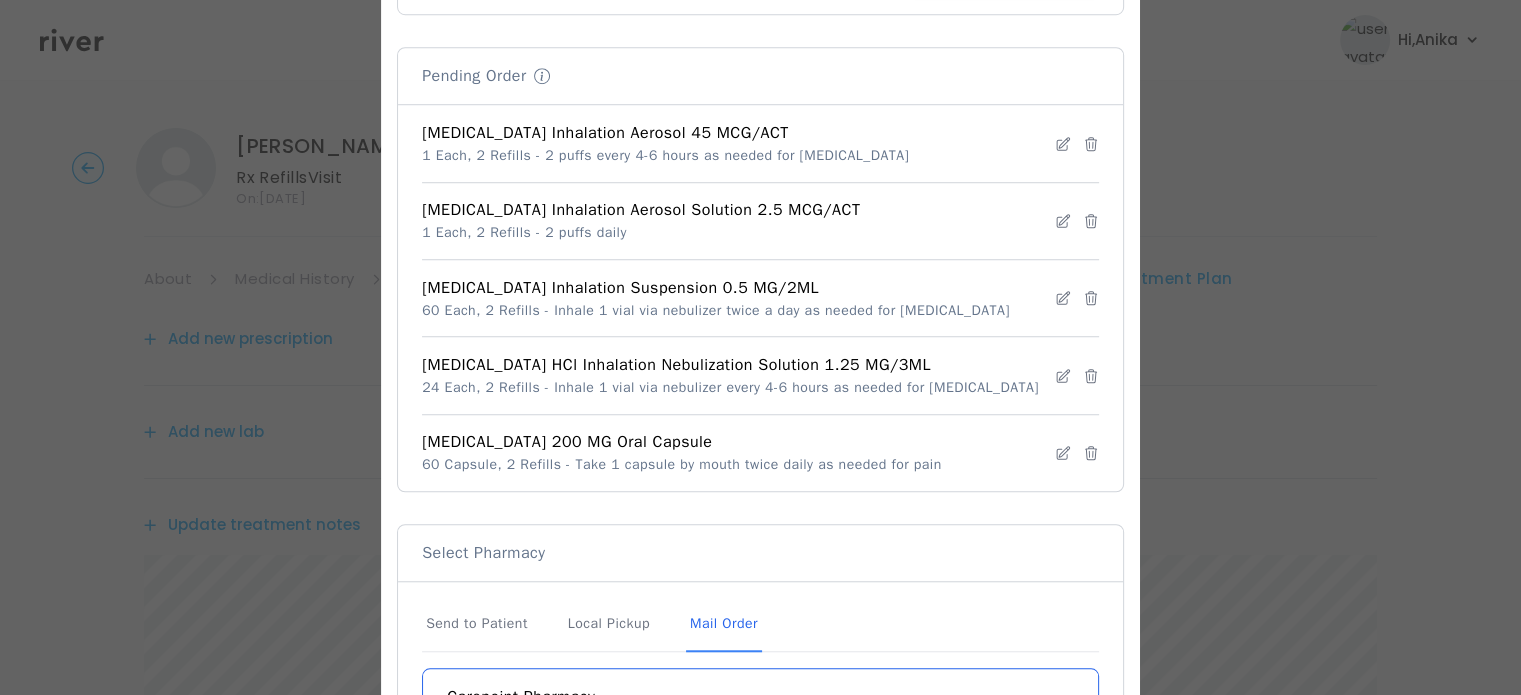 scroll, scrollTop: 1522, scrollLeft: 0, axis: vertical 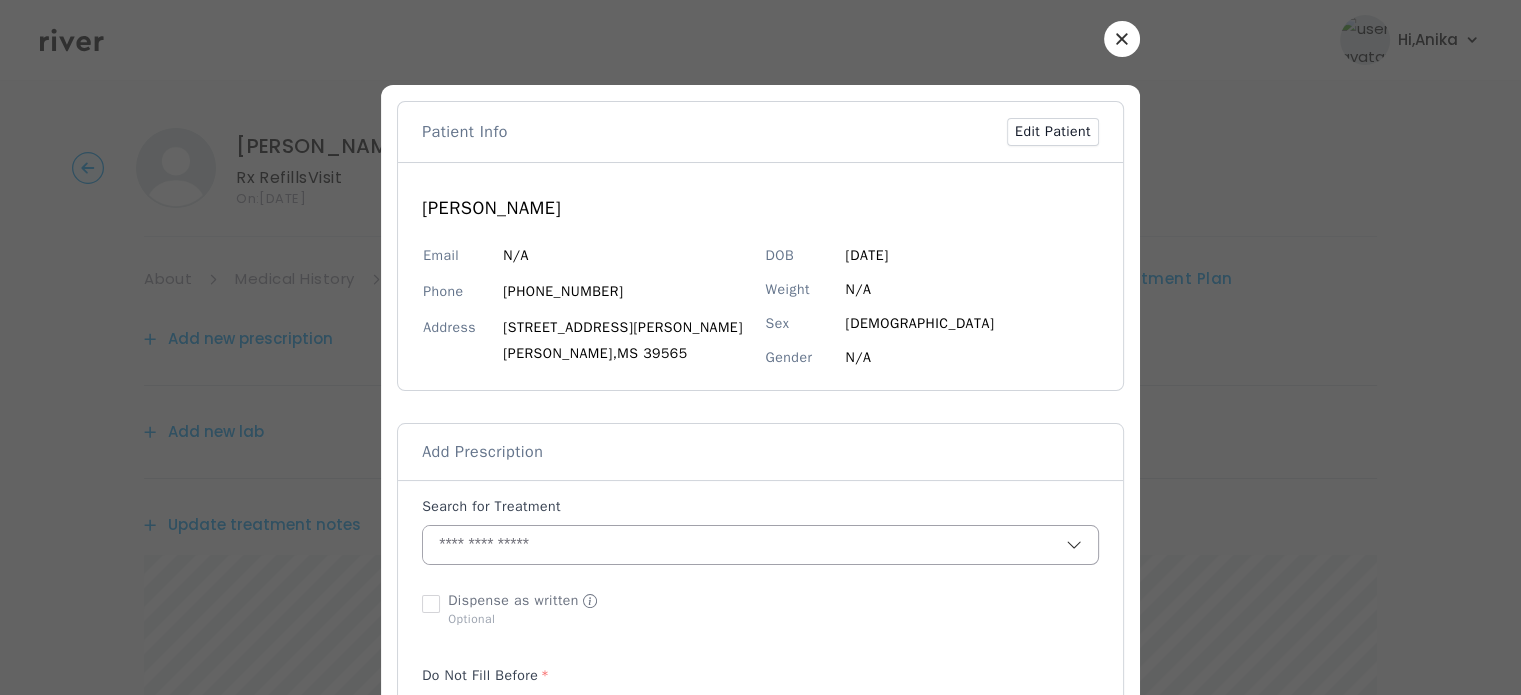 click at bounding box center [744, 545] 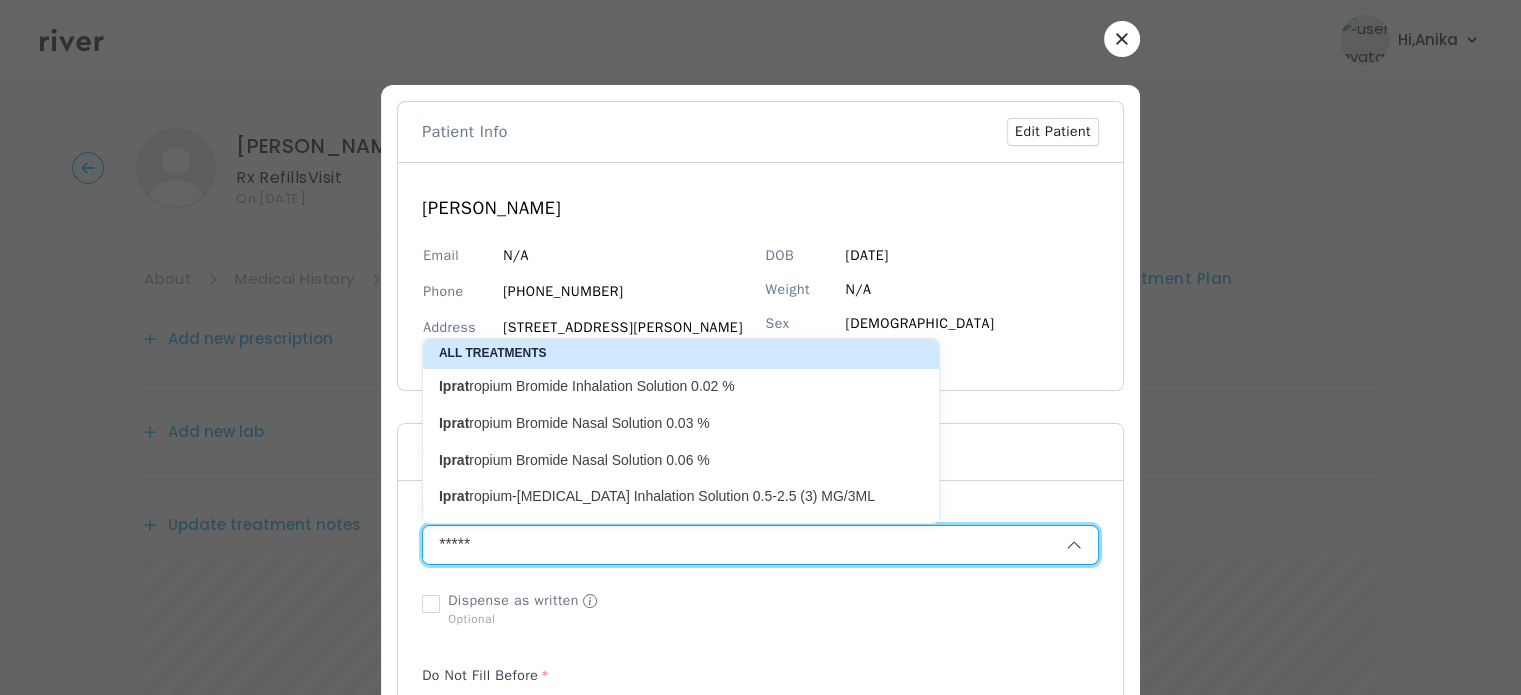 click on "Iprat ropium Bromide Nasal Solution 0.03 %" at bounding box center (669, 423) 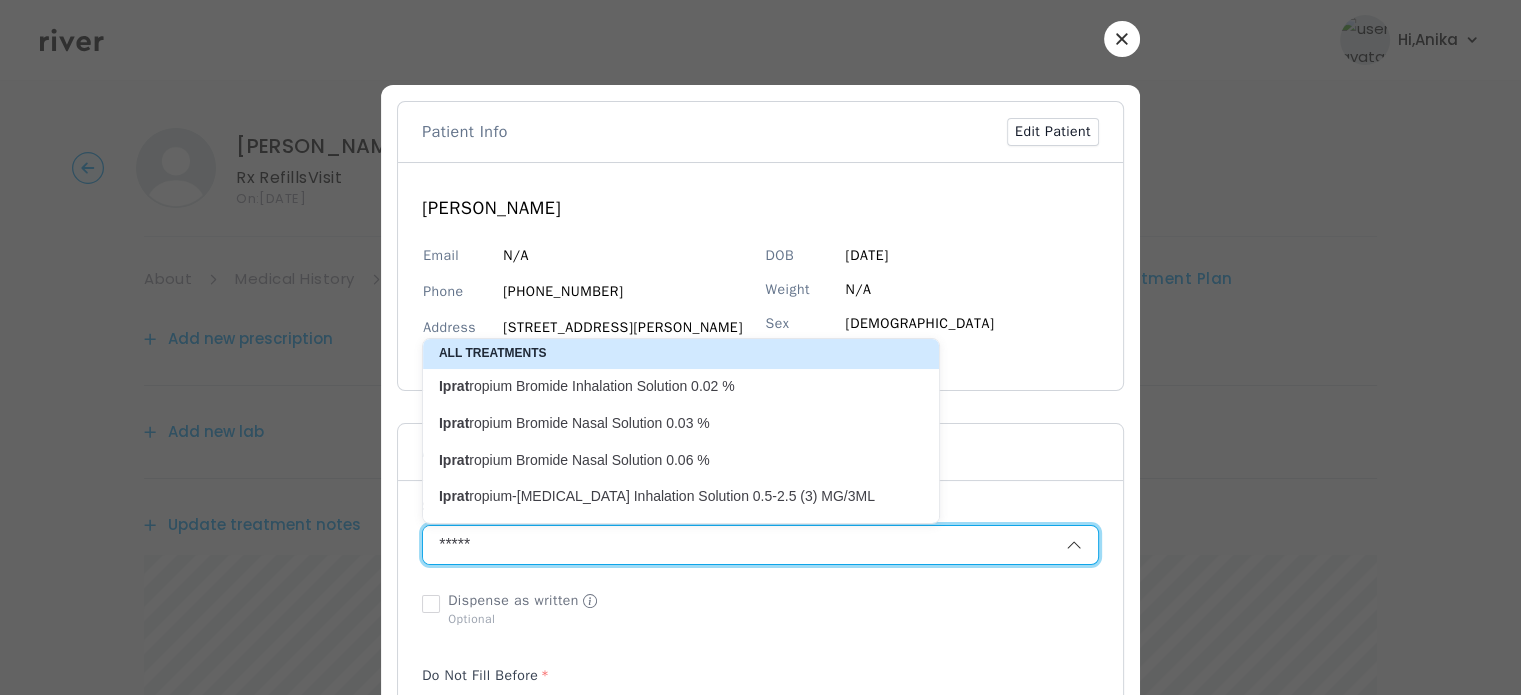 type on "**********" 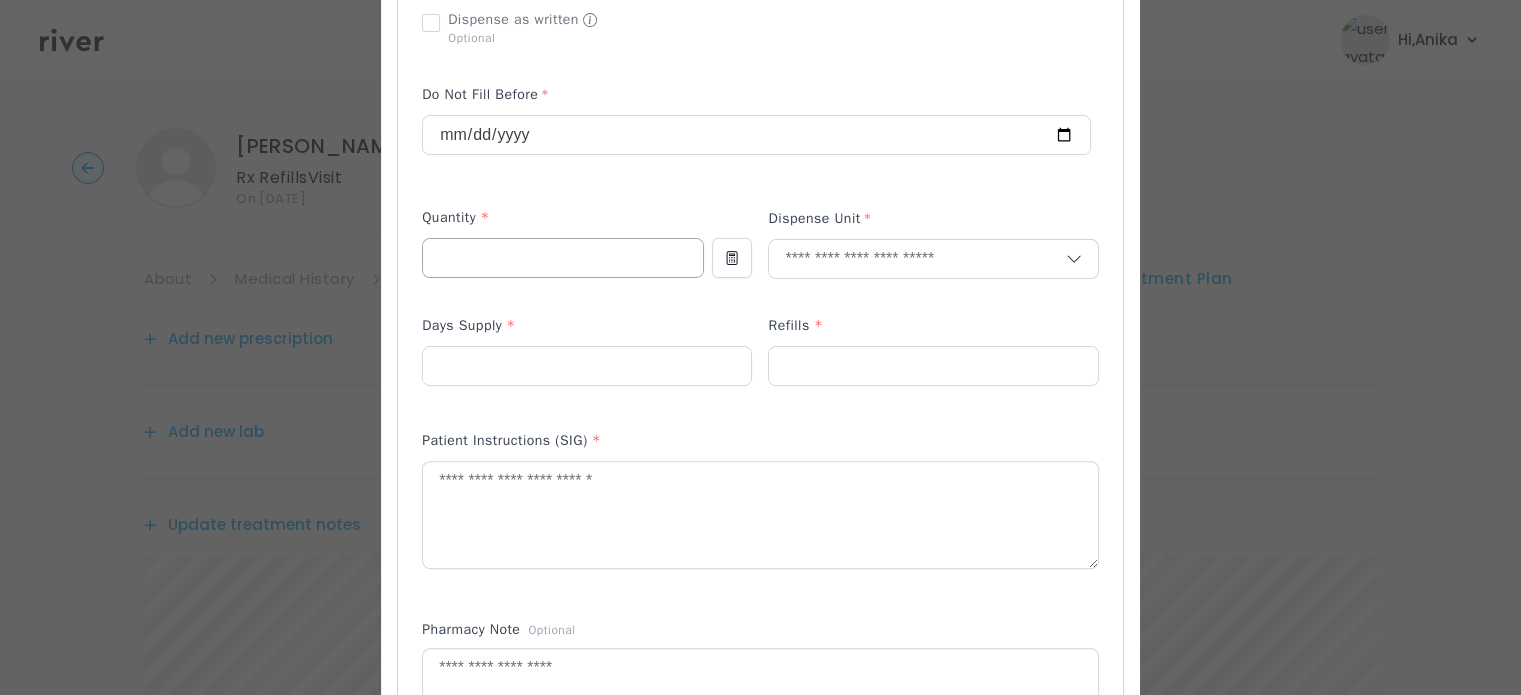scroll, scrollTop: 628, scrollLeft: 0, axis: vertical 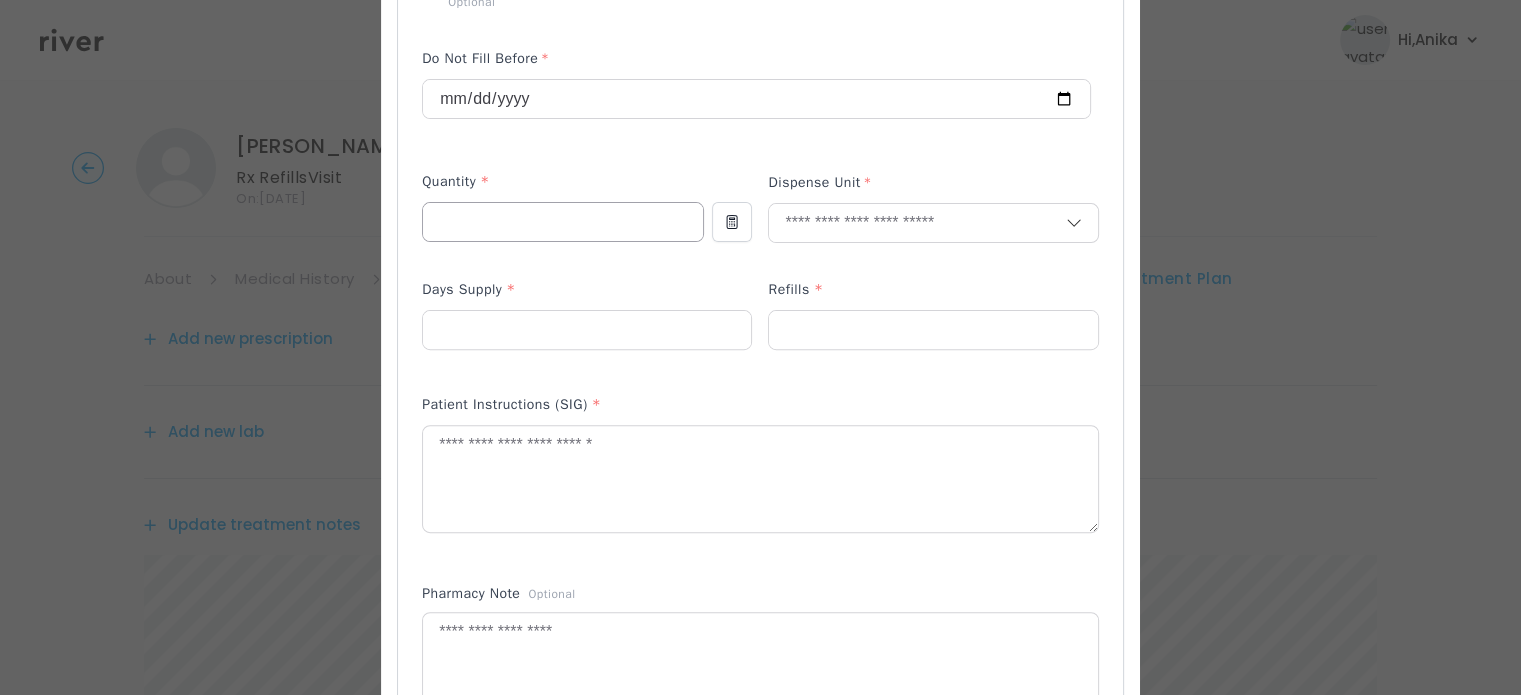 click at bounding box center [563, 222] 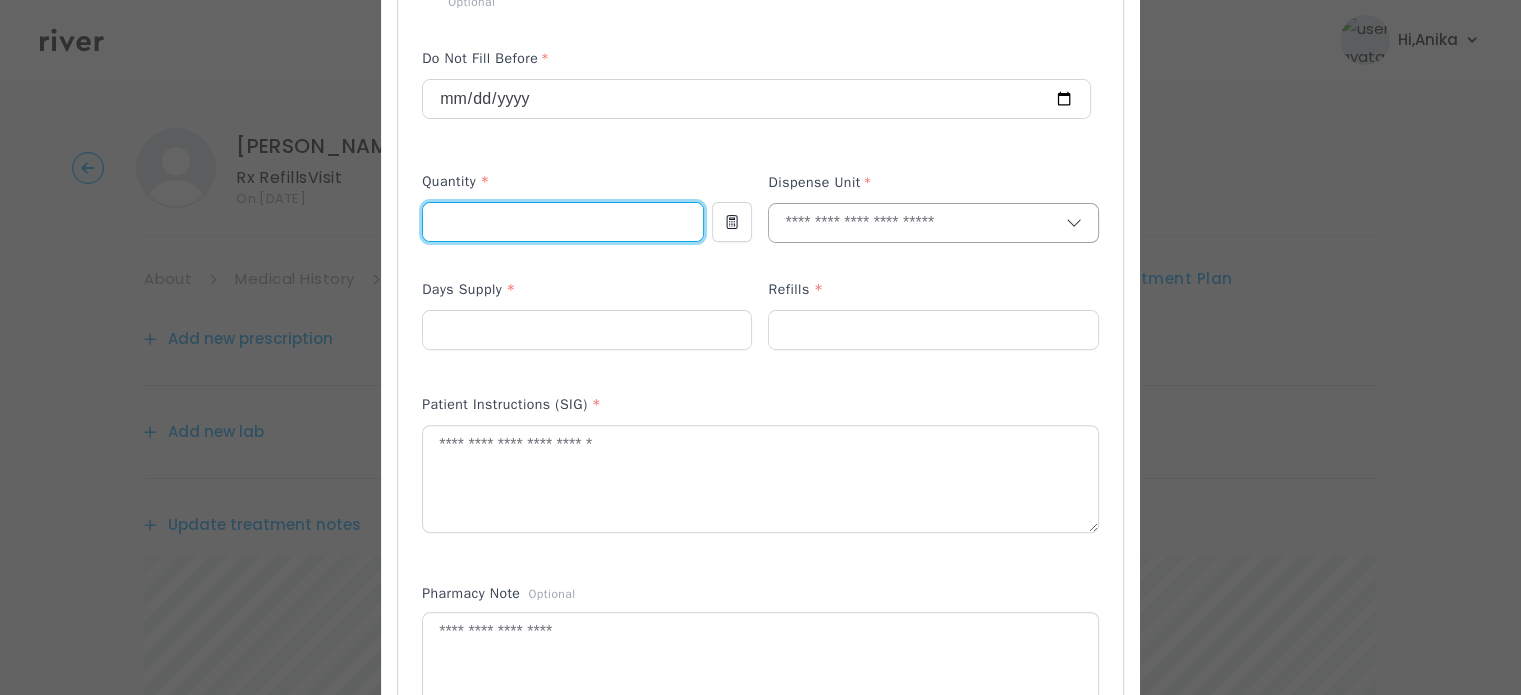 type on "*" 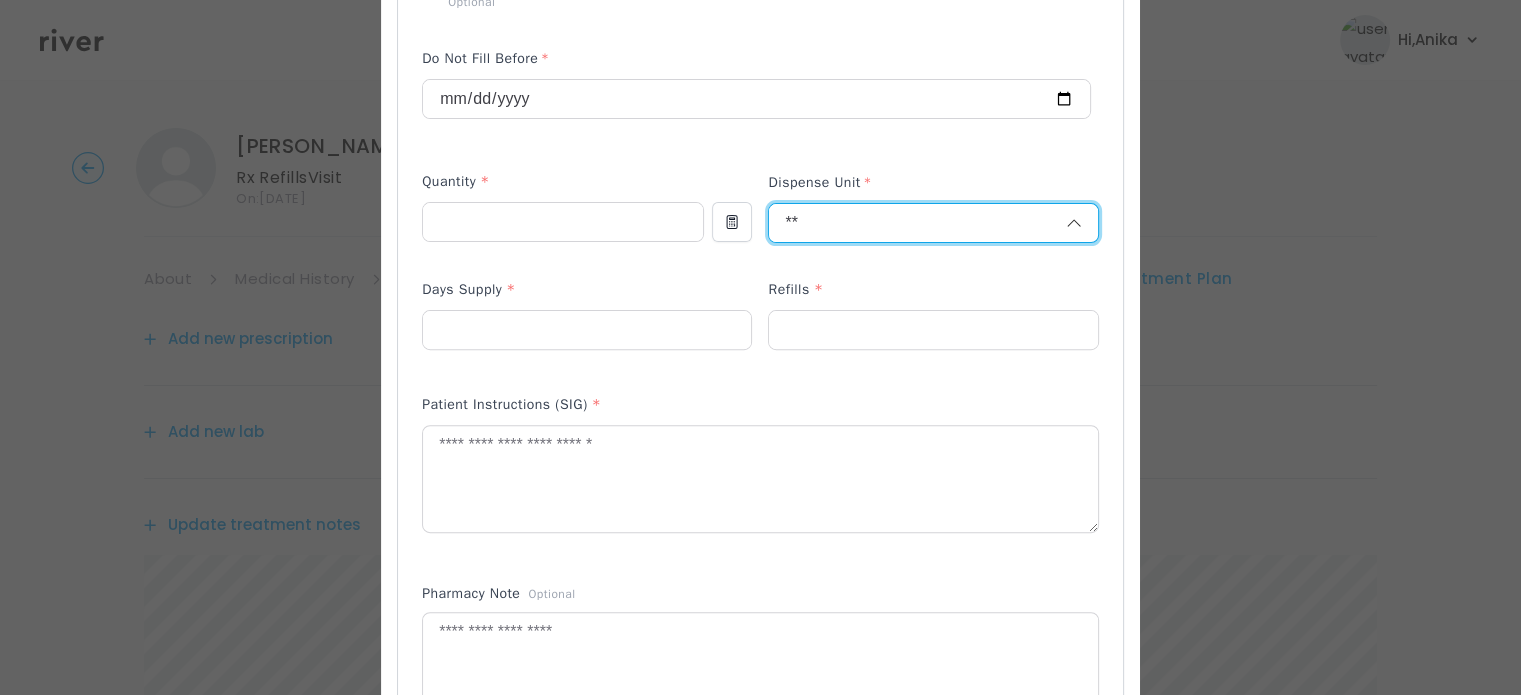 type on "*" 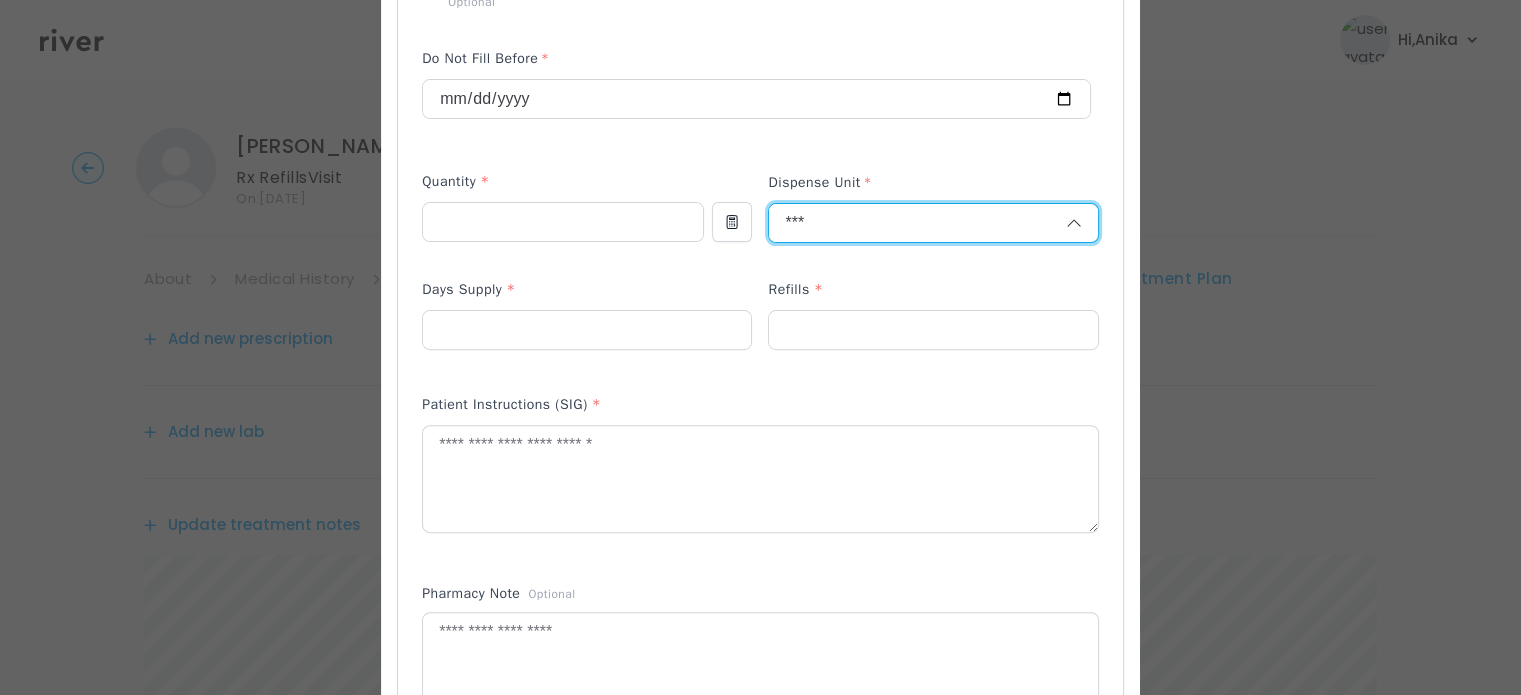 type on "****" 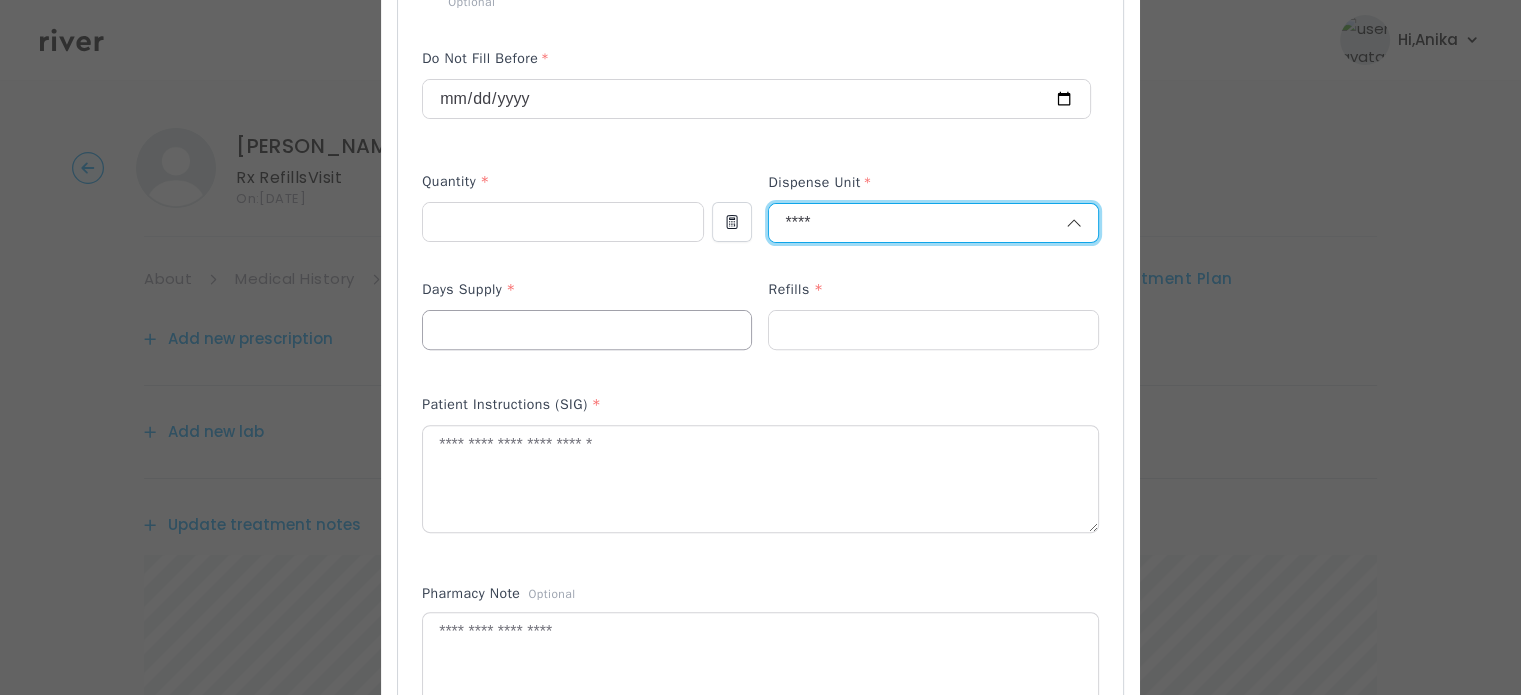 type 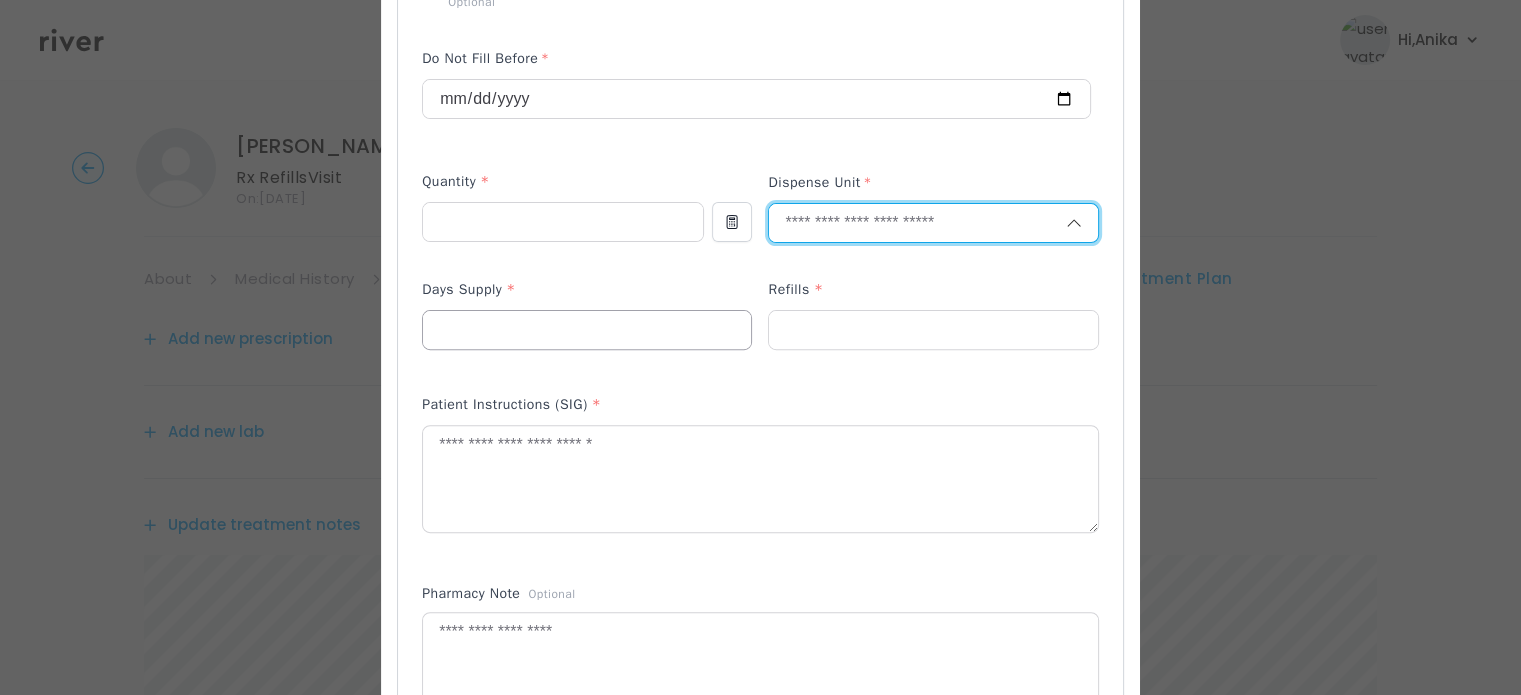 click at bounding box center (587, 330) 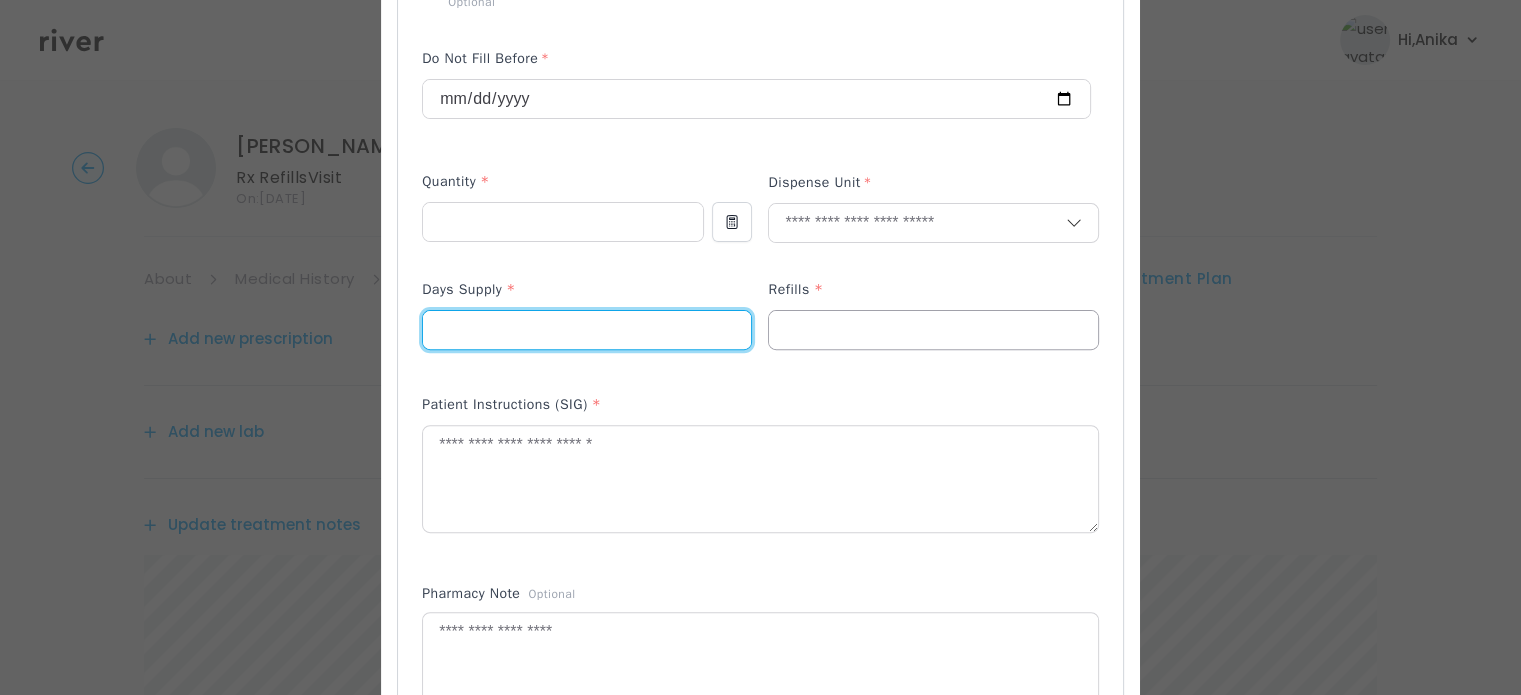type on "**" 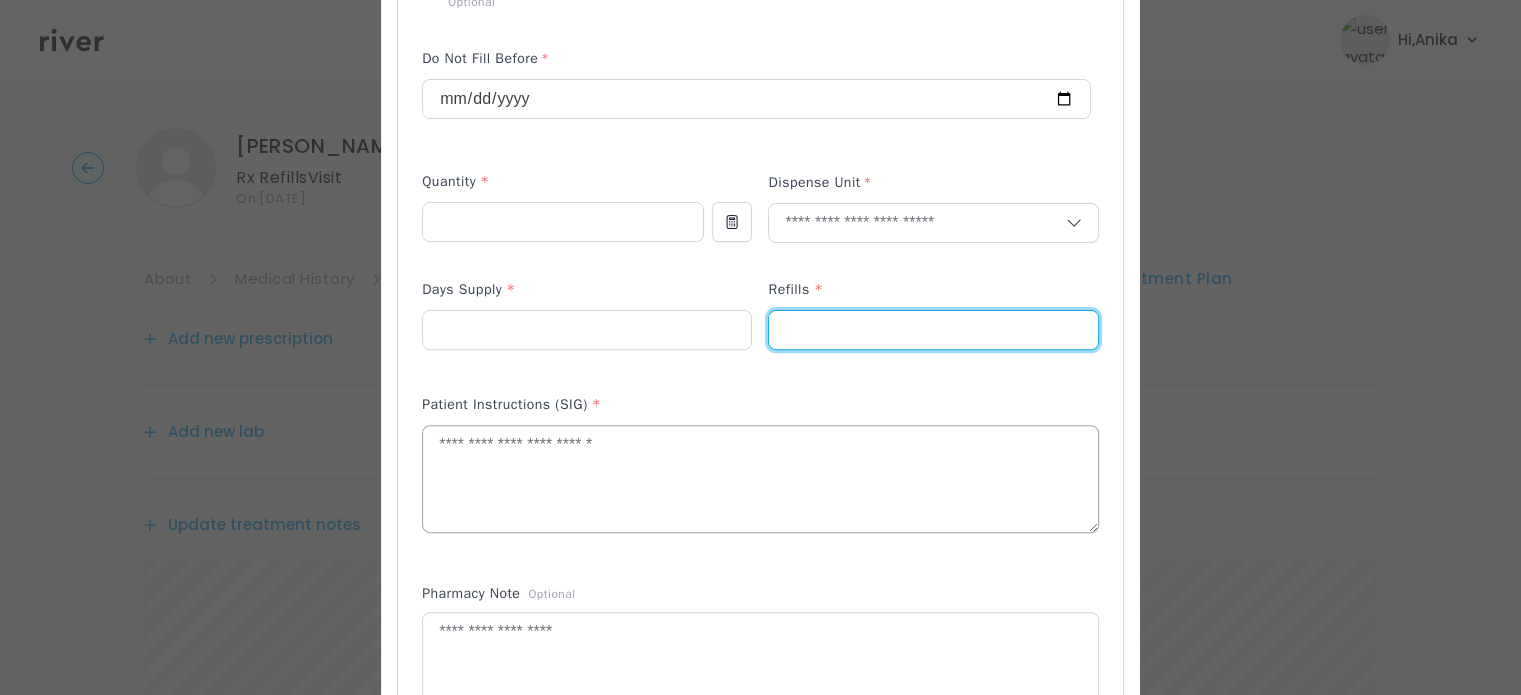 type on "*" 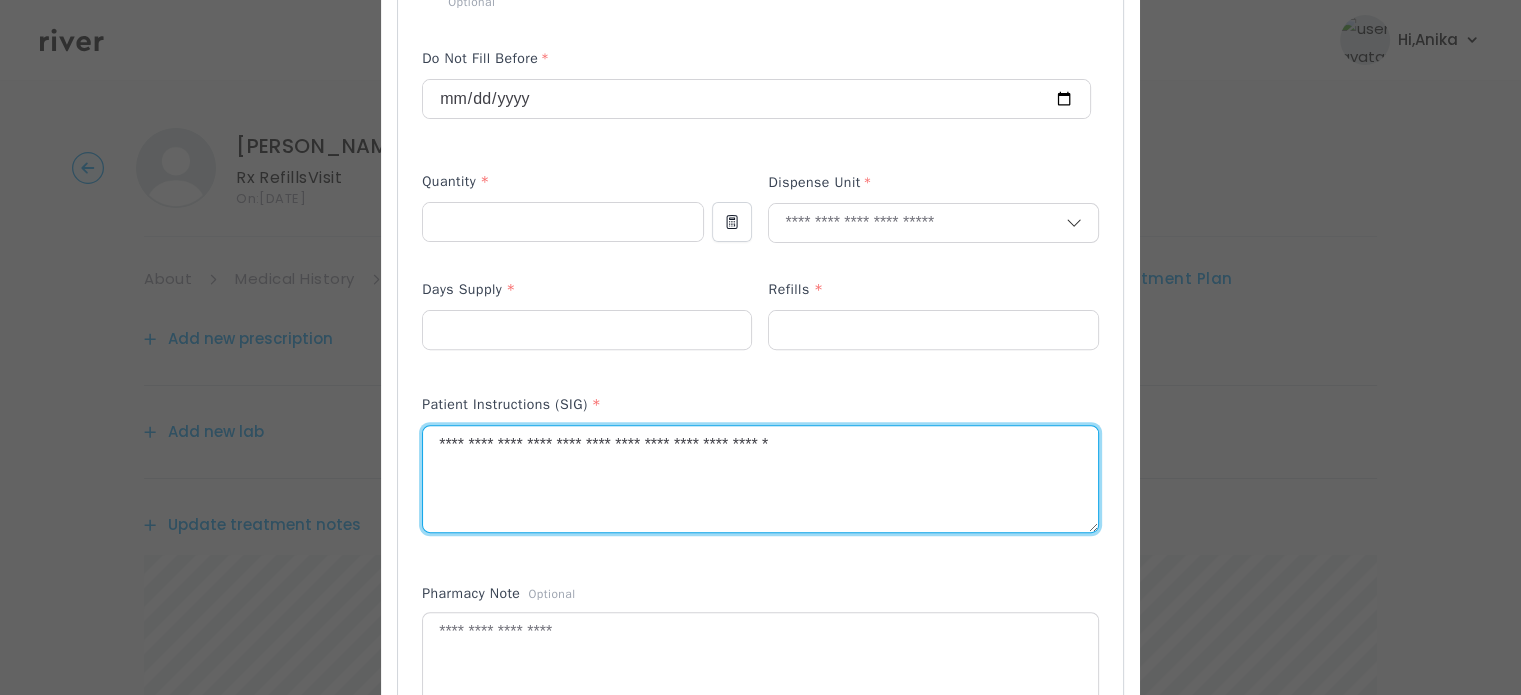 type on "**********" 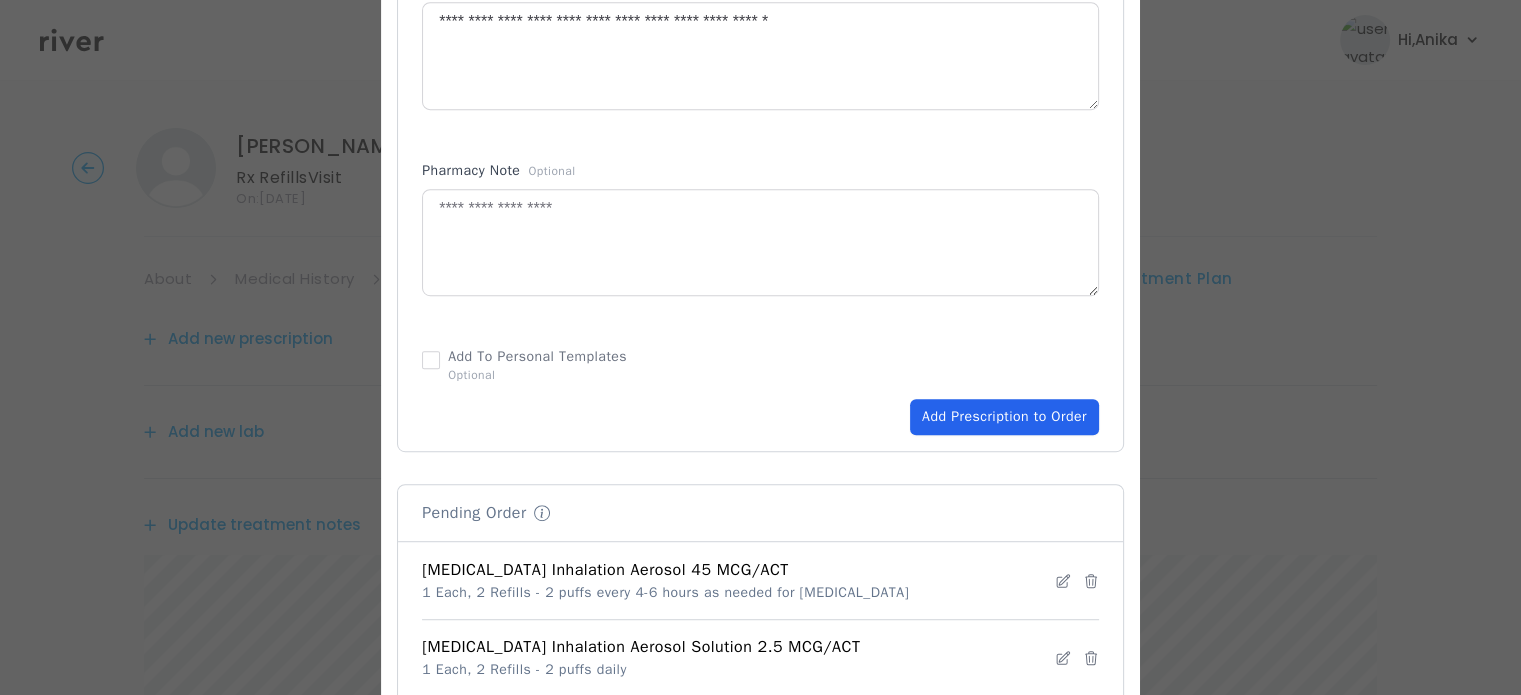 click on "Add Prescription to Order" at bounding box center (1004, 417) 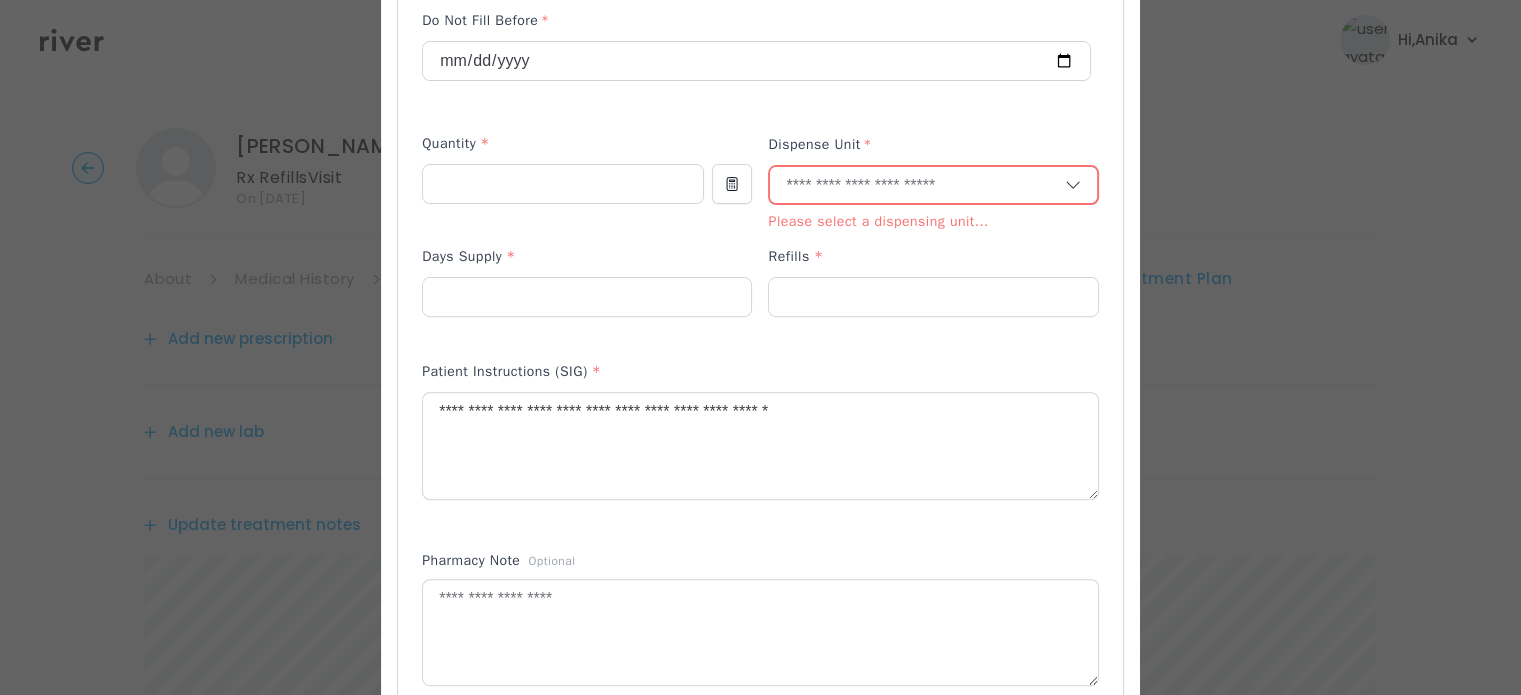 scroll, scrollTop: 644, scrollLeft: 0, axis: vertical 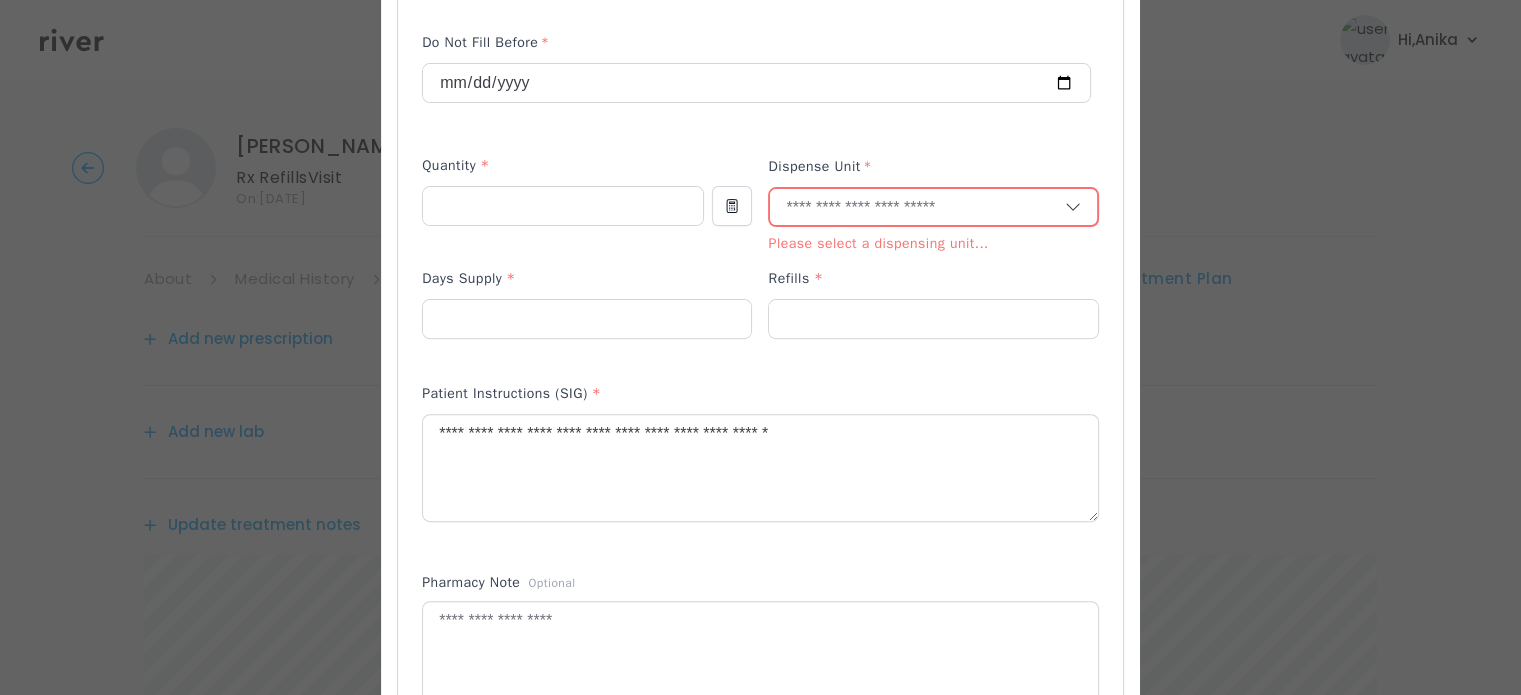 click at bounding box center [917, 208] 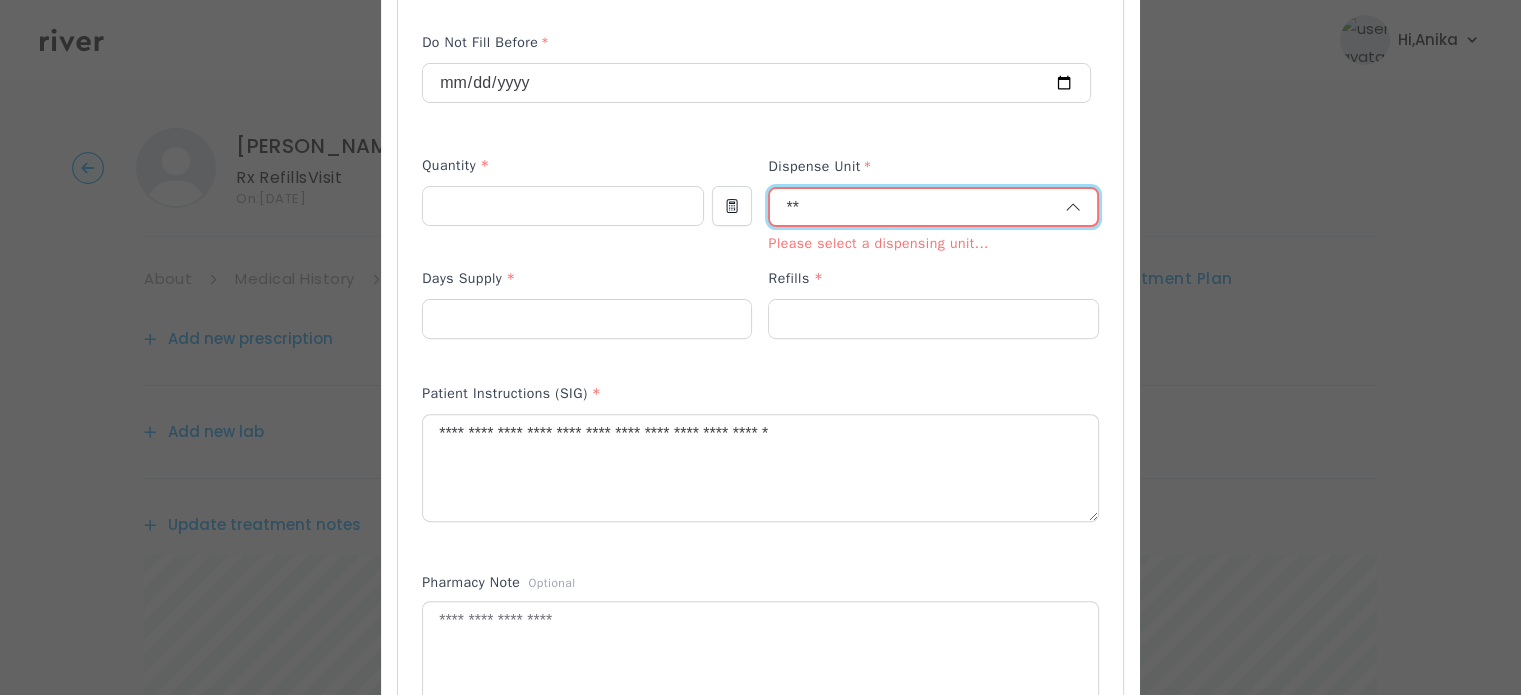 type on "*" 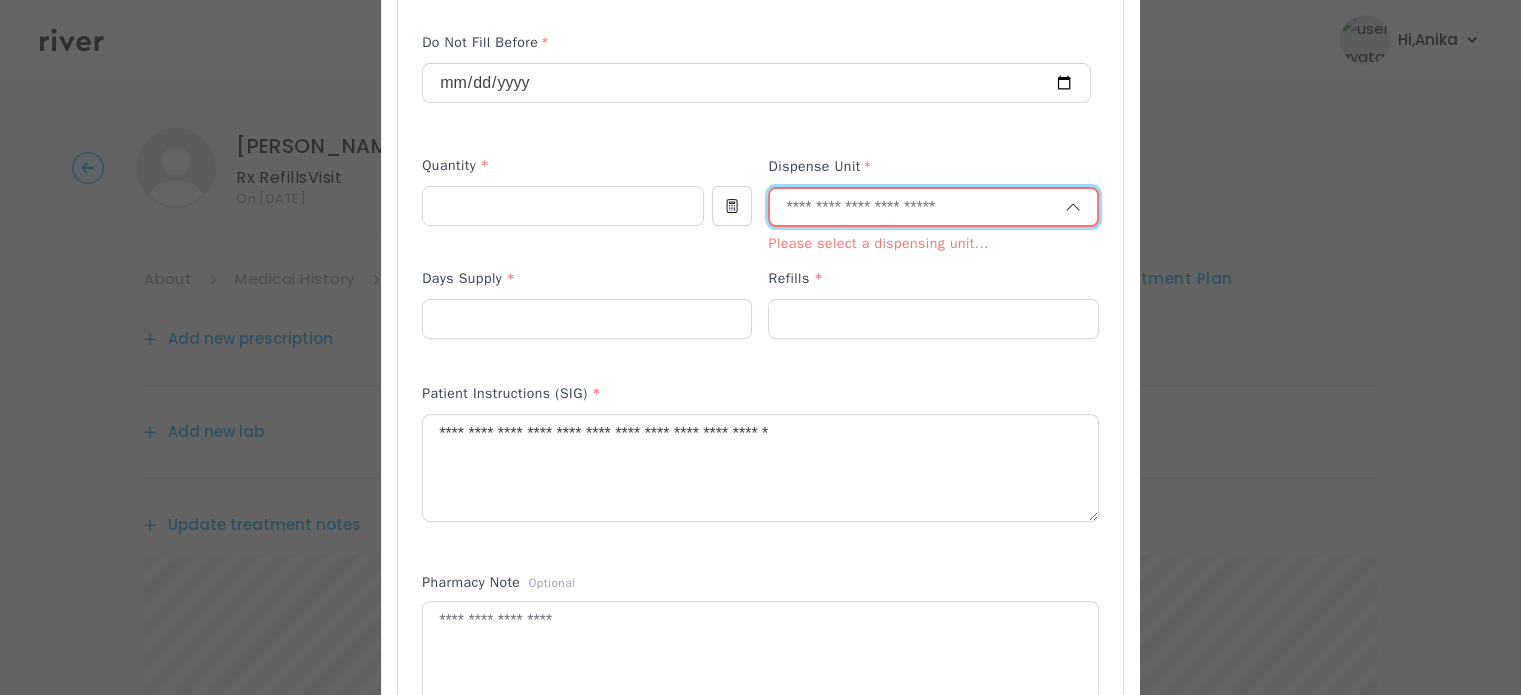 click at bounding box center [917, 208] 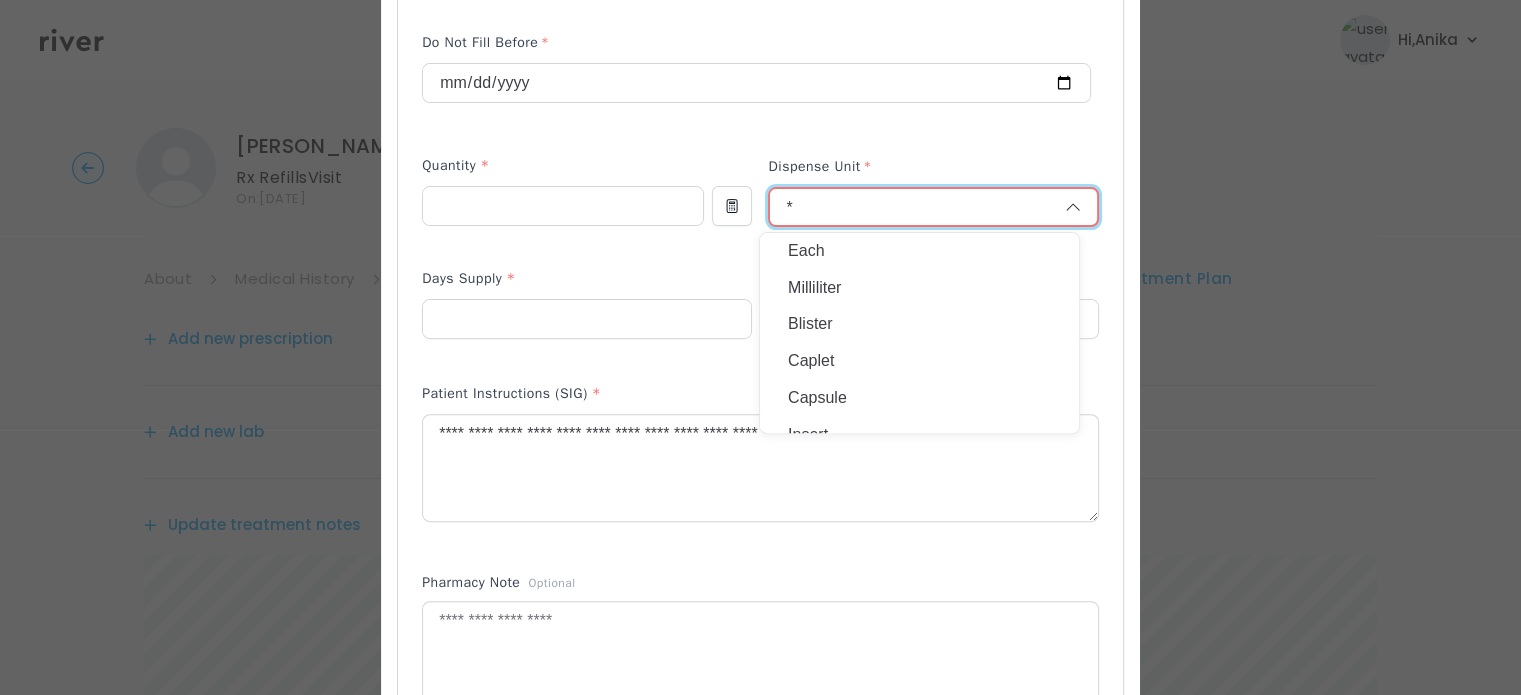 type on "*" 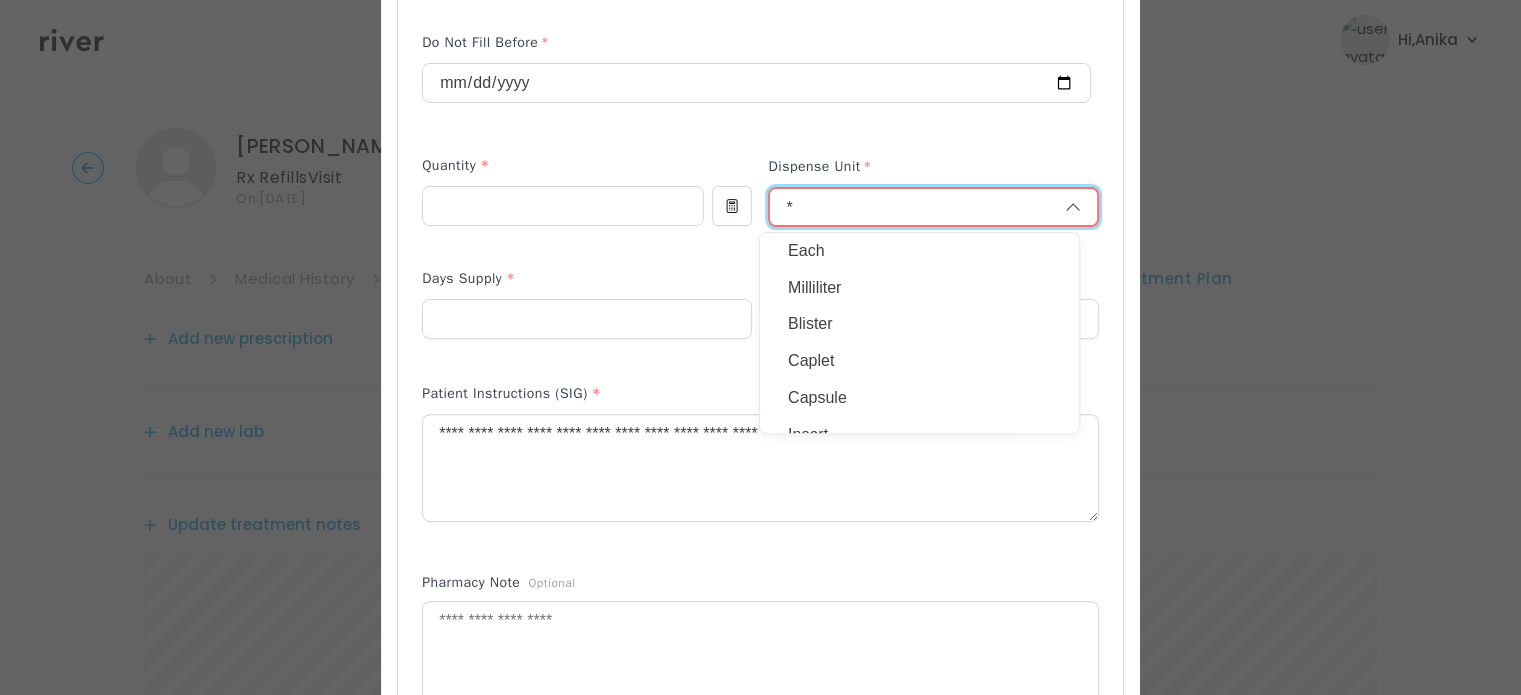 type 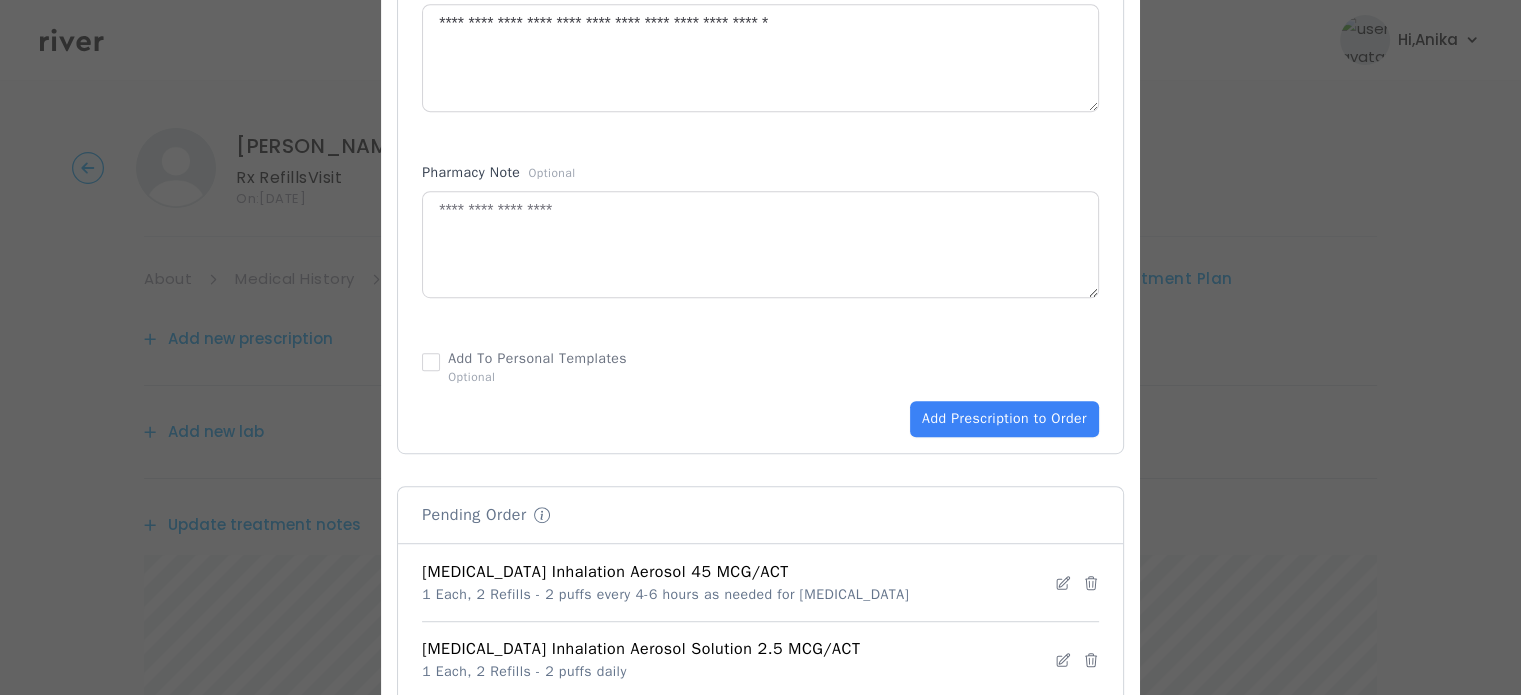 scroll, scrollTop: 1051, scrollLeft: 0, axis: vertical 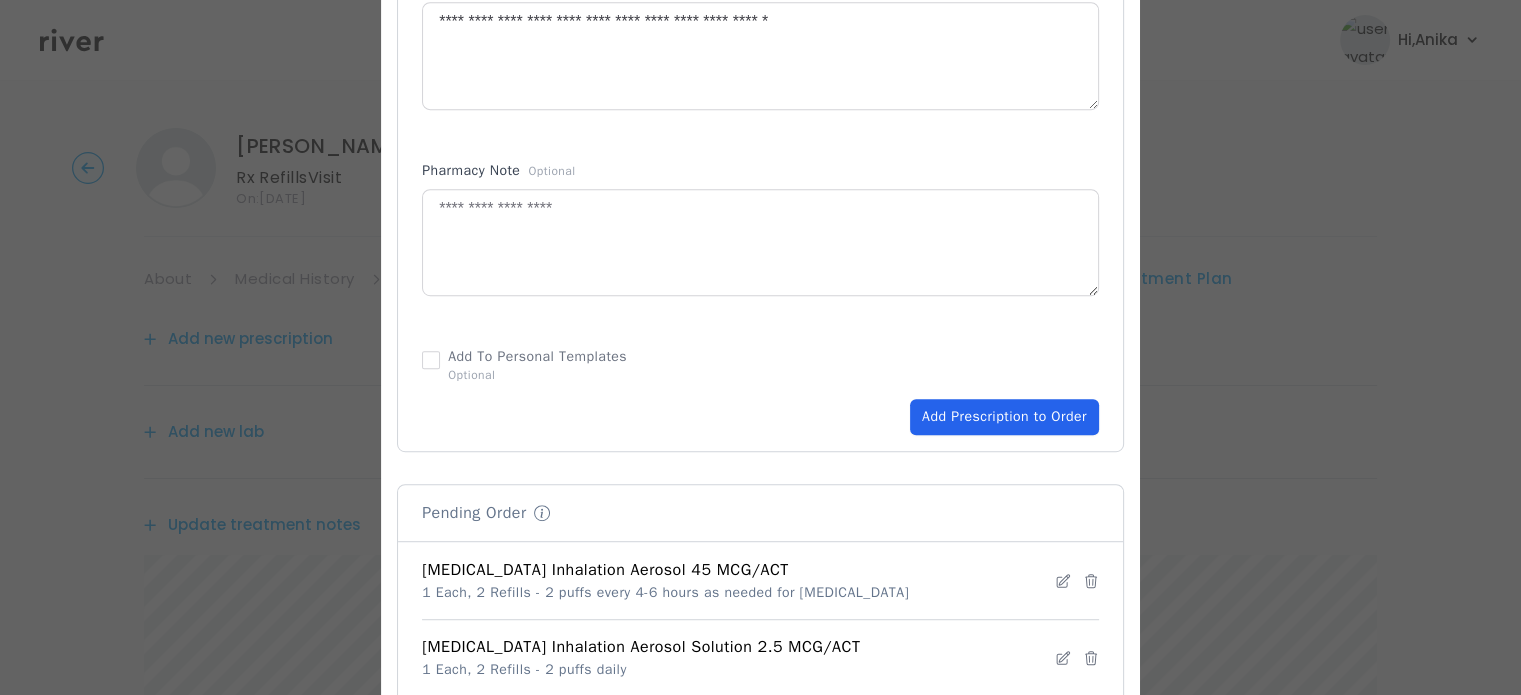 click on "Add Prescription to Order" at bounding box center [1004, 417] 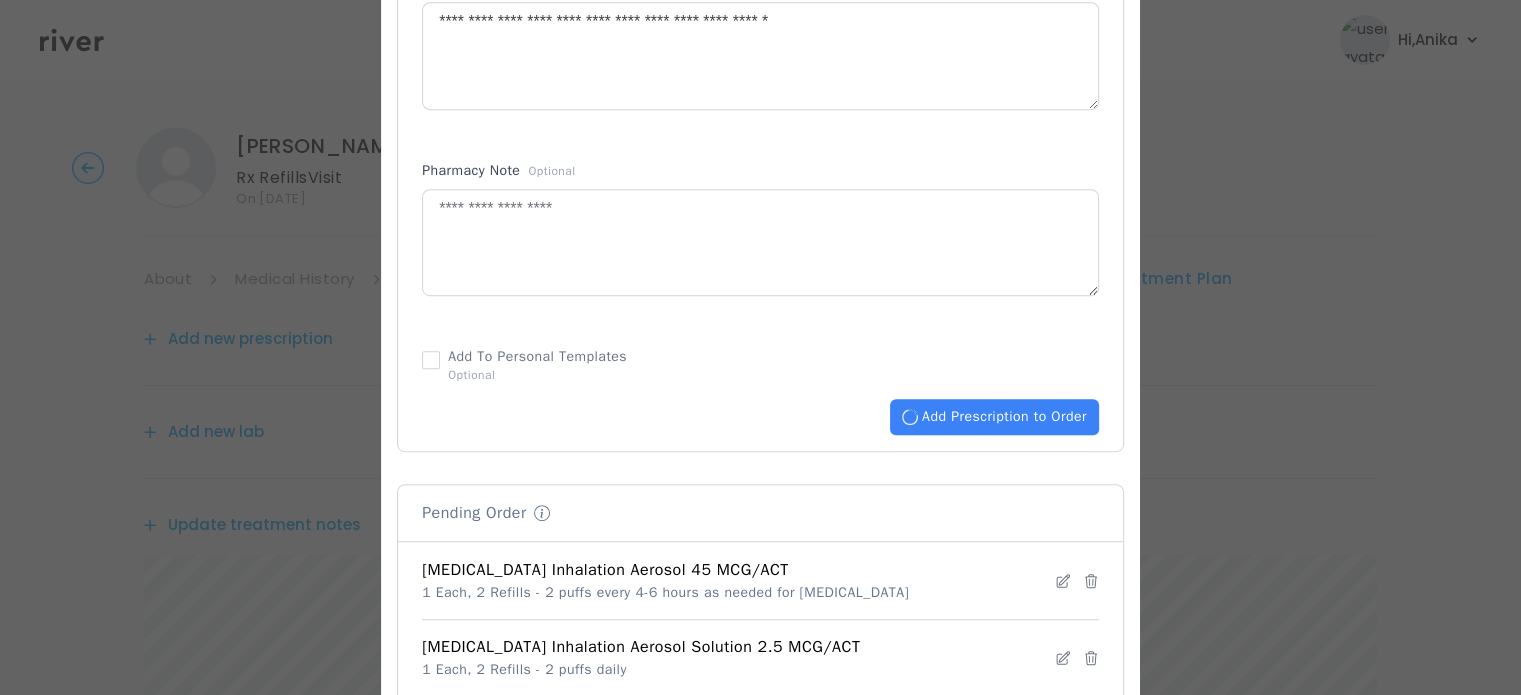 type 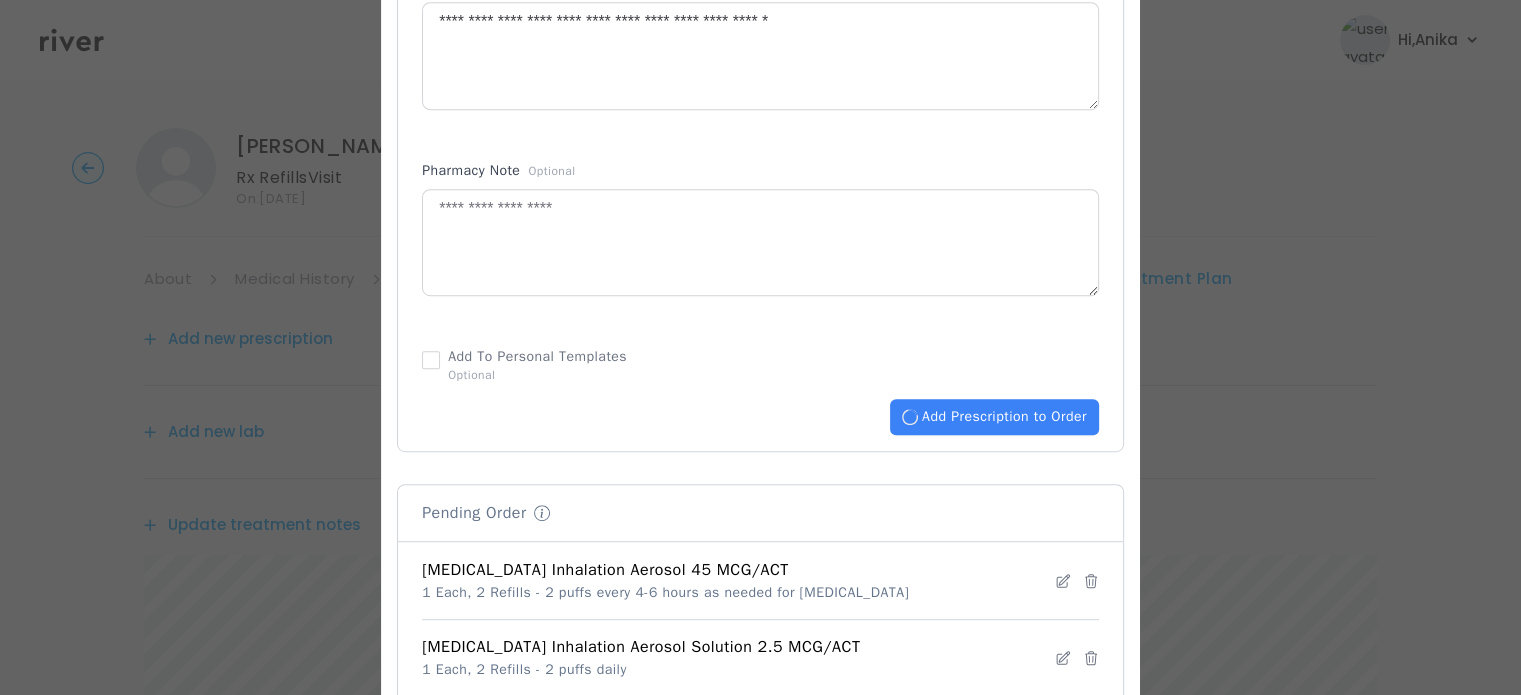 type 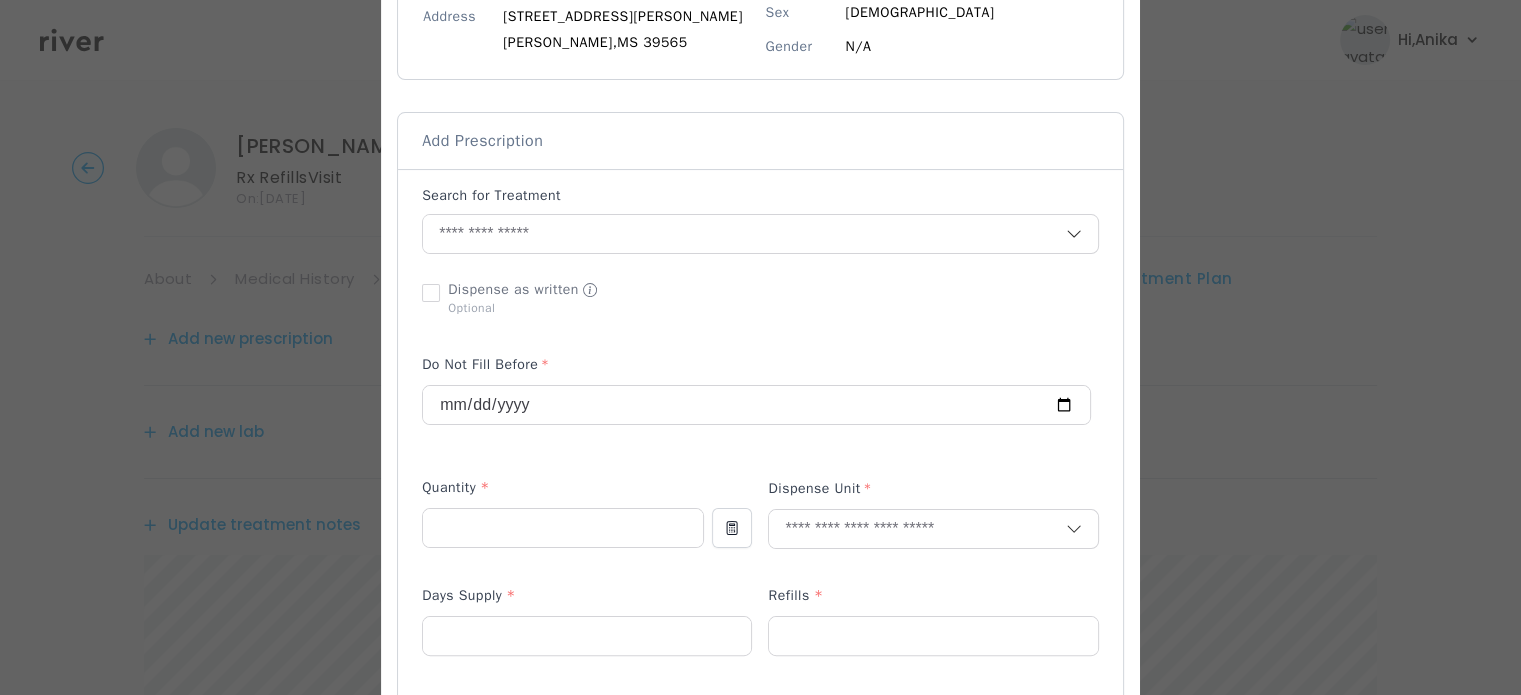 scroll, scrollTop: 320, scrollLeft: 0, axis: vertical 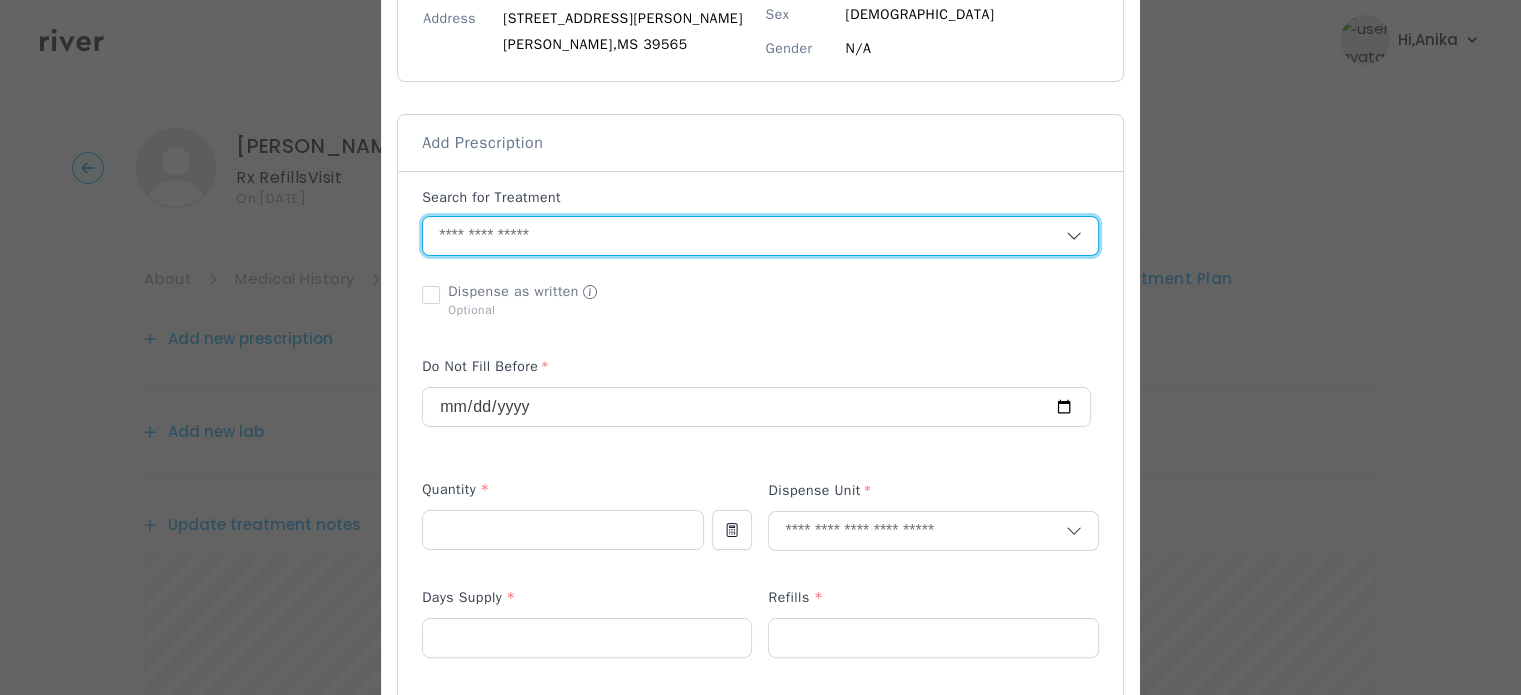 click at bounding box center (744, 236) 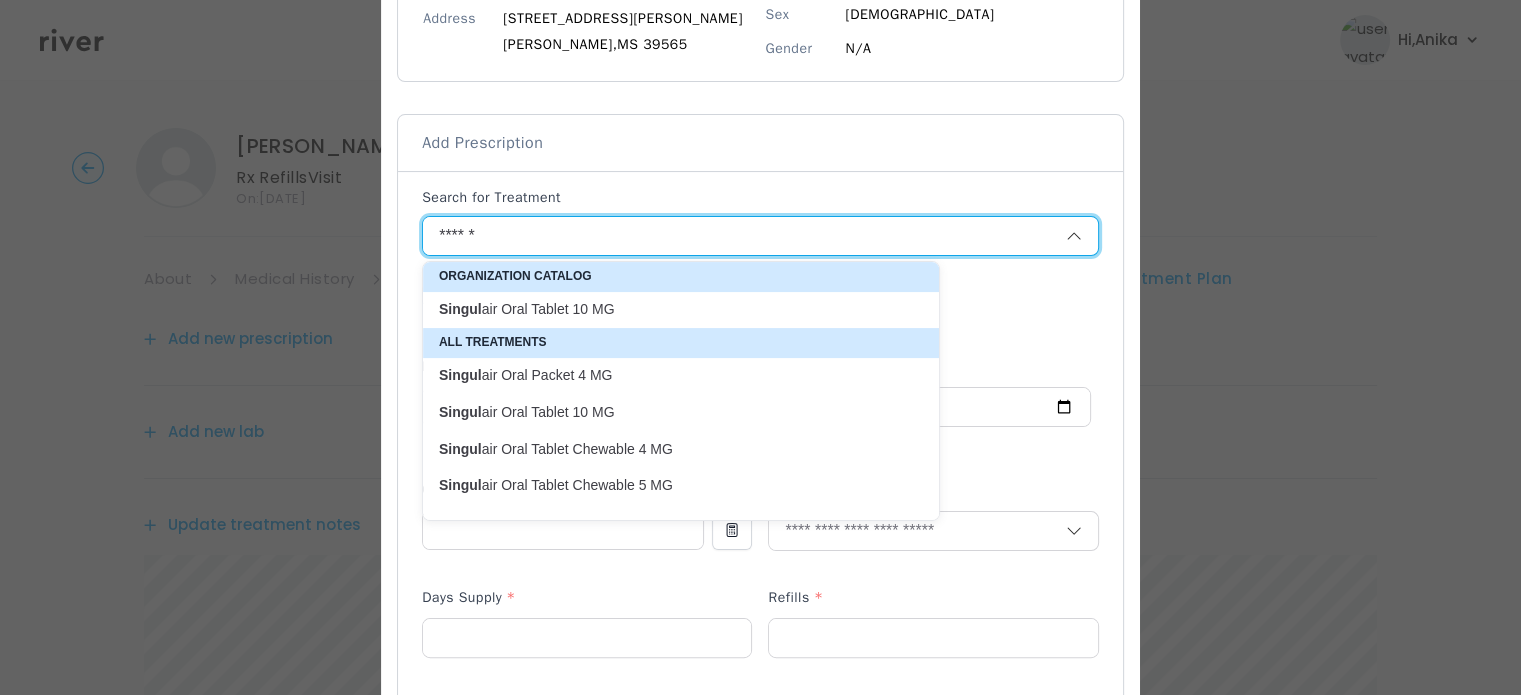 click on "Singul air Oral Tablet 10 MG" at bounding box center (669, 309) 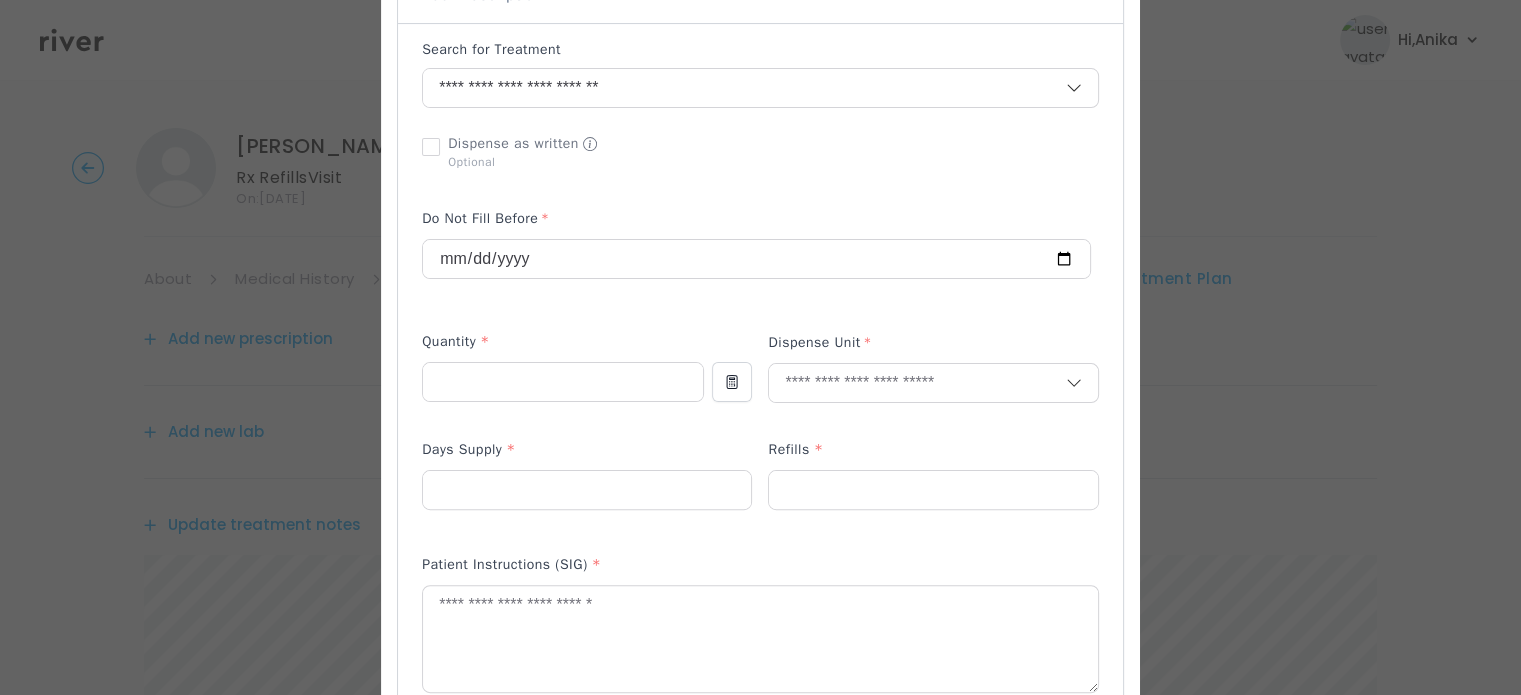 scroll, scrollTop: 476, scrollLeft: 0, axis: vertical 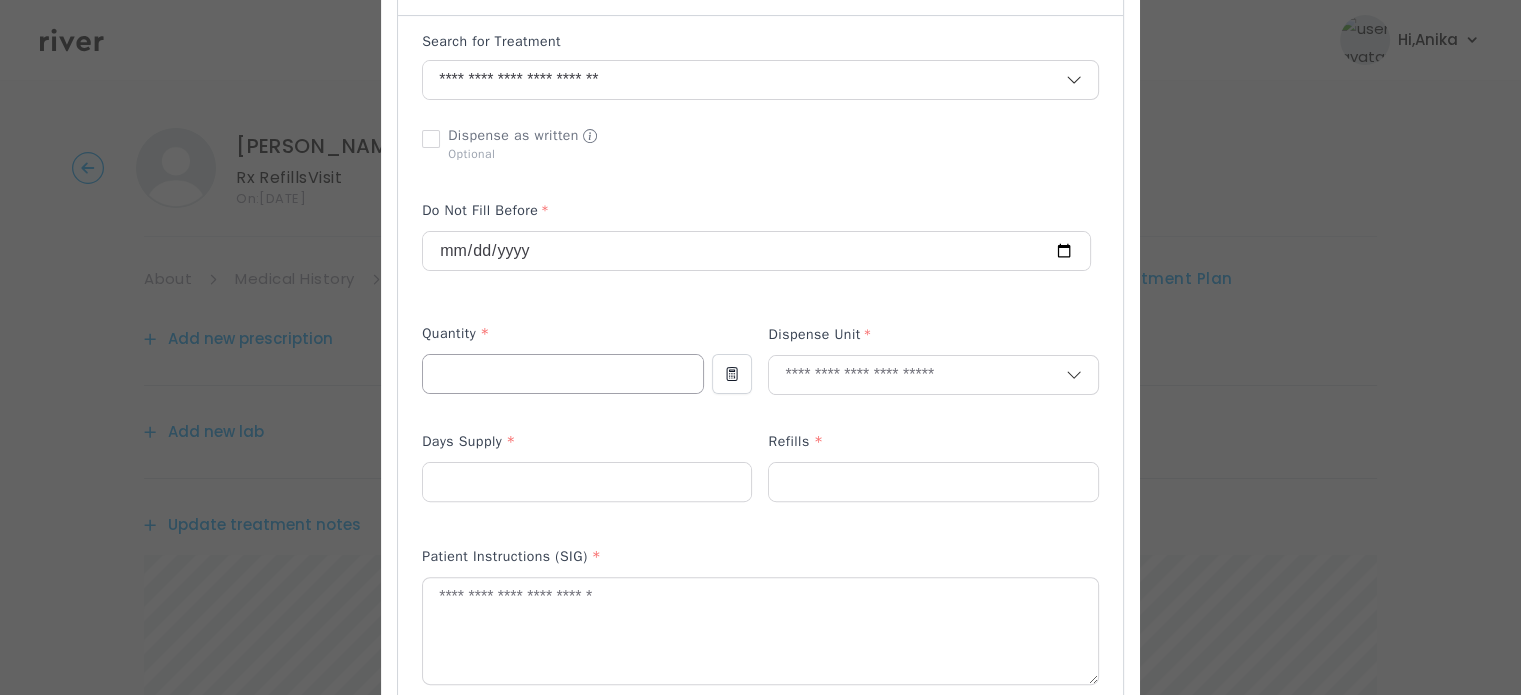 click at bounding box center (563, 374) 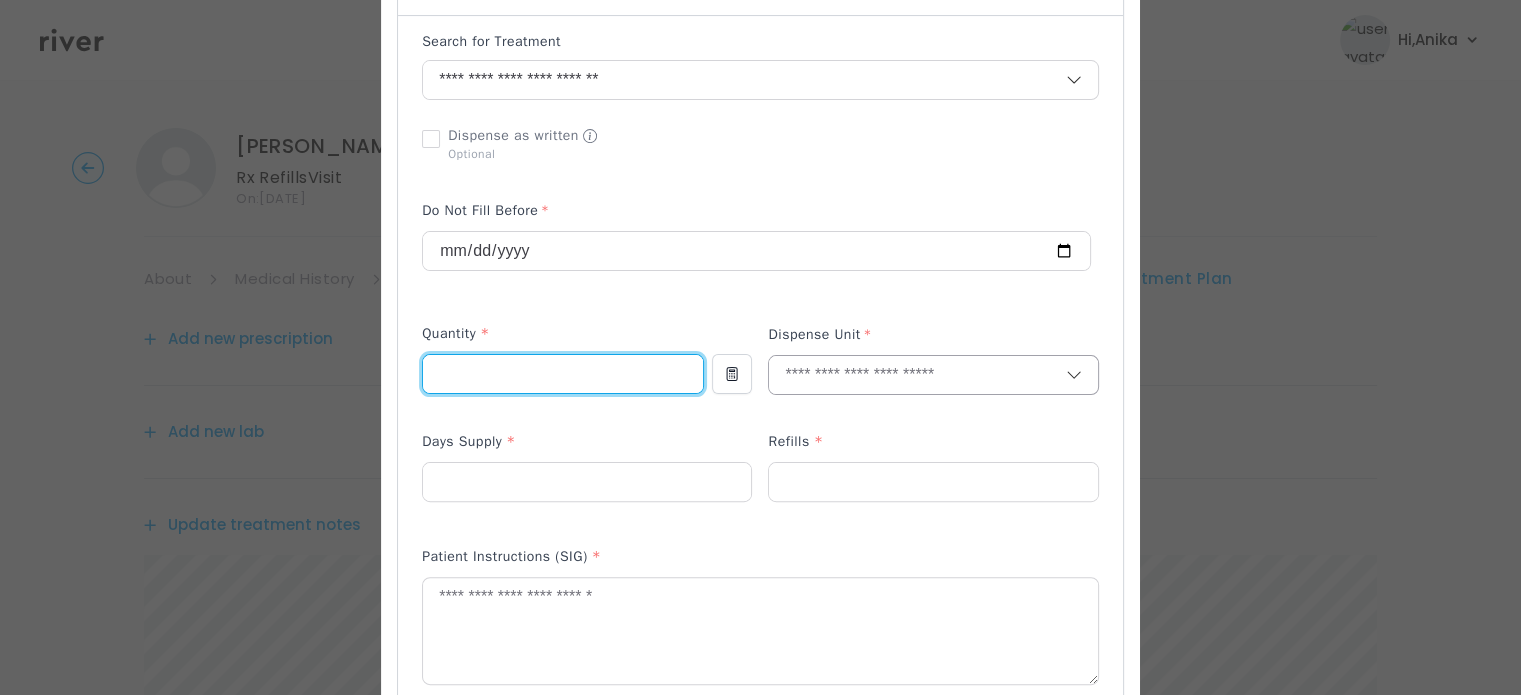 type on "**" 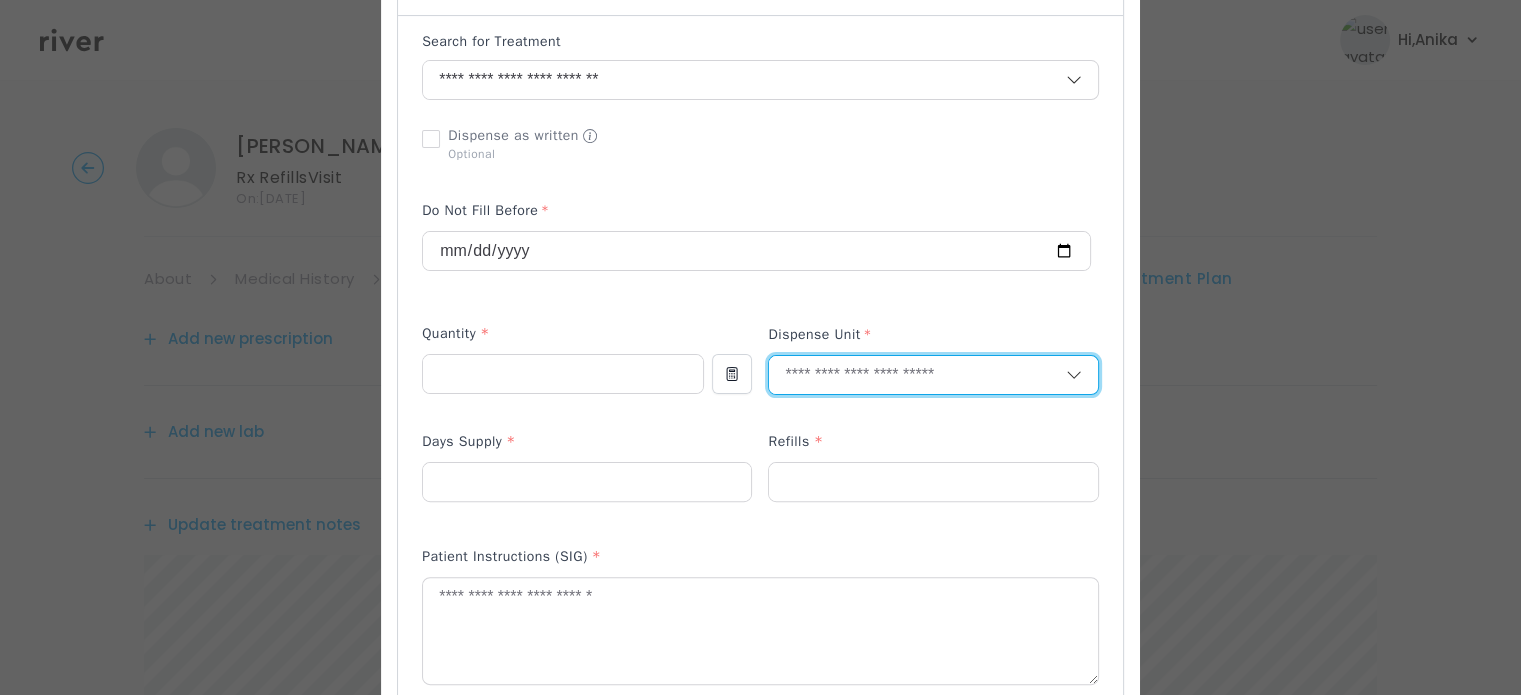 click at bounding box center [917, 375] 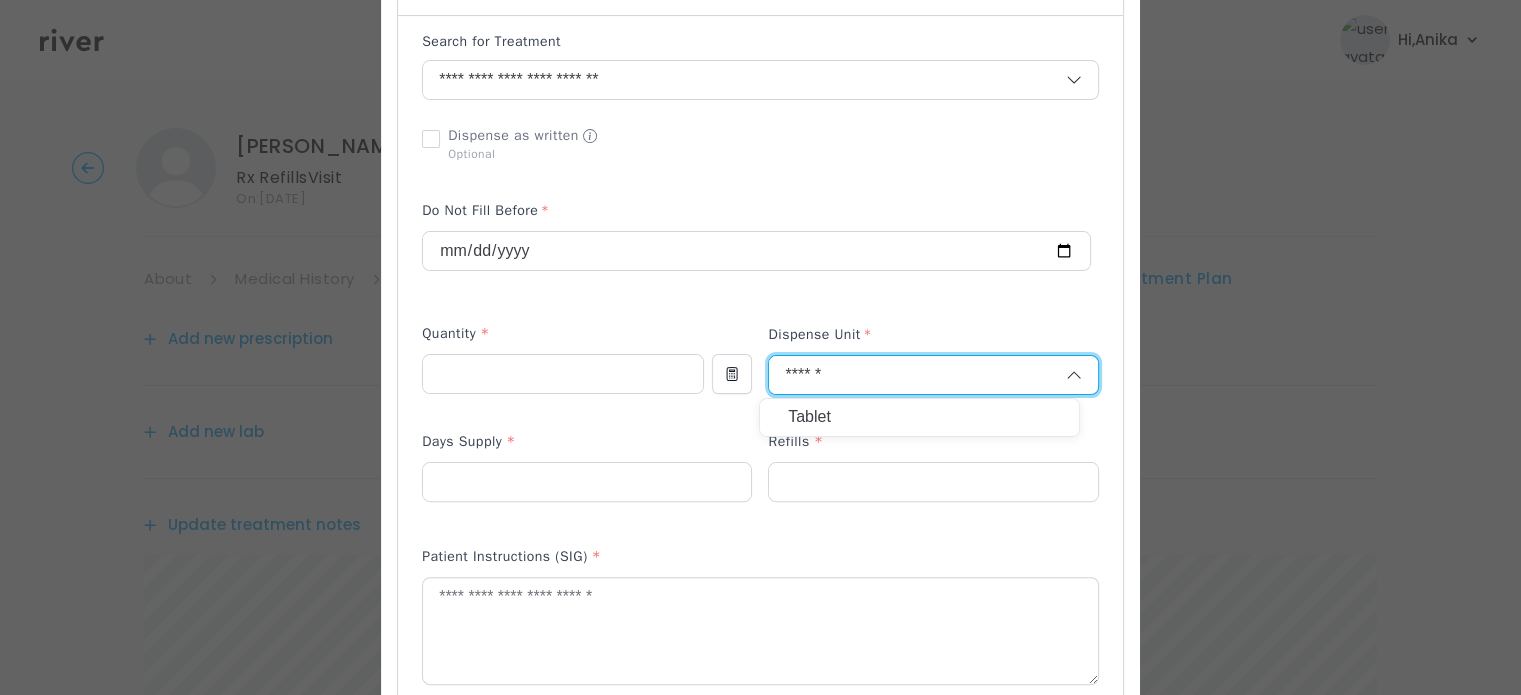 type on "******" 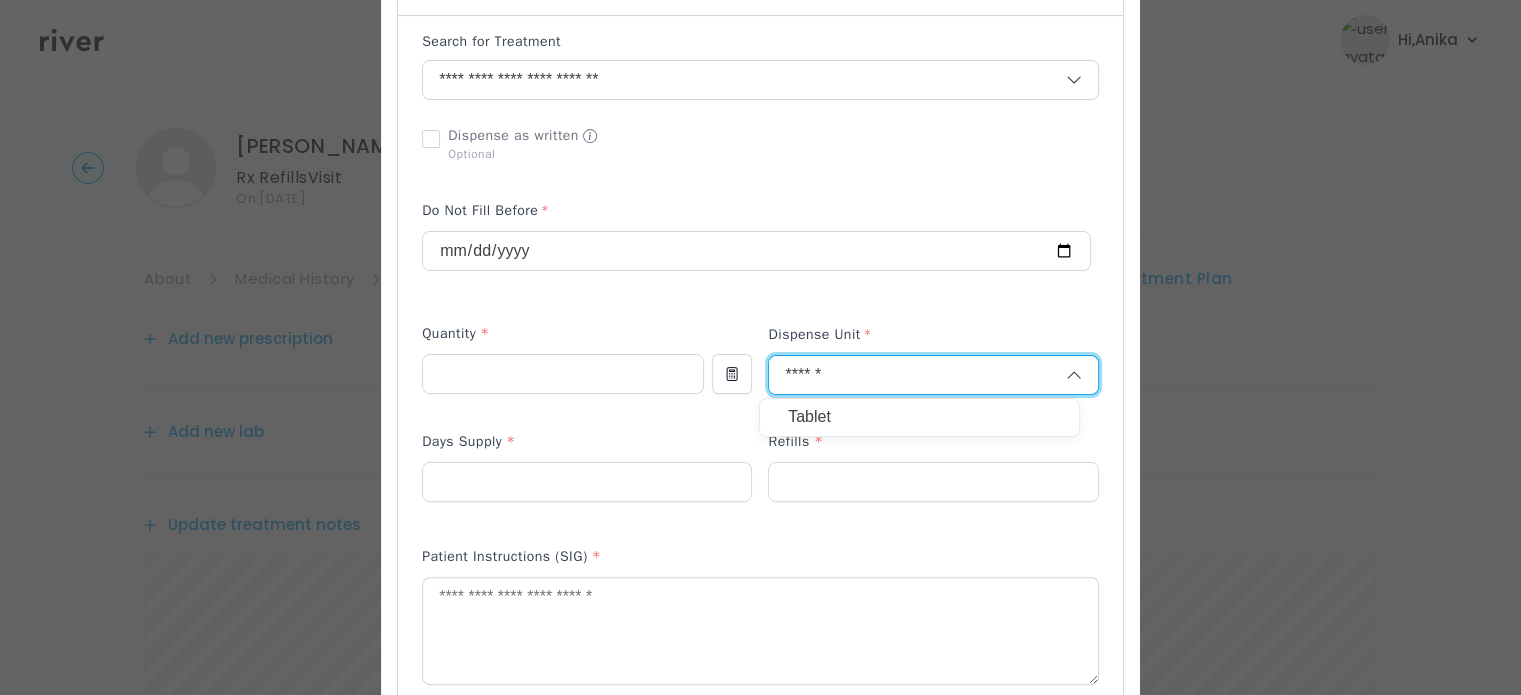 click on "Tablet" at bounding box center (919, 417) 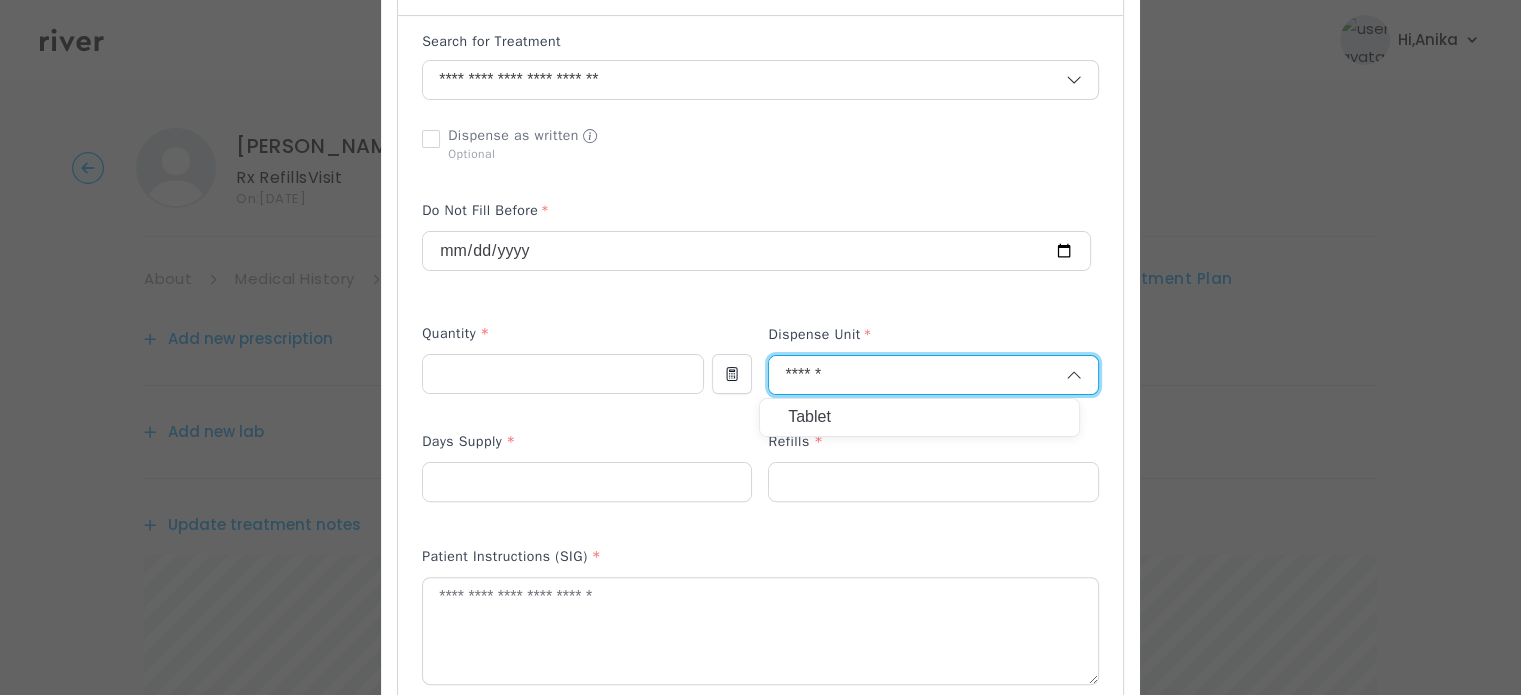 type 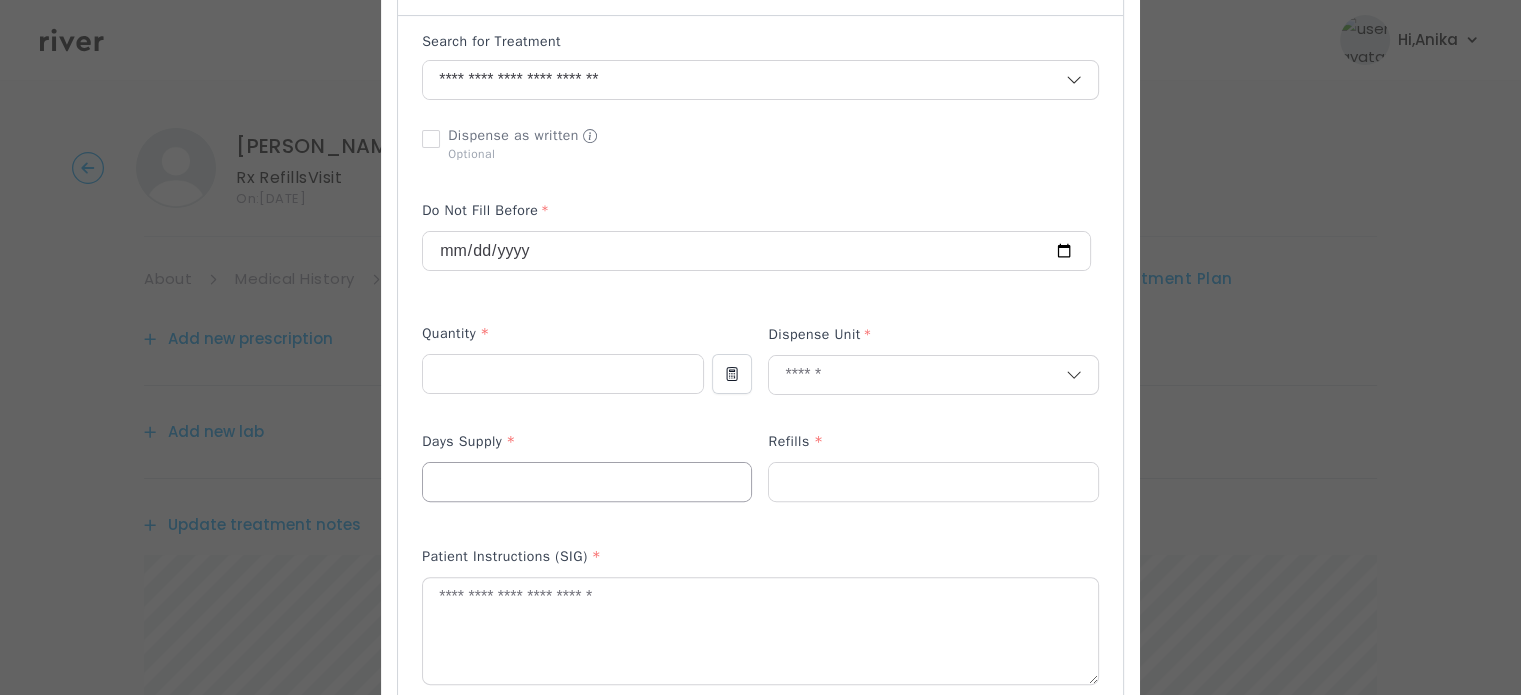 click at bounding box center [587, 482] 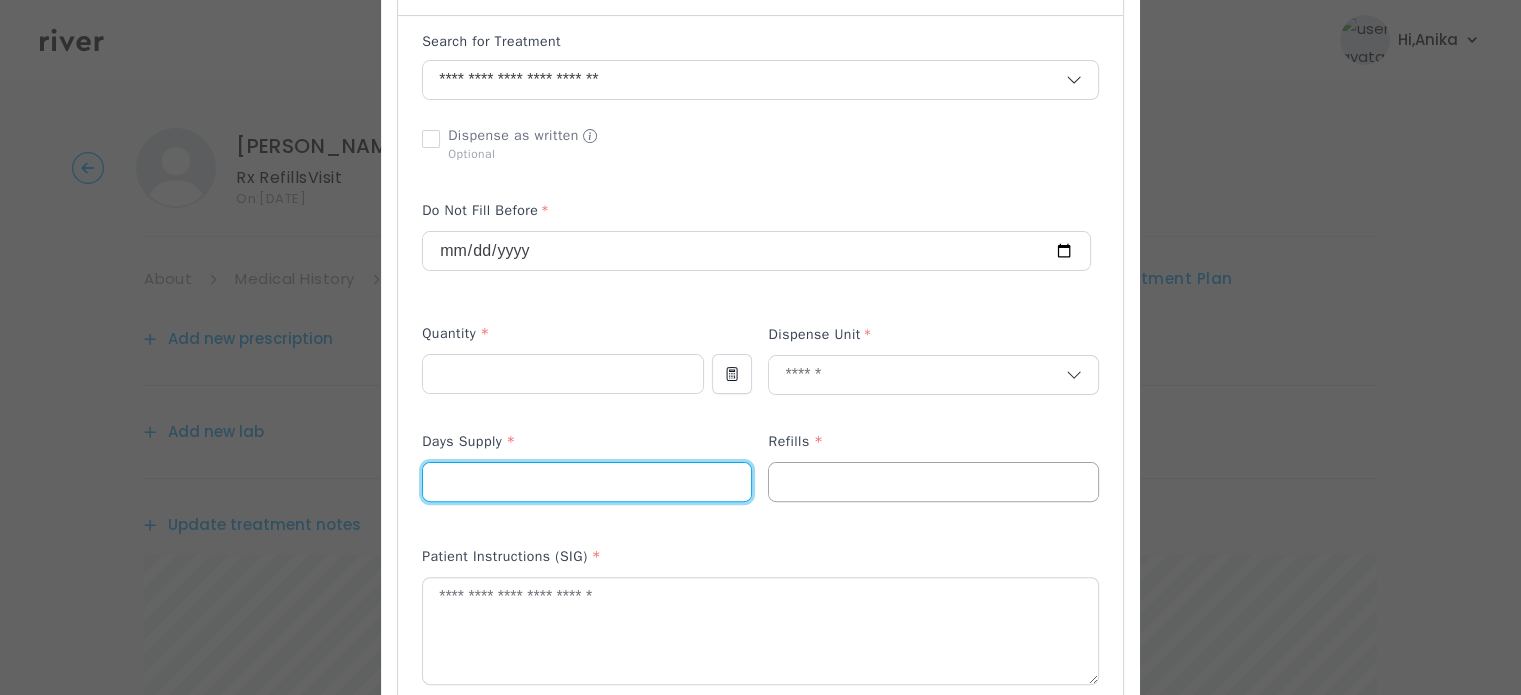 type on "**" 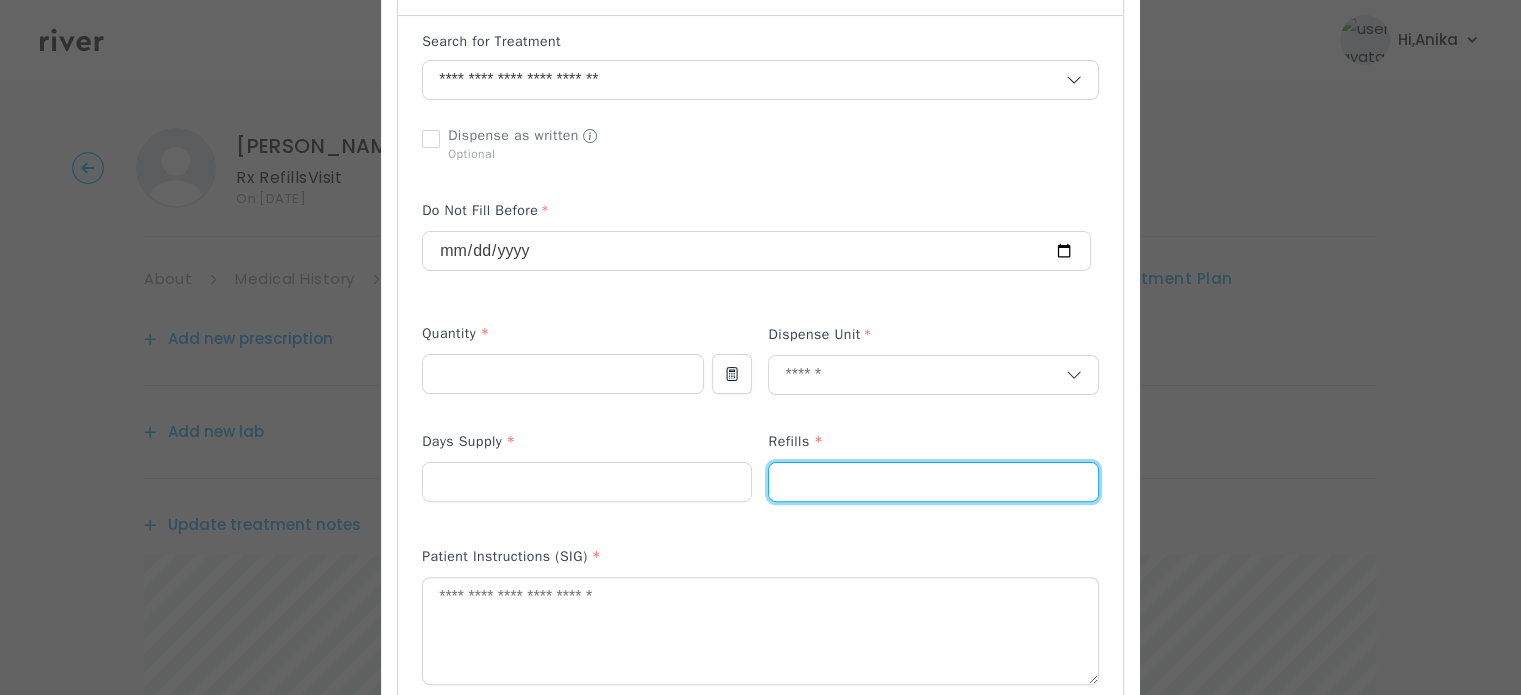 click at bounding box center (933, 482) 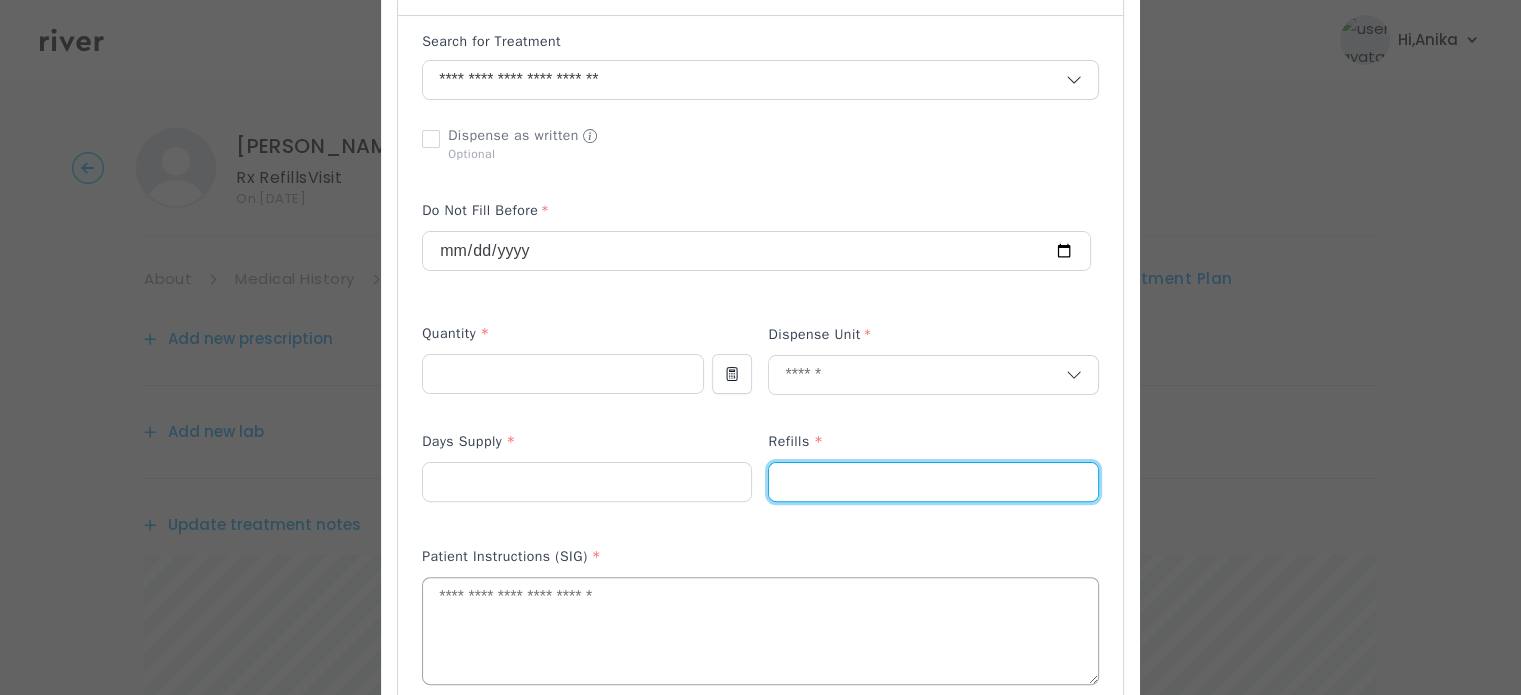 type on "*" 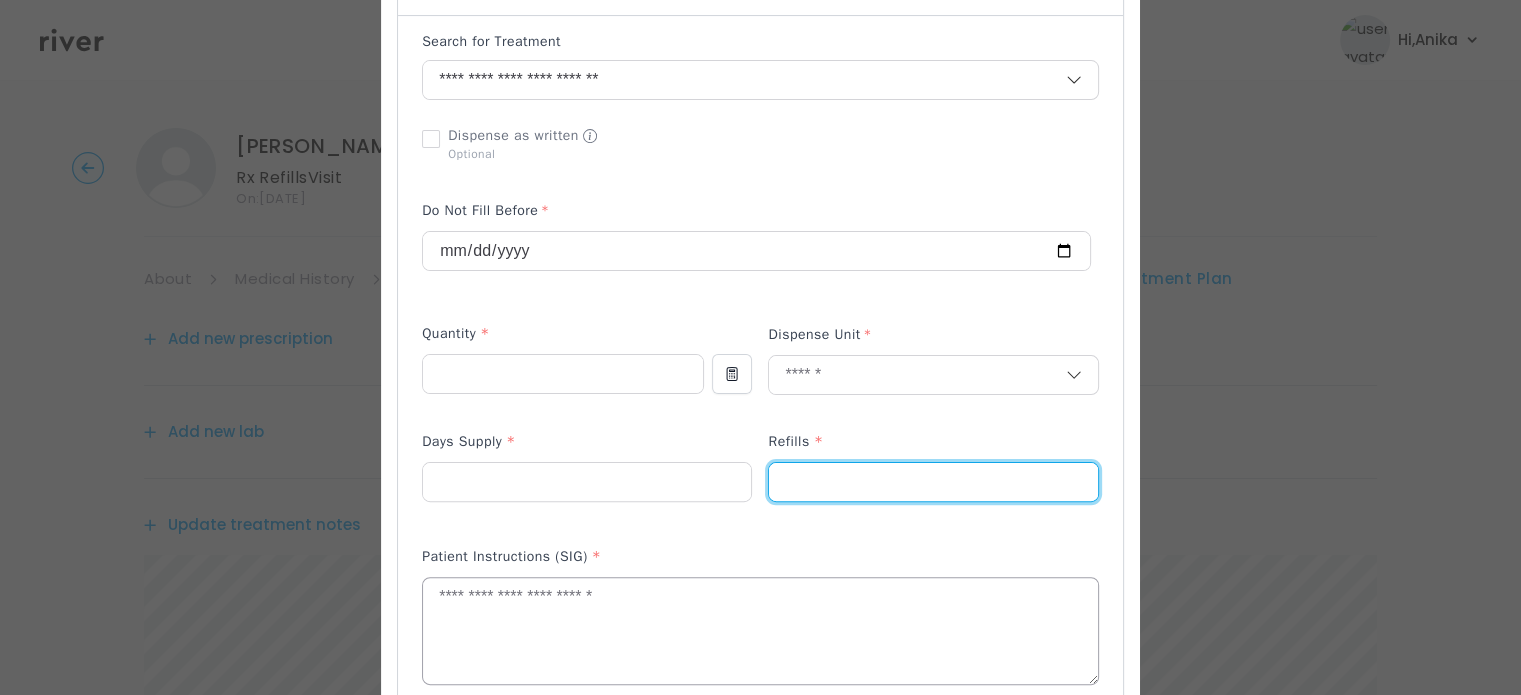 click at bounding box center (760, 631) 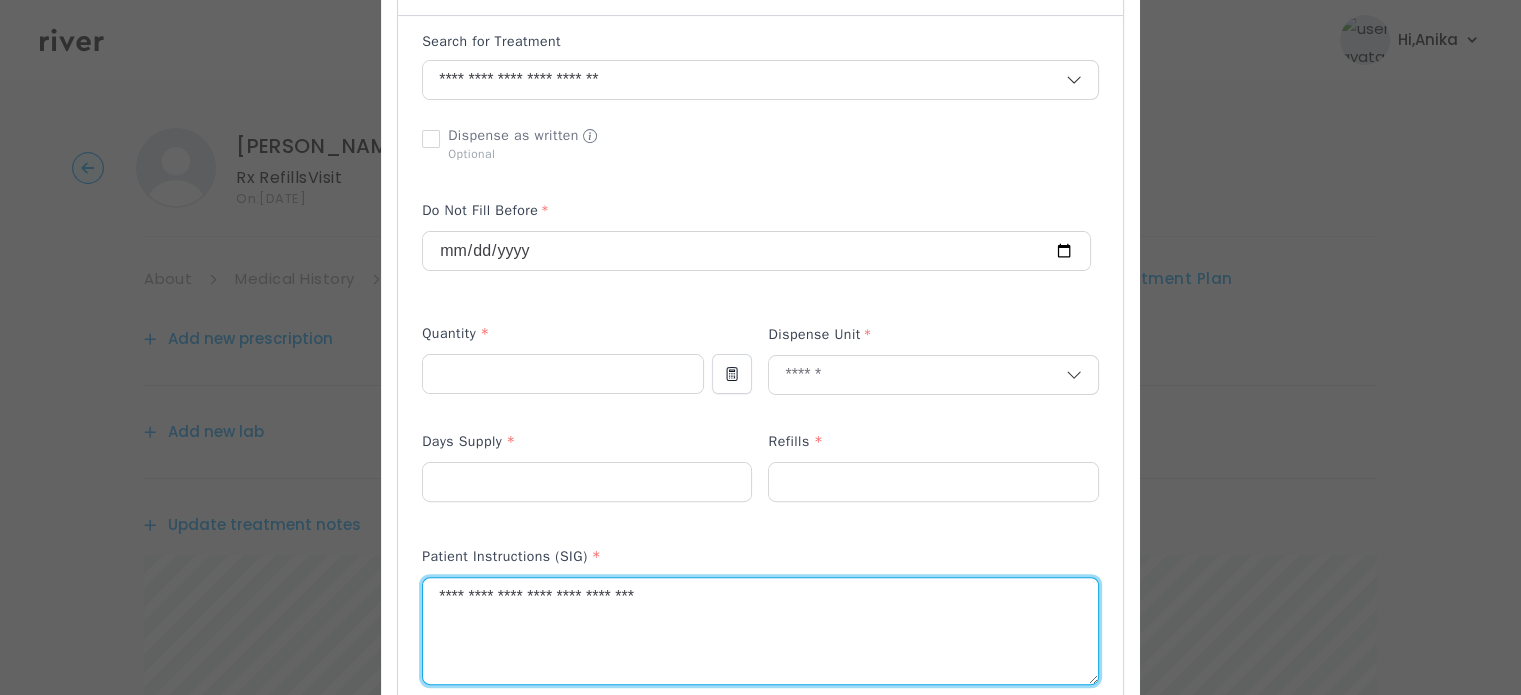 type on "**********" 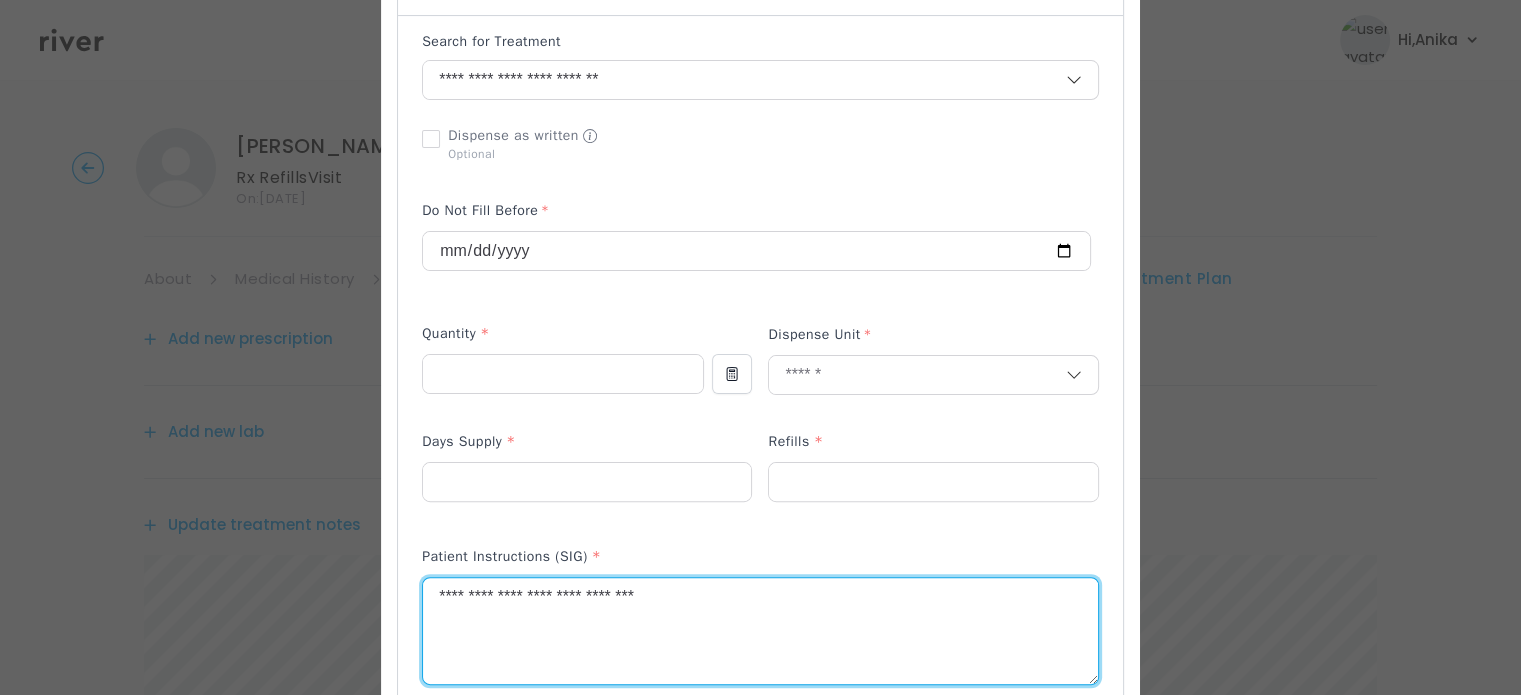 click on "Patient Instructions (SIG) *" at bounding box center (760, 750) 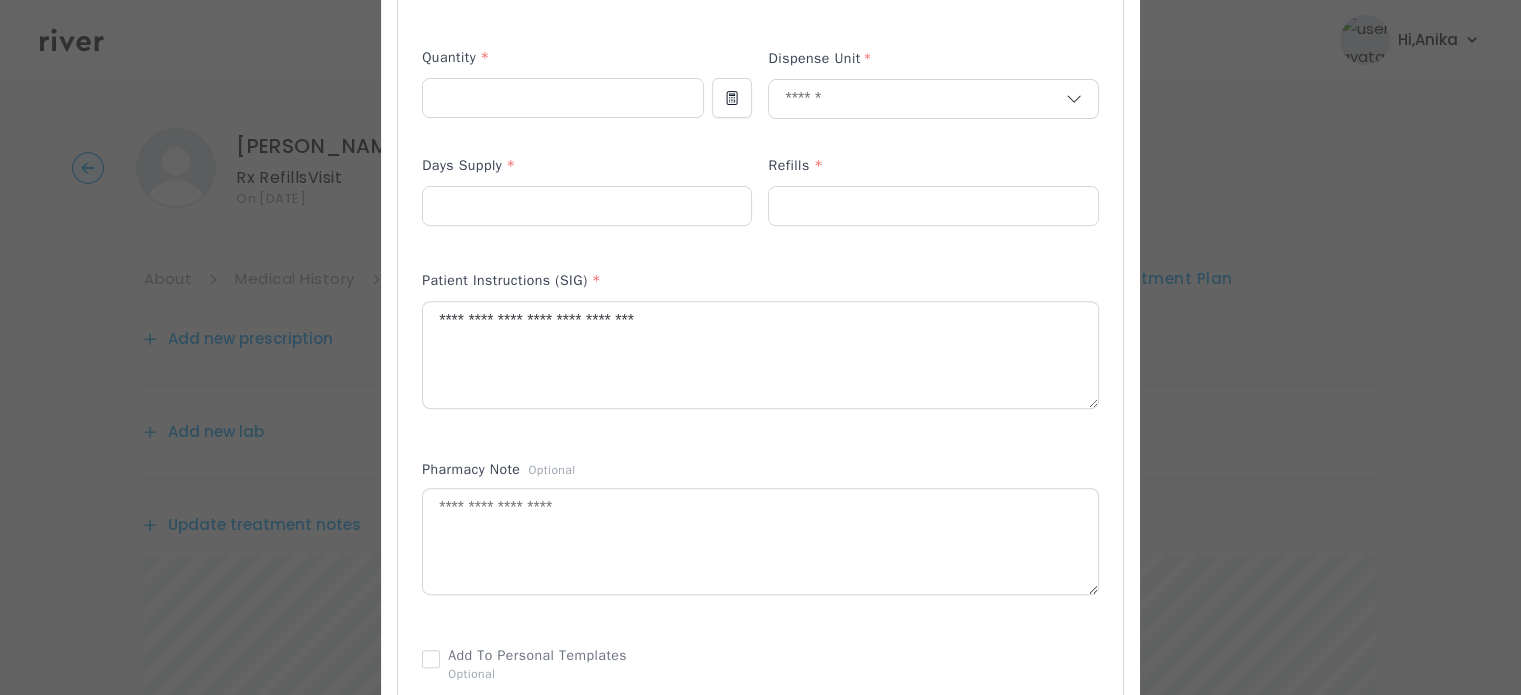 scroll, scrollTop: 812, scrollLeft: 0, axis: vertical 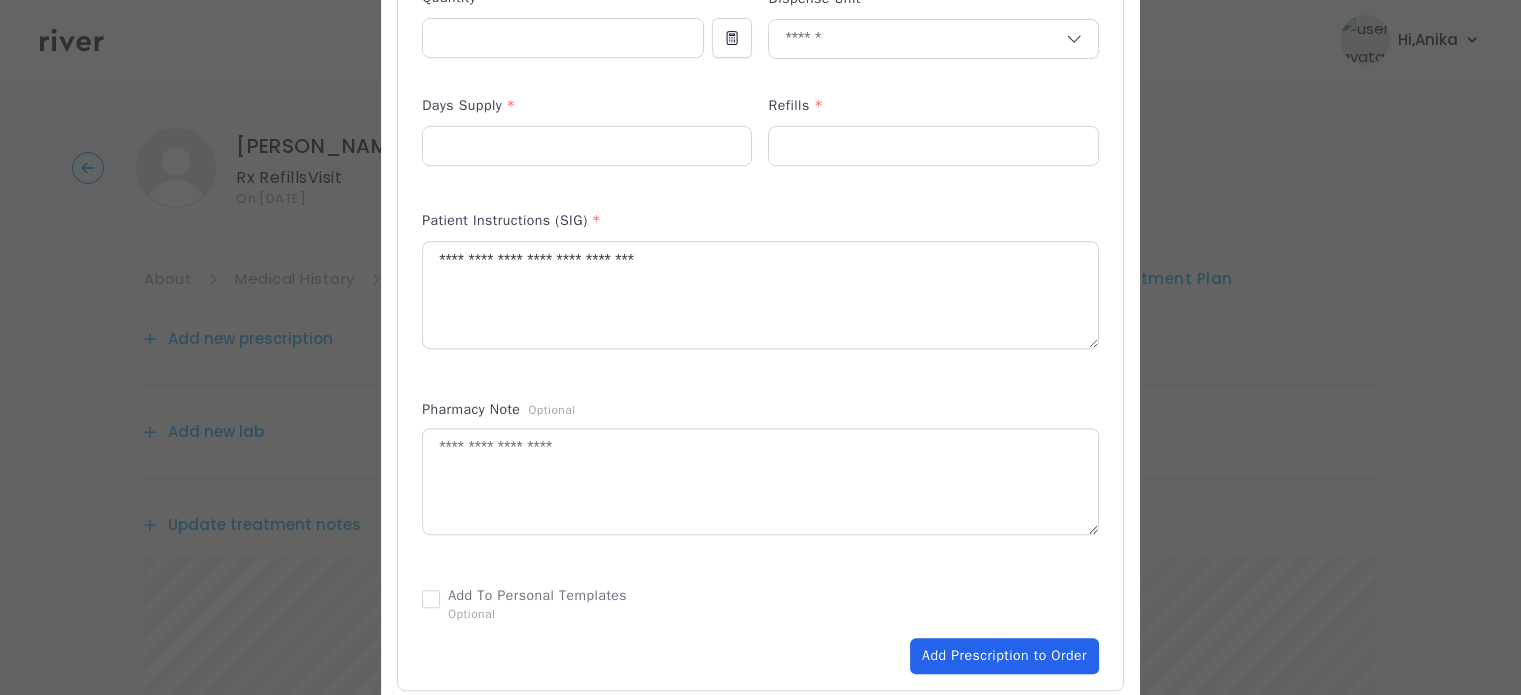 click on "Add Prescription to Order" at bounding box center [1004, 656] 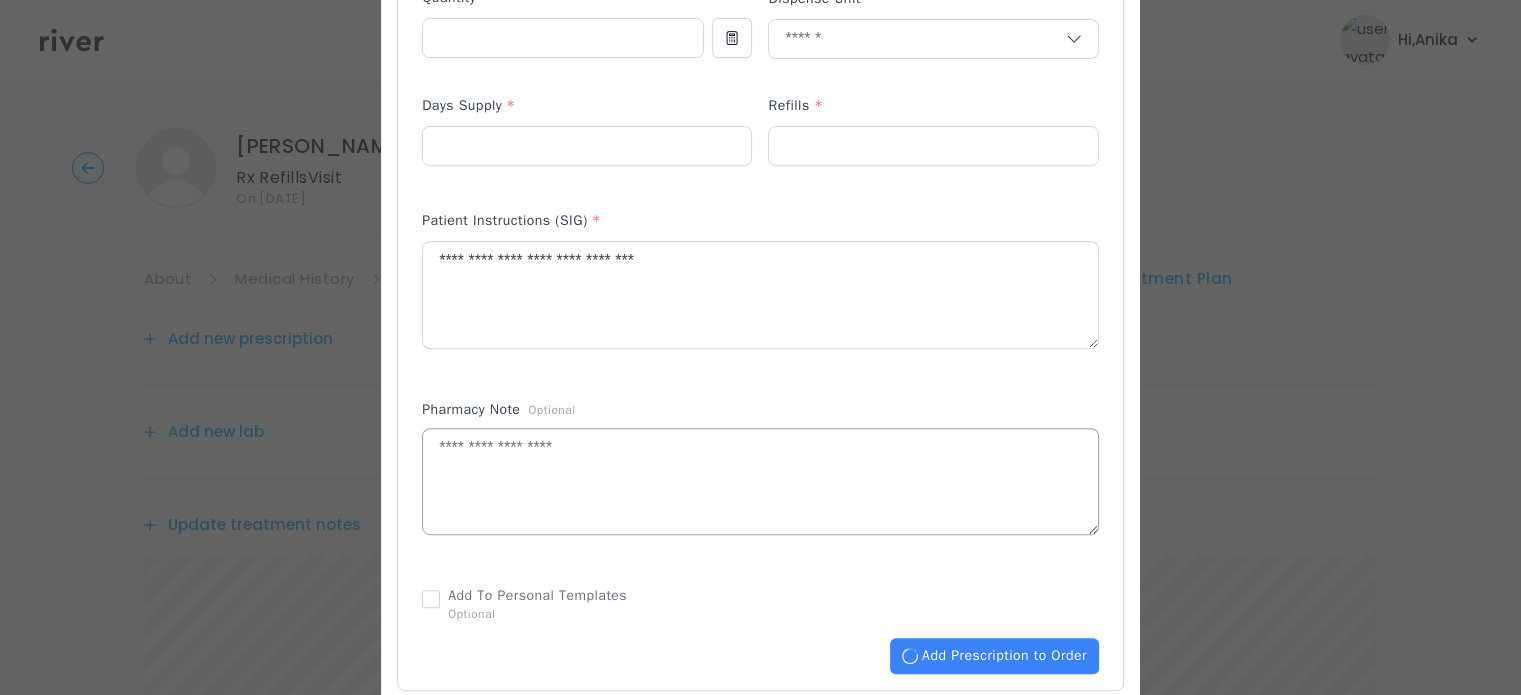 type 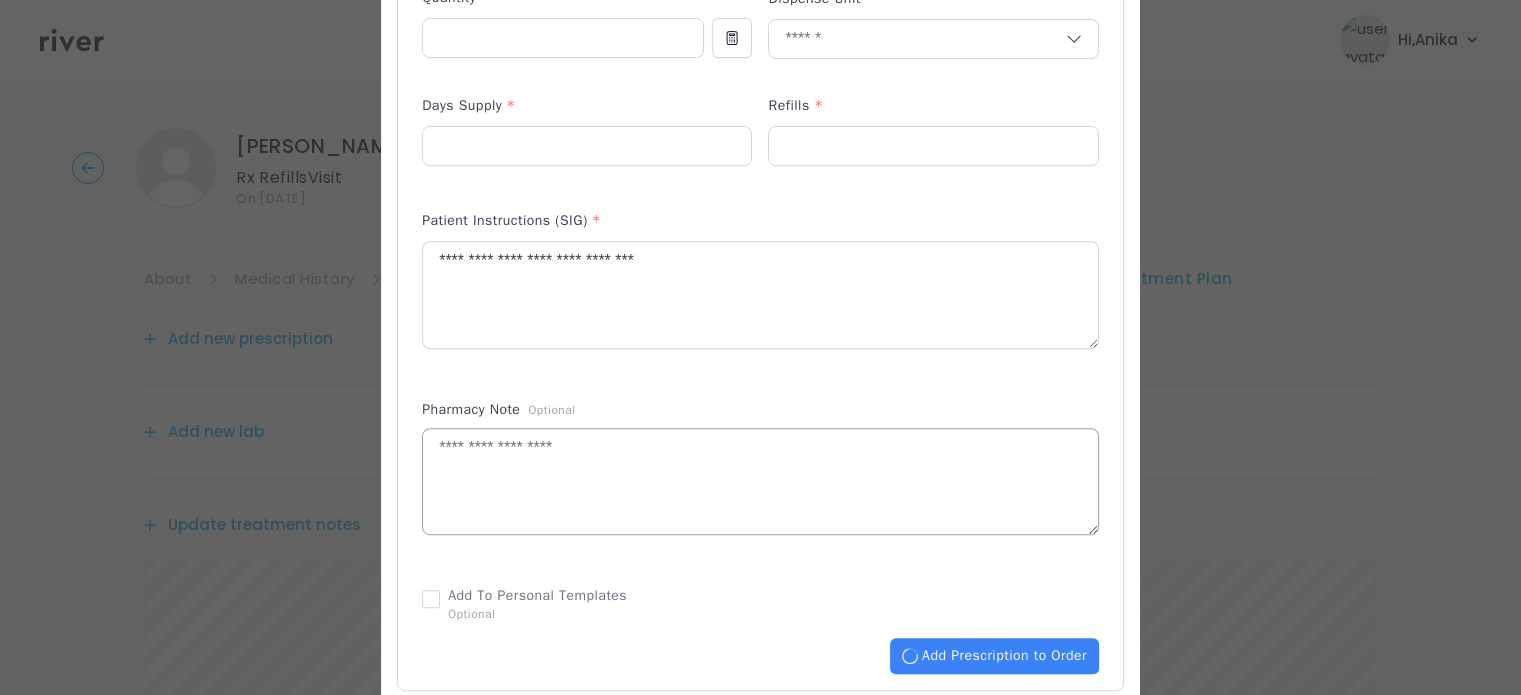 type 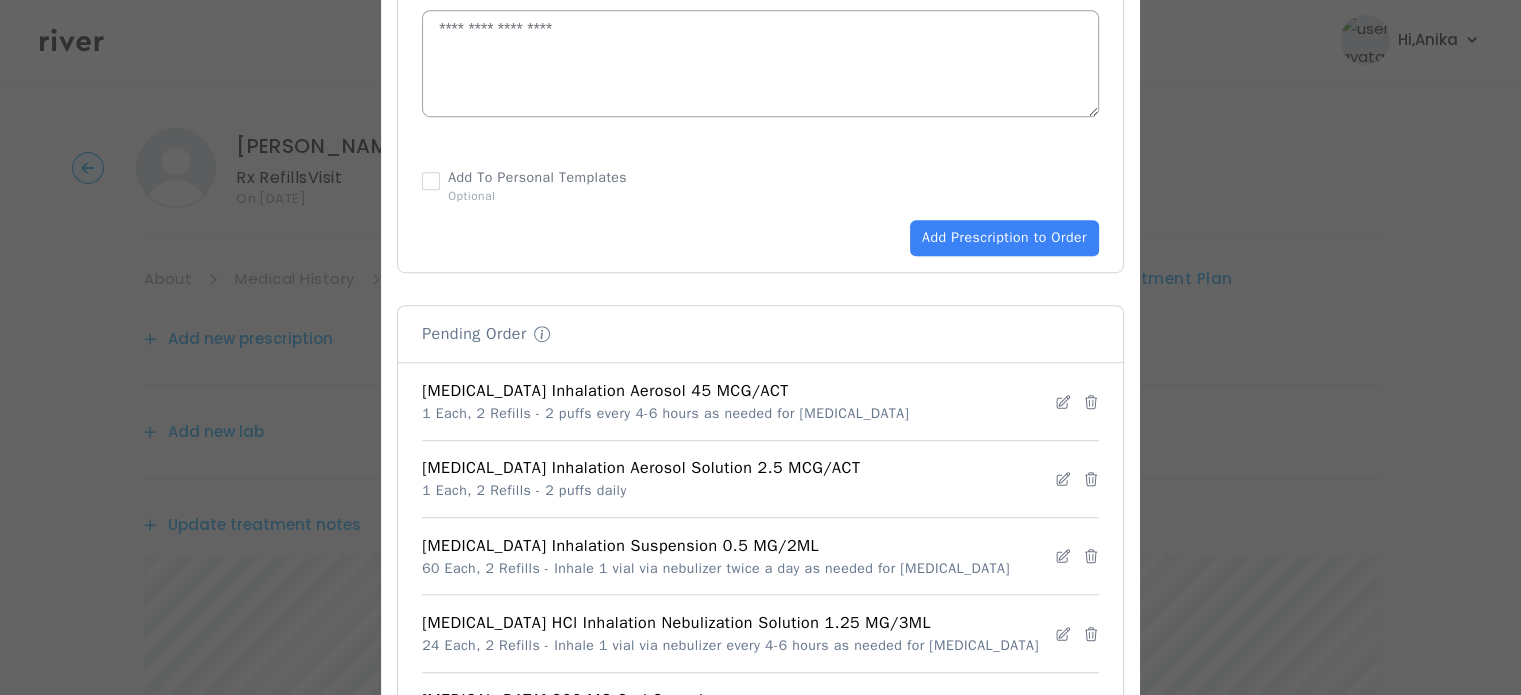 scroll, scrollTop: 1234, scrollLeft: 0, axis: vertical 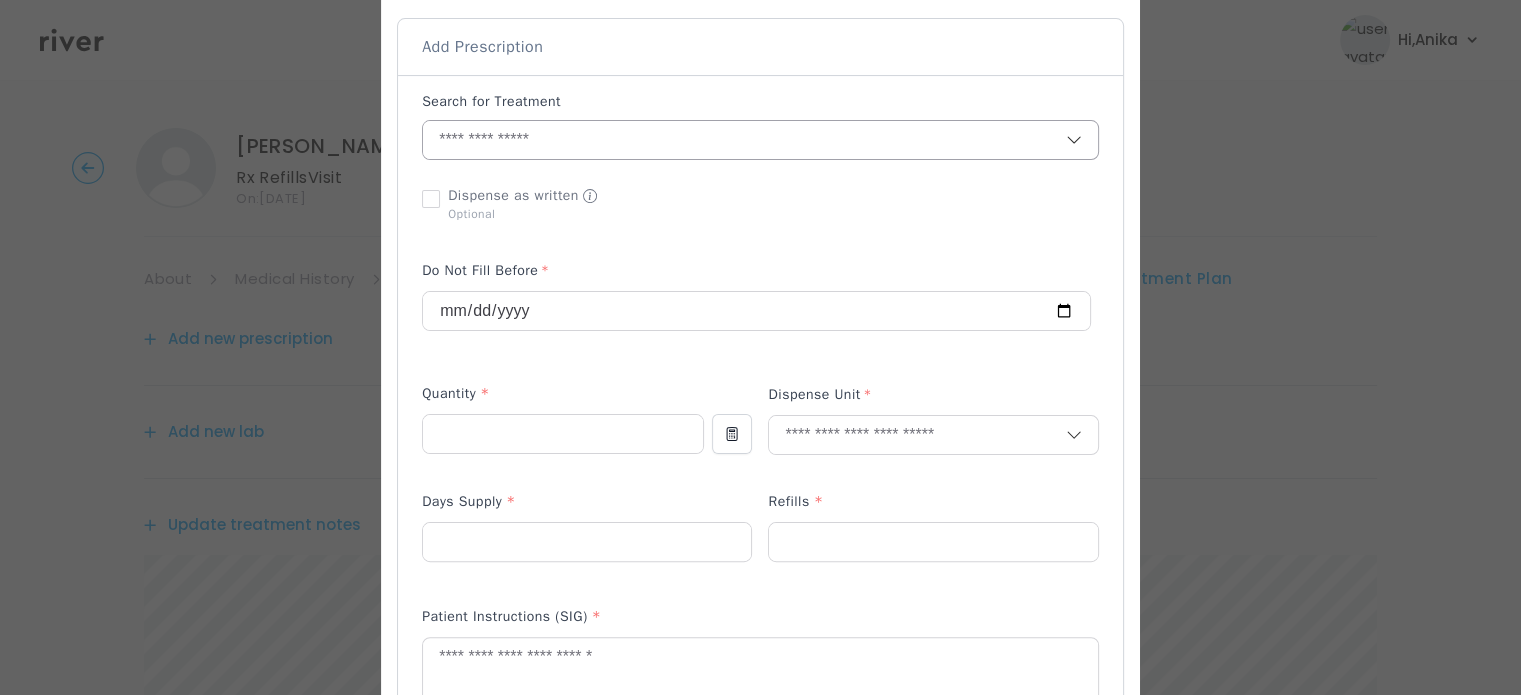 click at bounding box center (744, 140) 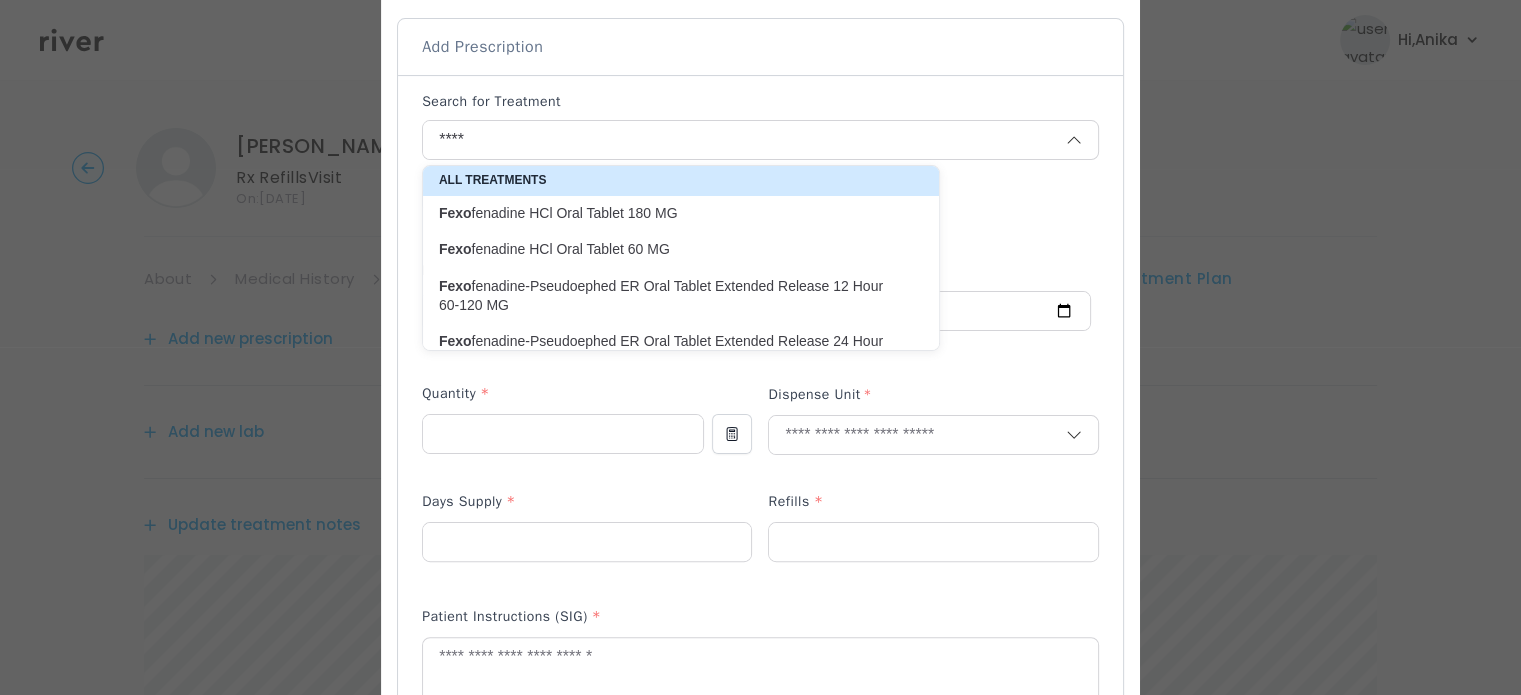click on "Fexo fenadine HCl Oral Tablet 180 MG" at bounding box center (669, 213) 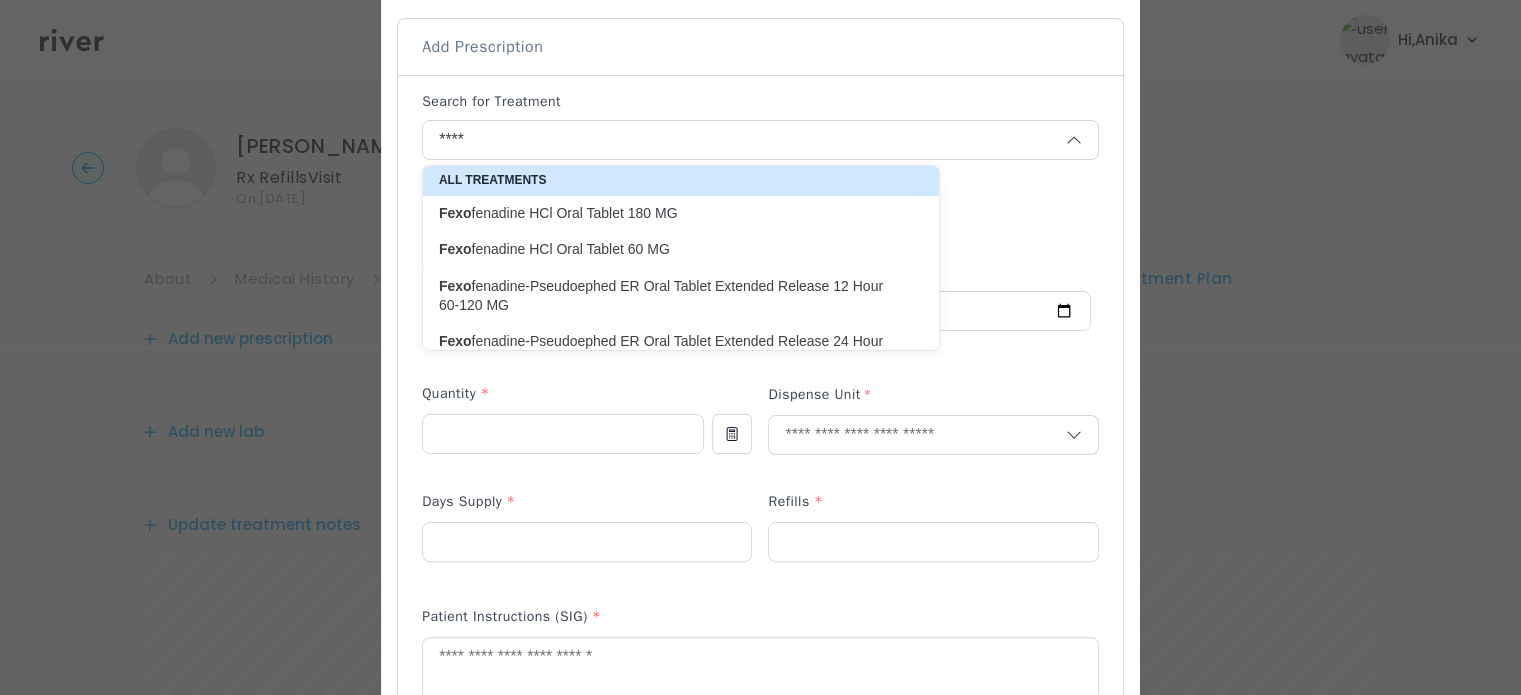 type on "**********" 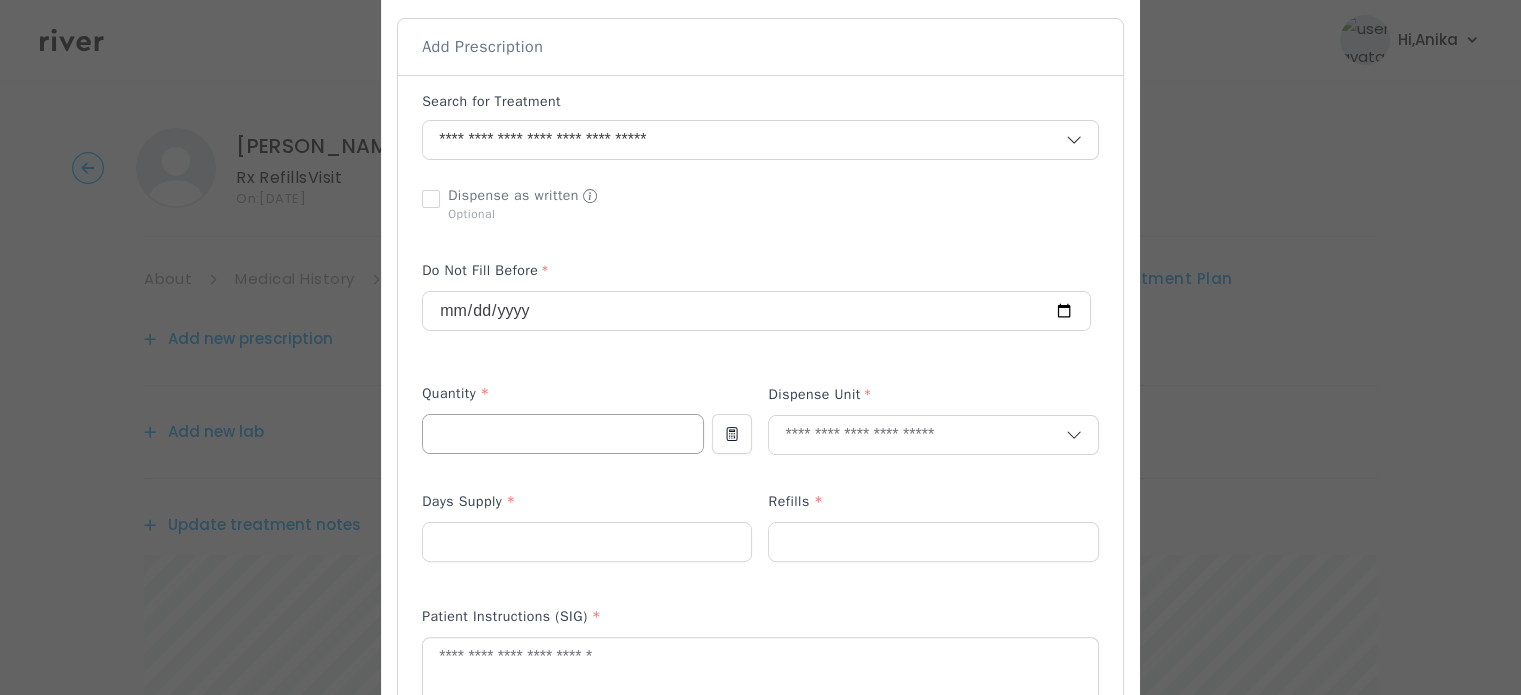 click at bounding box center (563, 434) 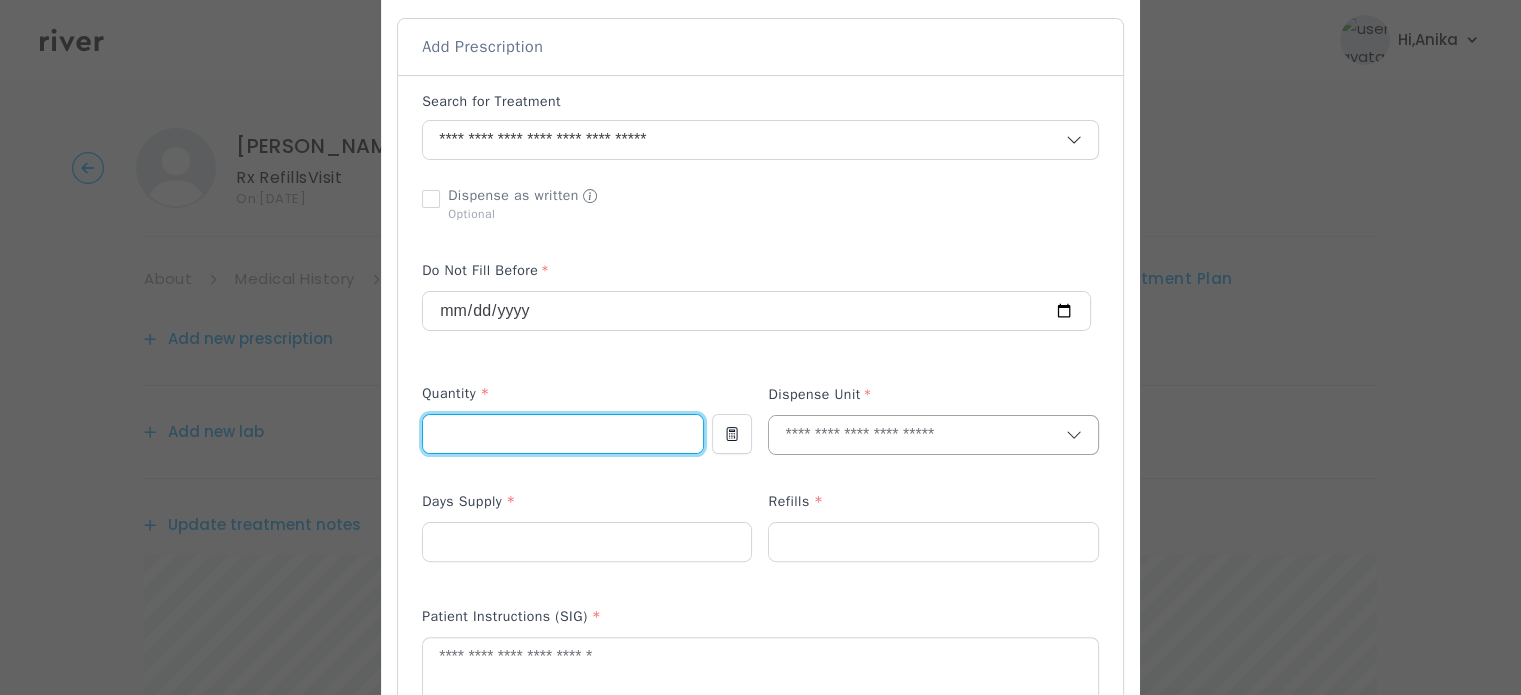 type on "**" 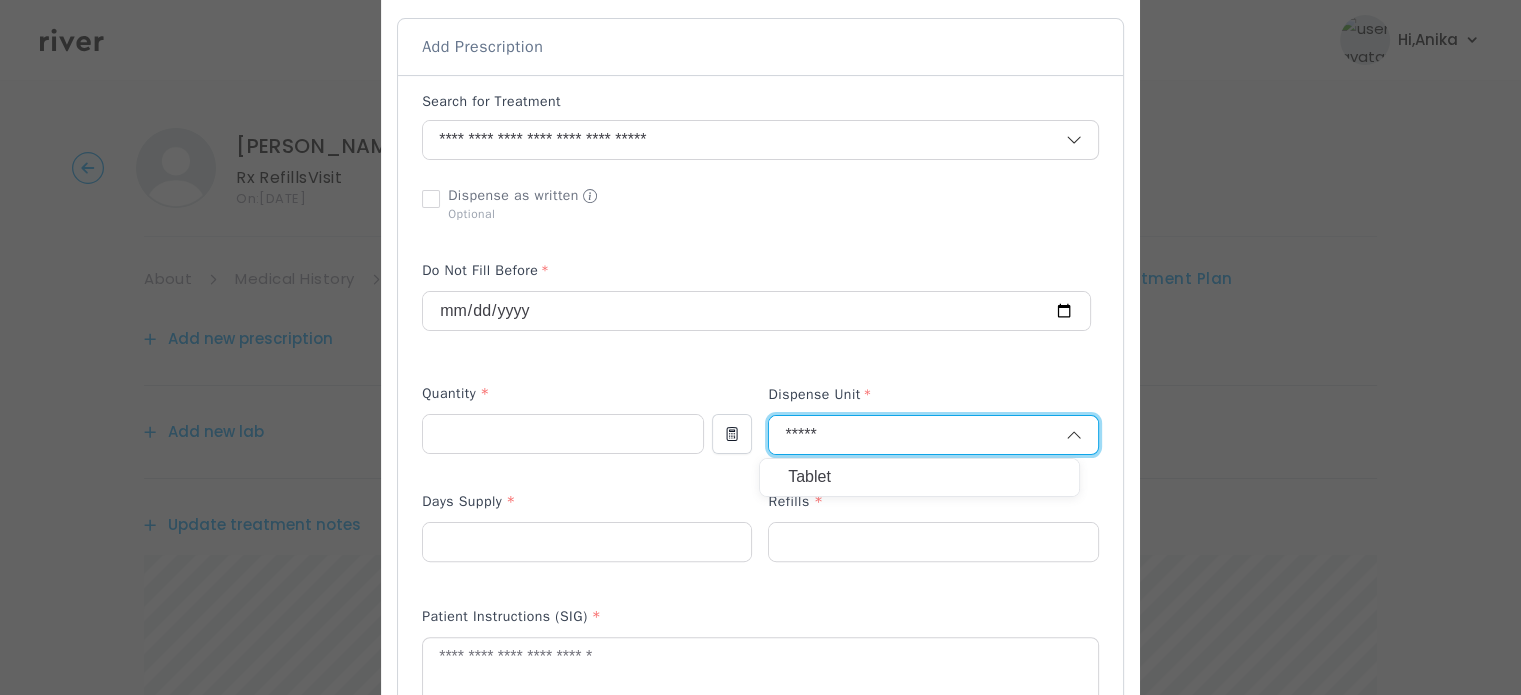 type on "*****" 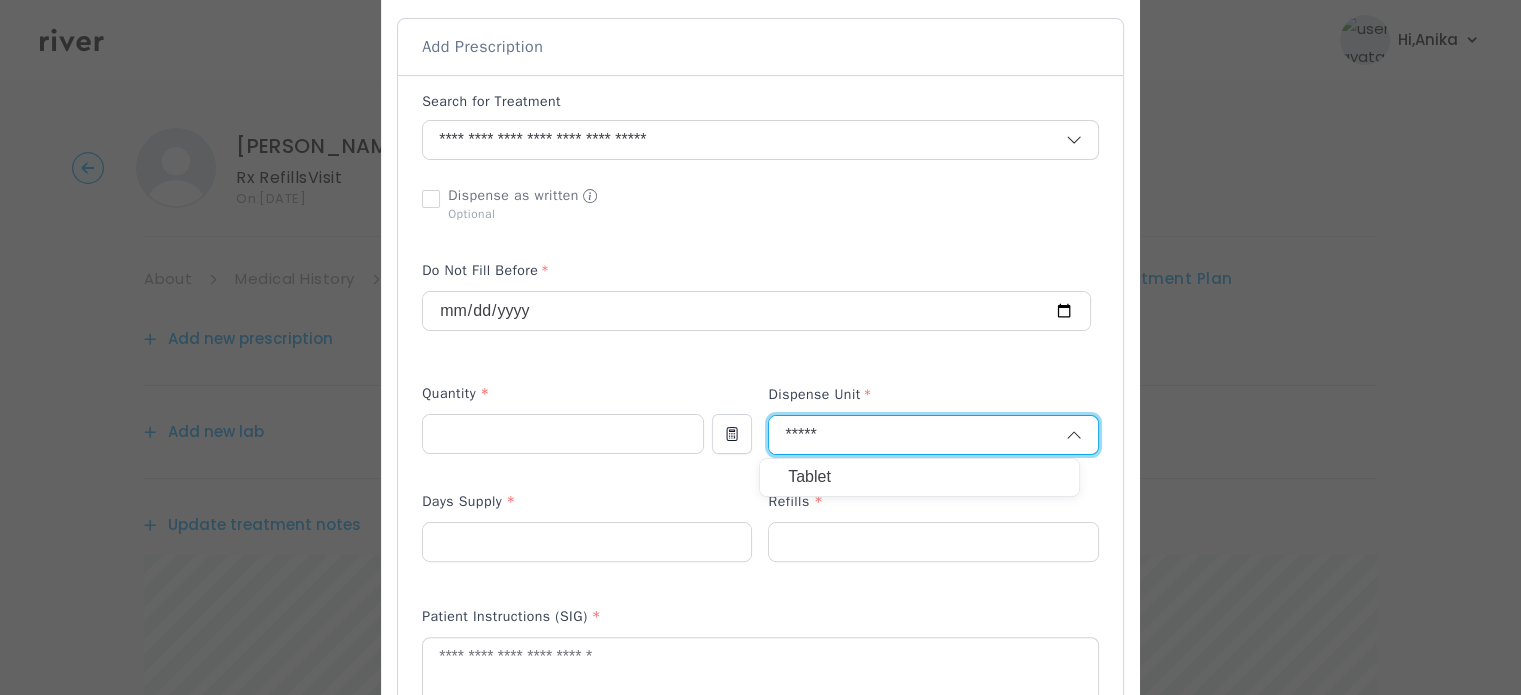 click on "Tablet" at bounding box center (919, 477) 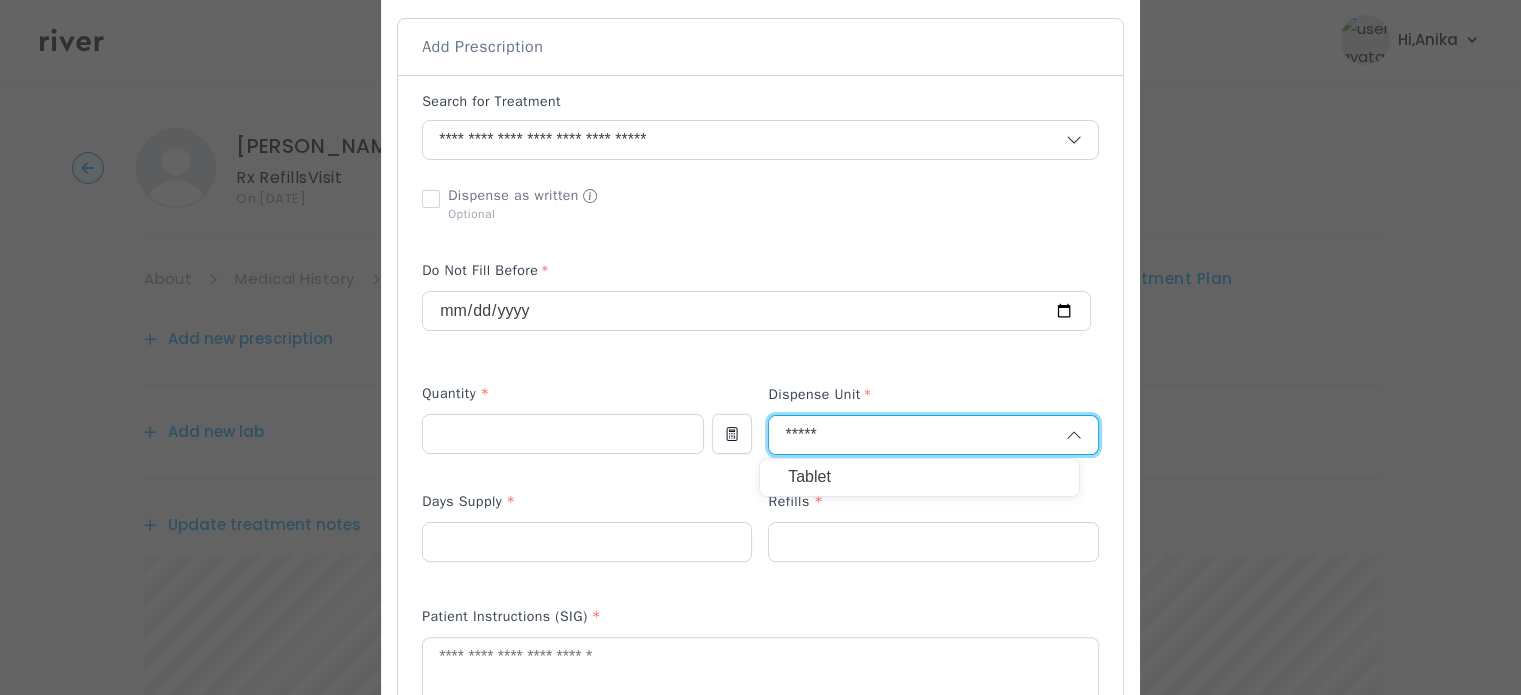 type 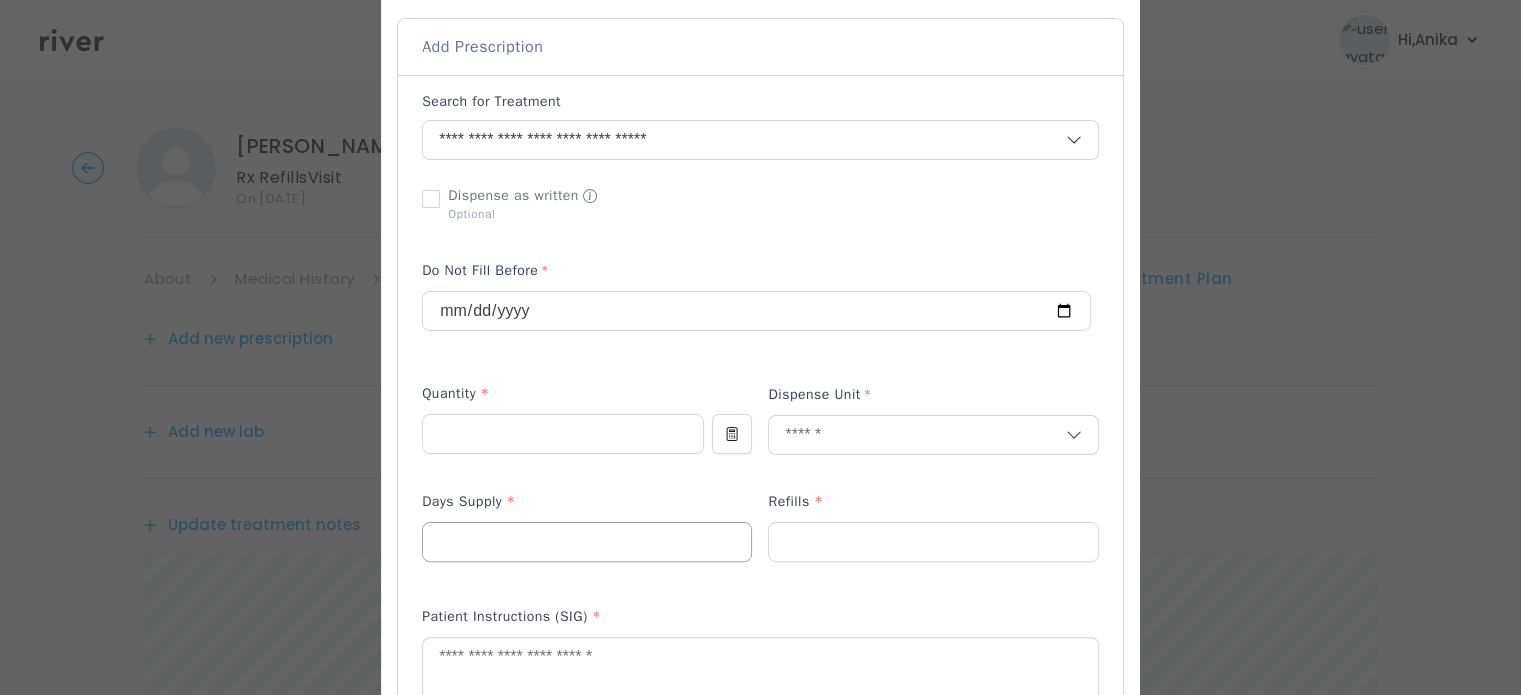 click at bounding box center [587, 542] 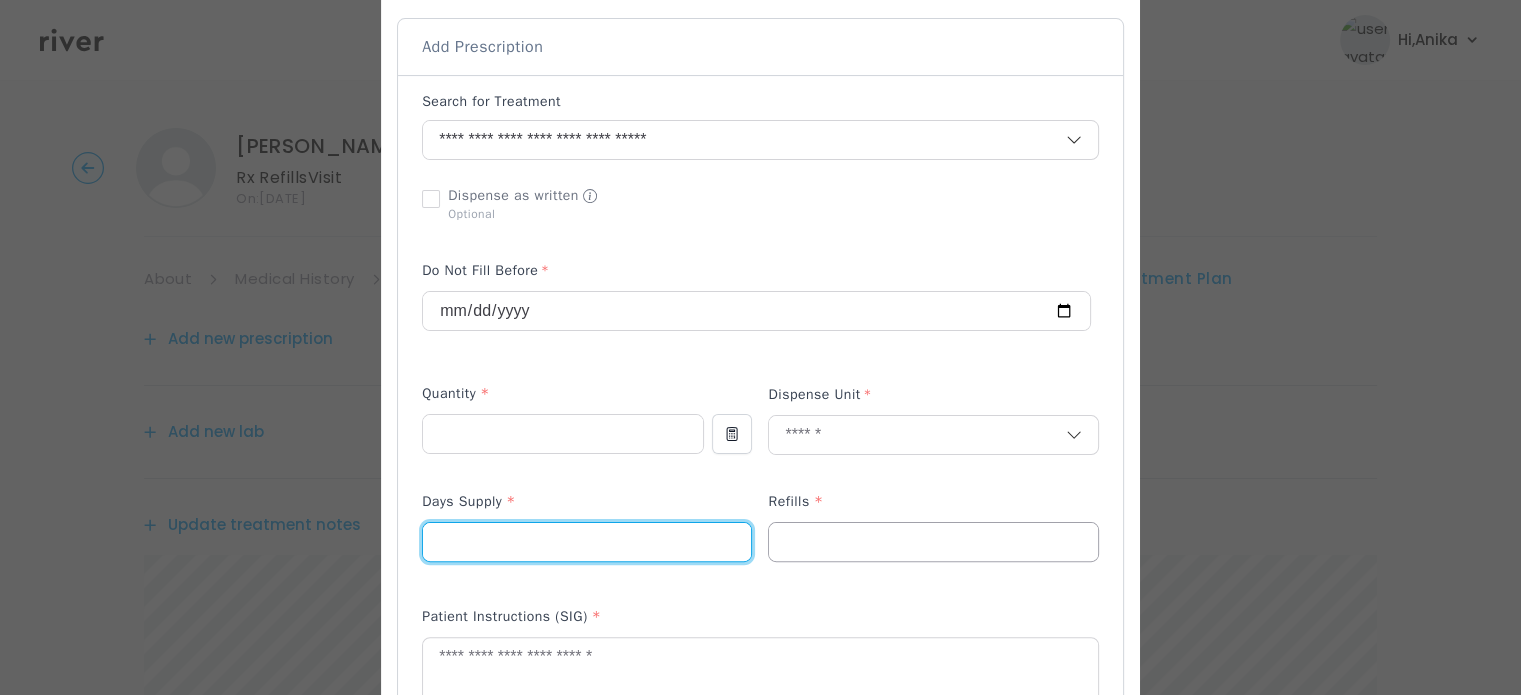 type on "**" 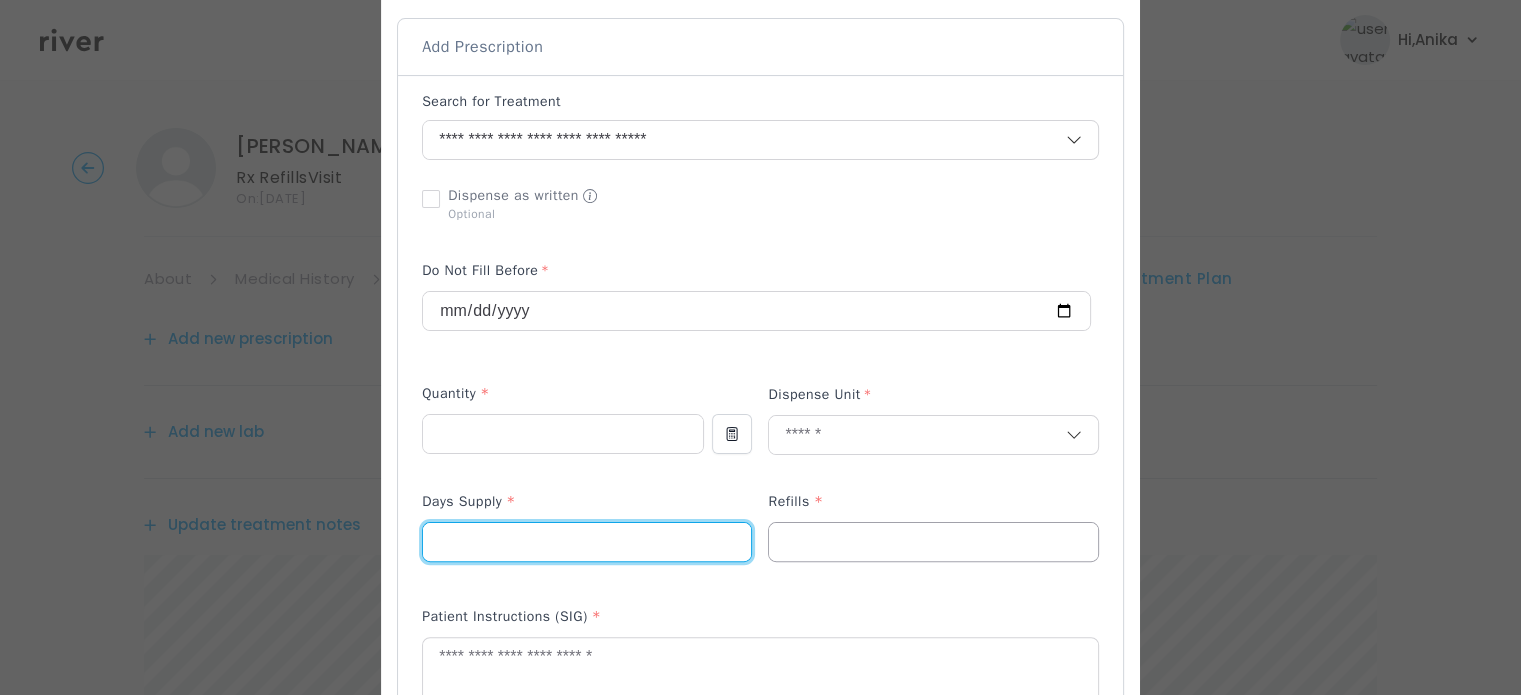 click at bounding box center (933, 542) 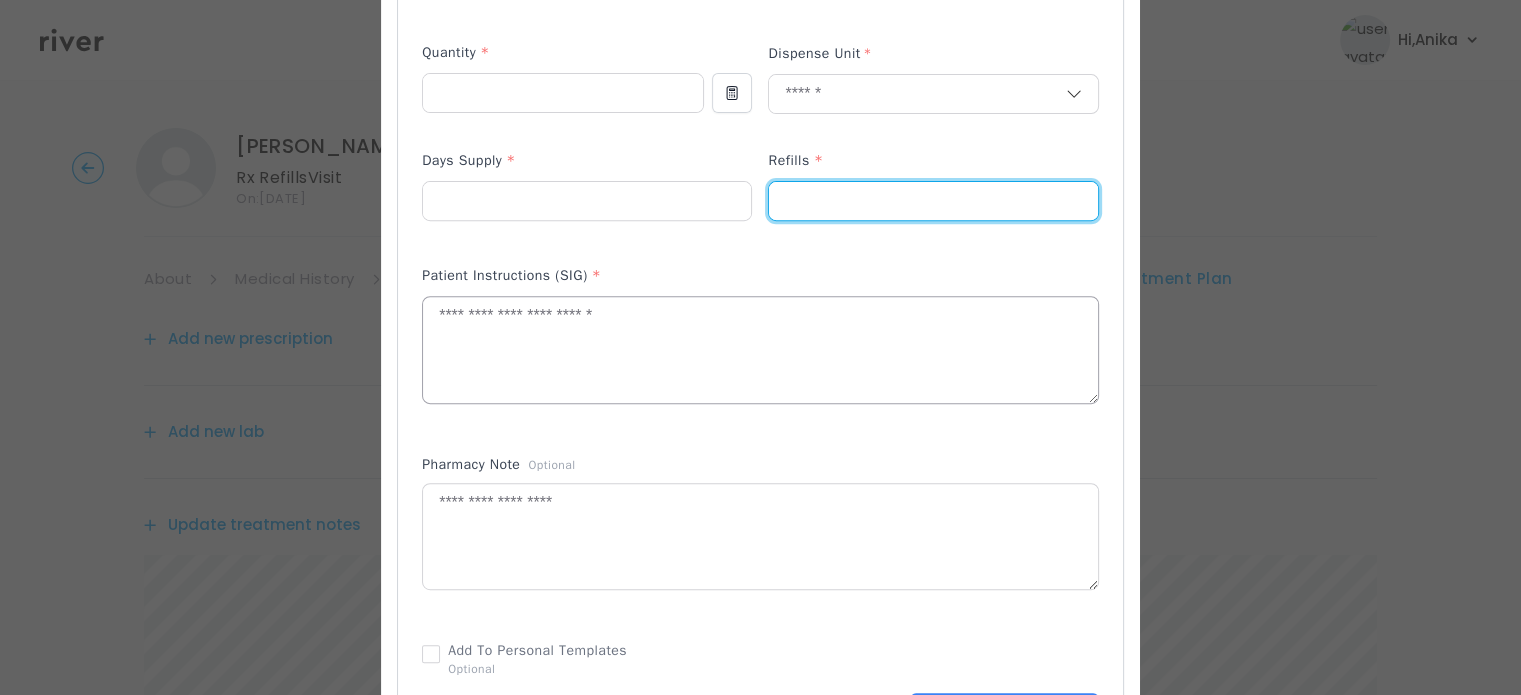 scroll, scrollTop: 762, scrollLeft: 0, axis: vertical 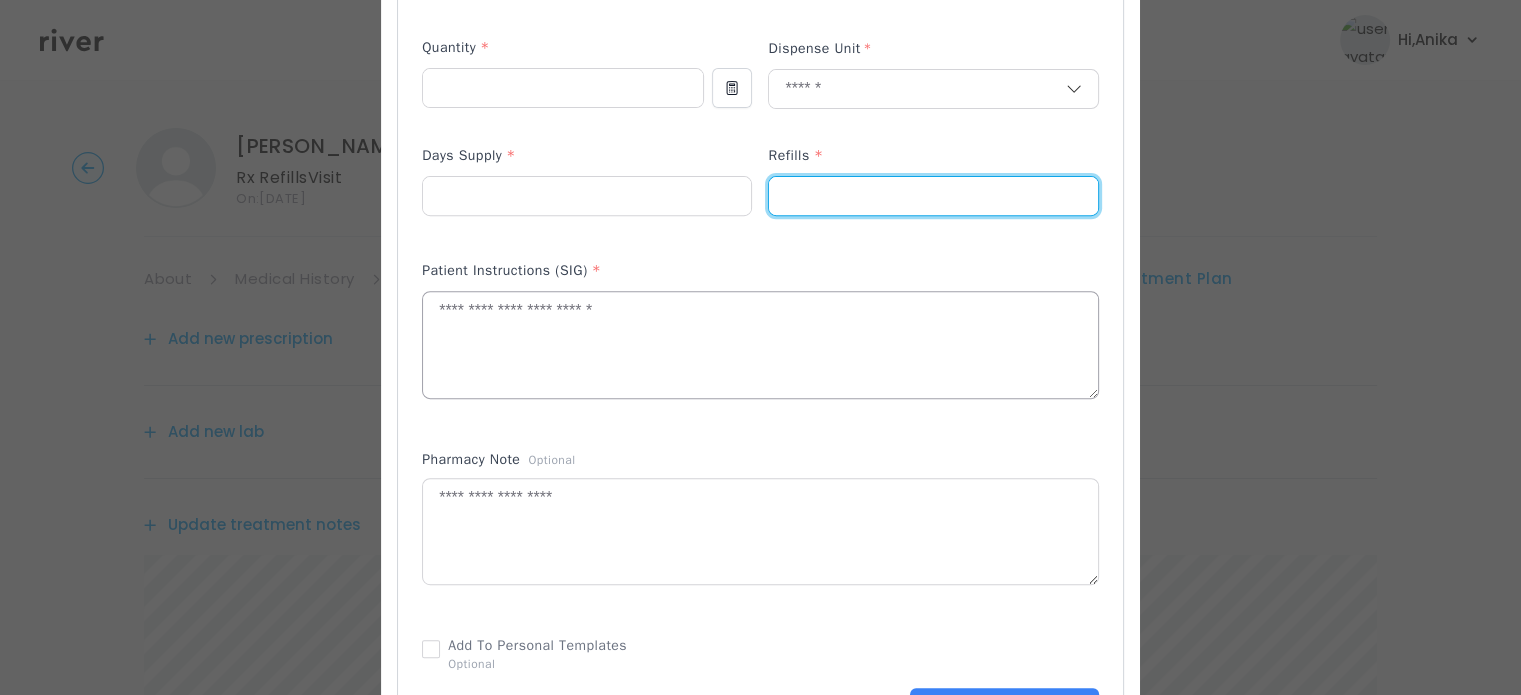 type on "*" 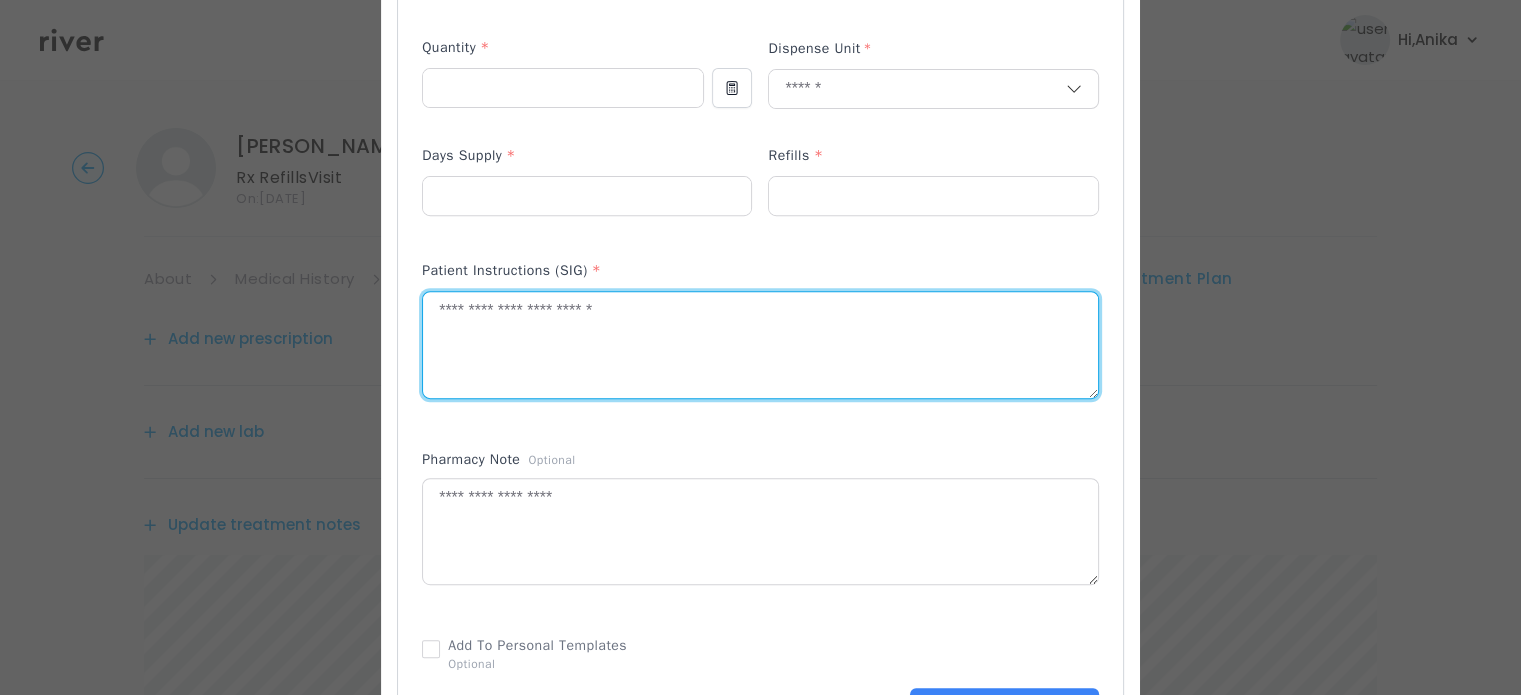 click at bounding box center (760, 345) 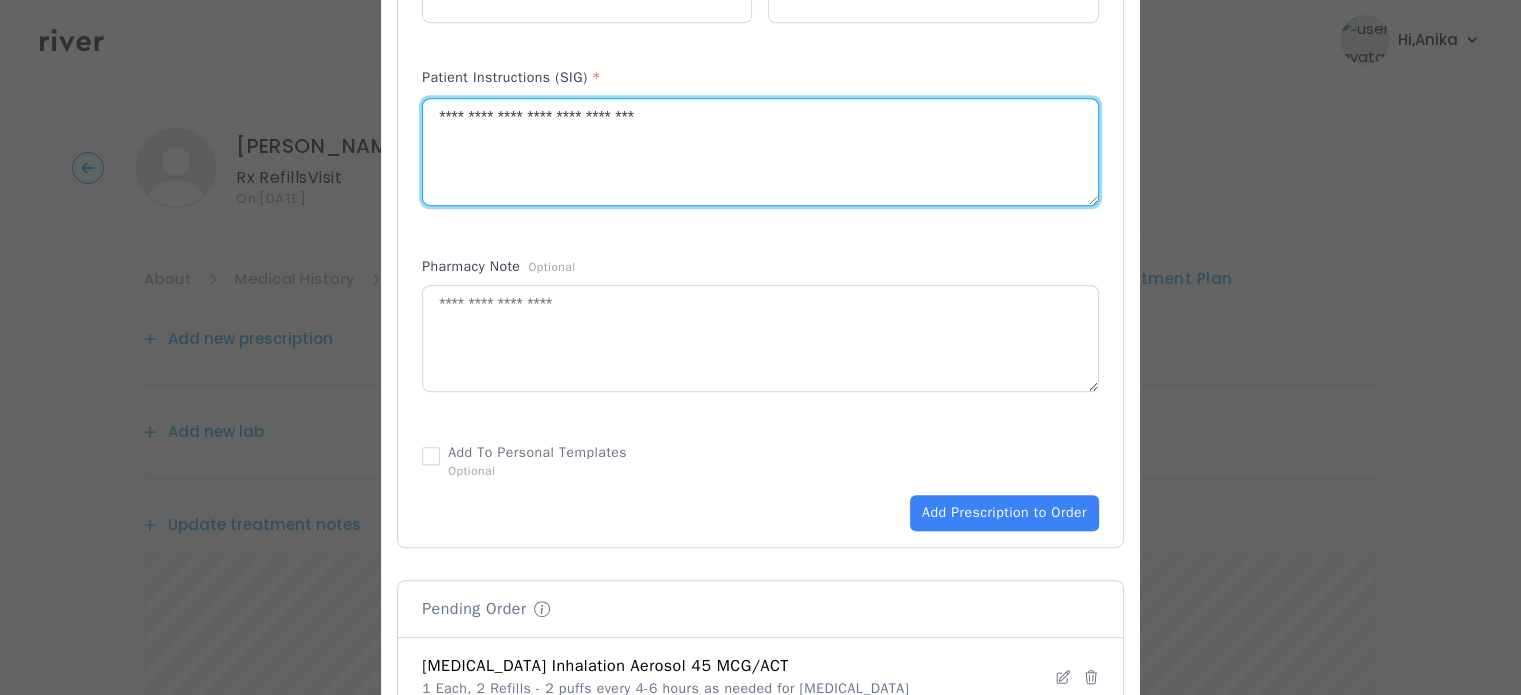 scroll, scrollTop: 1083, scrollLeft: 0, axis: vertical 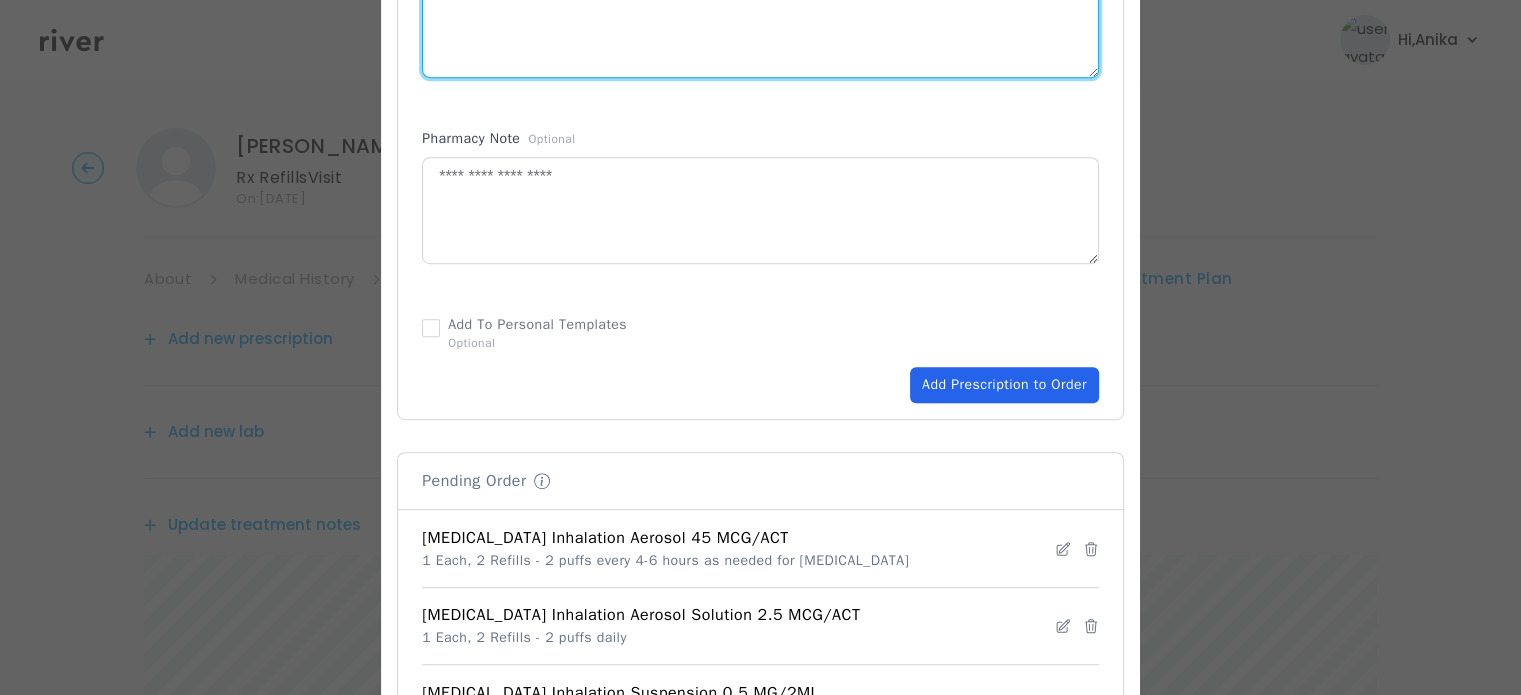 type on "**********" 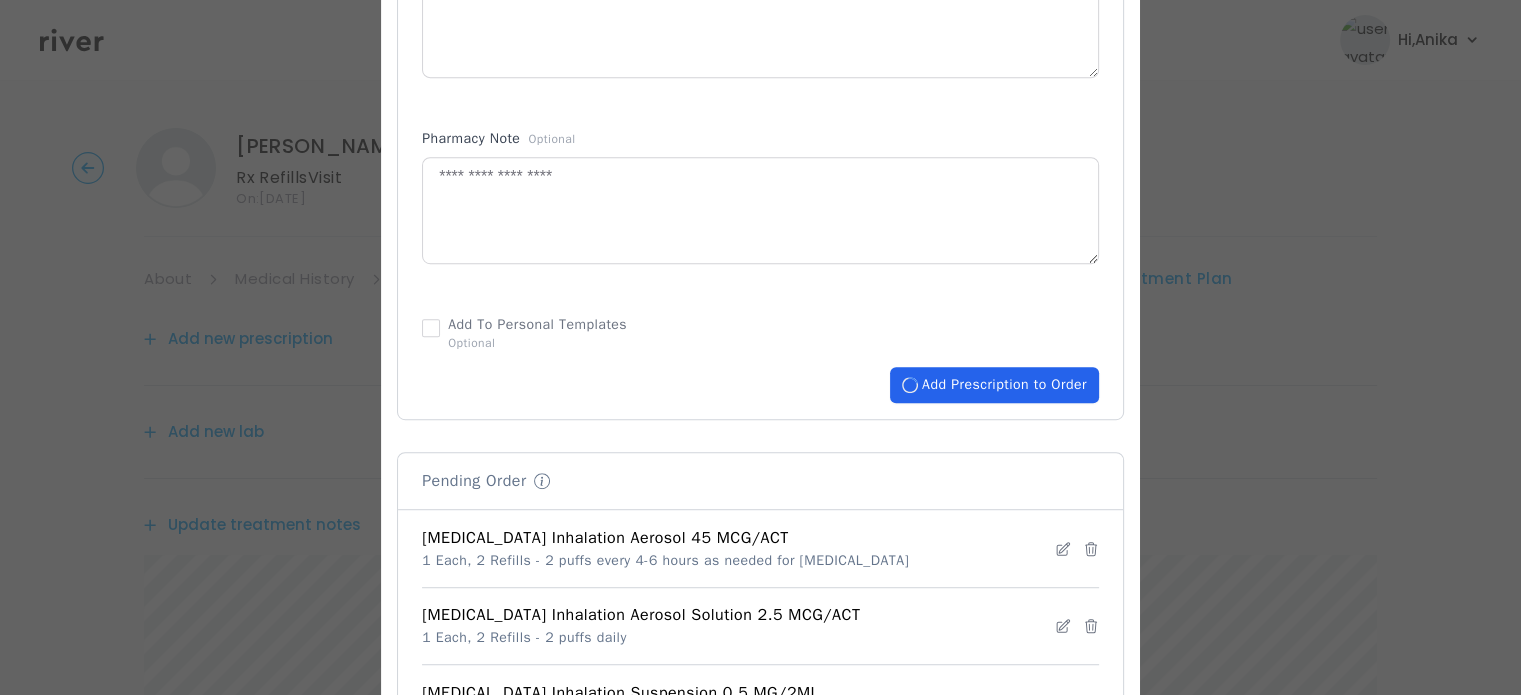 type 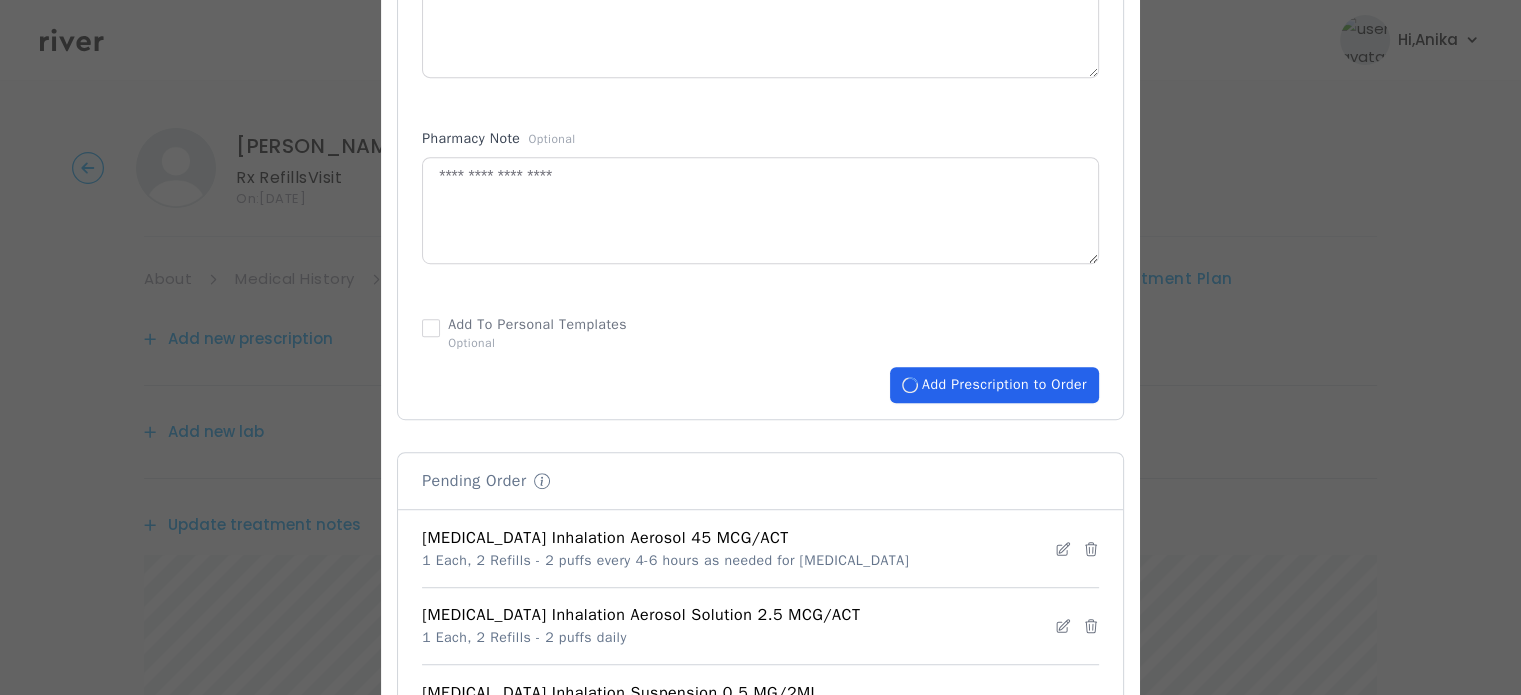 type 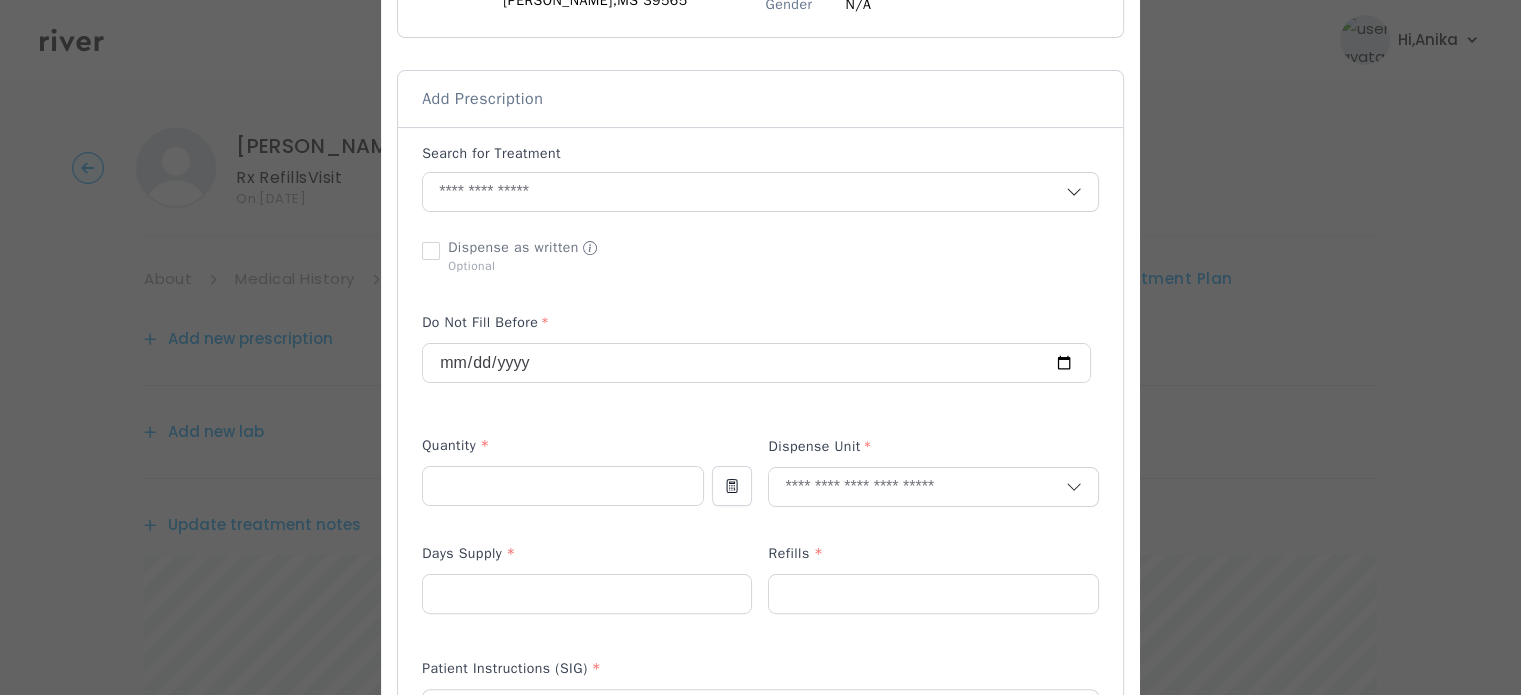 scroll, scrollTop: 363, scrollLeft: 0, axis: vertical 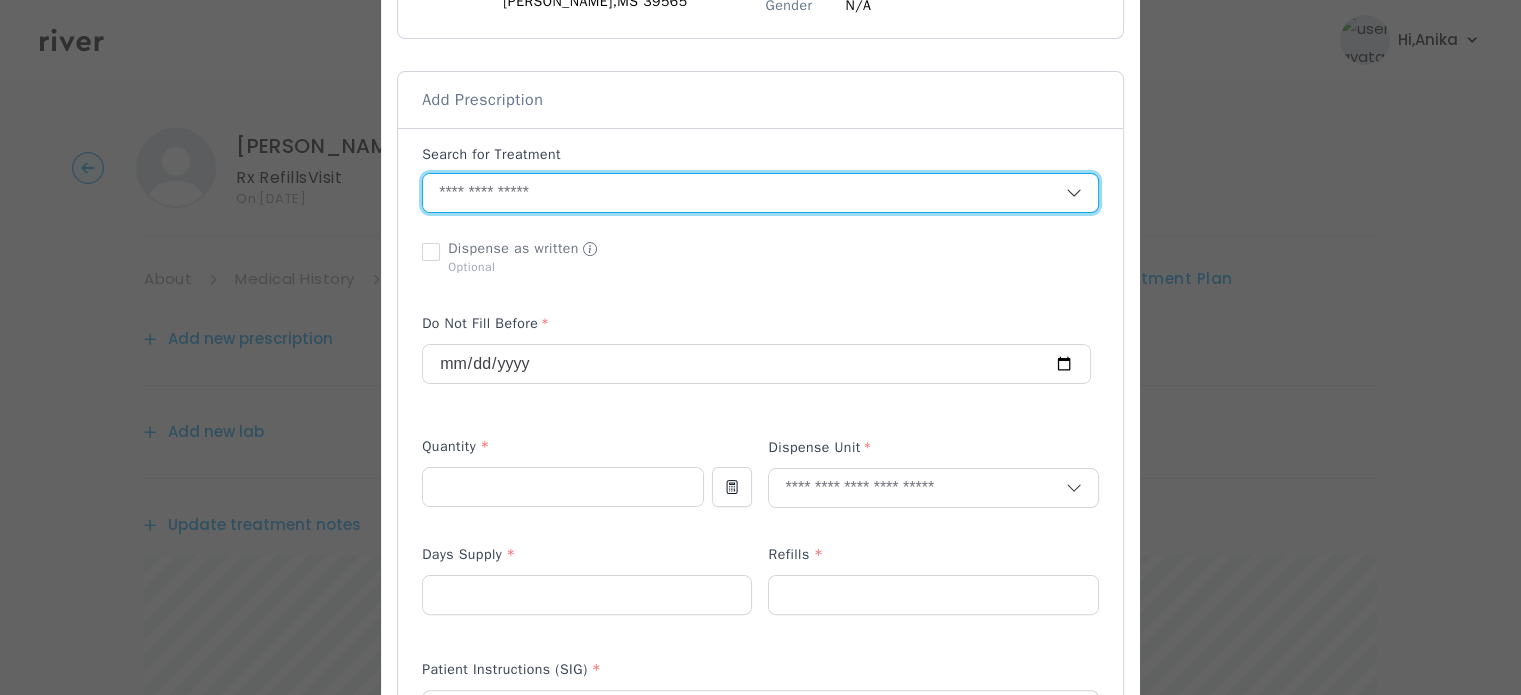 click at bounding box center [744, 193] 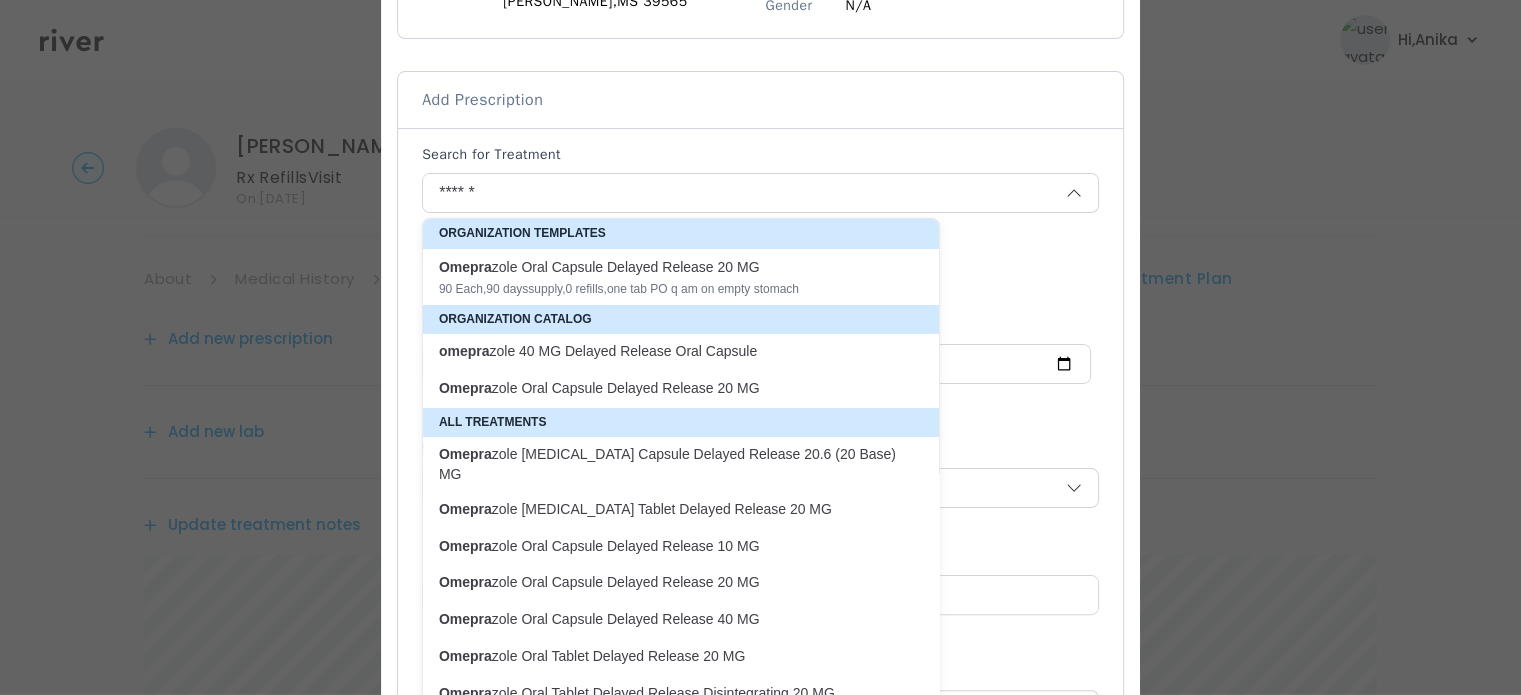 click on "90   Each ,  90   days  supply,  0   refills ,  one tab PO q am on empty stomach" at bounding box center (669, 289) 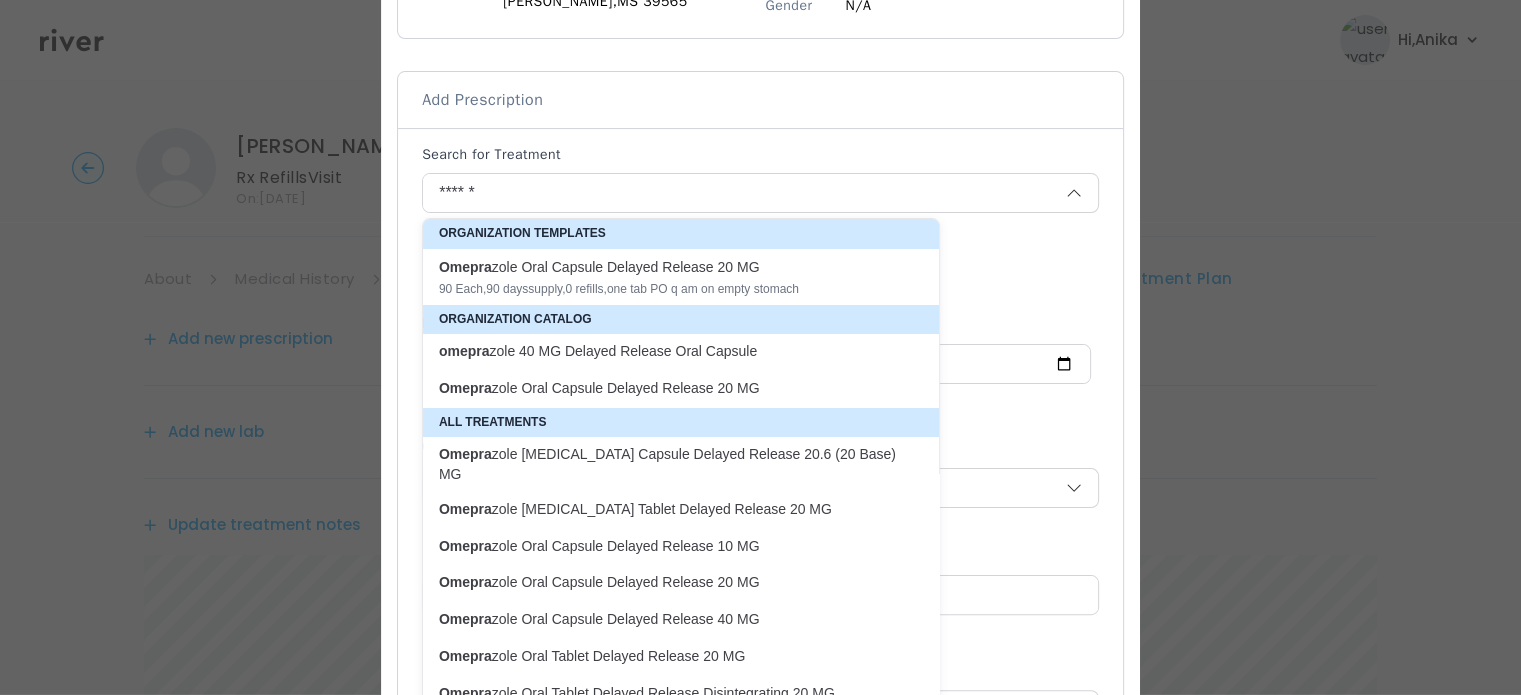 type on "**********" 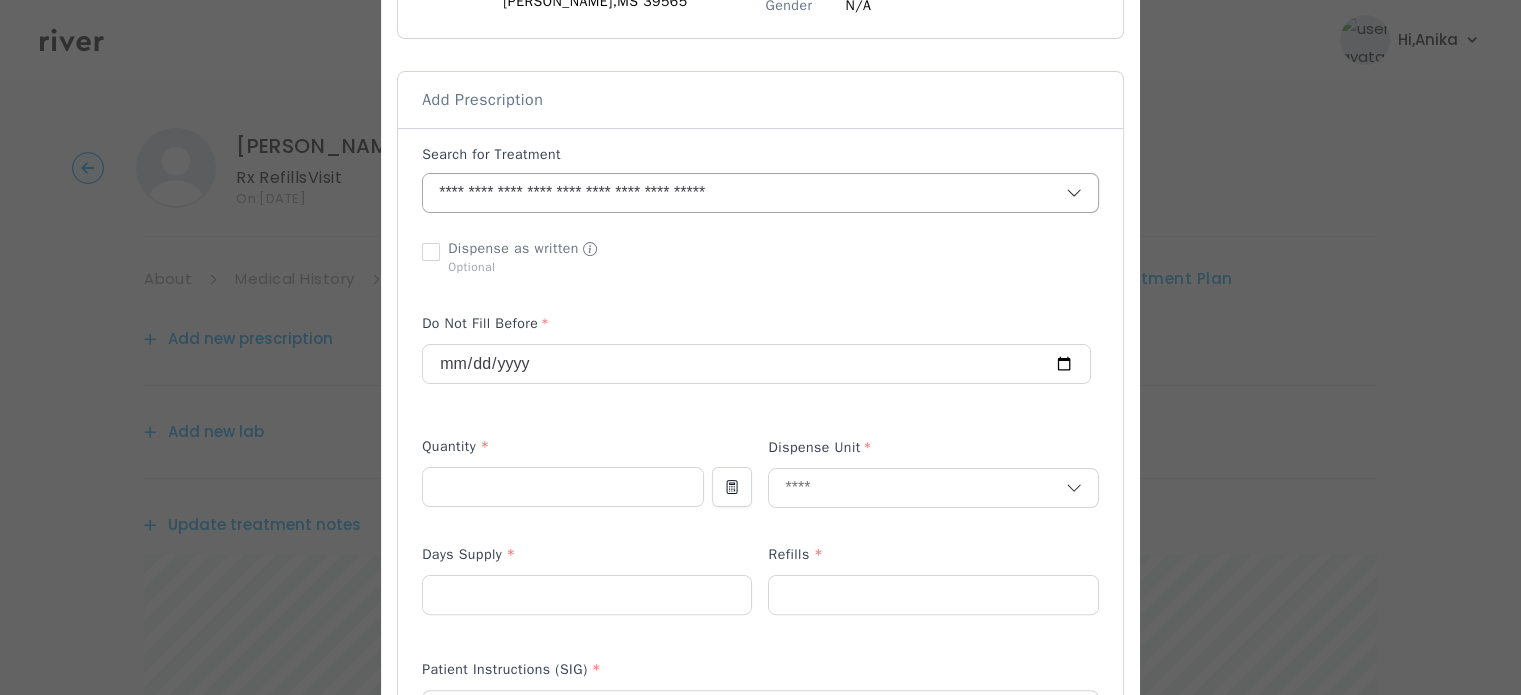 click on "**********" at bounding box center [720, 193] 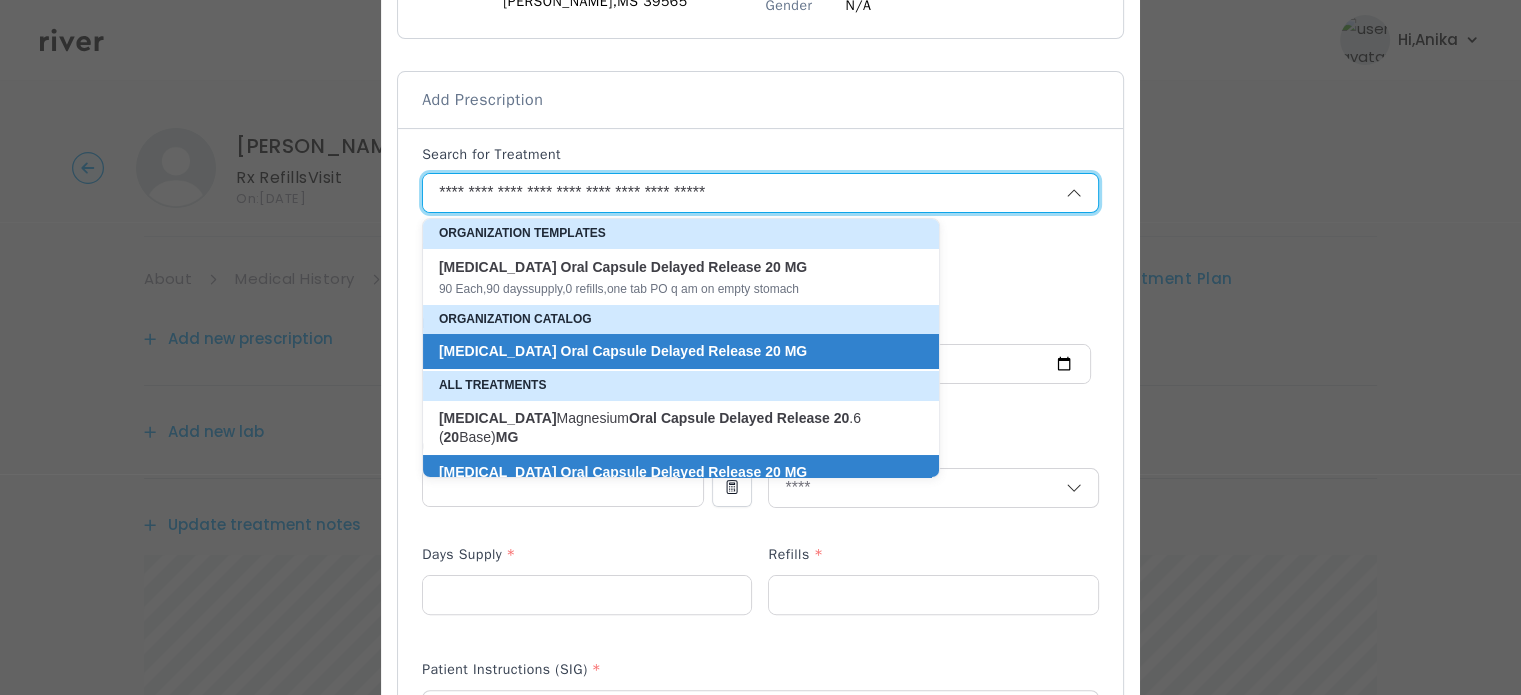 scroll, scrollTop: 15, scrollLeft: 0, axis: vertical 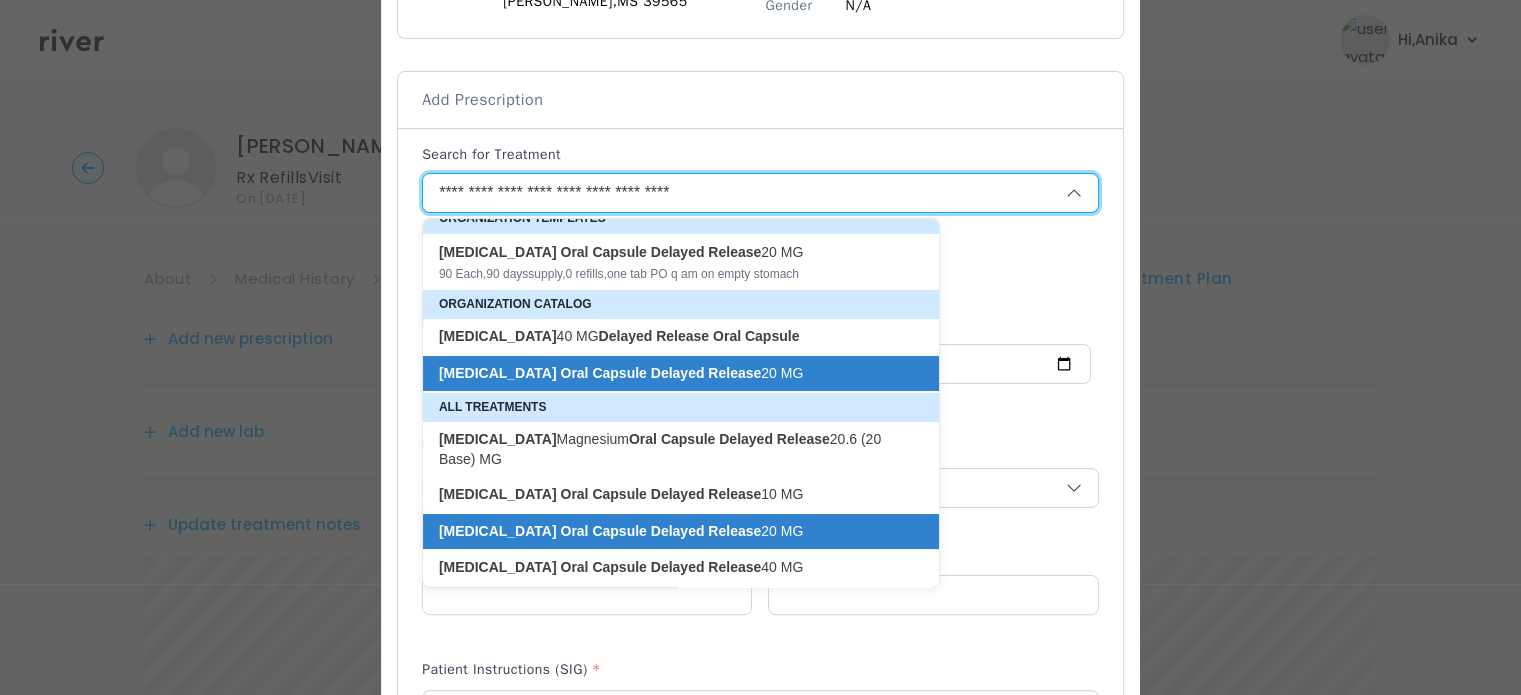 click on "omeprazole  40 MG  Delayed   Release   Oral   Capsule" at bounding box center [669, 336] 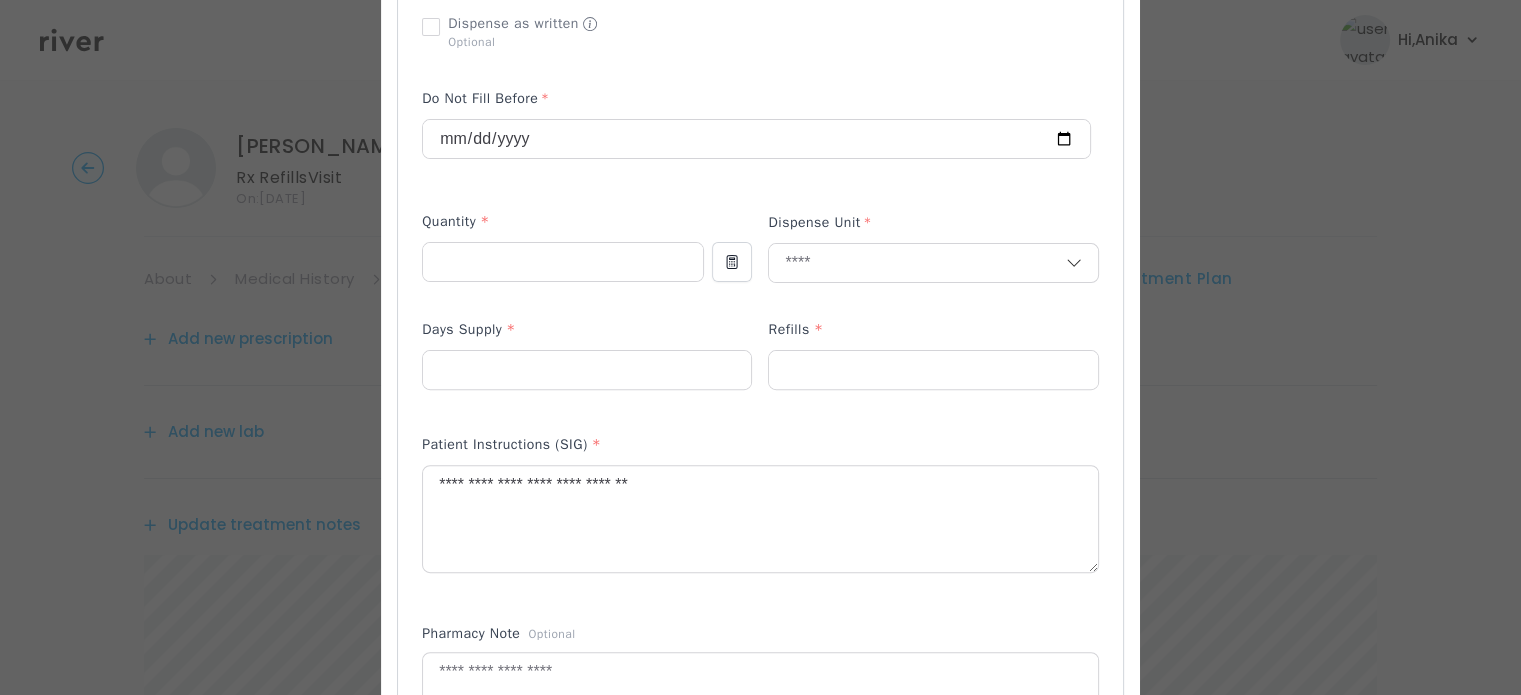 scroll, scrollTop: 625, scrollLeft: 0, axis: vertical 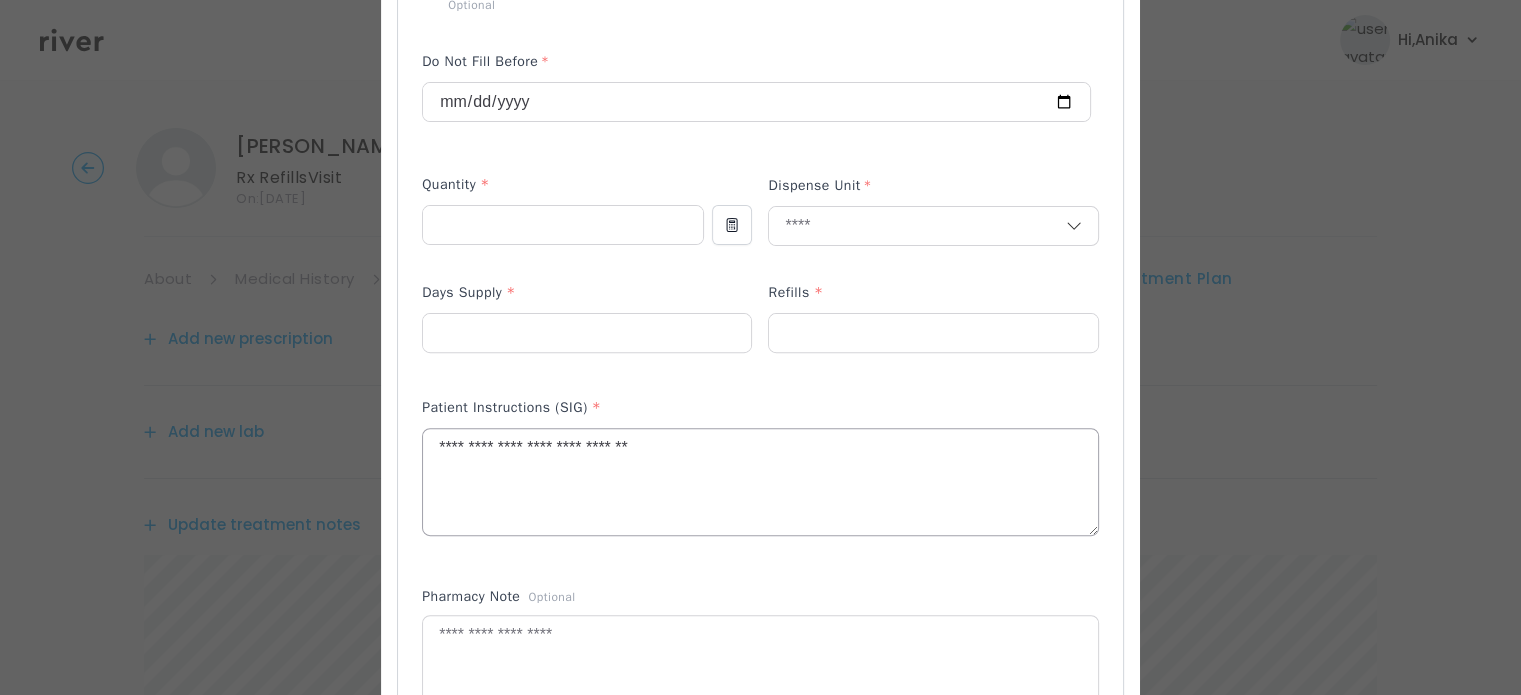 click on "**********" at bounding box center [760, 482] 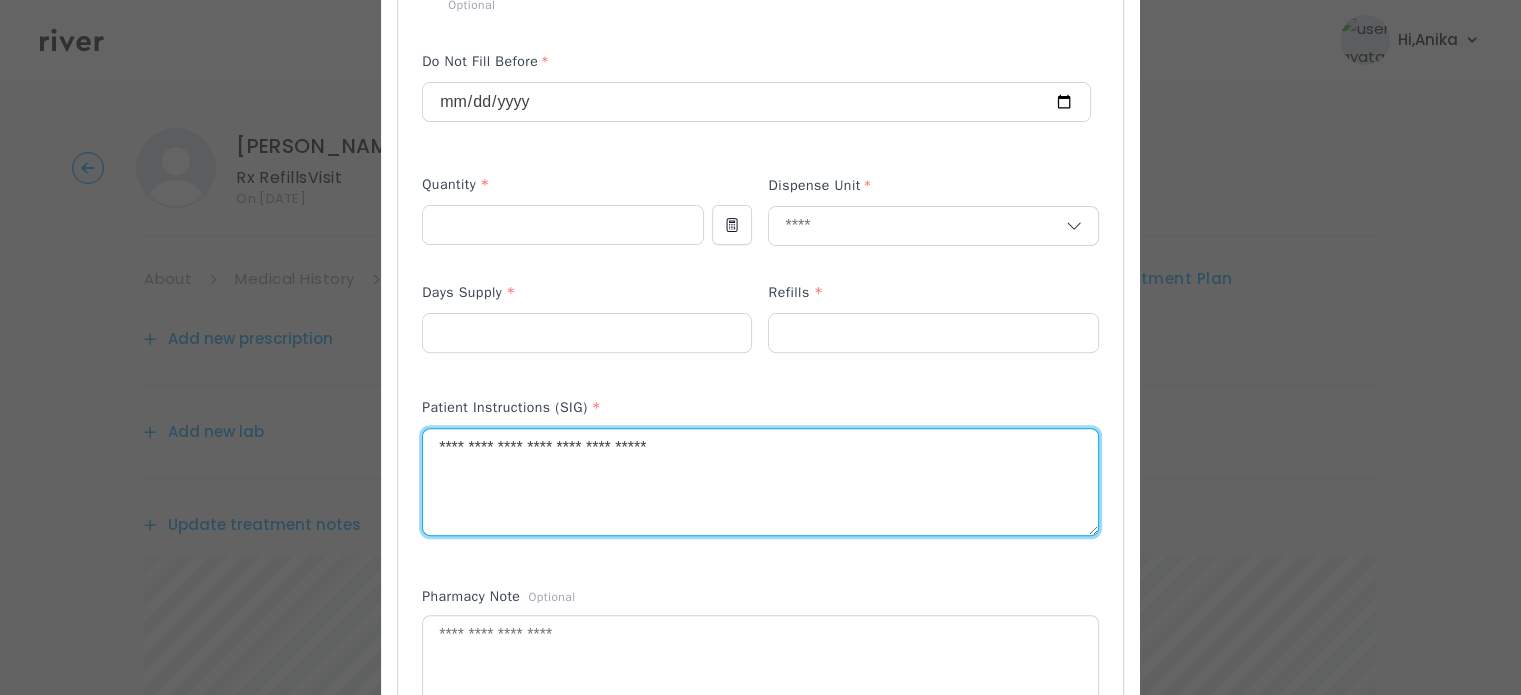 click on "**********" at bounding box center [760, 482] 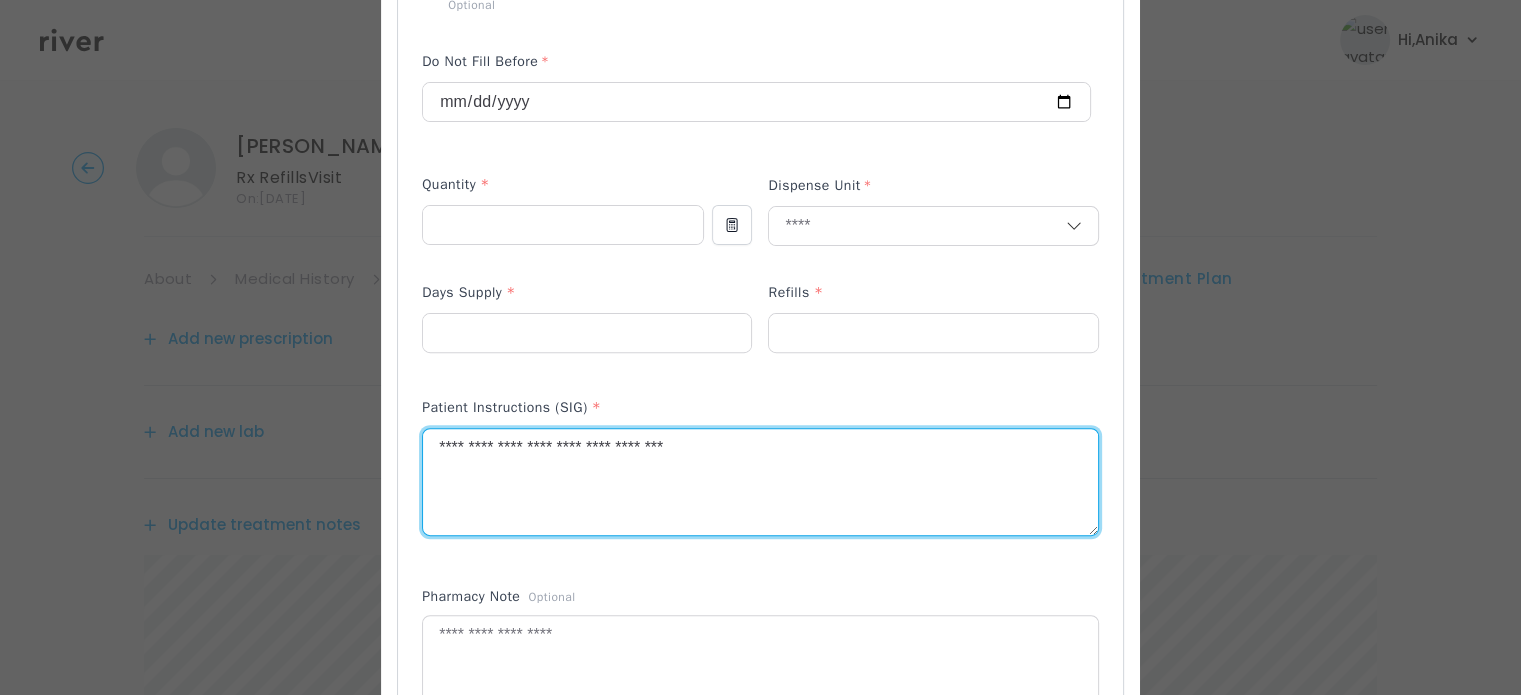 drag, startPoint x: 554, startPoint y: 441, endPoint x: 540, endPoint y: 441, distance: 14 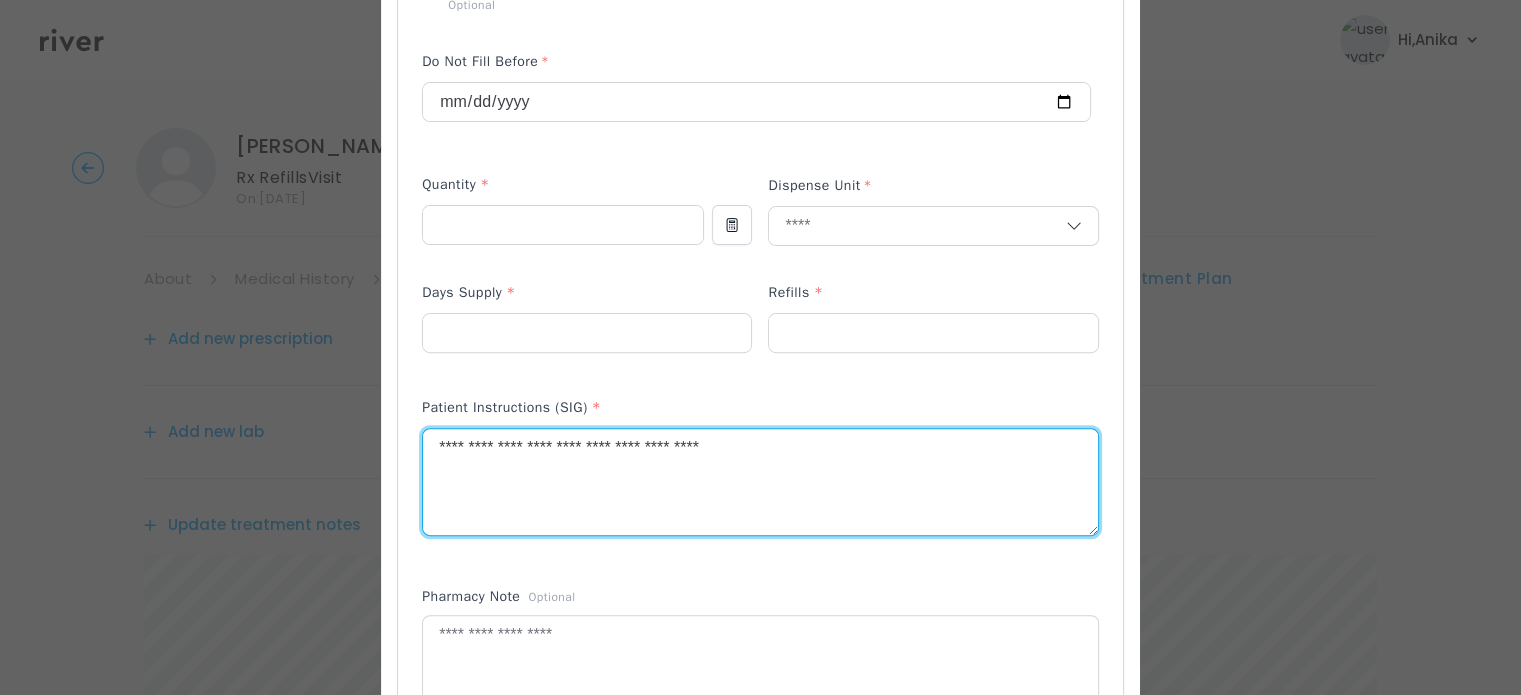 click on "**********" at bounding box center (760, 482) 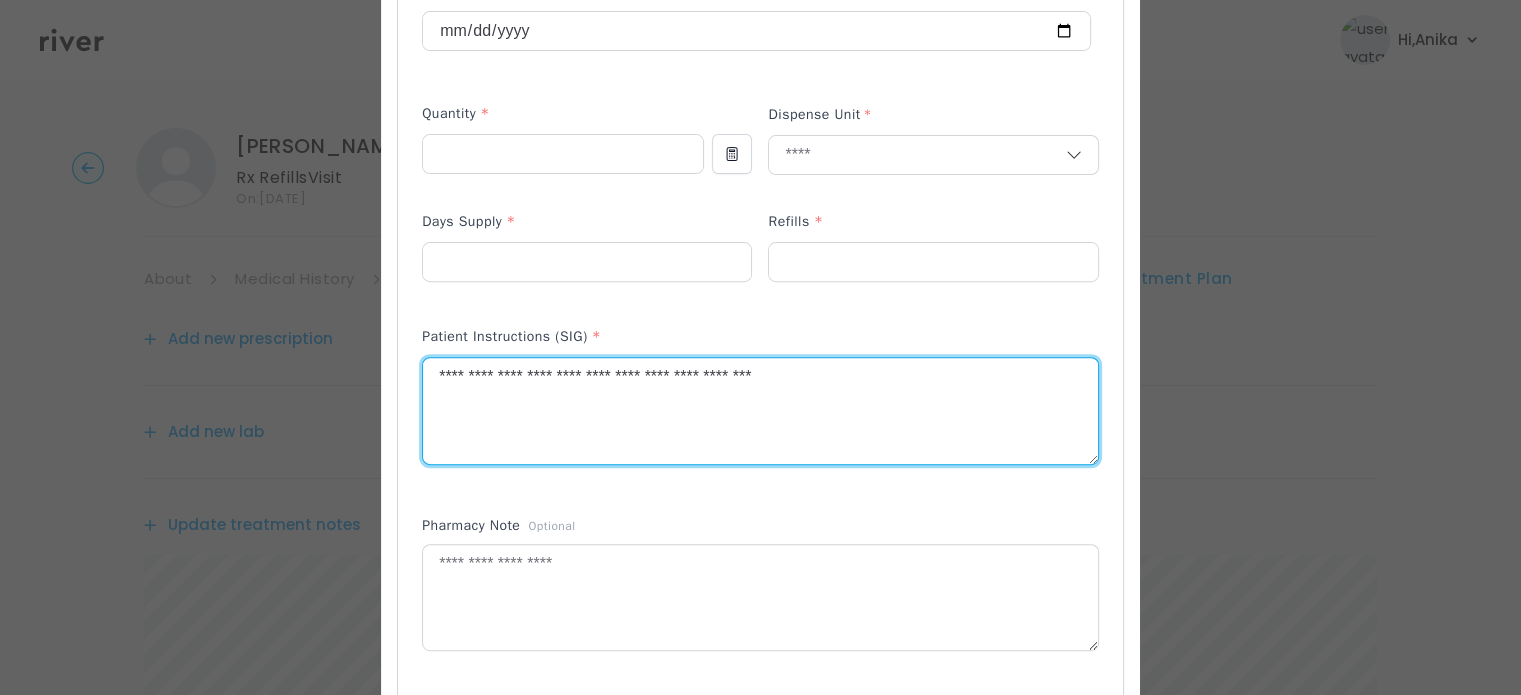 scroll, scrollTop: 701, scrollLeft: 0, axis: vertical 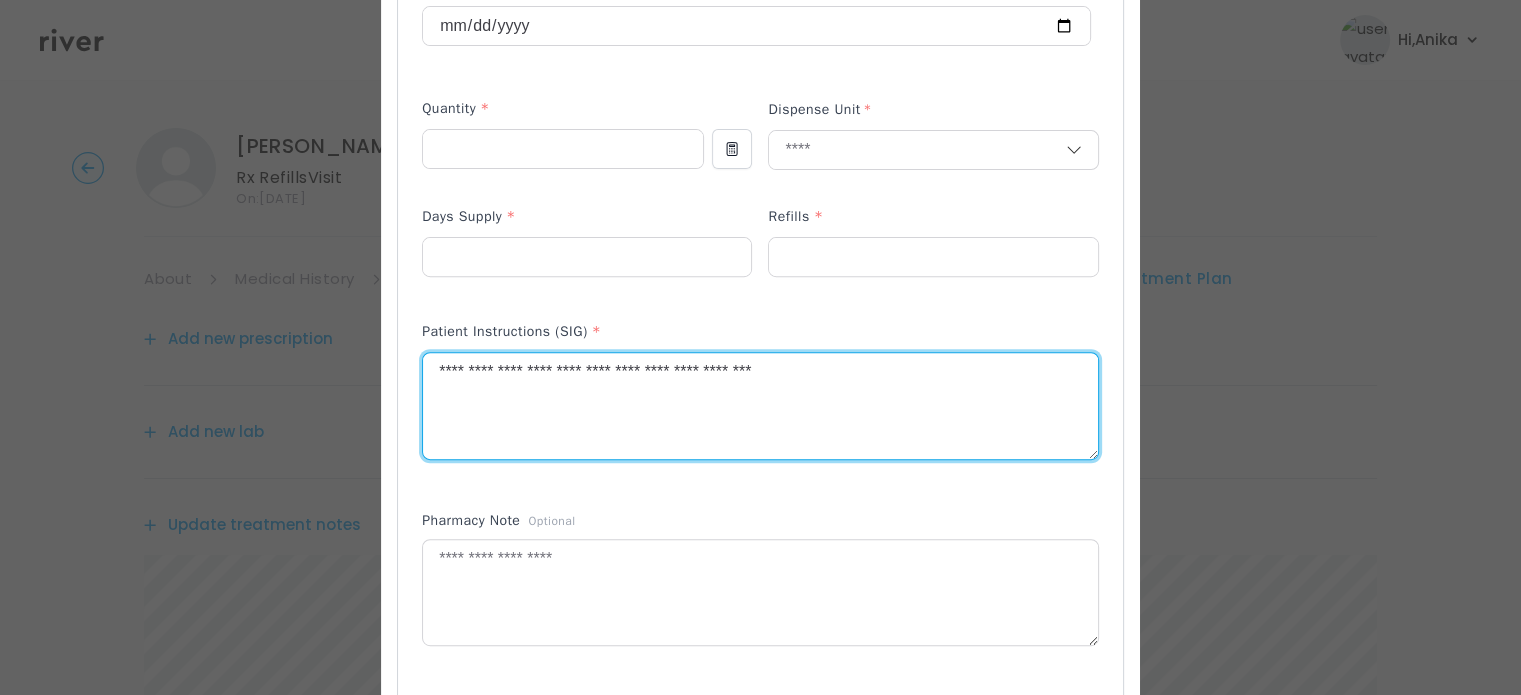 click on "**********" at bounding box center (760, 406) 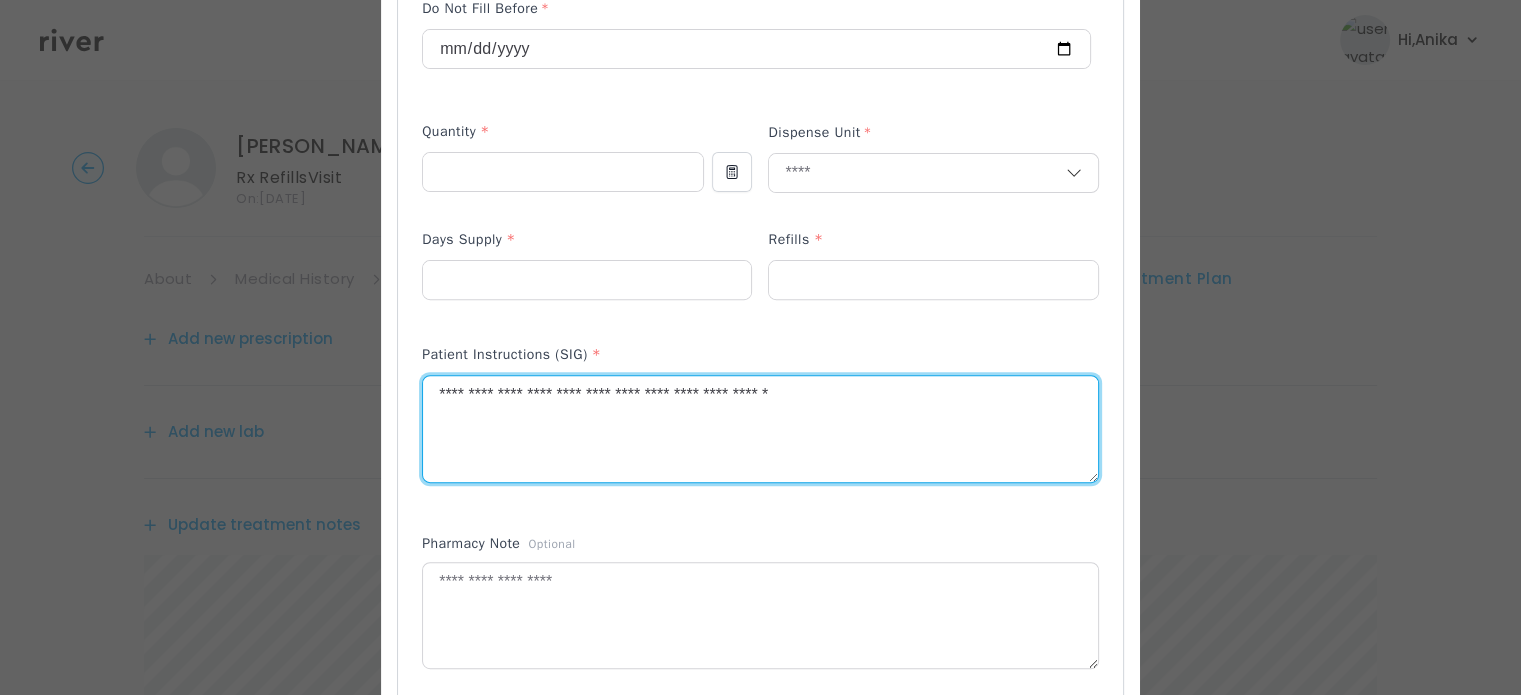 scroll, scrollTop: 649, scrollLeft: 0, axis: vertical 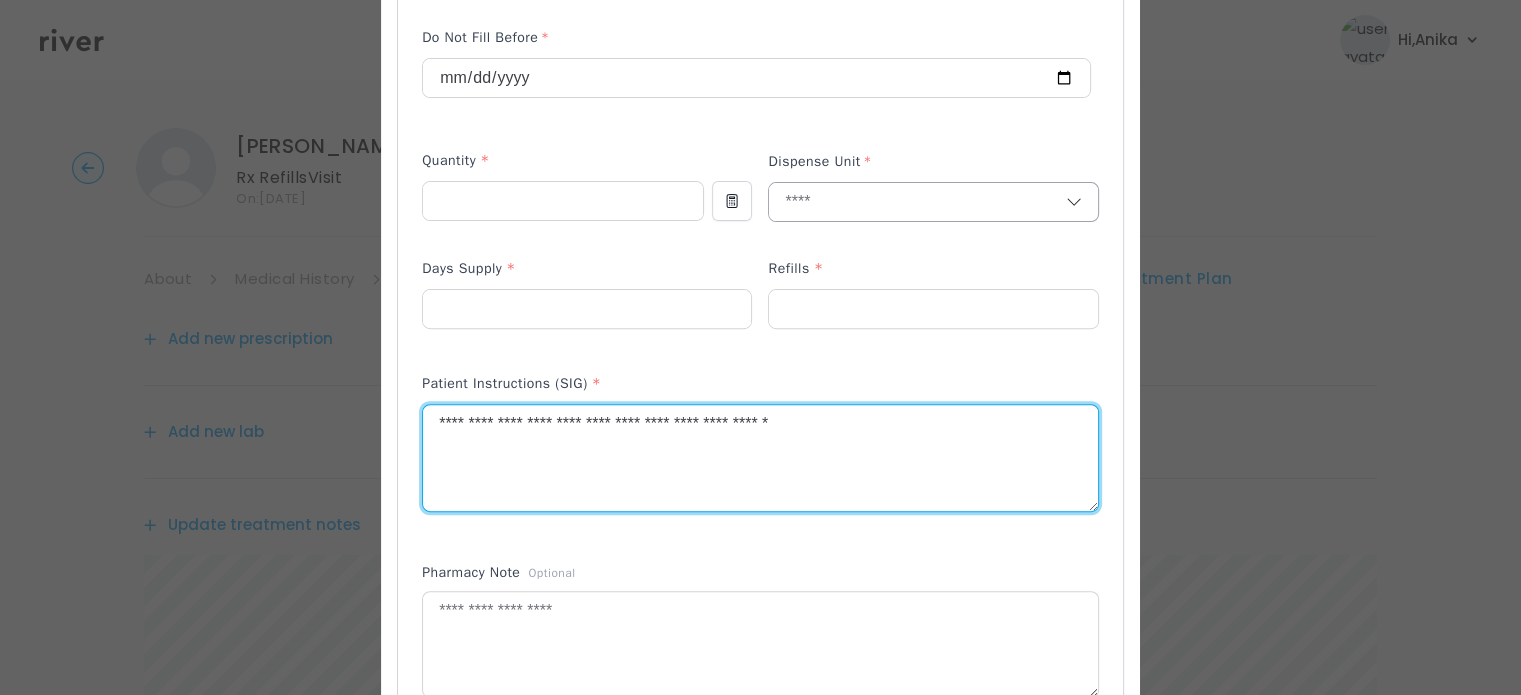 type on "**********" 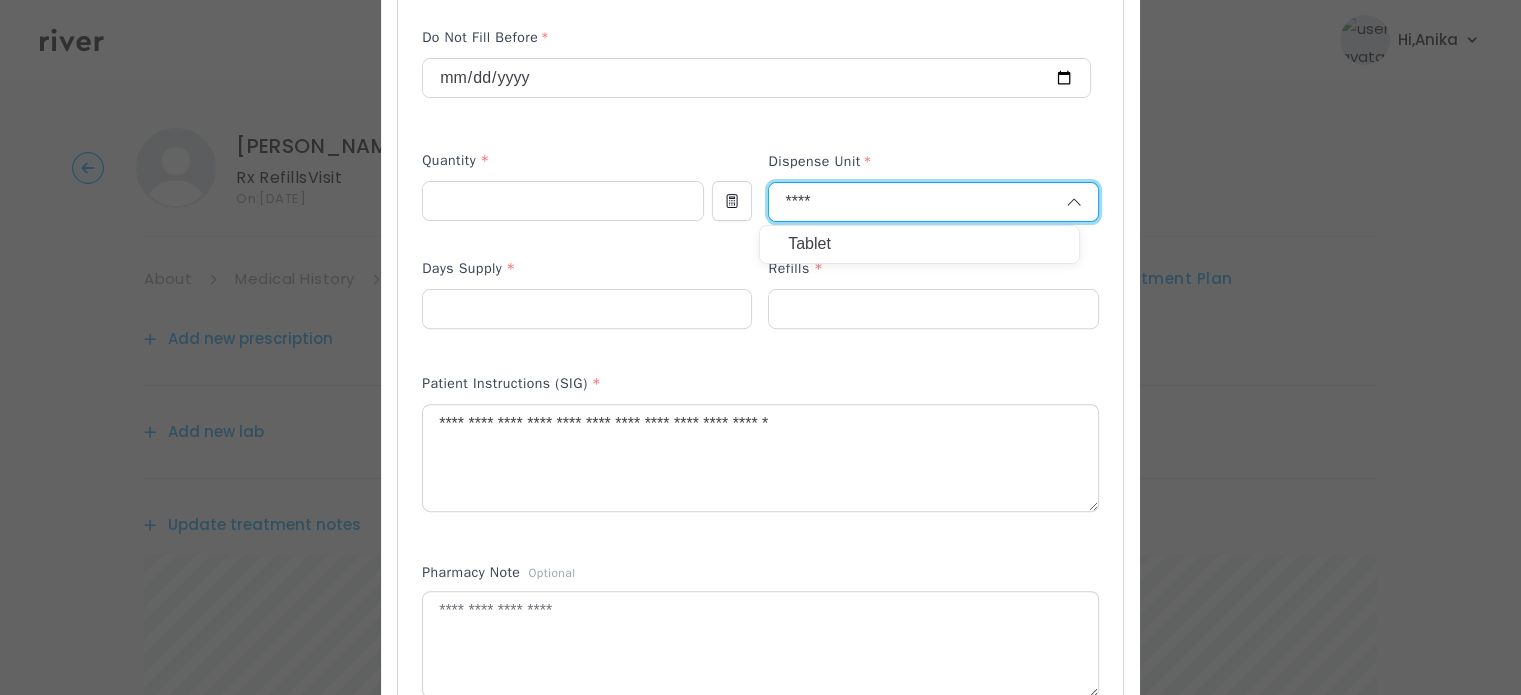 type on "****" 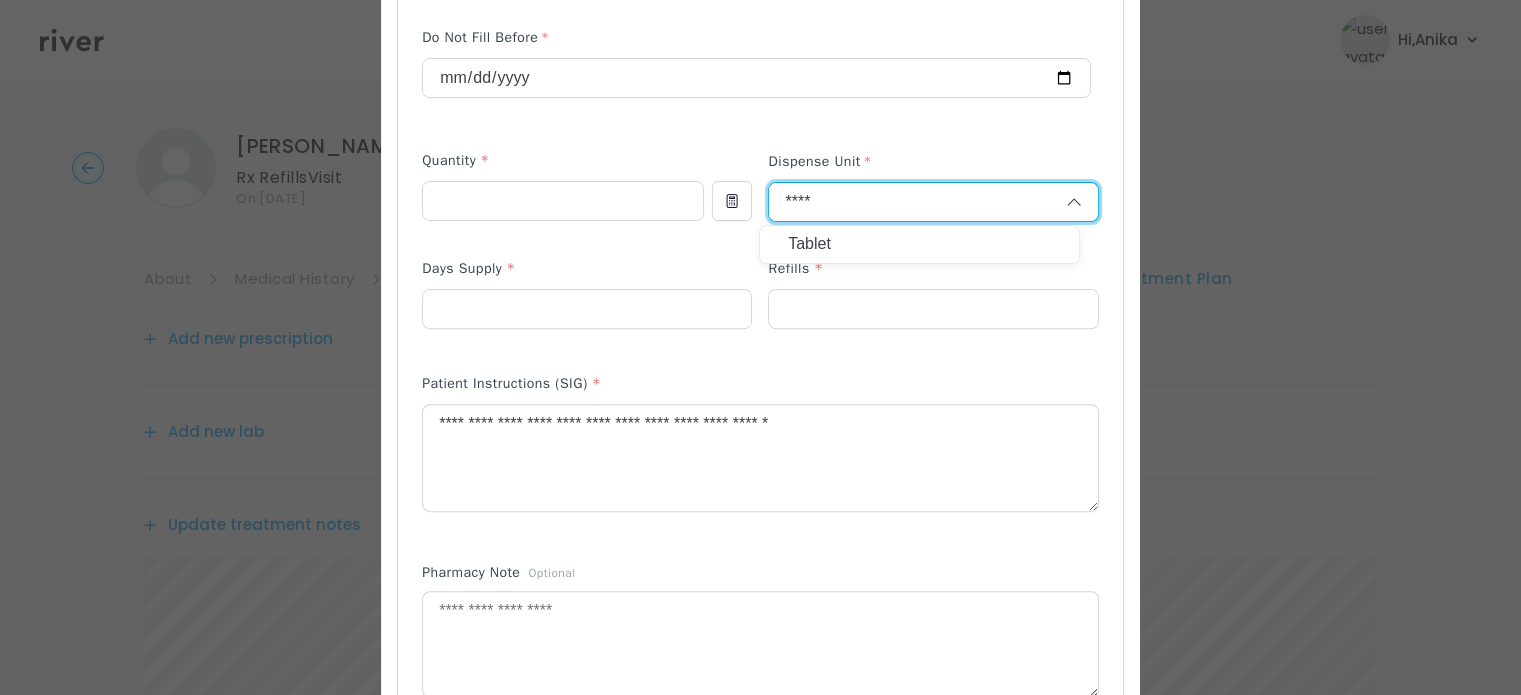 type 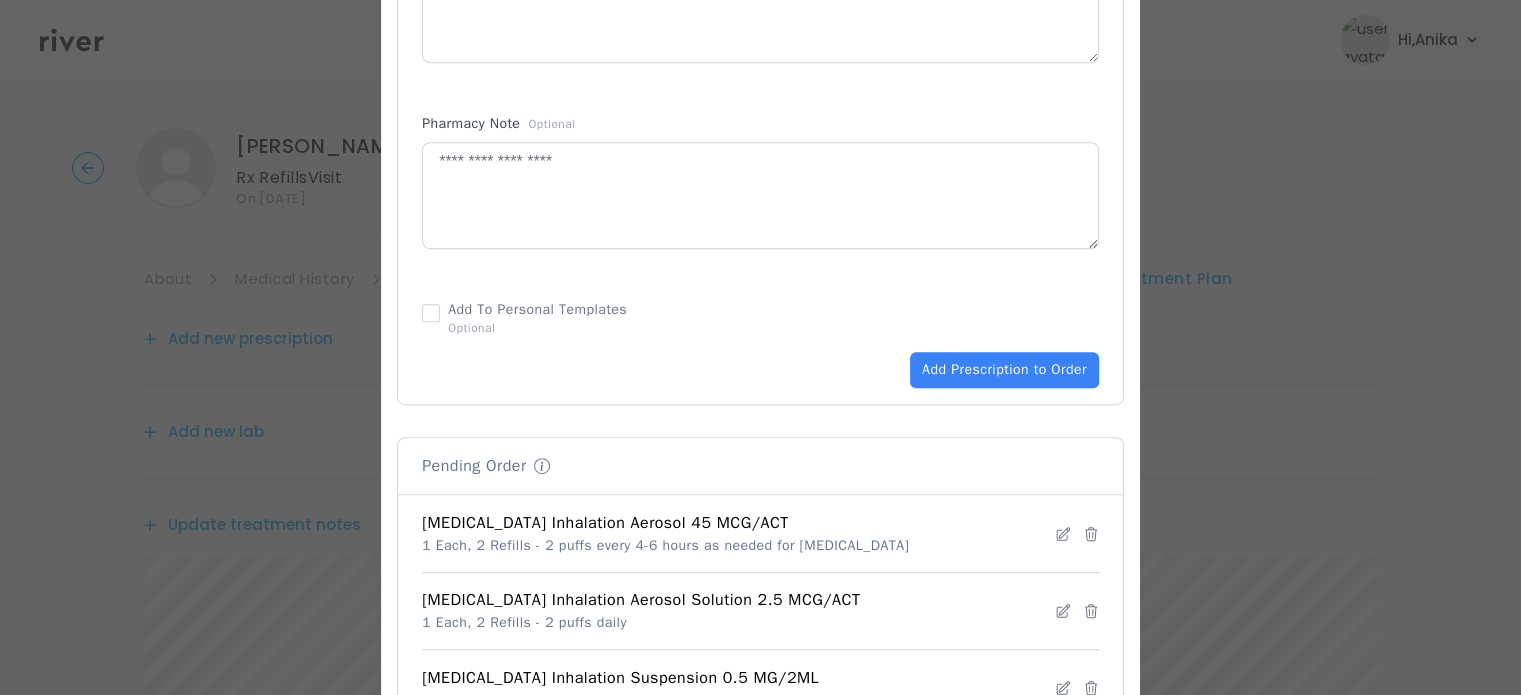 scroll, scrollTop: 1105, scrollLeft: 0, axis: vertical 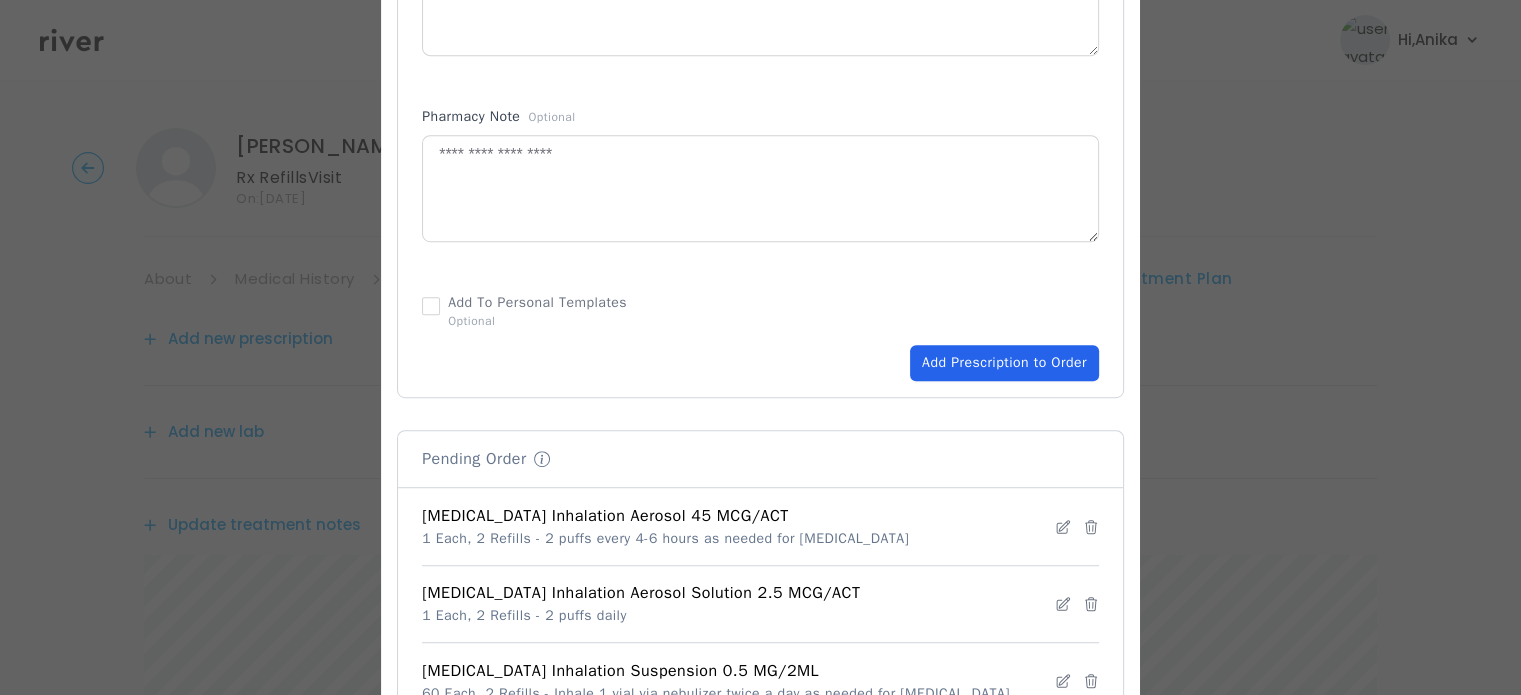 click on "Add Prescription to Order" at bounding box center [1004, 363] 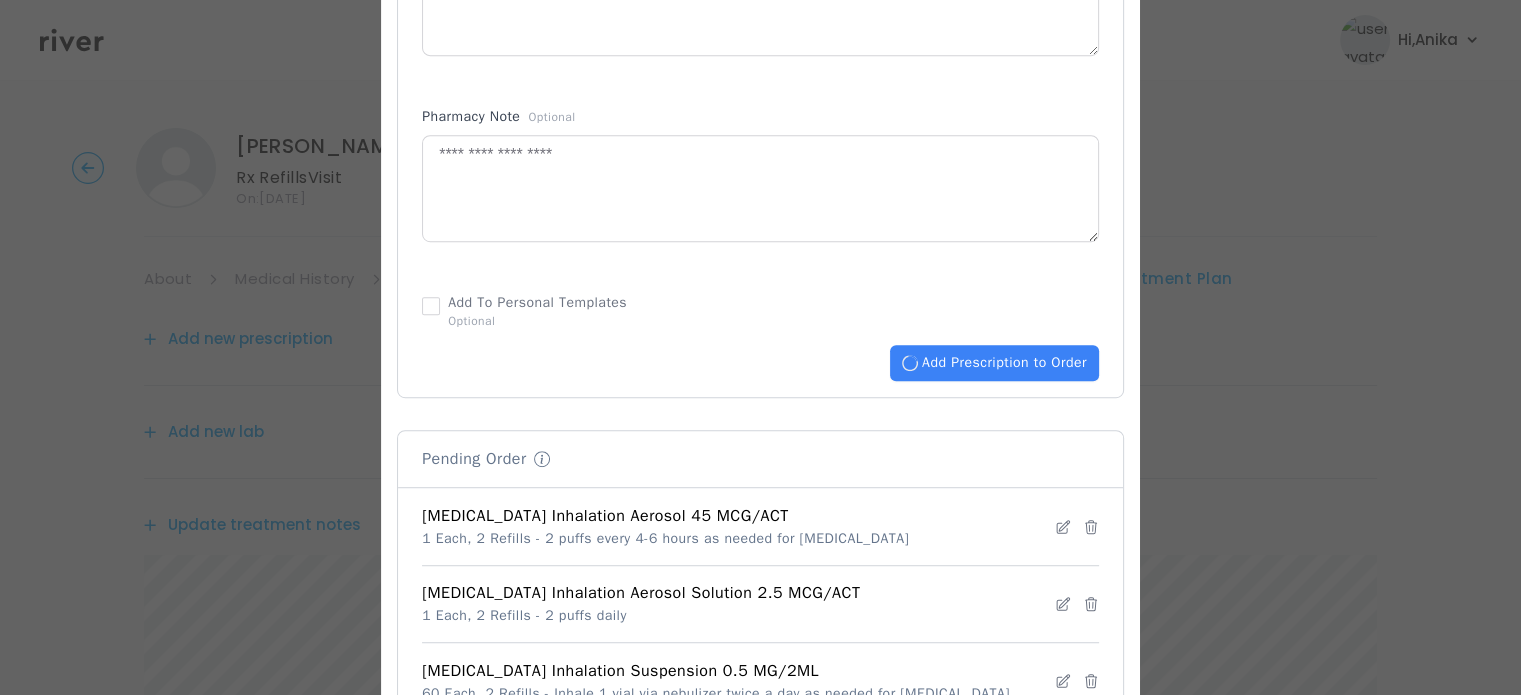 type 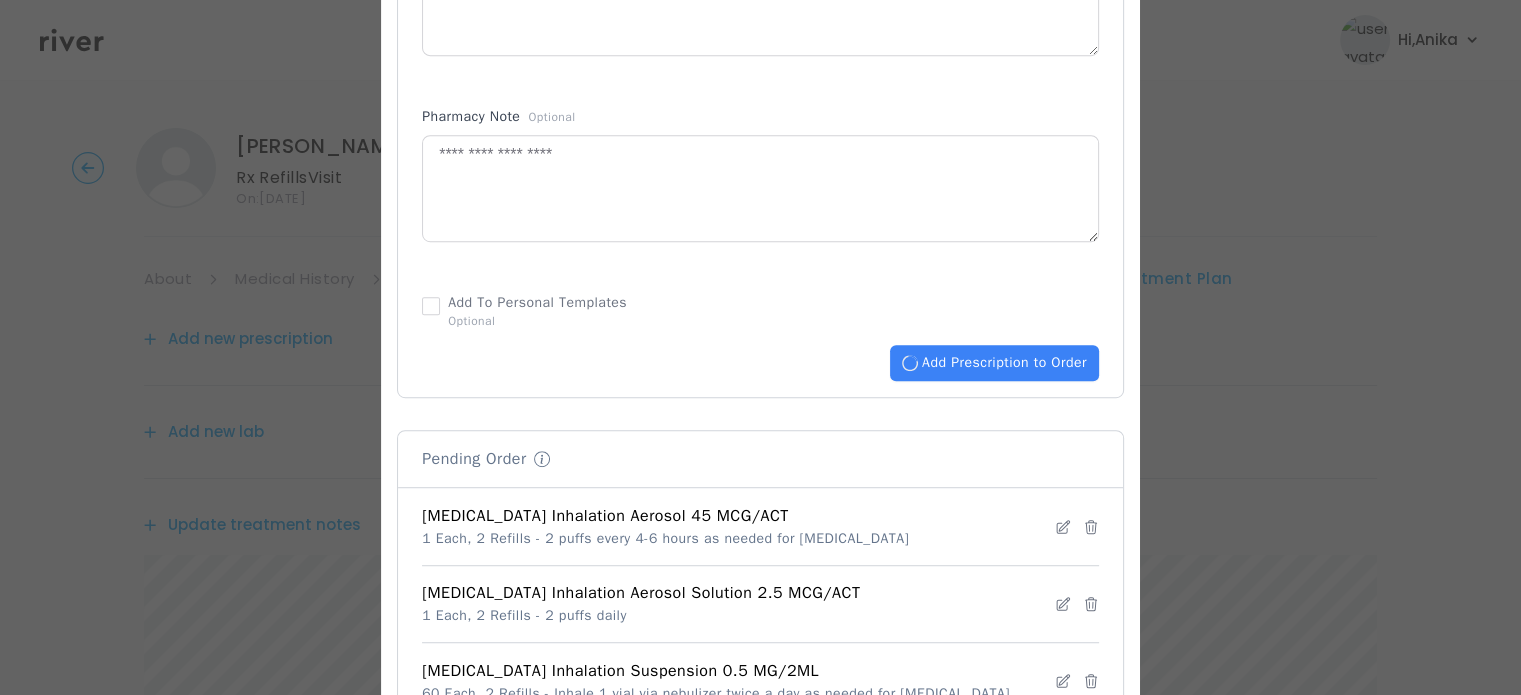 type 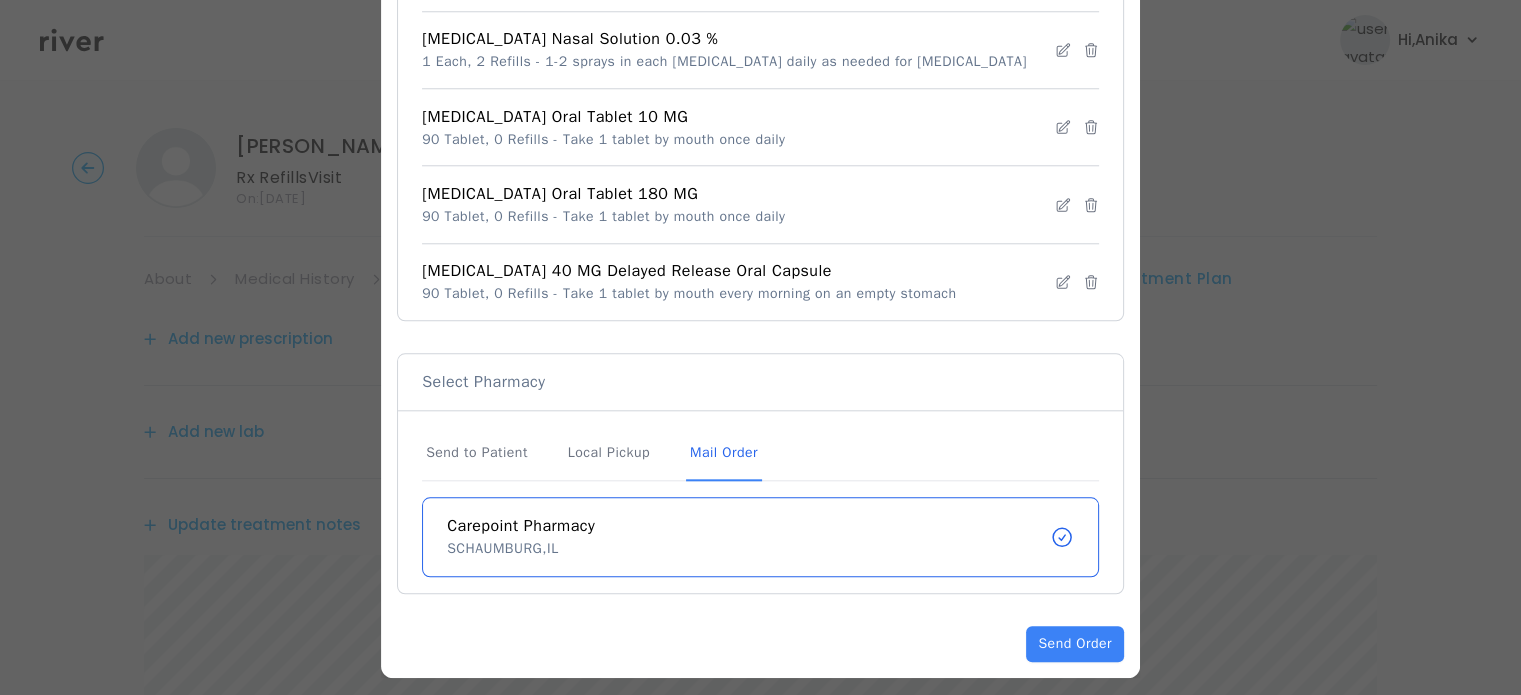 scroll, scrollTop: 1979, scrollLeft: 0, axis: vertical 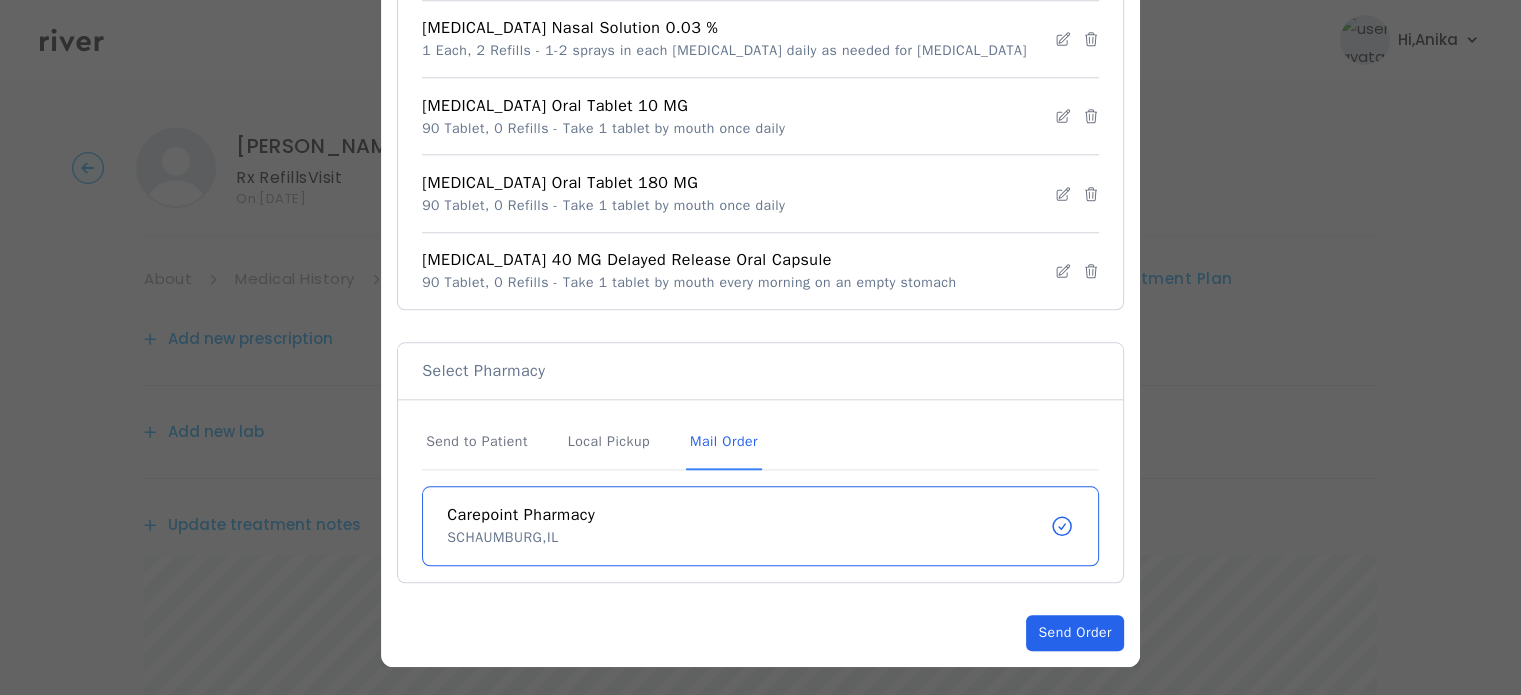 click on "Send Order" 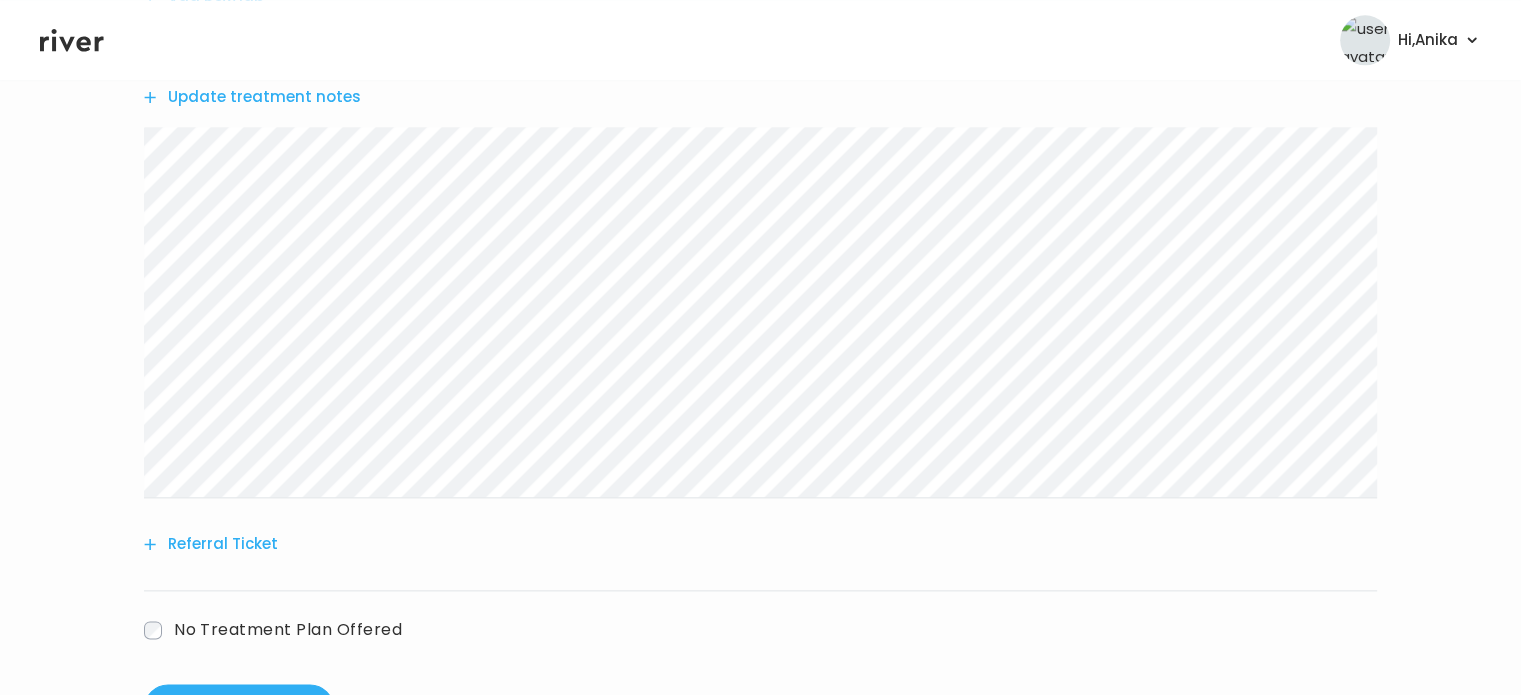 scroll, scrollTop: 2400, scrollLeft: 0, axis: vertical 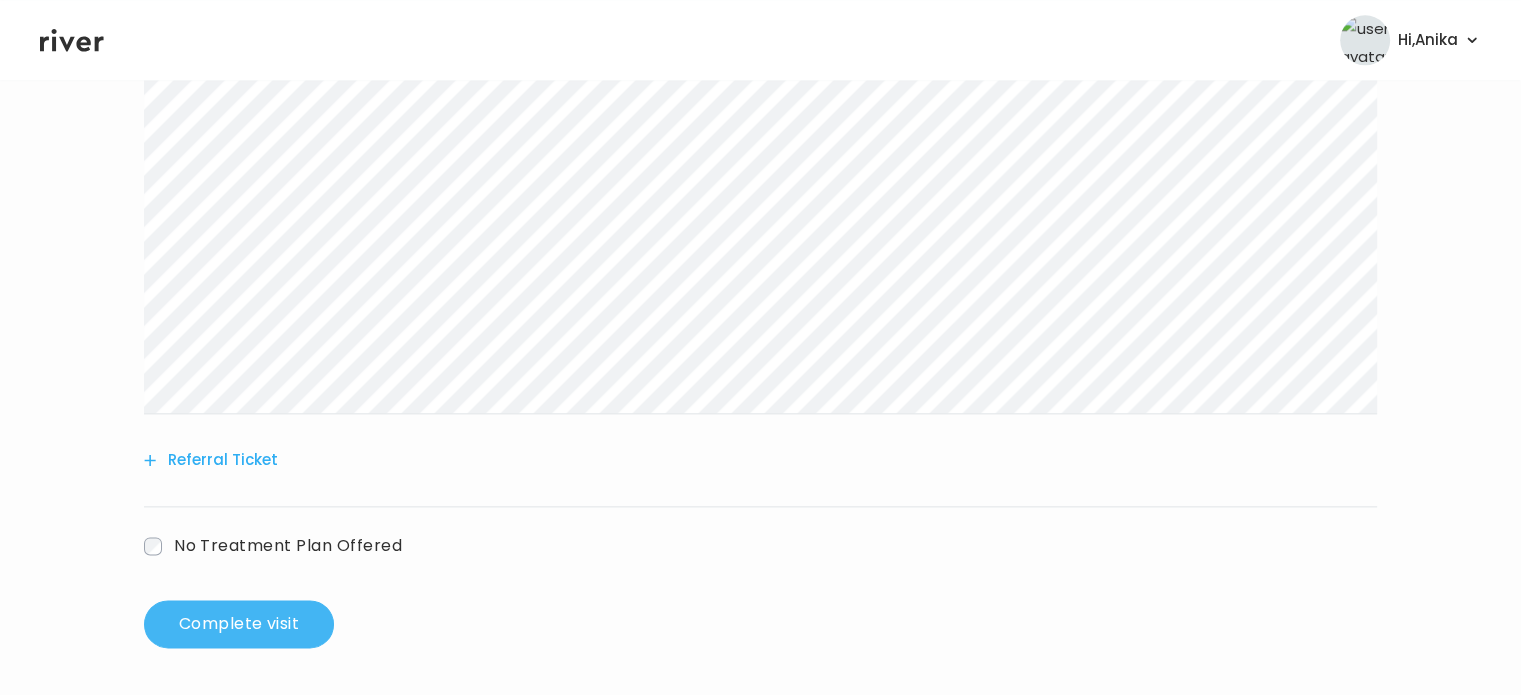 click on "Complete visit" at bounding box center [239, 624] 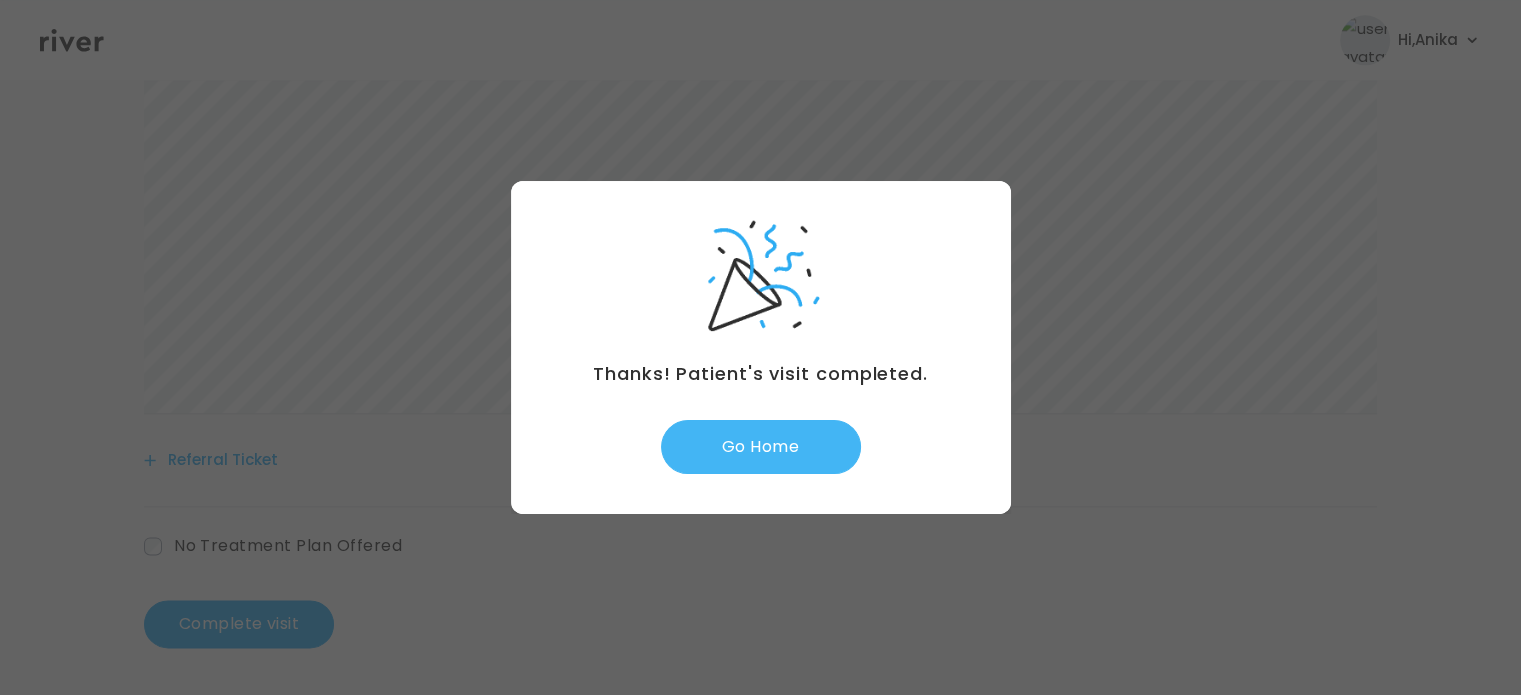 click on "Go Home" at bounding box center [761, 447] 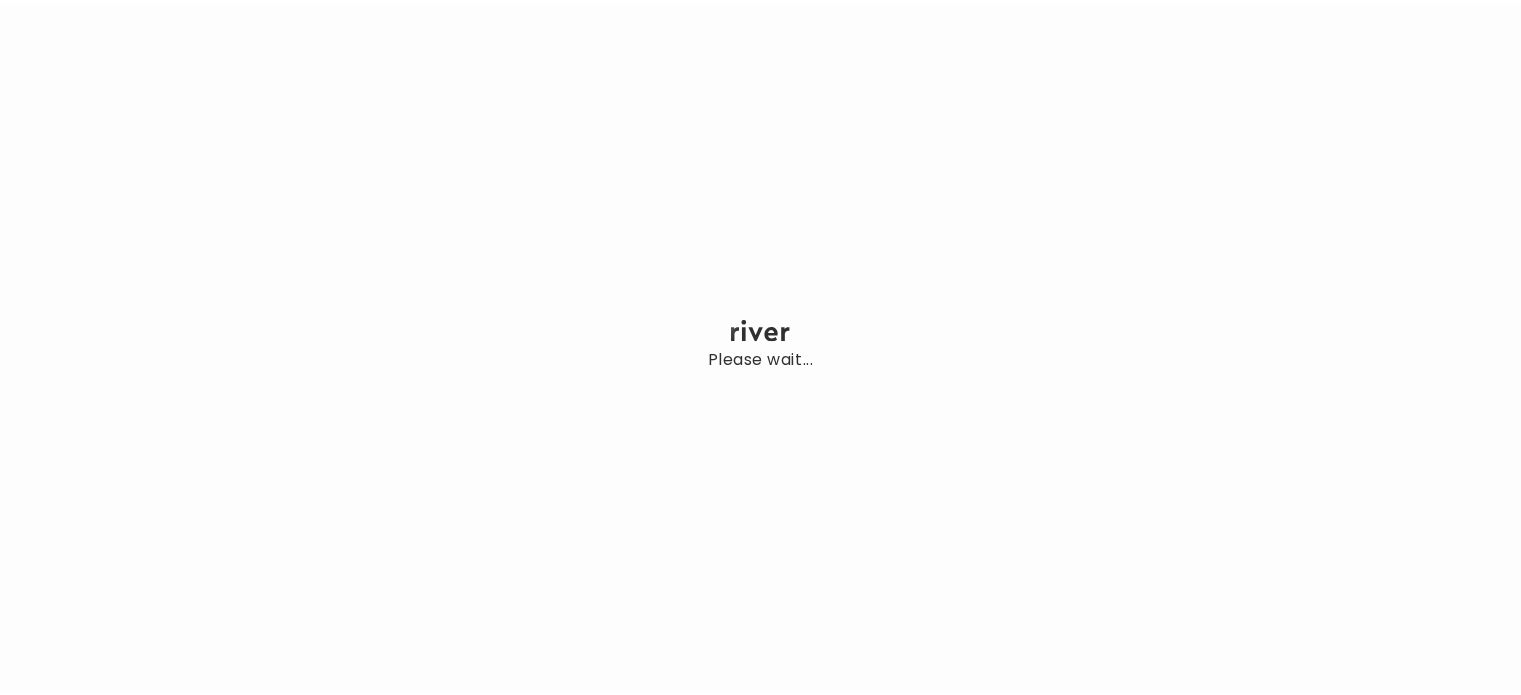 scroll, scrollTop: 0, scrollLeft: 0, axis: both 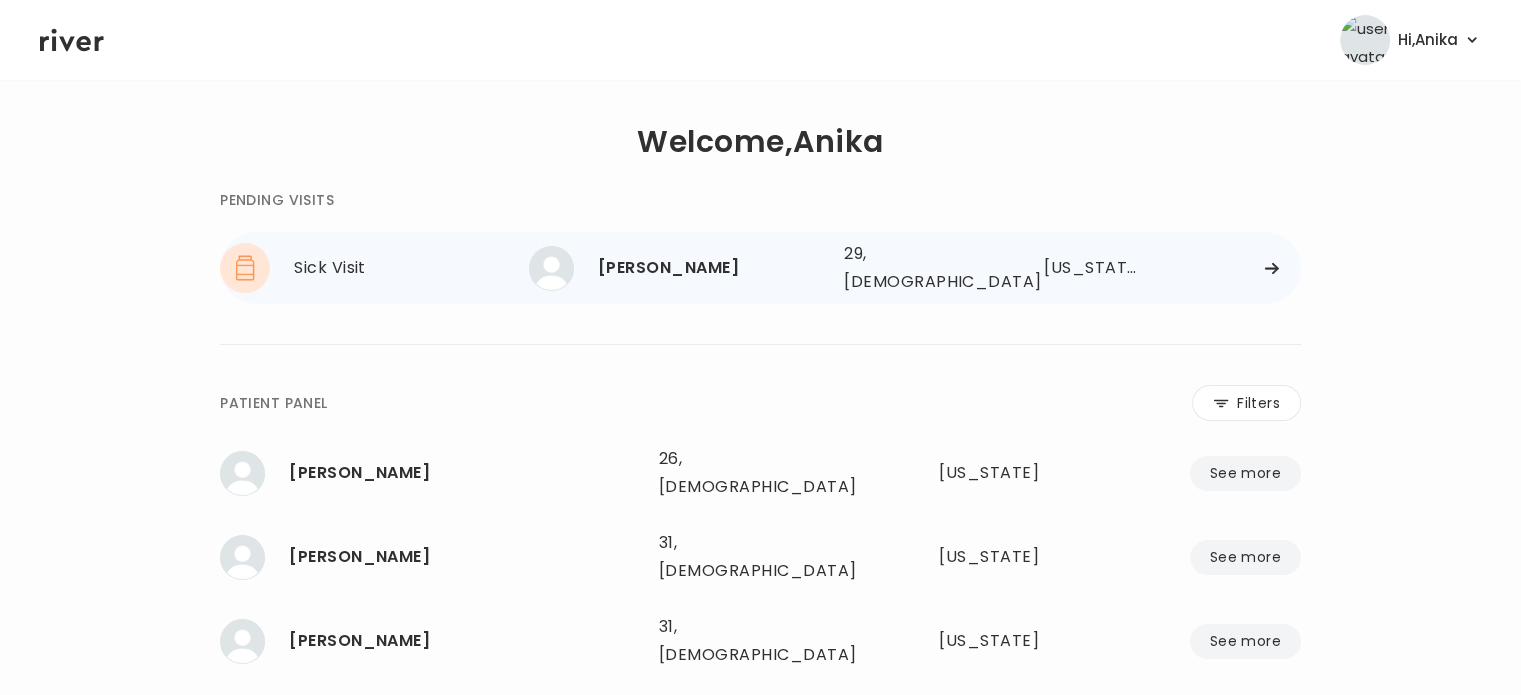 click on "[PERSON_NAME]   29, [DEMOGRAPHIC_DATA] See more" at bounding box center (678, 268) 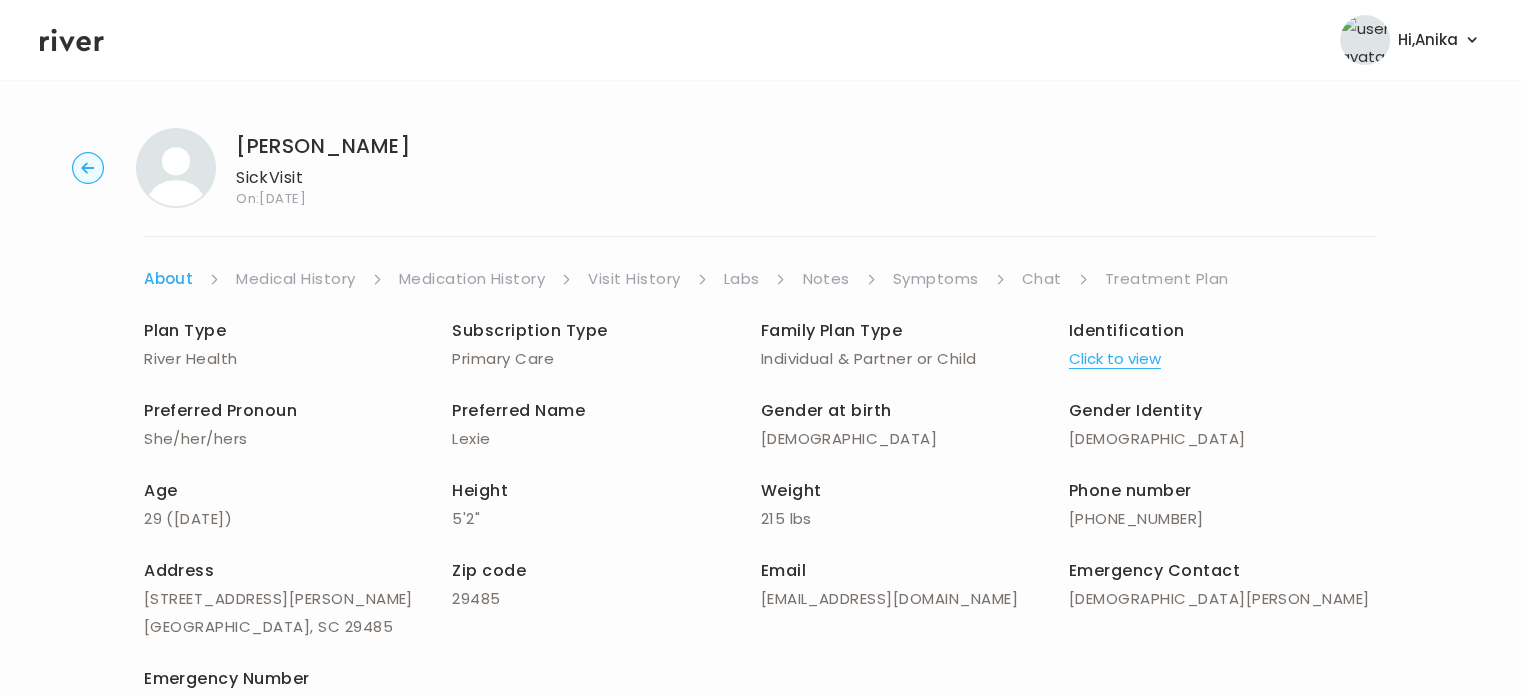 click on "Visit History" at bounding box center (634, 279) 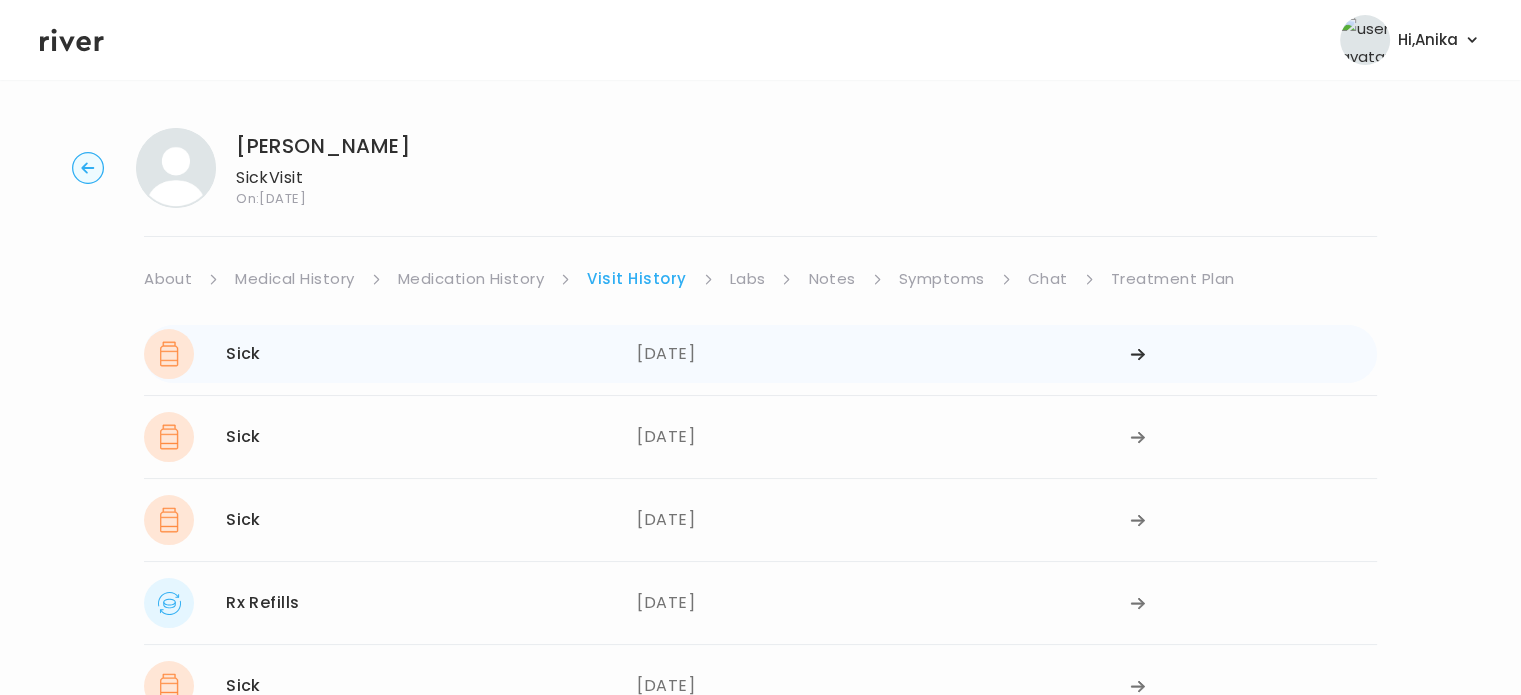 click on "[DATE]" at bounding box center (883, 354) 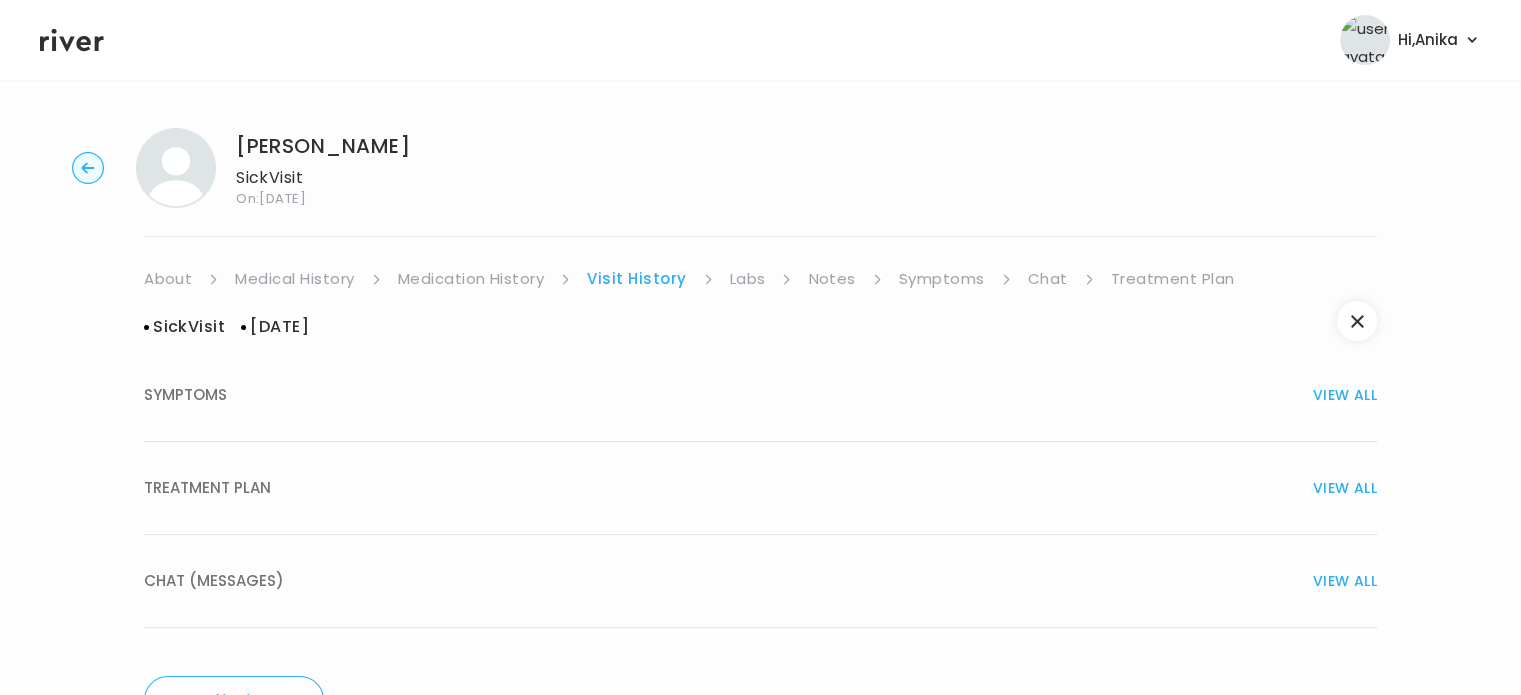 click on "TREATMENT PLAN VIEW ALL" at bounding box center (760, 488) 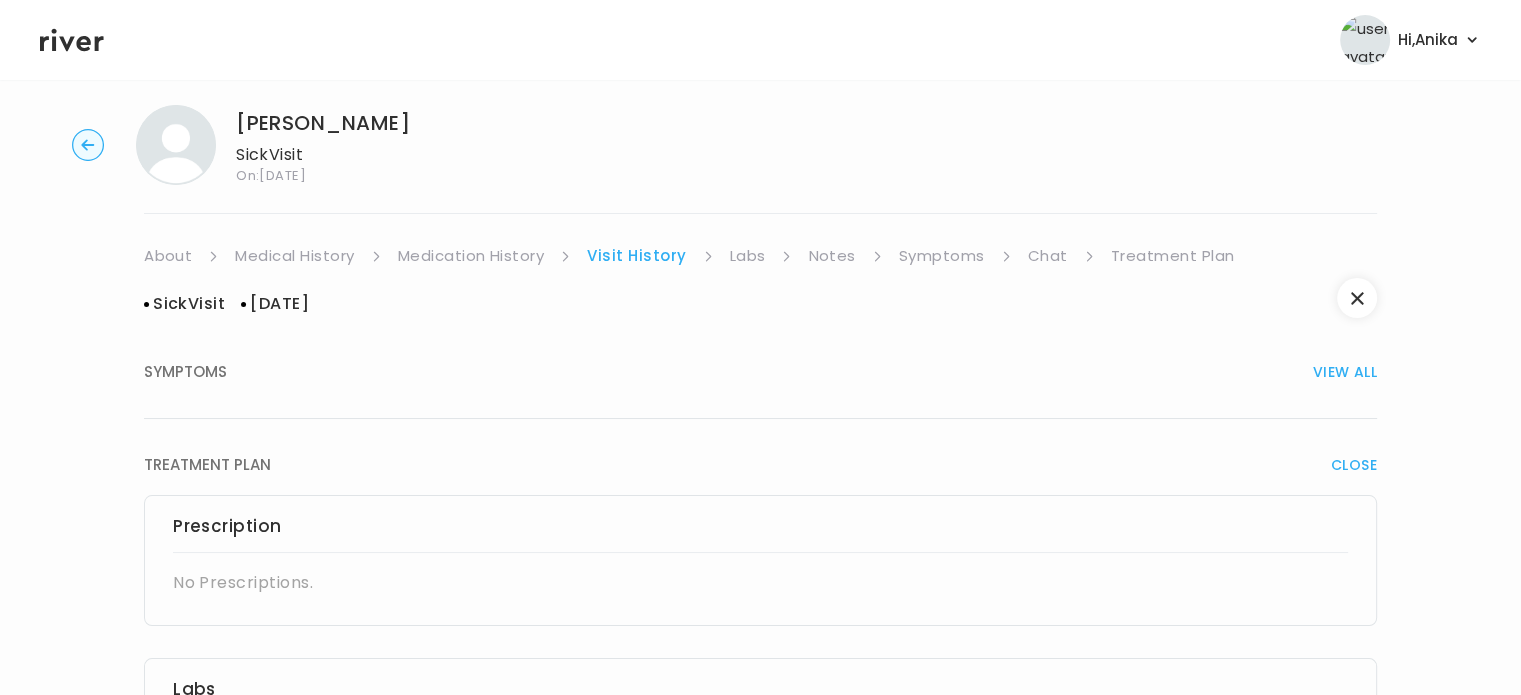 scroll, scrollTop: 22, scrollLeft: 0, axis: vertical 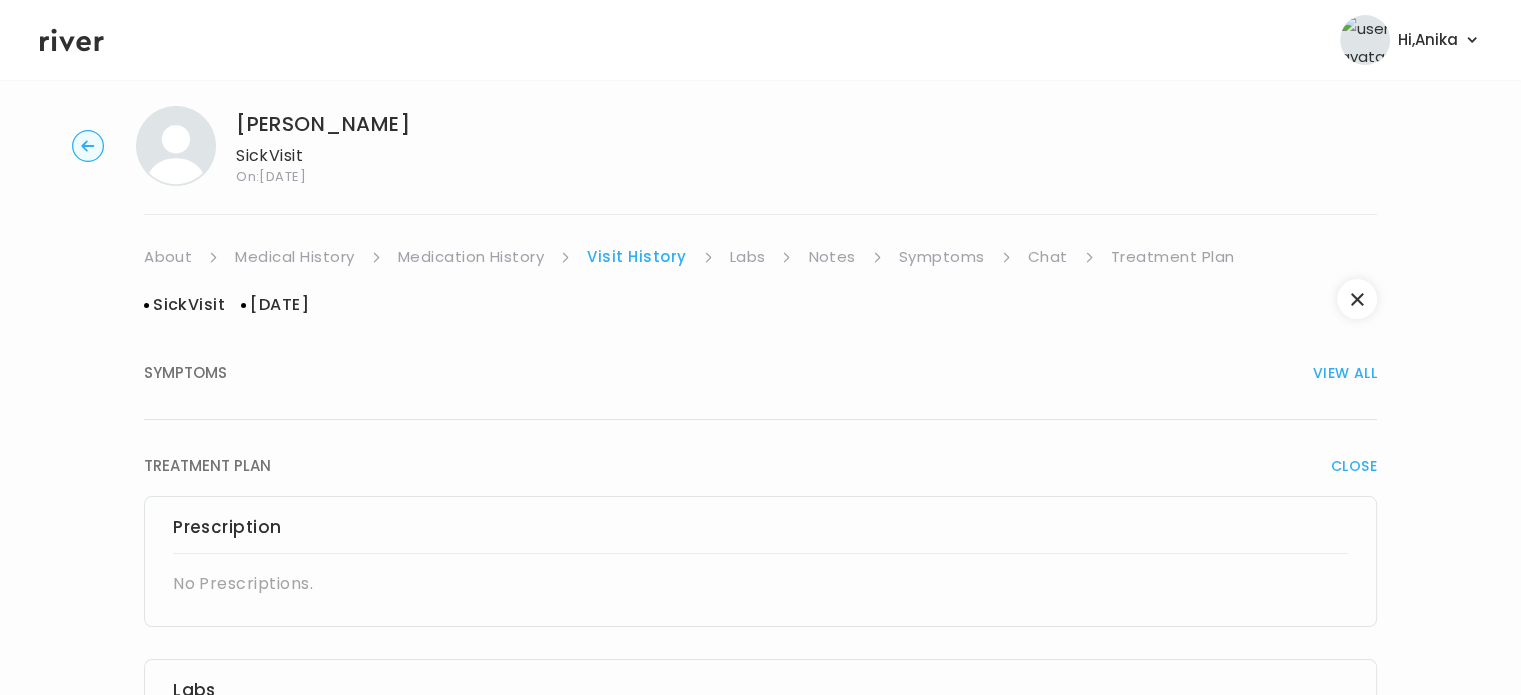click on "Symptoms" at bounding box center (942, 257) 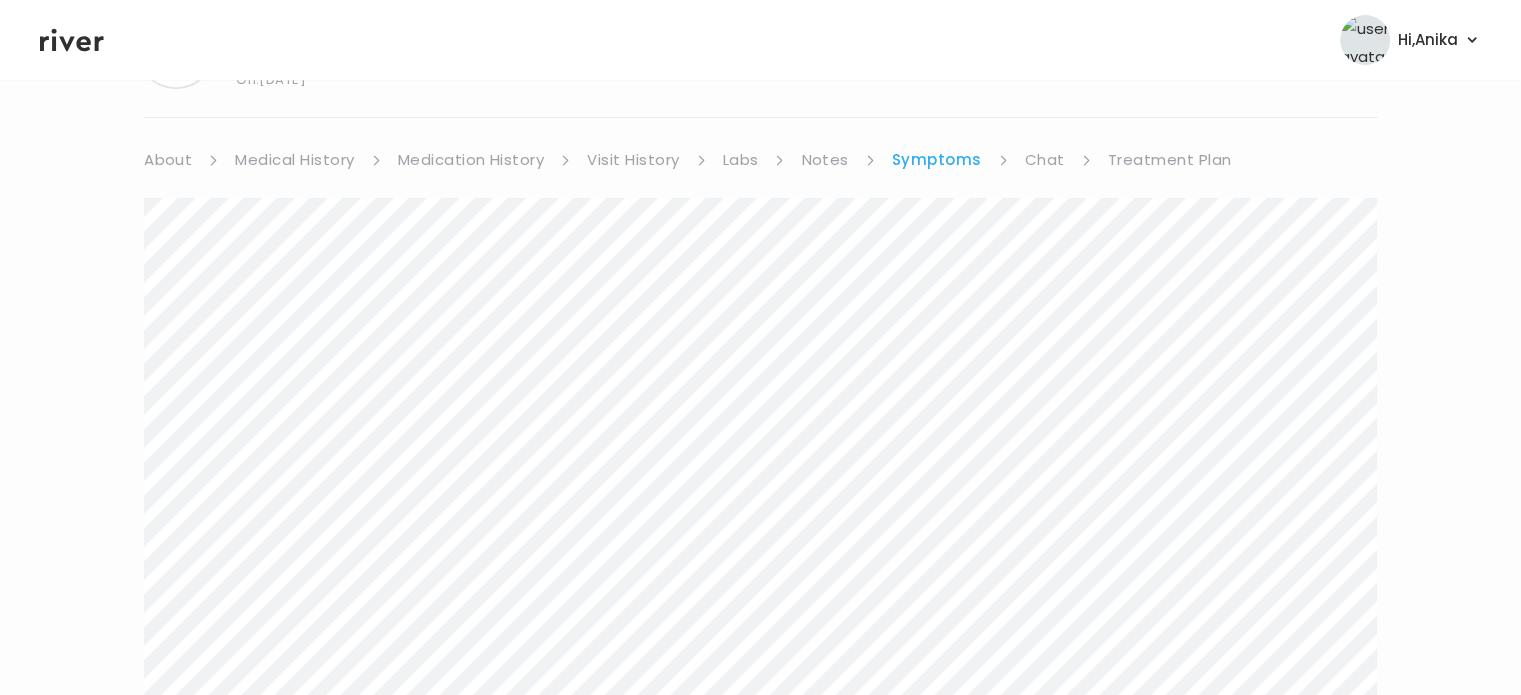 scroll, scrollTop: 118, scrollLeft: 0, axis: vertical 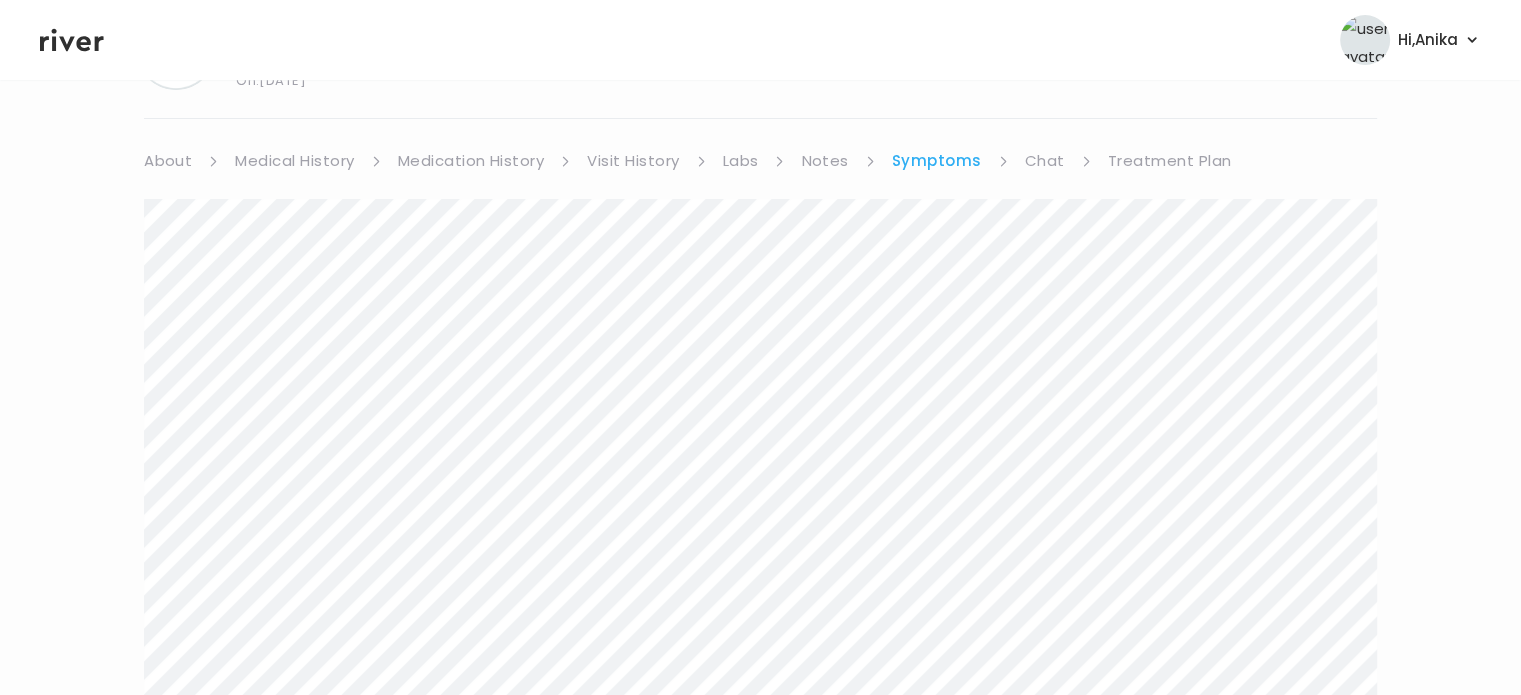 click on "Chat" at bounding box center (1045, 161) 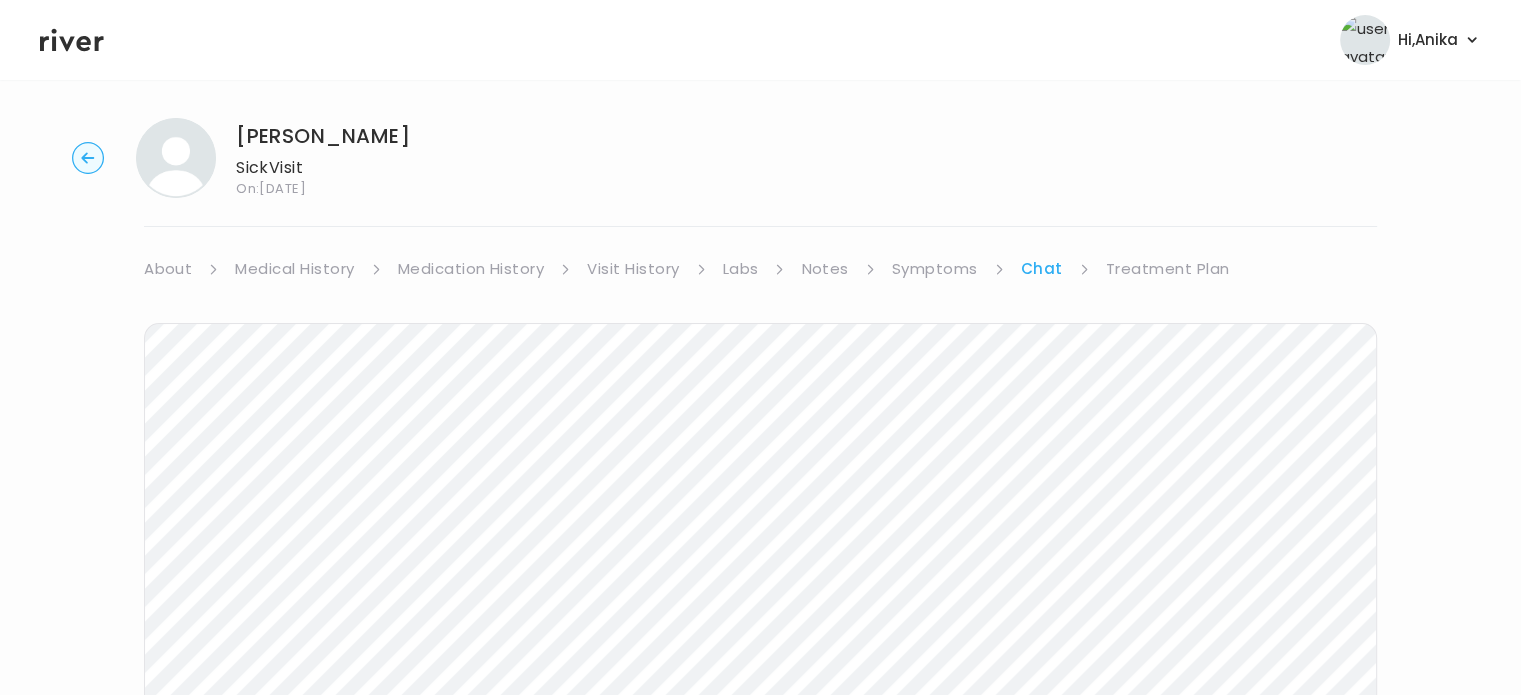 scroll, scrollTop: 0, scrollLeft: 0, axis: both 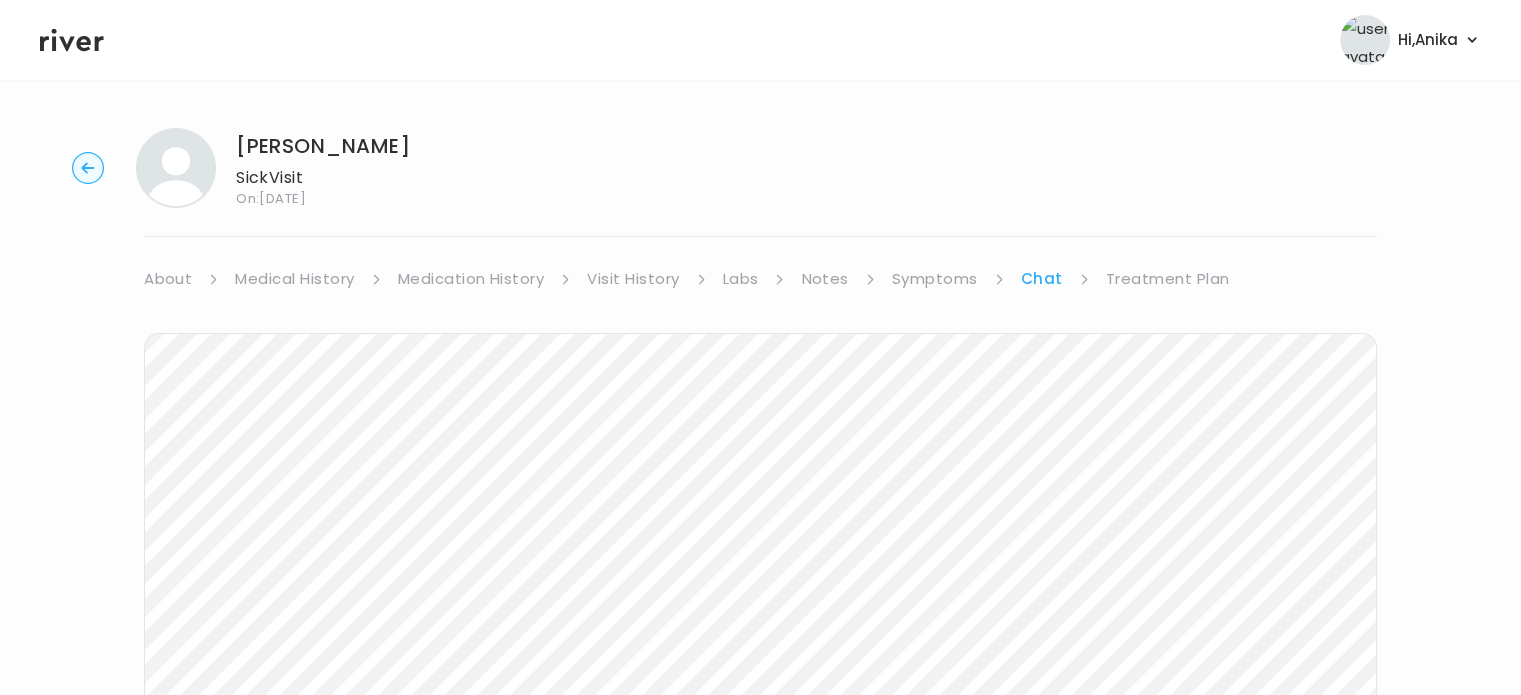 click on "Visit History" at bounding box center [633, 279] 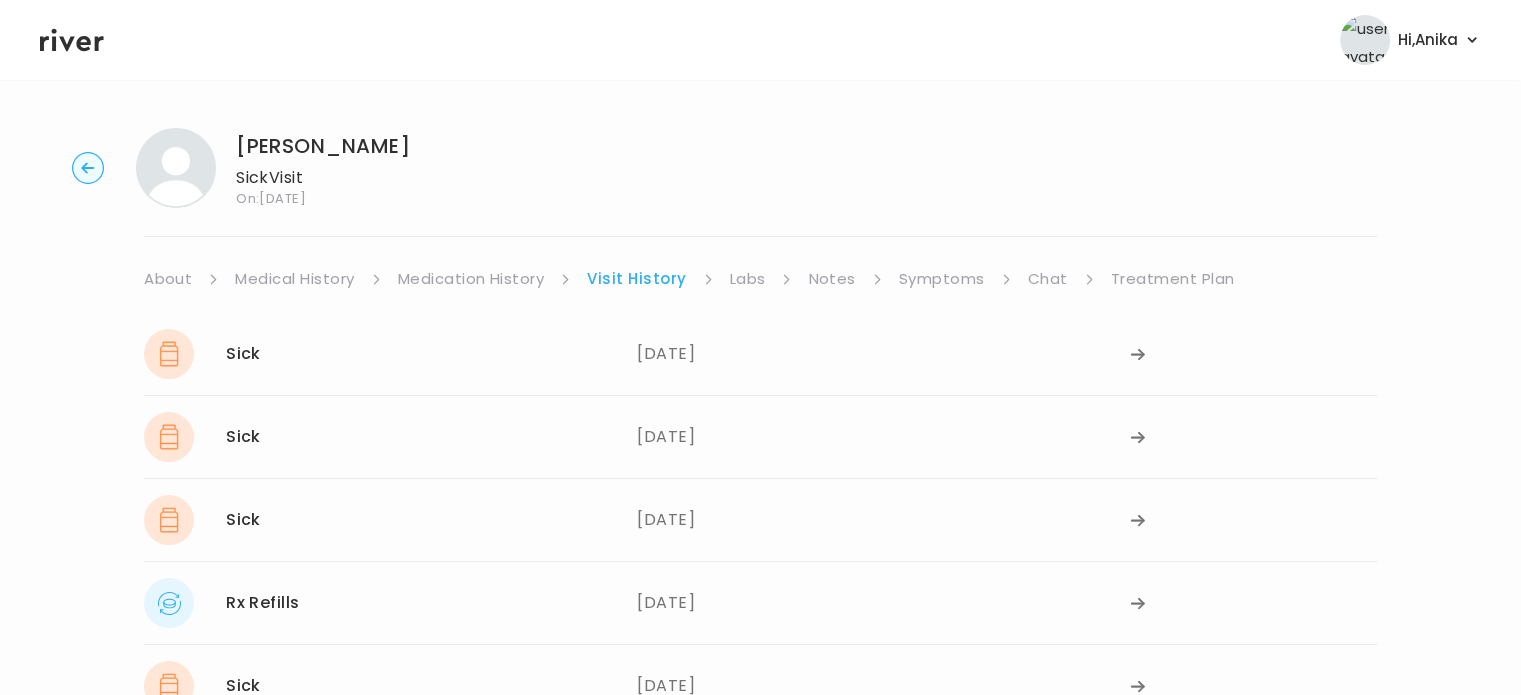 click on "Medication History" at bounding box center [471, 279] 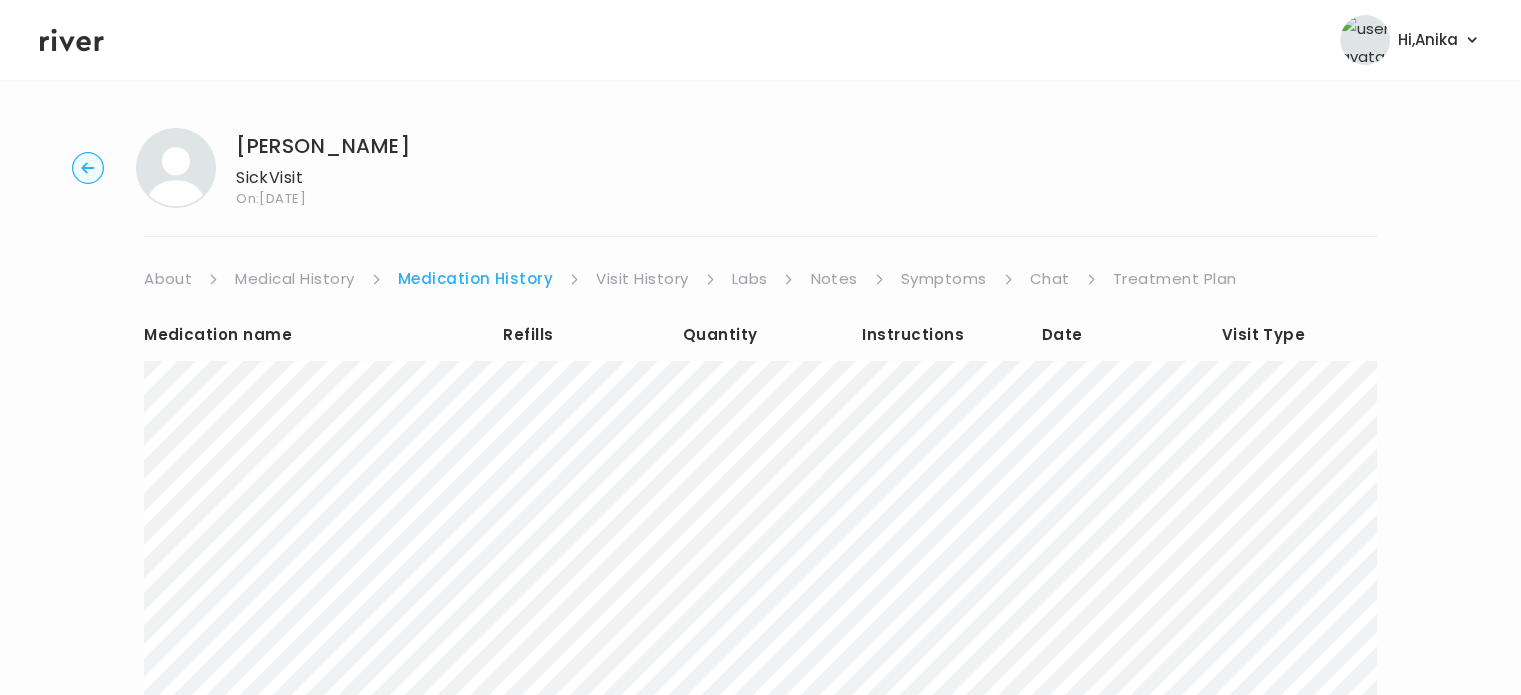 scroll, scrollTop: 0, scrollLeft: 0, axis: both 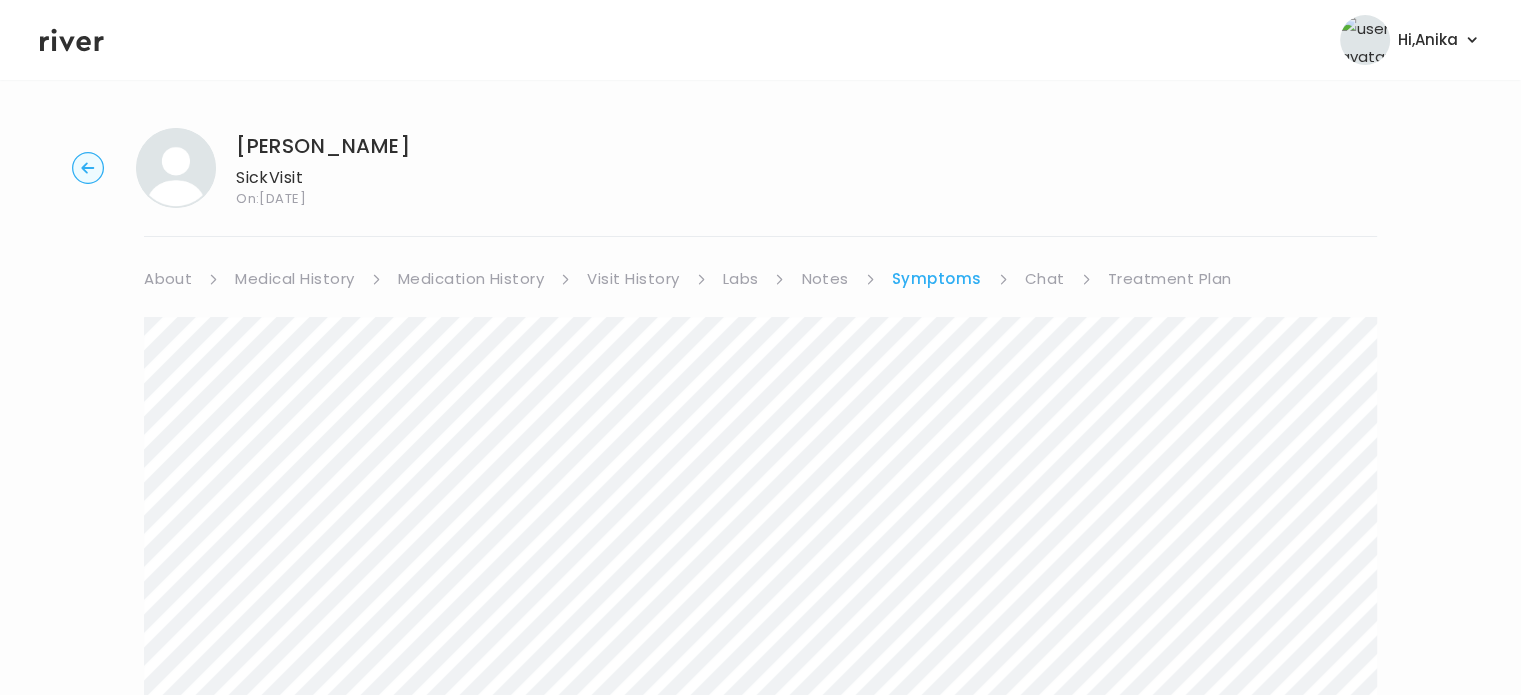 click on "Chat" at bounding box center (1045, 279) 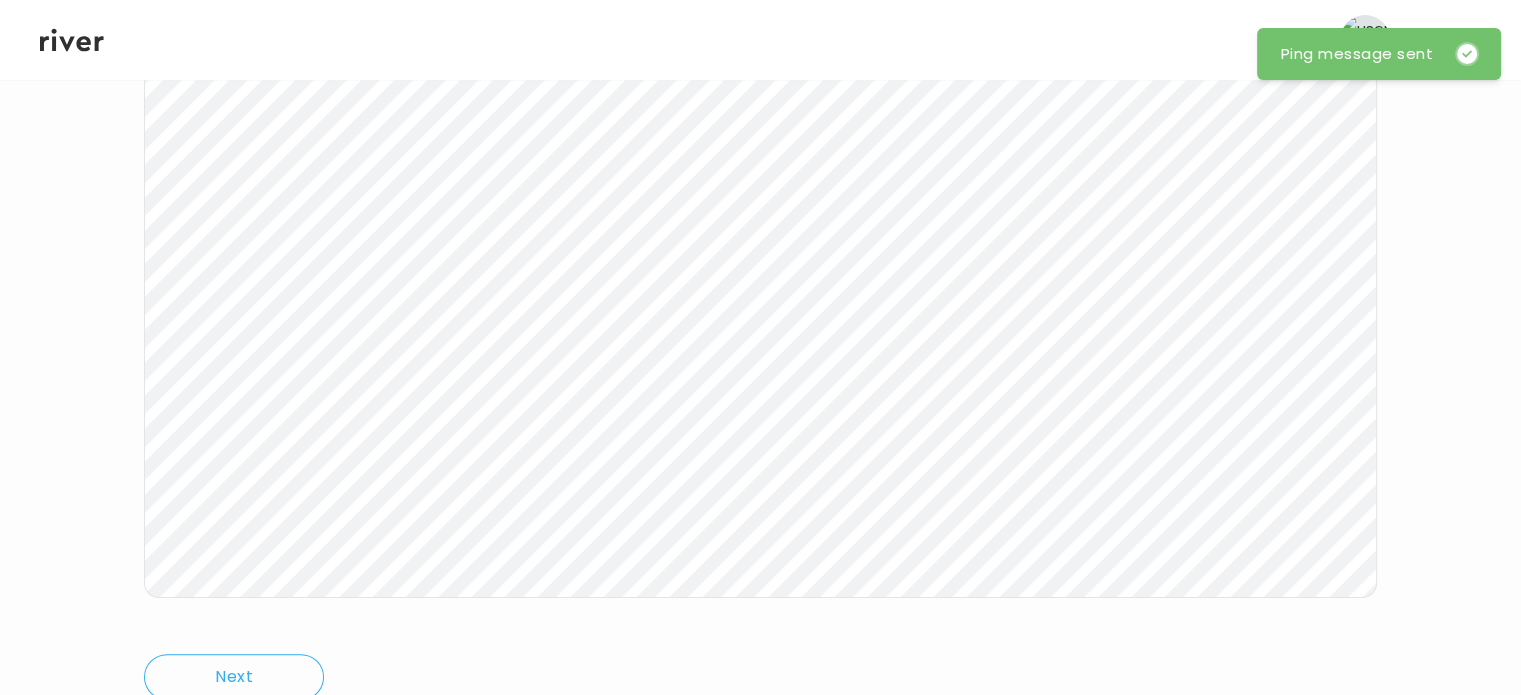 scroll, scrollTop: 132, scrollLeft: 0, axis: vertical 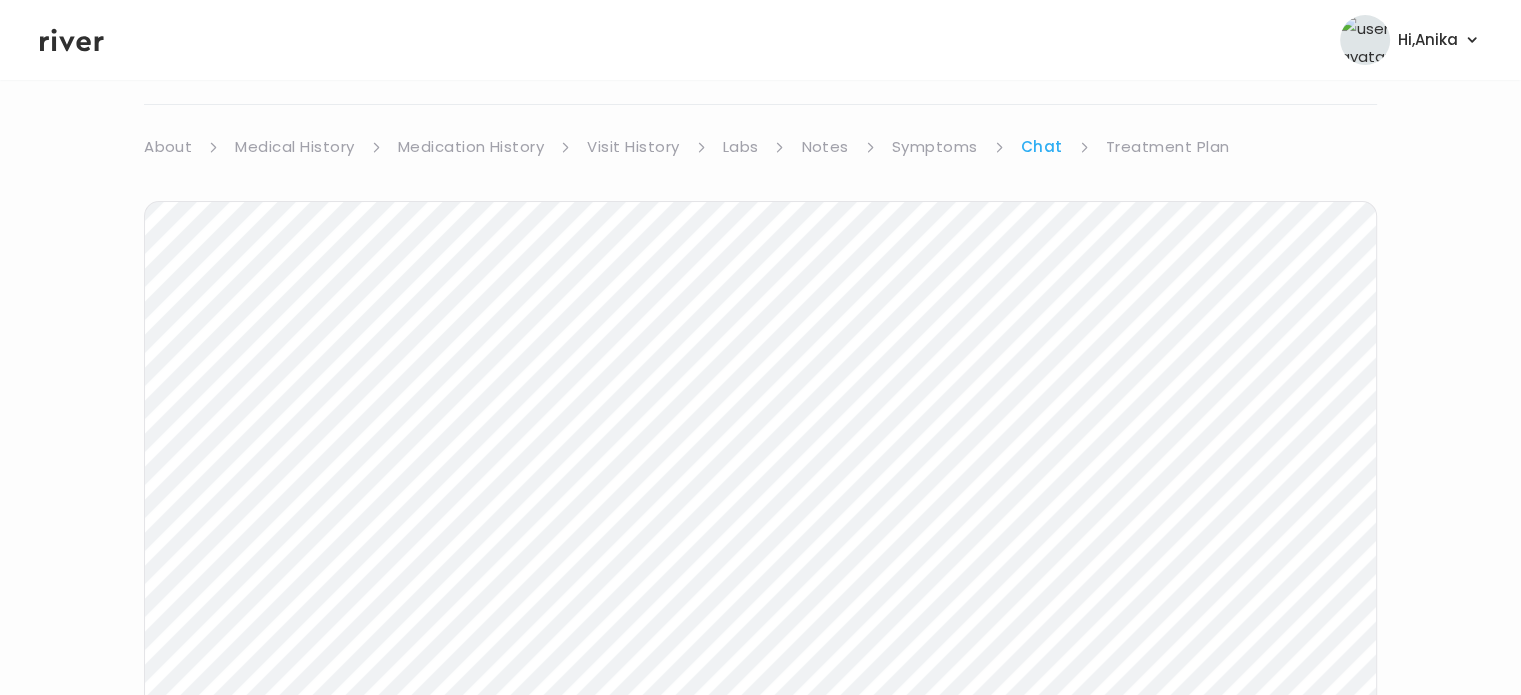 click 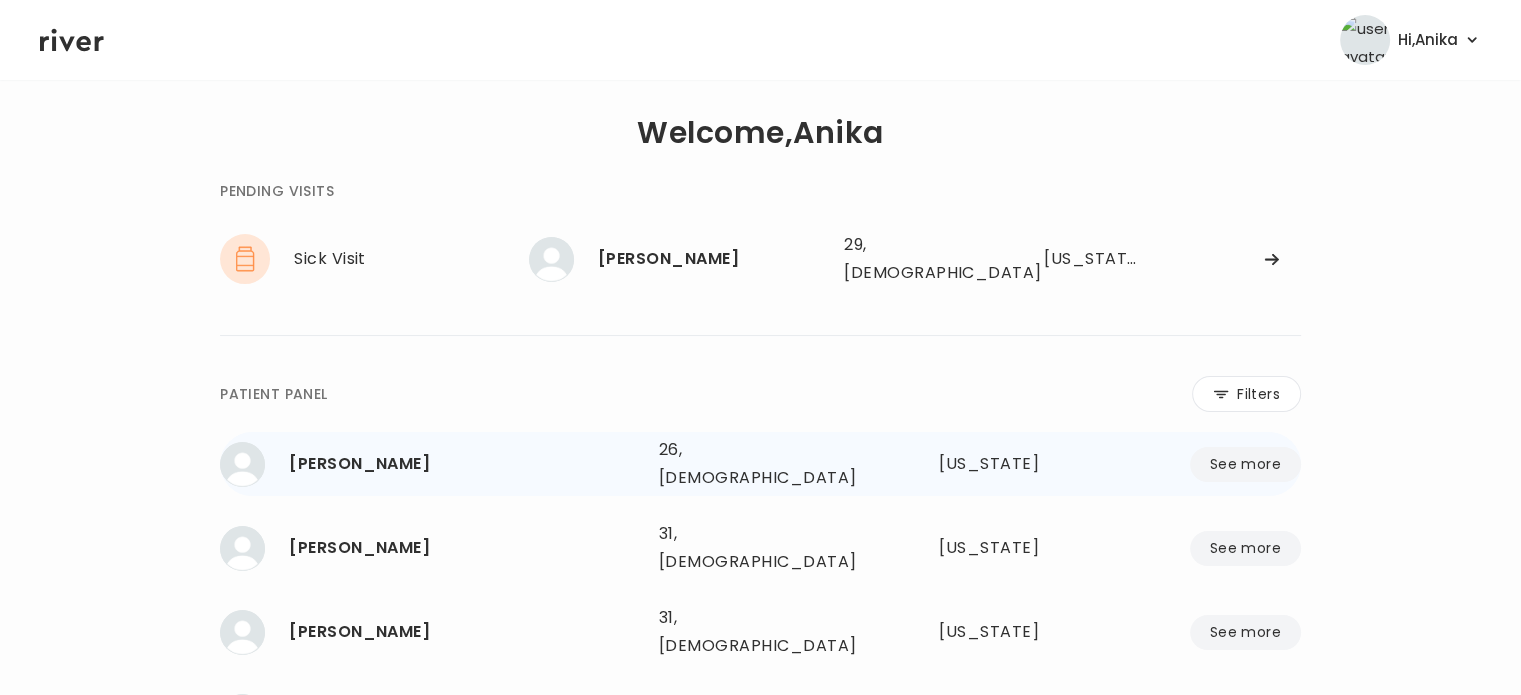 scroll, scrollTop: 0, scrollLeft: 0, axis: both 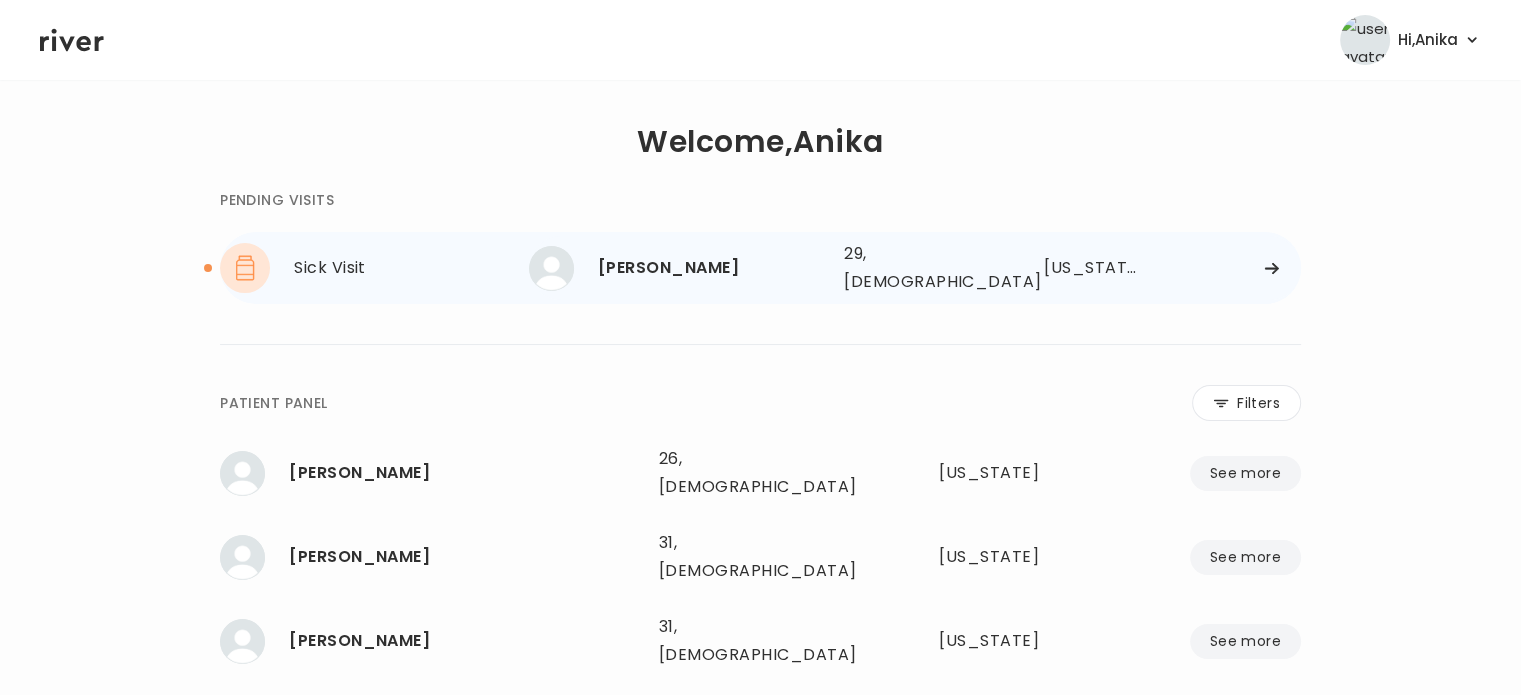 click on "Alexis Westley   29, Female See more" at bounding box center [678, 268] 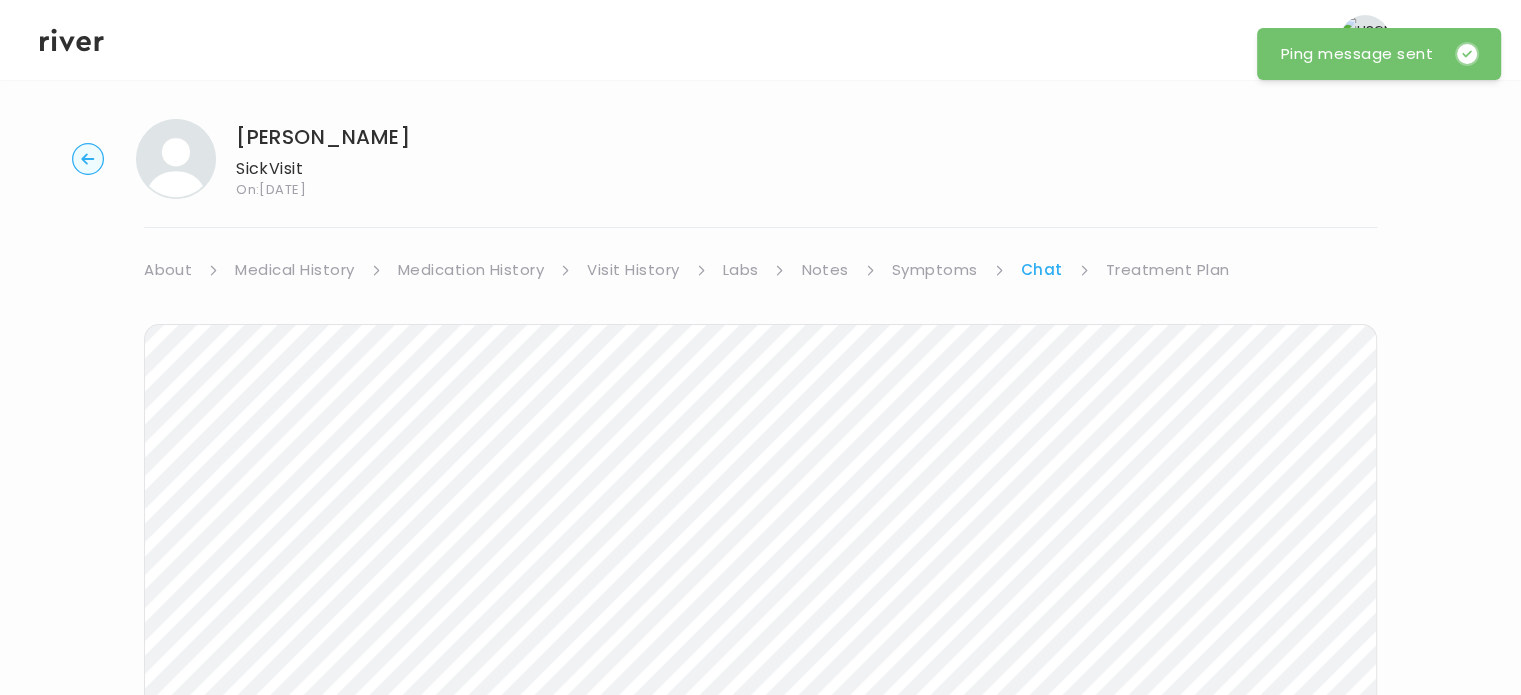 scroll, scrollTop: 0, scrollLeft: 0, axis: both 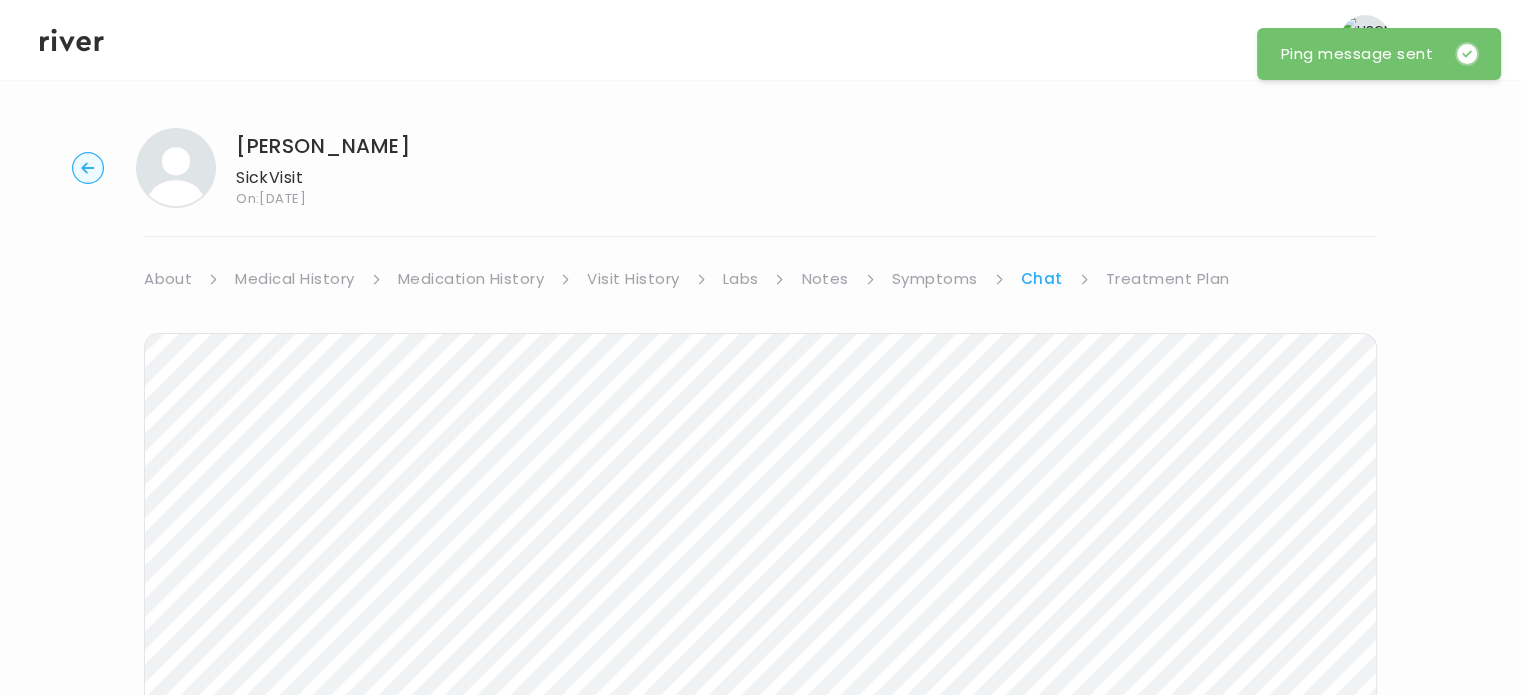 click on "Treatment Plan" at bounding box center [1168, 279] 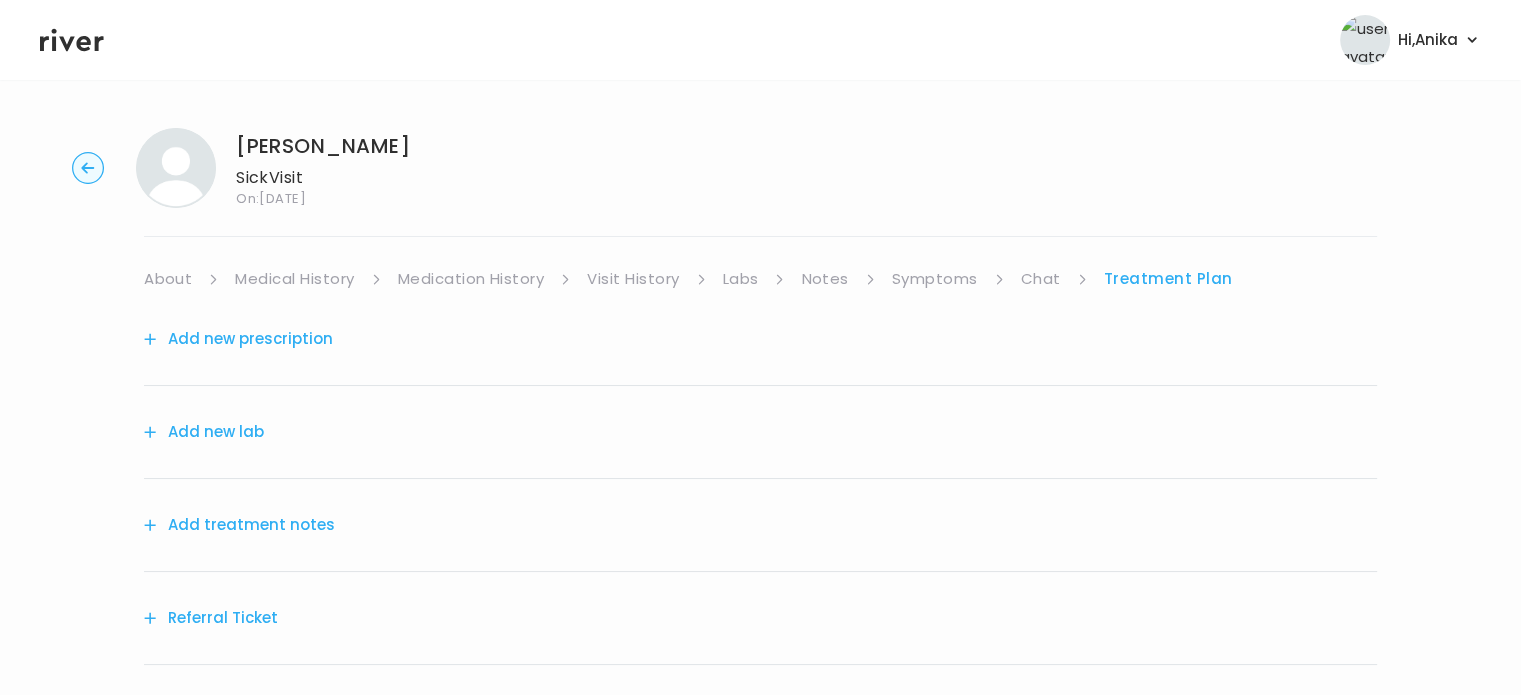 click on "Add treatment notes" at bounding box center [239, 525] 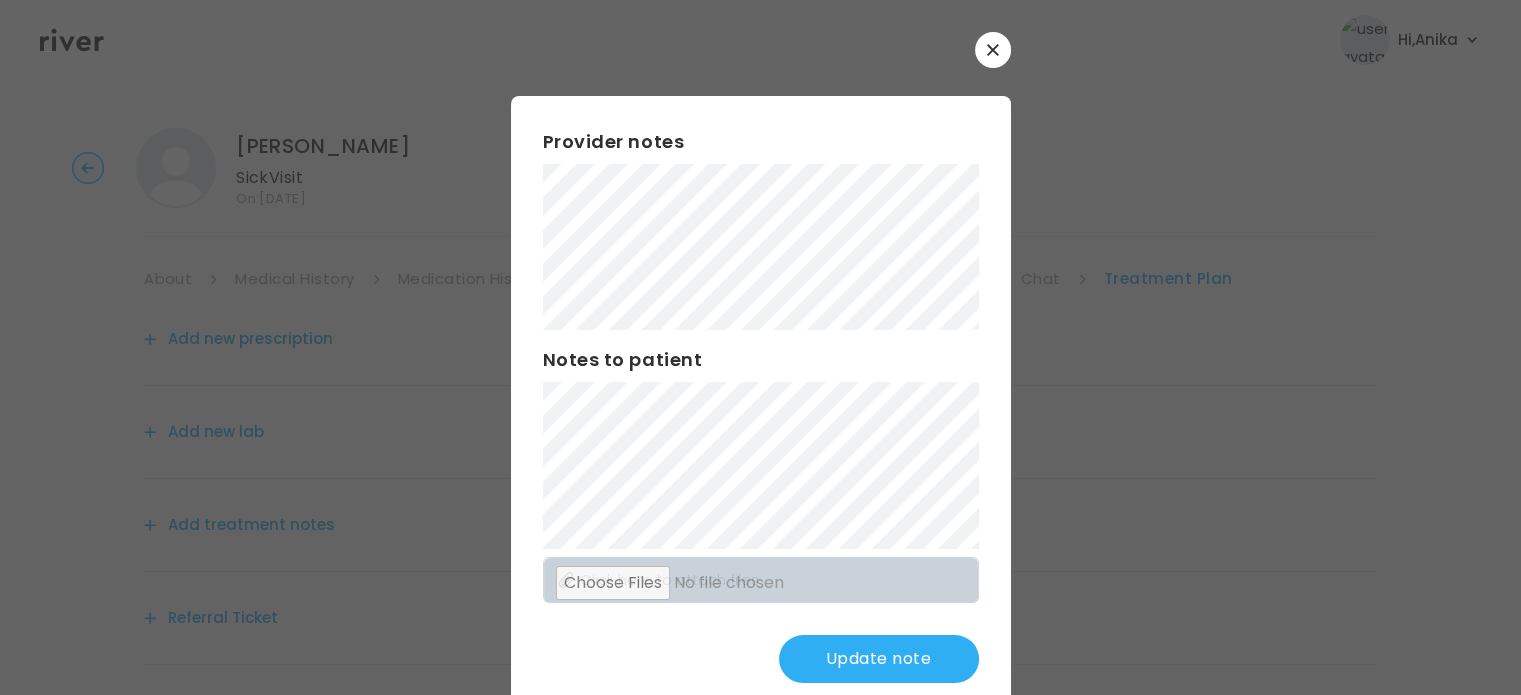 click on "Update note" at bounding box center [879, 659] 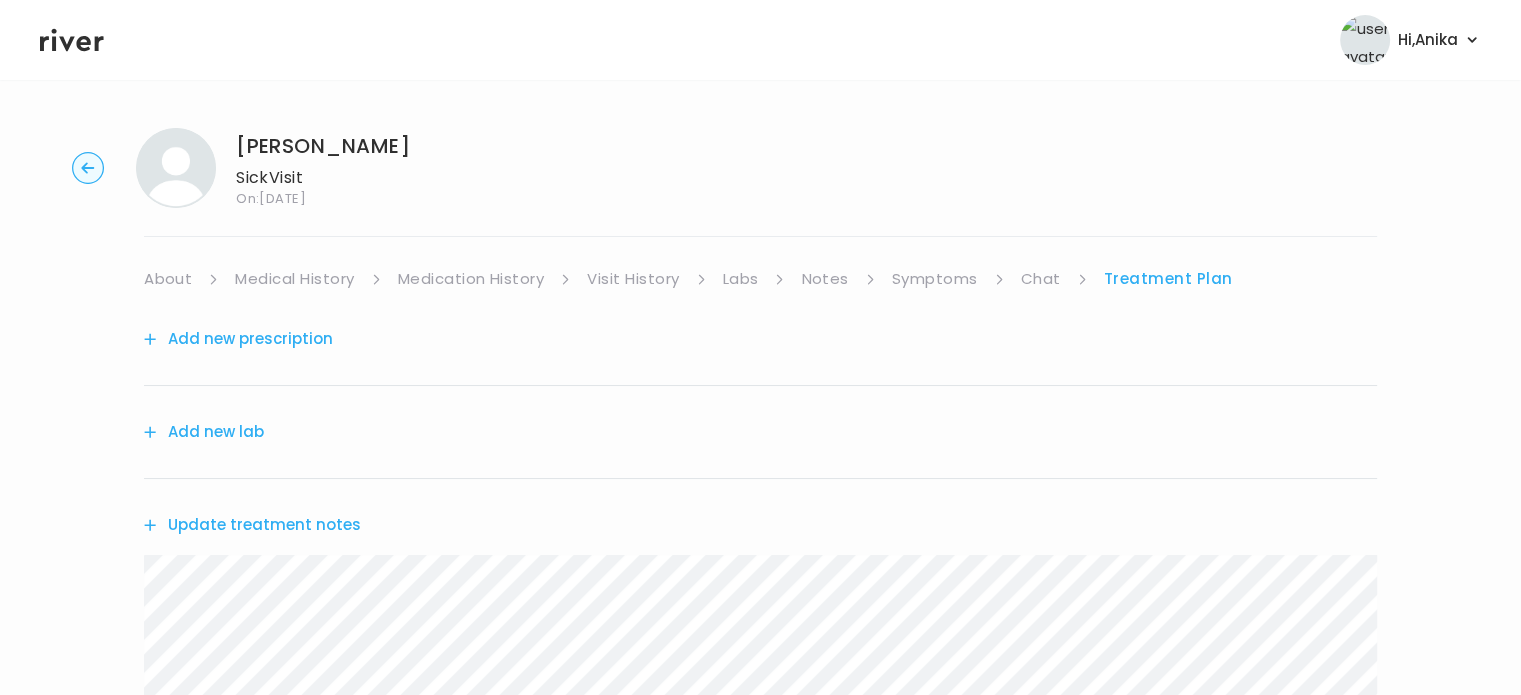 click on "Add new prescription" at bounding box center [238, 339] 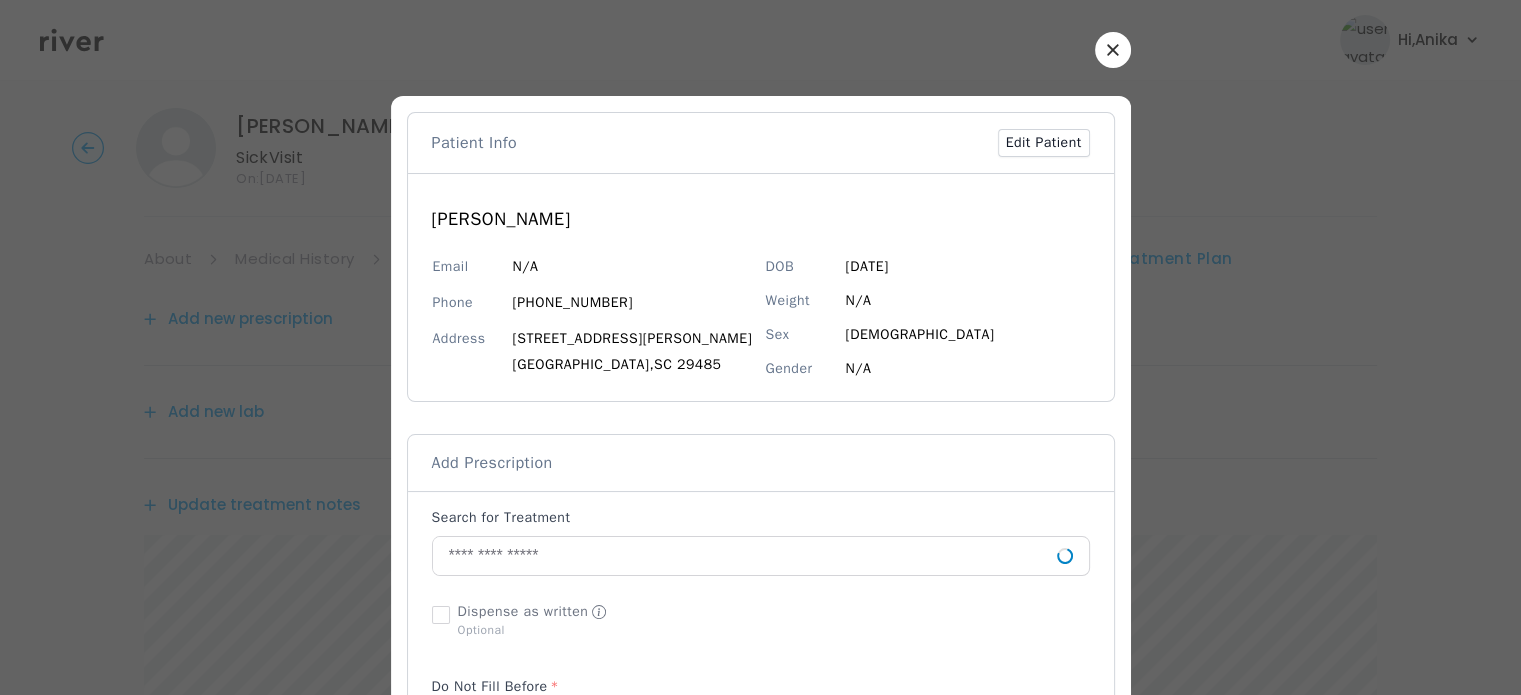 scroll, scrollTop: 180, scrollLeft: 0, axis: vertical 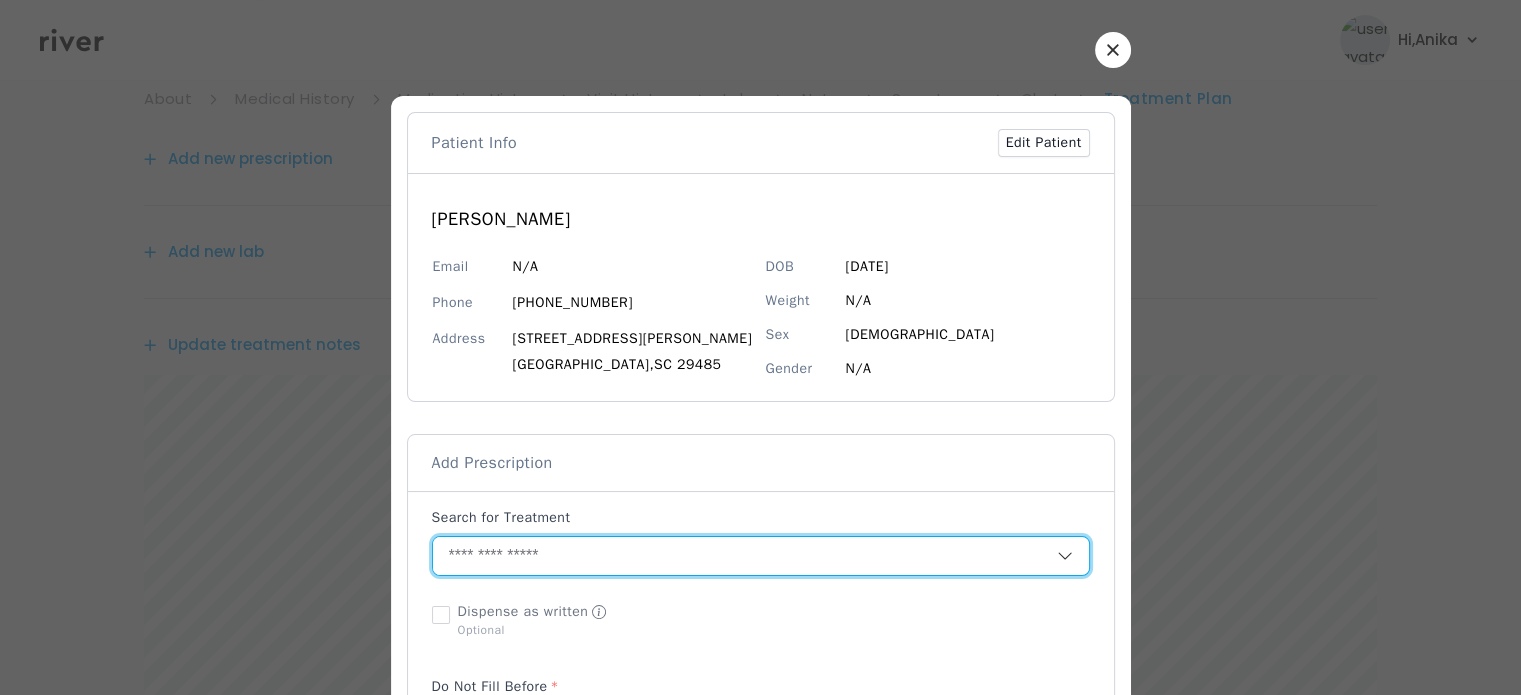 click at bounding box center (745, 556) 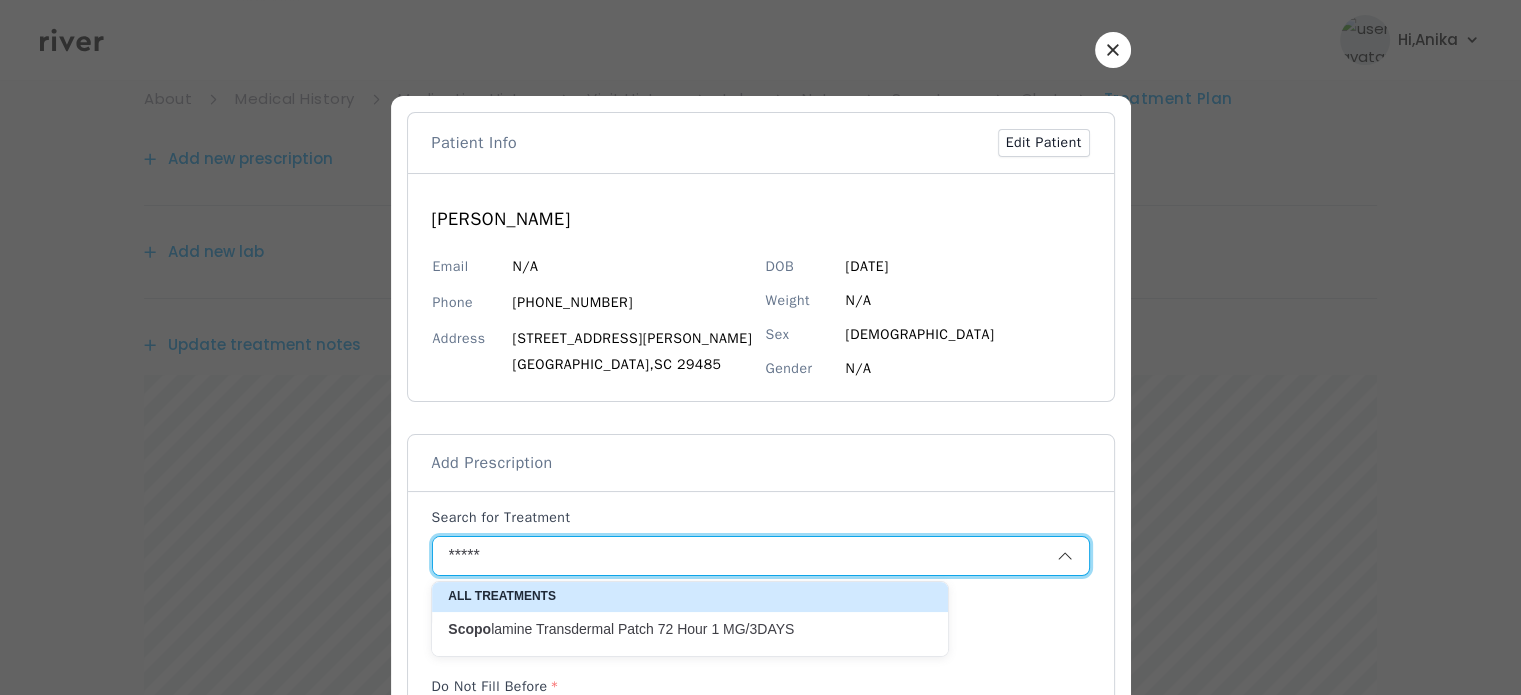 click on "Scopo lamine Transdermal Patch 72 Hour 1 MG/3DAYS" at bounding box center [678, 629] 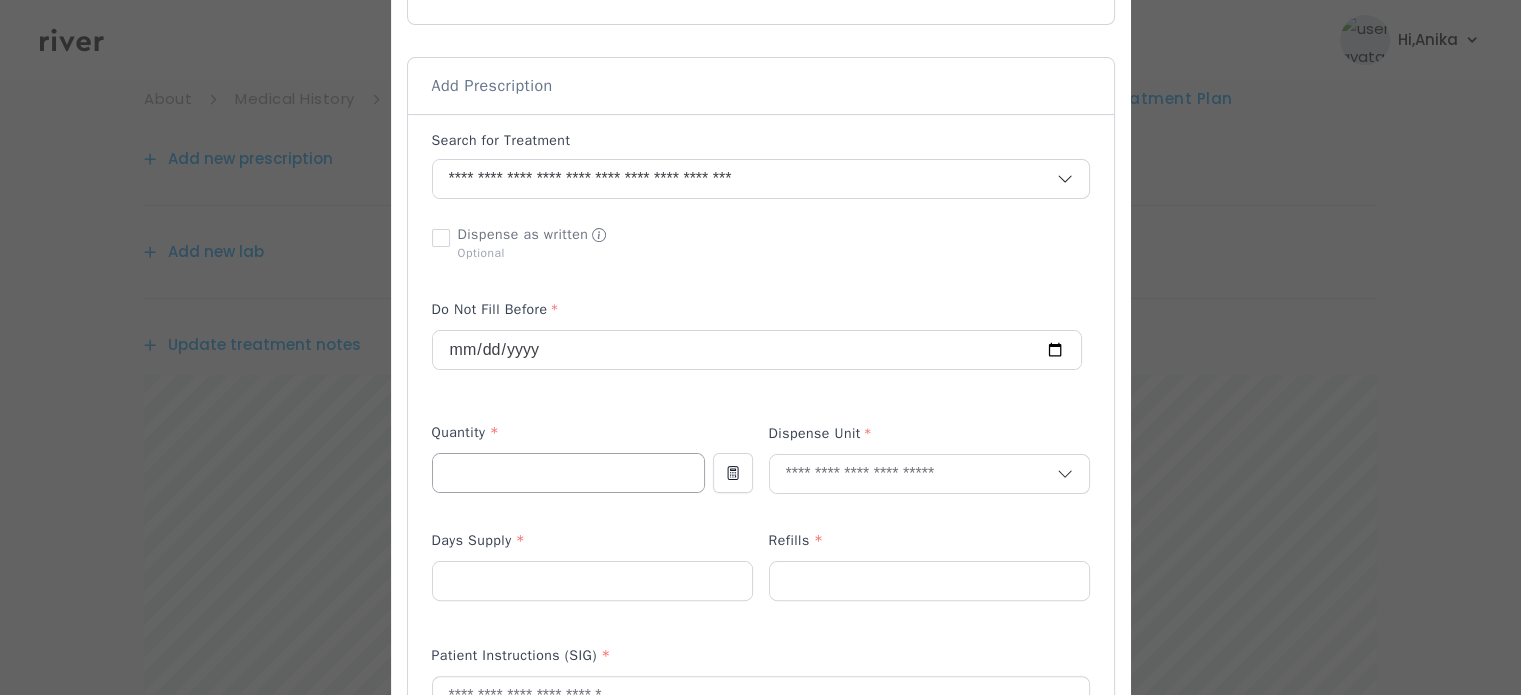 scroll, scrollTop: 406, scrollLeft: 0, axis: vertical 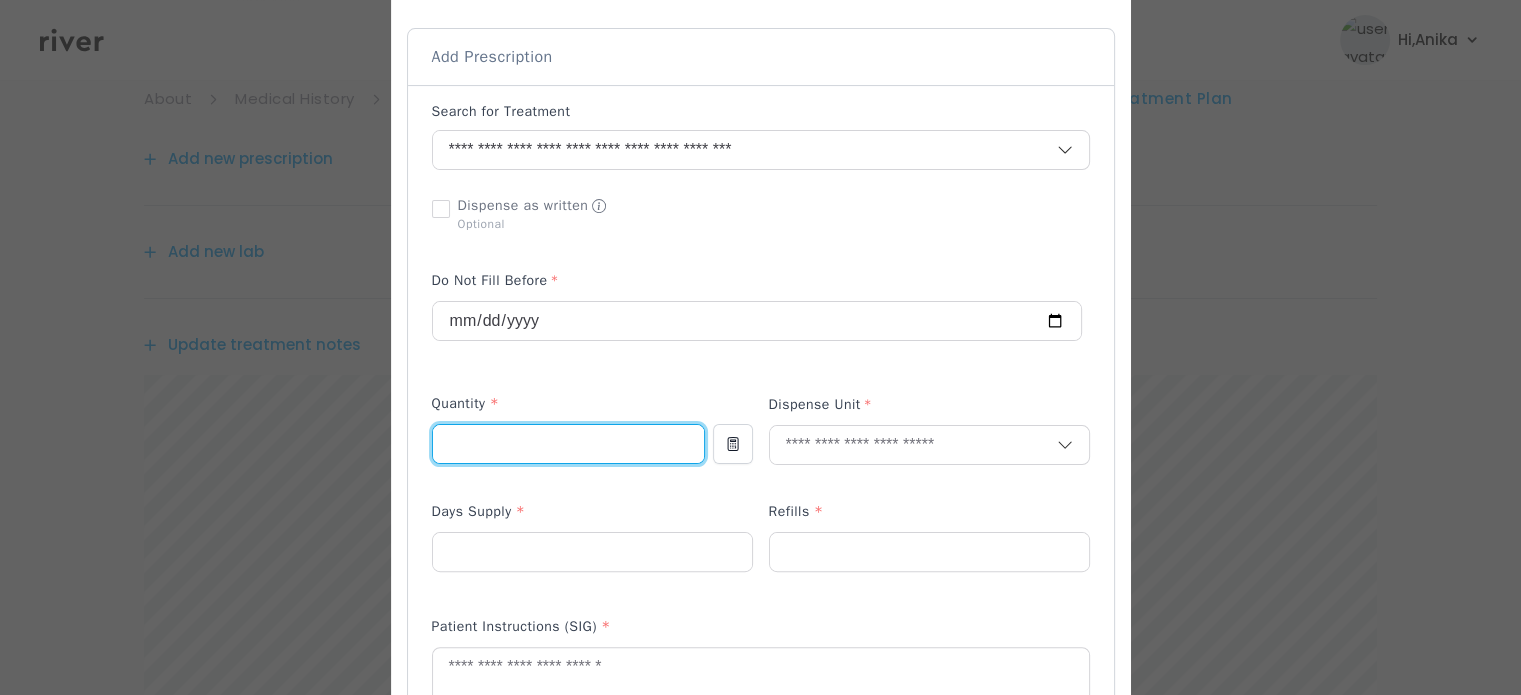 click at bounding box center (568, 444) 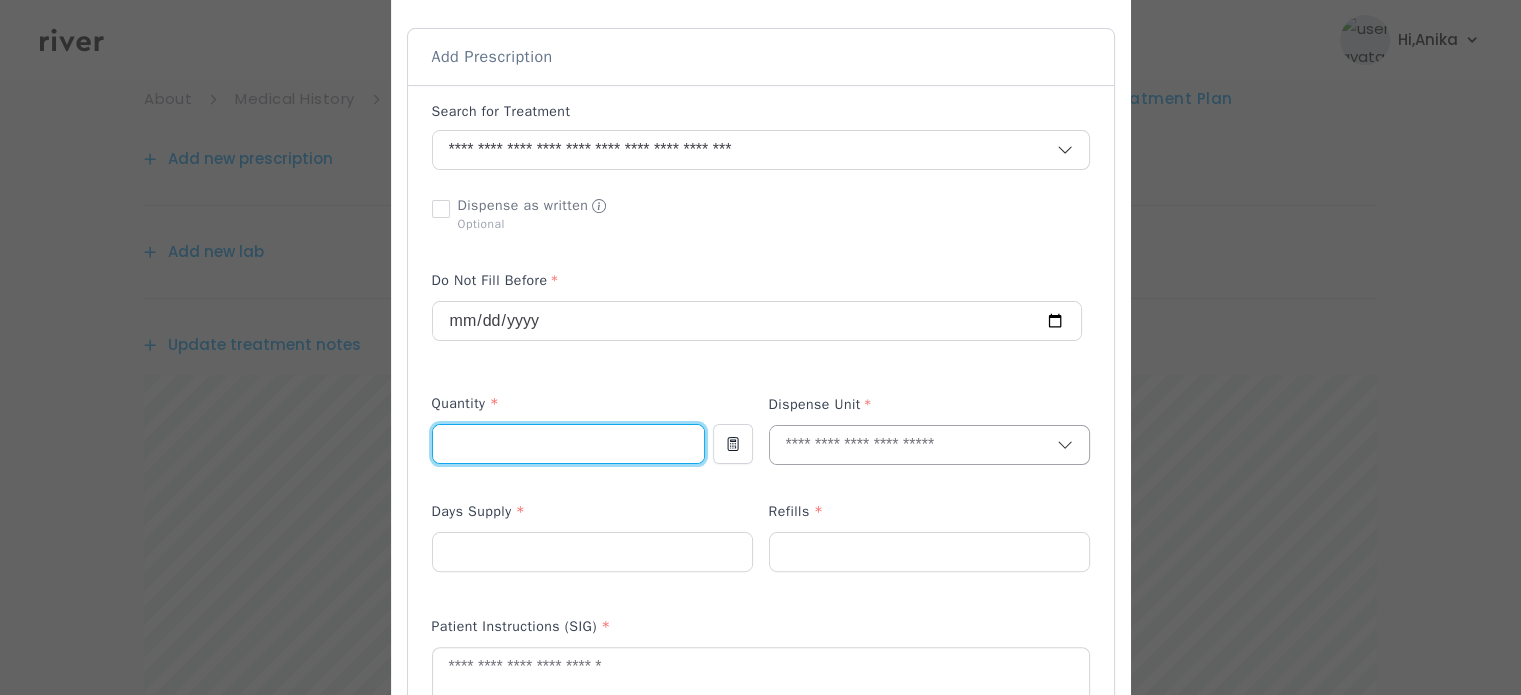 type on "*" 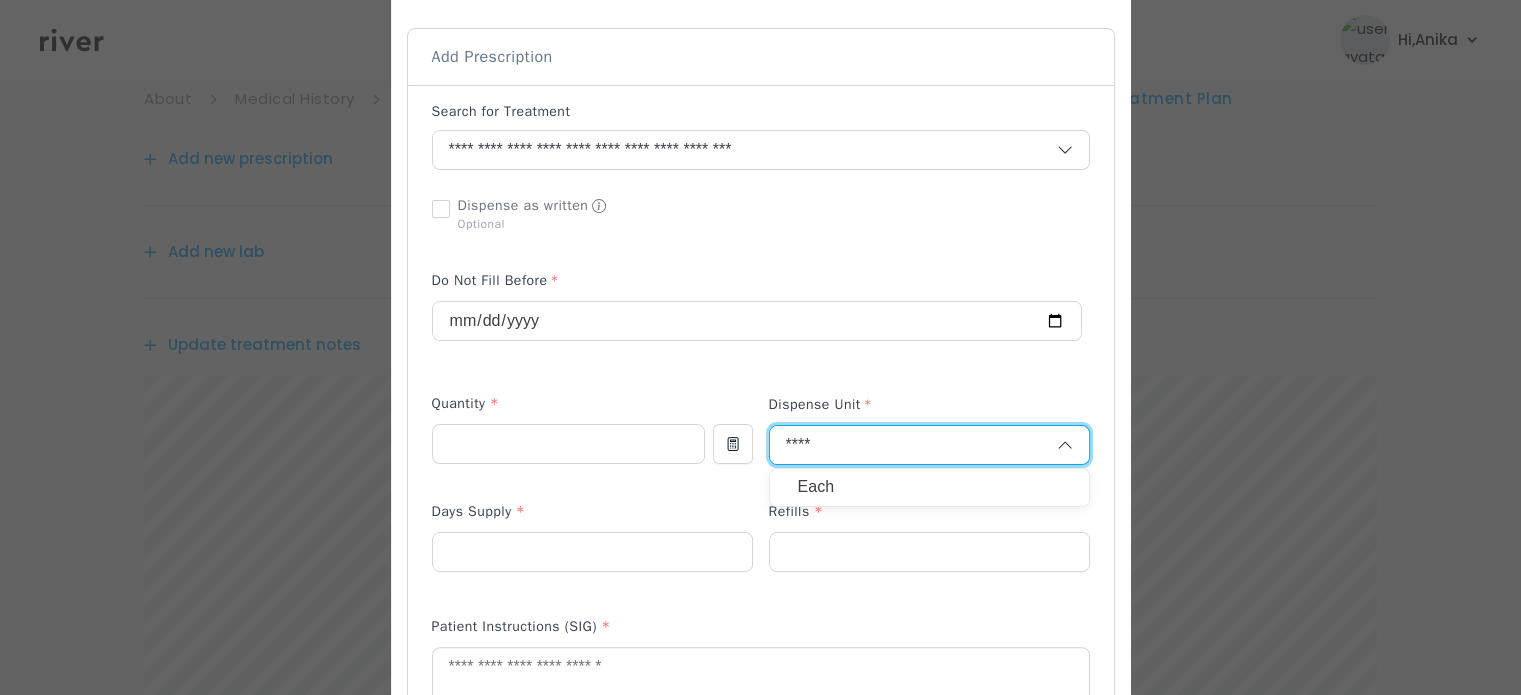 type on "****" 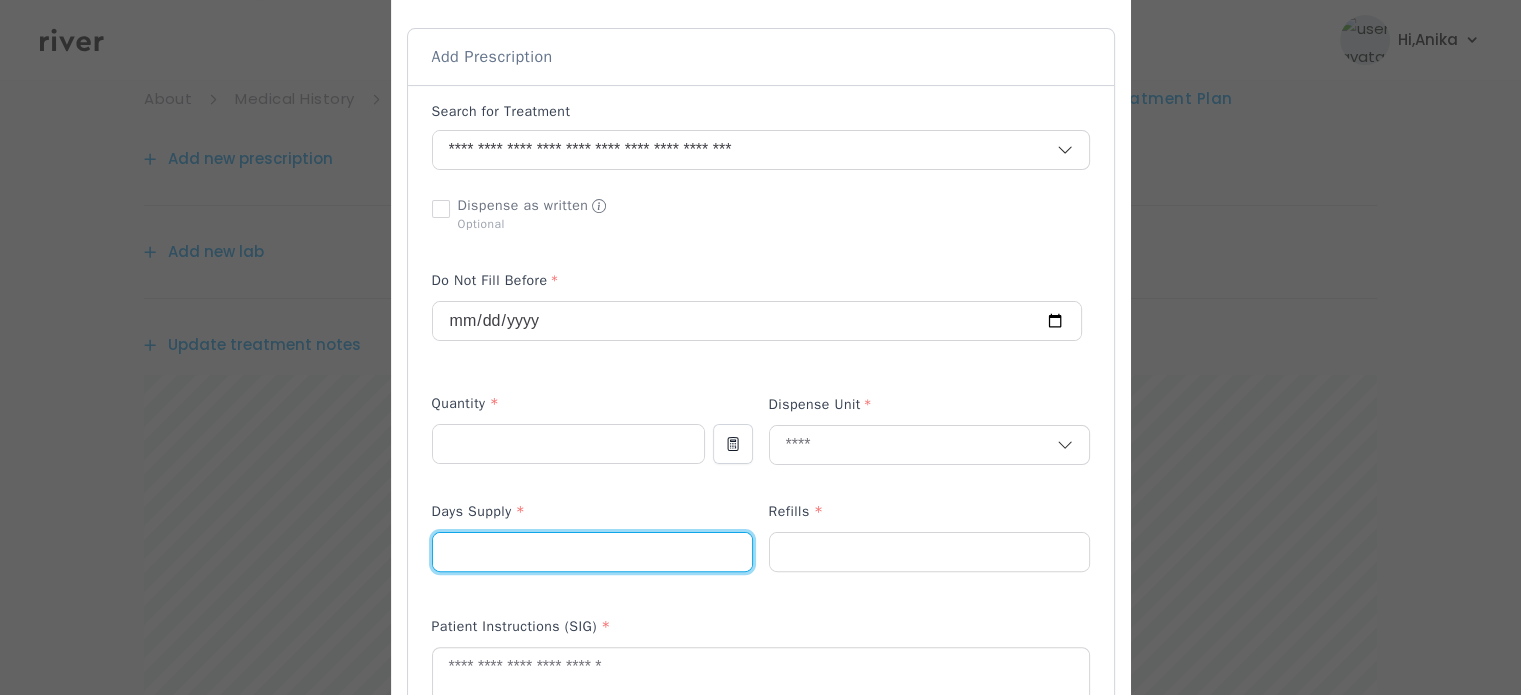 click at bounding box center [592, 552] 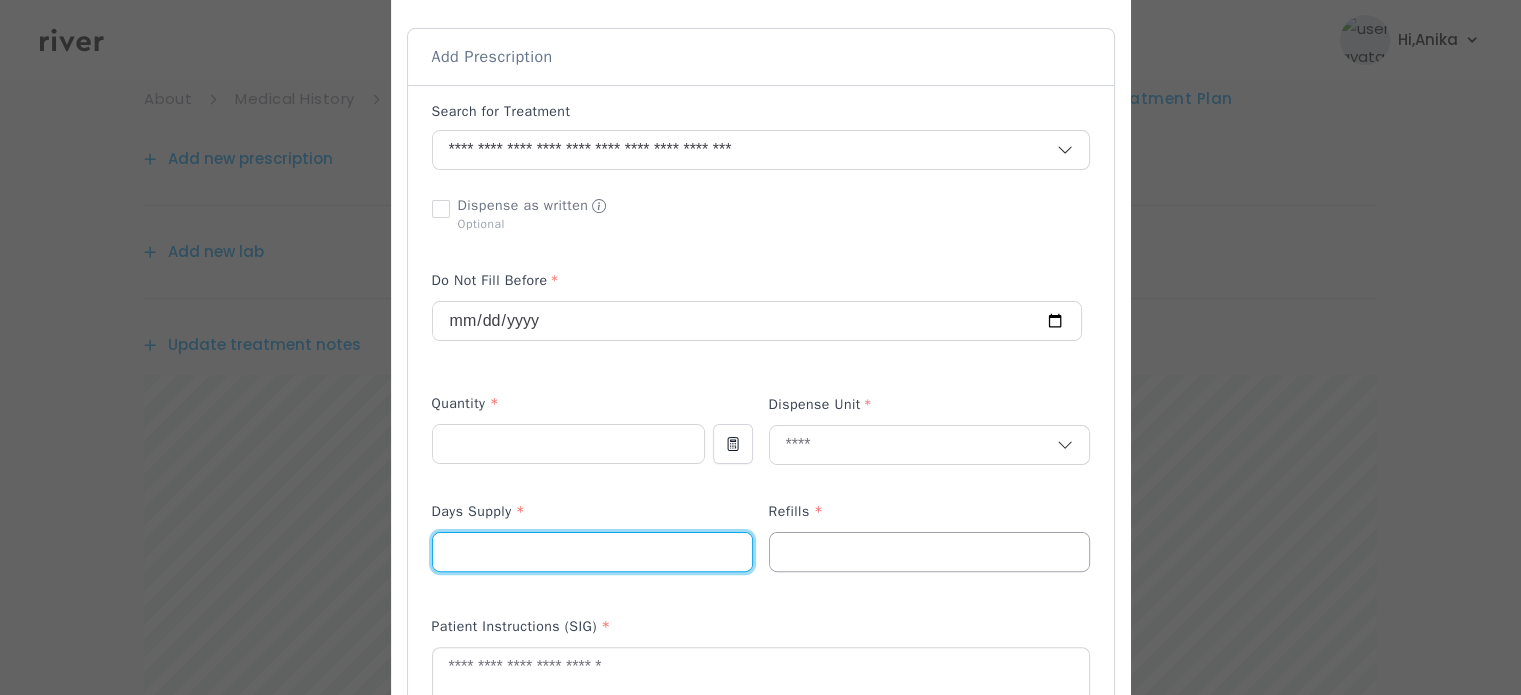 type on "**" 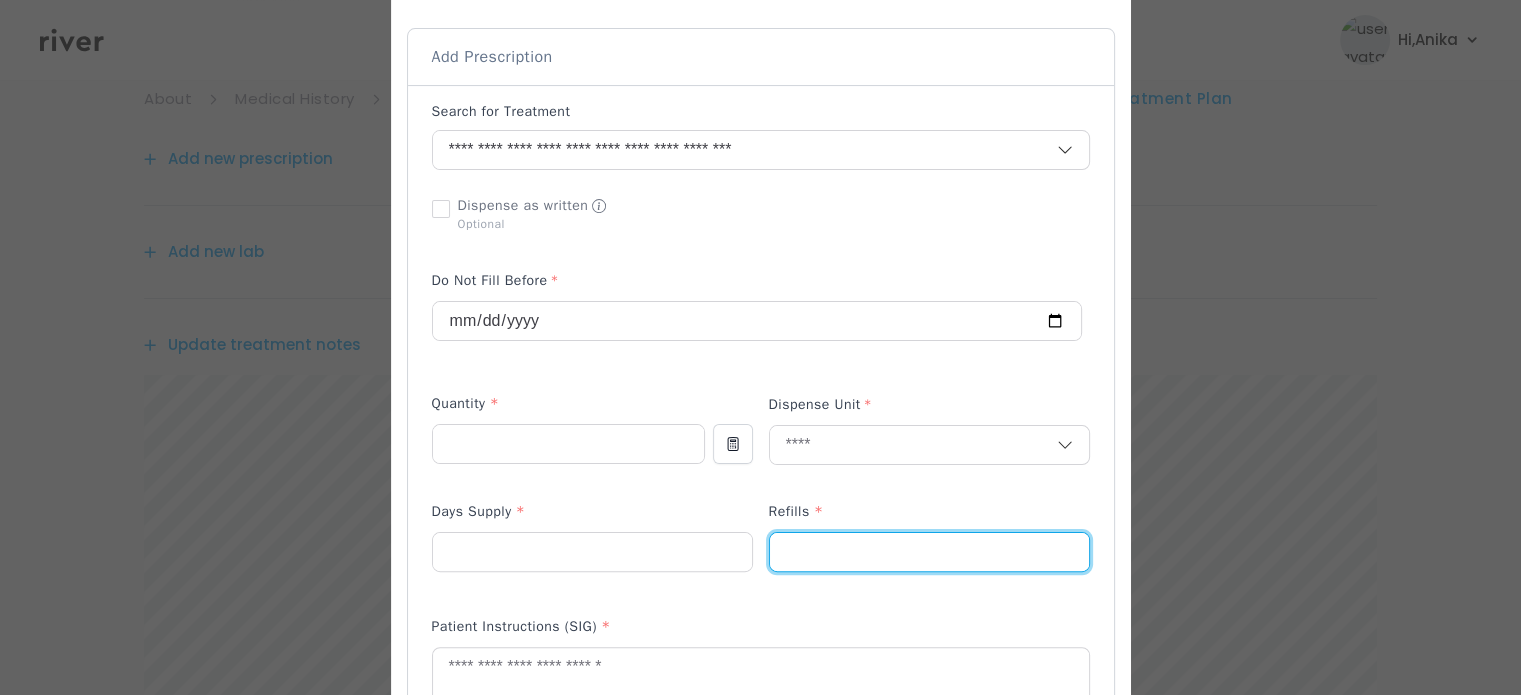 click at bounding box center (929, 552) 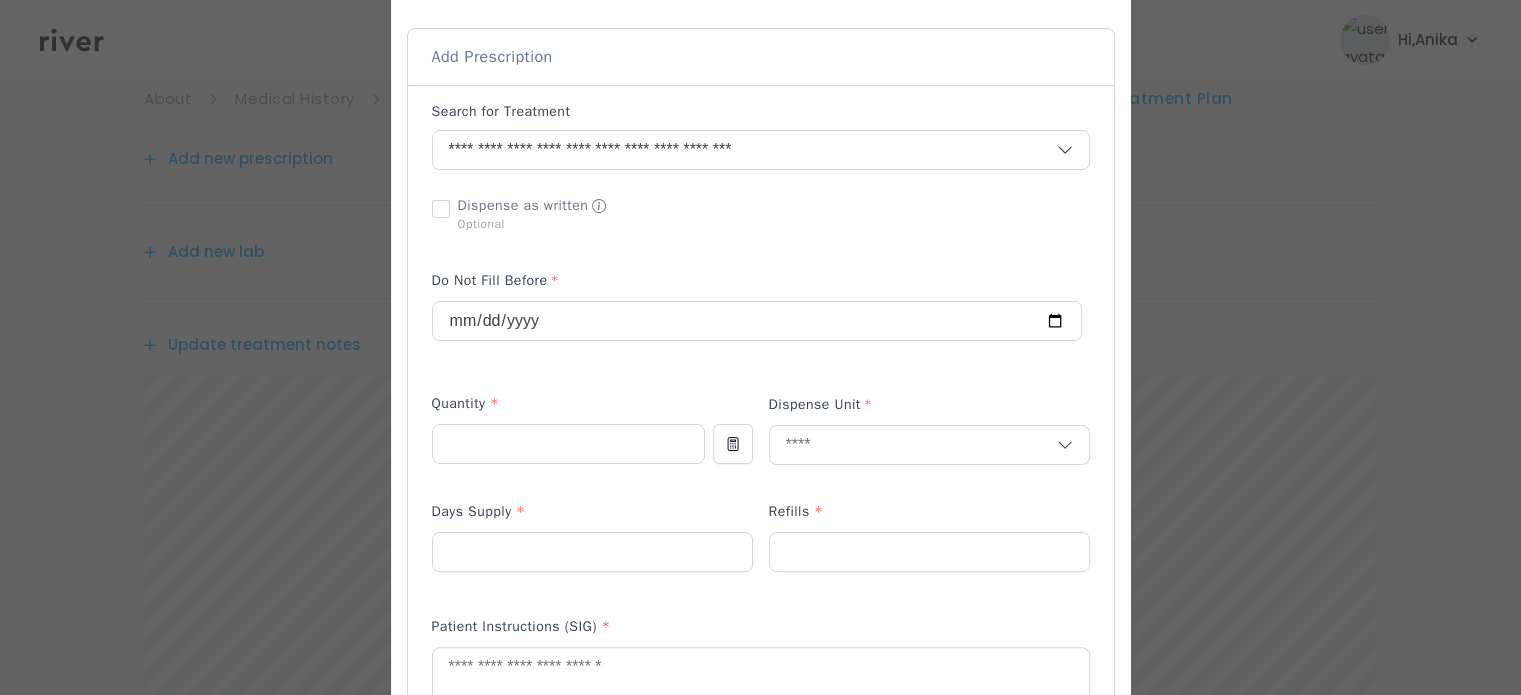 click on "Add Prescription to Order" at bounding box center [761, 591] 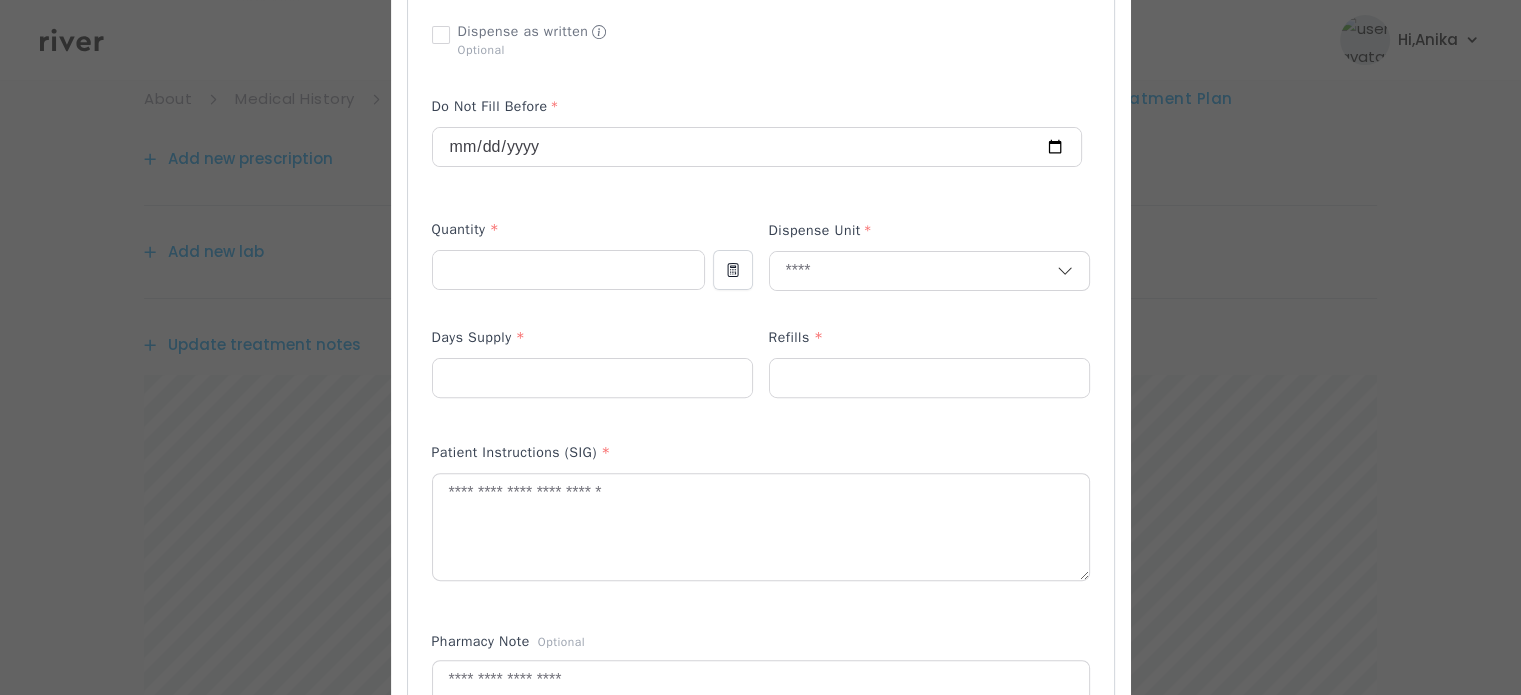 scroll, scrollTop: 632, scrollLeft: 0, axis: vertical 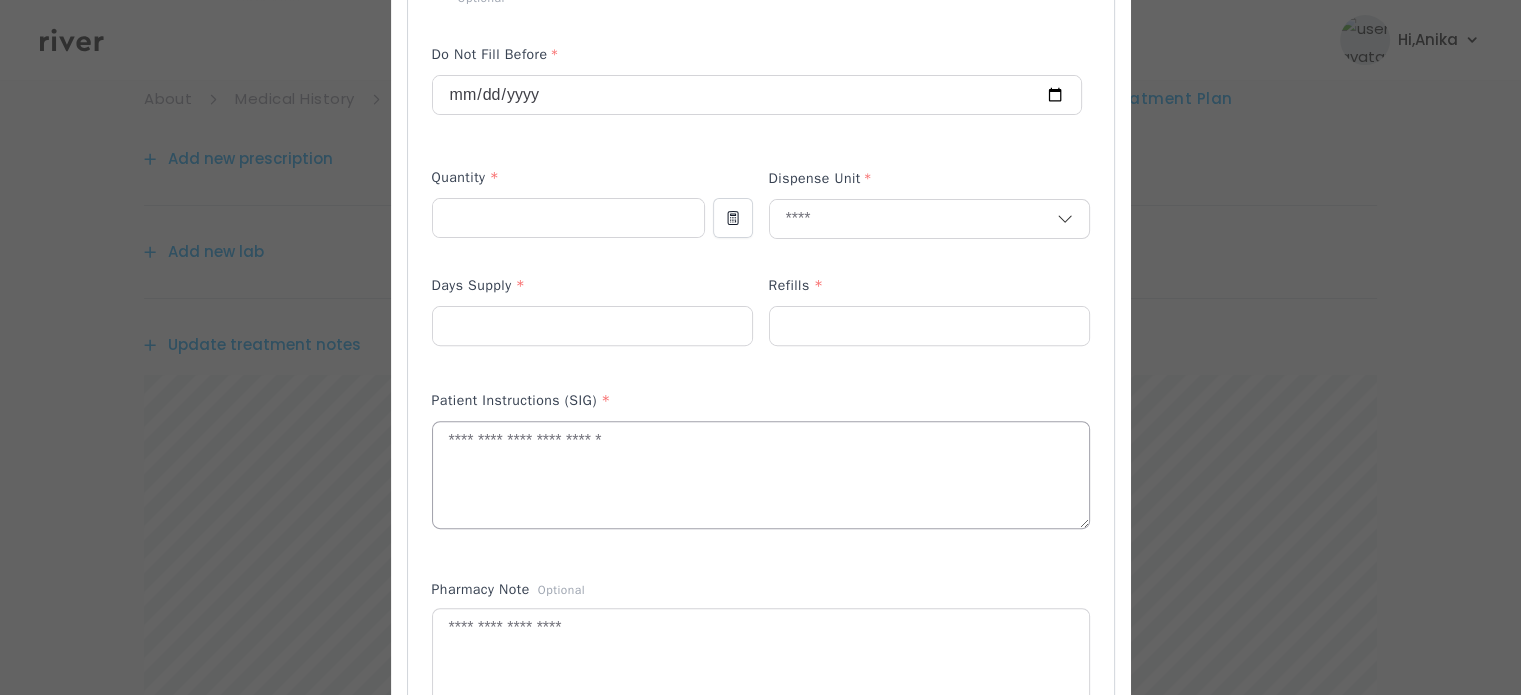 click at bounding box center (761, 475) 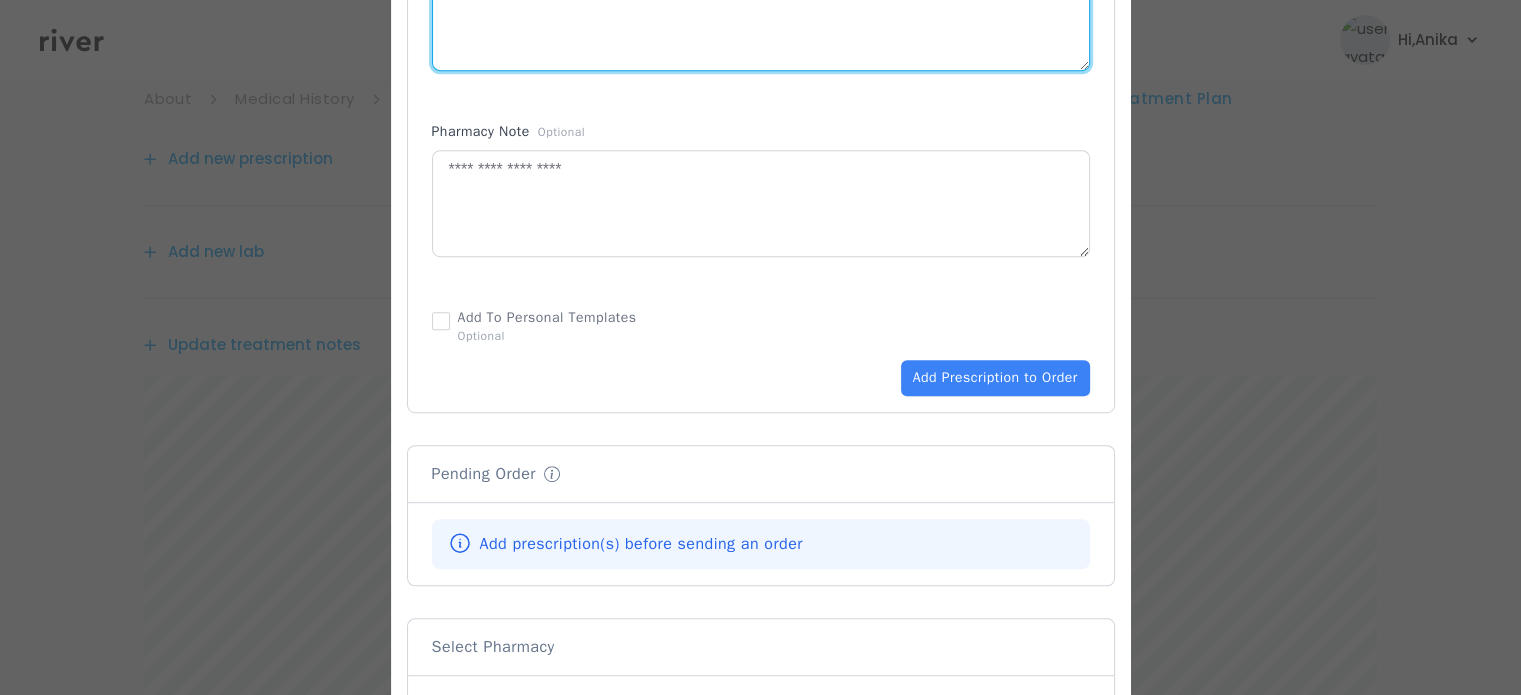 scroll, scrollTop: 1091, scrollLeft: 0, axis: vertical 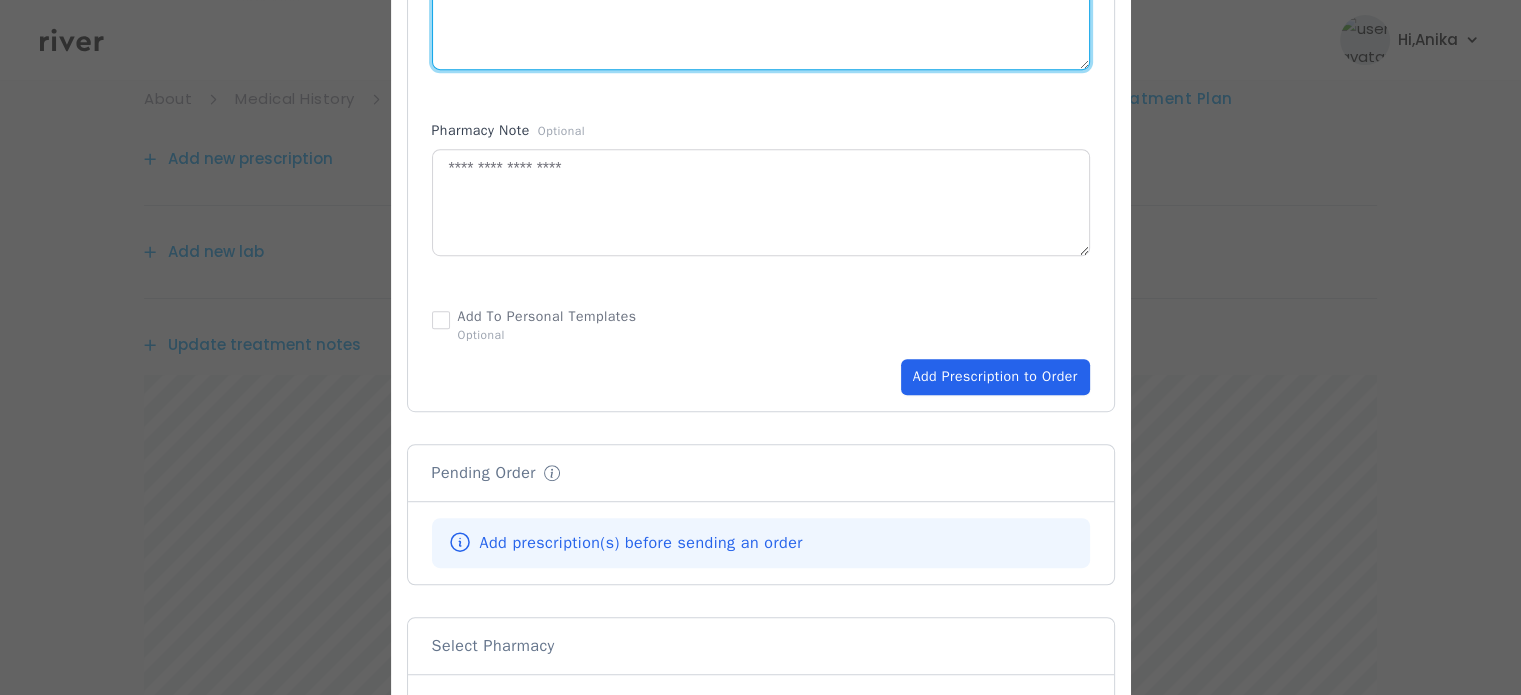 type on "**********" 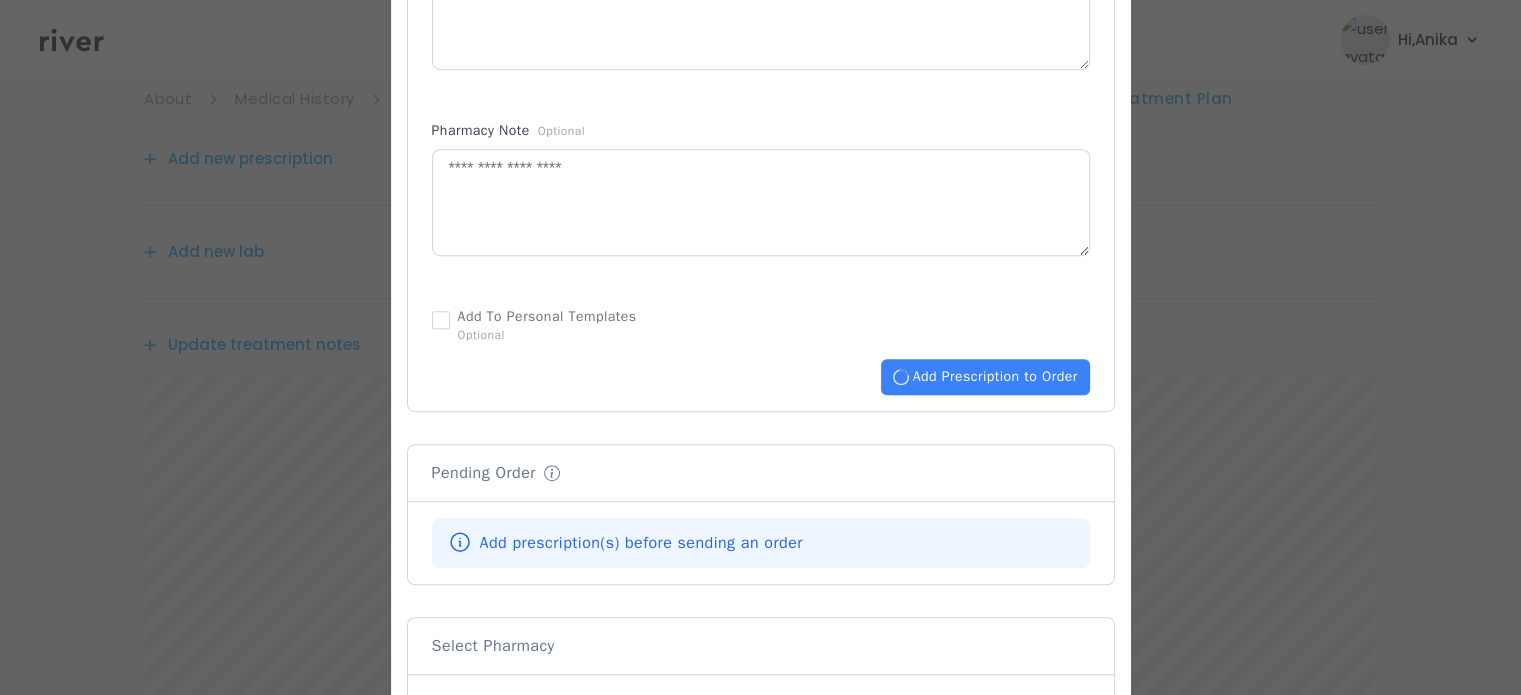 type 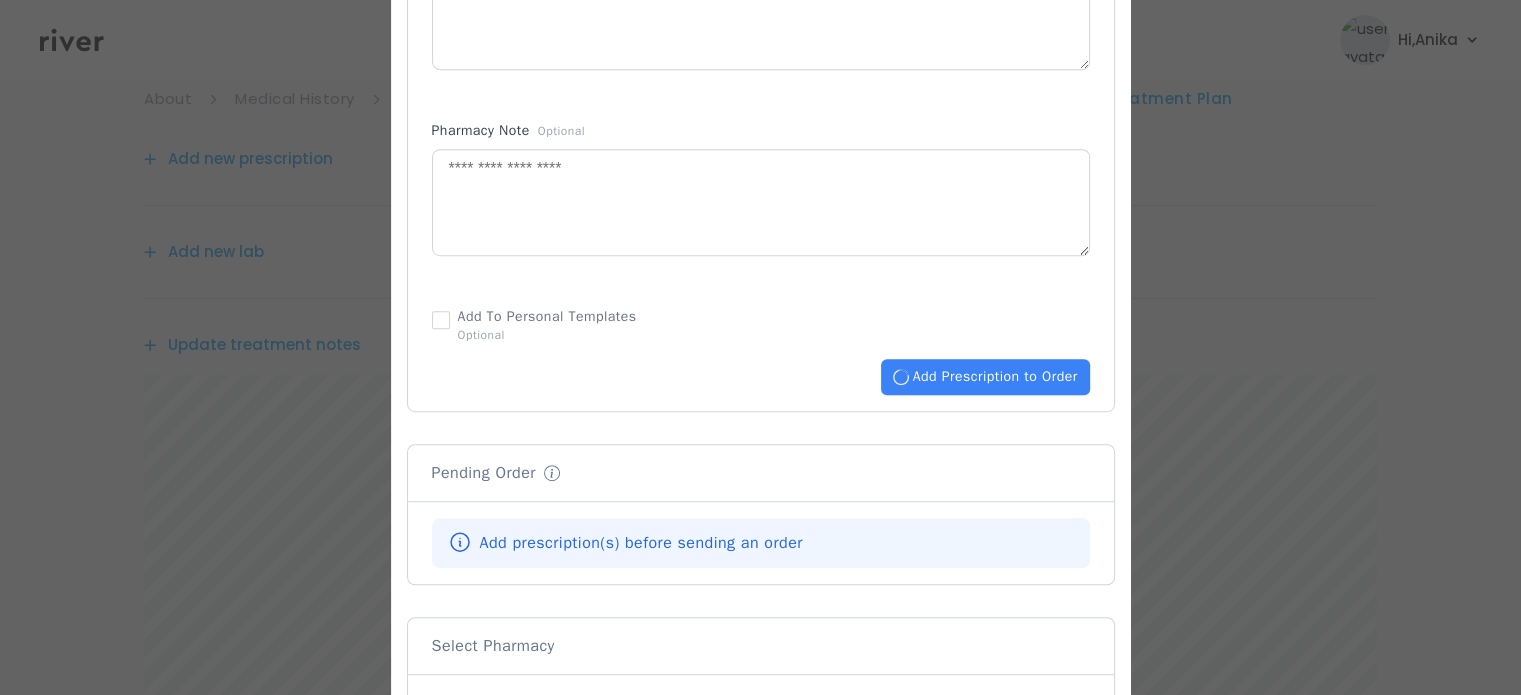 type 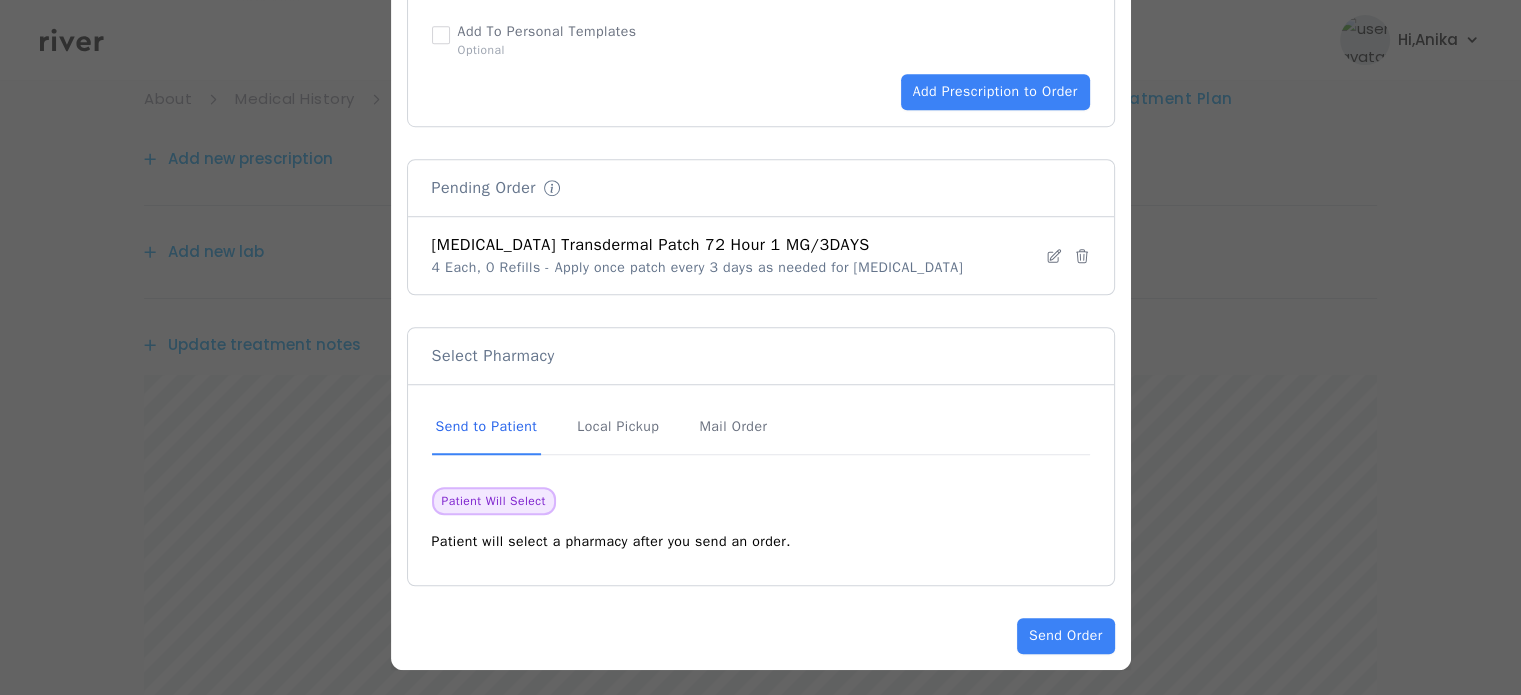 scroll, scrollTop: 1379, scrollLeft: 0, axis: vertical 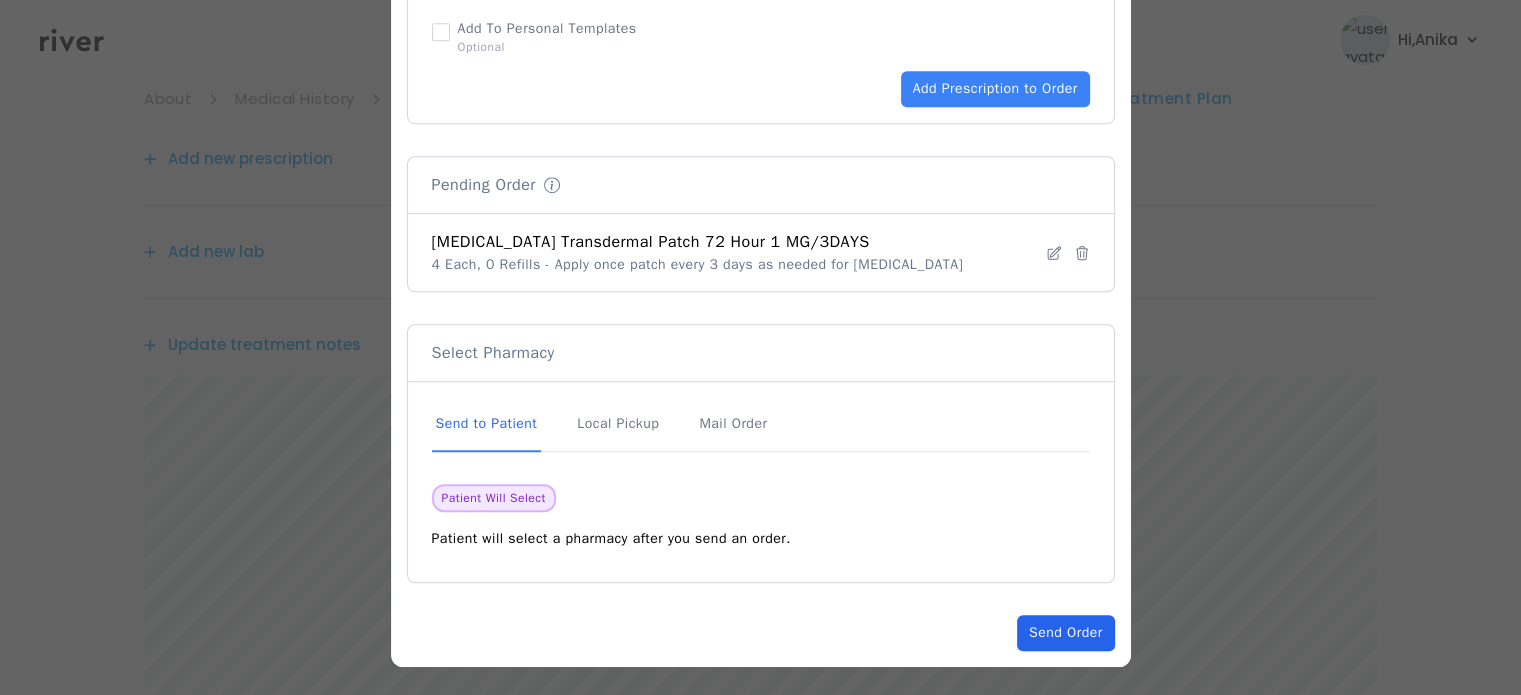 click on "Send Order" 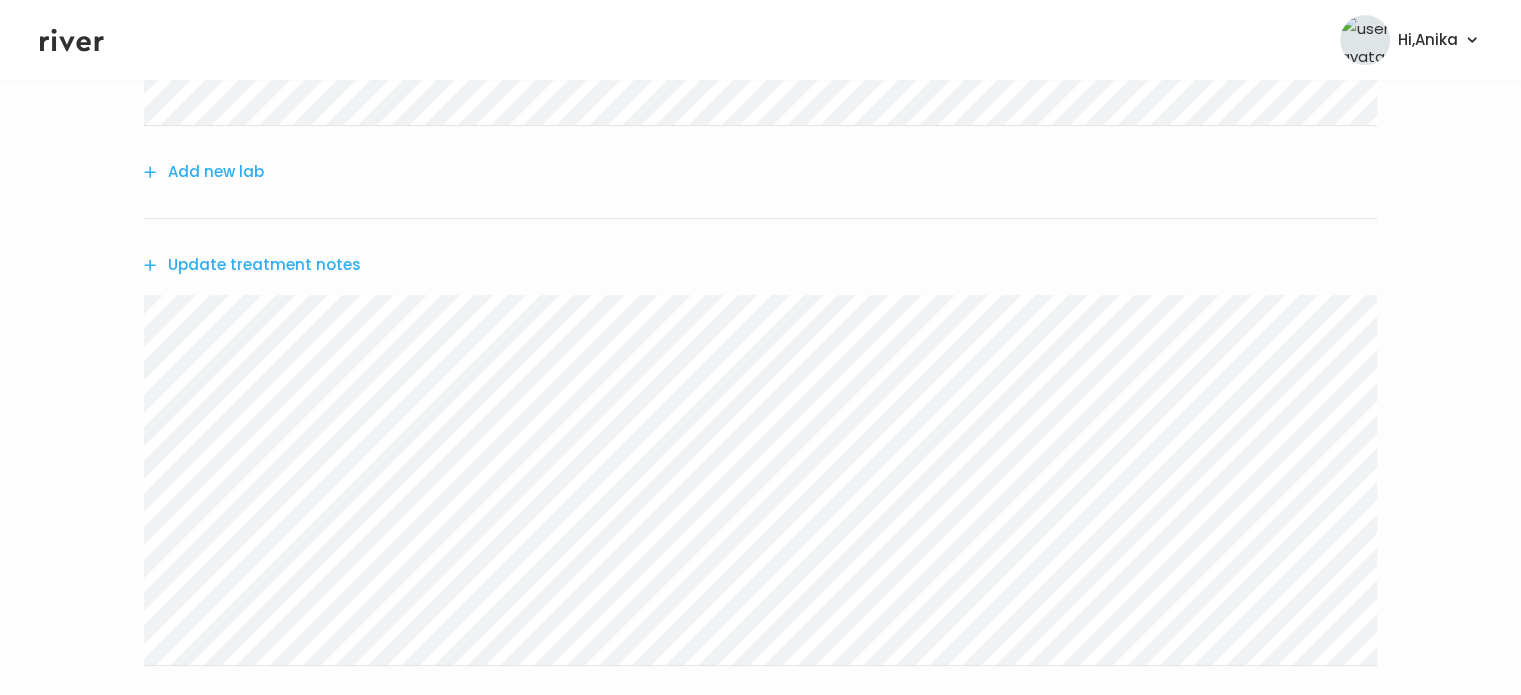 scroll, scrollTop: 512, scrollLeft: 0, axis: vertical 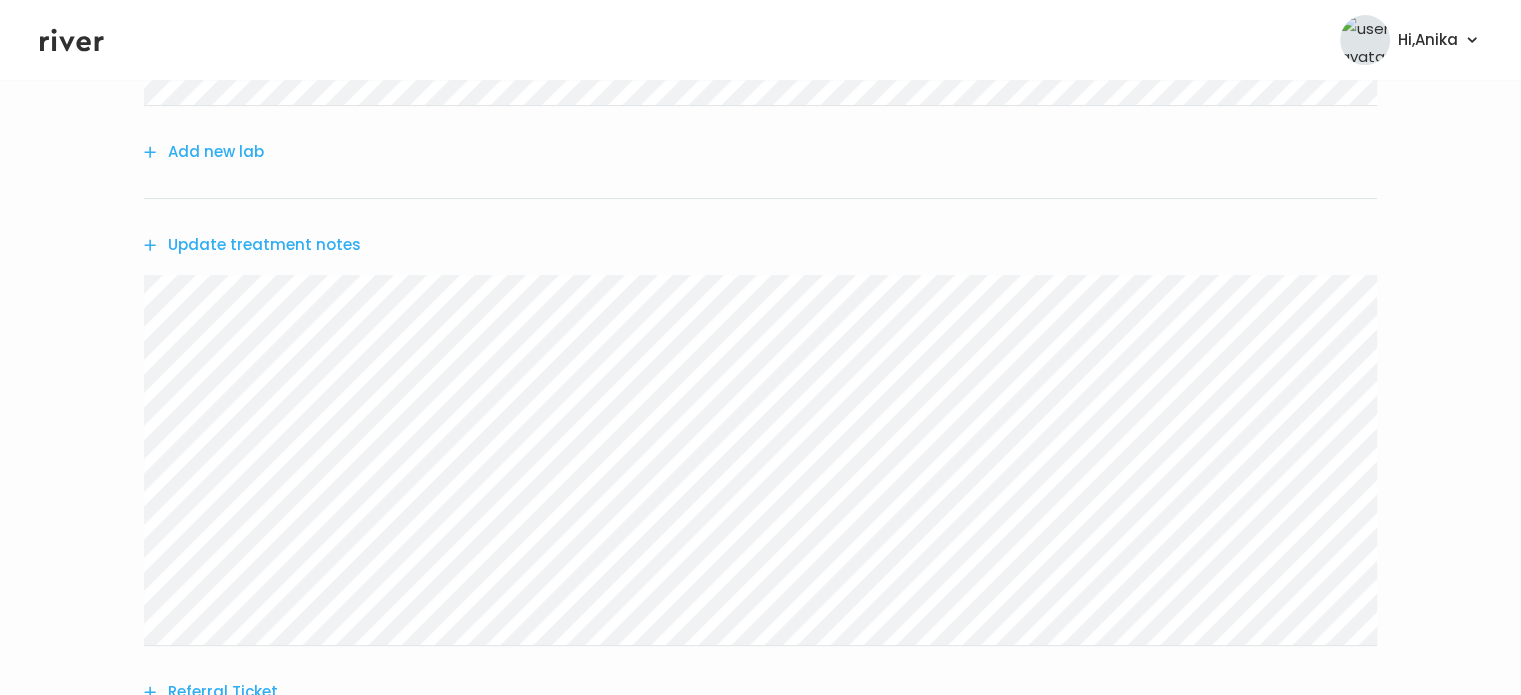 click on "Update treatment notes" at bounding box center (252, 245) 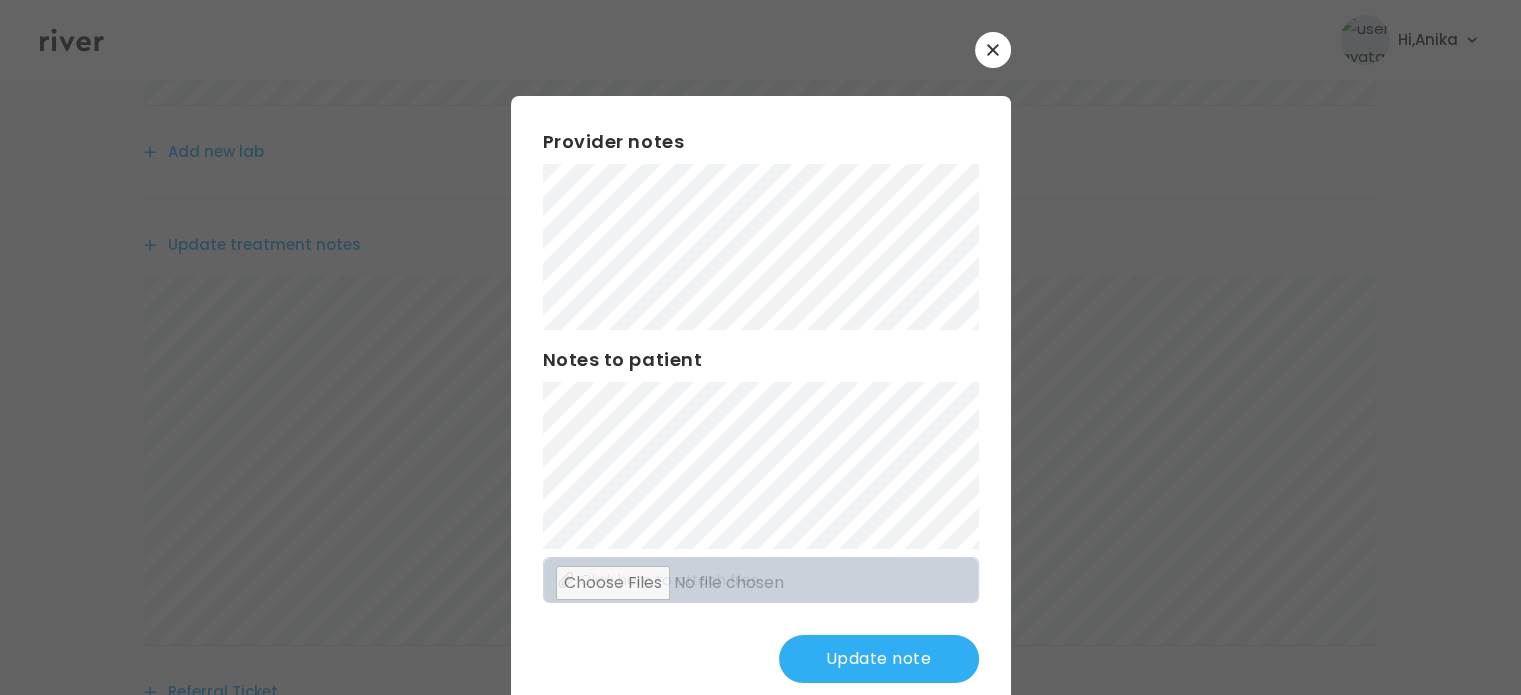 click on "Provider notes Notes to patient Click here to attach files Update note" at bounding box center [761, 405] 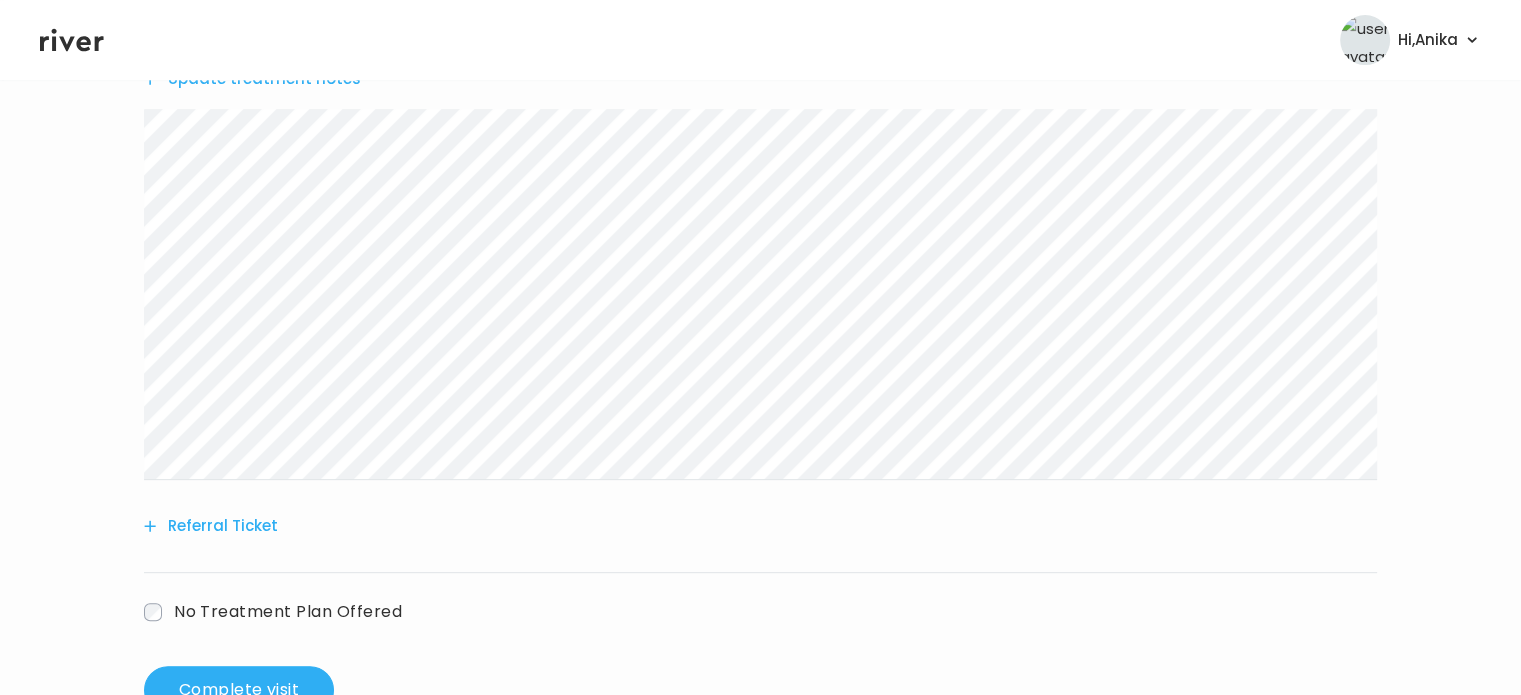 scroll, scrollTop: 744, scrollLeft: 0, axis: vertical 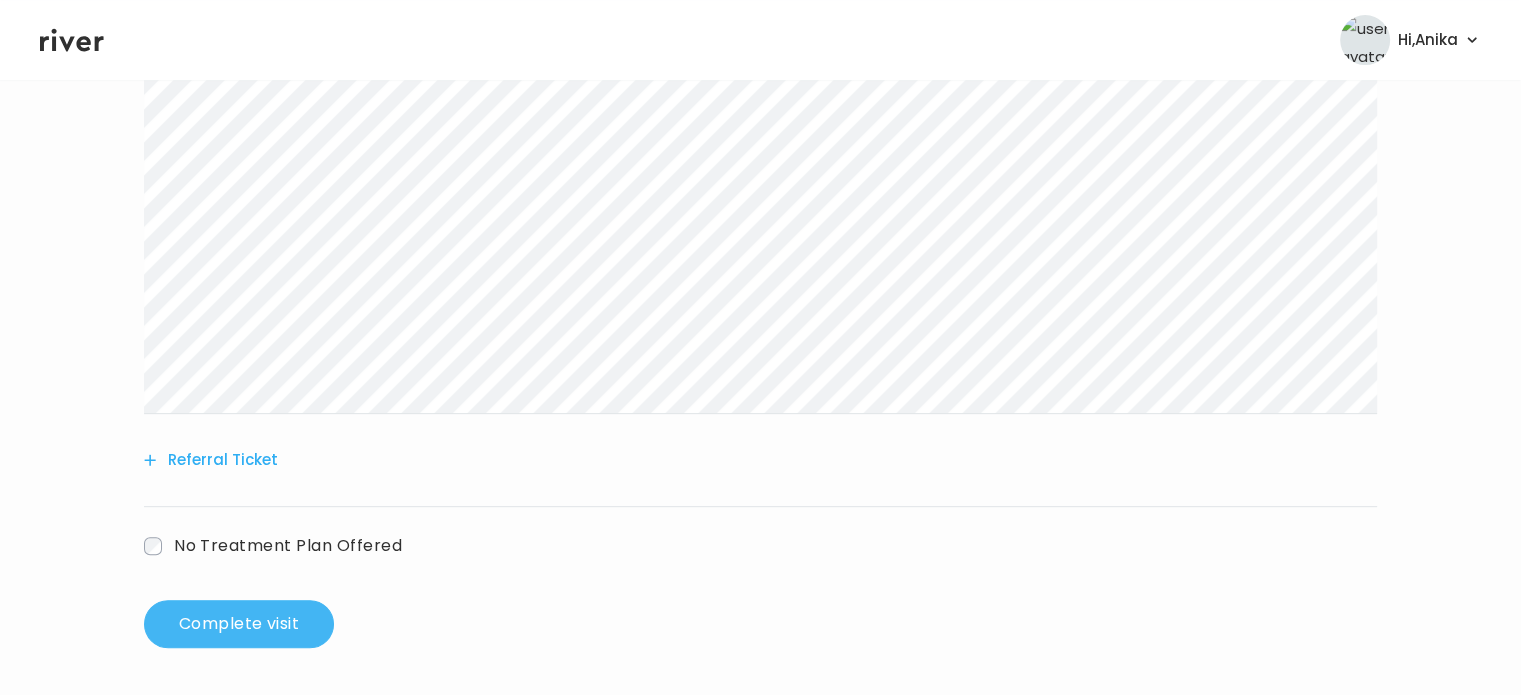 click on "Complete visit" at bounding box center [239, 624] 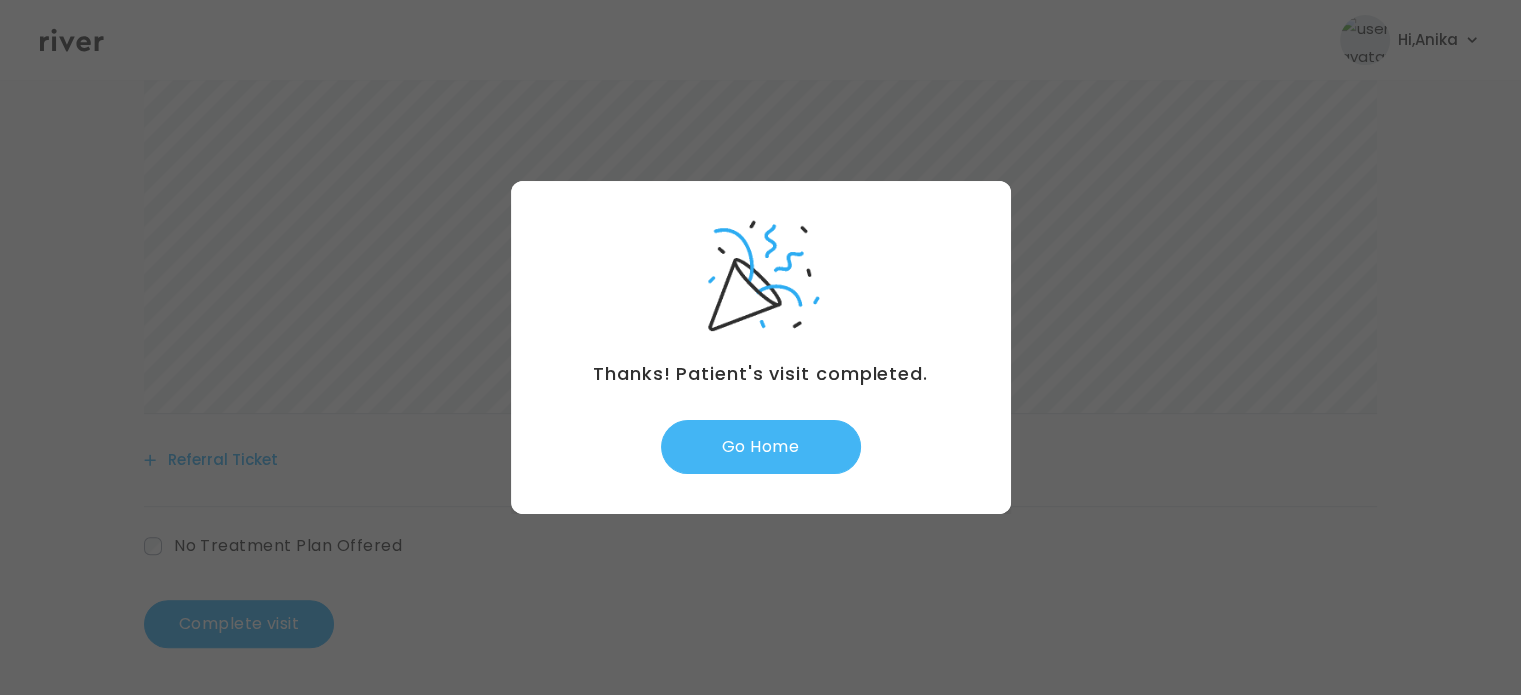 click on "Go Home" at bounding box center [761, 447] 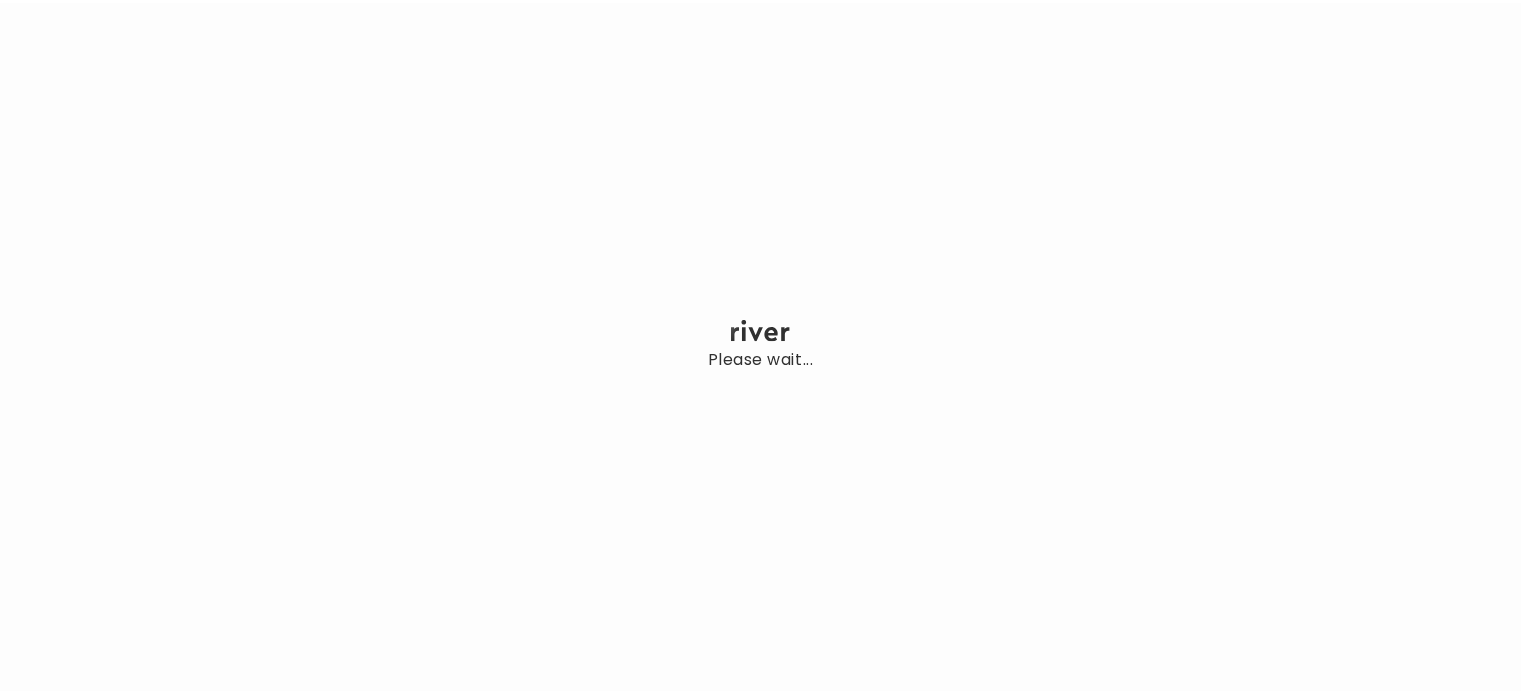 scroll, scrollTop: 0, scrollLeft: 0, axis: both 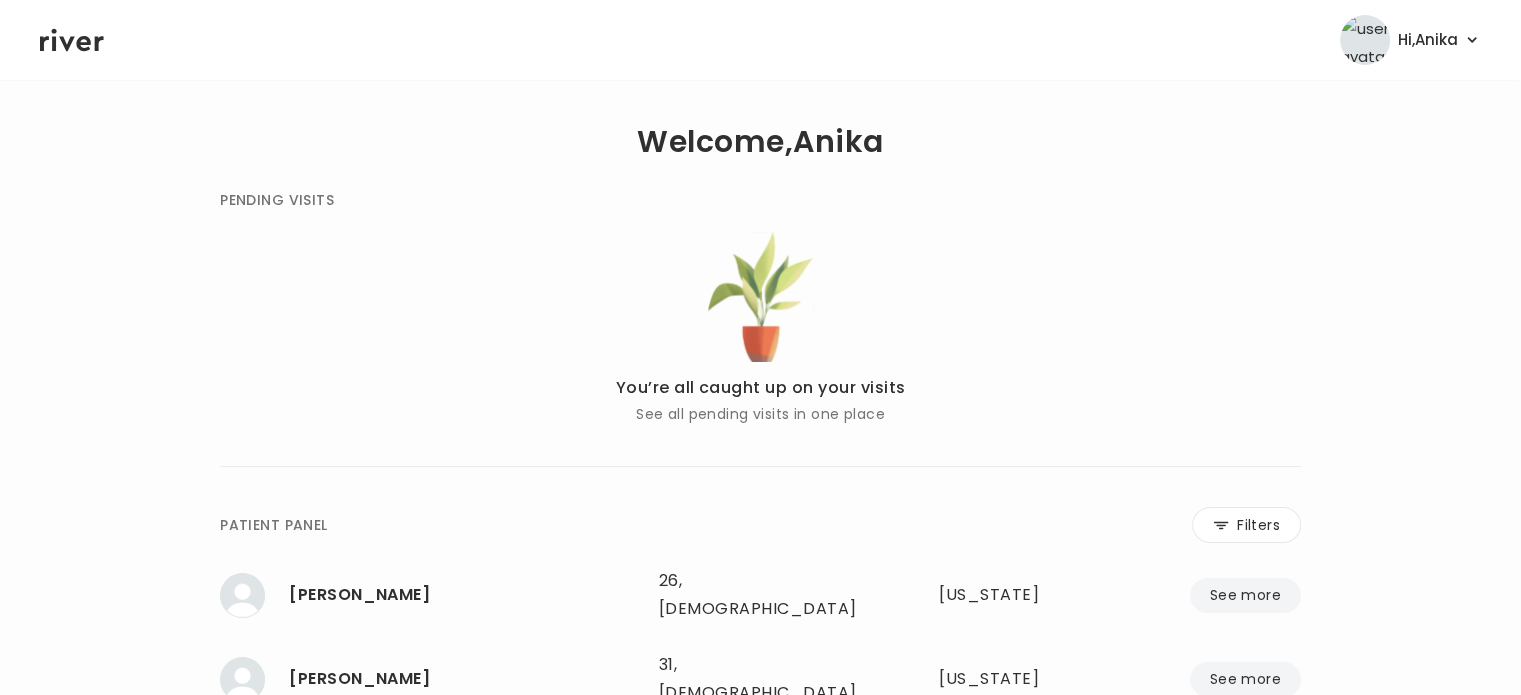click 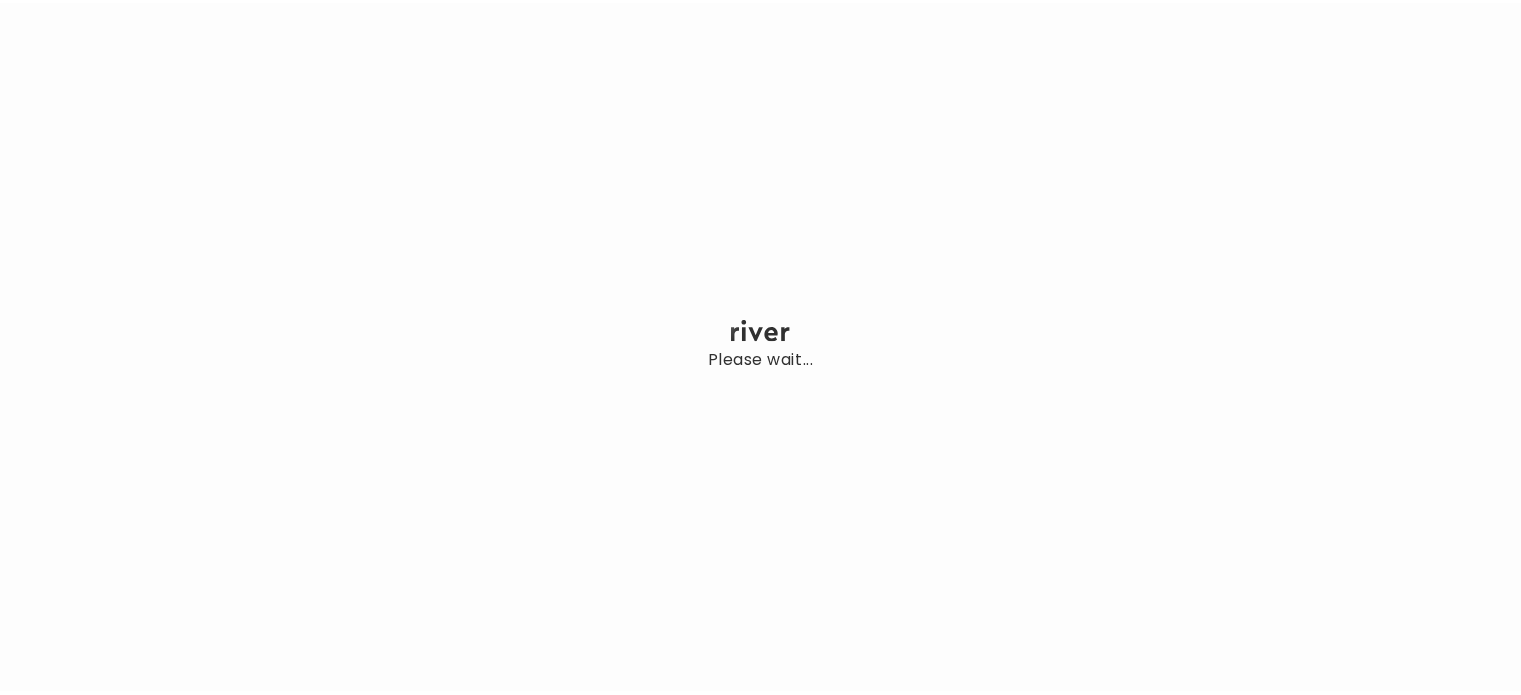 scroll, scrollTop: 0, scrollLeft: 0, axis: both 